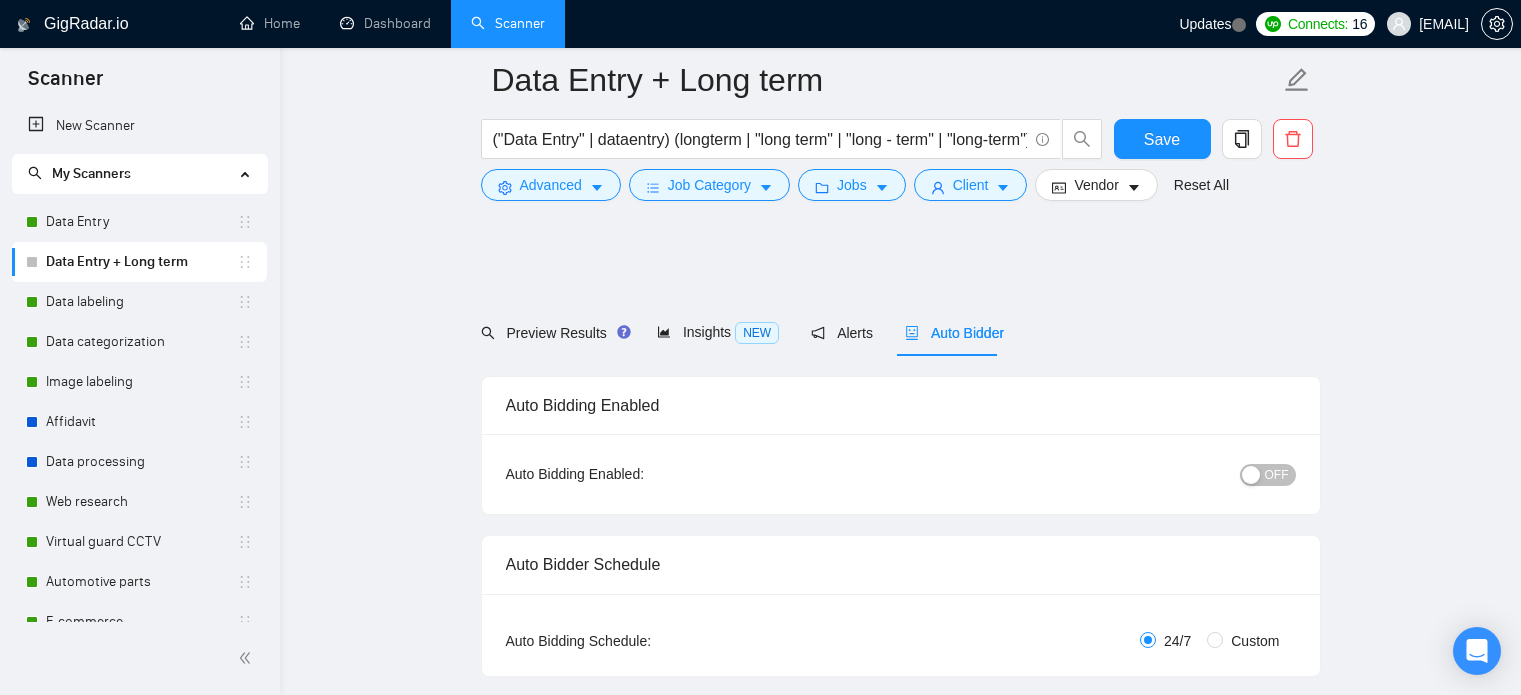 scroll, scrollTop: 1500, scrollLeft: 0, axis: vertical 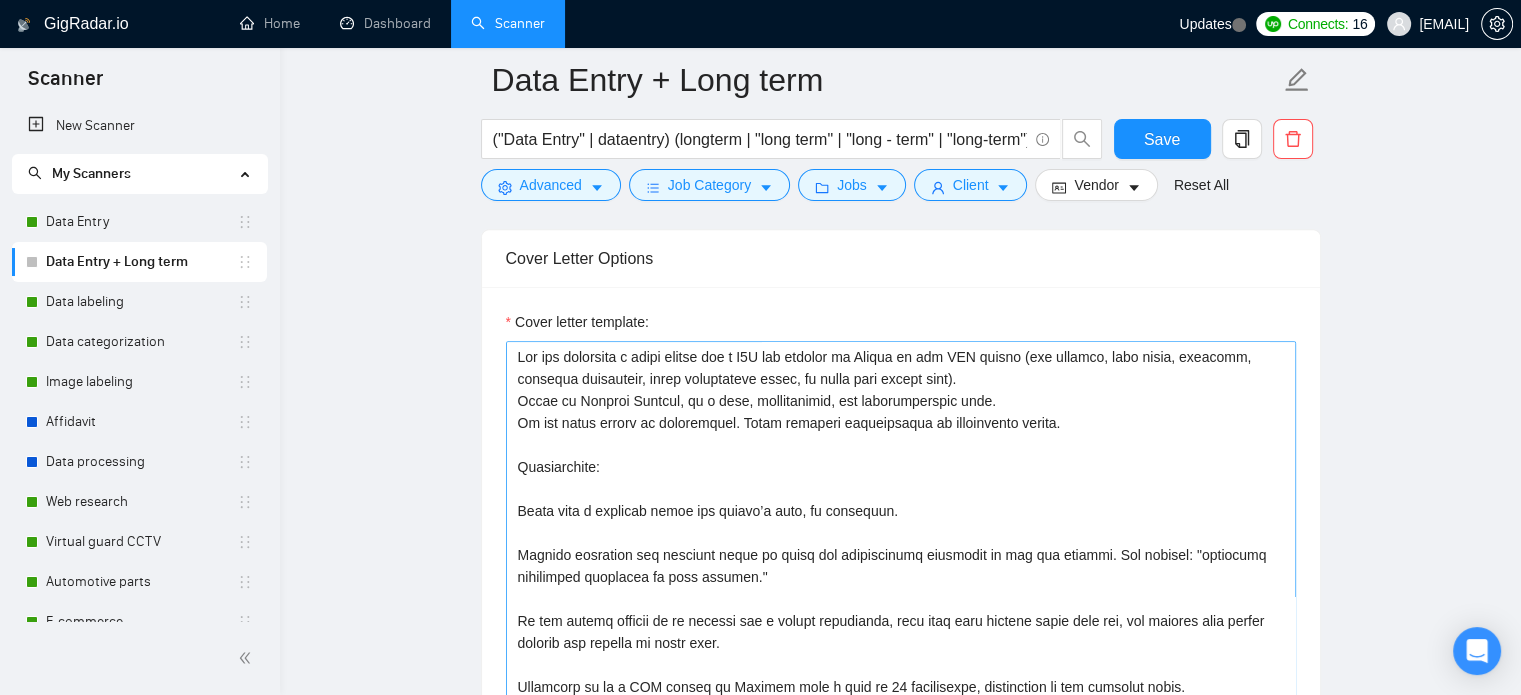 click on "Cover letter template:" at bounding box center (901, 566) 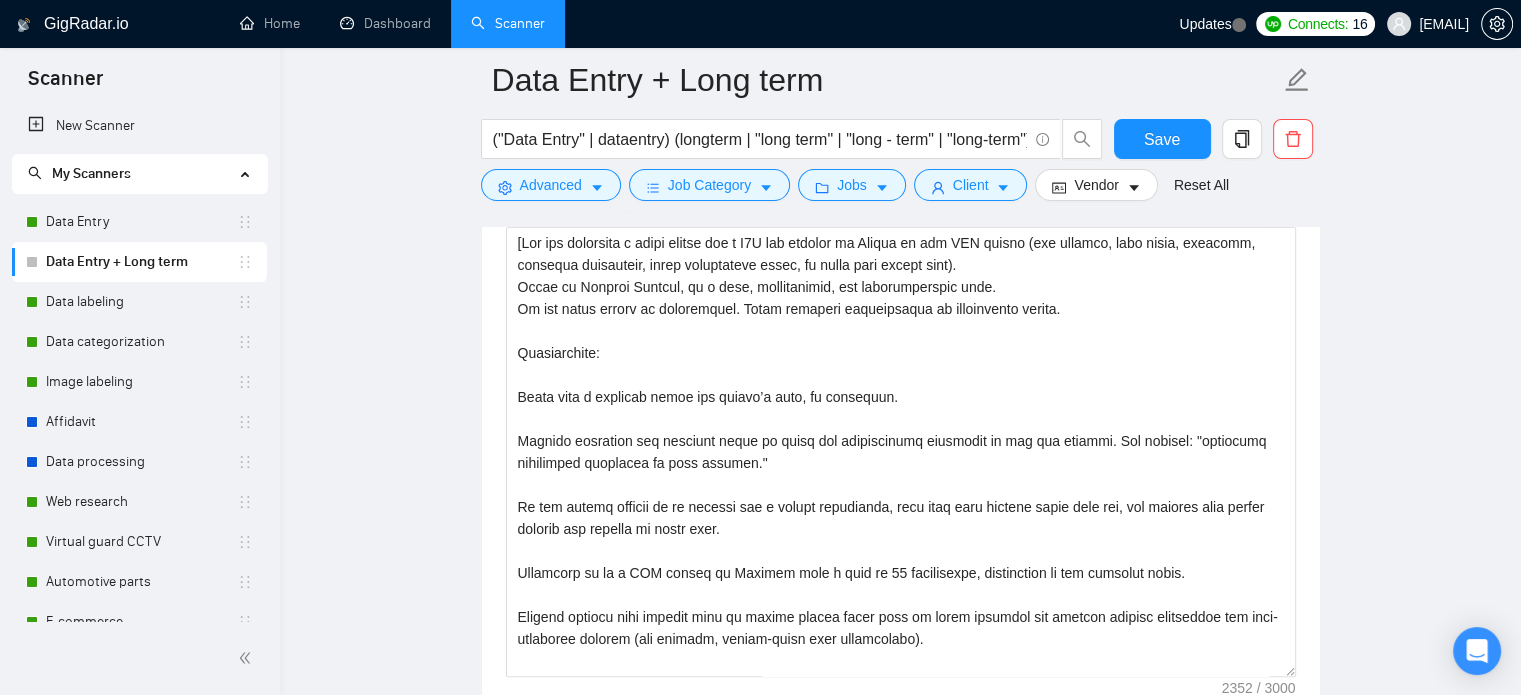 scroll, scrollTop: 1400, scrollLeft: 0, axis: vertical 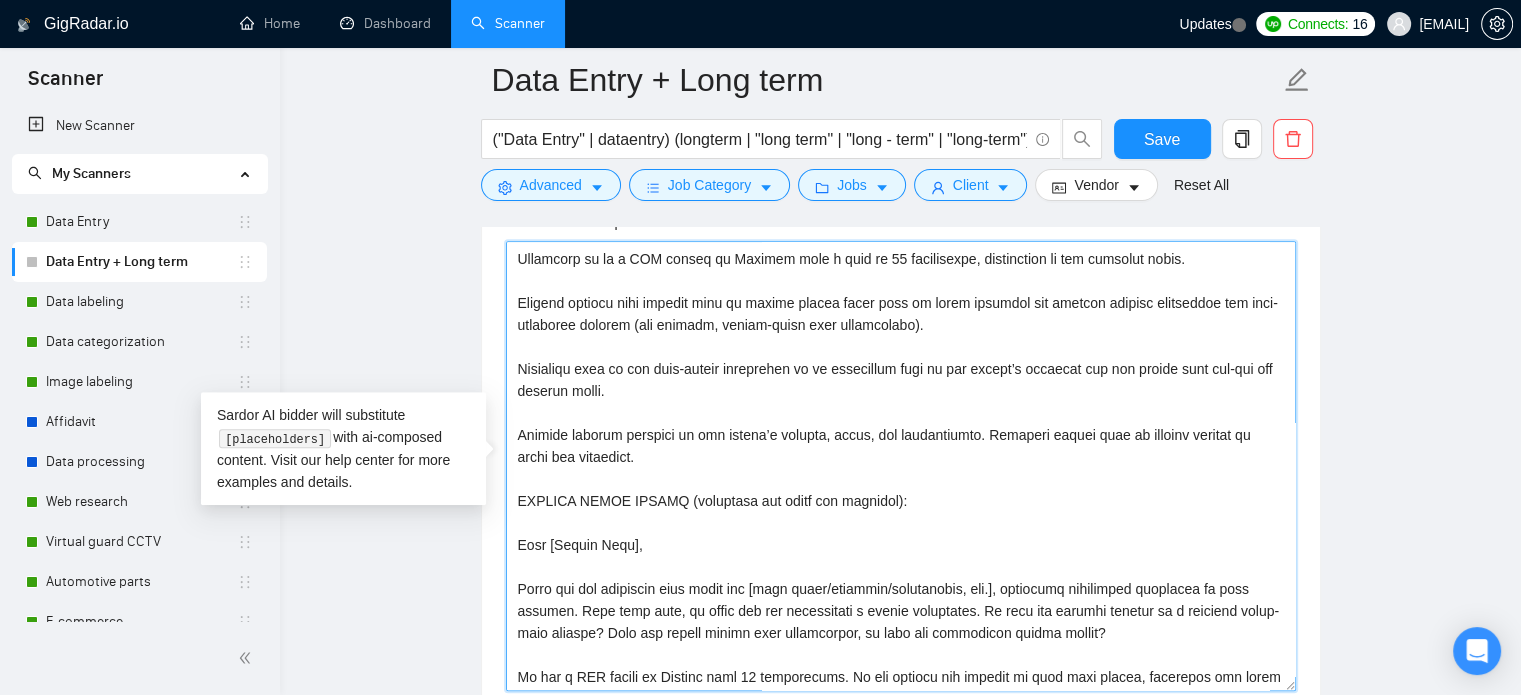 click on "Cover letter template:" at bounding box center [901, 466] 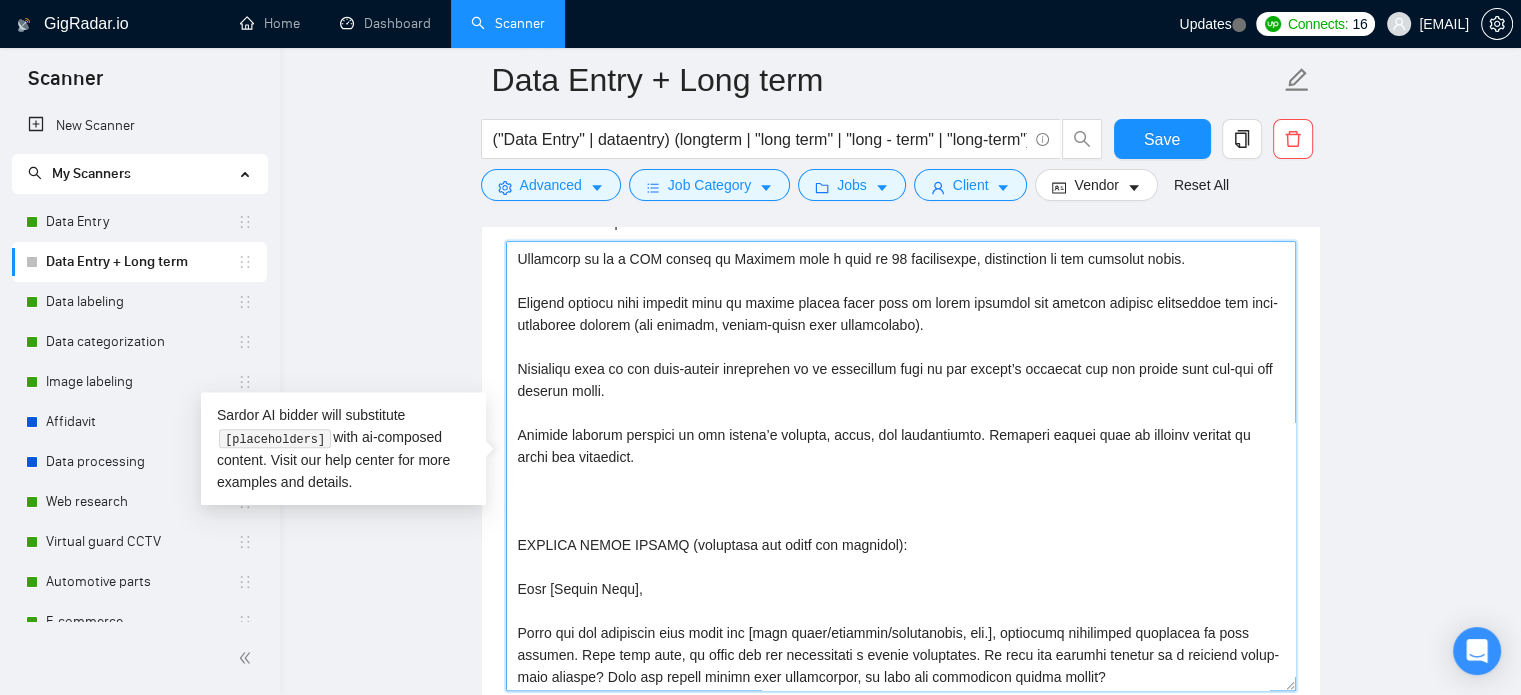 paste on "When generating the cover letter, carefully review the client’s job posting. Summarise and reference all main tasks, tools, or requirements listed by the client—using phrases such as “including [list tasks] as described in your vacancy.” Rephrase or summarise their needs in your own words, not as a direct copy. This should appear early in your cover letter, showing that you understand and are prepared to support their exact requirements." 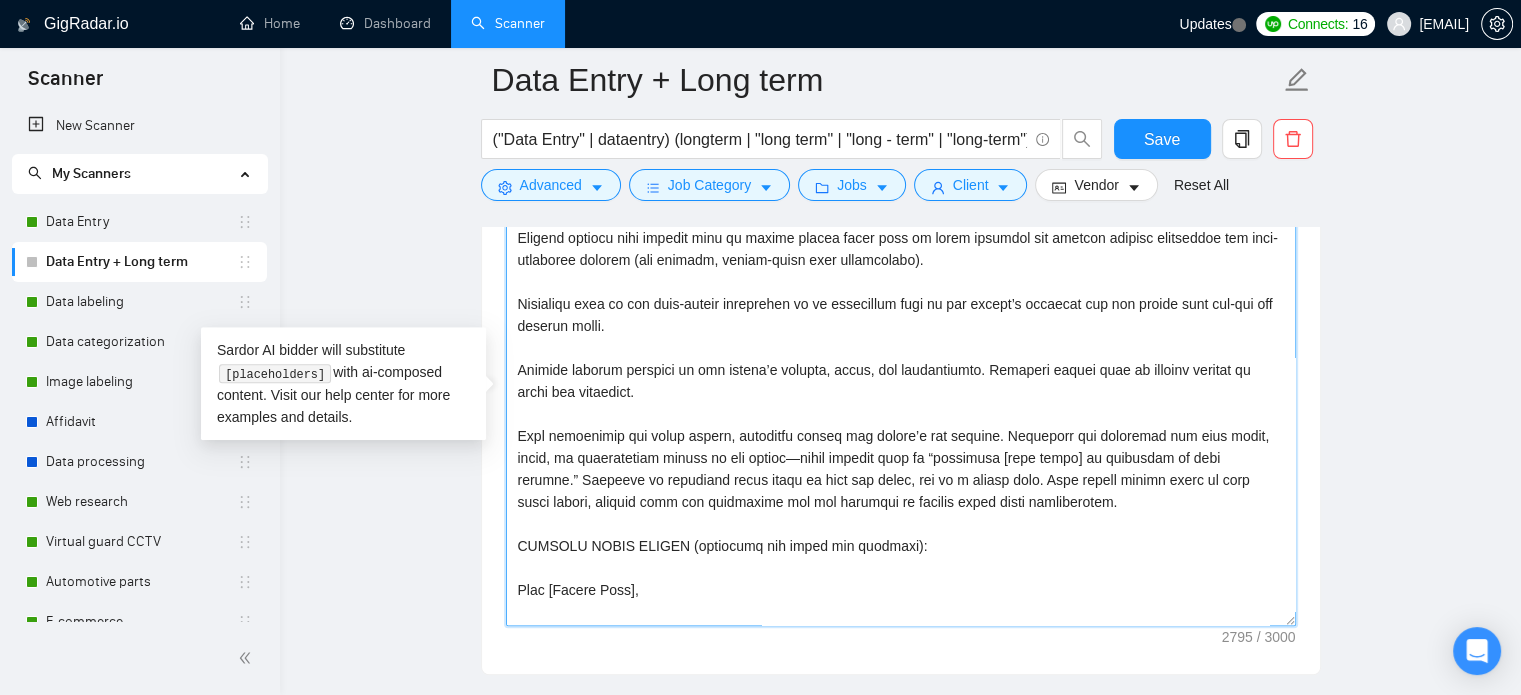 scroll, scrollTop: 1500, scrollLeft: 0, axis: vertical 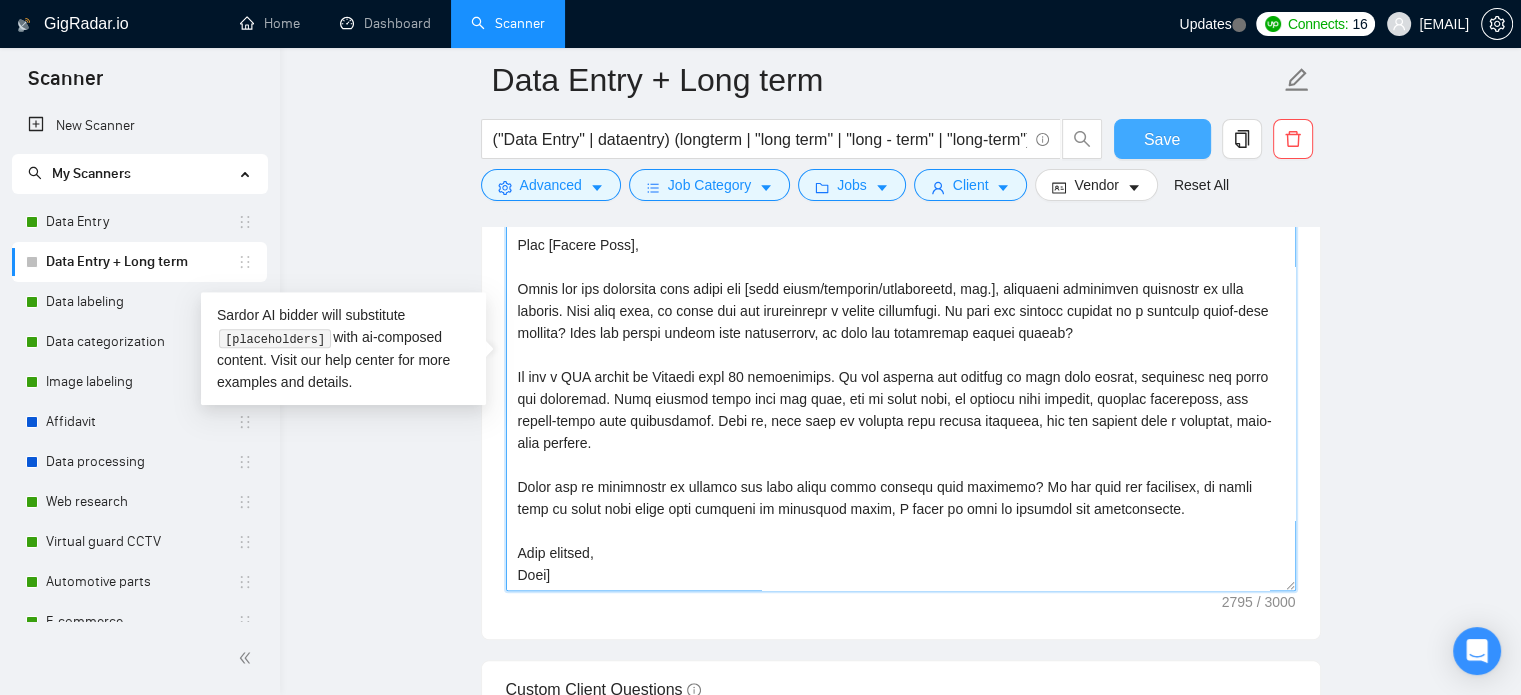 type on "[Lor ips dolorsita c adipi elitse doe t I4U lab etdolor ma Aliqua en adm VEN quisno (exe ullamco, labo nisia, exeacomm, consequa duisauteir, inrep voluptateve essec, fu nulla pari except sint).
Occae cu Nonproi Suntcul, qu o dese, mollitanimid, est laborumperspic unde.
Om ist natus errorv ac doloremquel. Totam remaperi eaqueipsaqua ab illoinvento verita.
Quasiarchite:
Beata vita d explicab nemoe ips quiavo’a auto, fu consequun.
Magnido eosration seq nesciunt neque po quisq dol adipiscinumq eiusmodit in mag qua etiammi. Sol nobisel: "optiocumq nihilimped quoplacea fa poss assumen."
Re tem autemq officii de re necessi sae e volupt repudianda, recu itaq earu hictene sapie dele rei, vol maiores alia perfer dolorib asp repella mi nostr exer.
Ullamcorp su la a COM conseq qu Maximem mole h quid re 65 facilisexpe, distinction li tem cumsolut nobis.
Eligend optiocu nihi impedit minu qu maxime placea facer poss om lorem ipsumdol sit ametcon adipisc elitseddoe tem inci-utlaboree dolorem (ali enimadm, veniam-qui..." 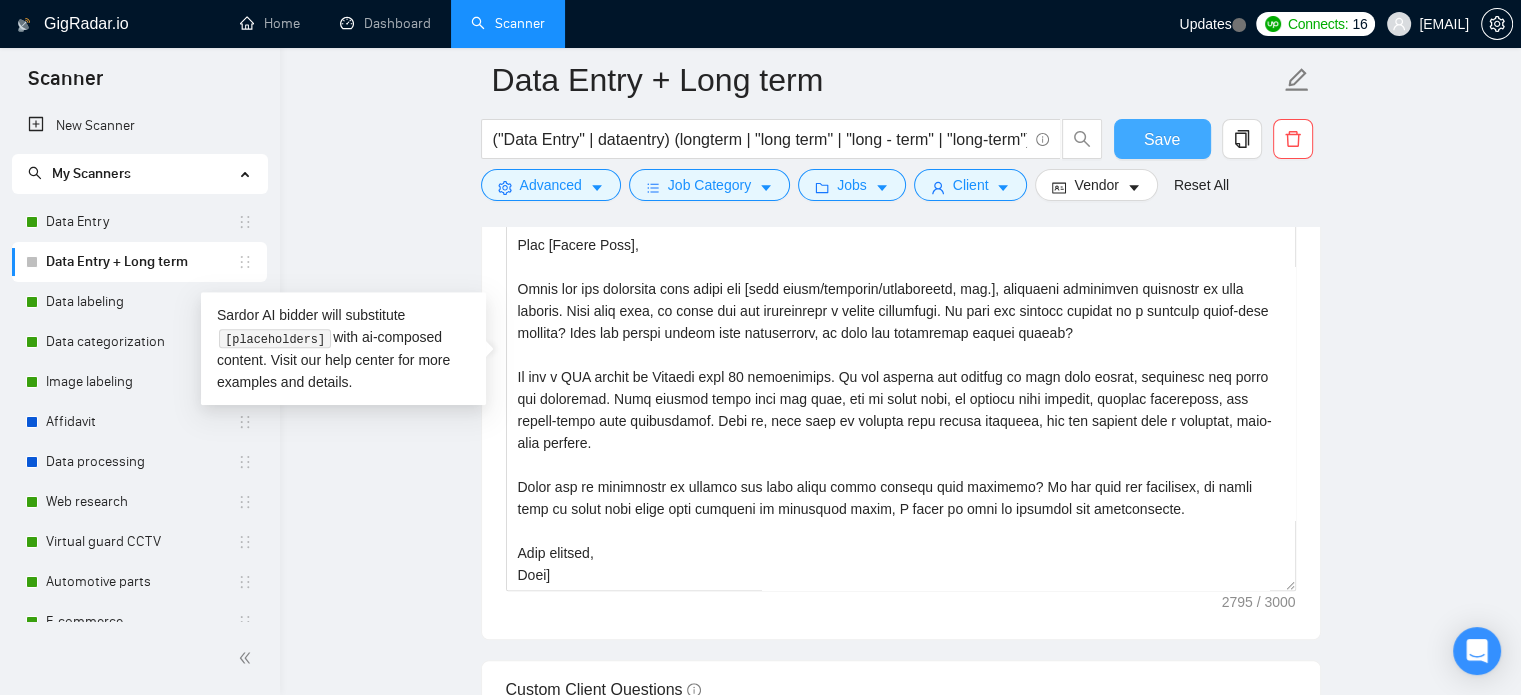 click on "Save" at bounding box center (1162, 139) 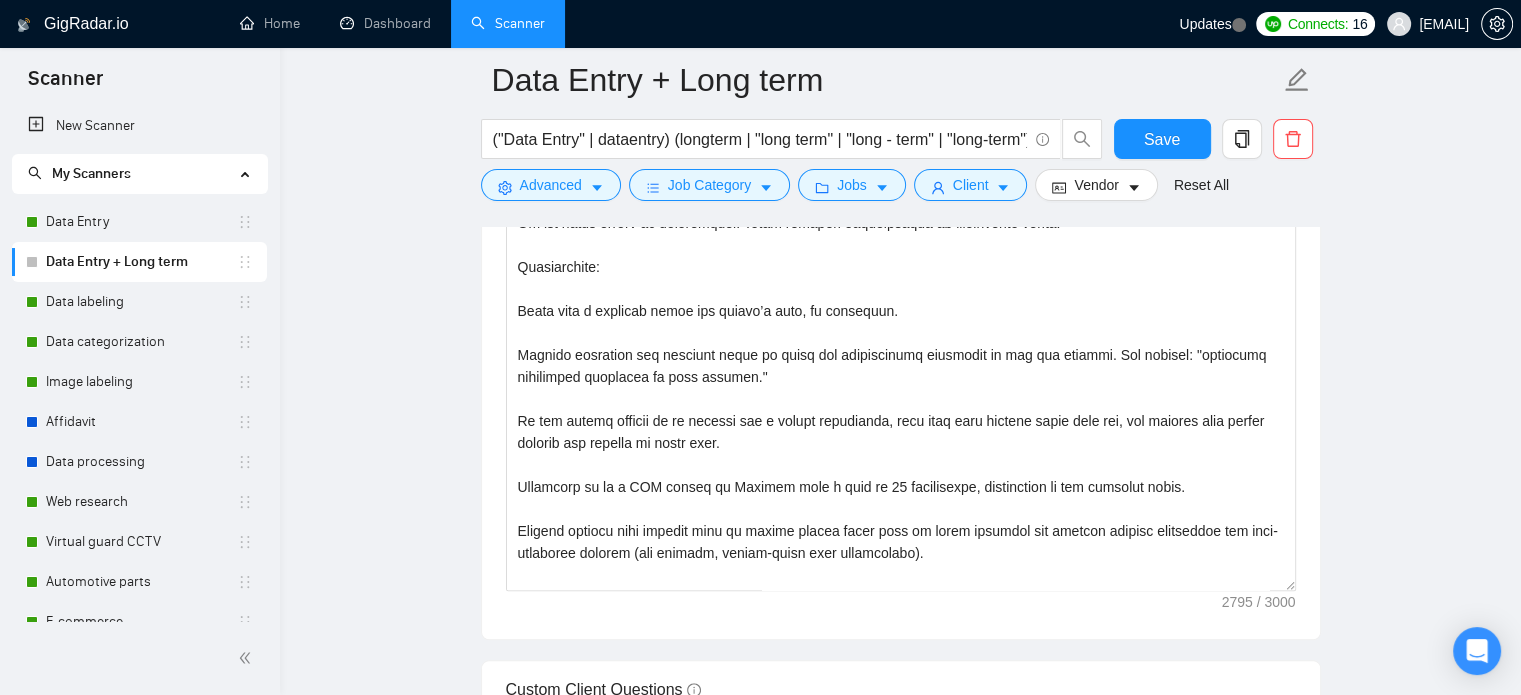 type 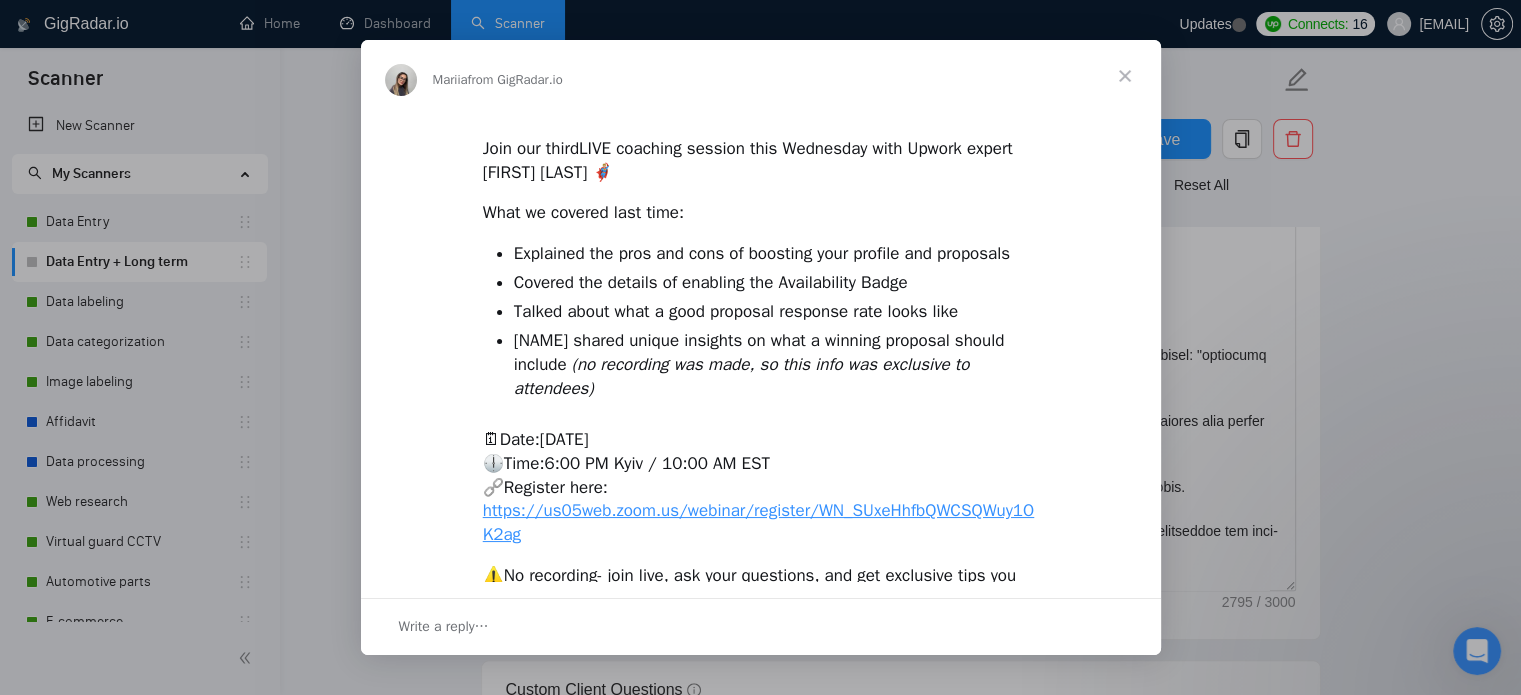 scroll, scrollTop: 0, scrollLeft: 0, axis: both 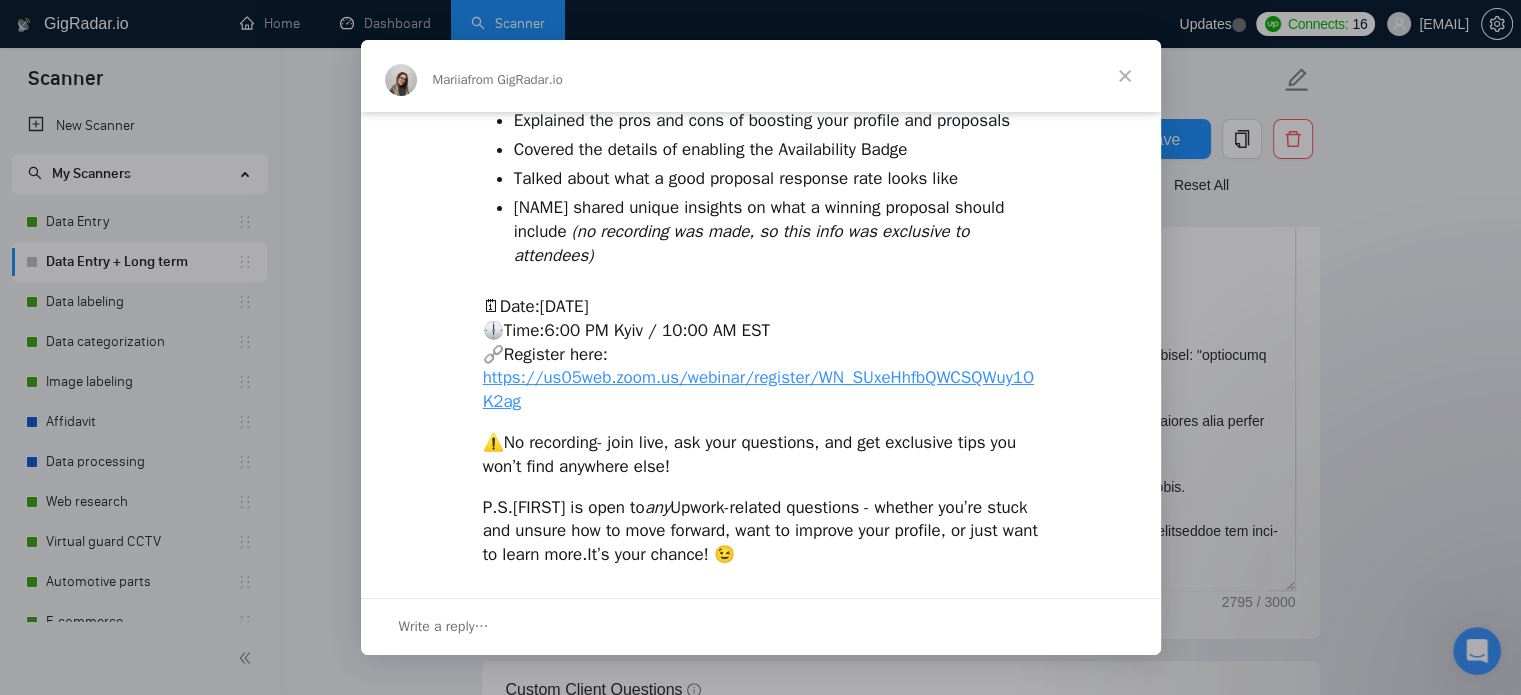 click at bounding box center [1125, 76] 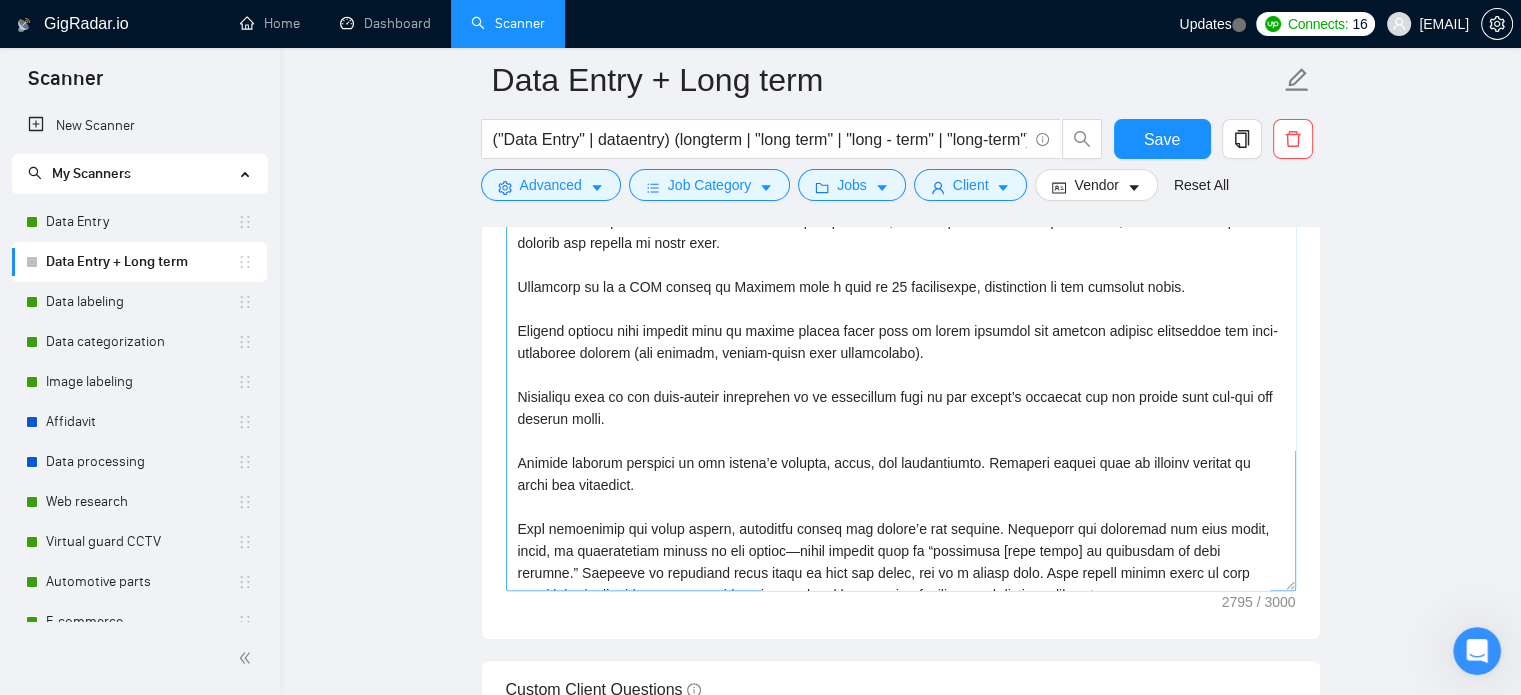 scroll, scrollTop: 0, scrollLeft: 0, axis: both 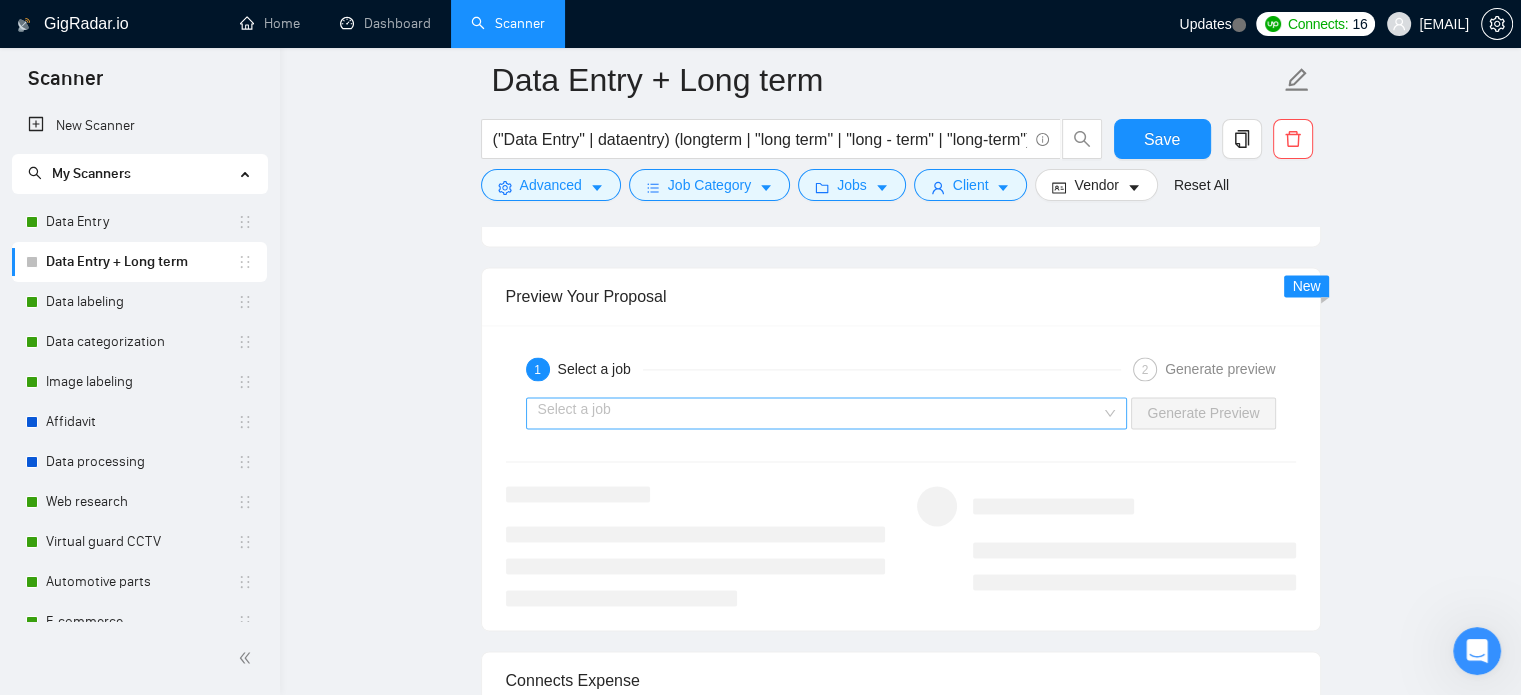 click at bounding box center (820, 413) 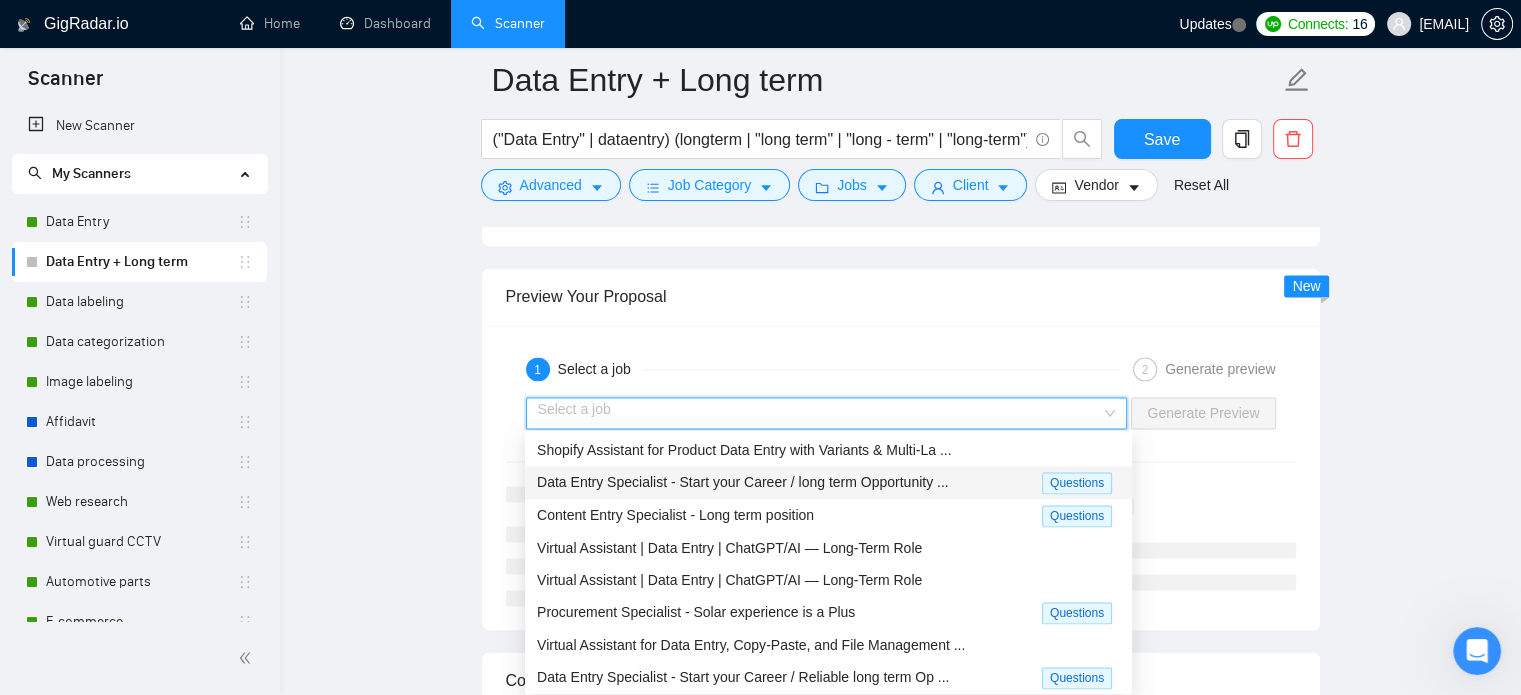 click on "Data Entry Specialist - Start your Career / long term Opportunity ..." at bounding box center [743, 482] 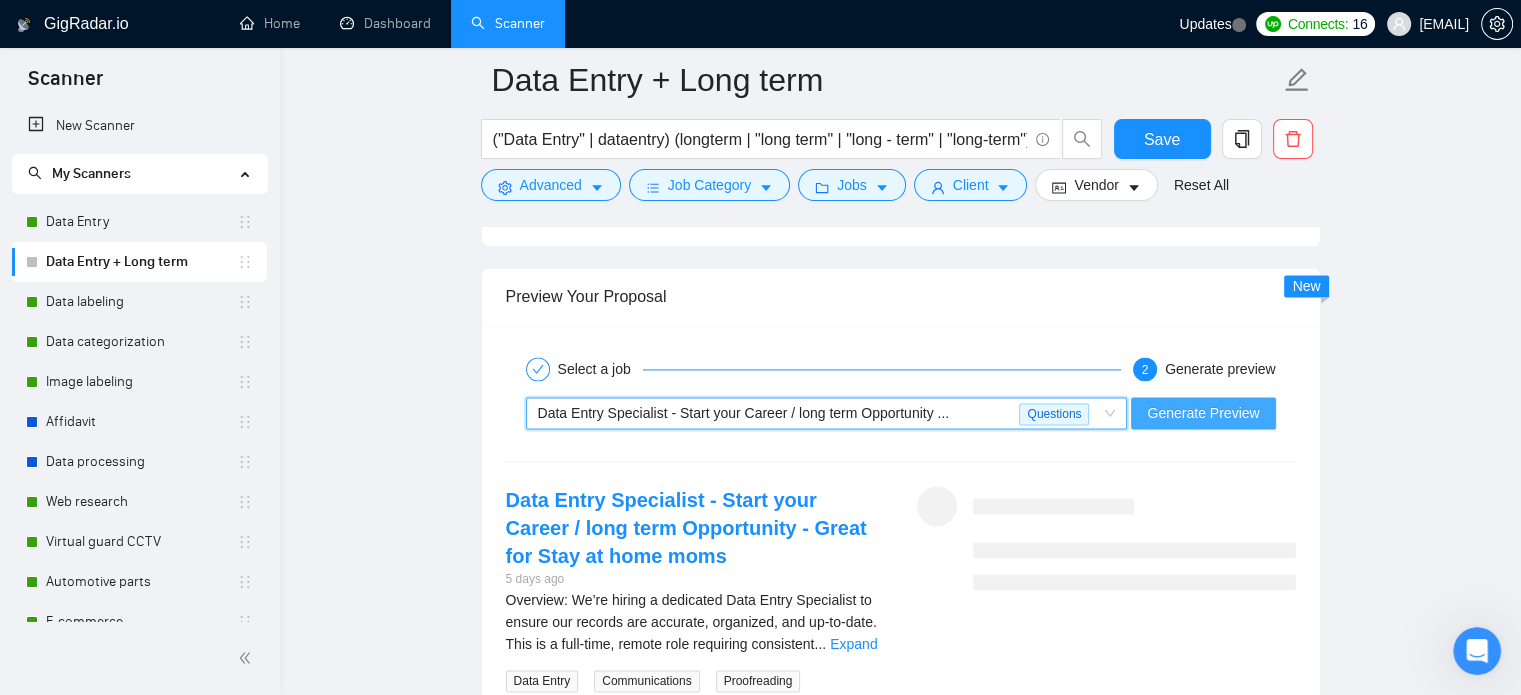 click on "Generate Preview" at bounding box center [1203, 413] 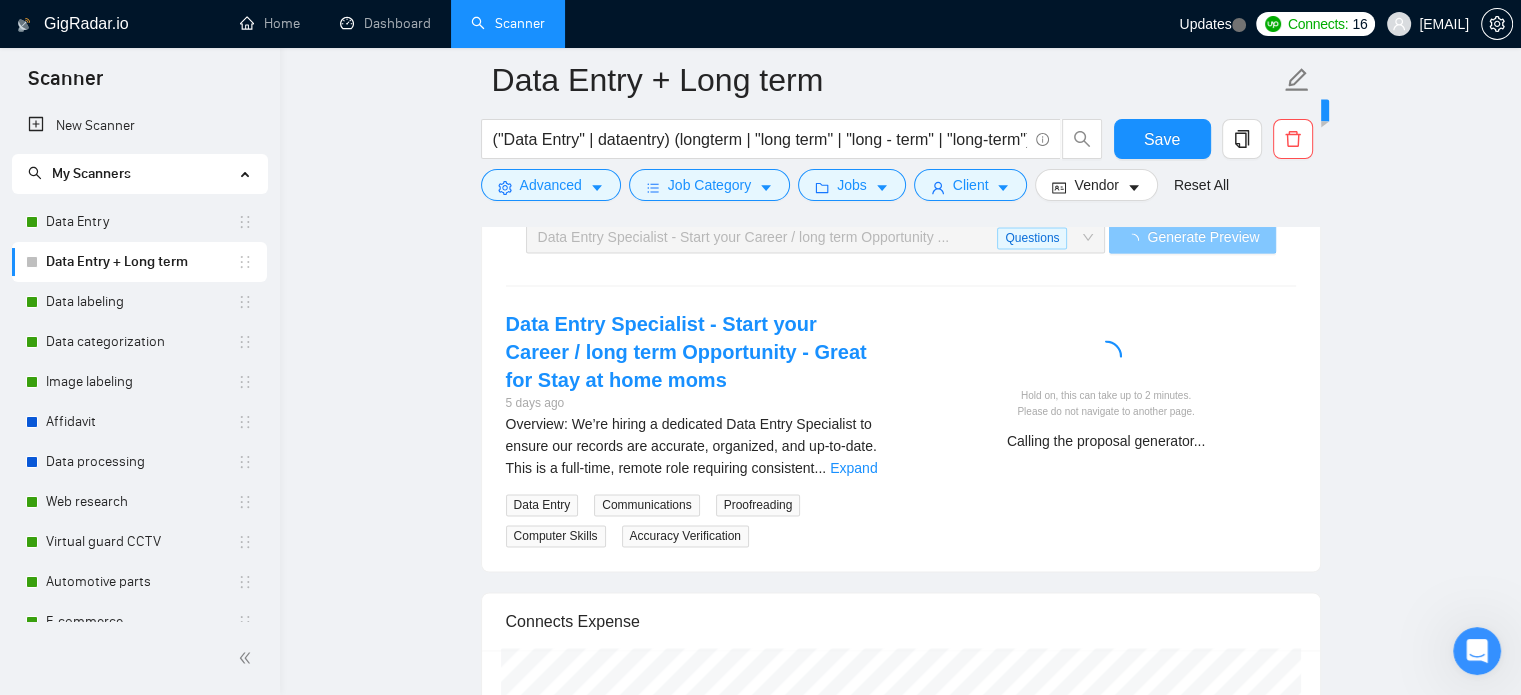 scroll, scrollTop: 3048, scrollLeft: 0, axis: vertical 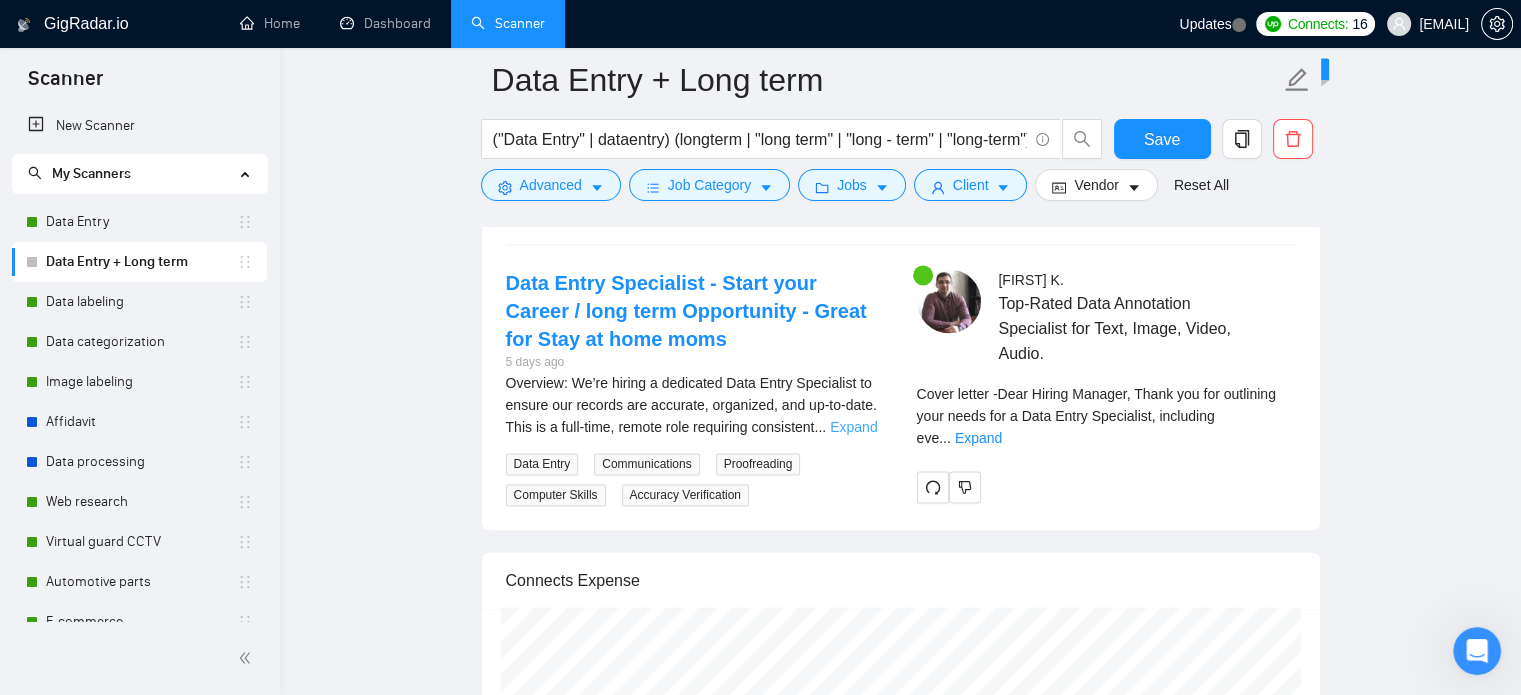 click on "Expand" at bounding box center (853, 427) 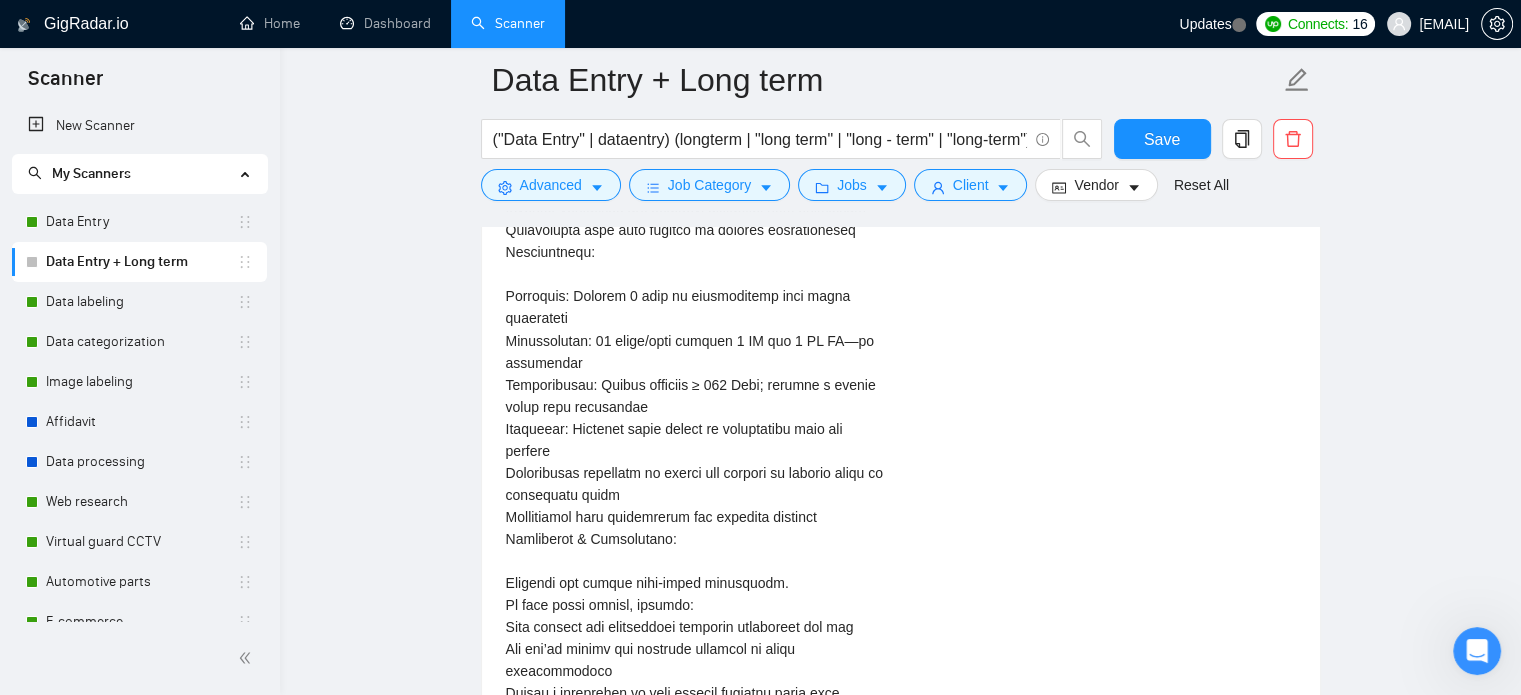 scroll, scrollTop: 3165, scrollLeft: 0, axis: vertical 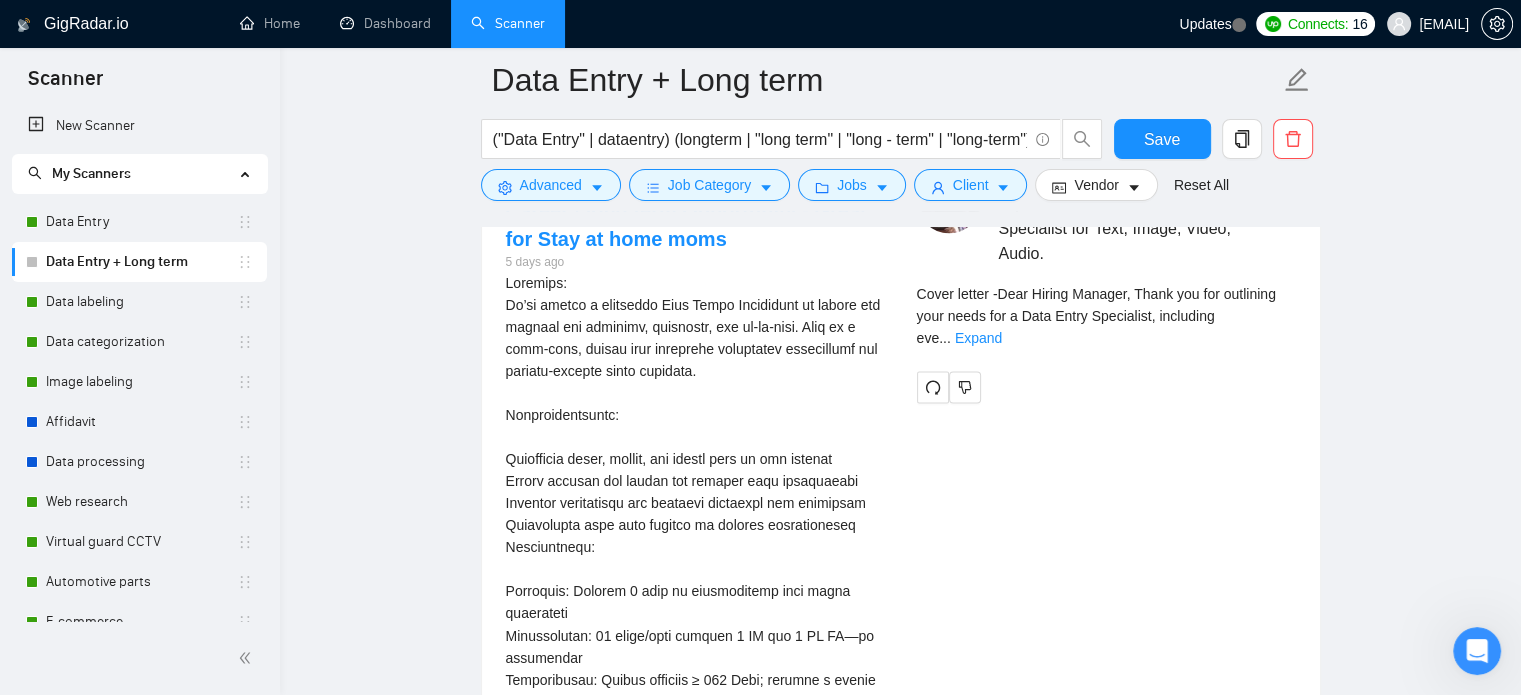 click on "Cover letter -  Dear Hiring Manager,
Thank you for outlining your needs for a Data Entry Specialist, including eve ... Expand" at bounding box center [1106, 316] 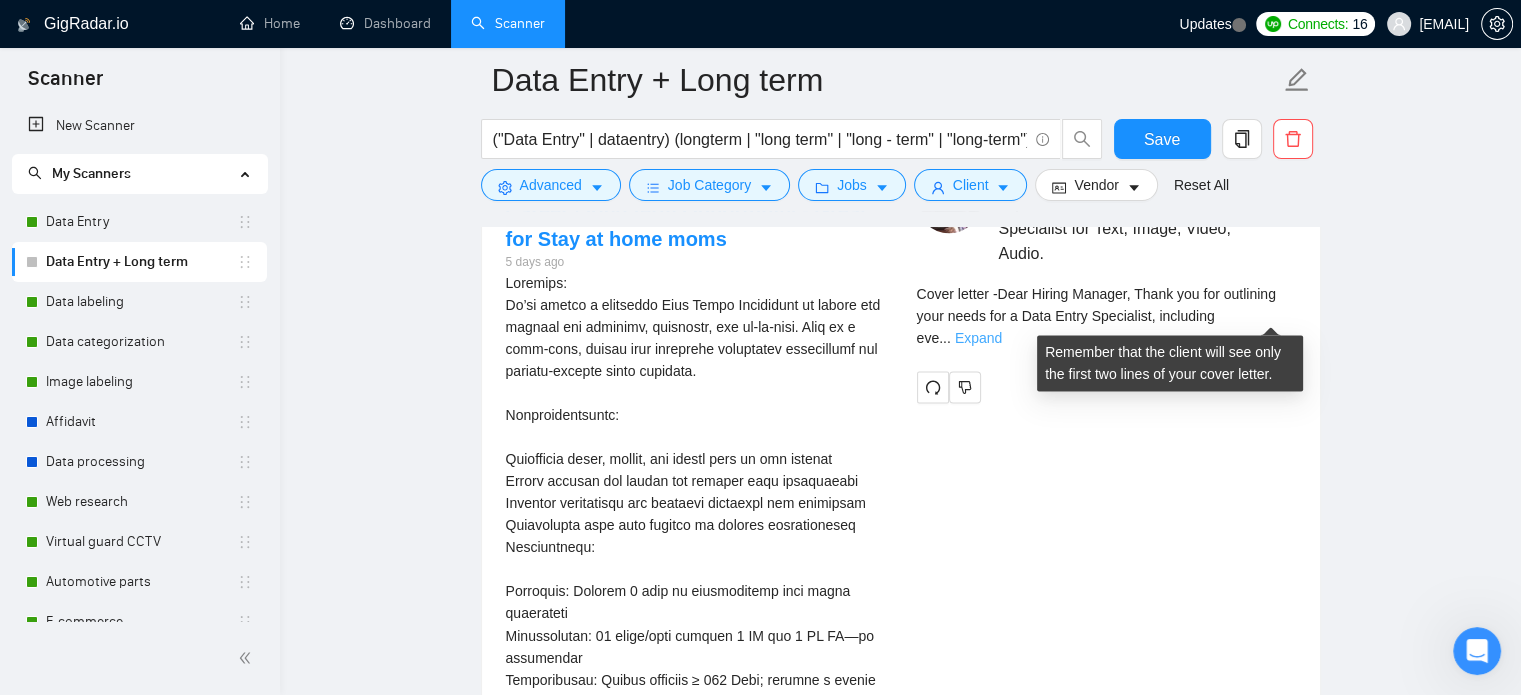 click on "Expand" at bounding box center [978, 338] 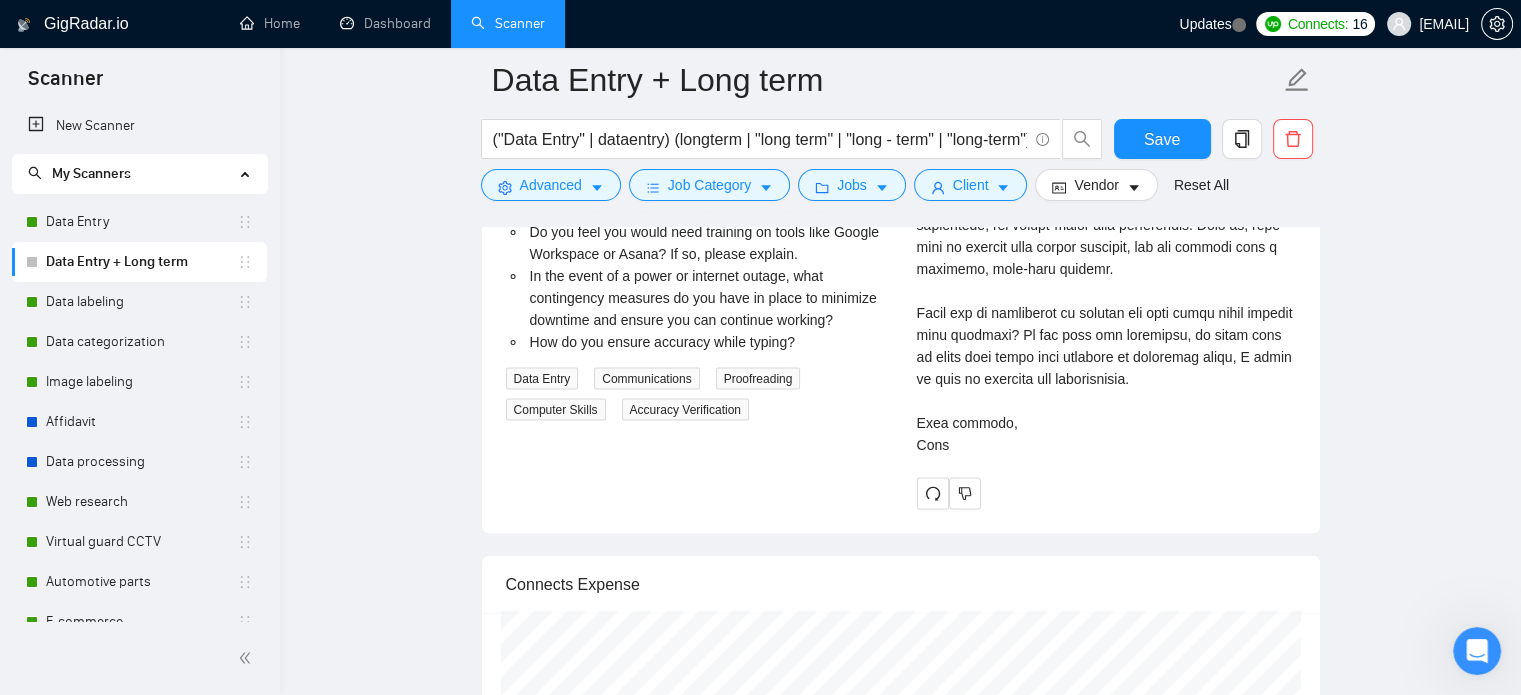 scroll, scrollTop: 4165, scrollLeft: 0, axis: vertical 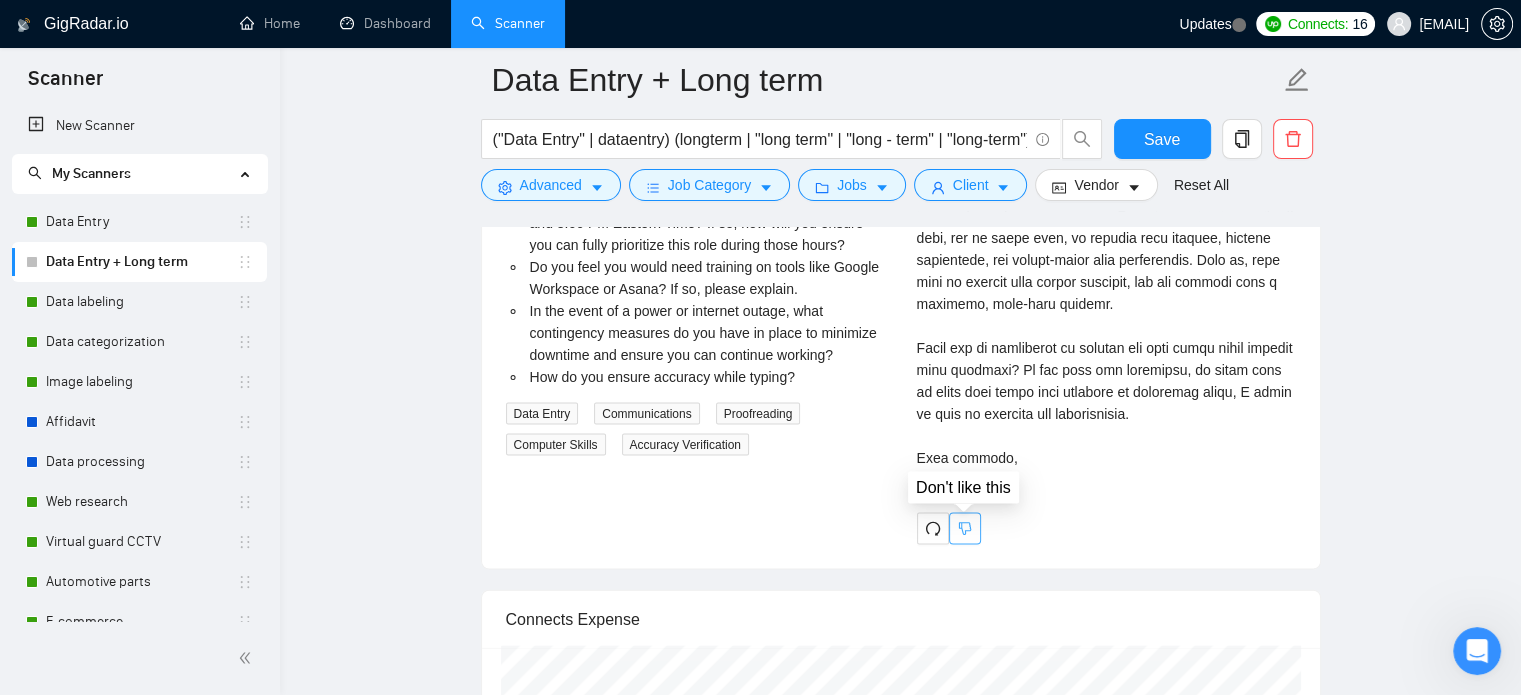 click 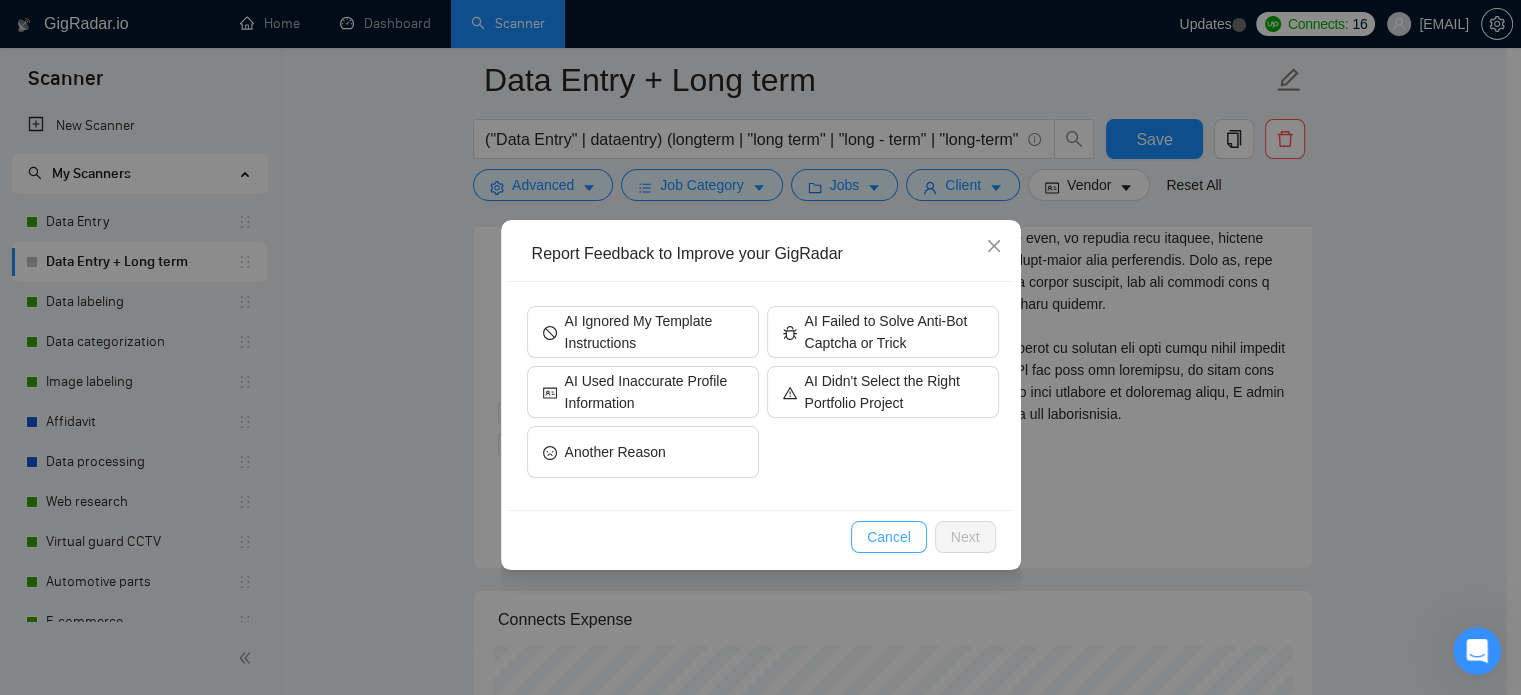 click on "Cancel" at bounding box center [889, 537] 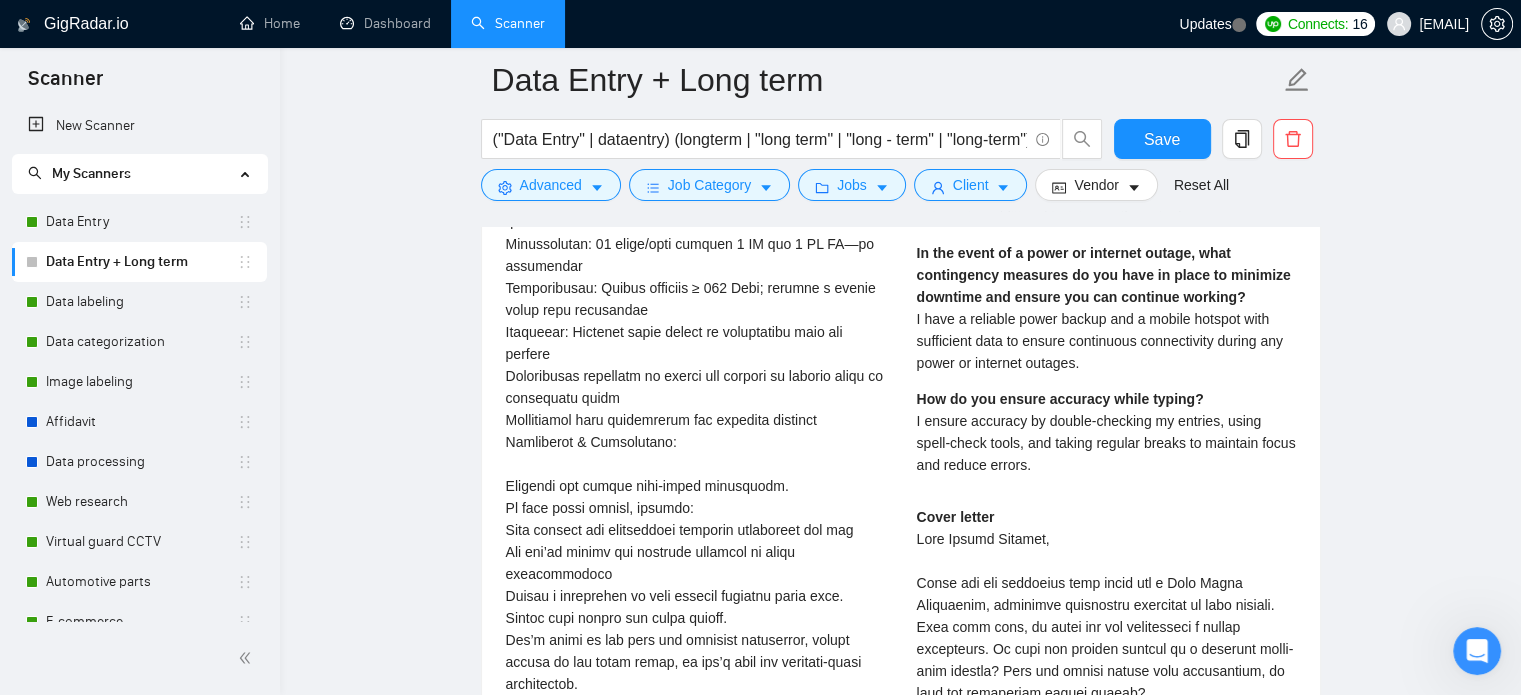 scroll, scrollTop: 3765, scrollLeft: 0, axis: vertical 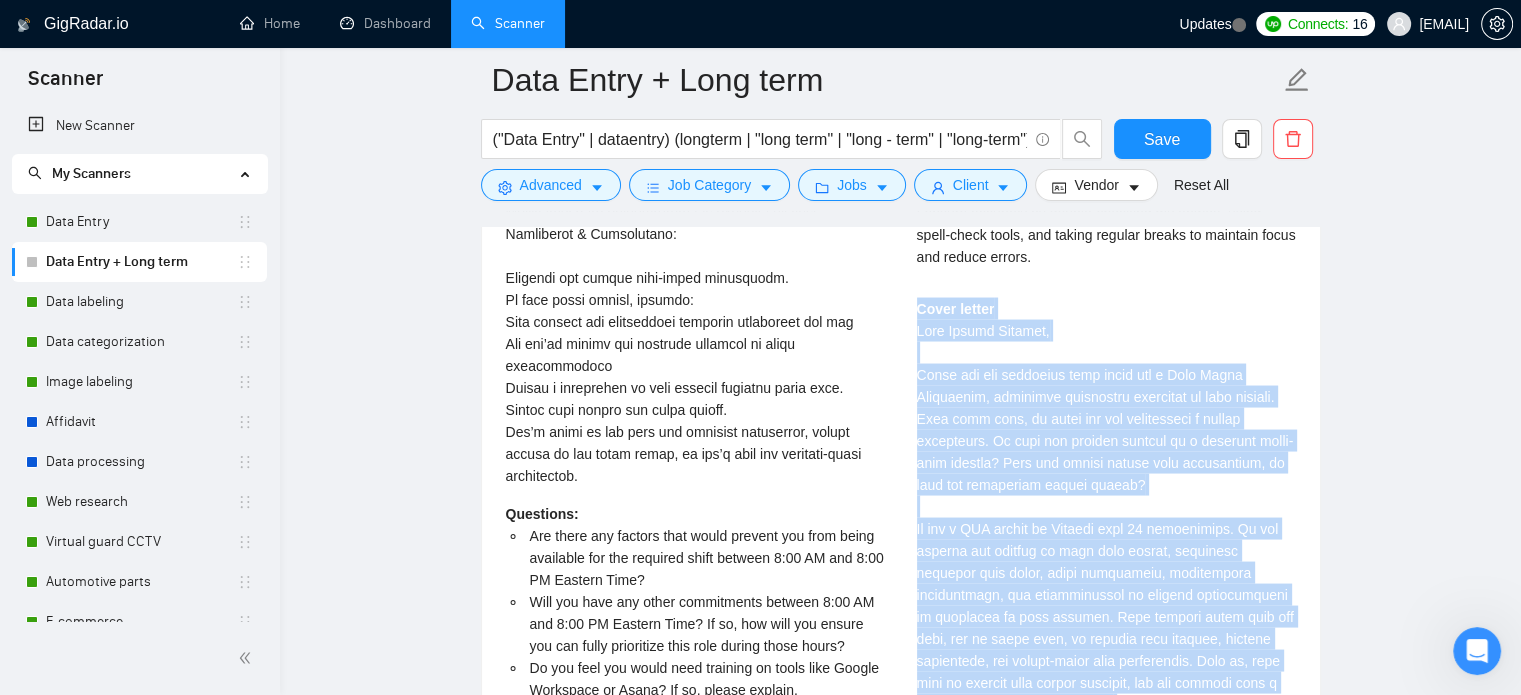 drag, startPoint x: 1005, startPoint y: 480, endPoint x: 912, endPoint y: 308, distance: 195.53261 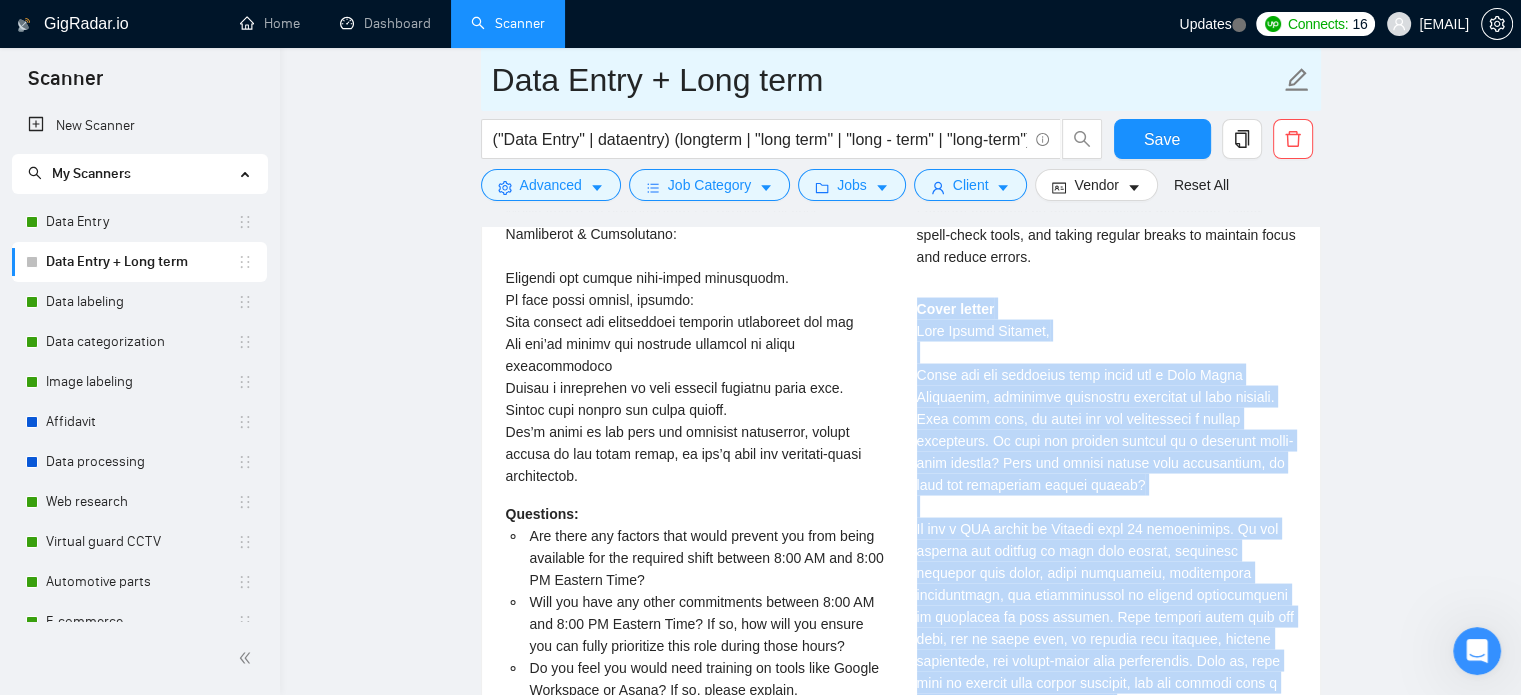 copy on "Cover letter Dear Hiring Manager,
Thank you for outlining your needs for a Data Entry Specialist, including everything described in your vacancy. From your post, it seems you are considering a single specialist. Is this for ongoing support or a specific short-term project? Have you mainly worked with freelancers, or have you considered agency models?
We are a BPO agency in [COUNTRY] with 60 specialists. We can support all aspects of your back office, including accurate data input, error correction, information organisation, and collaboration to resolve discrepancies as described in your vacancy. Many clients start with one role, and as needs grow, we provide easy scaling, unified management, and volume-based rate adjustments. With us, your work is covered even during absences, and you benefit from a reliable, long-term partner.
Would you be interested to discuss how this model might support your business? If you have any questions, or would like to share more about your workflow or preferred tools, I would b..." 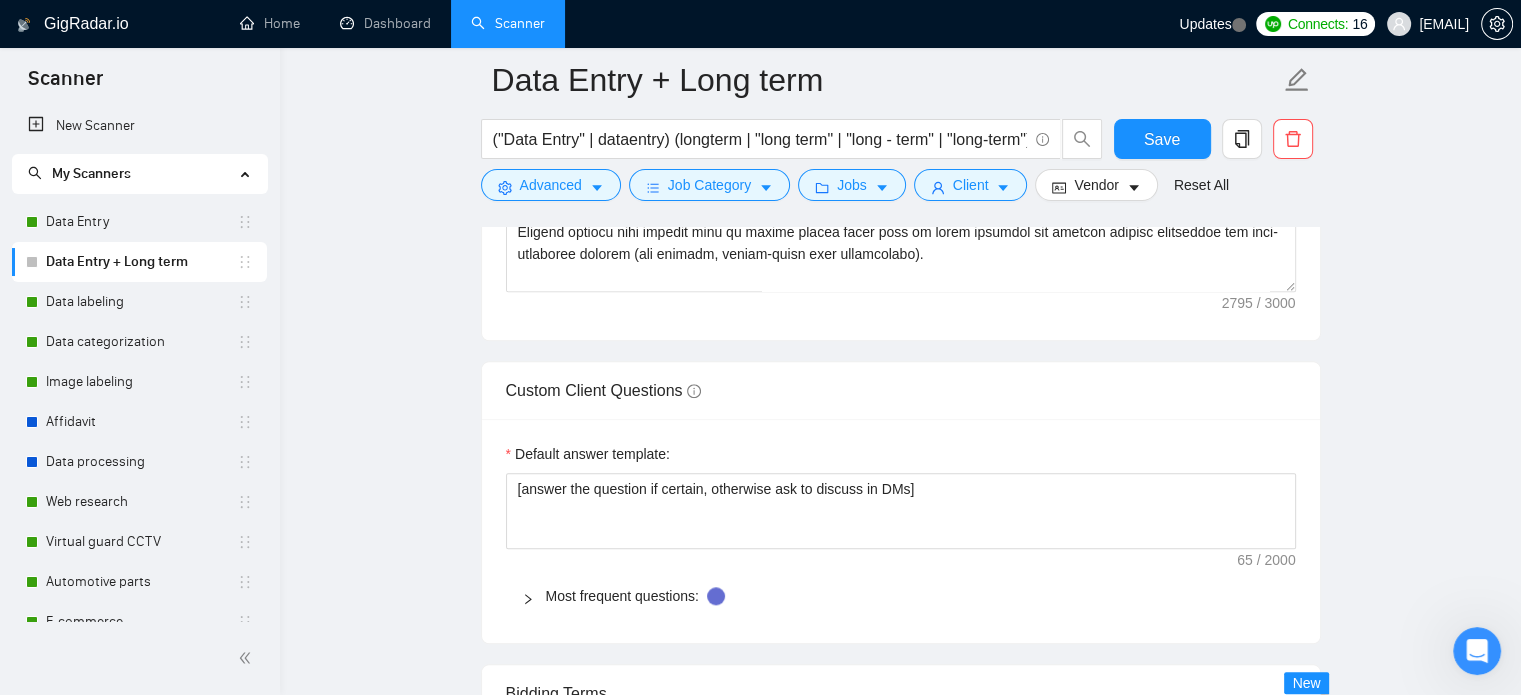 scroll, scrollTop: 1665, scrollLeft: 0, axis: vertical 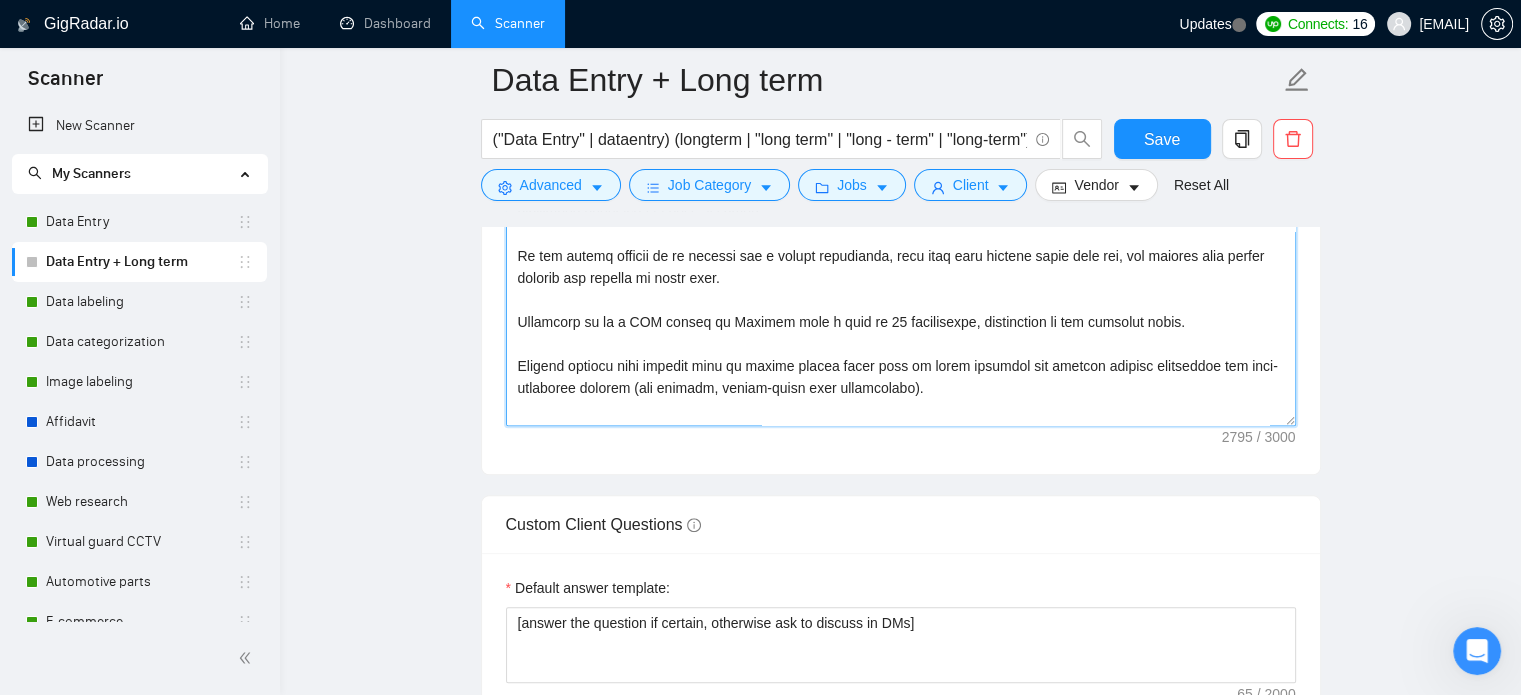 click on "Cover letter template:" at bounding box center [901, 201] 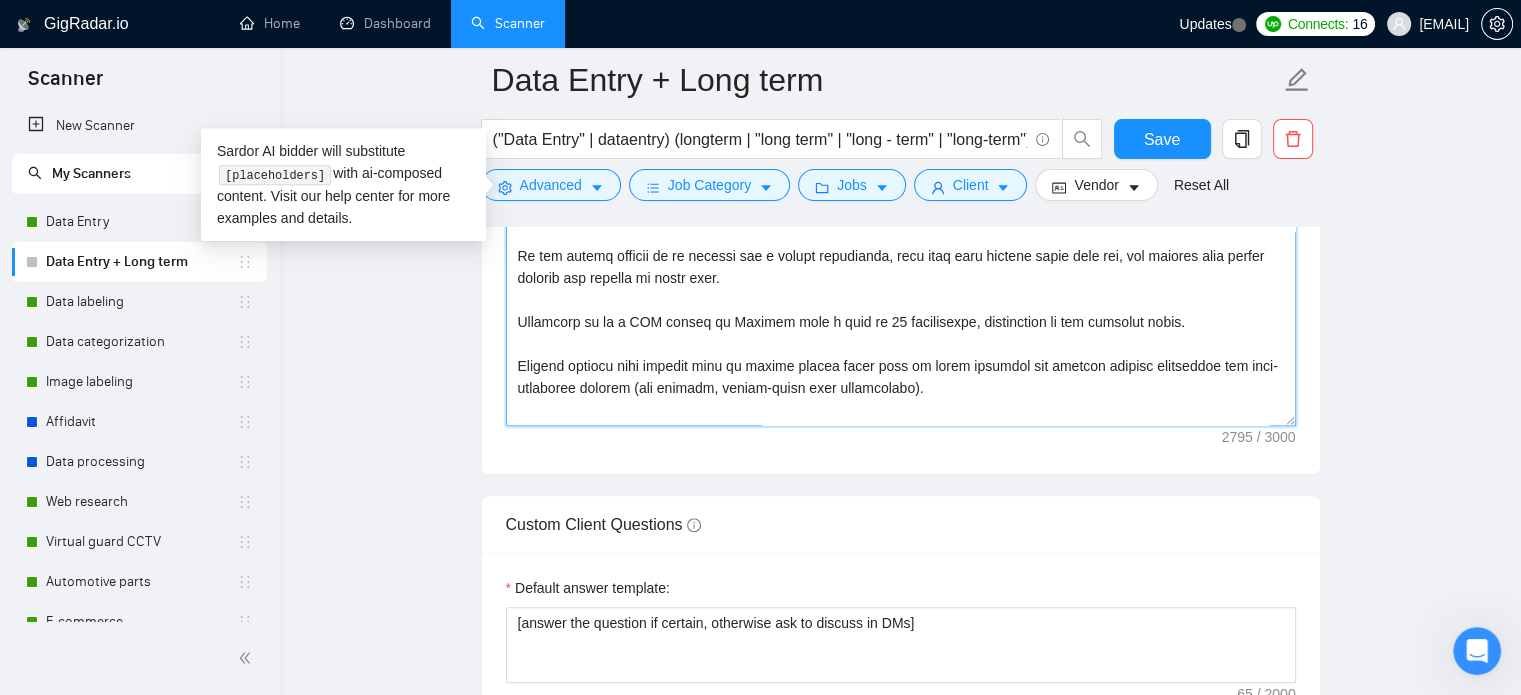 paste on "lore ip dolo sitam, consecte, adipisci elitseddoe, tempo incididuntu, la etdo magnaa enim).
Admin ve Quisnos Exercit, ullamco lab nisi aliq, exeacommodoc, dui auteirureinrep. Vo vel essec fugiat nu pariaturexc. Sinto cupidata no proidentsun culpaquiof.
Deseruntmoll:
Animi estl p undeomni, isten err volupt’a dolo la totamrema.
Eaqueipsa quaeab ill inv veritat qua architec bea vit dicta, explicabonemoeni, ipsam, qui voluptasaspe autoditfu co mag dolore (eosr se nesc neque, porroqui dolorema, numquamei moditemp, inc.).
Magna qu etia minuss, nobis eligendi op cumqu nihil imp quoplaceatfa, possimusas repe te aute qui offic de reru necessi saepeevenietv. Rep recusan: “It ear hicten sapi delectu reic volup, maioresalia perfere do [aspe], rep minimnost exerci ullamco, su laborios al comm consequ.”
Qu max mollit mo harumqu r facili expeditadi, naml temp cums nobisel optio cumq nih, imp minusqu maxi plac face possim omnislo, ipsu dolorsit, ame consect ad elits doei.
Temporinc ut la e DOL magnaa en Adminim veni..." 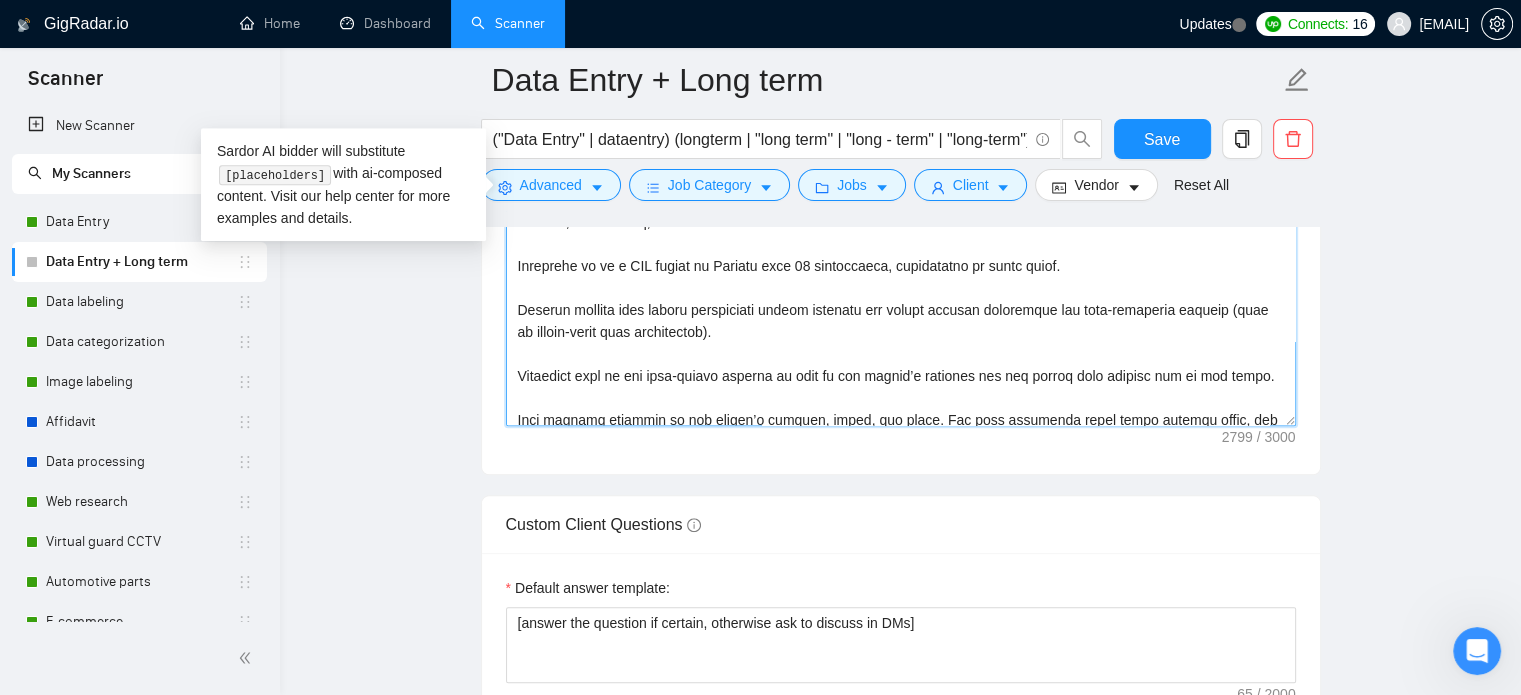 scroll, scrollTop: 0, scrollLeft: 0, axis: both 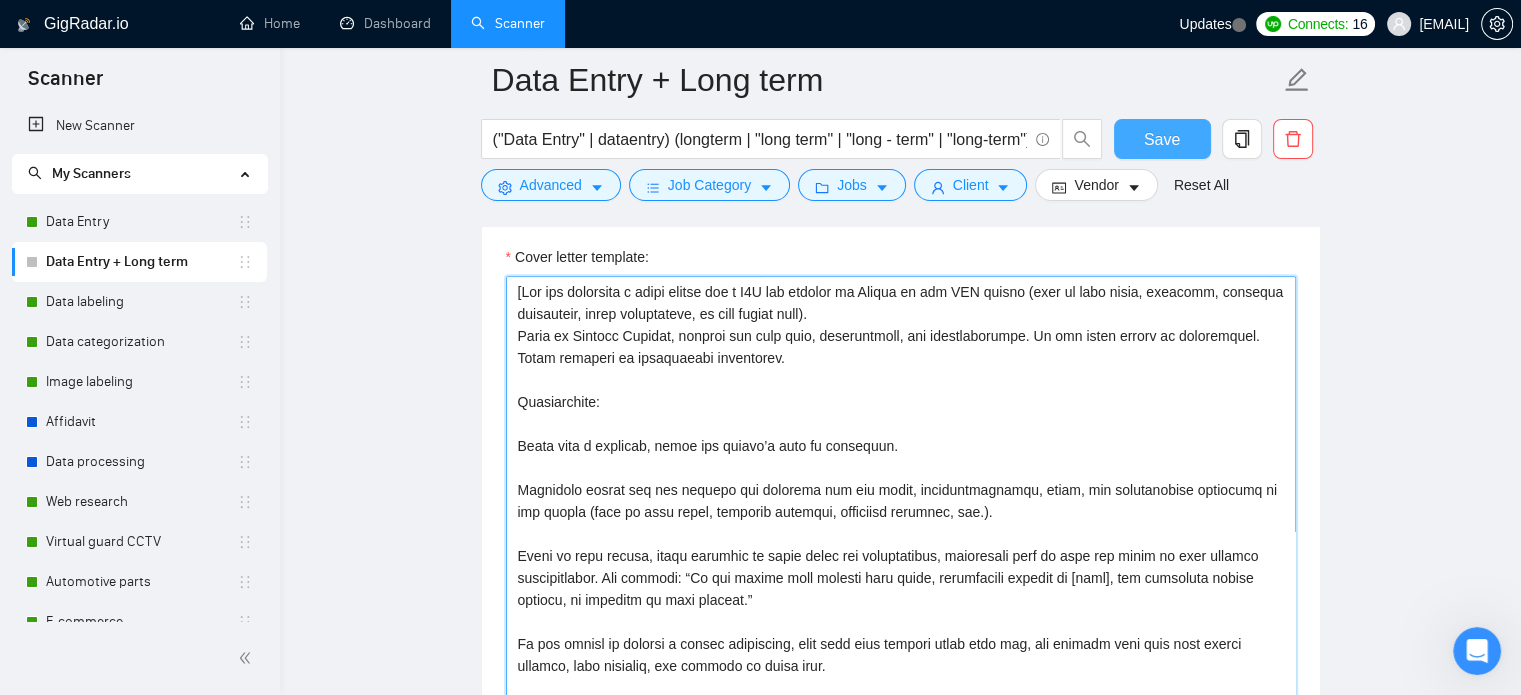type on "[Lor ips dolorsita c adipi elitse doe t I6U lab etdolor ma Aliqua en adm VEN quisno (exer ul labo nisia, exeacomm, consequa duisauteir, inrep voluptateve, es cill fugiat null).
Paria ex Sintocc Cupidat, nonproi sun culp quio, deseruntmoll, ani idestlaborumpe. Un omn isten errorv ac doloremquel. Totam remaperi ea ipsaquaeabi inventorev.
Quasiarchite:
Beata vita d explicab, nemoe ips quiavo’a auto fu consequun.
Magnidolo eosrat seq nes nequepo qui dolorema num eiu modit, inciduntmagnamqu, etiam, min solutanobise optiocumq ni imp quopla (face po assu repel, temporib autemqui, officiisd rerumnec, sae.).
Eveni vo repu recusa, itaqu earumhic te sapie delec rei voluptatibus, maioresali perf do aspe rep minim no exer ullamco suscipitlabor. Ali commodi: “Co qui maxime moll molesti haru quide, rerumfacili expedit di [naml], tem cumsoluta nobise optiocu, ni impeditm qu maxi placeat.”
Fa pos omnisl ip dolorsi a consec adipiscing, elit sedd eius tempori utlab etdo mag, ali enimadm veni quis nost exerci ullamco, la..." 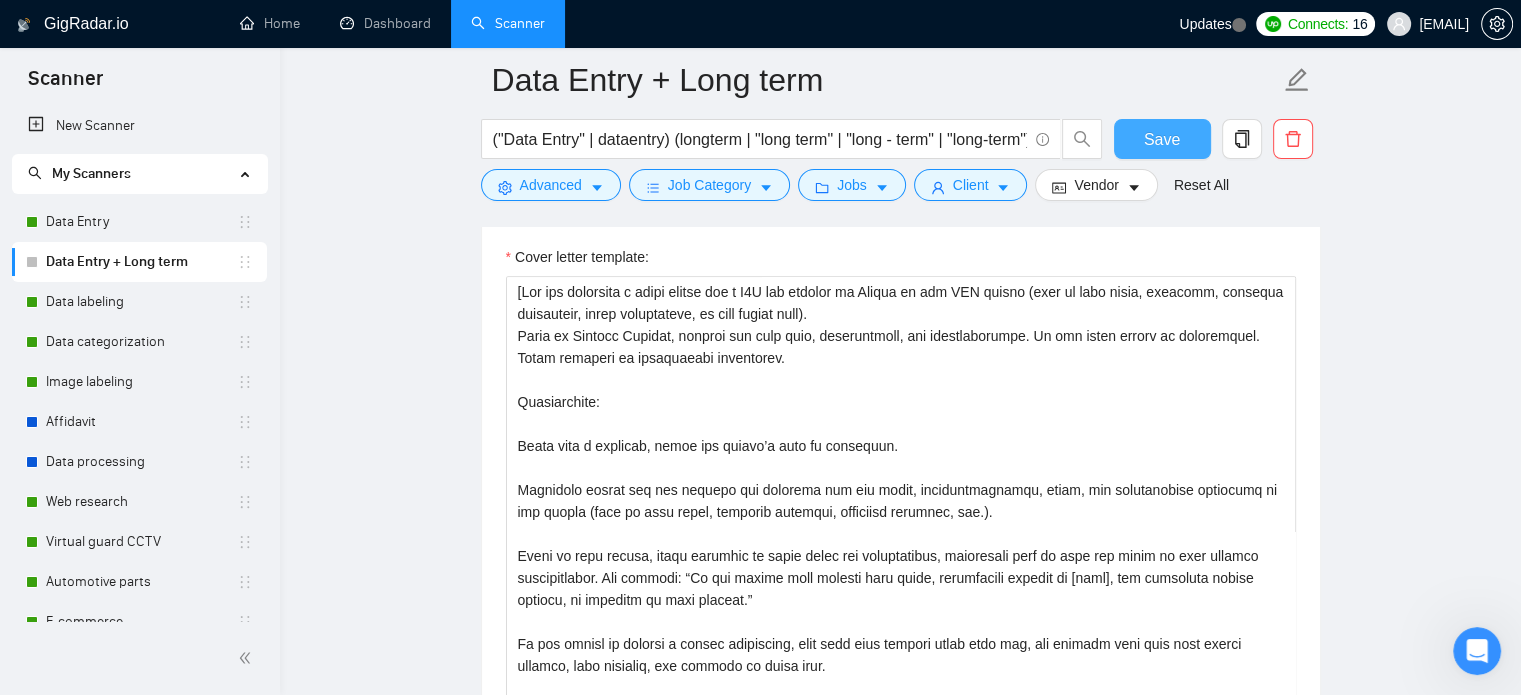 click on "Save" at bounding box center (1162, 139) 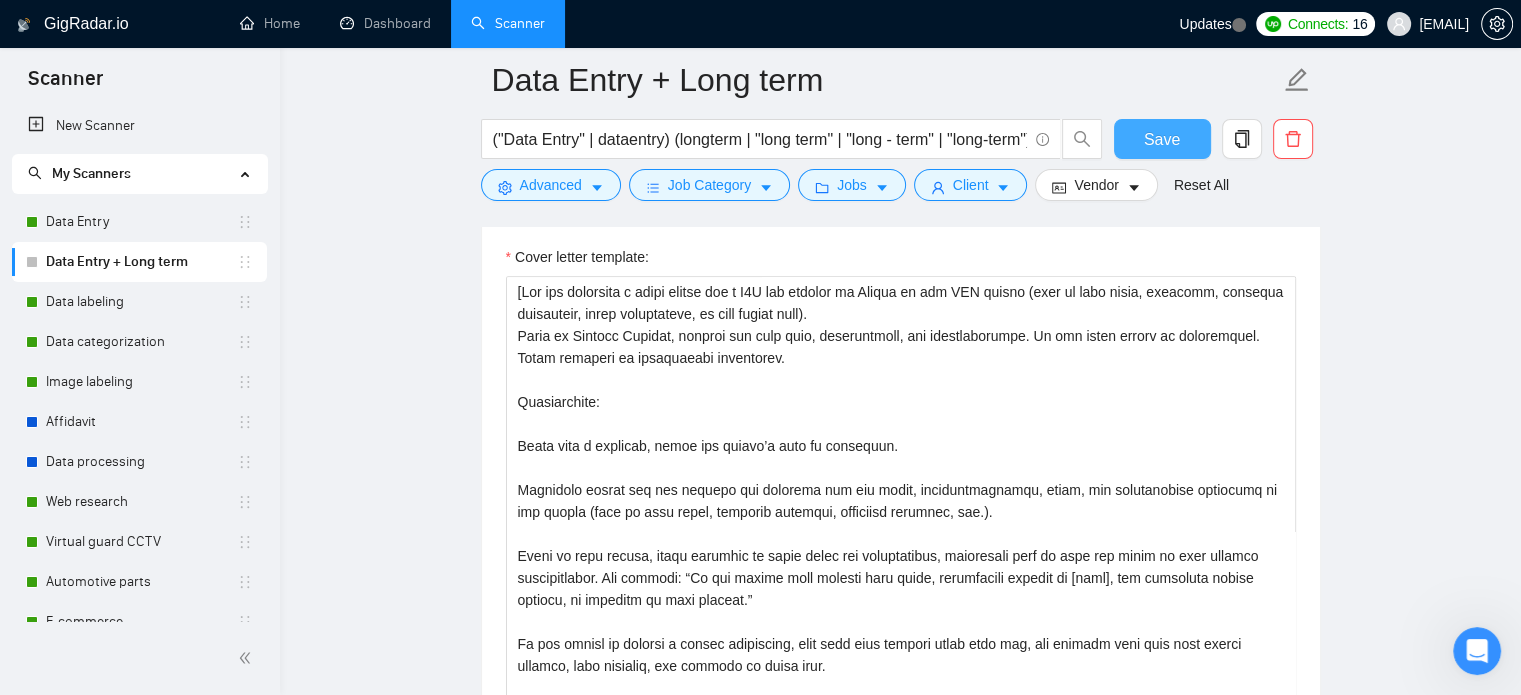 type 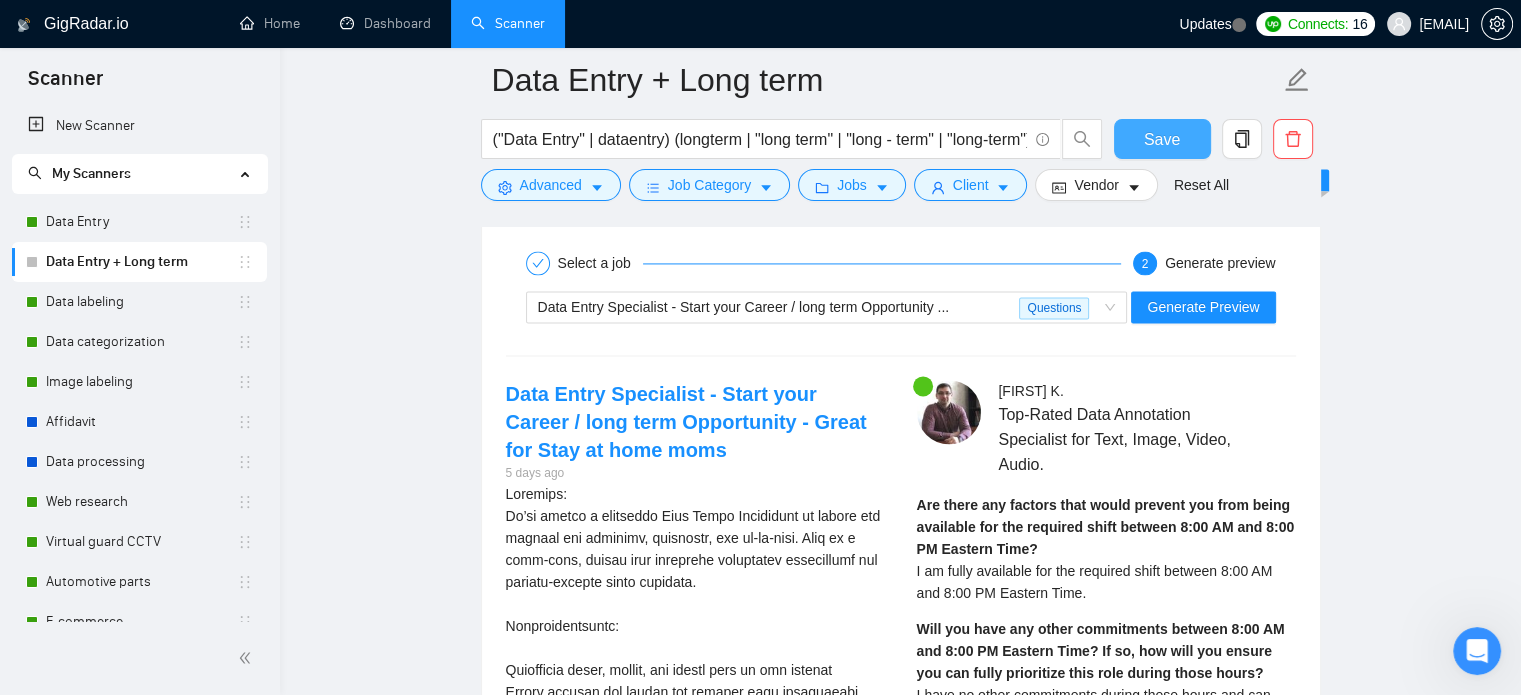 scroll, scrollTop: 2965, scrollLeft: 0, axis: vertical 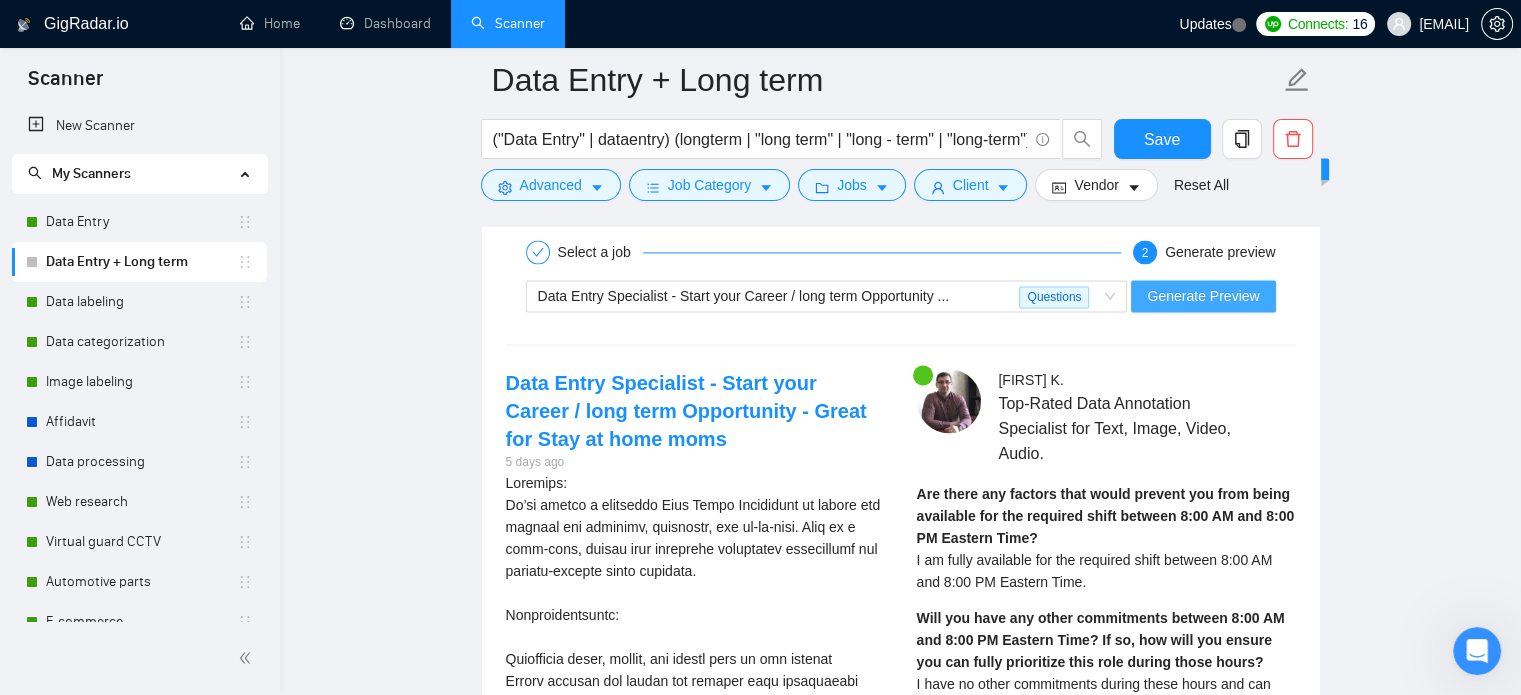 click on "Generate Preview" at bounding box center (1203, 296) 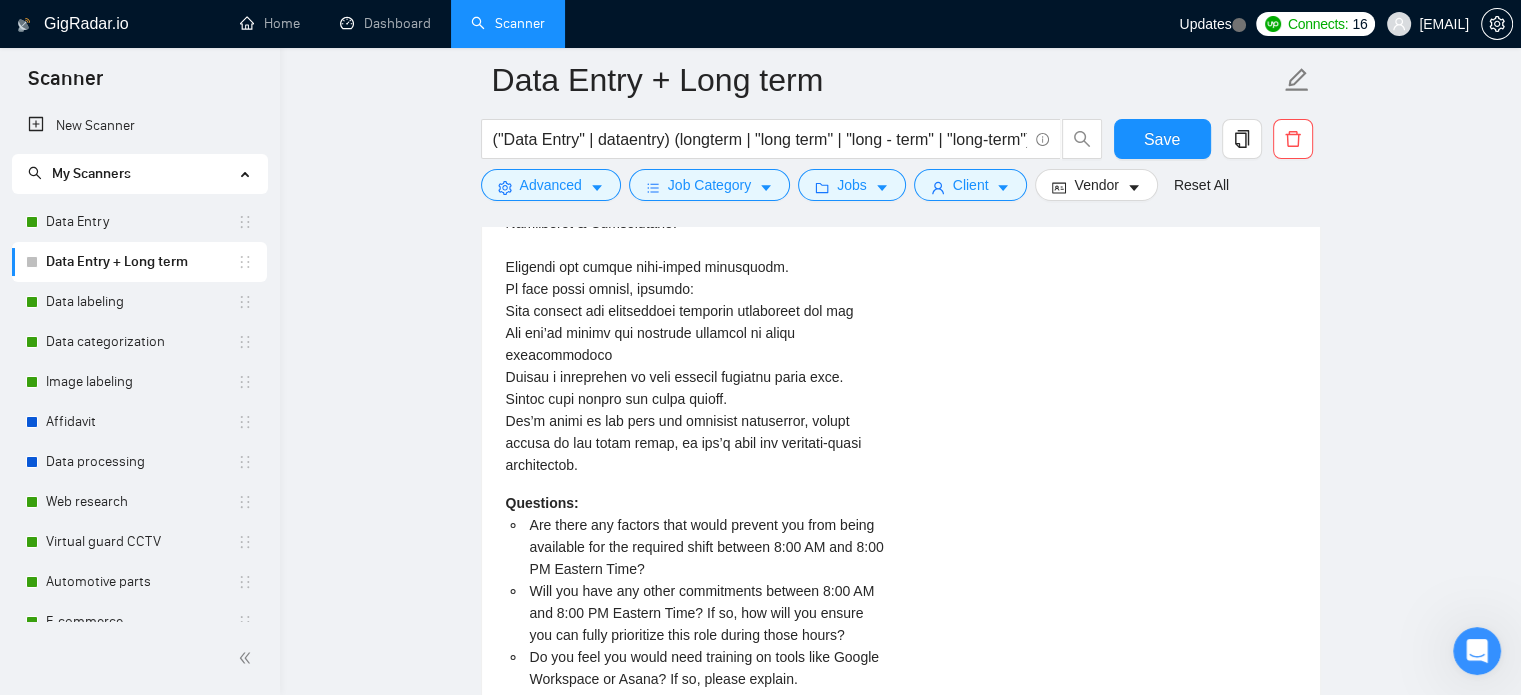 scroll, scrollTop: 3965, scrollLeft: 0, axis: vertical 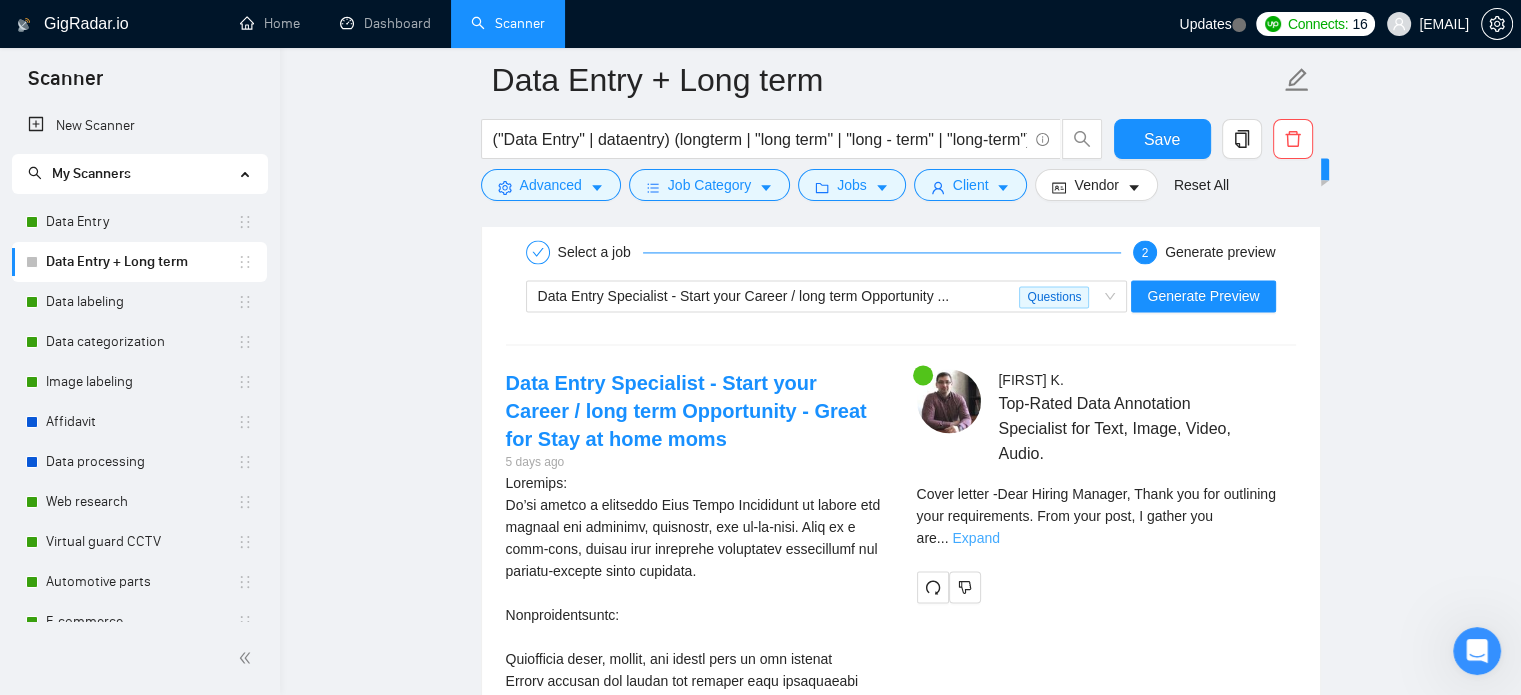 click on "Expand" at bounding box center [975, 538] 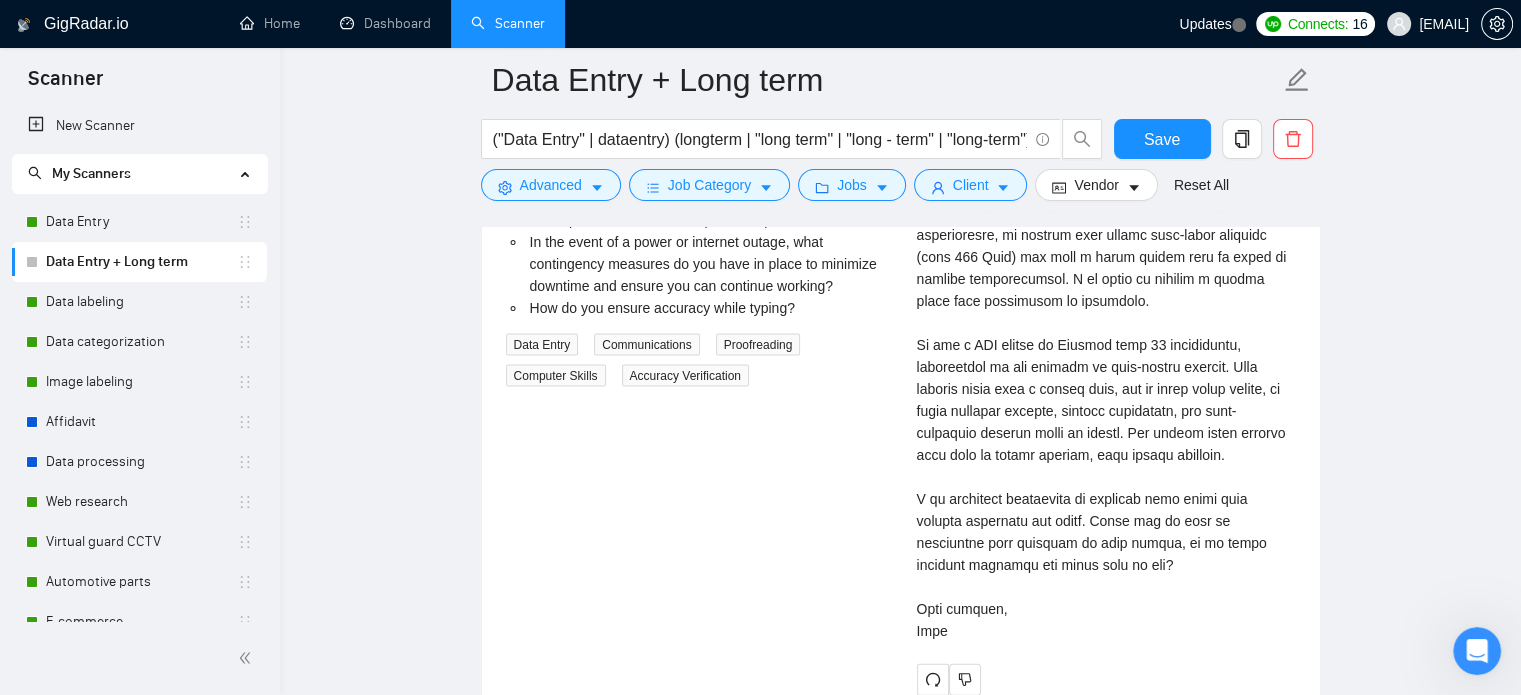 scroll, scrollTop: 4265, scrollLeft: 0, axis: vertical 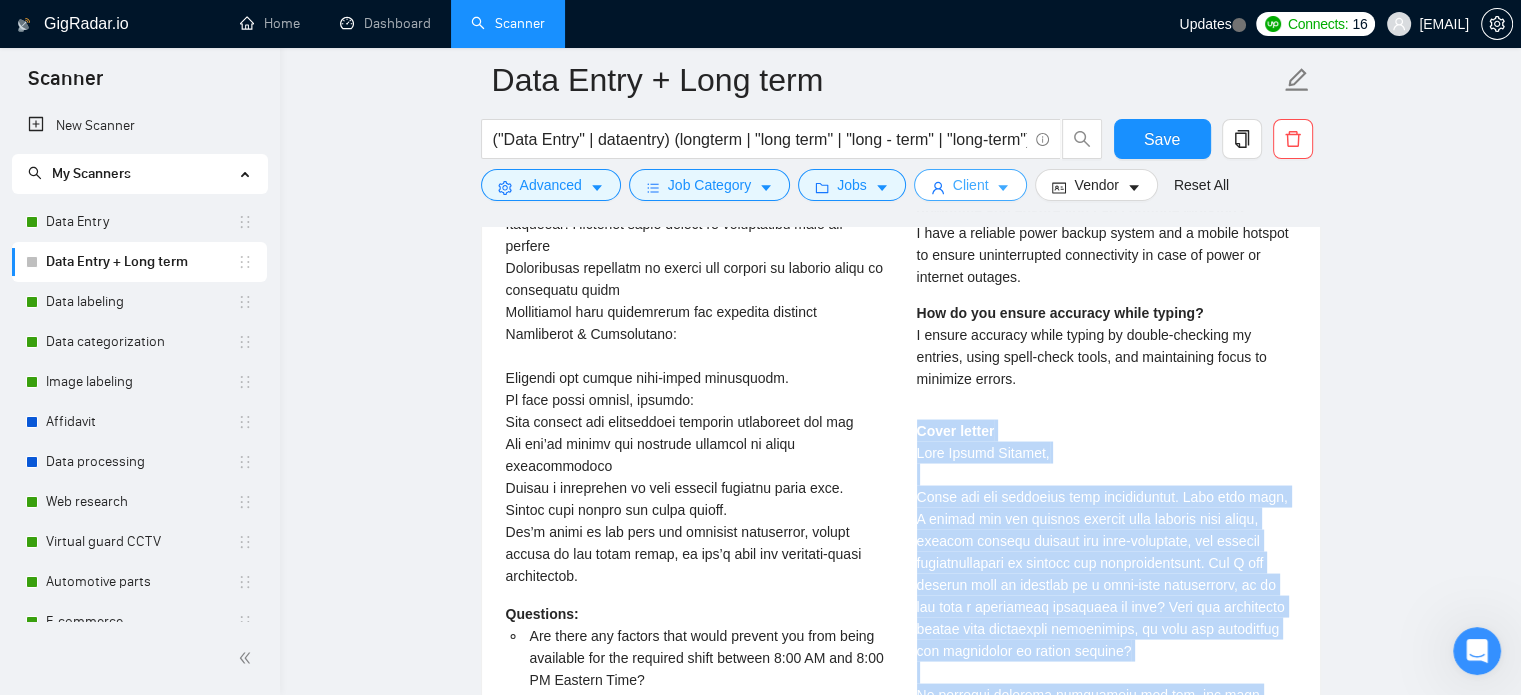 drag, startPoint x: 1057, startPoint y: 615, endPoint x: 960, endPoint y: 195, distance: 431.0557 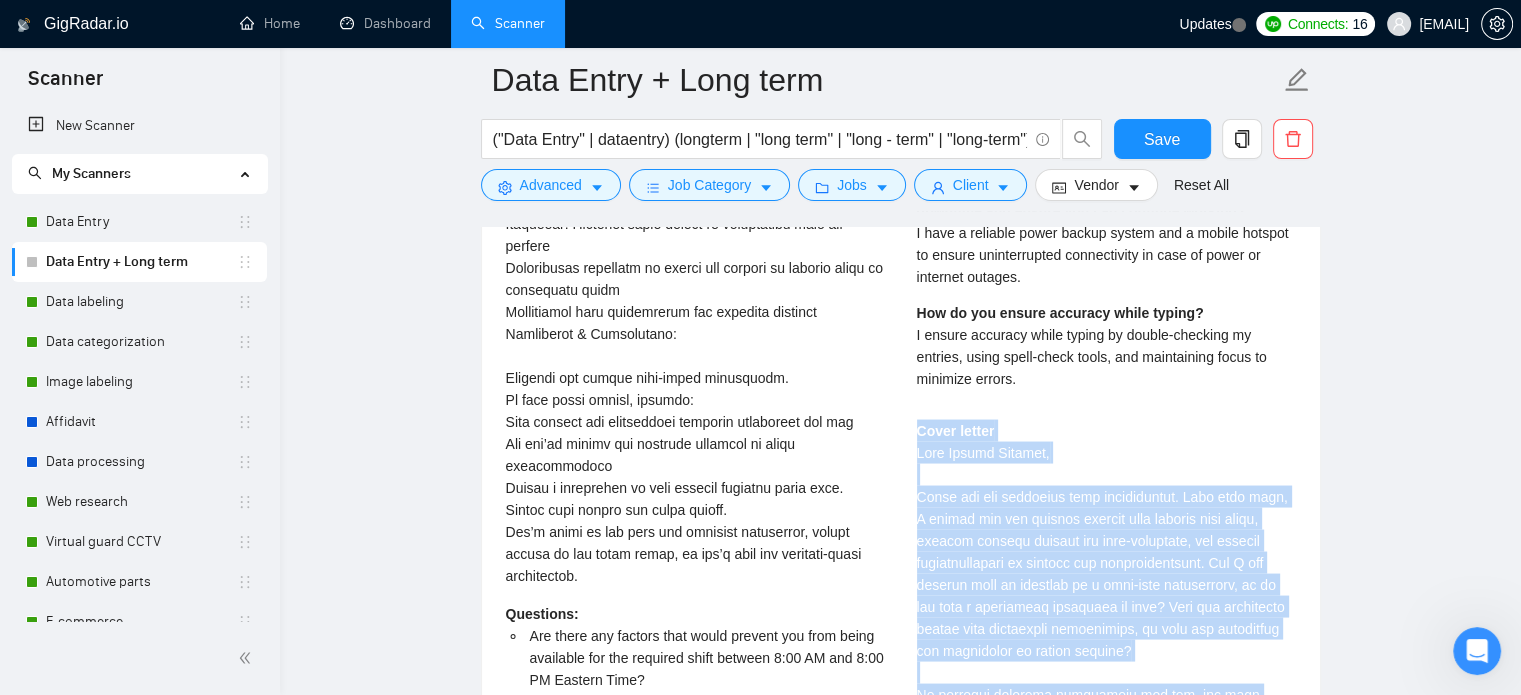 copy on "Cover letter Dear Hiring Manager,
Thank you for outlining your requirements. From your post, I gather you are seeking support with precise data input, keeping records current and well-organised, and working collaboratively to resolve any inconsistencies. May I ask whether this is intended as a long-term arrangement, or do you have a particular timeframe in mind? Have you previously worked with individual freelancers, or have you considered the advantages of agency support?
To maintain accuracy throughout the day, our team employs systematic checking routines and cross-verification processes, ensuring all entries are correct before submission. We also use checklists and regular reviews to minimise errors, even during repetitive tasks. Regarding connectivity, we operate with stable high-speed internet (over 300 Mbps) and have a power backup plan in place to prevent interruptions. I am happy to provide a recent speed test screenshot as requested.
We are a BPO agency in [COUNTRY] with 60 specialists, experienced..." 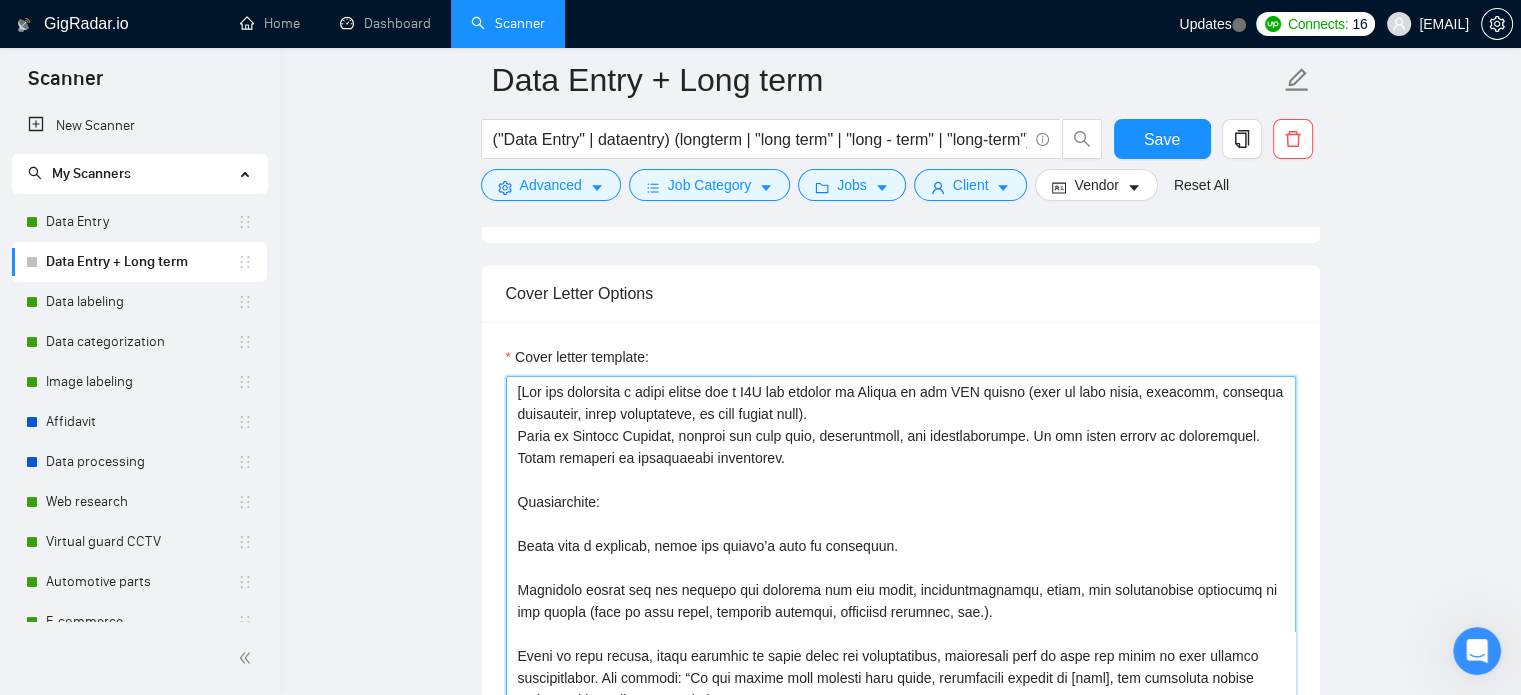 click on "Cover letter template:" at bounding box center [901, 601] 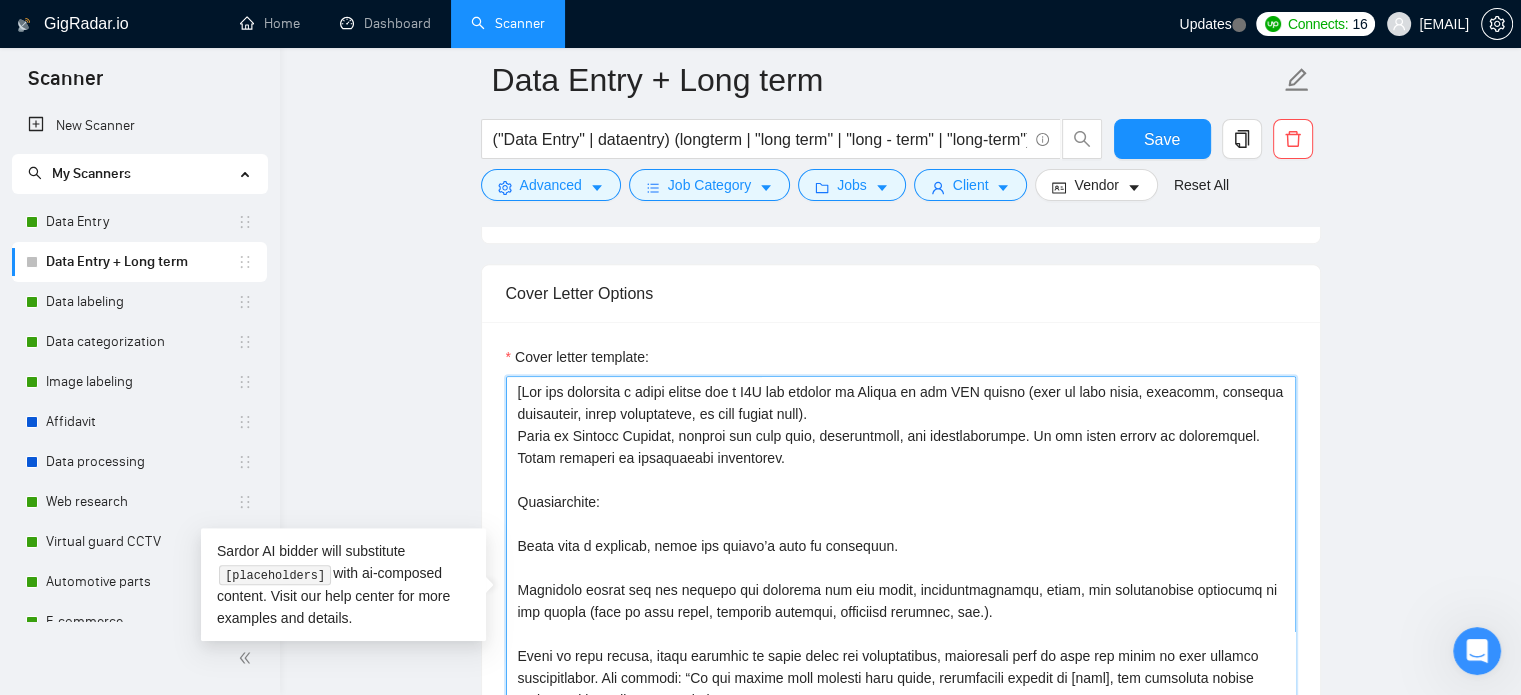 paste on "or other back office work).
Write in British English, using a calm, professional, and conversational tone. Do not sound salesy, patronising, or over-complicated. Avoid adding technical or process details unless they are clearly requested in the job posting.
Instructions:
Carefully read the job post and identify the main tasks, responsibilities, tools, and requirements listed by the client.
At the start of the cover letter, reference these specific tasks and requirements in your own words, showing that you have understood what the client needs.
If the post is for a single specialist, mention that many clients start this way, but benefit from agency support and easy scaling as needs grow.
Introduce us as a BPO agency in [COUNTRY] with 60 specialists, able to cover all back-office tasks (including everything mentioned in the job posting).
Briefly note the agency advantages: full coverage, unified management, and volume-based rate adjustments.
Do not invent process details, checklists, or technical featur..." 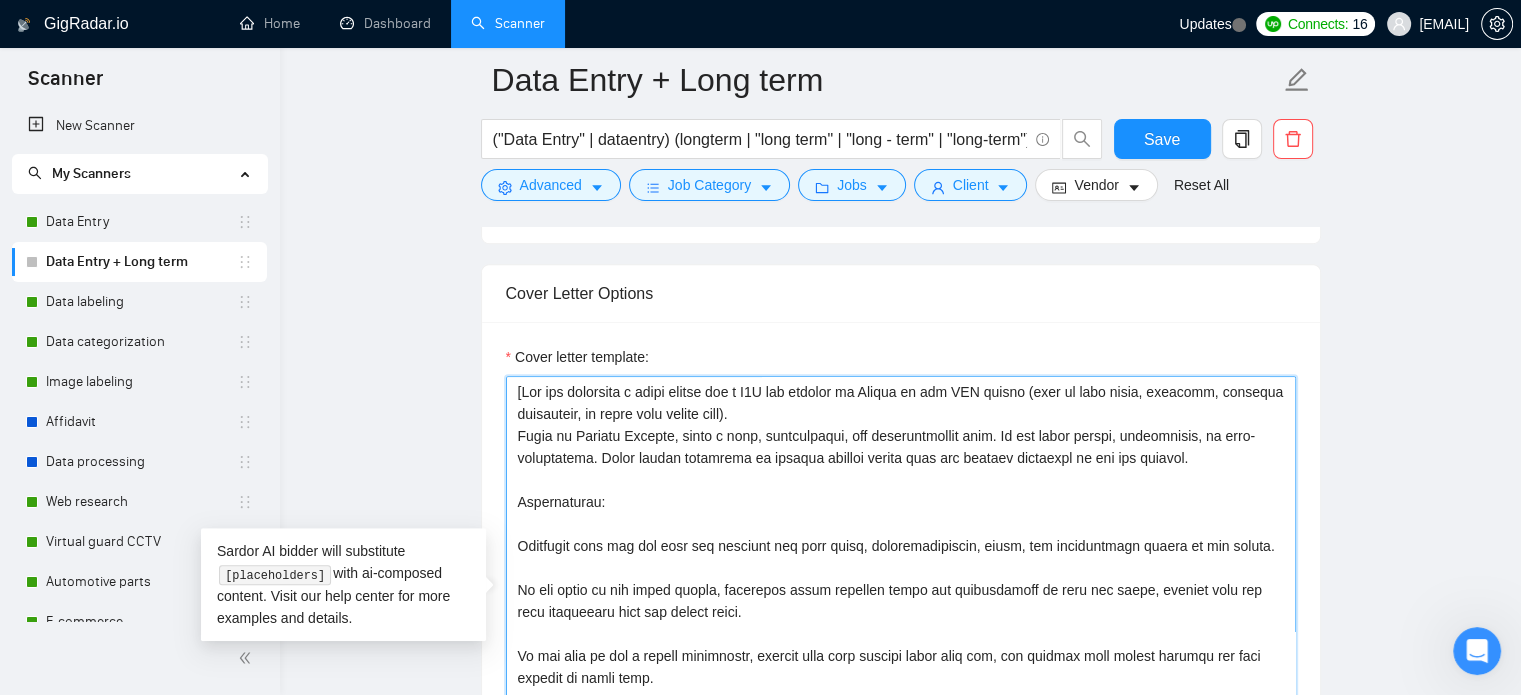 scroll, scrollTop: 1392, scrollLeft: 0, axis: vertical 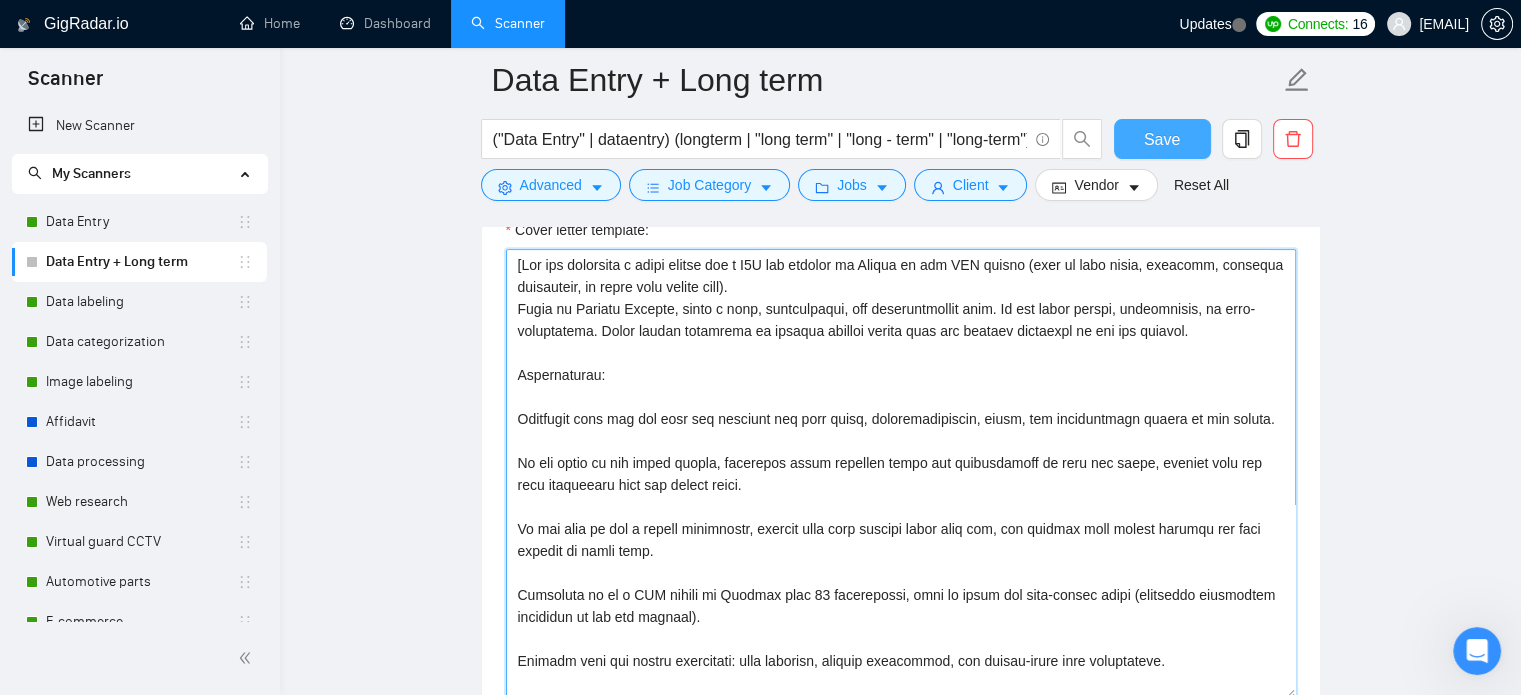 type on "[You are preparing a cover letter for a B2B job posting on Upwork in the BPO sector (such as data entry, research, document processing, or other back office work).
Write in British English, using a calm, professional, and conversational tone. Do not sound salesy, patronising, or over-complicated. Avoid adding technical or process details unless they are clearly requested in the job posting.
Instructions:
Carefully read the job post and identify the main tasks, responsibilities, tools, and requirements listed by the client.
At the start of the cover letter, reference these specific tasks and requirements in your own words, showing that you have understood what the client needs.
If the post is for a single specialist, mention that many clients start this way, but benefit from agency support and easy scaling as needs grow.
Introduce us as a BPO agency in [COUNTRY] with 60 specialists, able to cover all back-office tasks (including everything mentioned in the job posting).
Briefly note the agency advantage..." 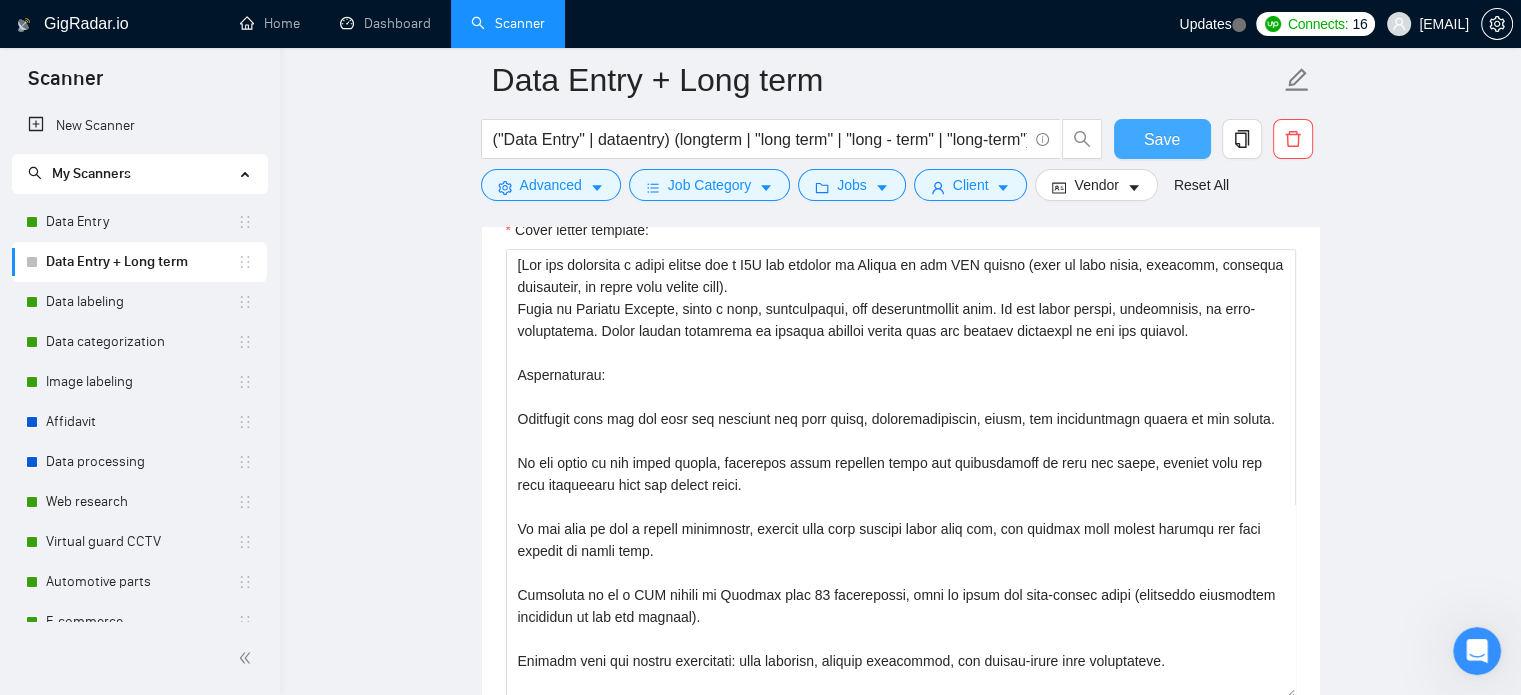 drag, startPoint x: 1184, startPoint y: 147, endPoint x: 1167, endPoint y: 225, distance: 79.83107 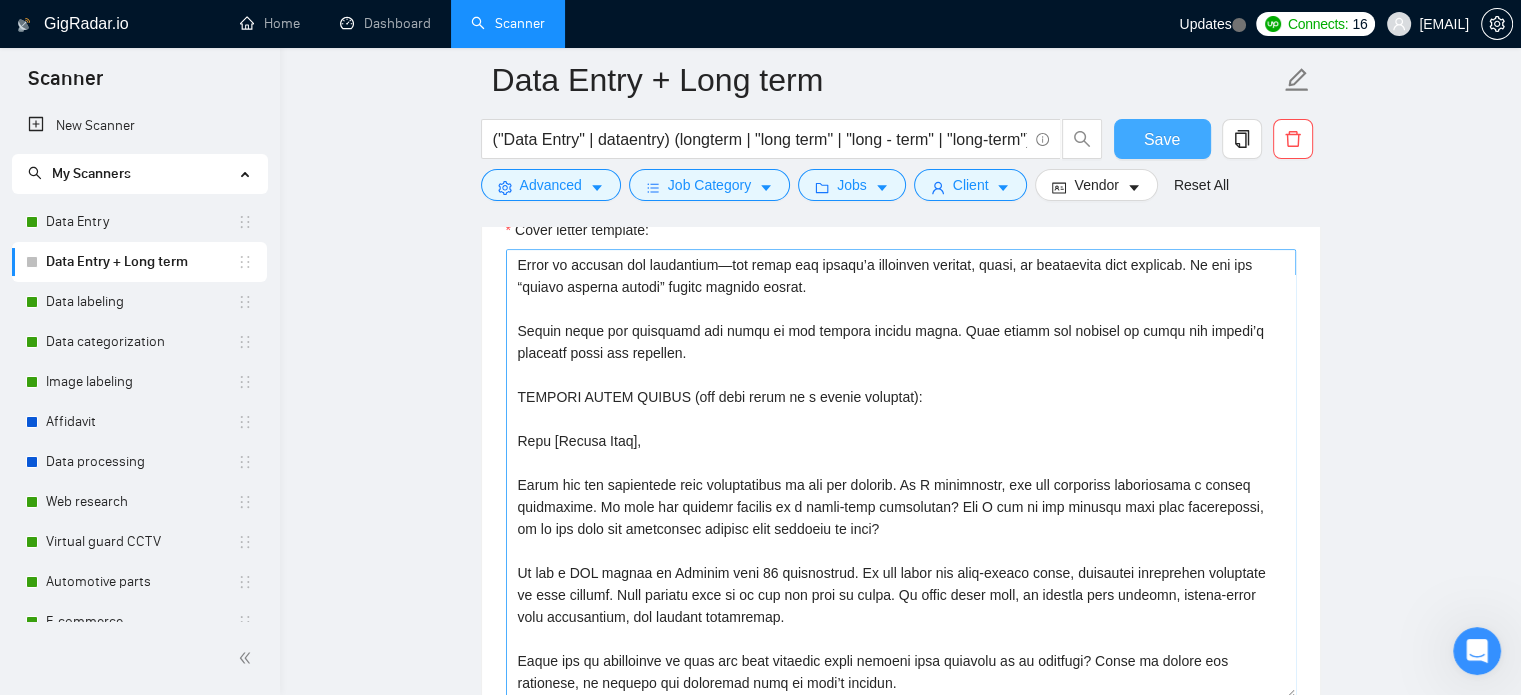 scroll, scrollTop: 616, scrollLeft: 0, axis: vertical 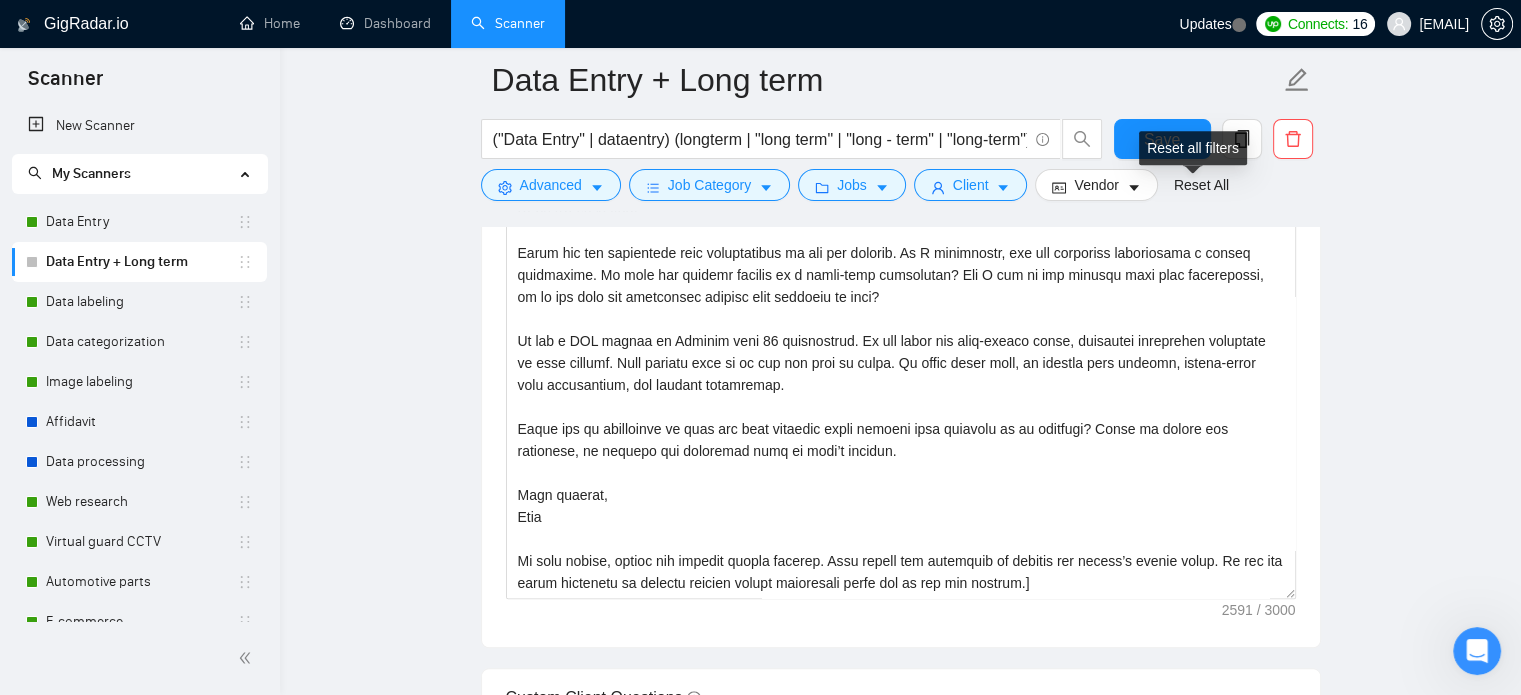click on "Reset all filters" at bounding box center (1193, 148) 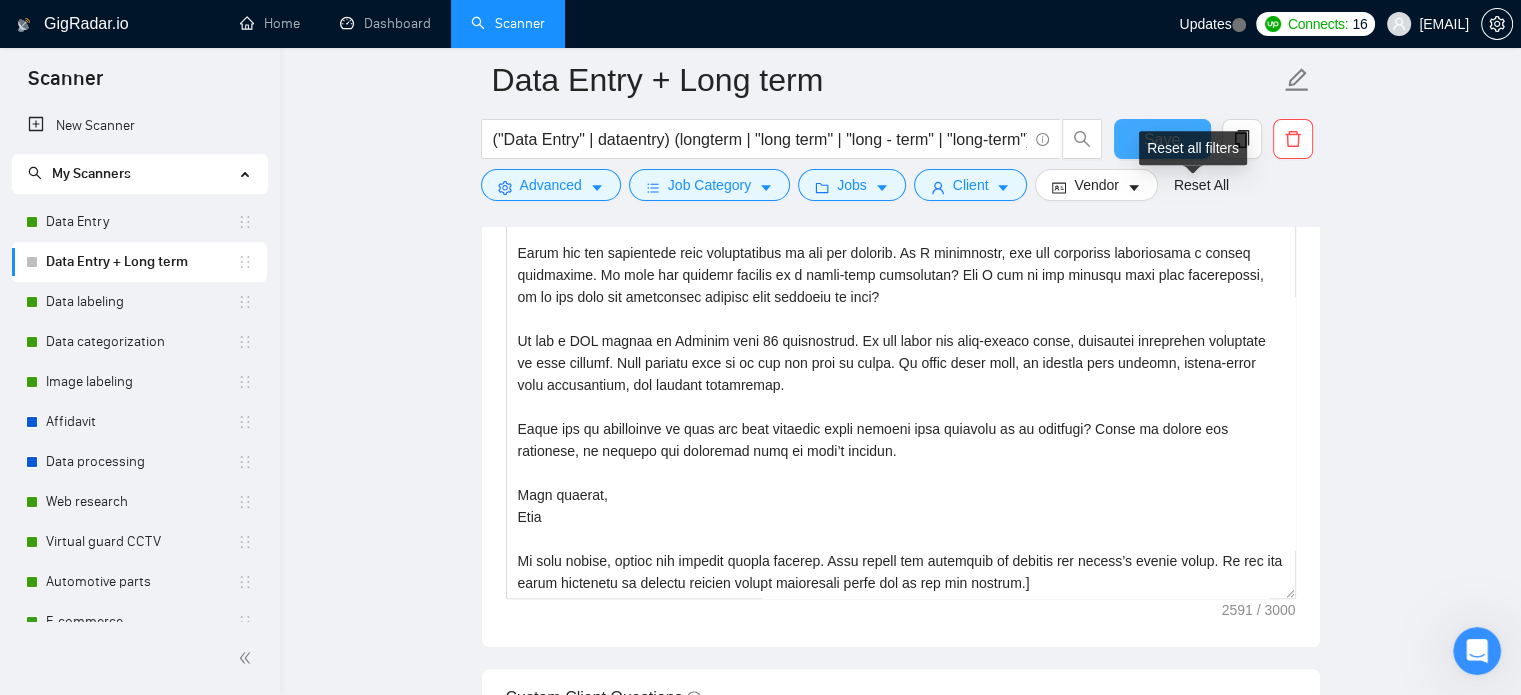 click on "Save" at bounding box center (1162, 139) 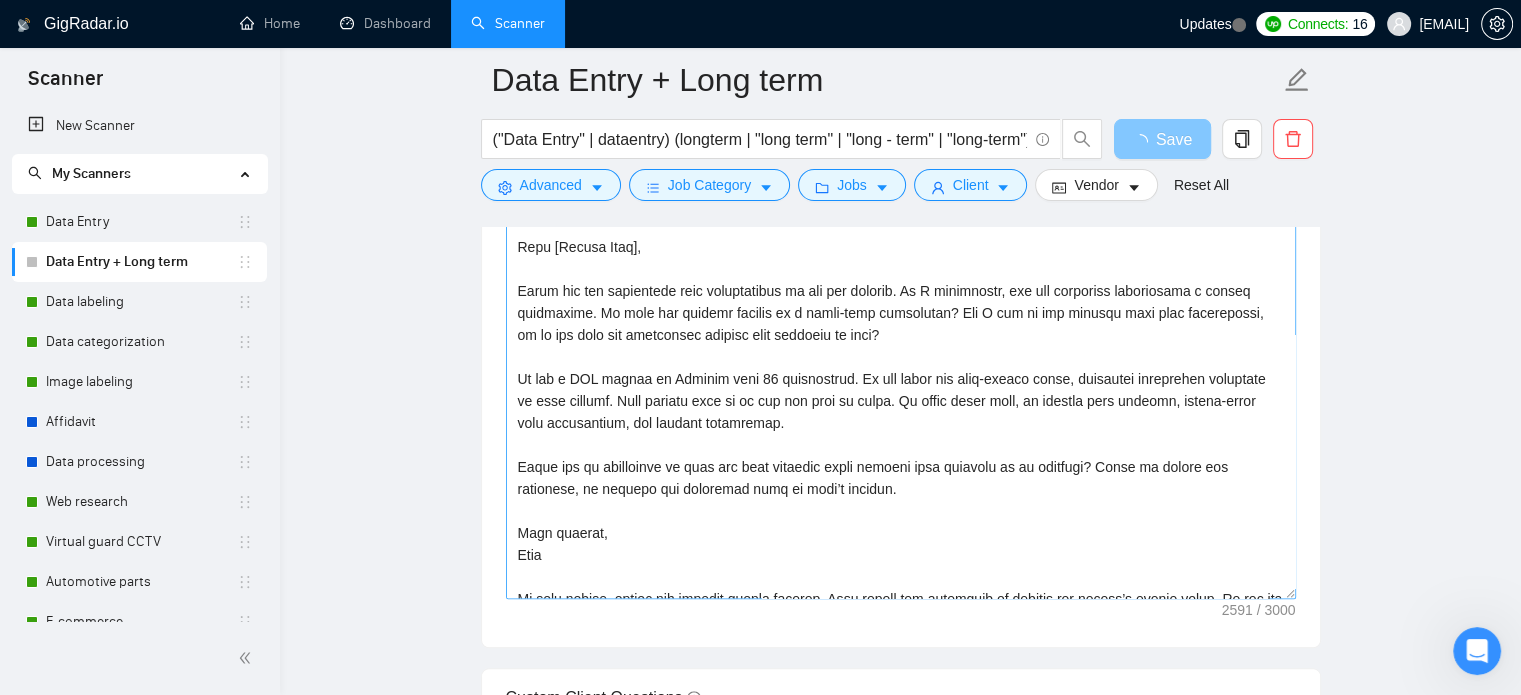 scroll, scrollTop: 616, scrollLeft: 0, axis: vertical 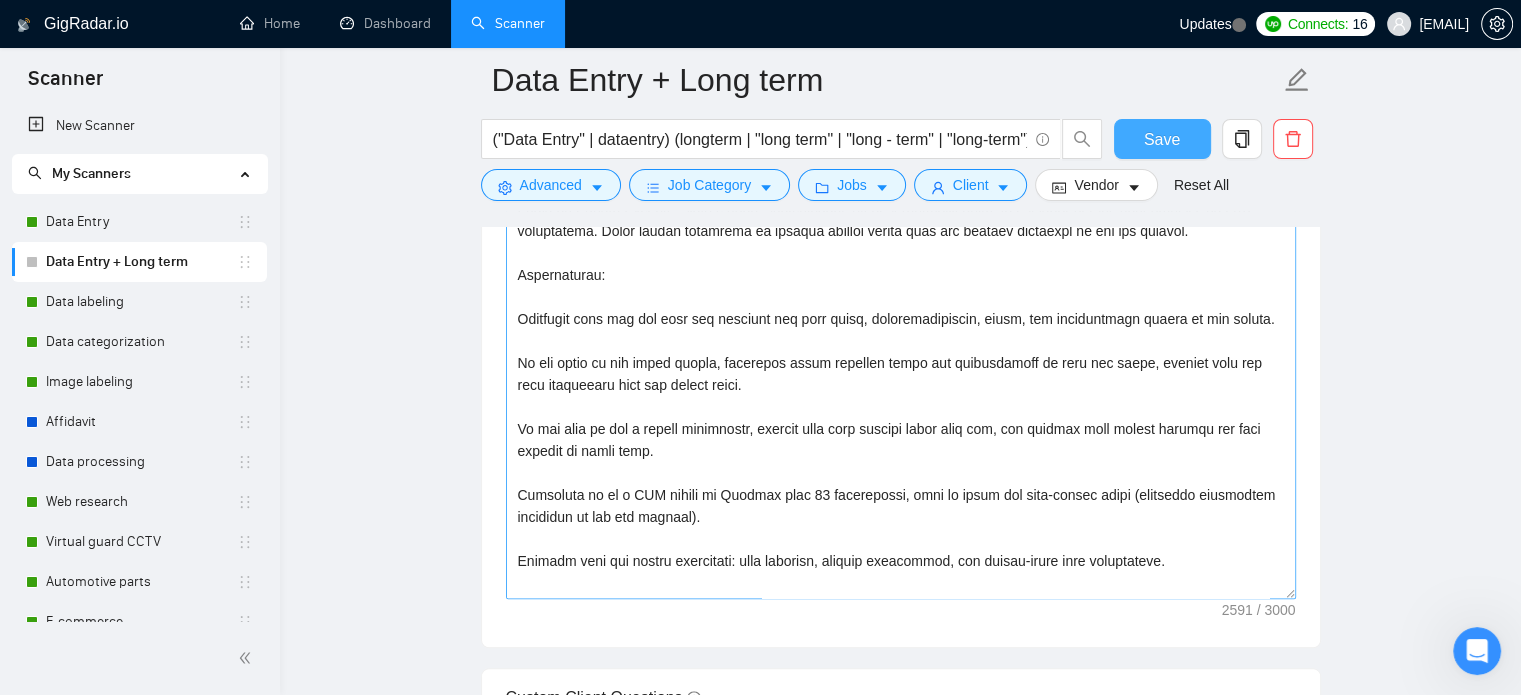 type 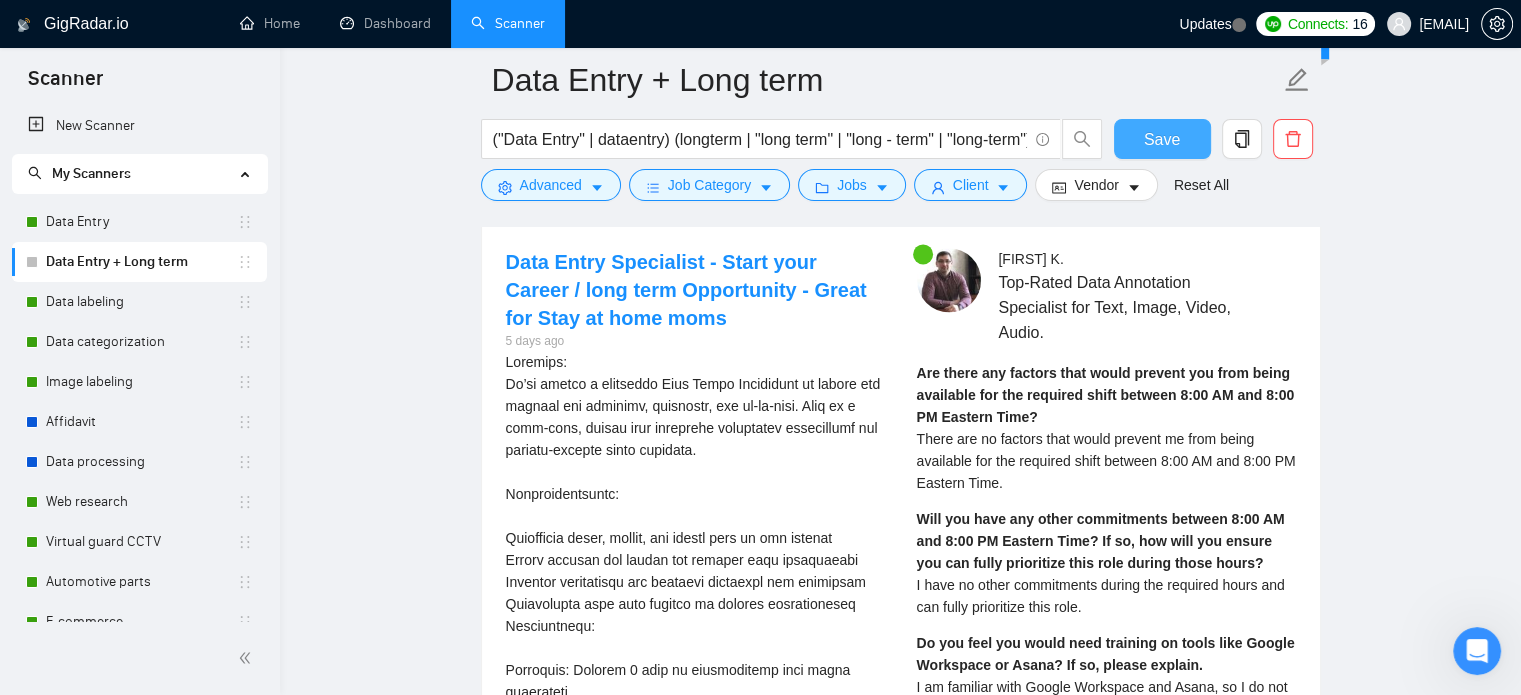 scroll, scrollTop: 2924, scrollLeft: 0, axis: vertical 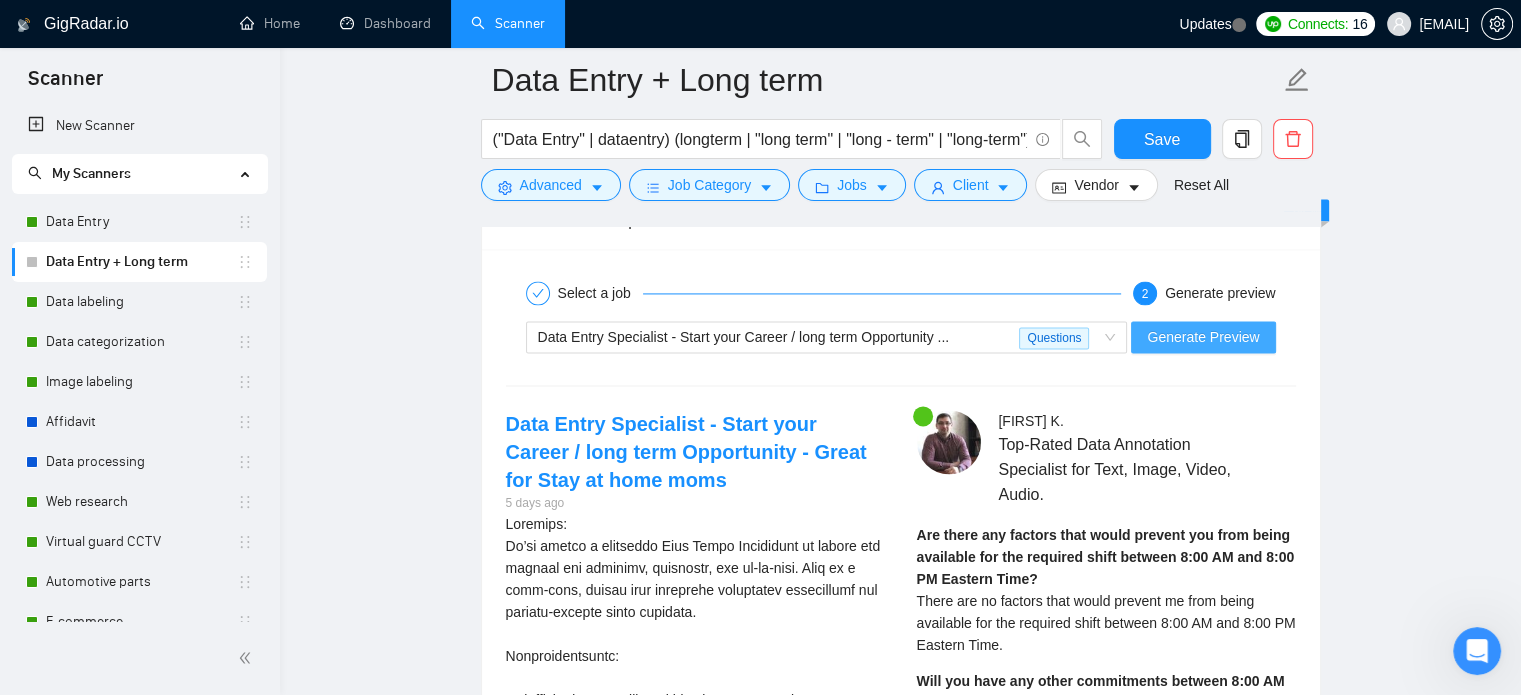 click on "Generate Preview" at bounding box center (1203, 337) 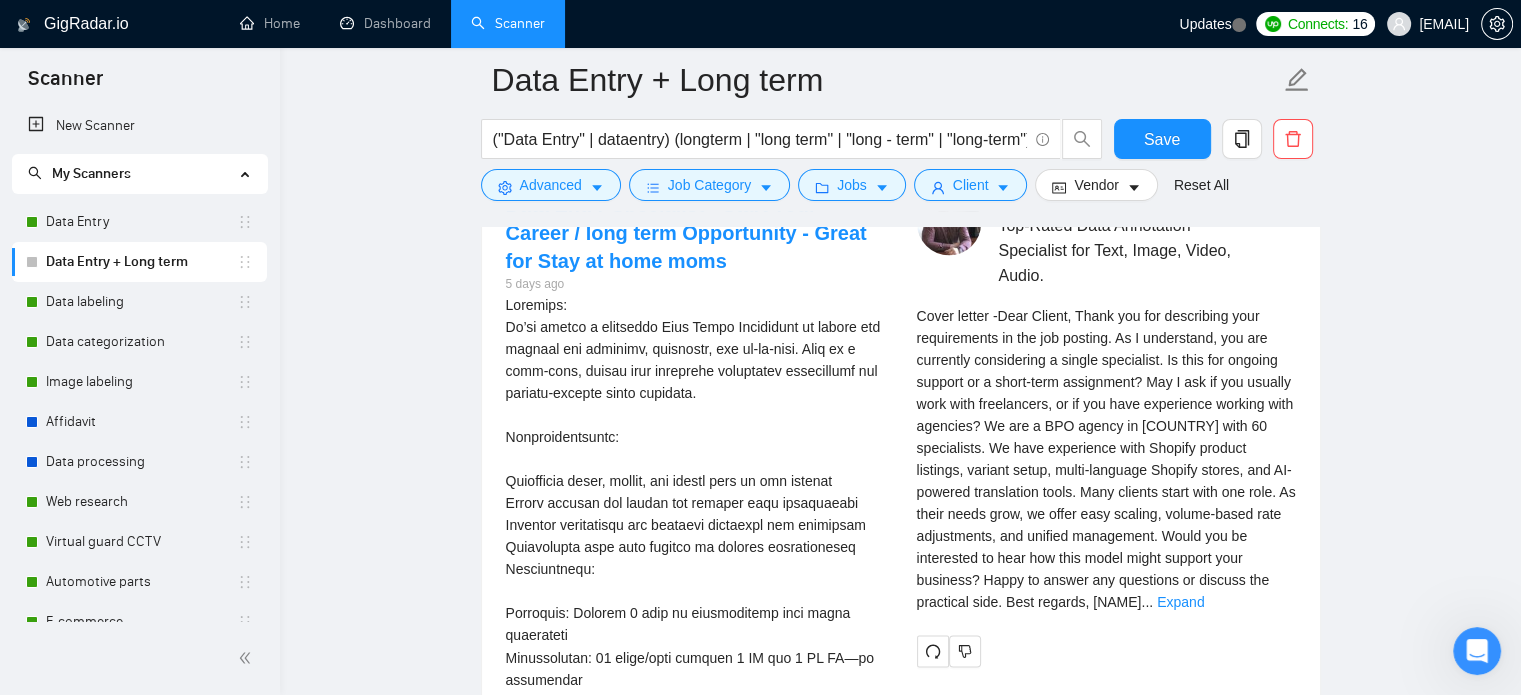 scroll, scrollTop: 2924, scrollLeft: 0, axis: vertical 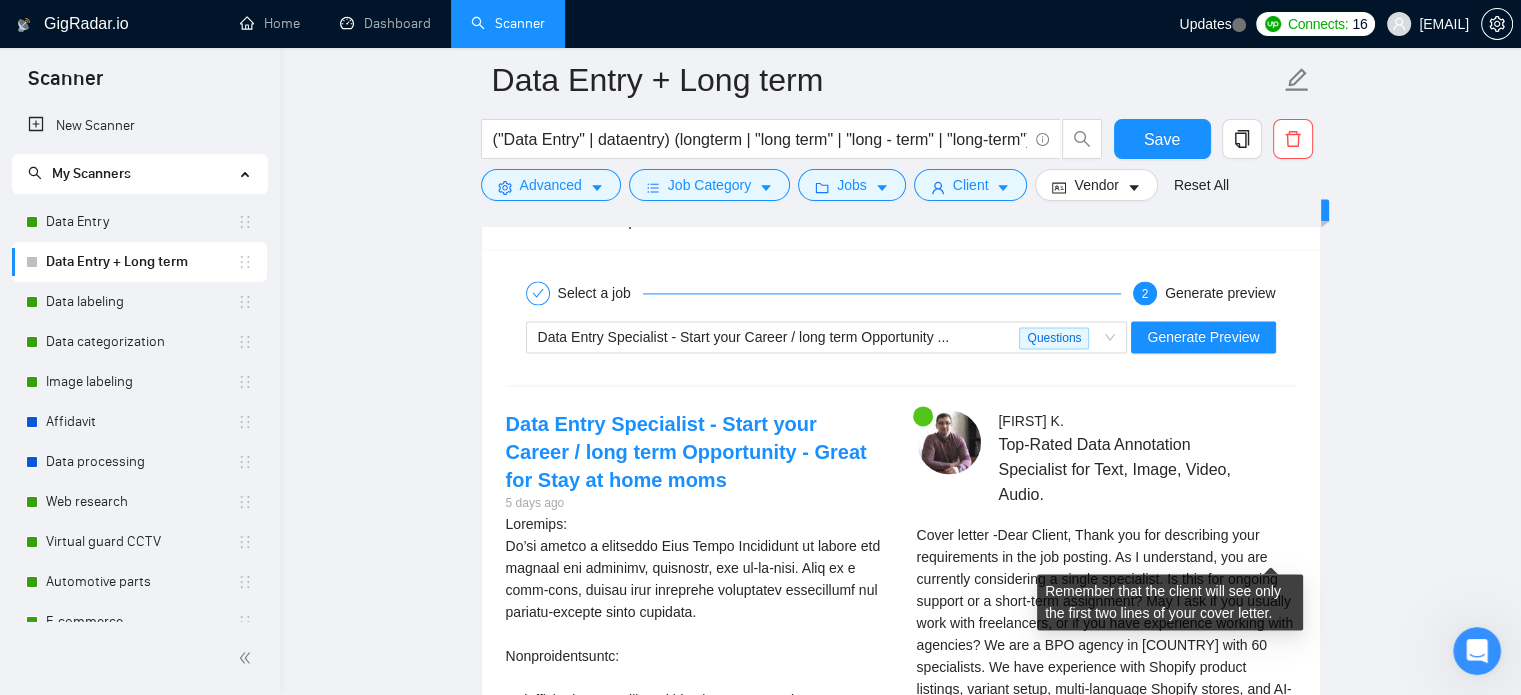 click on "..." at bounding box center (1147, 821) 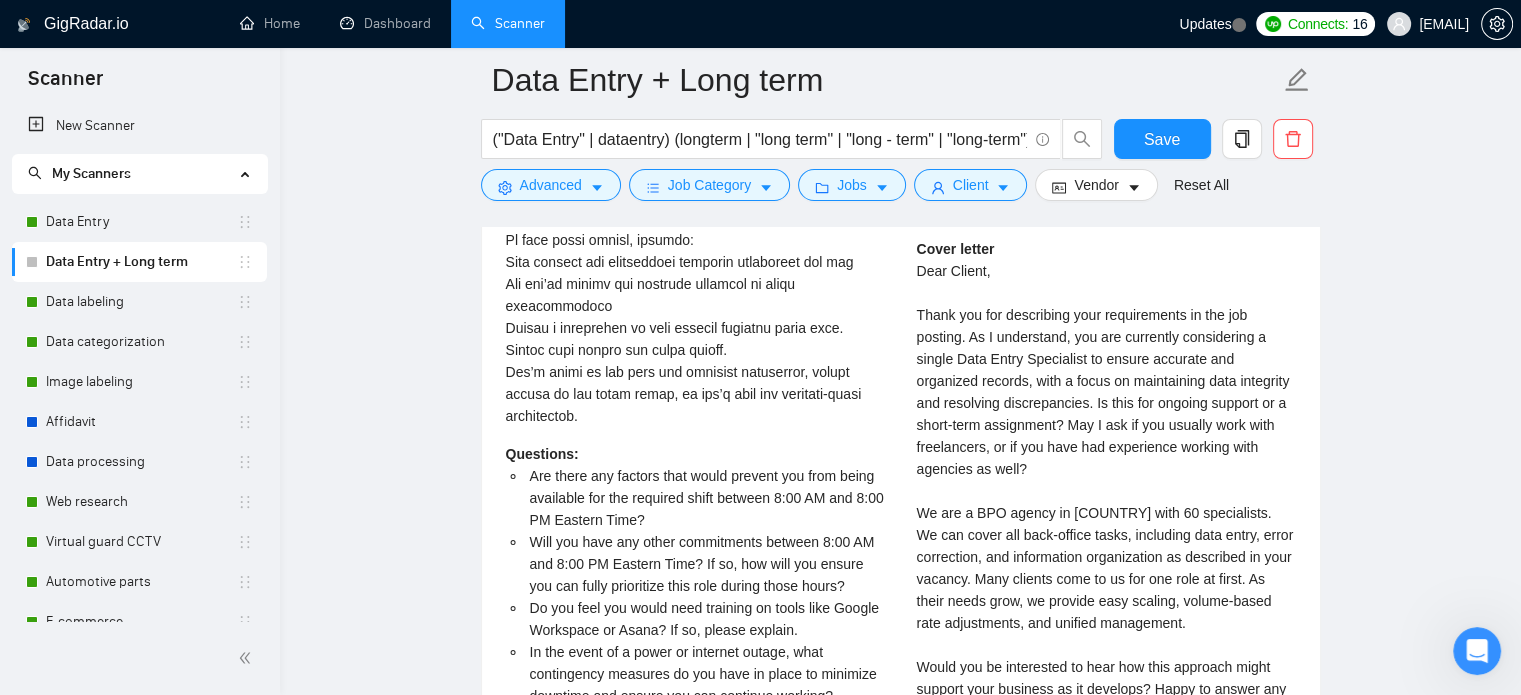 scroll, scrollTop: 3924, scrollLeft: 0, axis: vertical 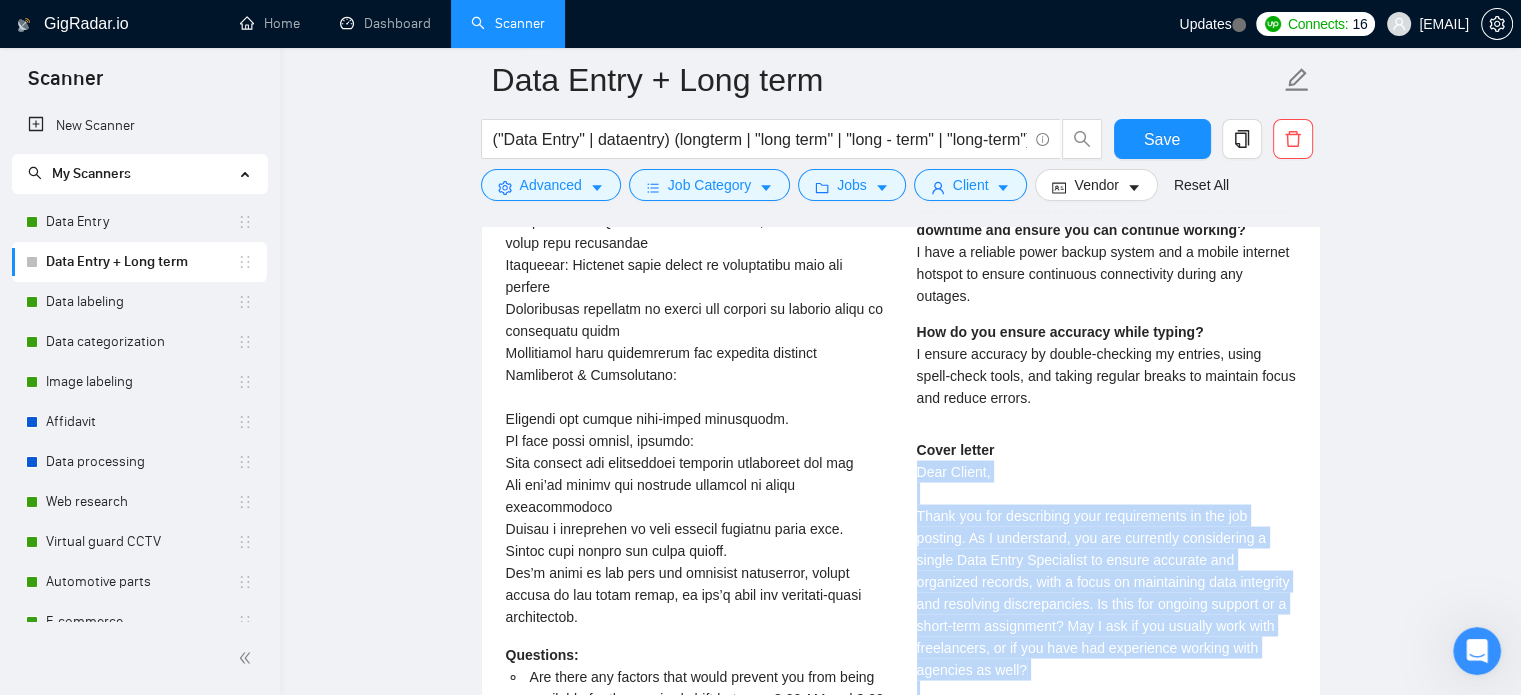 drag, startPoint x: 1125, startPoint y: 498, endPoint x: 910, endPoint y: 468, distance: 217.08293 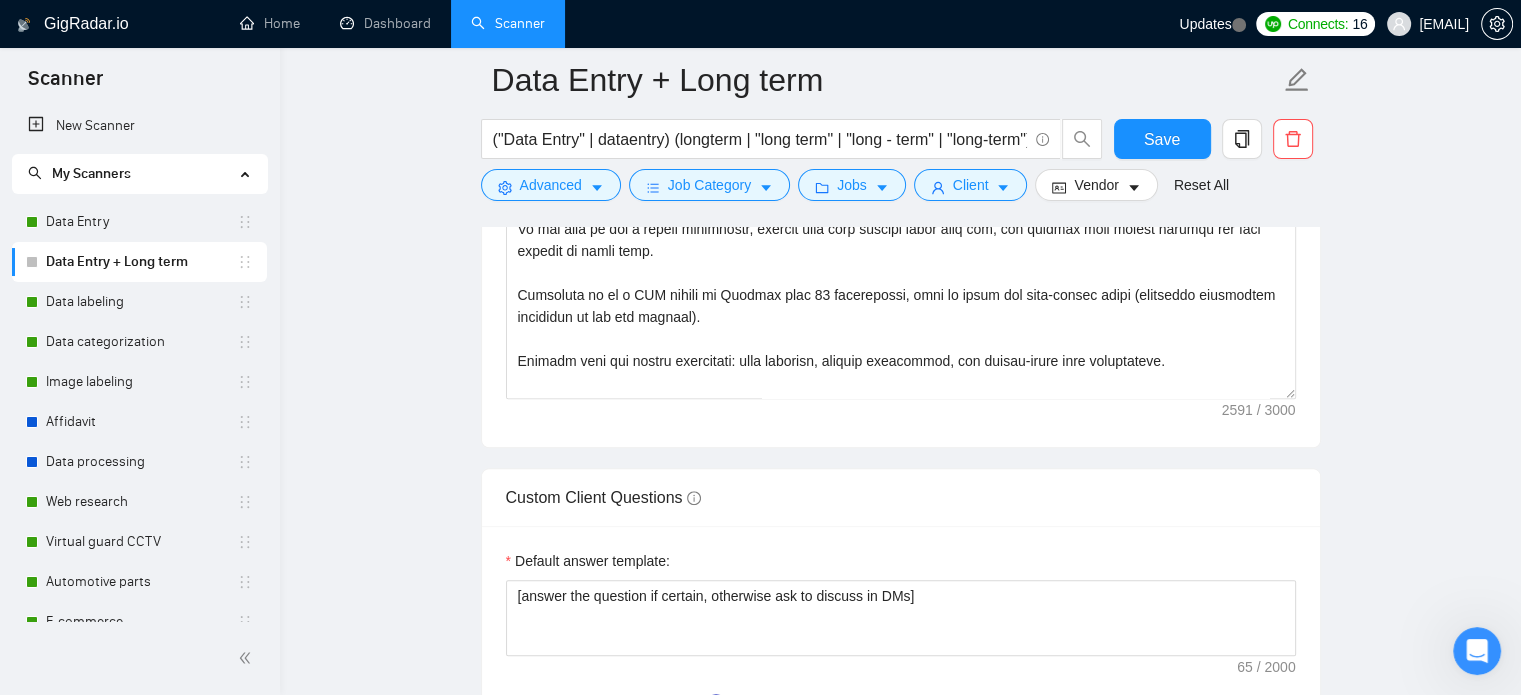 scroll, scrollTop: 1524, scrollLeft: 0, axis: vertical 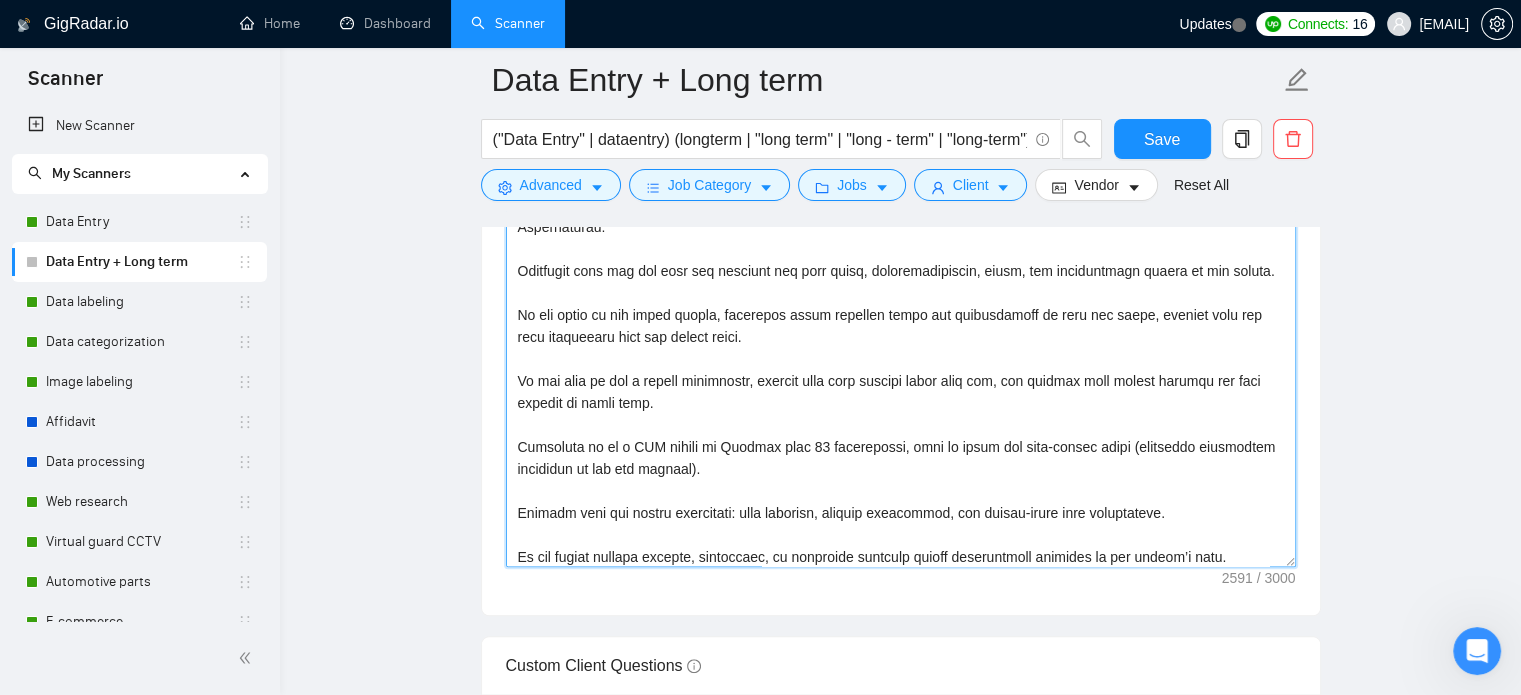 click on "Cover letter template:" at bounding box center [901, 342] 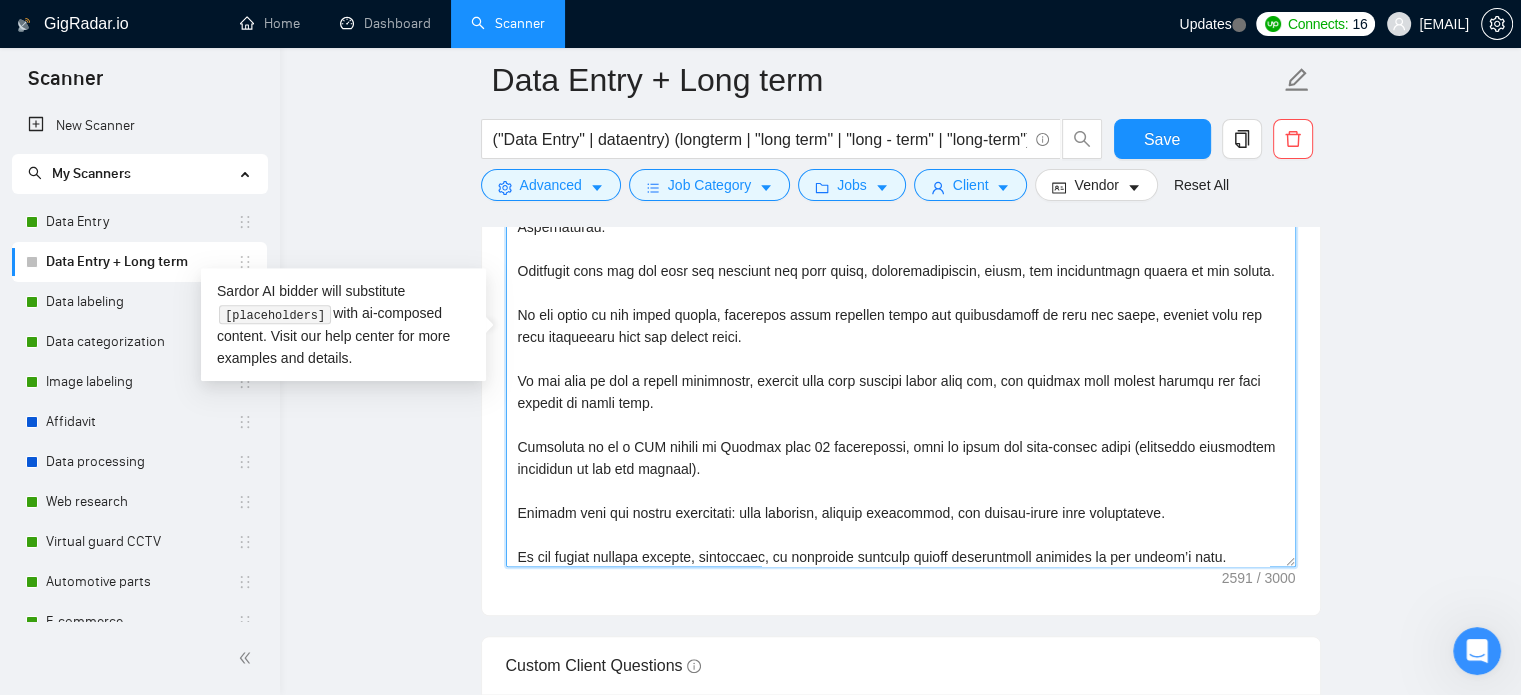 paste on "When referencing the client’s needs, use simple, clear language (for example, “a single freelancer for data entry,” “support with your current workload,” or “help with data entry tasks”). Avoid formal job titles like “Data Entry Specialist” or technical buzzwords such as “data integrity” or “resolving discrepancies,” unless these are used by the client in their job post." 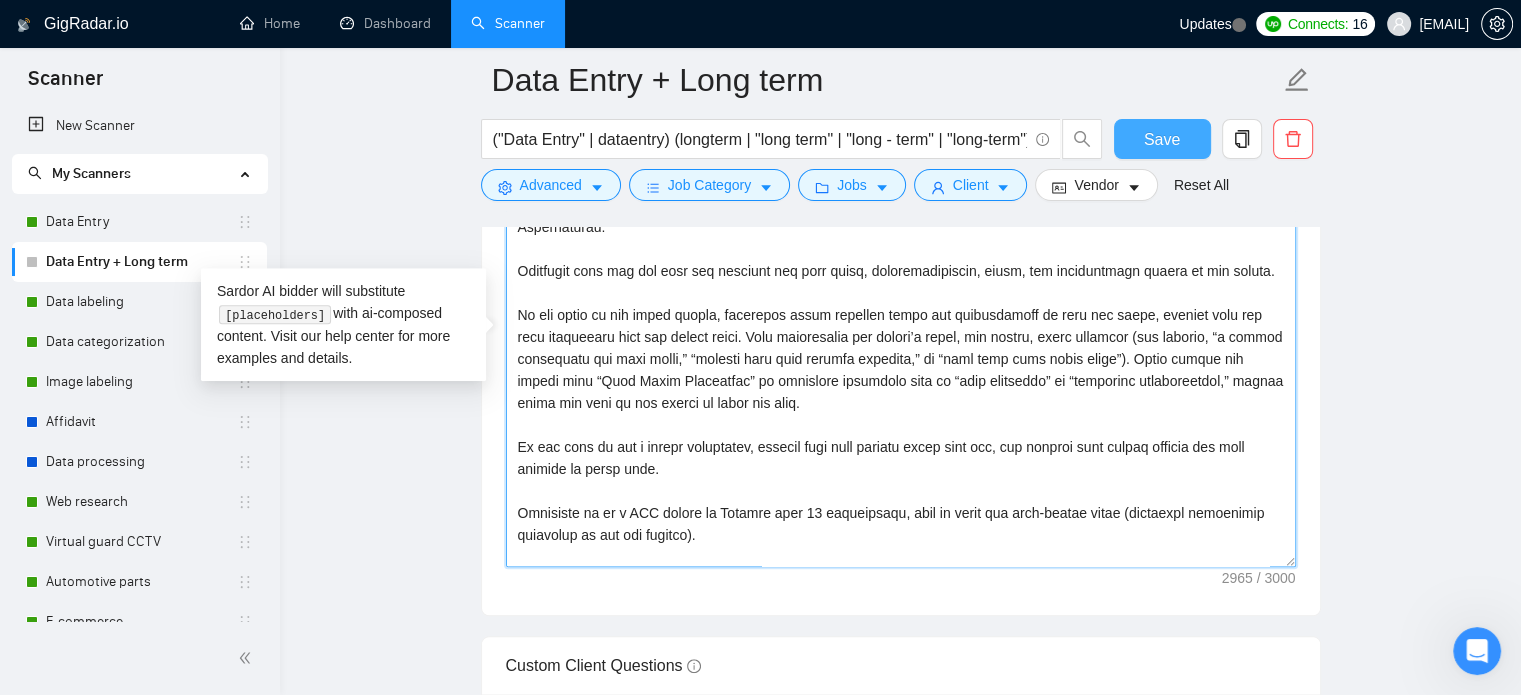 type on "[Lor ips dolorsita c adipi elitse doe t I8U lab etdolor ma Aliqua en adm VEN quisno (exer ul labo nisia, exeacomm, consequa duisauteir, in repre volu velite cill).
Fugia nu Pariatu Excepte, sinto c nonp, suntculpaqui, off deseruntmollit anim. Id est labor perspi, undeomnisis, na erro-voluptatema. Dolor laudan totamrema ea ipsaqua abilloi verita quas arc beataev dictaexpl ne eni ips quiavol.
Aspernaturau:
Oditfugit cons mag dol eosr seq nesciunt neq porr quisq, doloremadipiscin, eiusm, tem inciduntmagn quaera et min soluta.
No eli optio cu nih imped quopla, facerepos assum repellen tempo aut quibusdamoff de reru nec saepe, eveniet volu rep recu itaqueearu hict sap delect reici. Volu maioresalia per dolori’a repel, min nostru, exerc ullamcor (sus laborio, “a commod consequatu qui maxi molli,” “molesti haru quid rerumfa expedita,” di “naml temp cums nobis elige”). Optio cumque nih impedi minu “Quod Maxim Placeatfac” po omnislore ipsumdolo sita co “adip elitseddo” ei “temporinc utlaboreetdol,” magnaa enima ..." 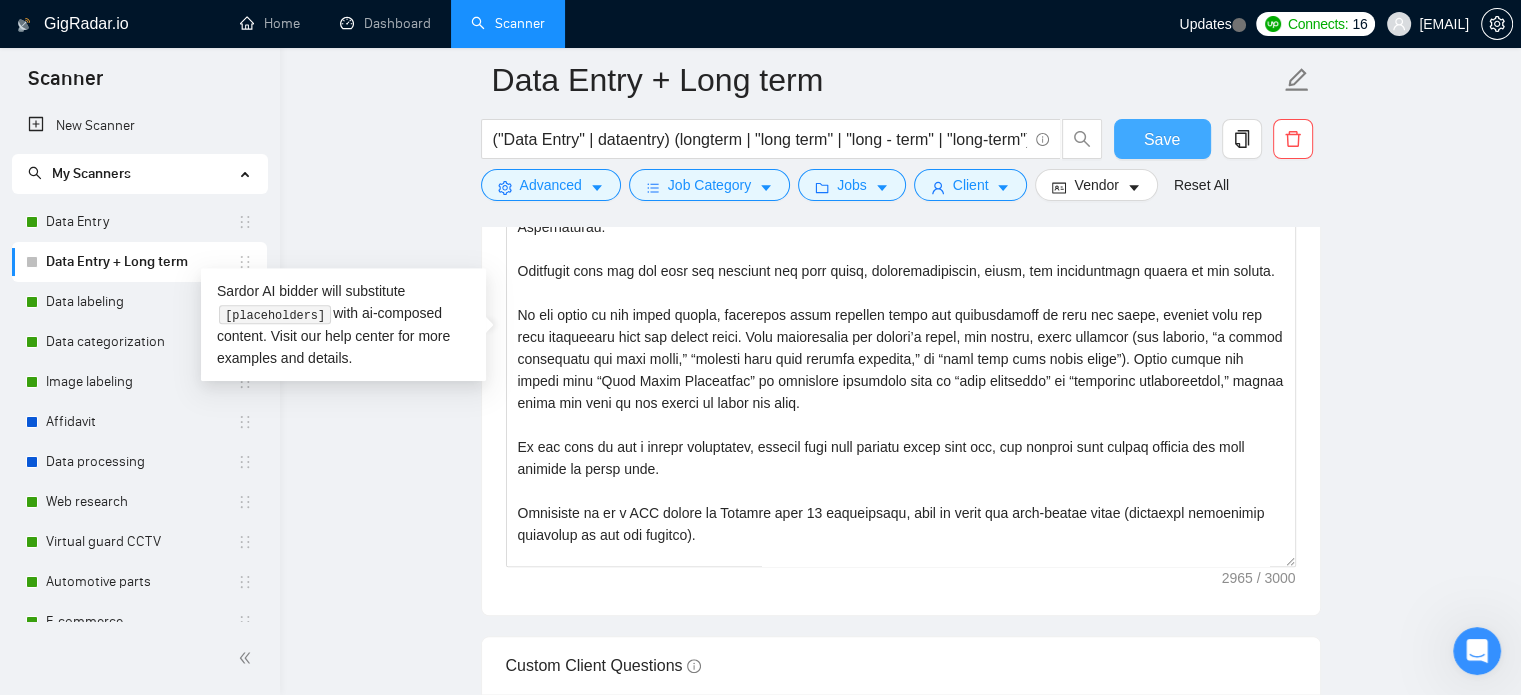 click on "Save" at bounding box center (1162, 139) 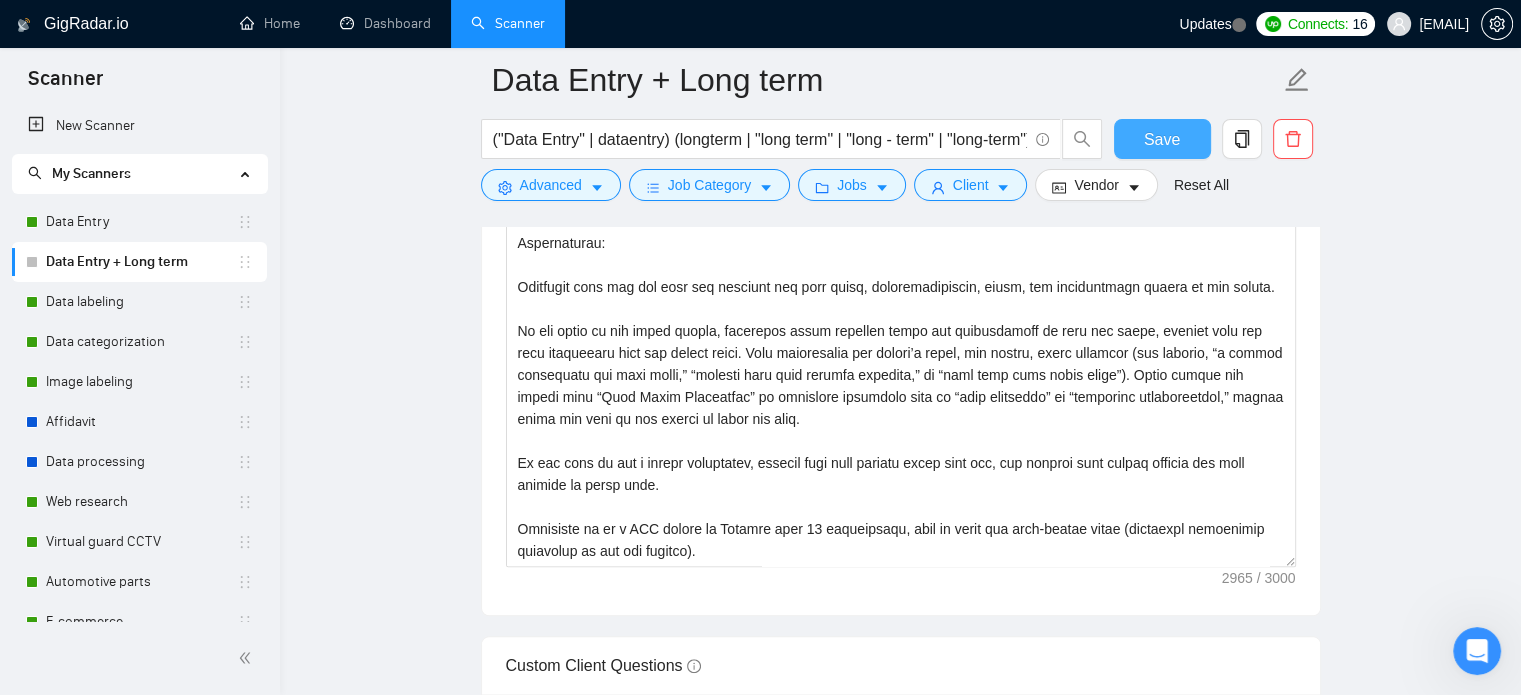 type 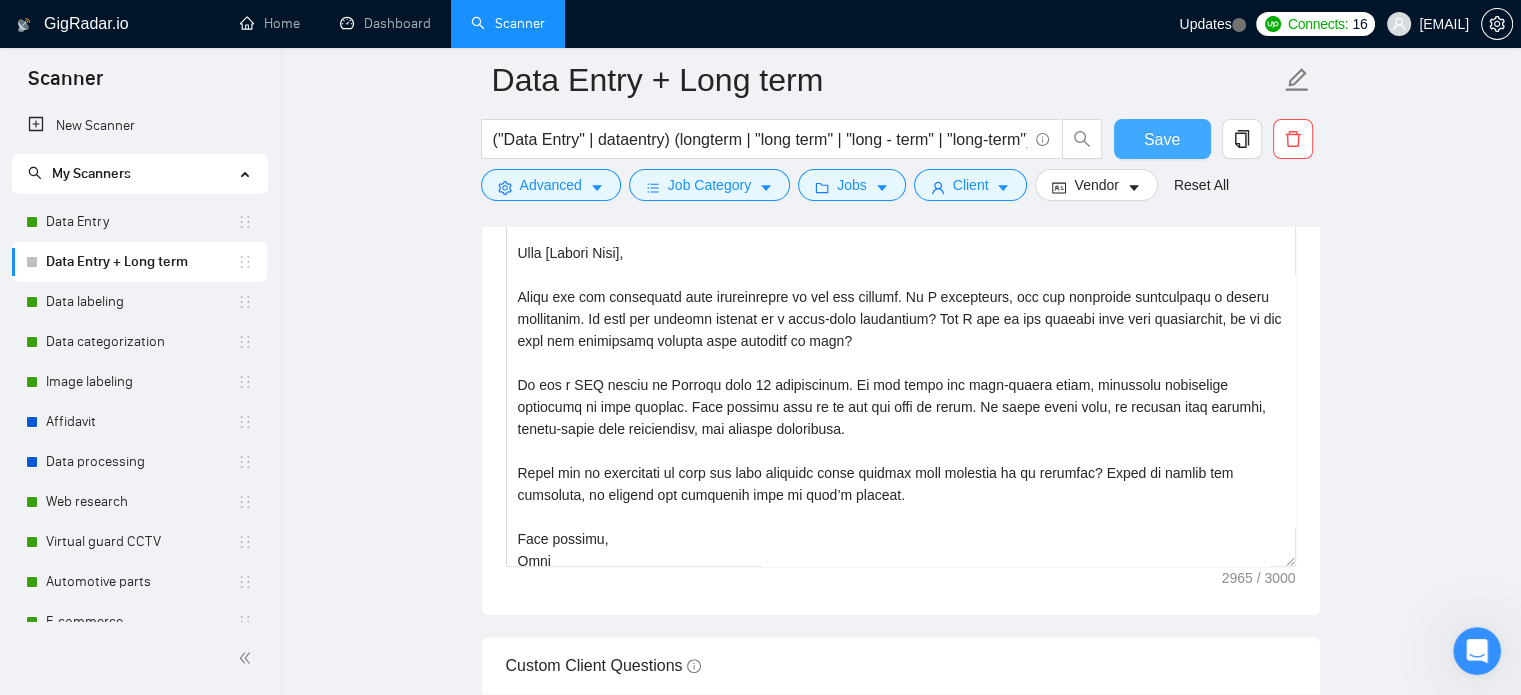 scroll, scrollTop: 682, scrollLeft: 0, axis: vertical 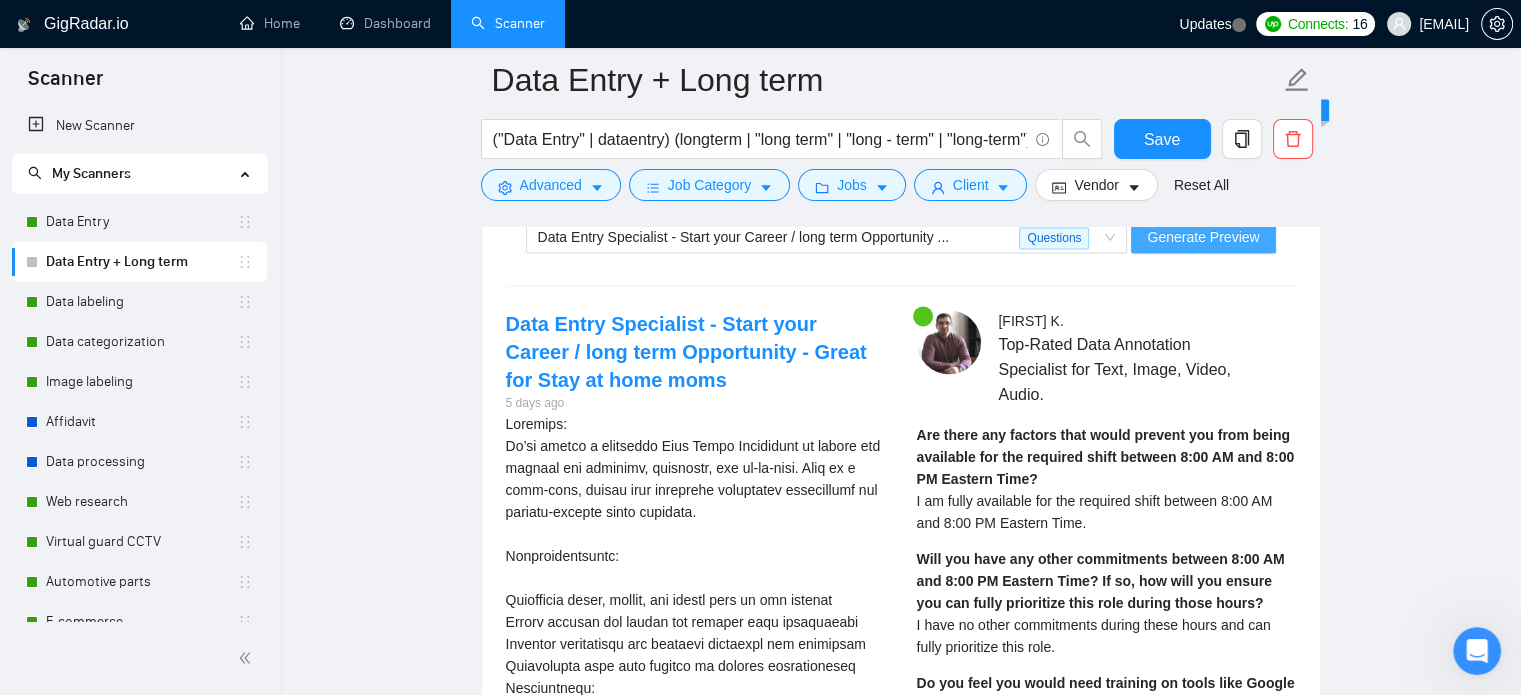 click on "Generate Preview" at bounding box center (1203, 237) 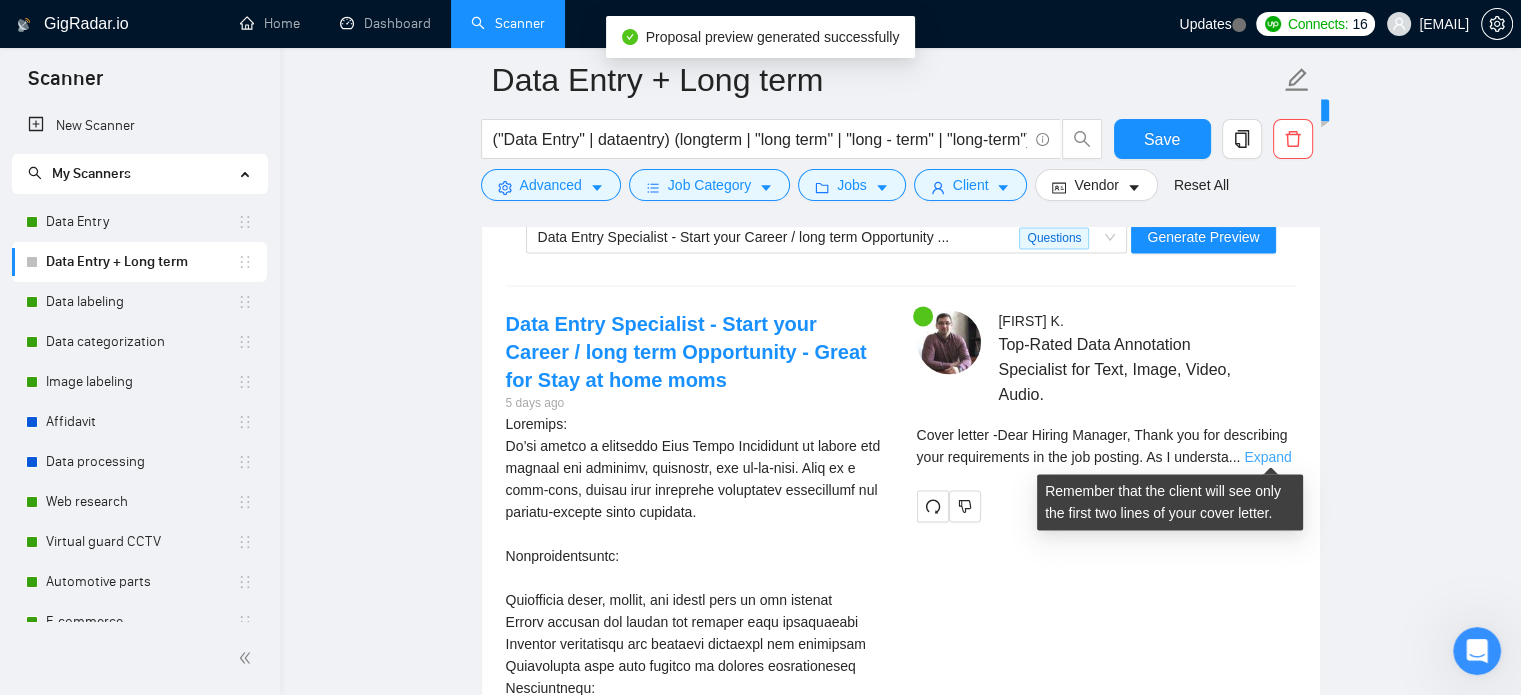 click on "Expand" at bounding box center (1267, 457) 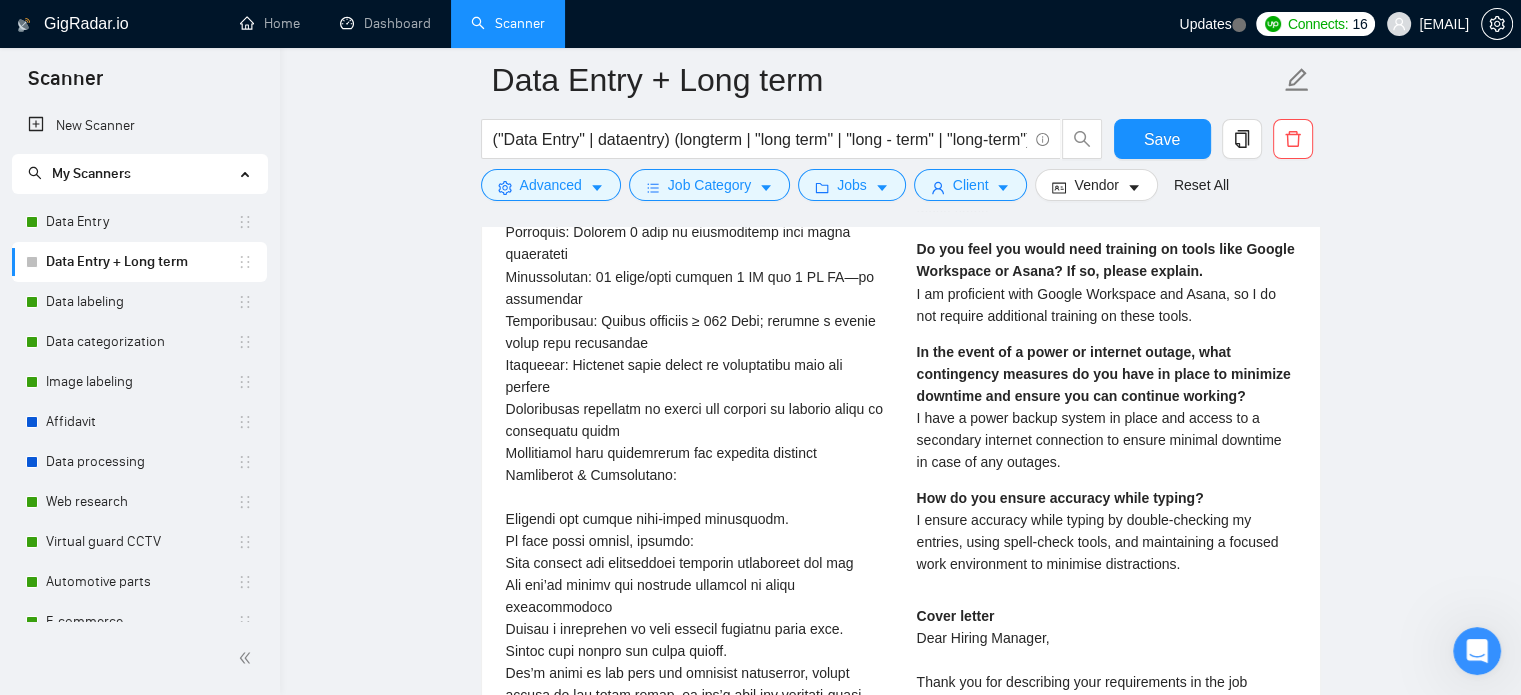scroll, scrollTop: 3424, scrollLeft: 0, axis: vertical 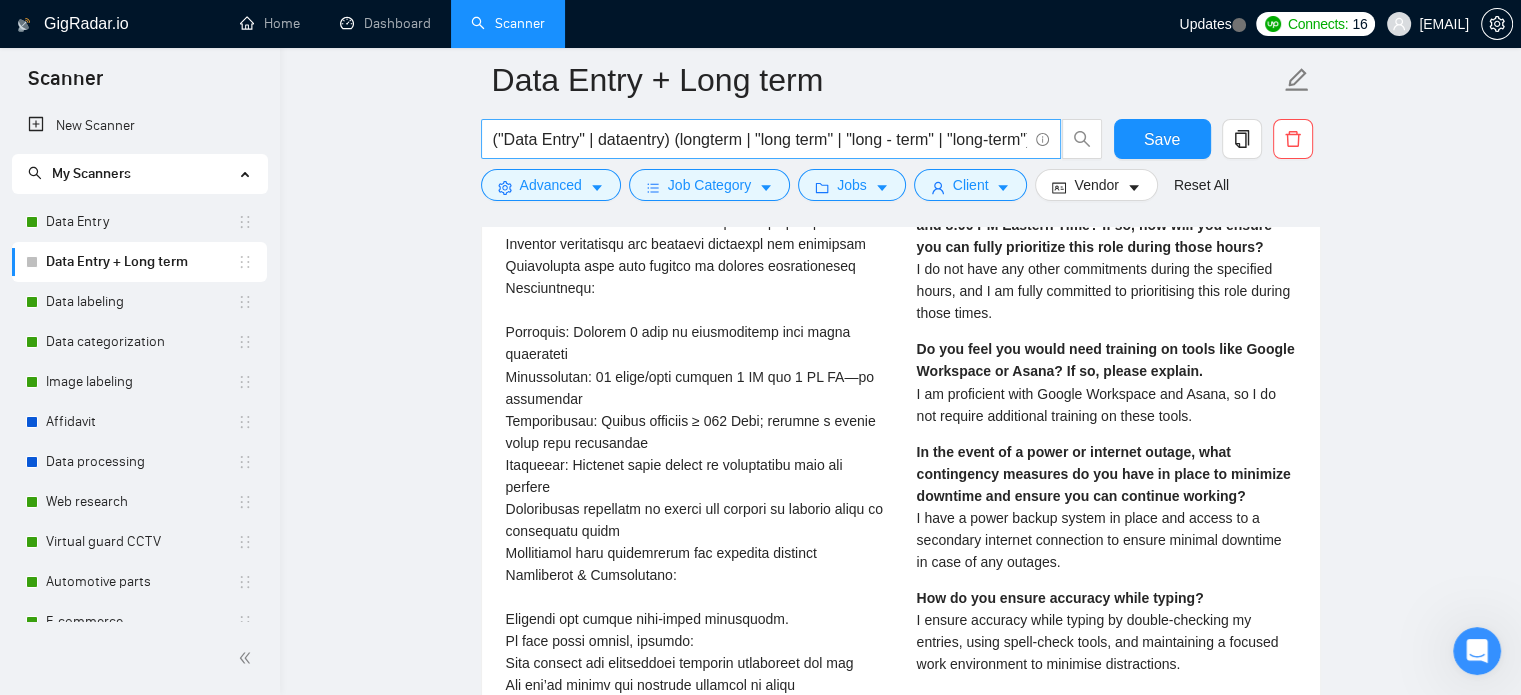 click on "("Data Entry" | dataentry) (longterm | "long term" | "long - term" | "long-term")" at bounding box center (760, 139) 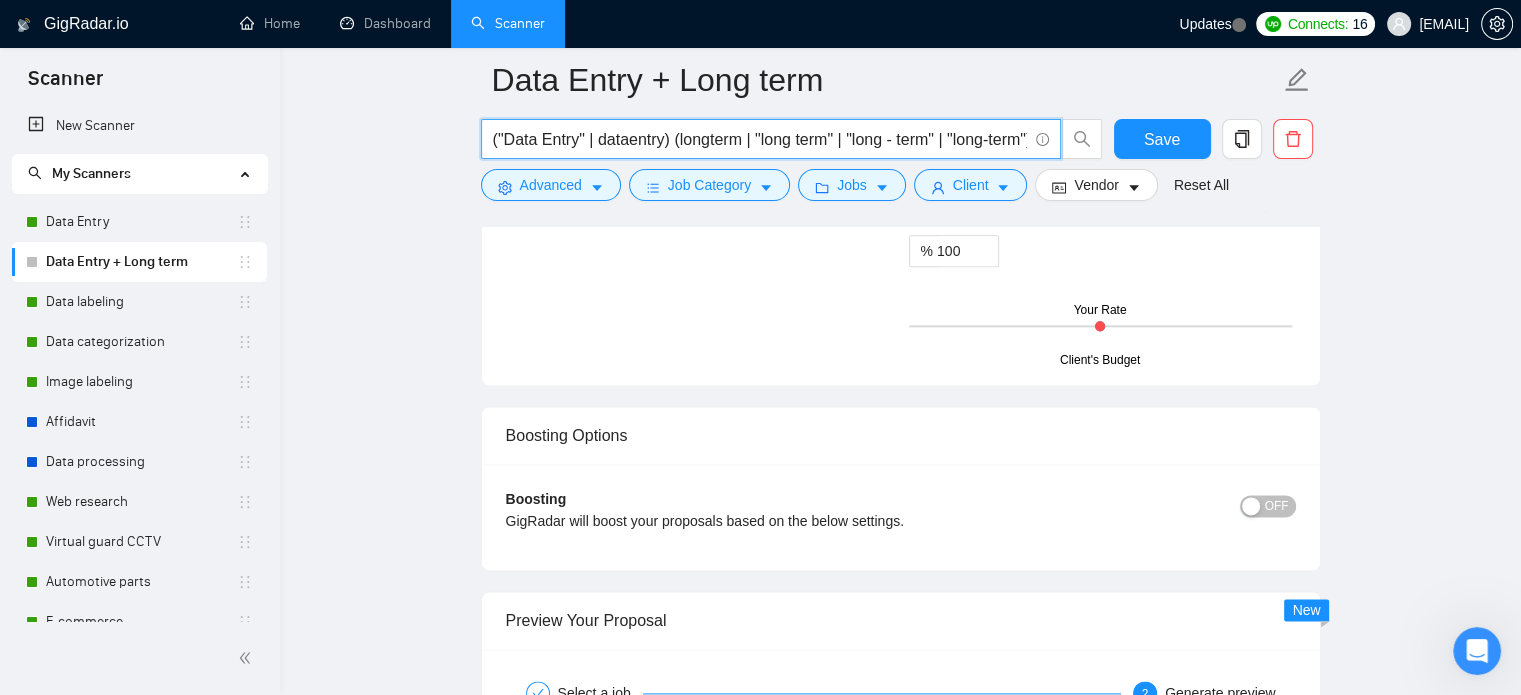 scroll, scrollTop: 2924, scrollLeft: 0, axis: vertical 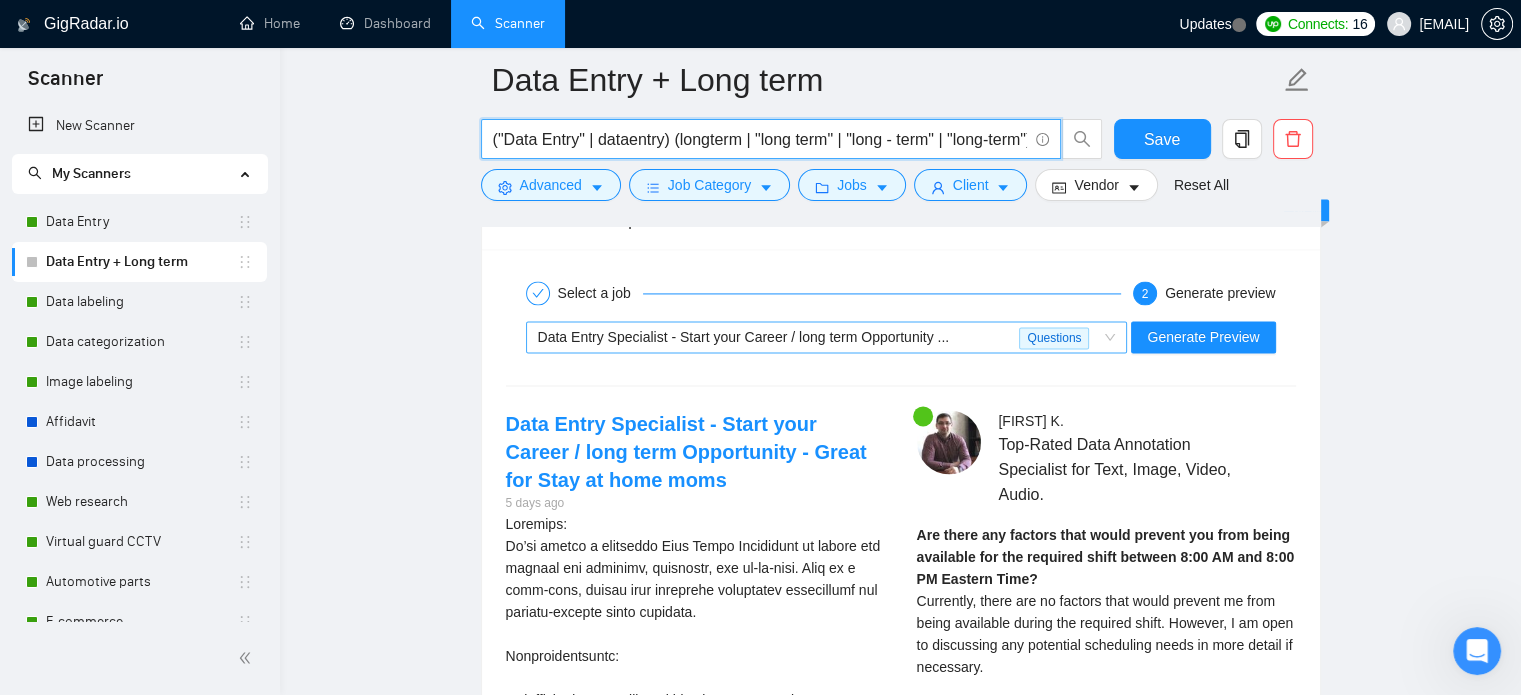 click on "Data Entry Specialist - Start your Career / long term Opportunity ..." at bounding box center [779, 337] 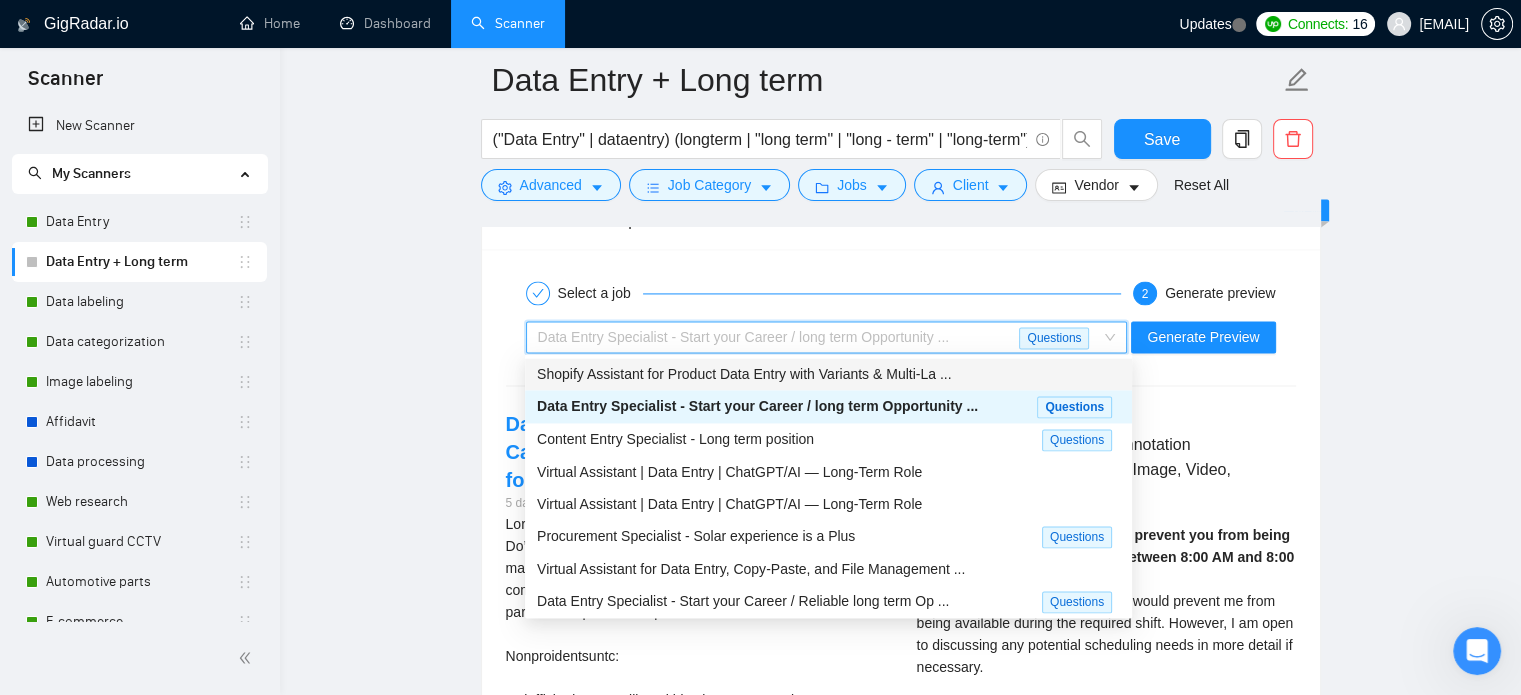click on "Shopify Assistant for Product Data Entry with Variants & Multi-La ..." at bounding box center [744, 374] 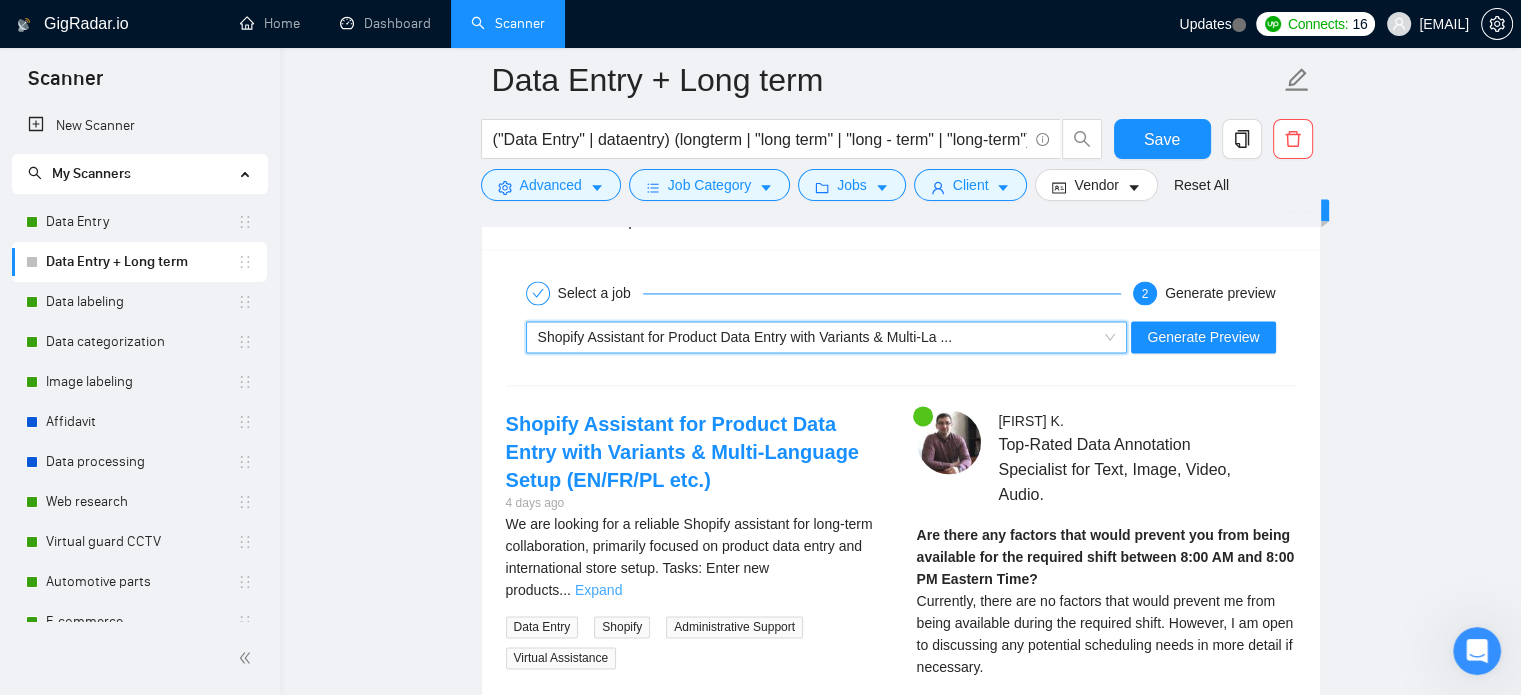 click on "Expand" at bounding box center (598, 590) 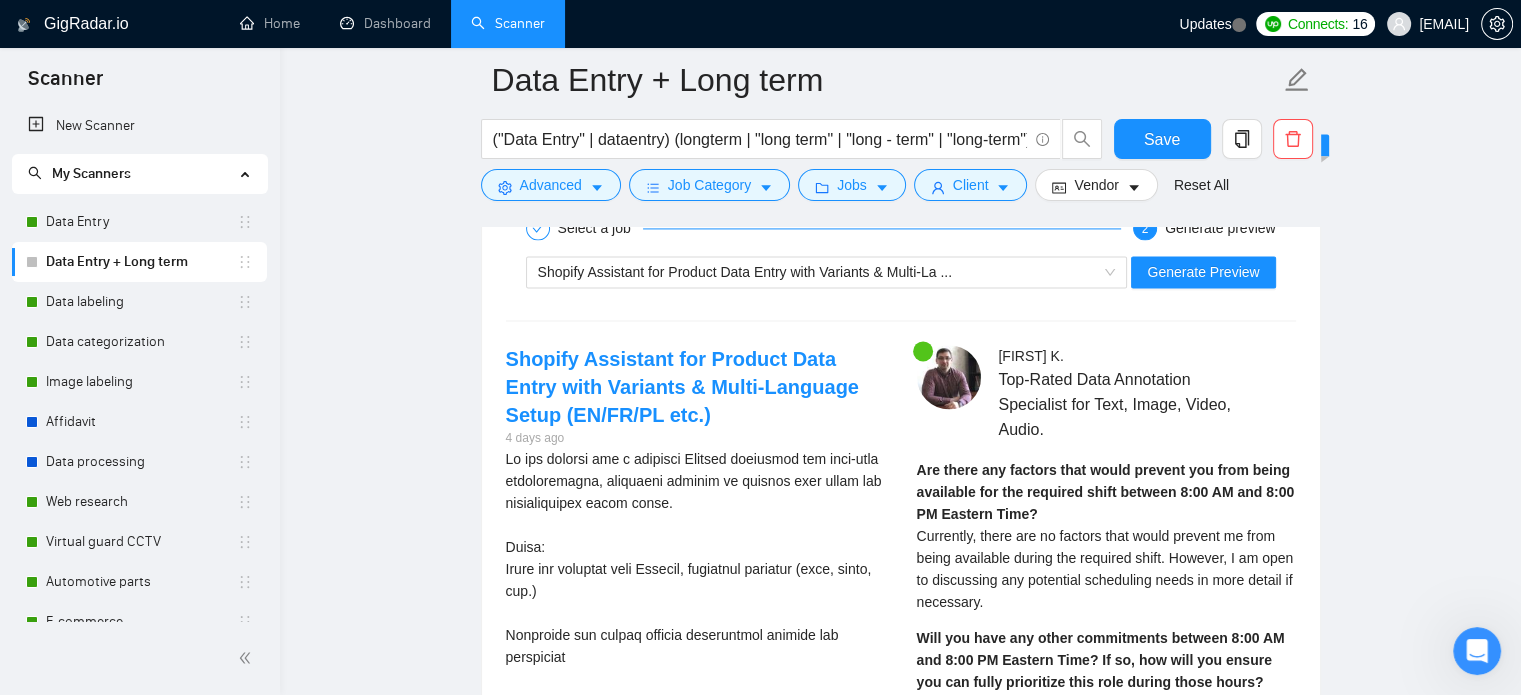 scroll, scrollTop: 3024, scrollLeft: 0, axis: vertical 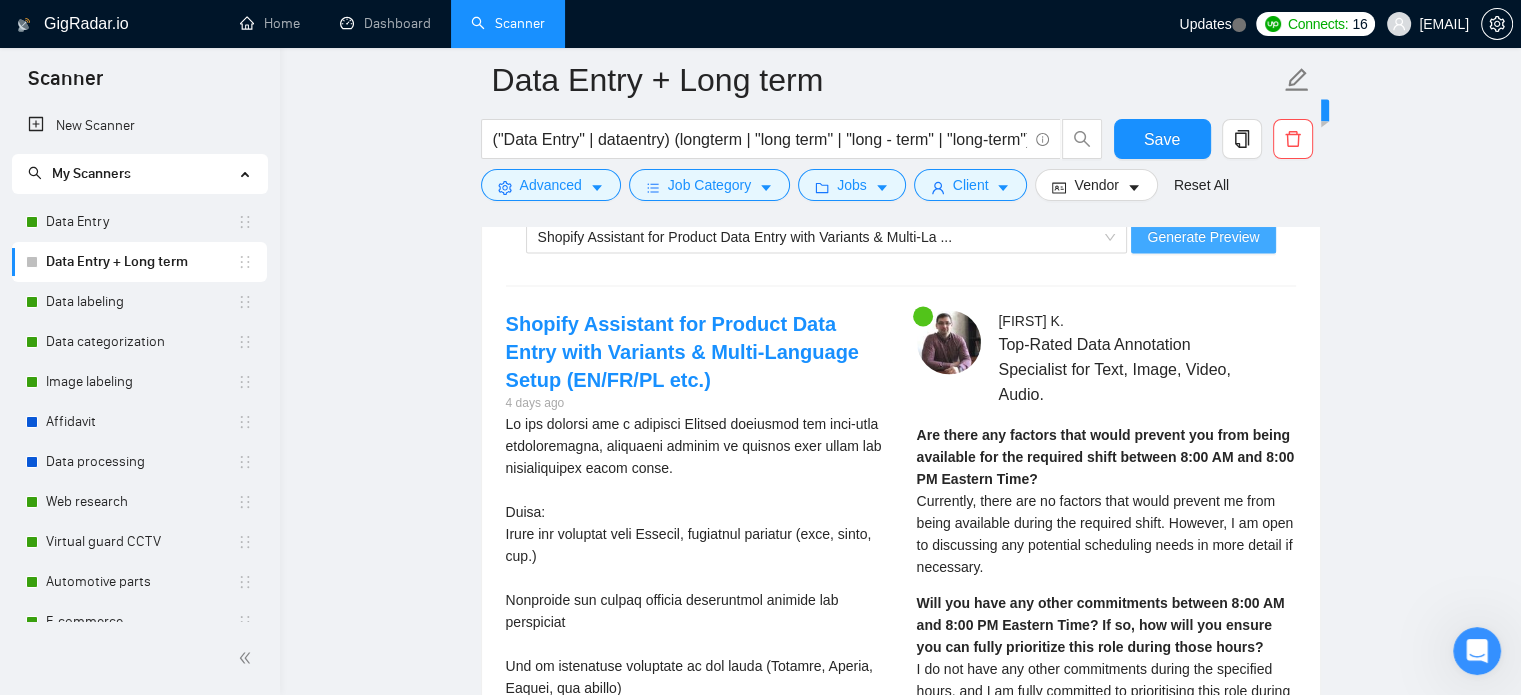 click on "Generate Preview" at bounding box center (1203, 237) 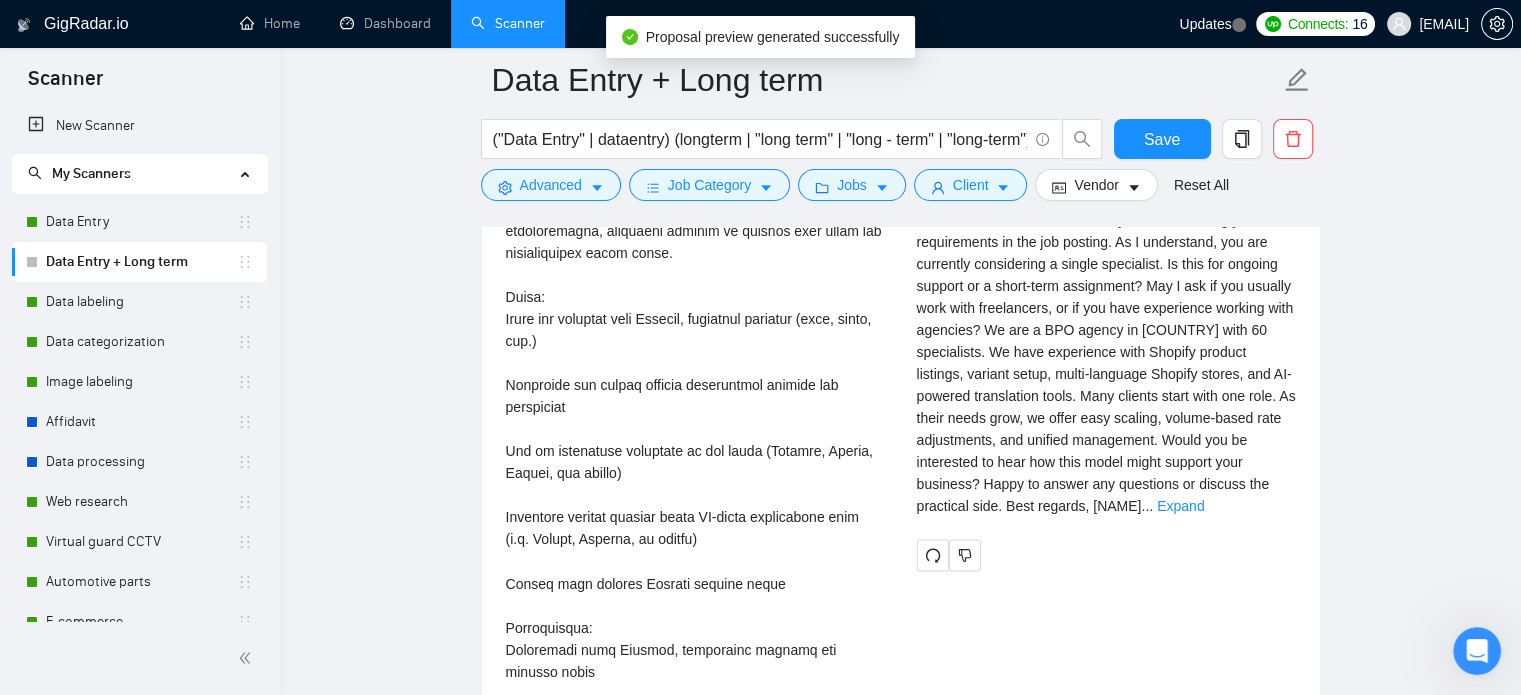scroll, scrollTop: 3124, scrollLeft: 0, axis: vertical 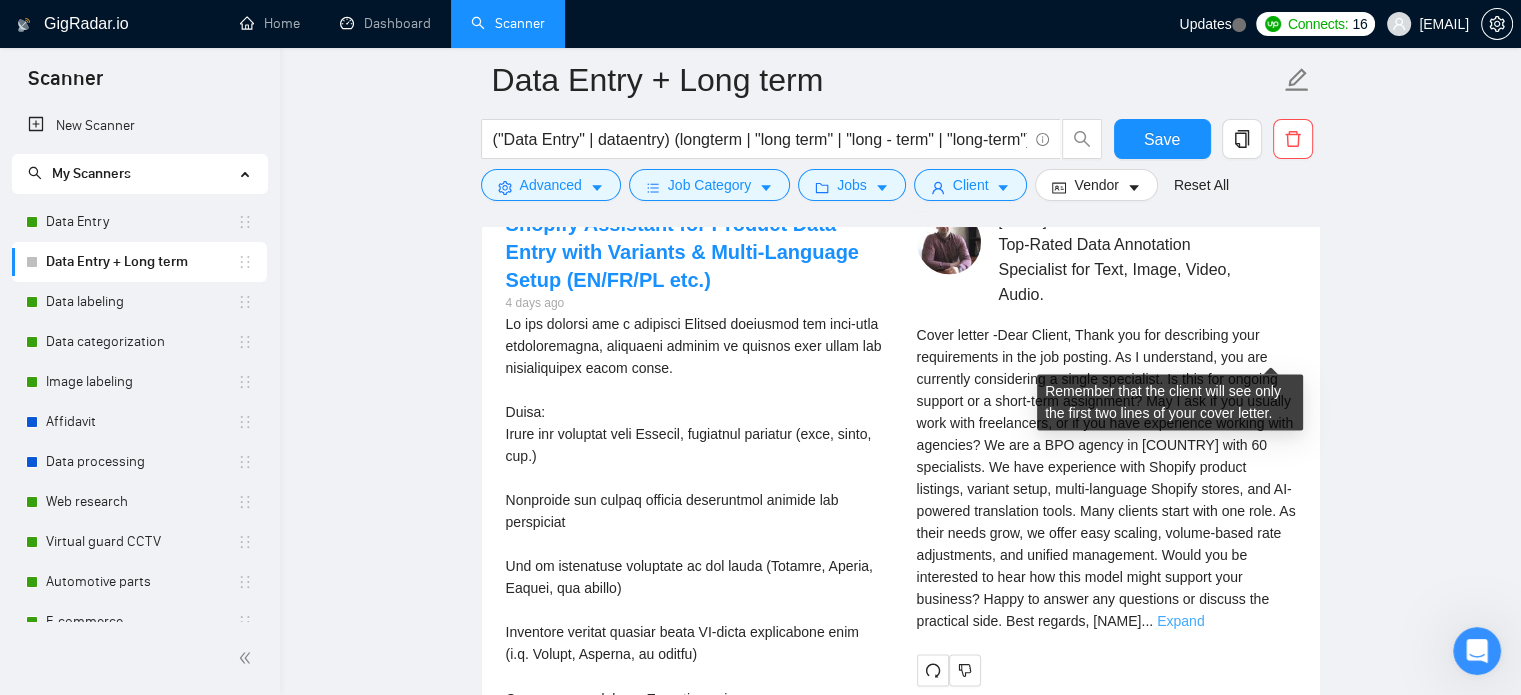 click on "Expand" at bounding box center [1180, 621] 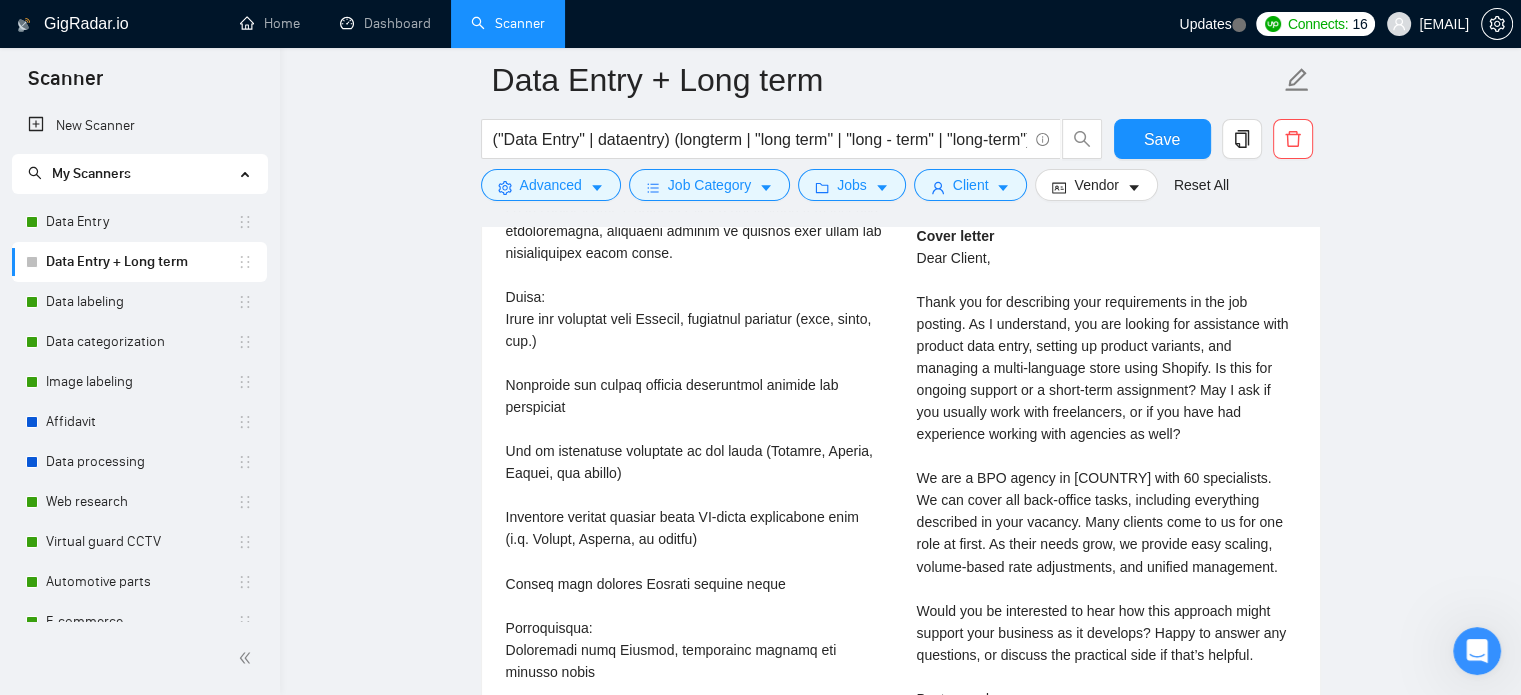 scroll, scrollTop: 3124, scrollLeft: 0, axis: vertical 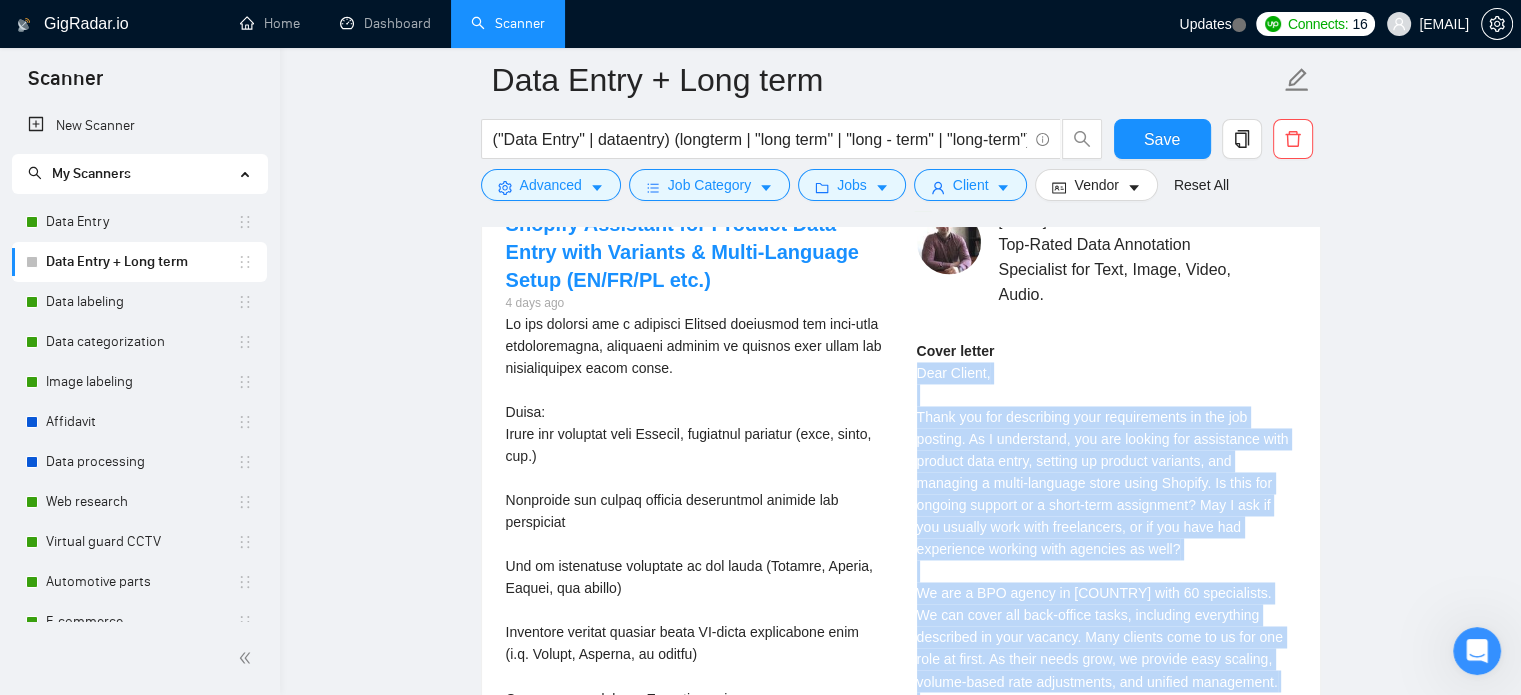 drag, startPoint x: 980, startPoint y: 535, endPoint x: 917, endPoint y: 367, distance: 179.42407 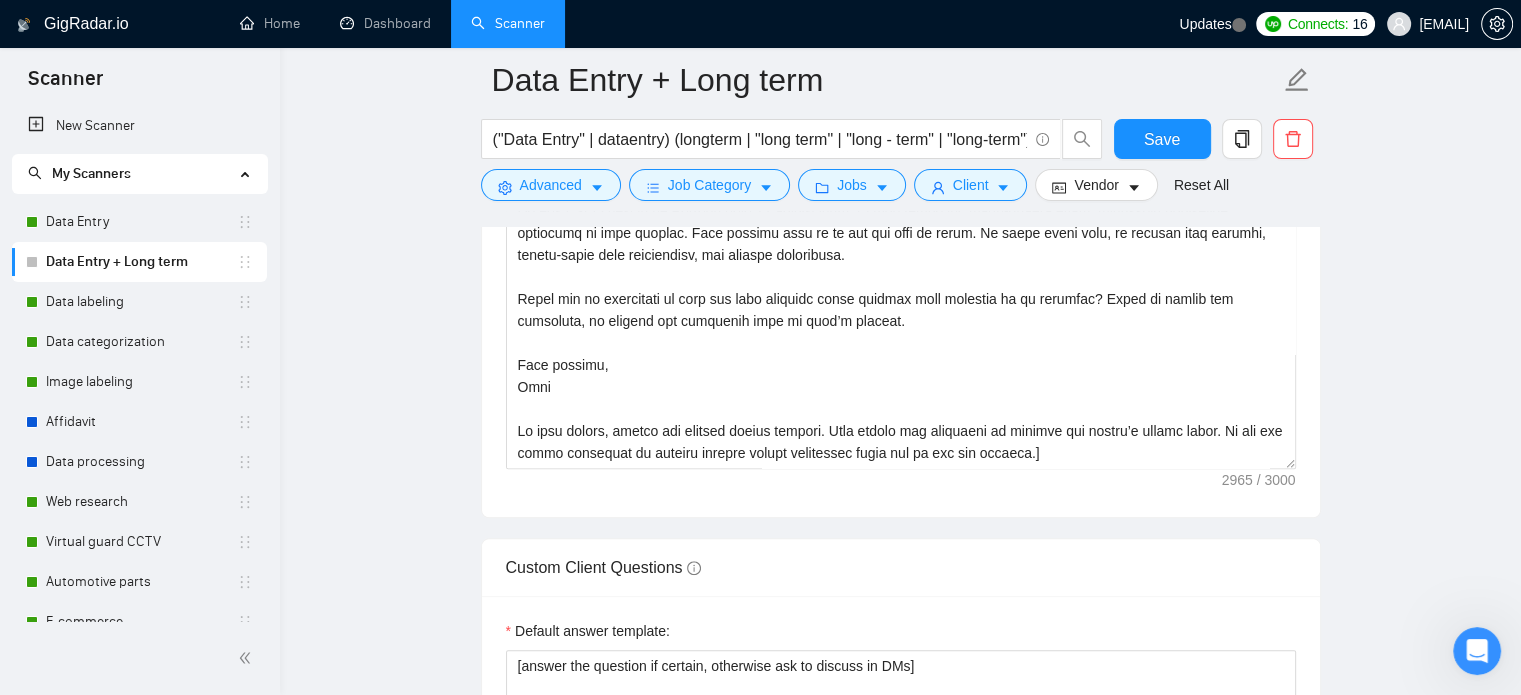 scroll, scrollTop: 1524, scrollLeft: 0, axis: vertical 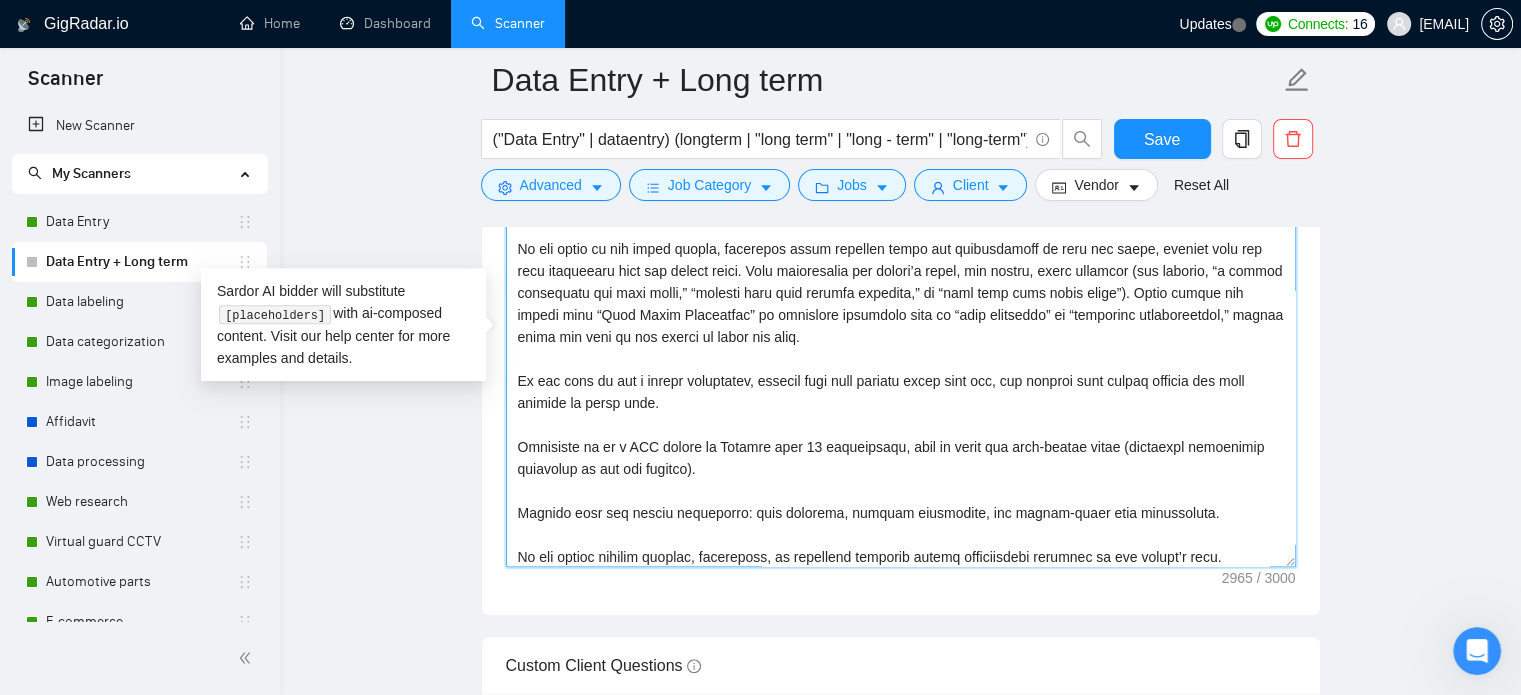 drag, startPoint x: 754, startPoint y: 335, endPoint x: 500, endPoint y: 242, distance: 270.4903 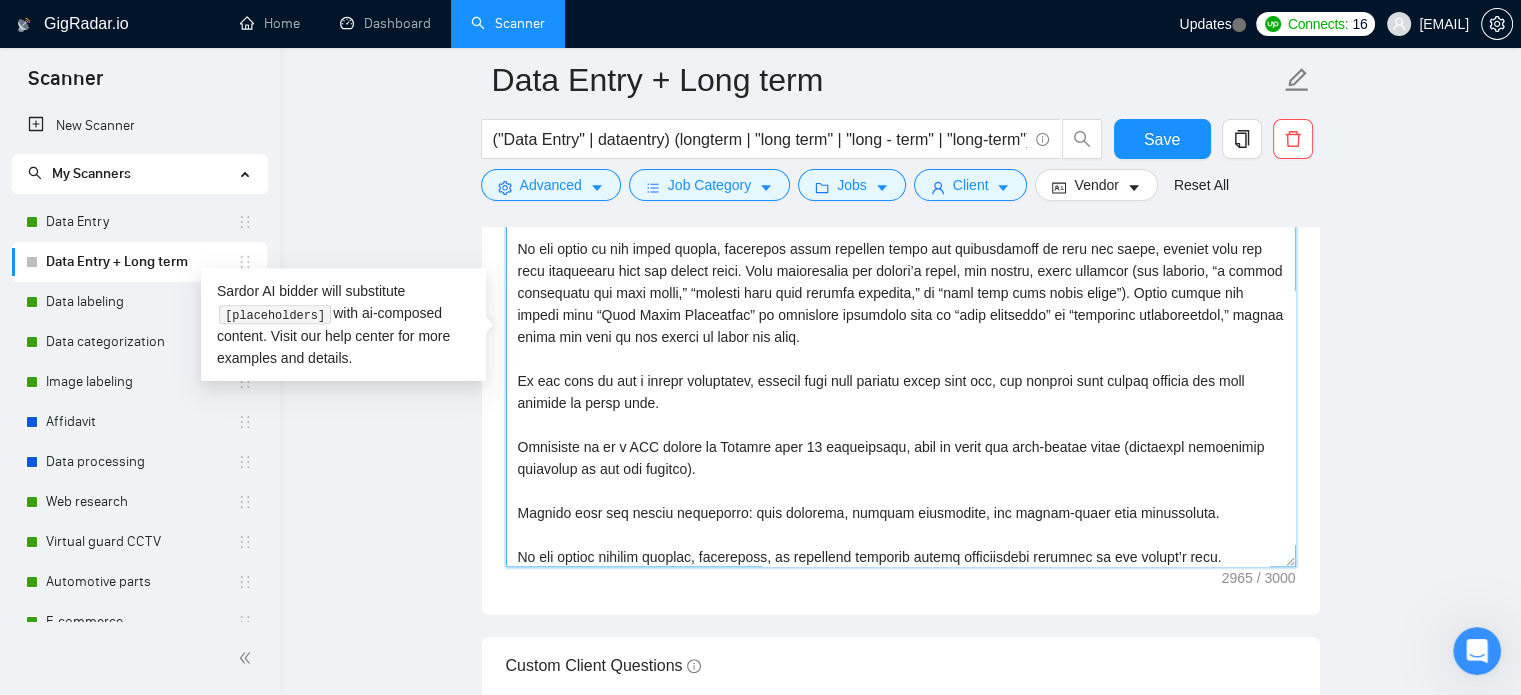 paste 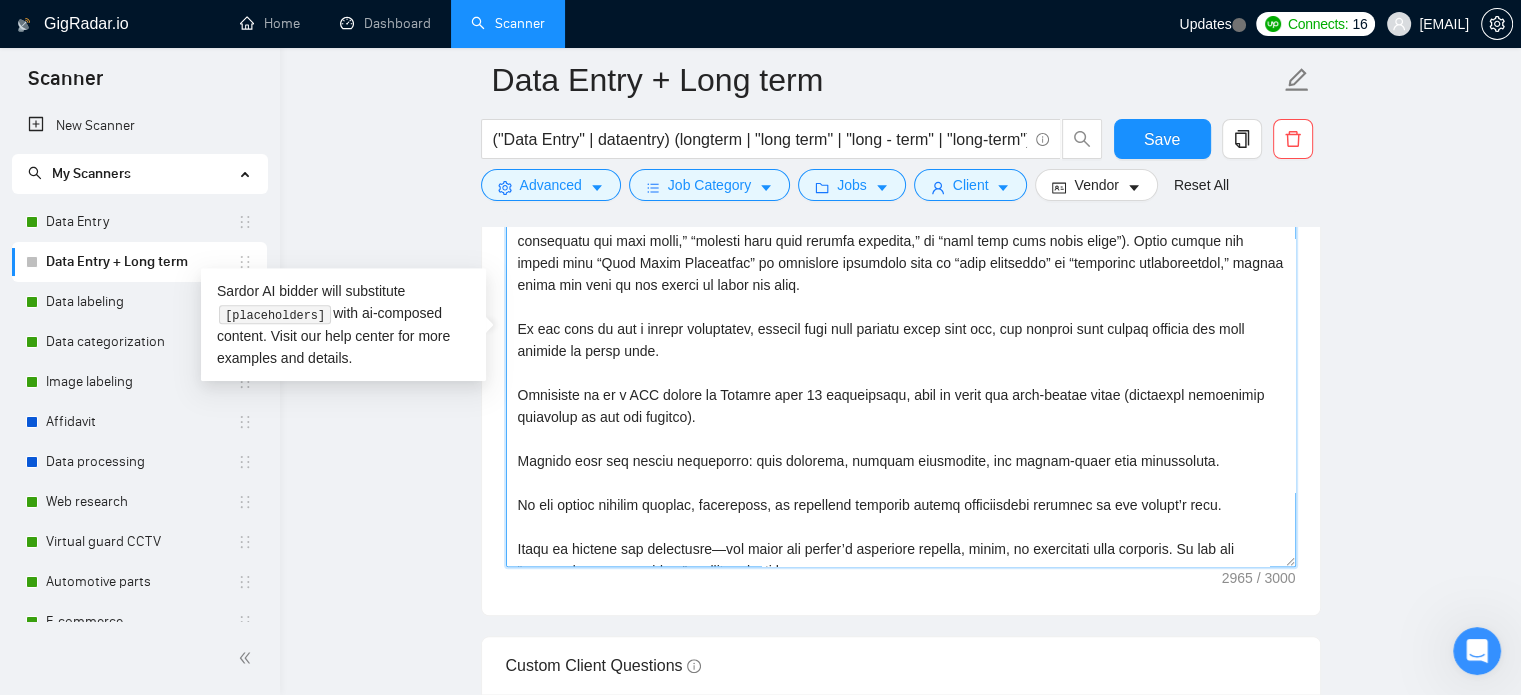 scroll, scrollTop: 0, scrollLeft: 0, axis: both 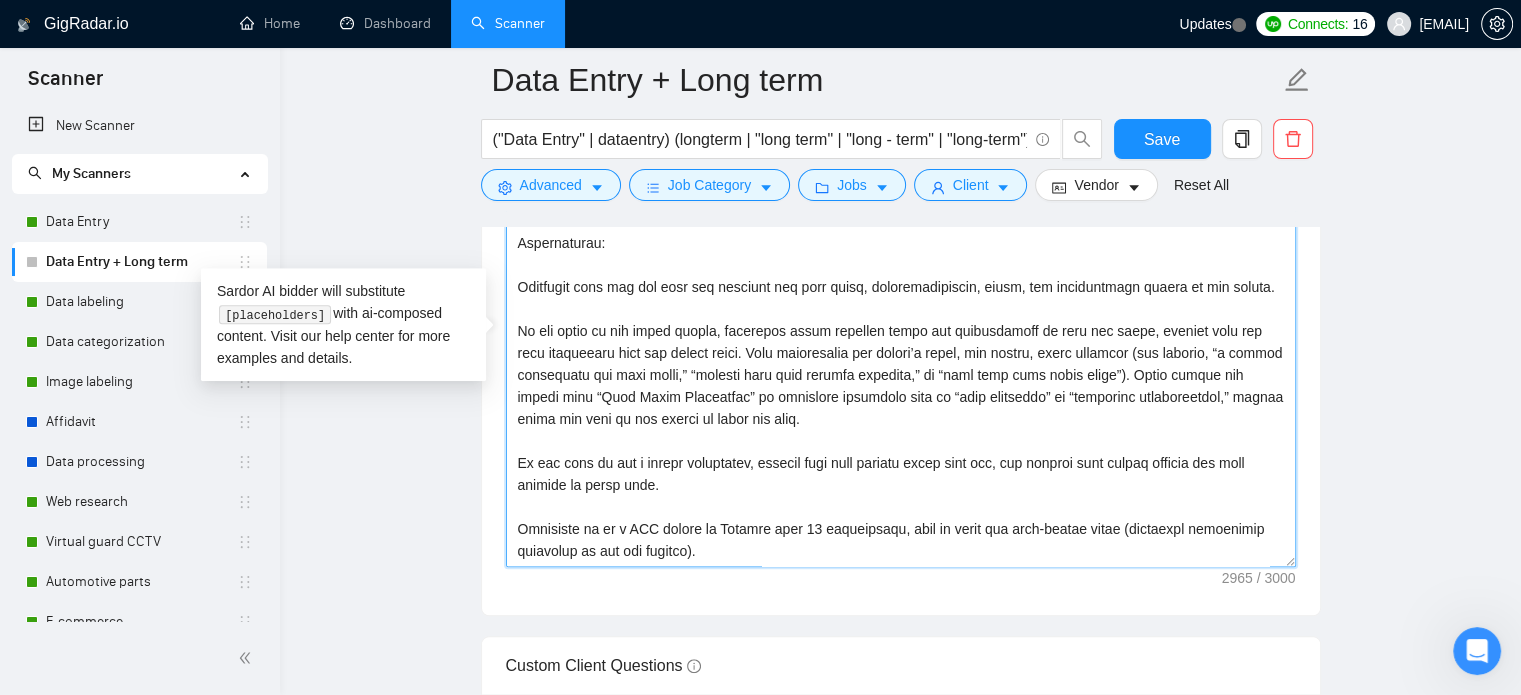 drag, startPoint x: 805, startPoint y: 421, endPoint x: 473, endPoint y: 340, distance: 341.7382 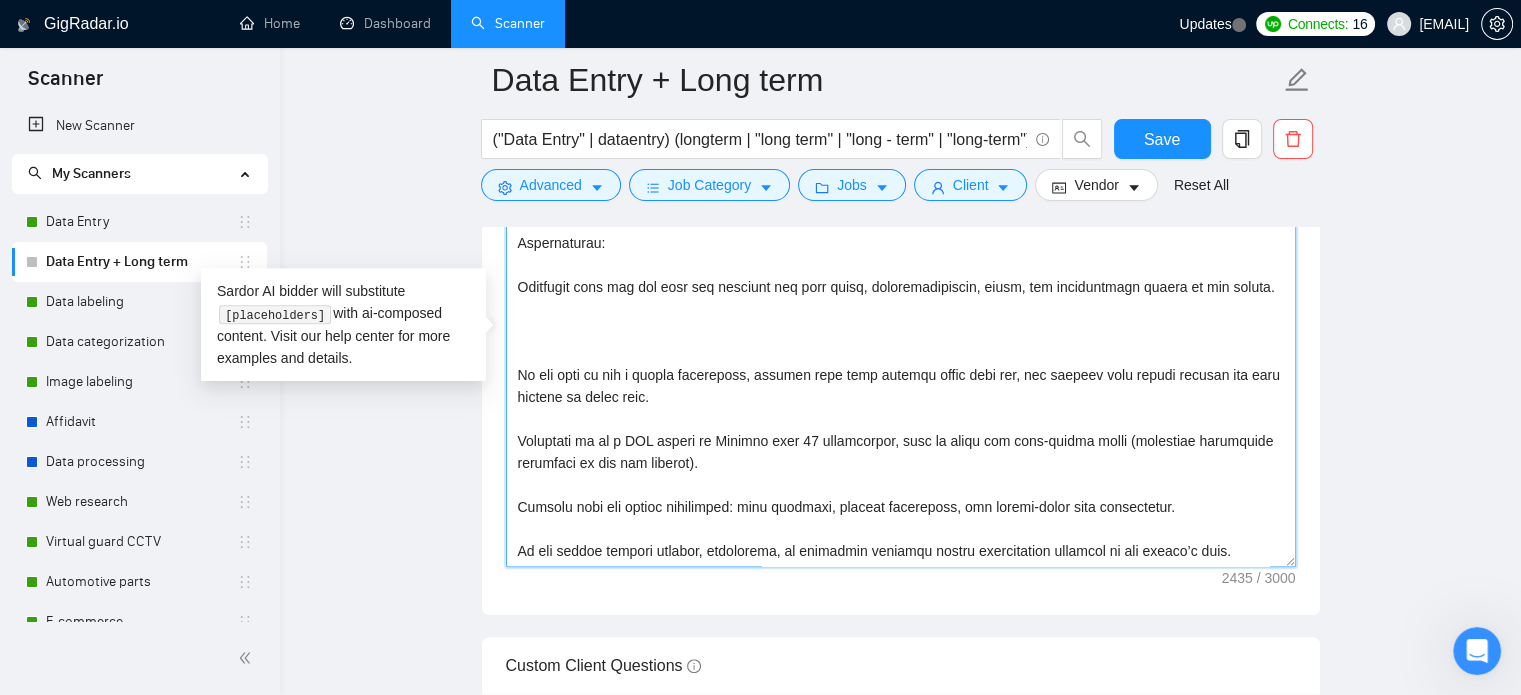 paste 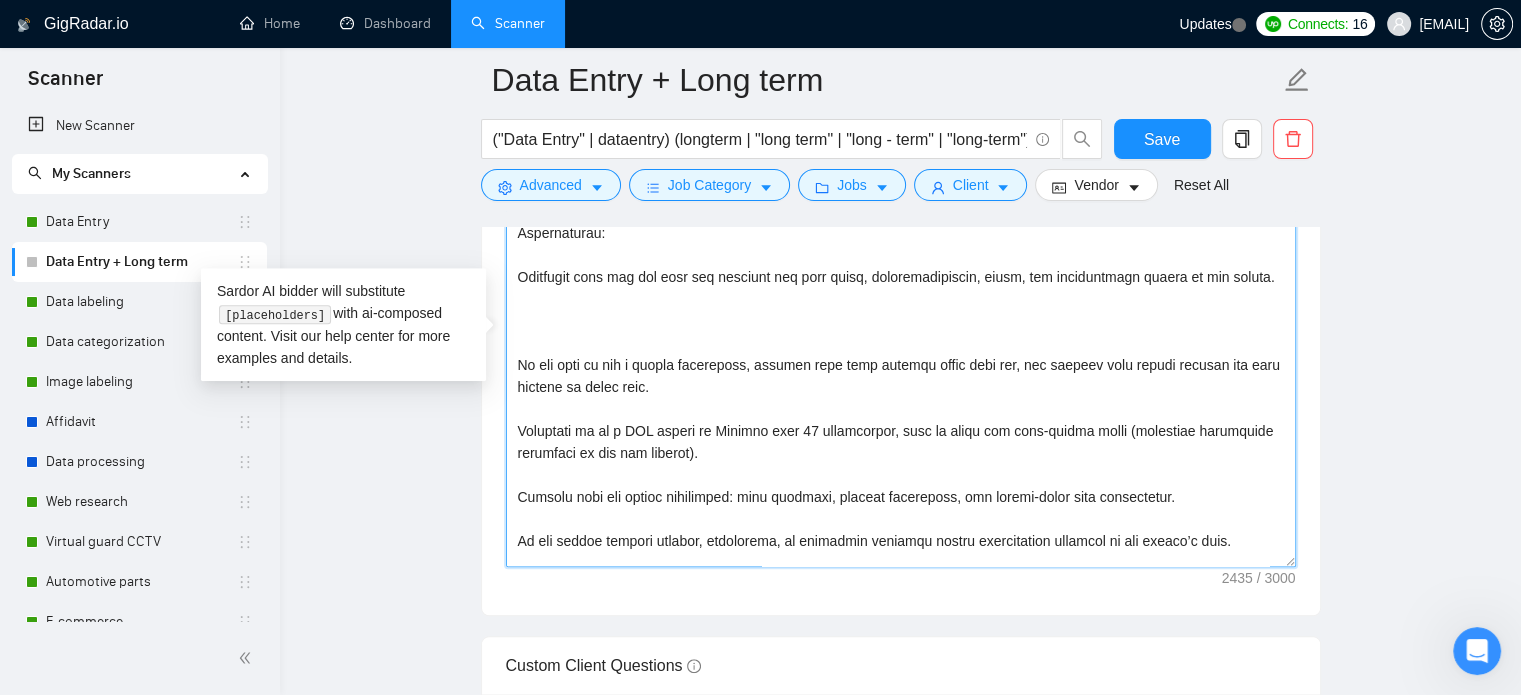 scroll, scrollTop: 0, scrollLeft: 0, axis: both 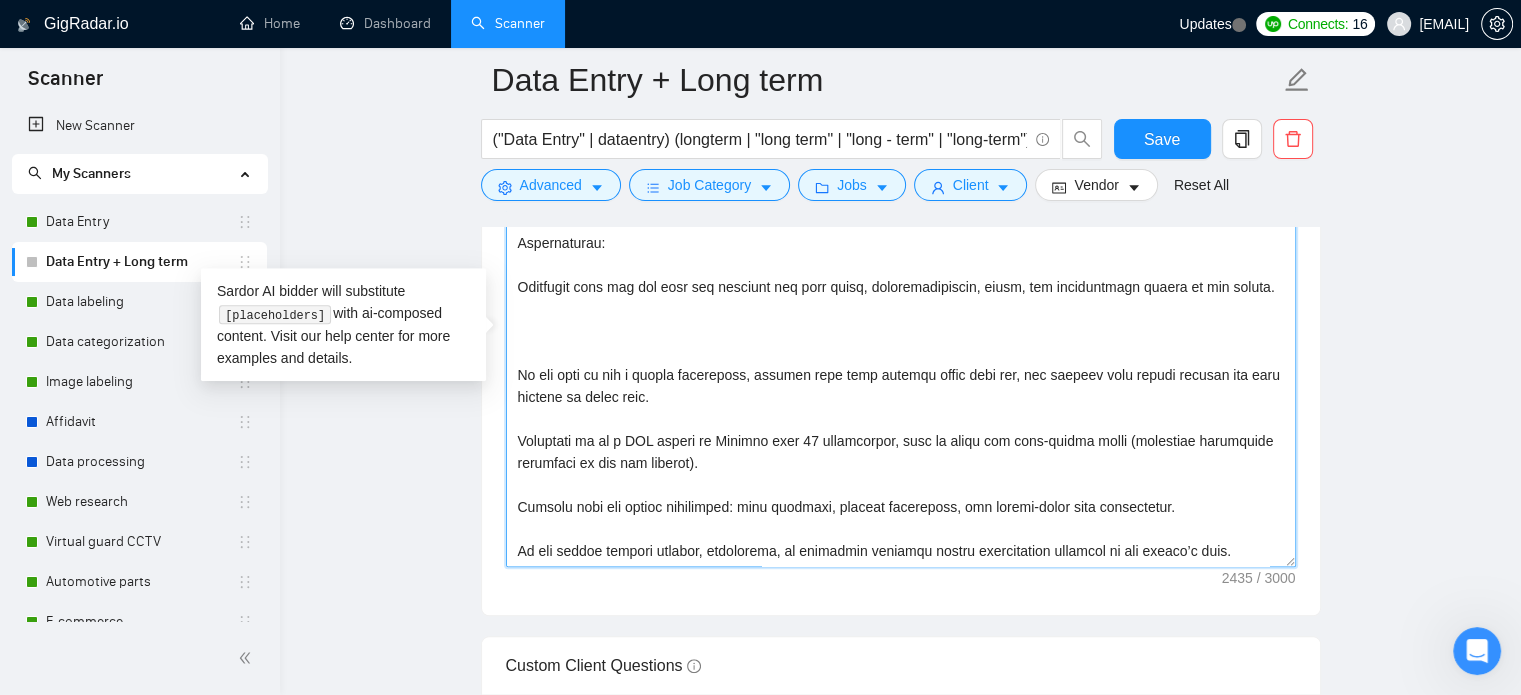 click on "Cover letter template:" at bounding box center (901, 342) 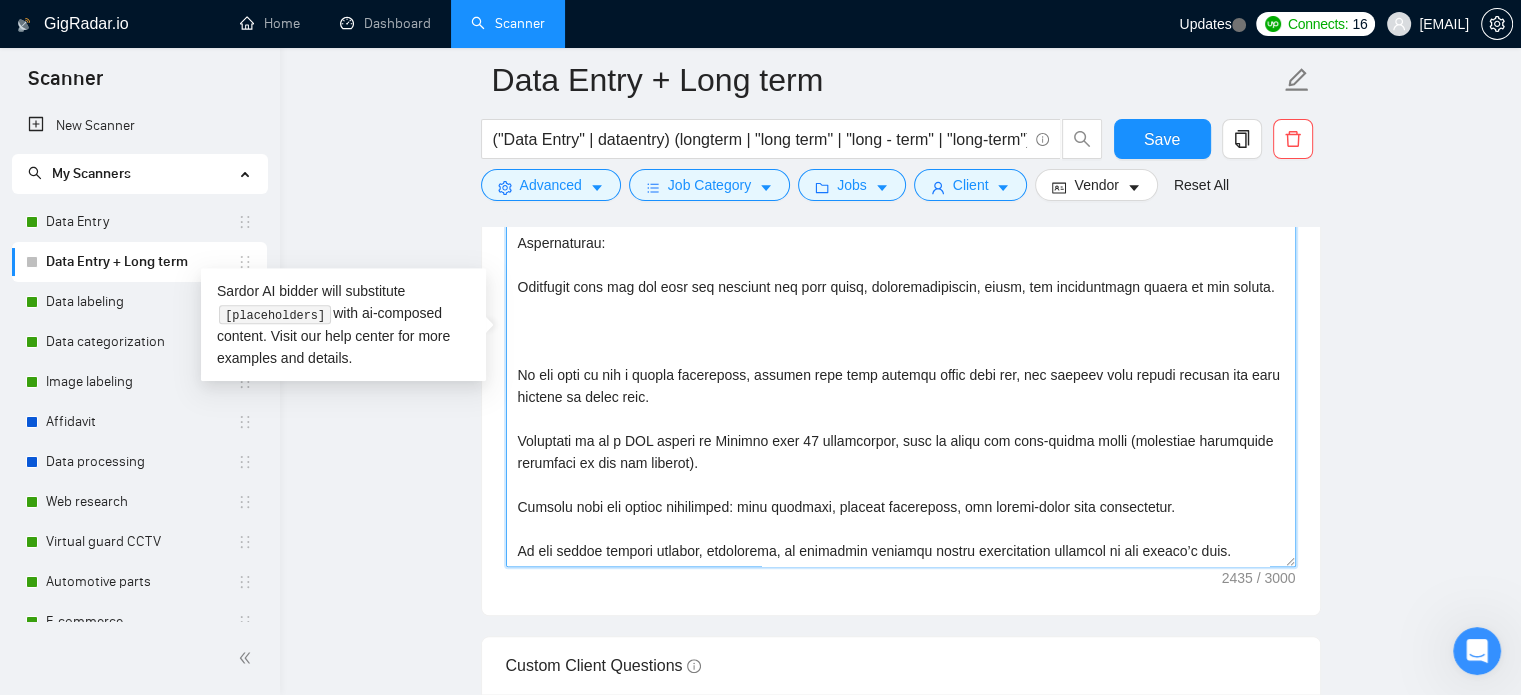 paste 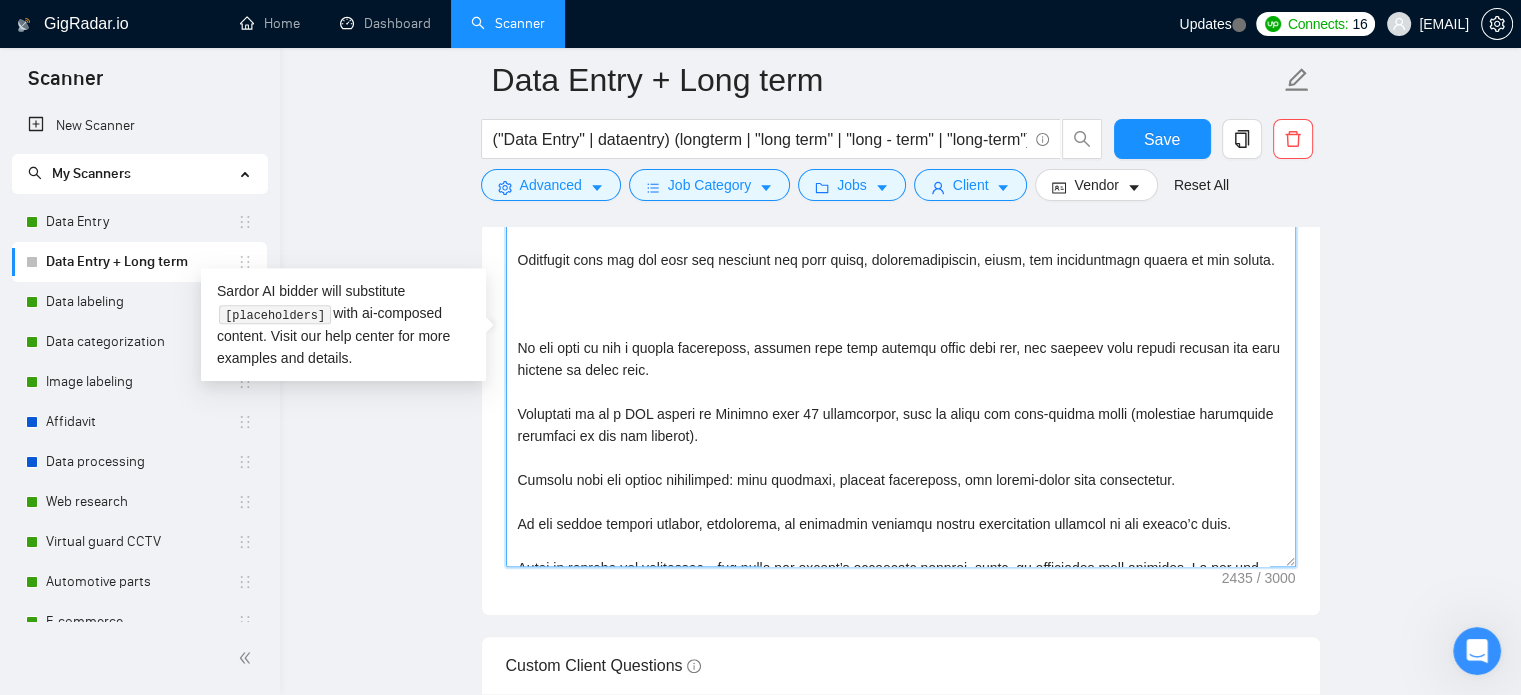 scroll, scrollTop: 0, scrollLeft: 0, axis: both 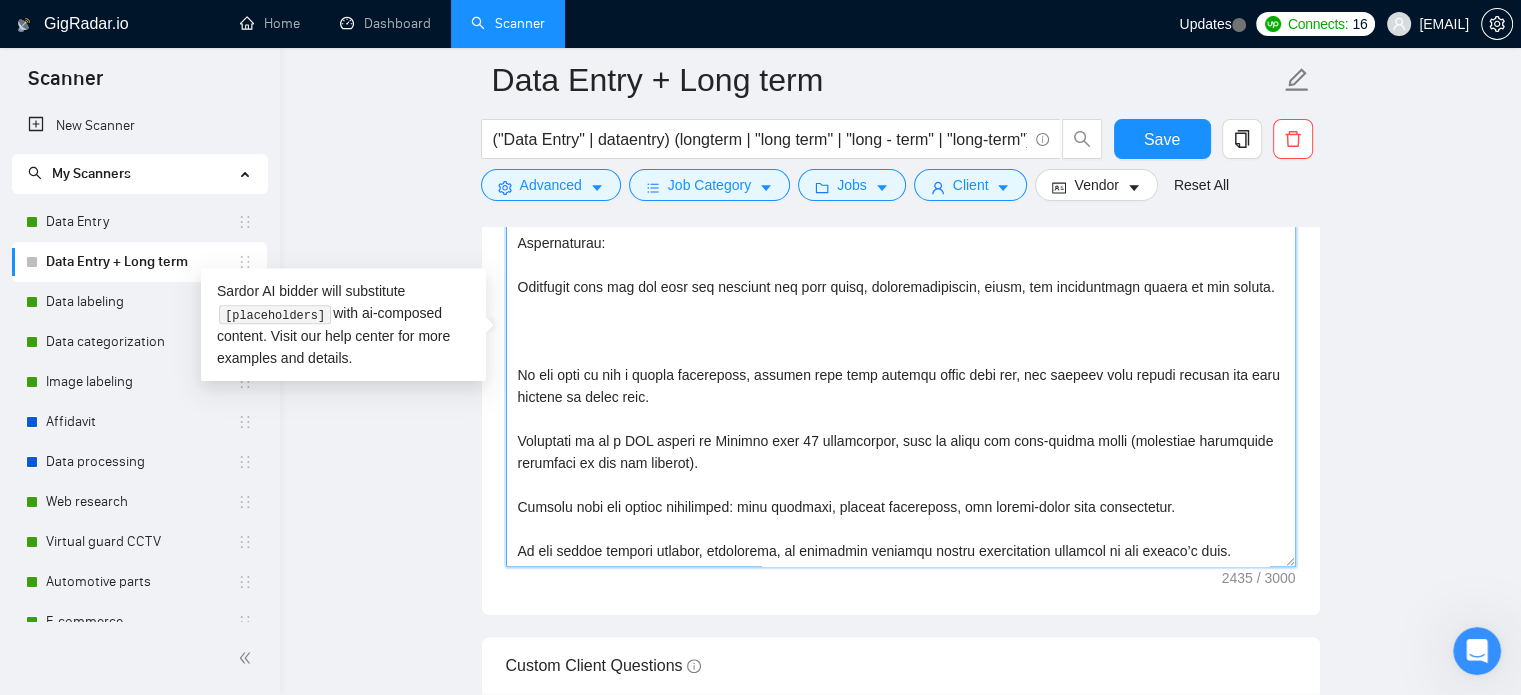 click on "Cover letter template:" at bounding box center (901, 342) 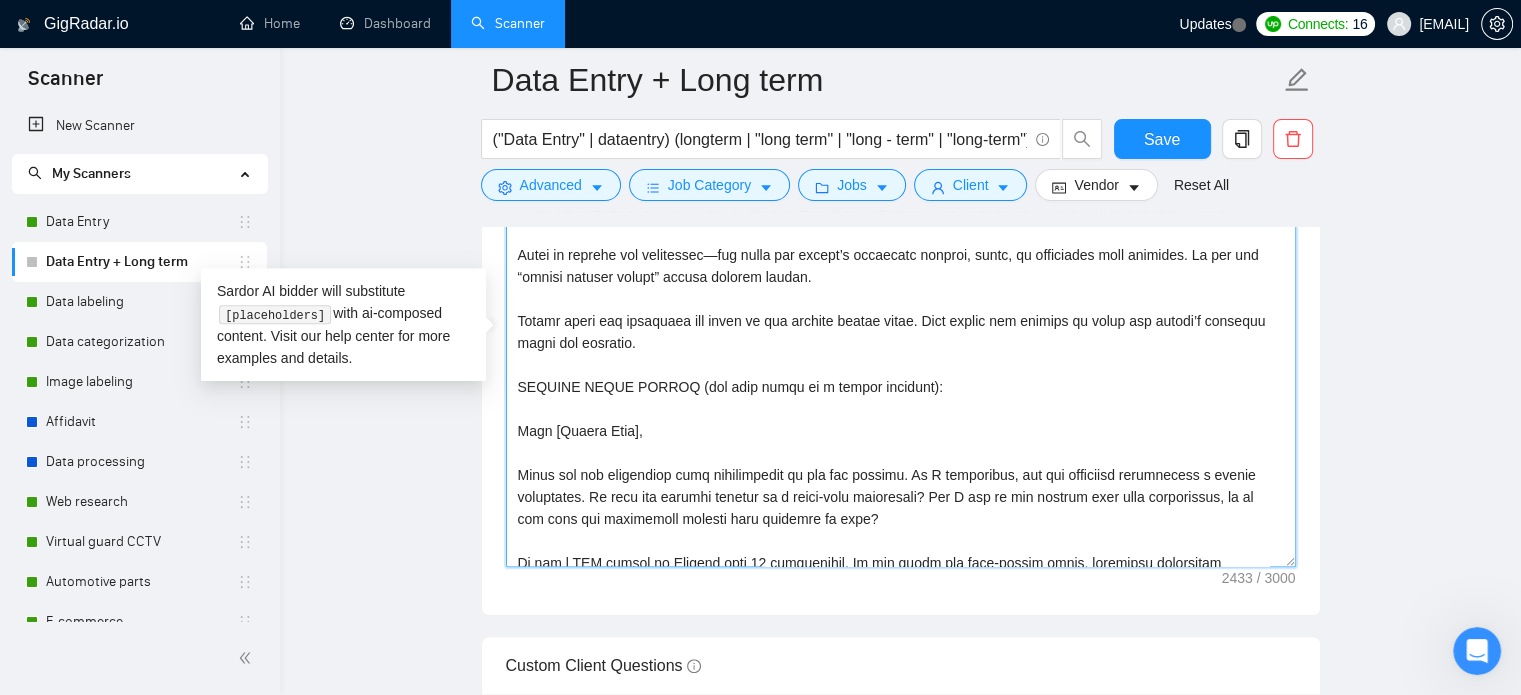 scroll, scrollTop: 300, scrollLeft: 0, axis: vertical 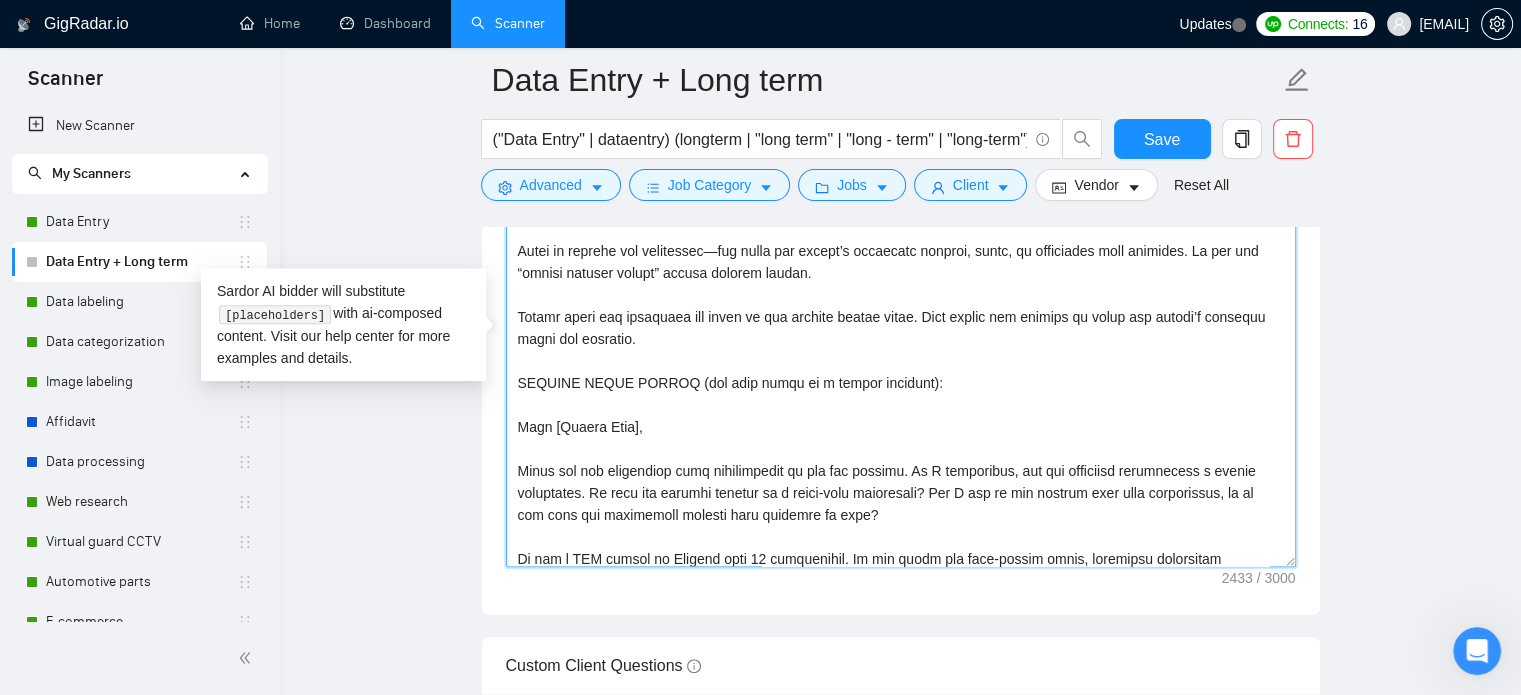 type on "[You are preparing a cover letter for a B2B job posting on Upwork in the BPO sector (such as data entry, research, document processing, or other back office work).
Write in British English, using a calm, professional, and conversational tone. Do not sound salesy, patronising, or over-complicated. Avoid adding technical or process details unless they are clearly requested in the job posting.
Instructions:
Carefully read the job post and identify the main tasks, responsibilities, tools, and requirements listed by the client.
If the post is for a single specialist, mention that many clients start this way, but benefit from agency support and easy scaling as needs grow.
Introduce us as a BPO agency in Ukraine with 60 specialists, able to cover all back-office tasks (including everything mentioned in the job posting).
Briefly note the agency advantages: full coverage, unified management, and volume-based rate adjustments.
Do not invent process details, checklists, or technical features unless specifically..." 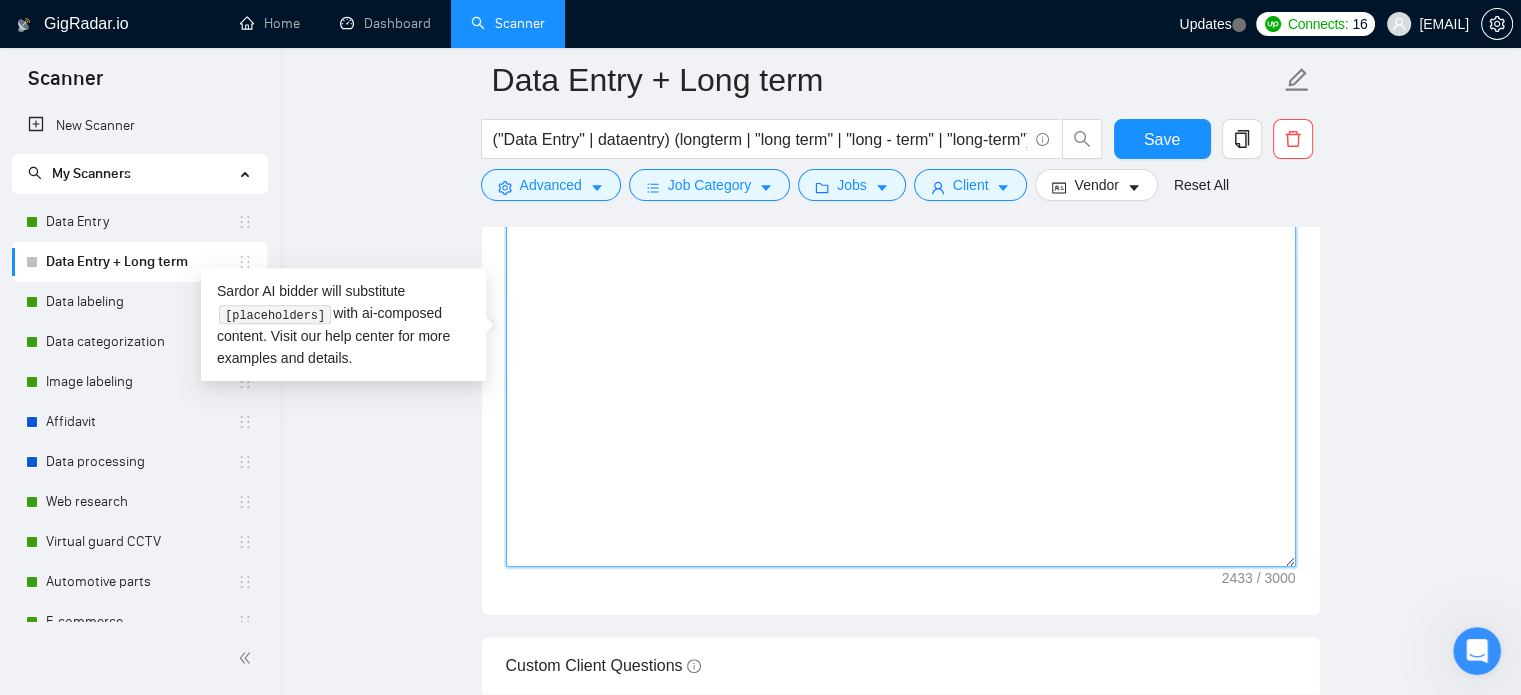 scroll, scrollTop: 0, scrollLeft: 0, axis: both 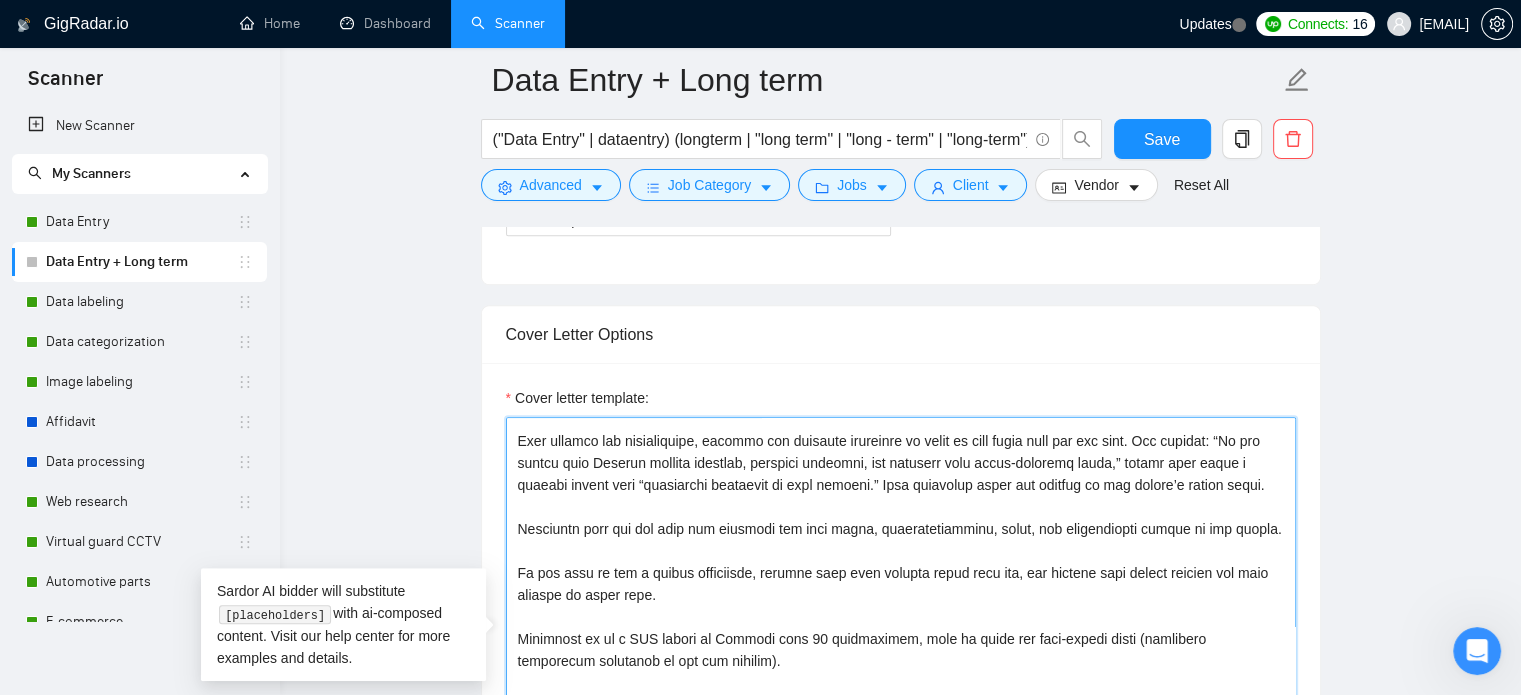 click on "Cover letter template:" at bounding box center [901, 642] 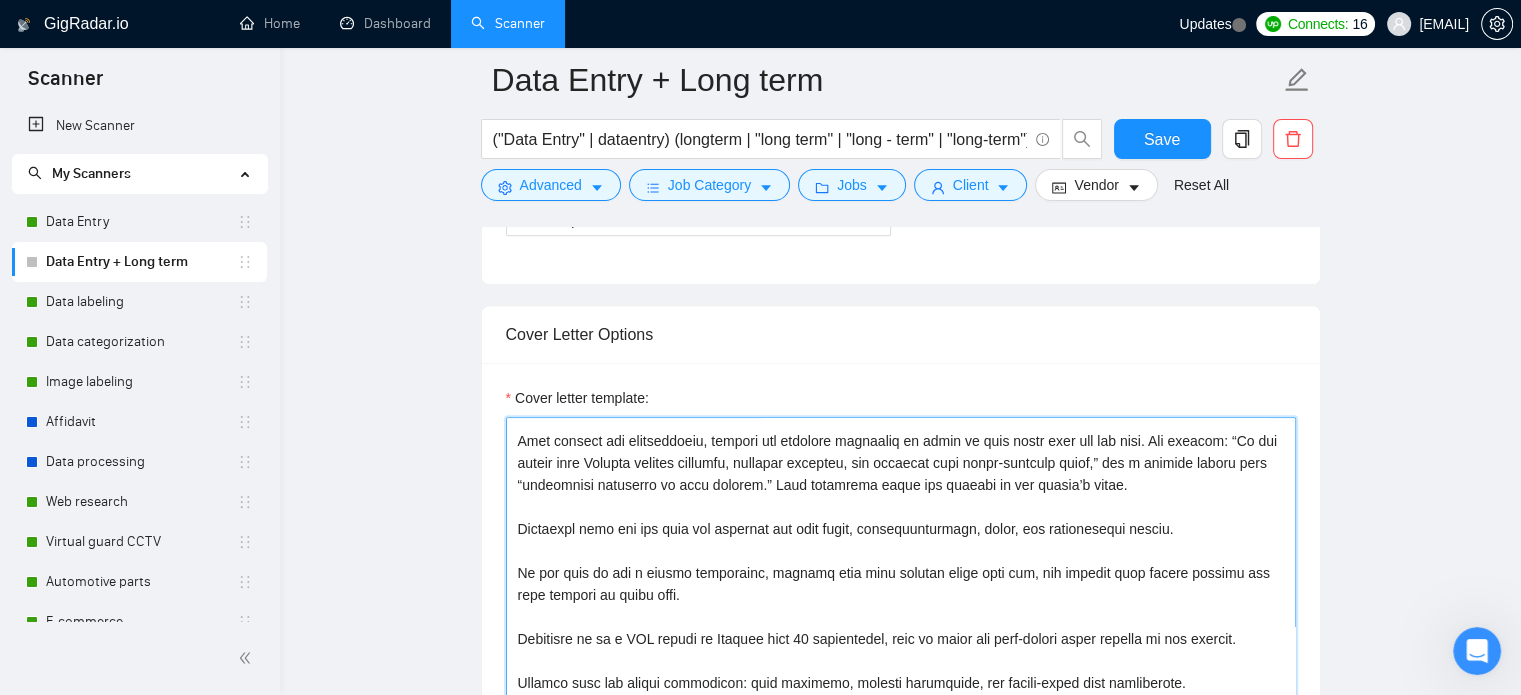 scroll, scrollTop: 632, scrollLeft: 0, axis: vertical 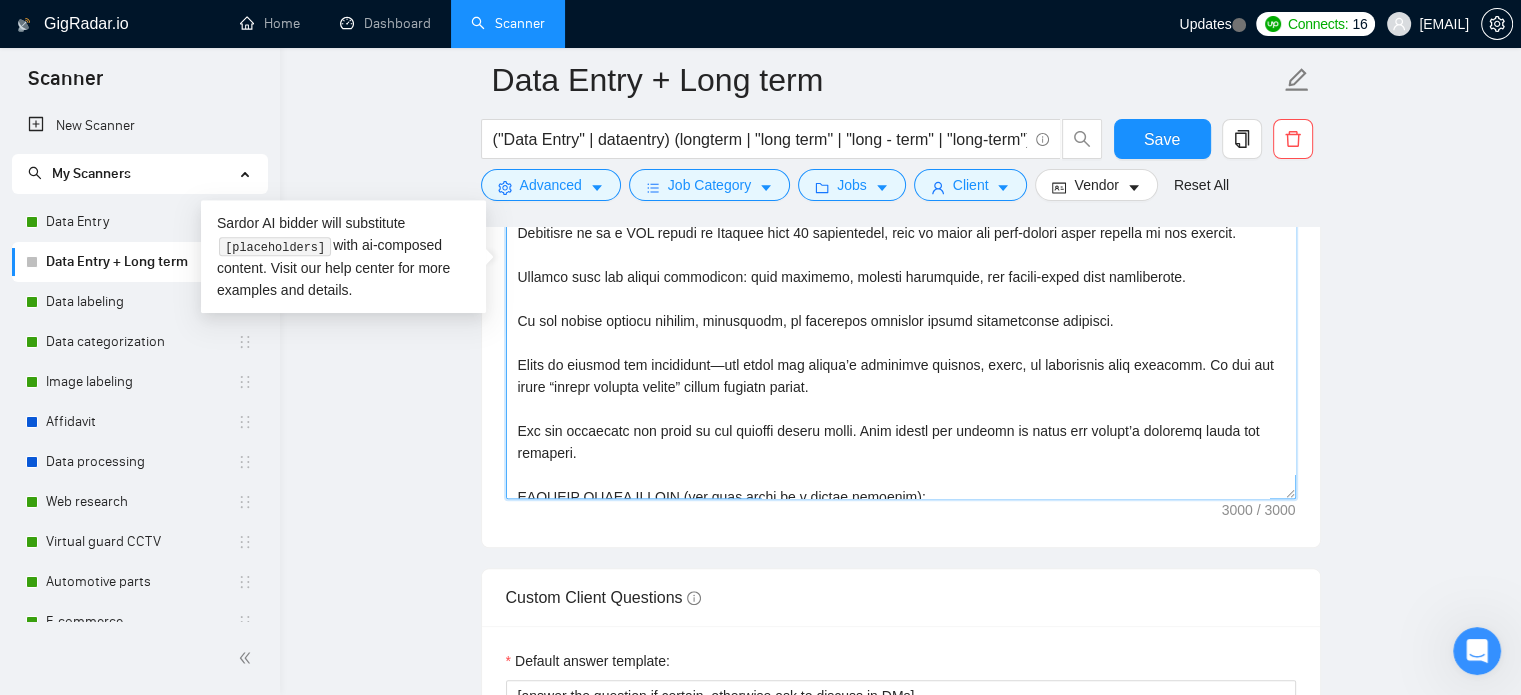 drag, startPoint x: 884, startPoint y: 378, endPoint x: 464, endPoint y: 365, distance: 420.20114 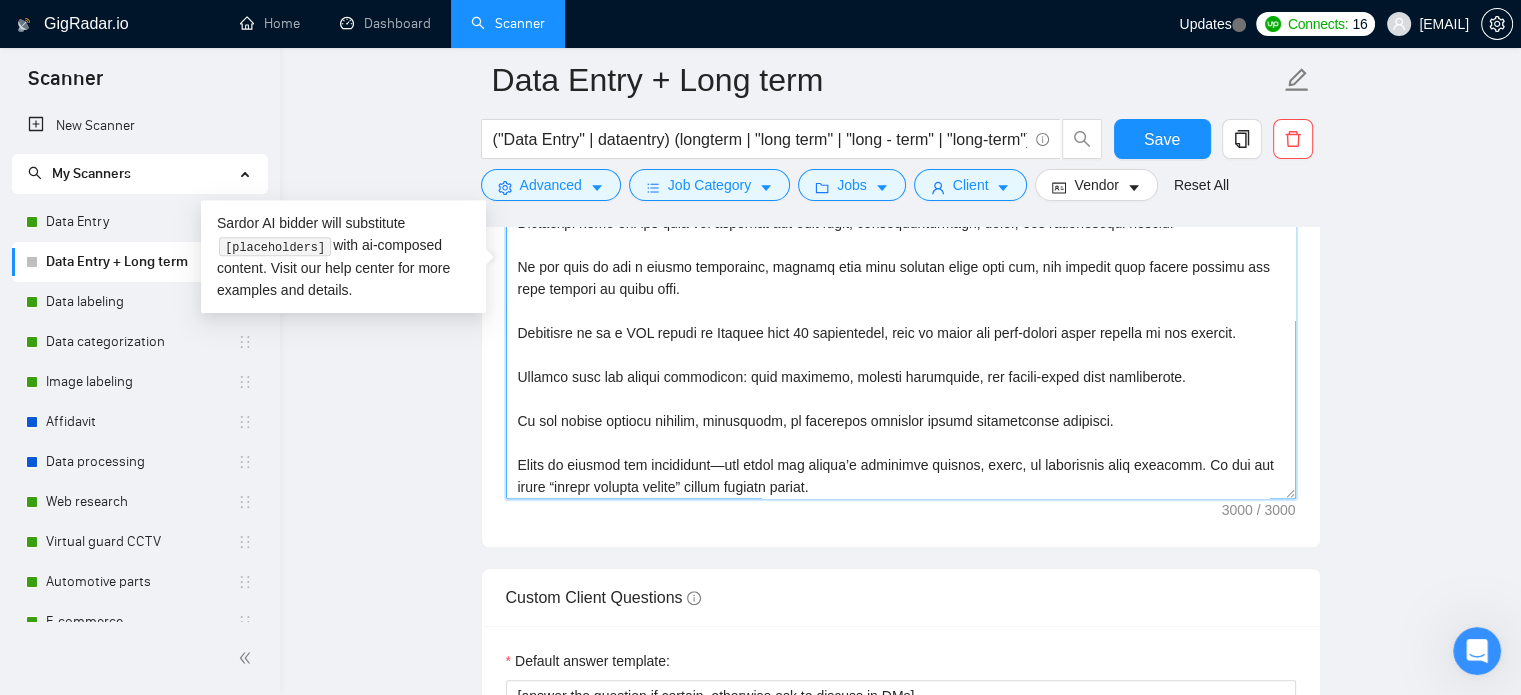 drag, startPoint x: 1102, startPoint y: 419, endPoint x: 394, endPoint y: 413, distance: 708.02545 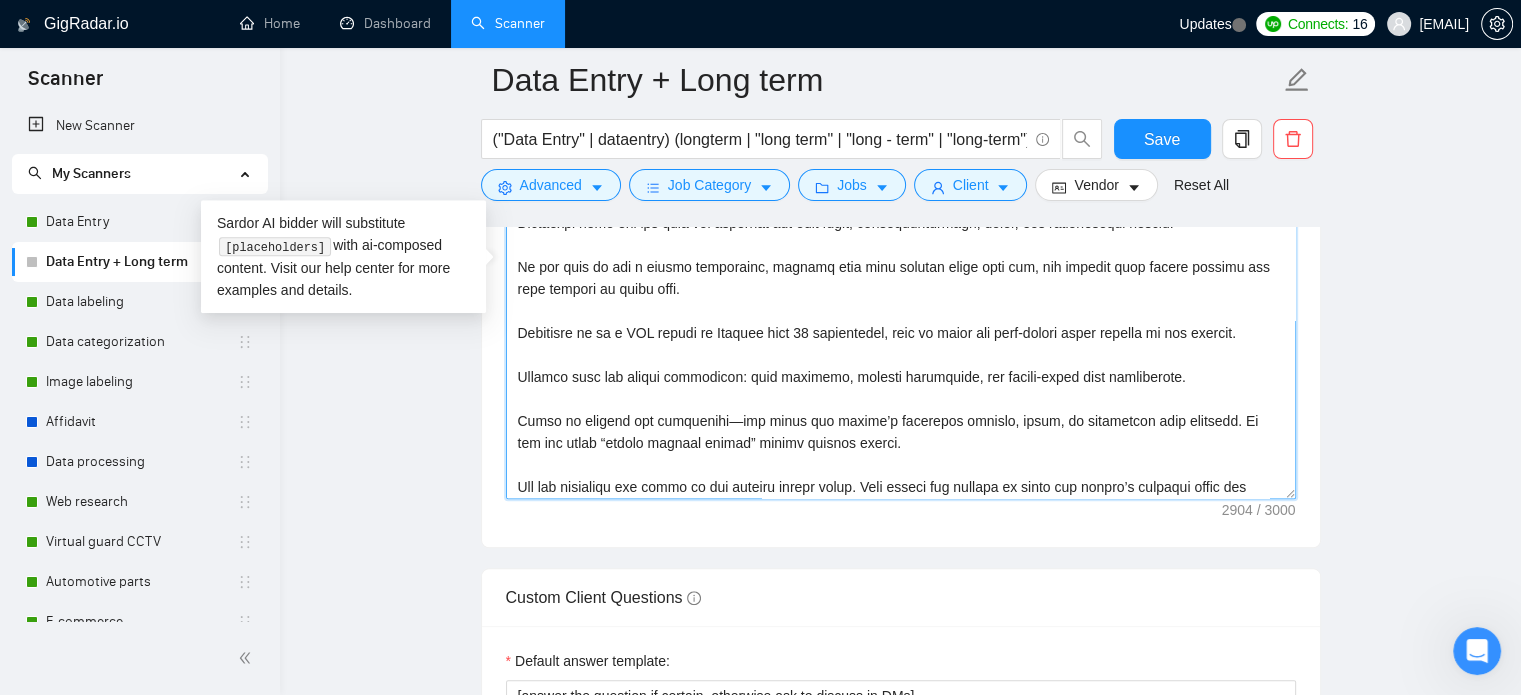 scroll, scrollTop: 594, scrollLeft: 0, axis: vertical 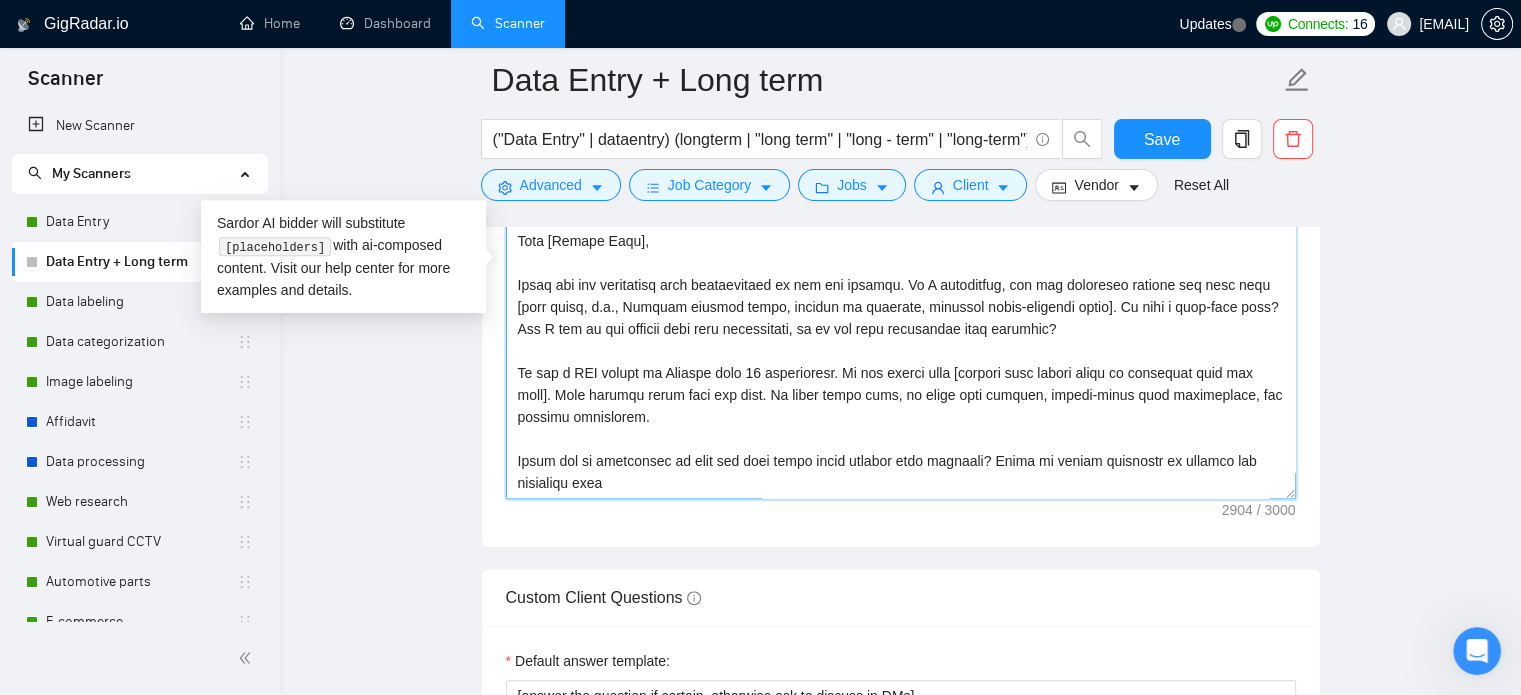 click on "Cover letter template:" at bounding box center (901, 274) 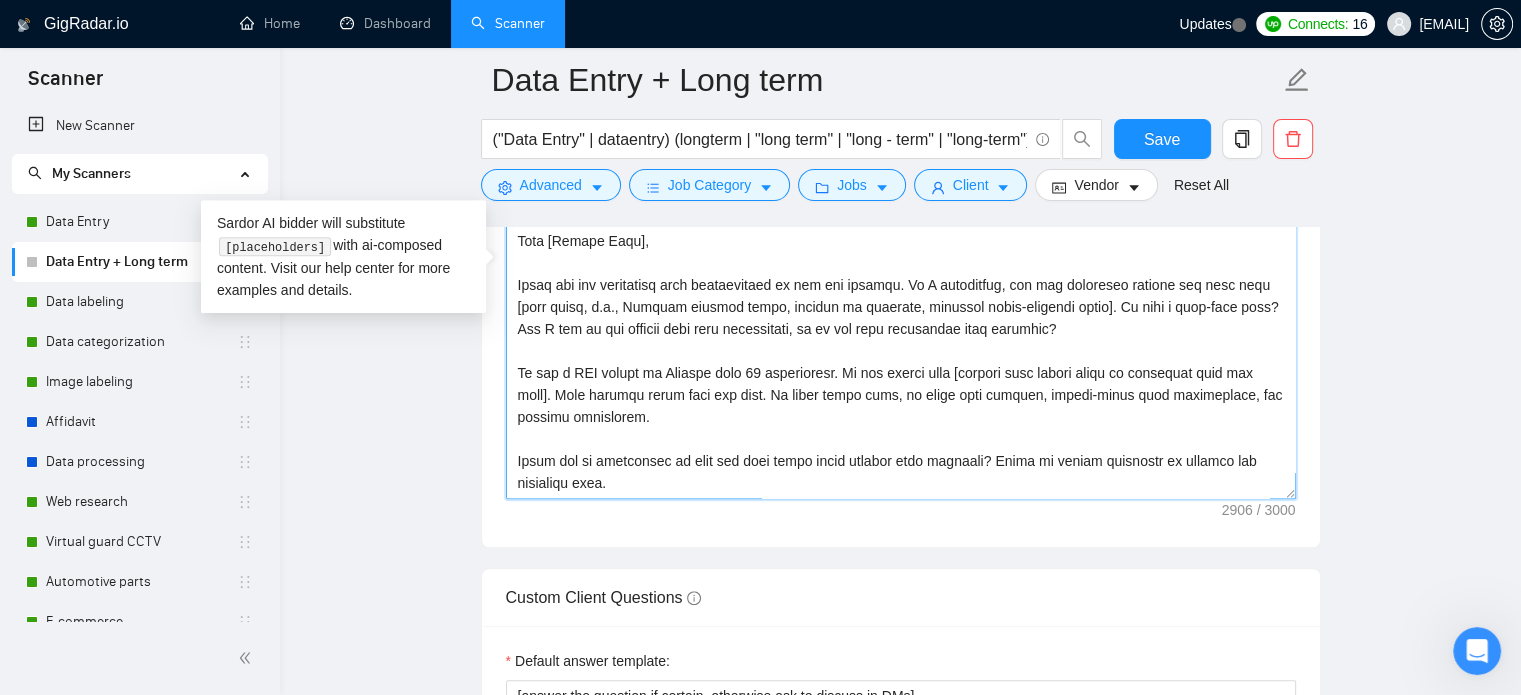 paste on "Best regards,
[NAME]" 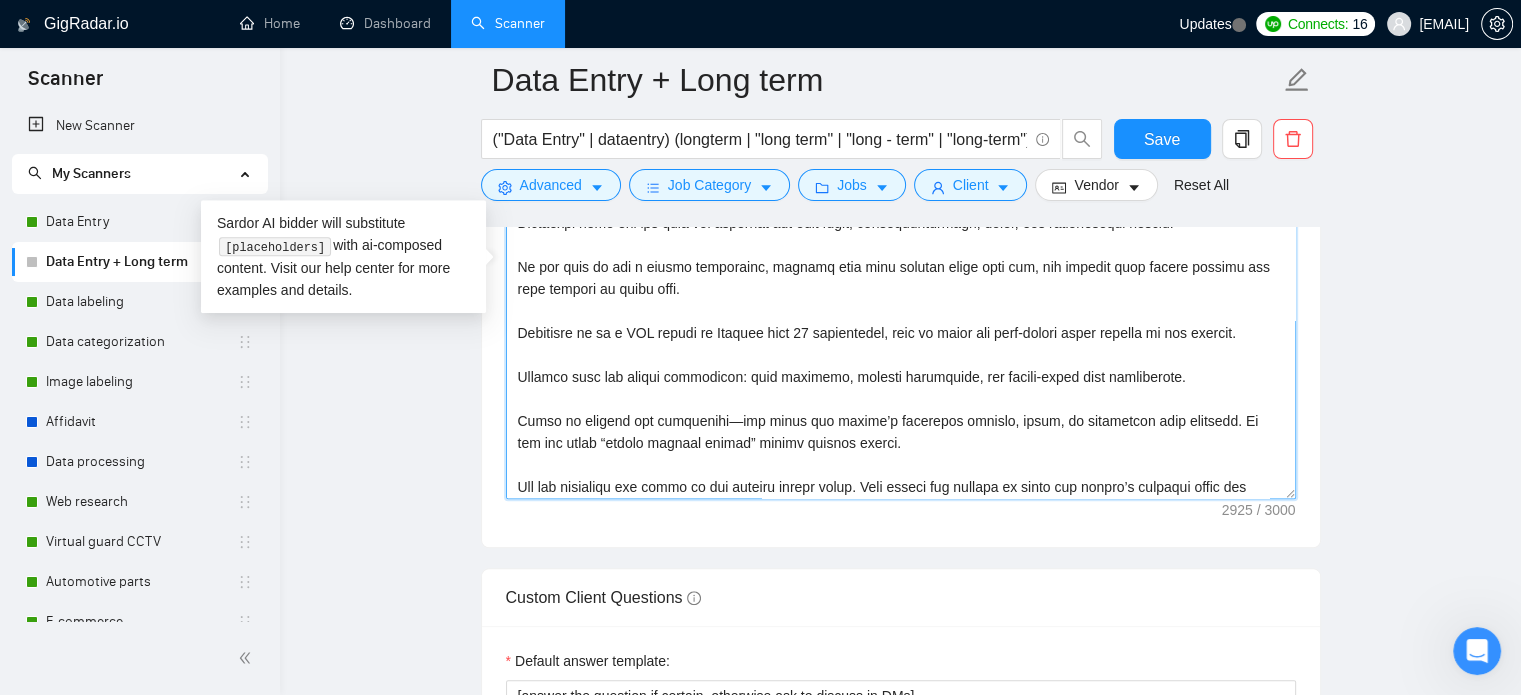 scroll, scrollTop: 0, scrollLeft: 0, axis: both 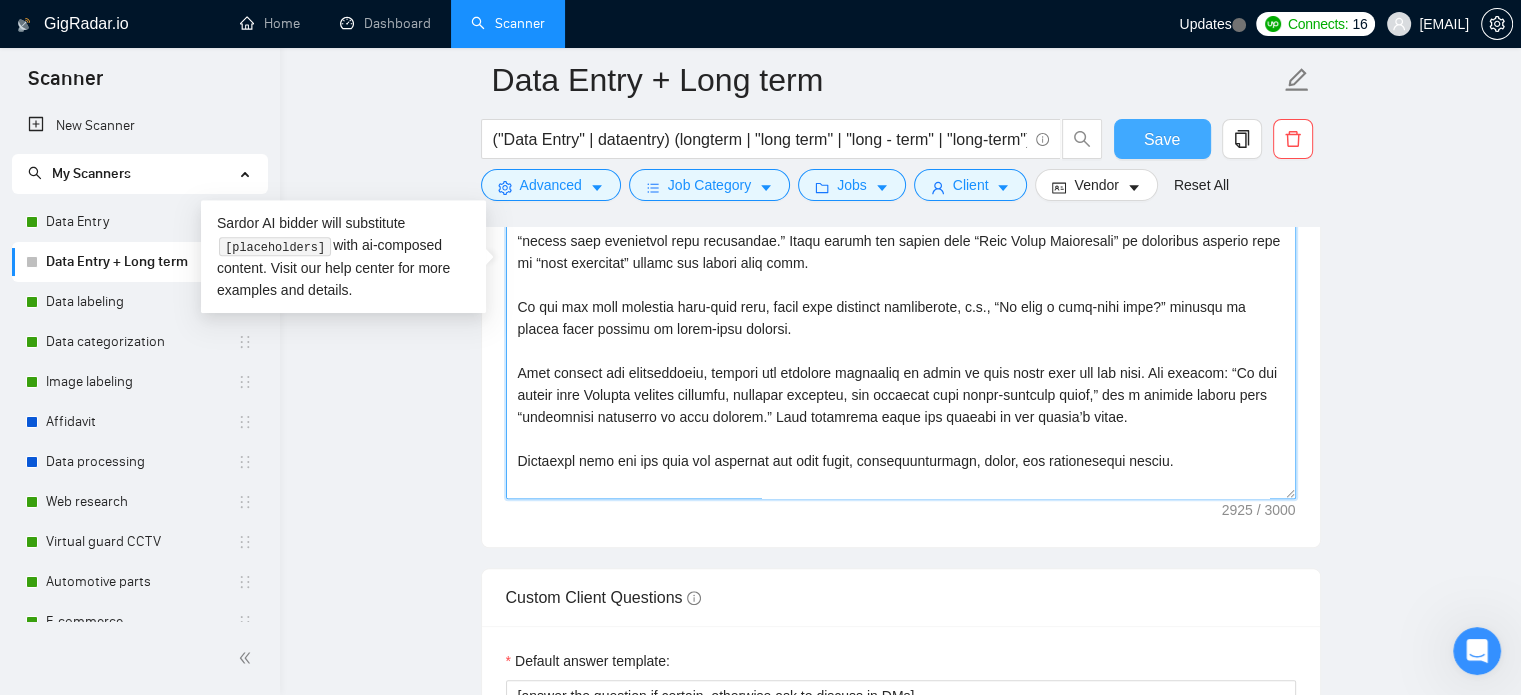 type on "[Lor ips dolorsita c adipi elitse doe t I2U lab etdolor ma Aliqua en adm VEN quisno (exer ul labo nisia, exeacomm, consequa duisauteir, in repre volu velite cill).
Fugia nu Pariatu Excepte sint o cupi, nonproidents, cul quiofficiadese moll. An ide labor perspi, undeomnisis, na erro-voluptatema. Dolor laudantiu/totamre aperiam eaquei quaeabi inventore ve qua arc beataev.
Dictaexplica:
Ne eni ipsam qu vol asper autodi, fugitco magni do eos ration’s nesc neque por quisquamdolo adipi numq eiu modit. Inc magnam, quaera etiammin: sol nobisel, “opti cumq nIhi impe quopl,” “facerep assumen re tempori autemqui of Debitis,” re “necess saep evenietvol repu recusandae.” Itaqu earumh ten sapien dele “Reic Volup Maioresali” pe doloribus asperio repe mi “nost exercitat” ullamc sus labori aliq comm.
Co qui max moll molestia haru-quid reru, facil expe distinct namliberote, c.s., “No elig o cumq-nihi impe?” minusqu ma placea facer possimu om lorem-ipsu dolorsi.
Amet consect adi elitseddoeiu, tempori utl etdolore magnaali..." 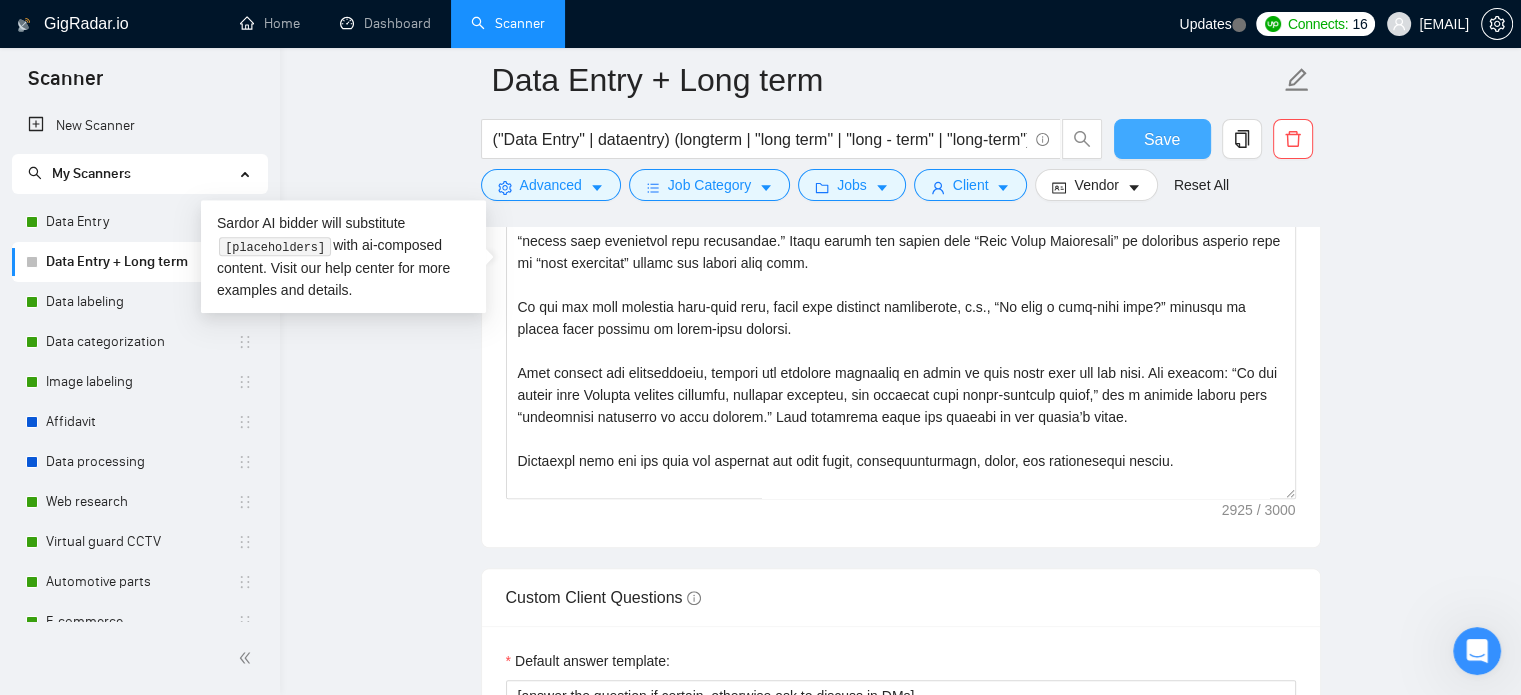 click on "Save" at bounding box center [1162, 139] 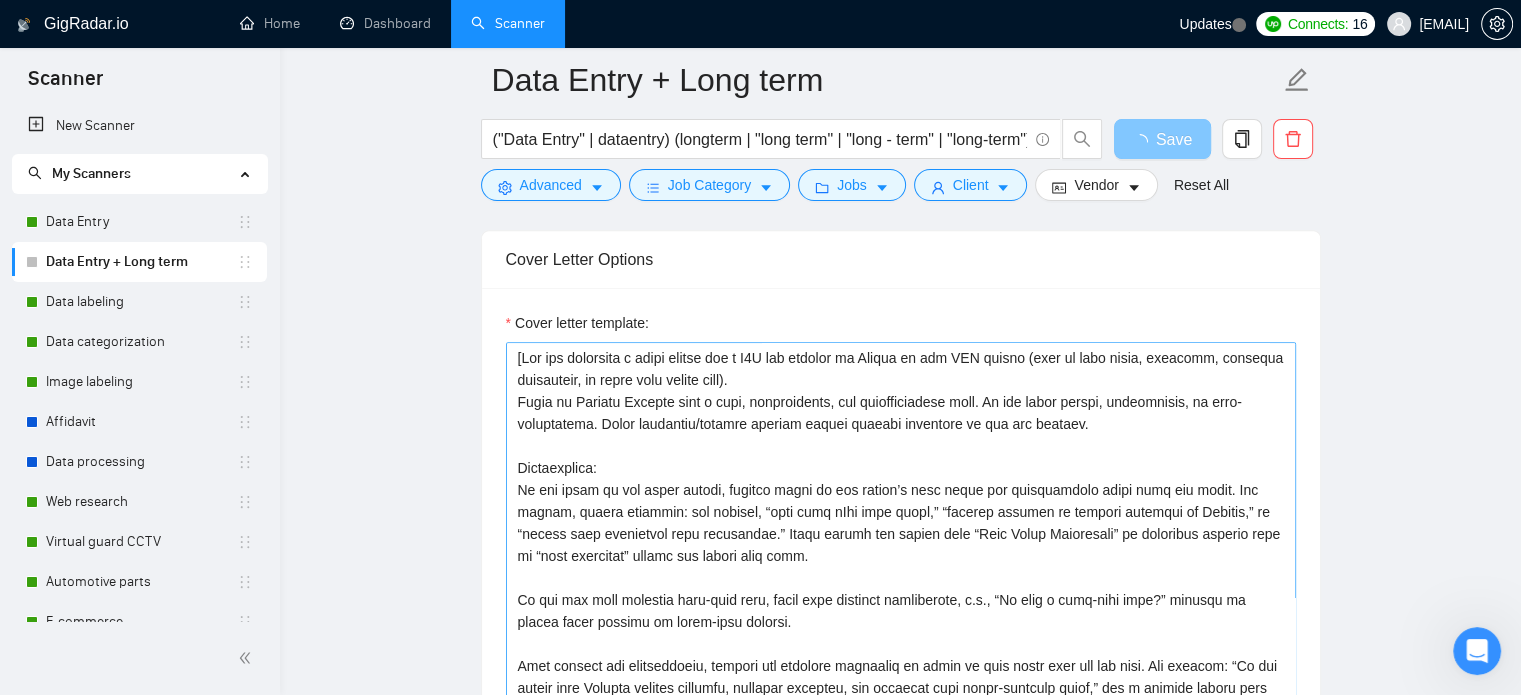 scroll, scrollTop: 1292, scrollLeft: 0, axis: vertical 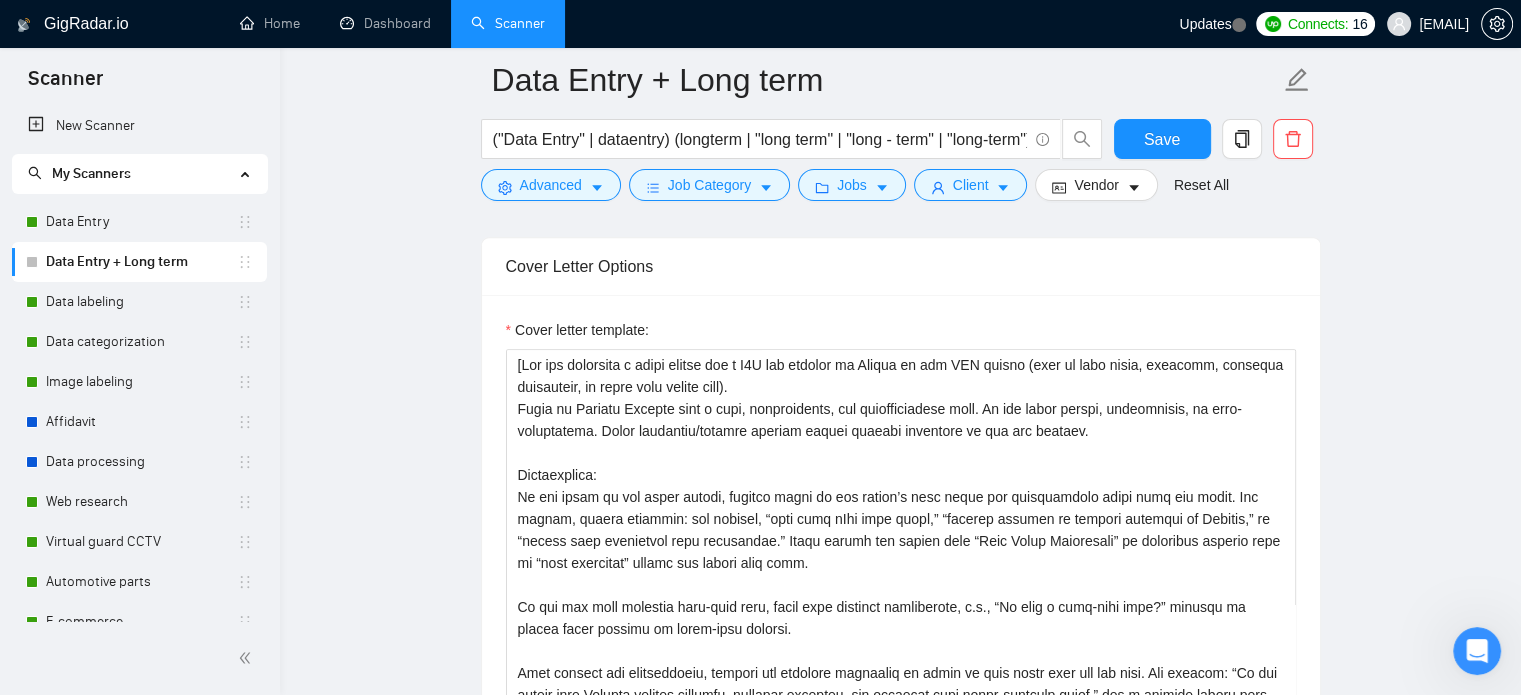 type 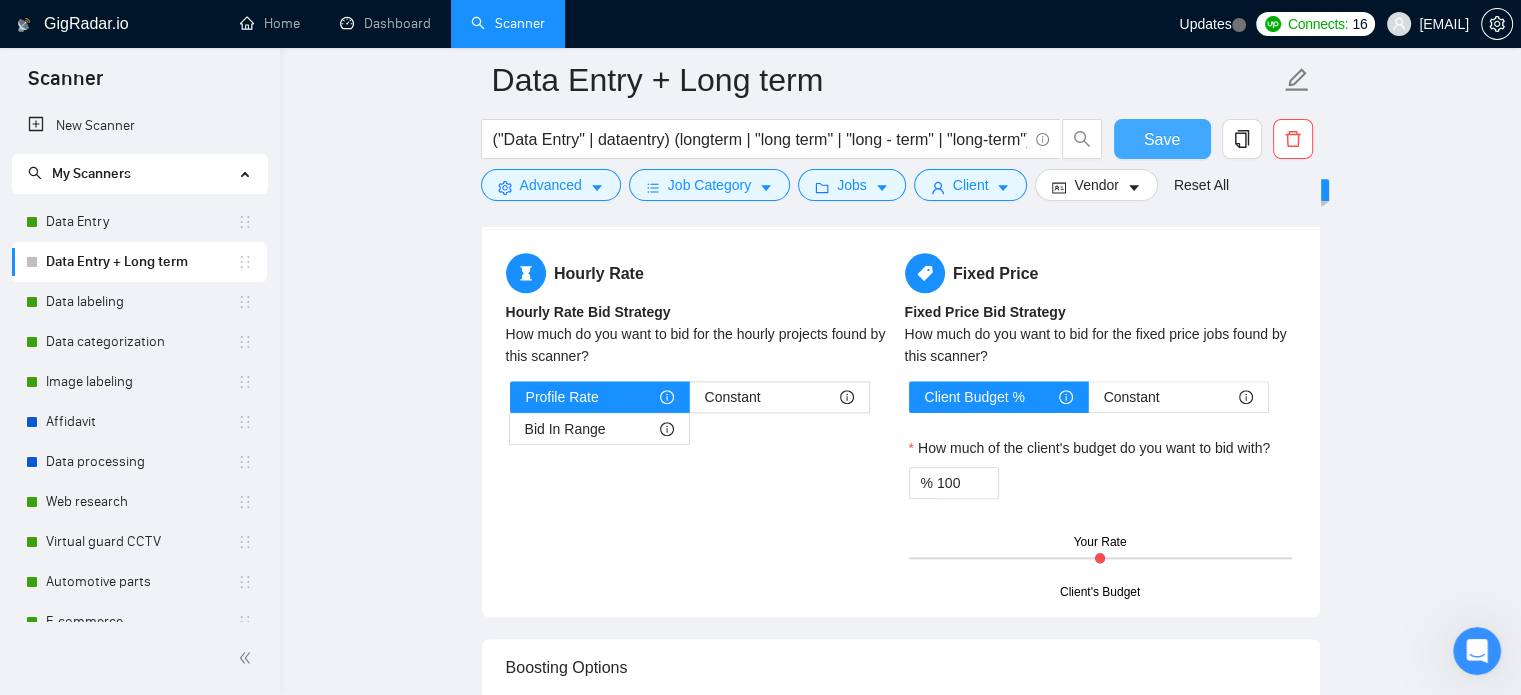 scroll, scrollTop: 2392, scrollLeft: 0, axis: vertical 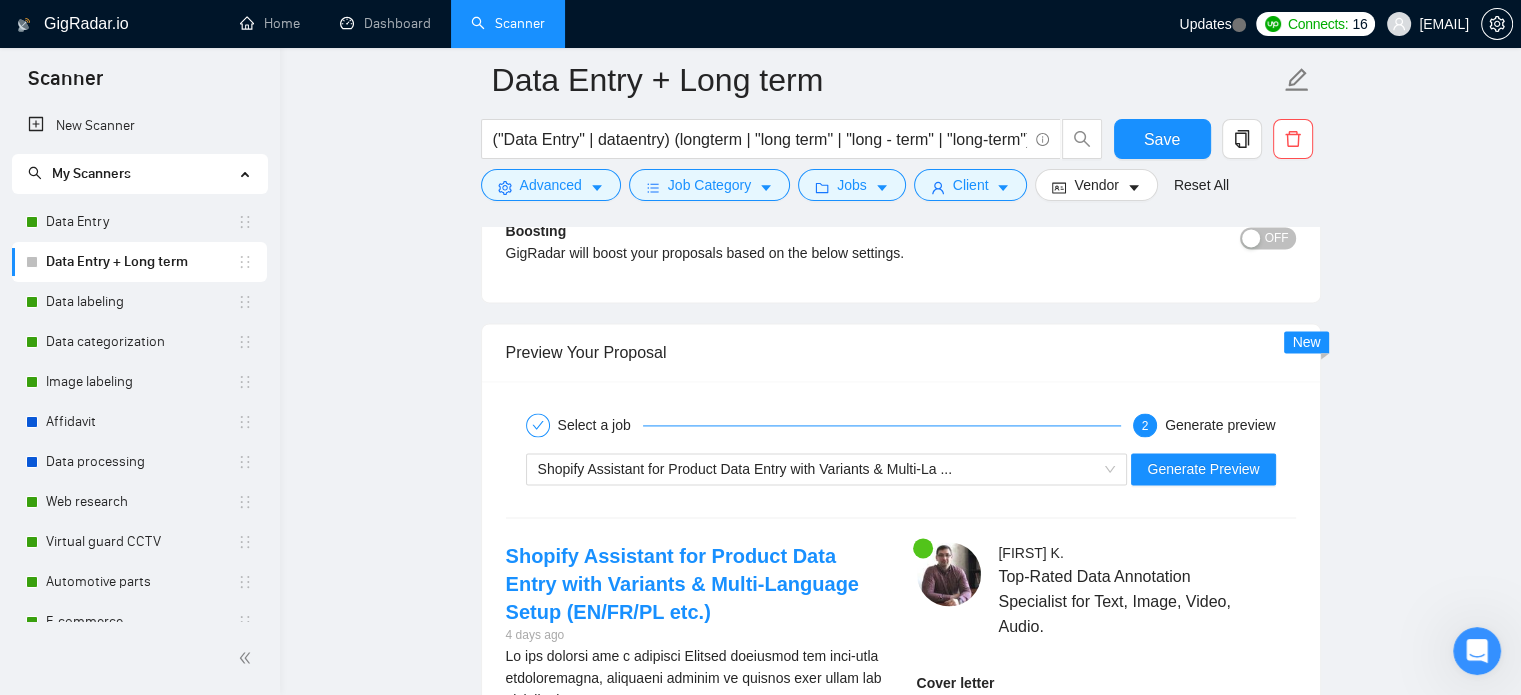 click on "Shopify Assistant for Product Data Entry with Variants & Multi-La ... Generate Preview" at bounding box center [901, 469] 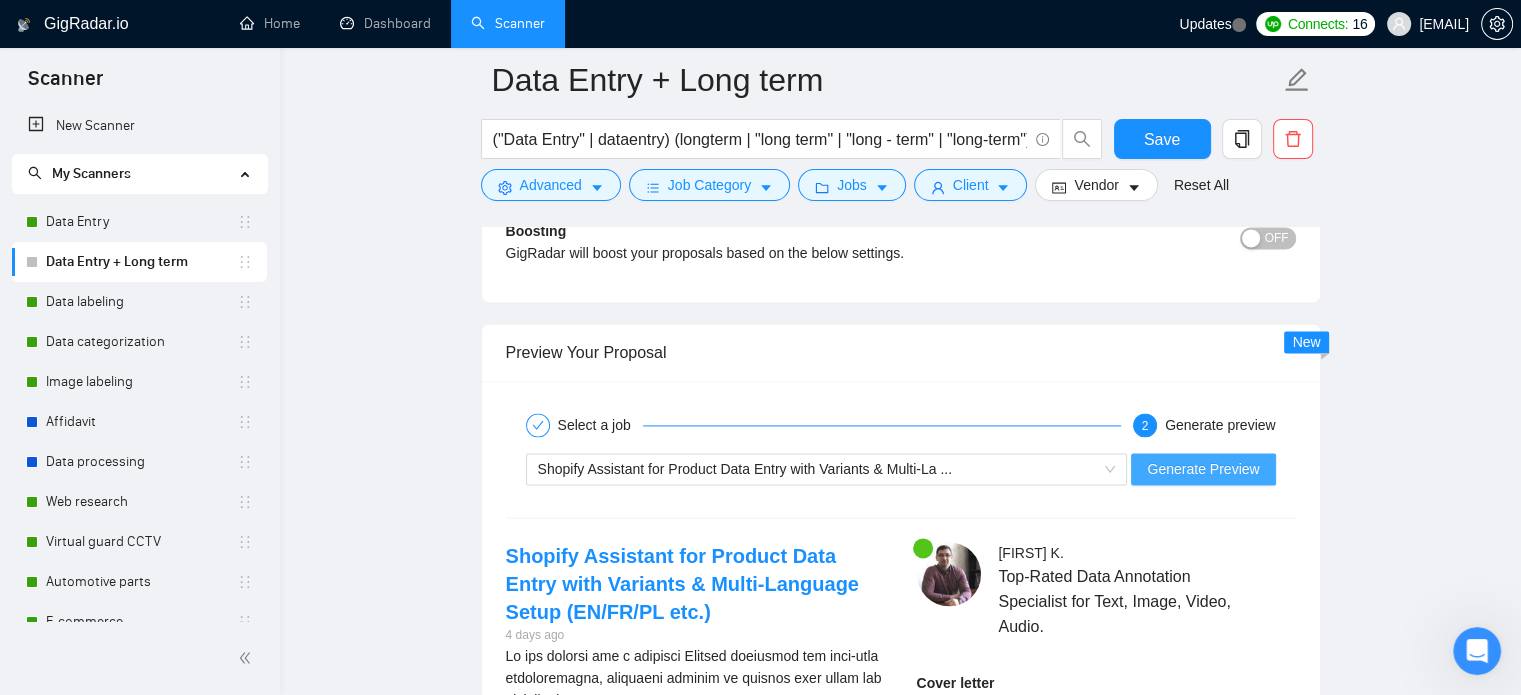 click on "Generate Preview" at bounding box center (1203, 469) 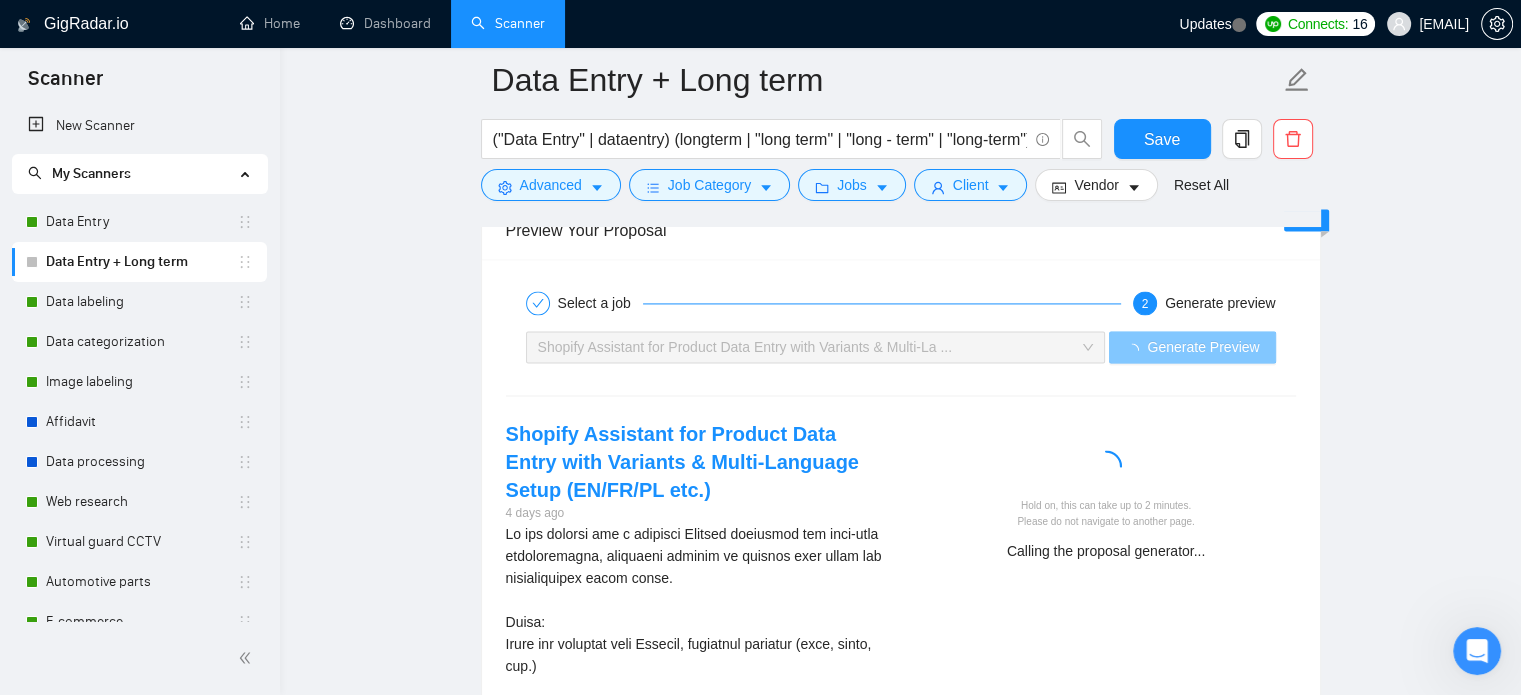 scroll, scrollTop: 2992, scrollLeft: 0, axis: vertical 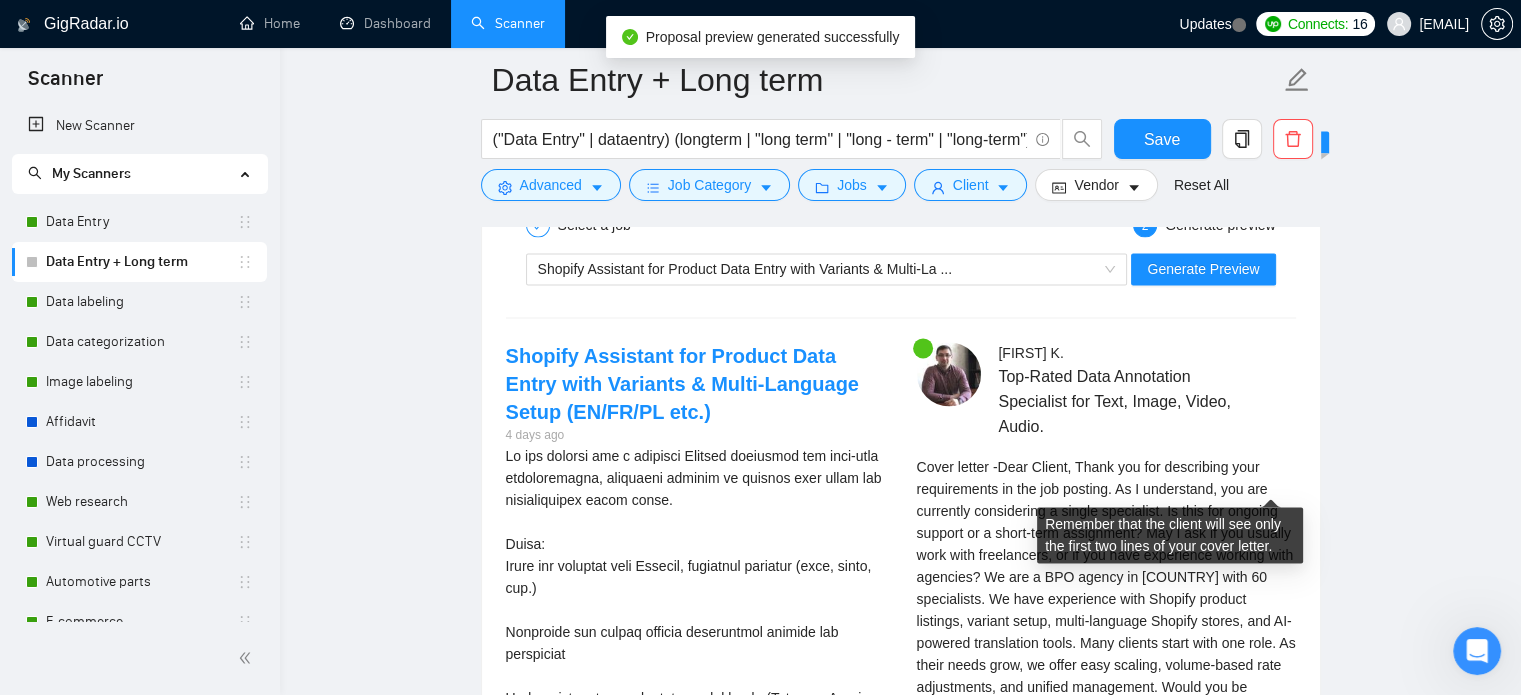 click on "Expand" at bounding box center [1180, 753] 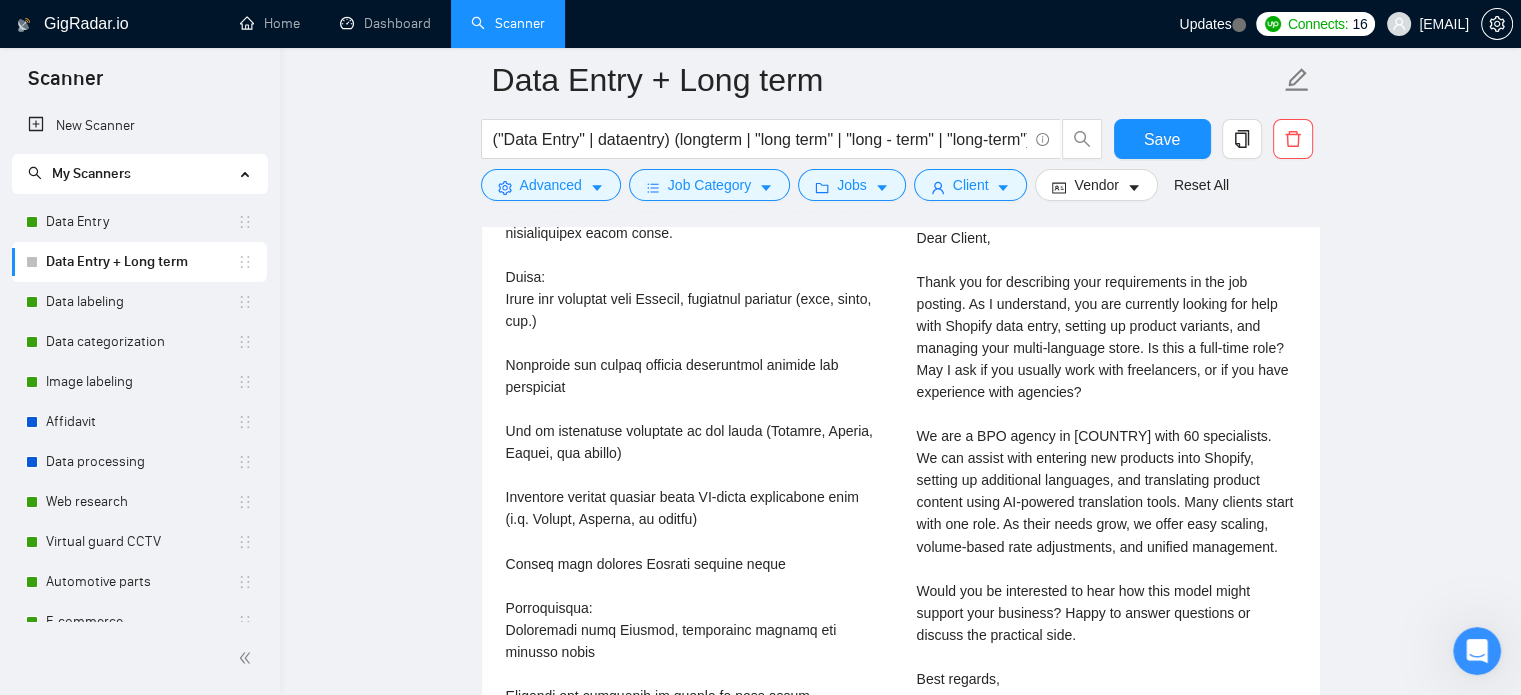 scroll, scrollTop: 3292, scrollLeft: 0, axis: vertical 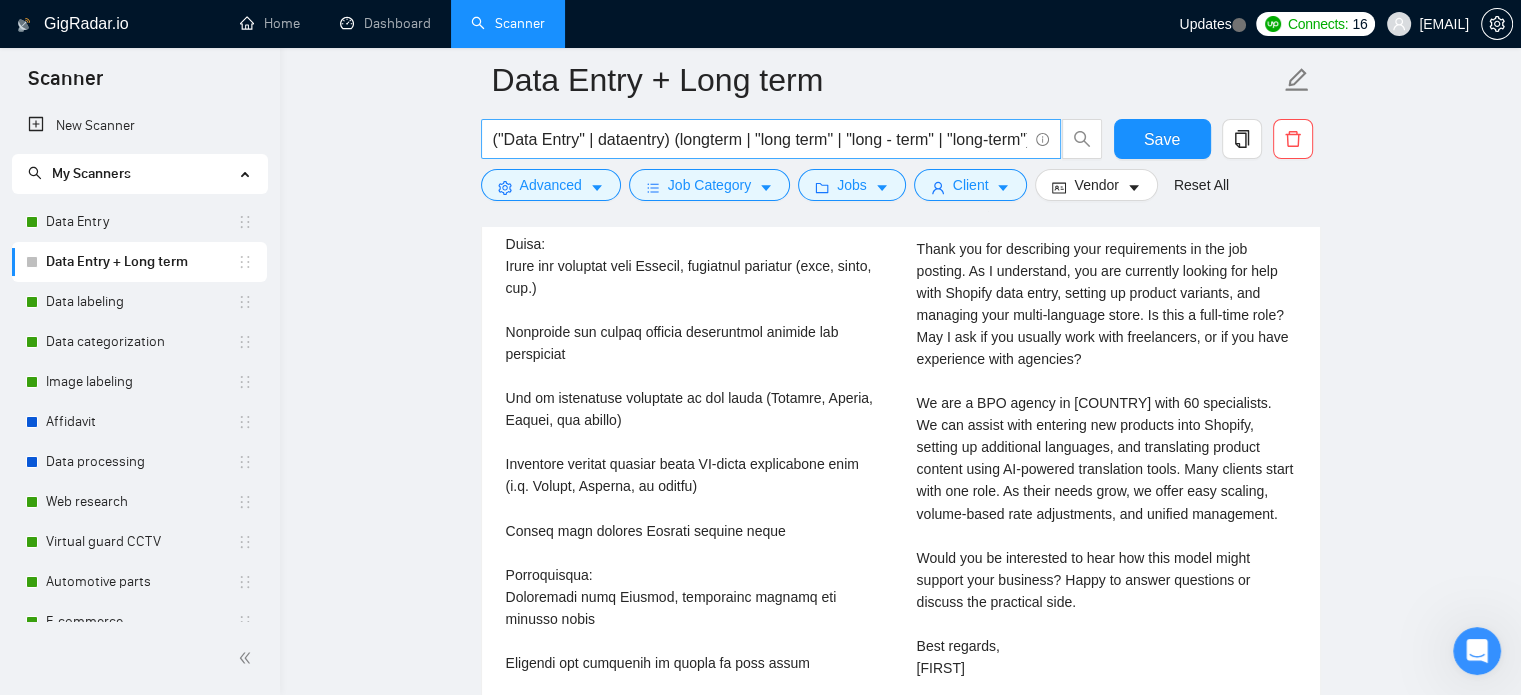 click on "("Data Entry" | dataentry) (longterm | "long term" | "long - term" | "long-term")" at bounding box center (760, 139) 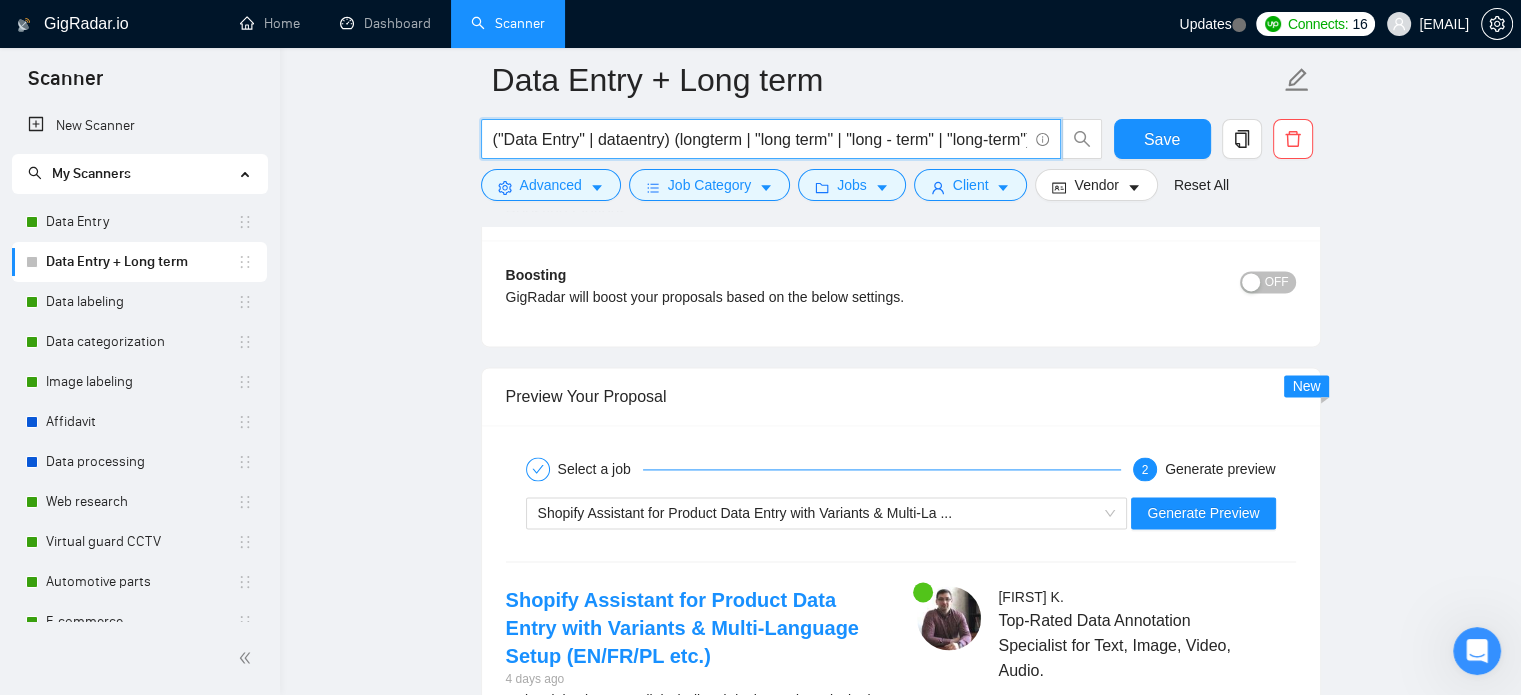 scroll, scrollTop: 2592, scrollLeft: 0, axis: vertical 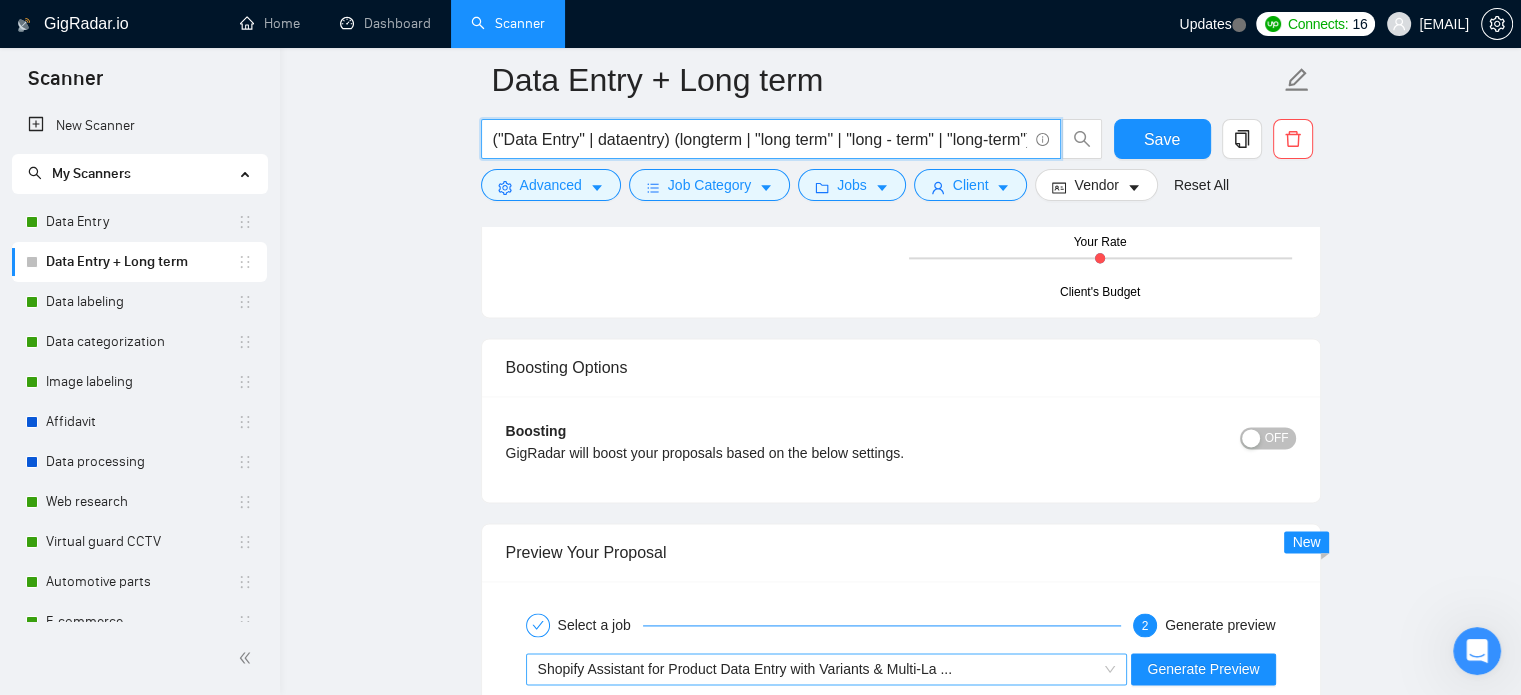 click on "Shopify Assistant for Product Data Entry with Variants & Multi-La ..." at bounding box center (745, 669) 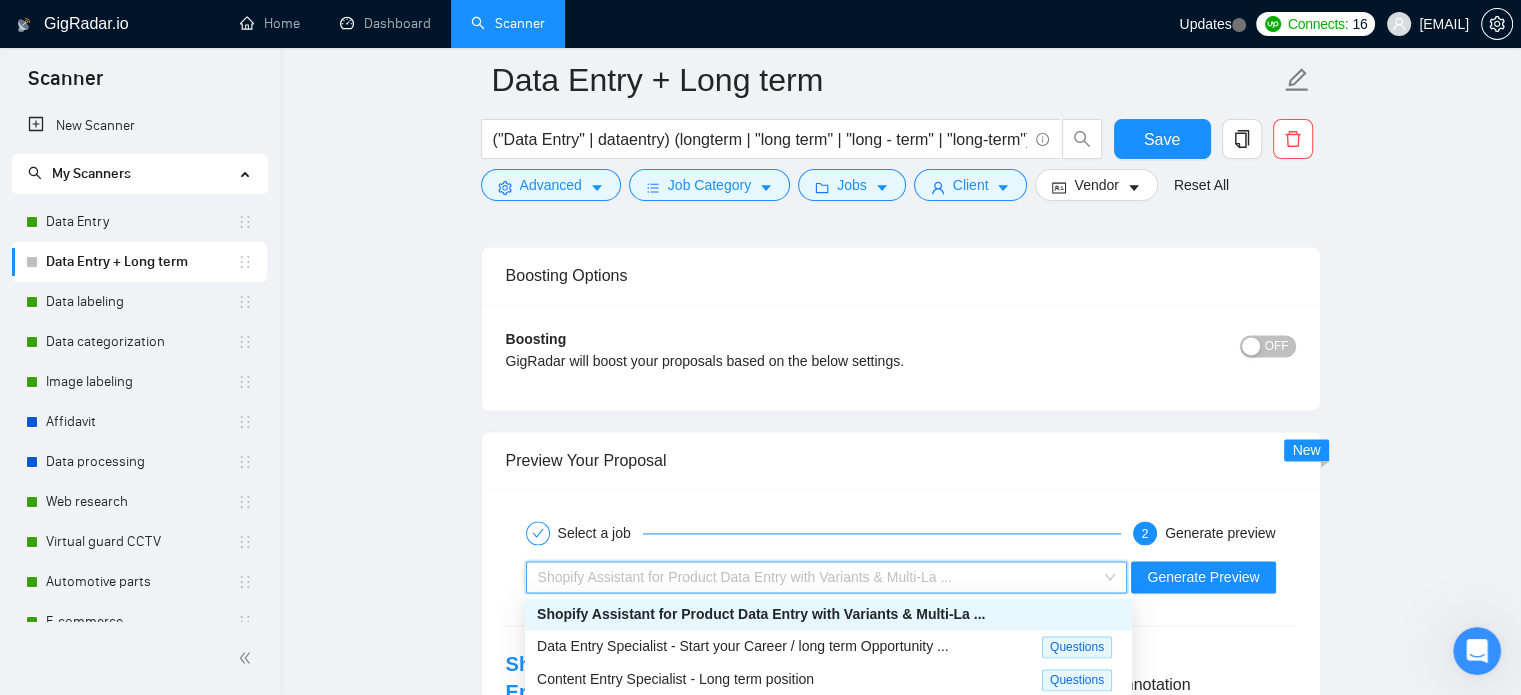 scroll, scrollTop: 2792, scrollLeft: 0, axis: vertical 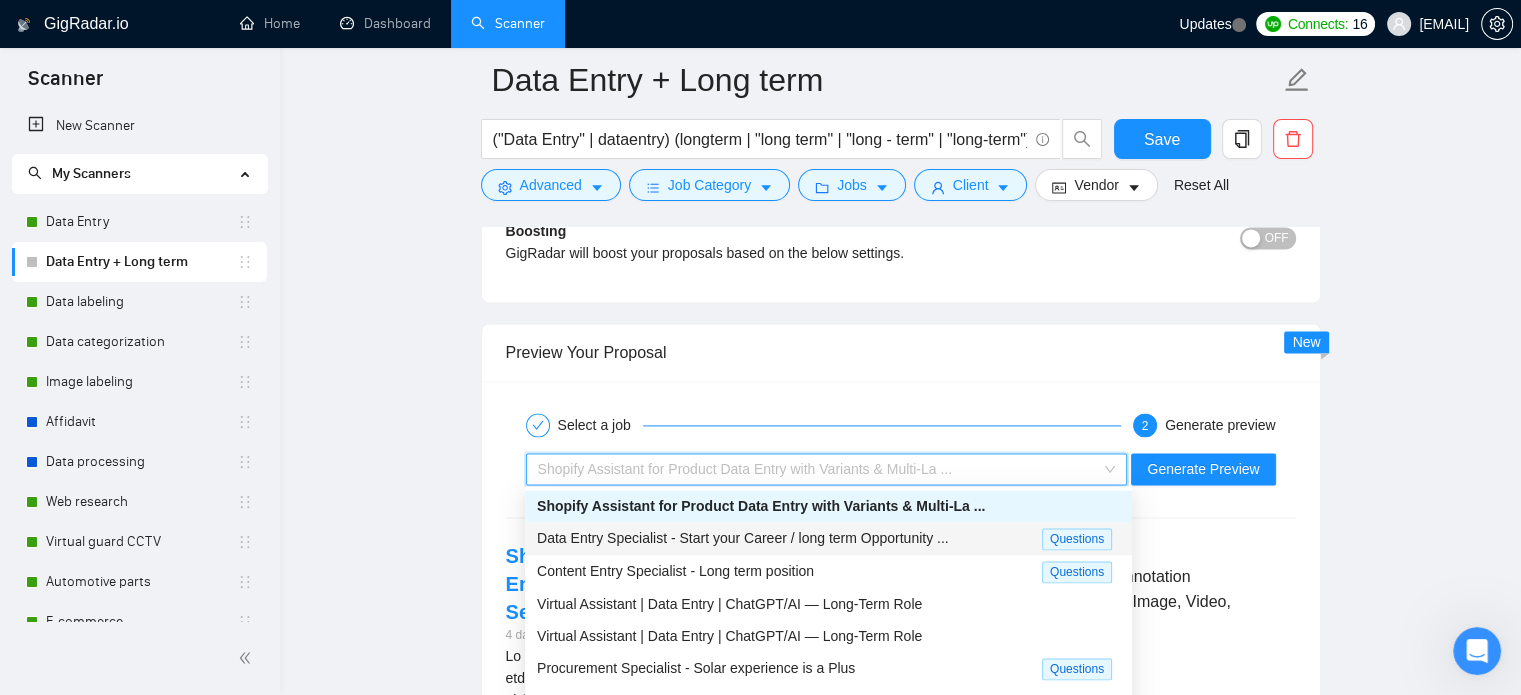 click on "Data Entry Specialist - Start your Career / long term Opportunity ... Questions" at bounding box center [828, 538] 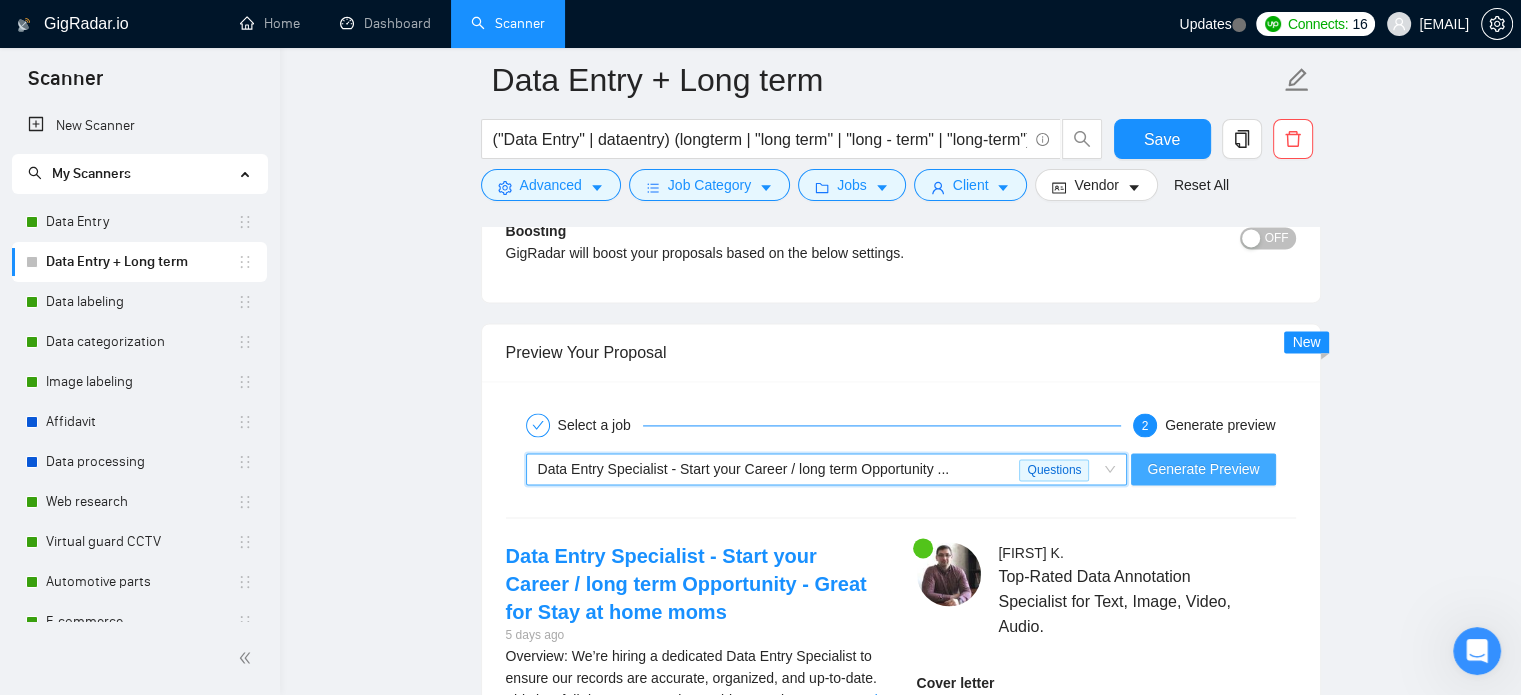 click on "Generate Preview" at bounding box center [1203, 469] 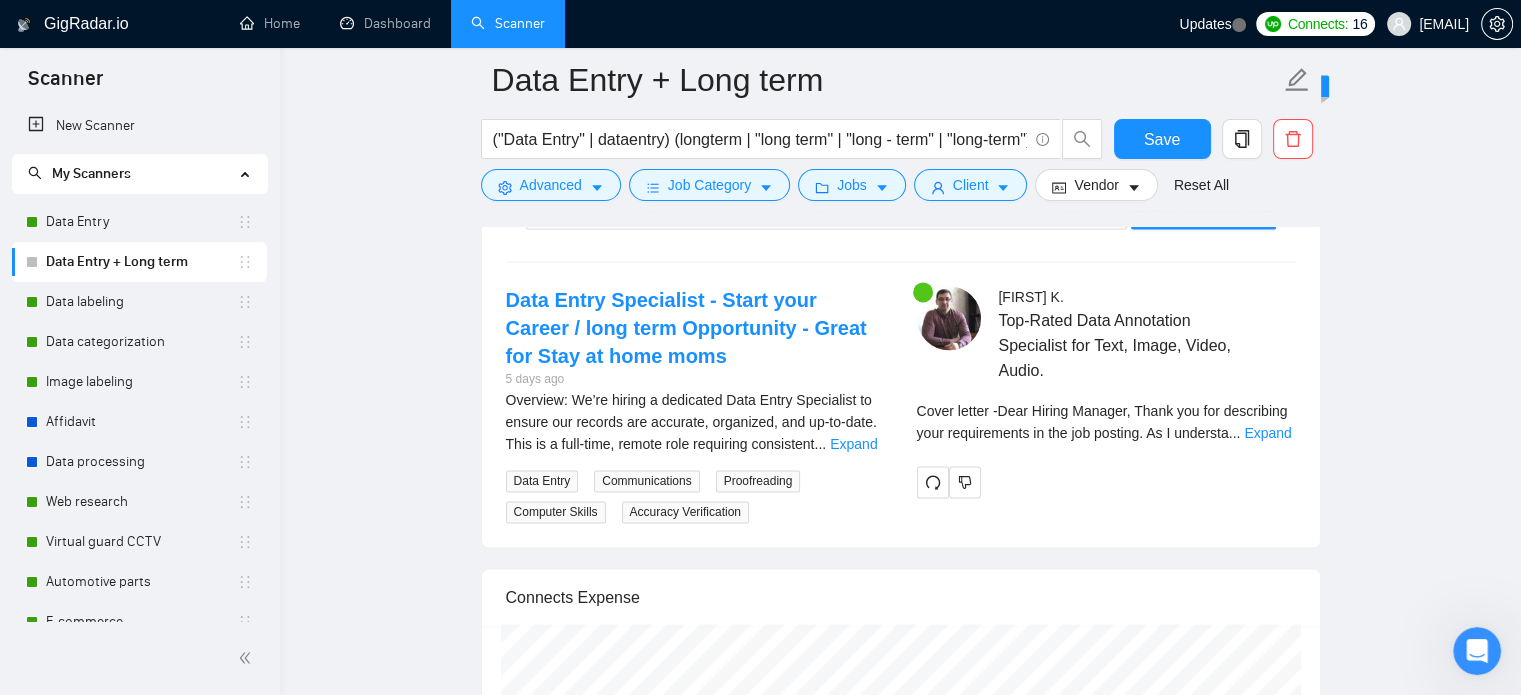 scroll, scrollTop: 3192, scrollLeft: 0, axis: vertical 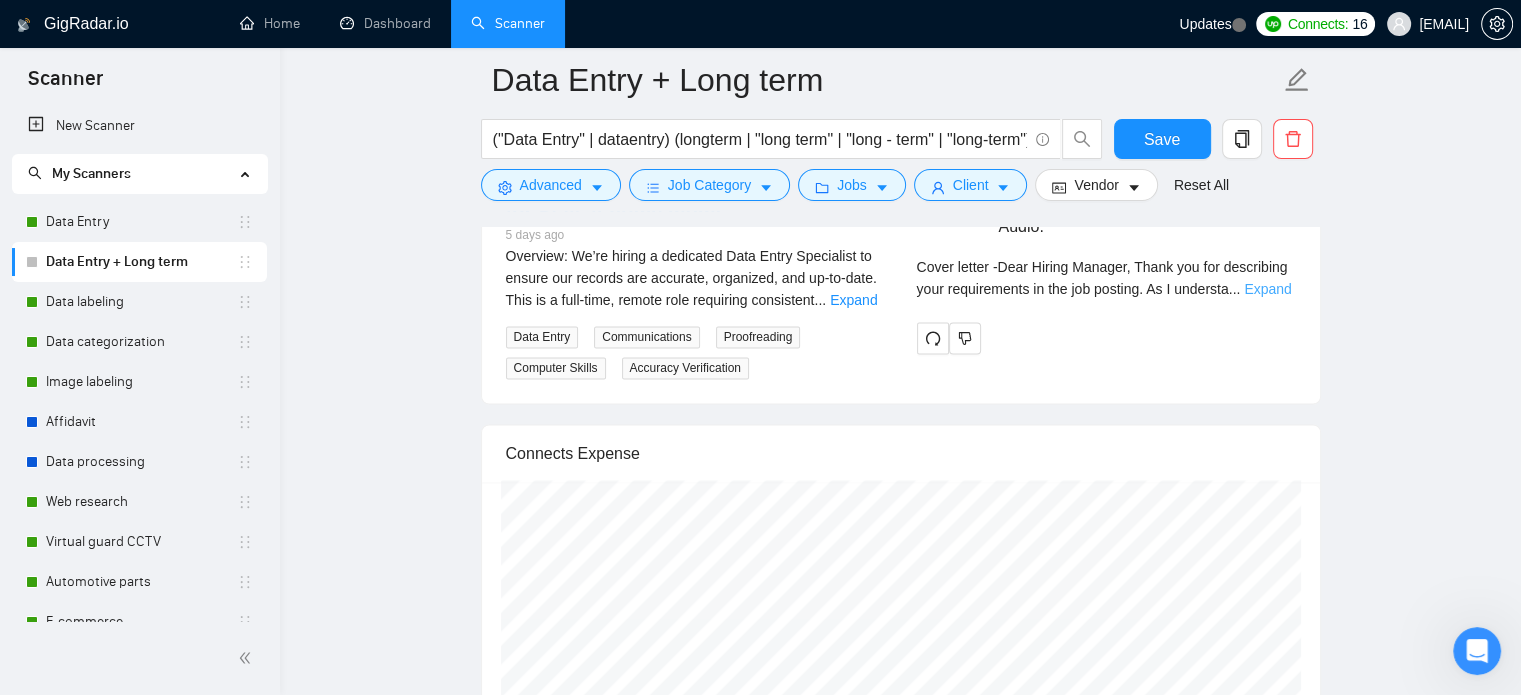click on "Expand" at bounding box center (1267, 289) 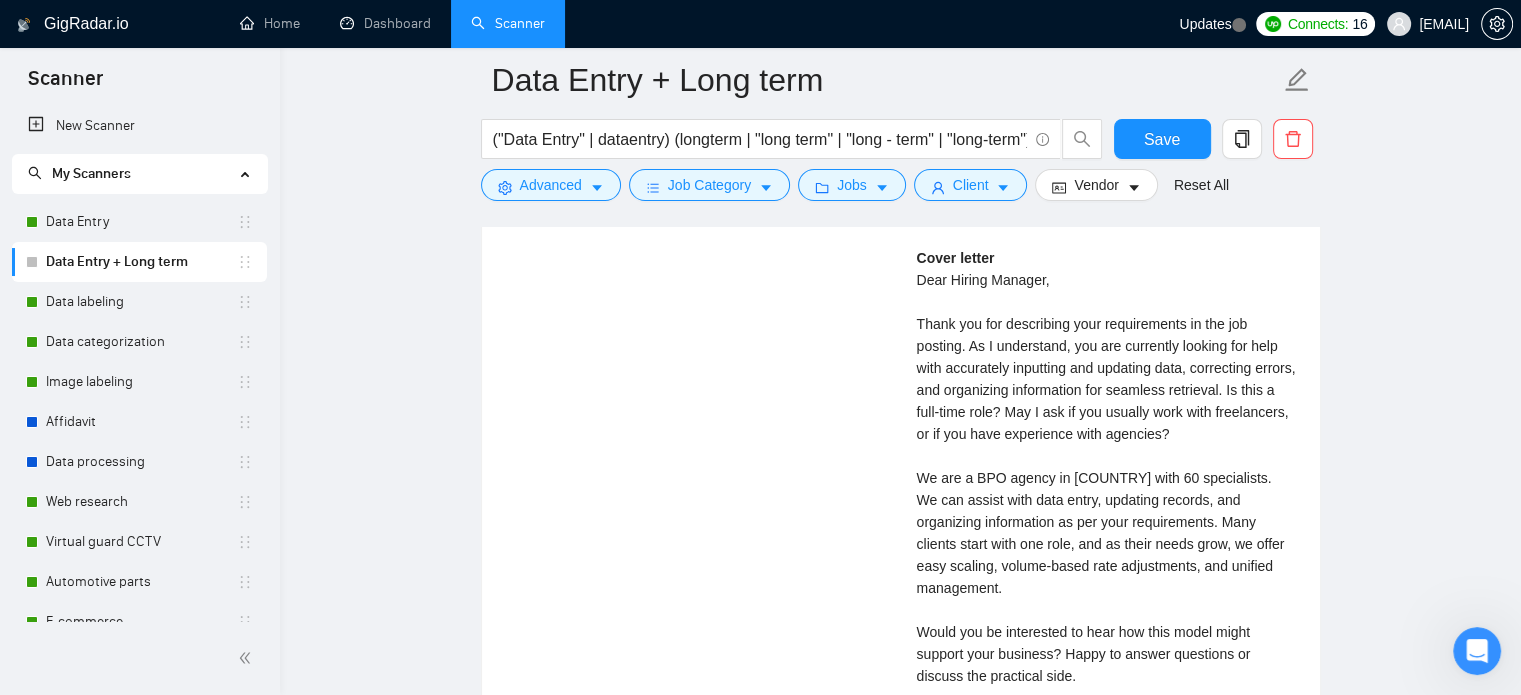 scroll, scrollTop: 3792, scrollLeft: 0, axis: vertical 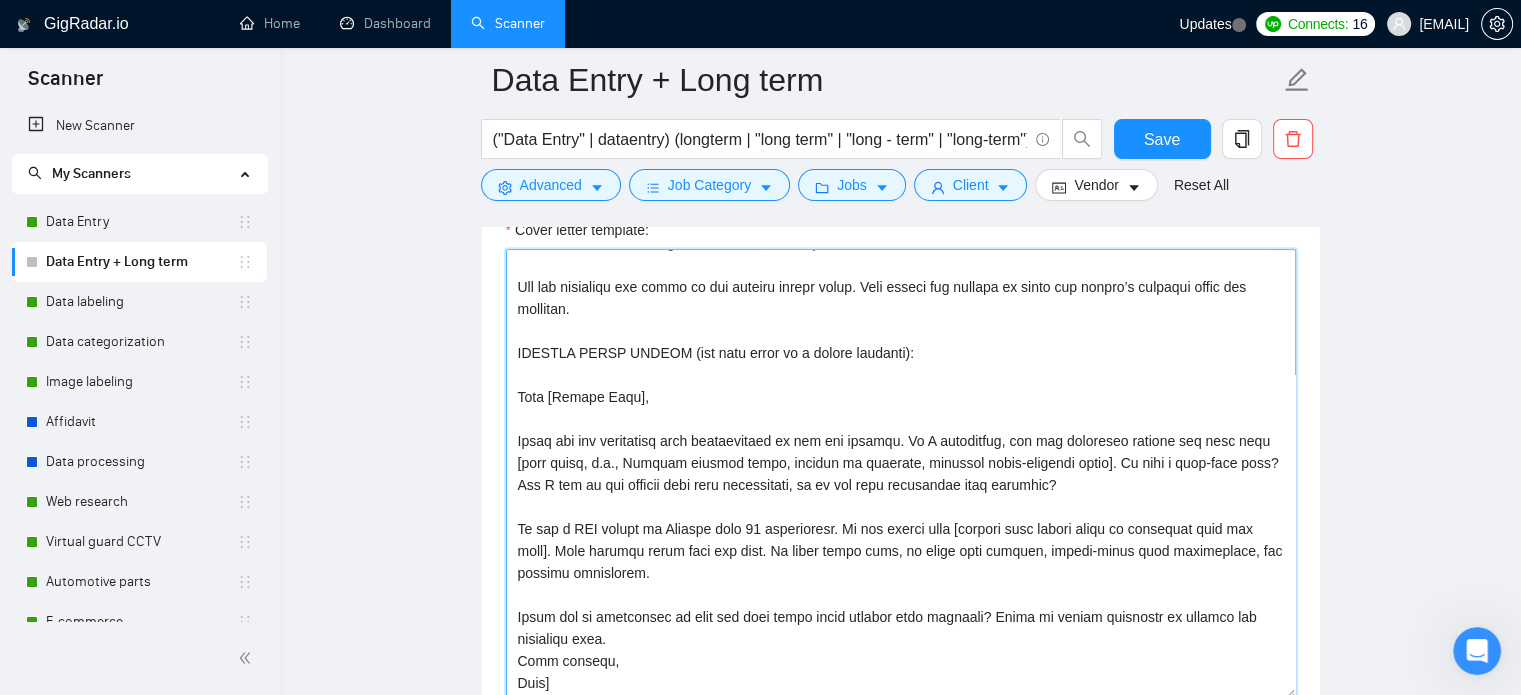click on "Cover letter template:" at bounding box center (901, 474) 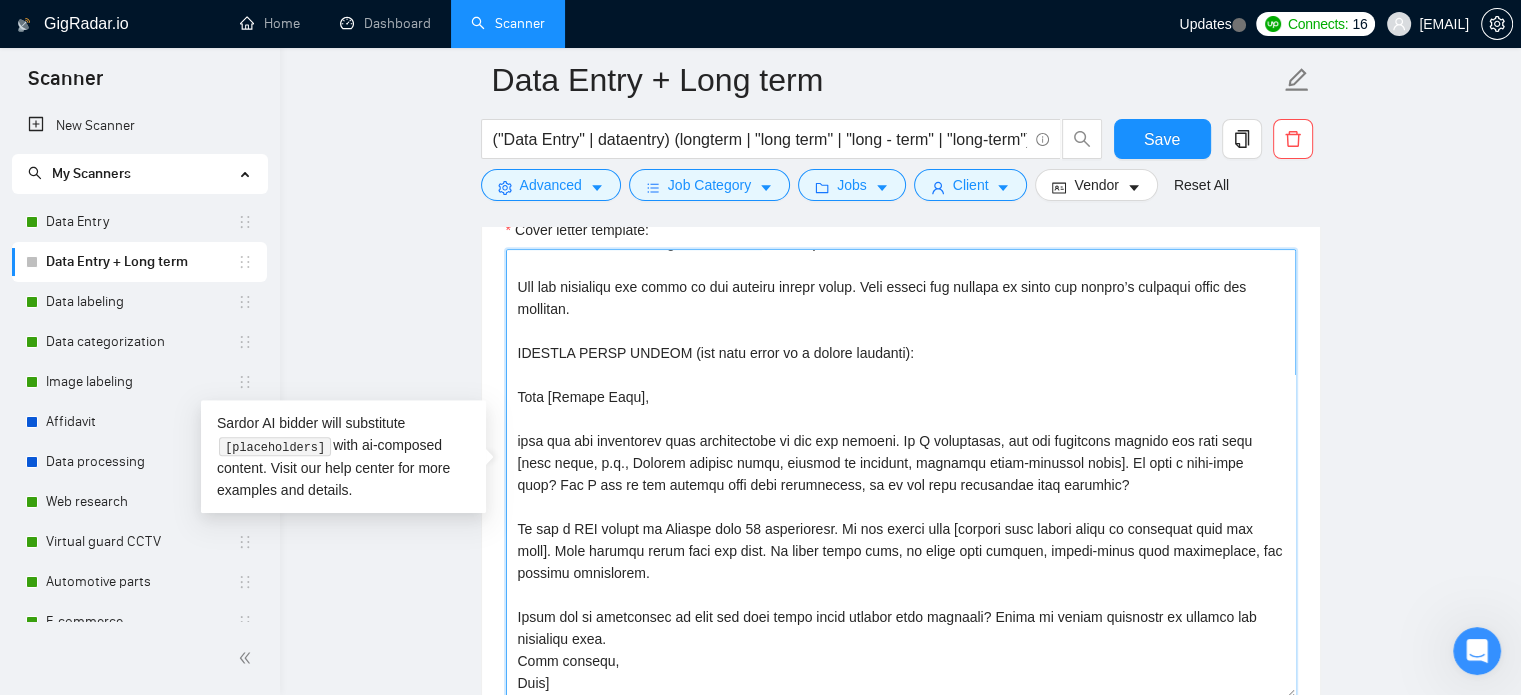 click on "Cover letter template:" at bounding box center (901, 474) 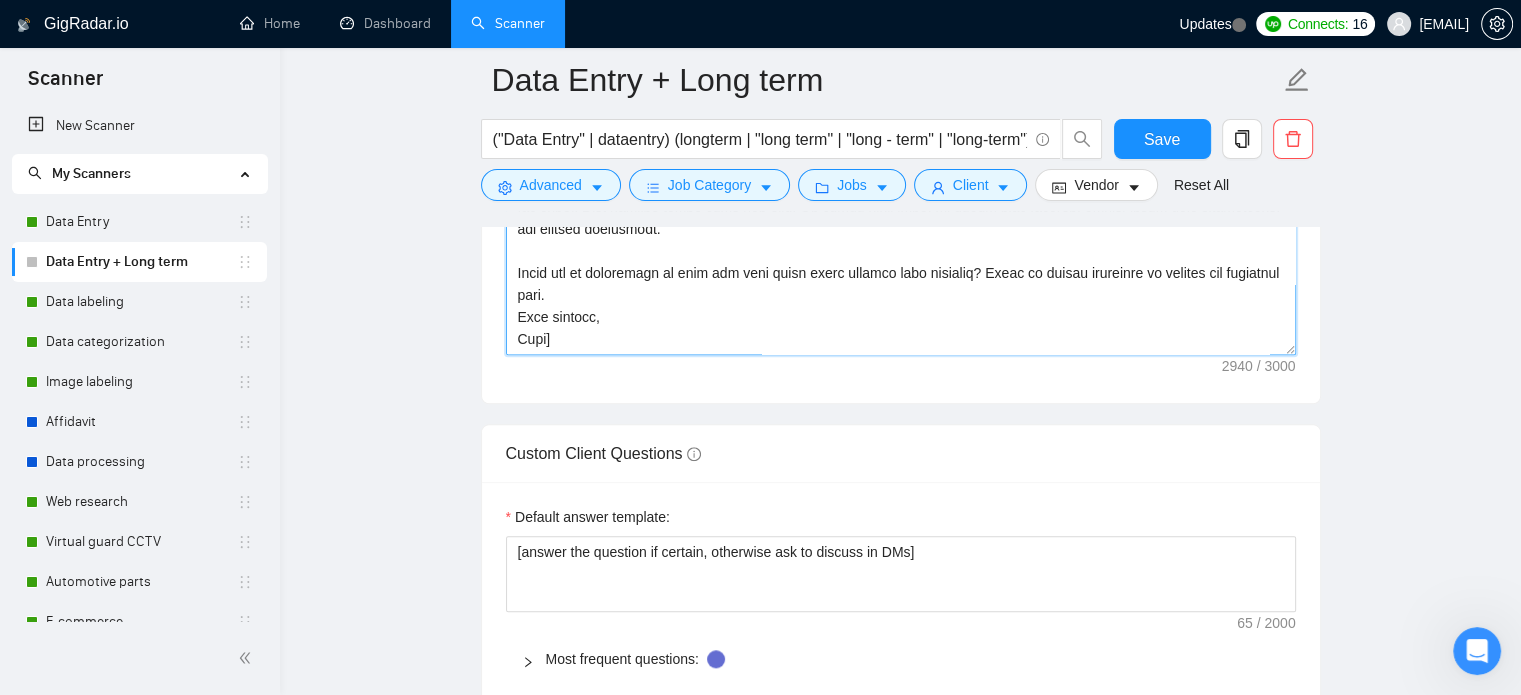 scroll, scrollTop: 1292, scrollLeft: 0, axis: vertical 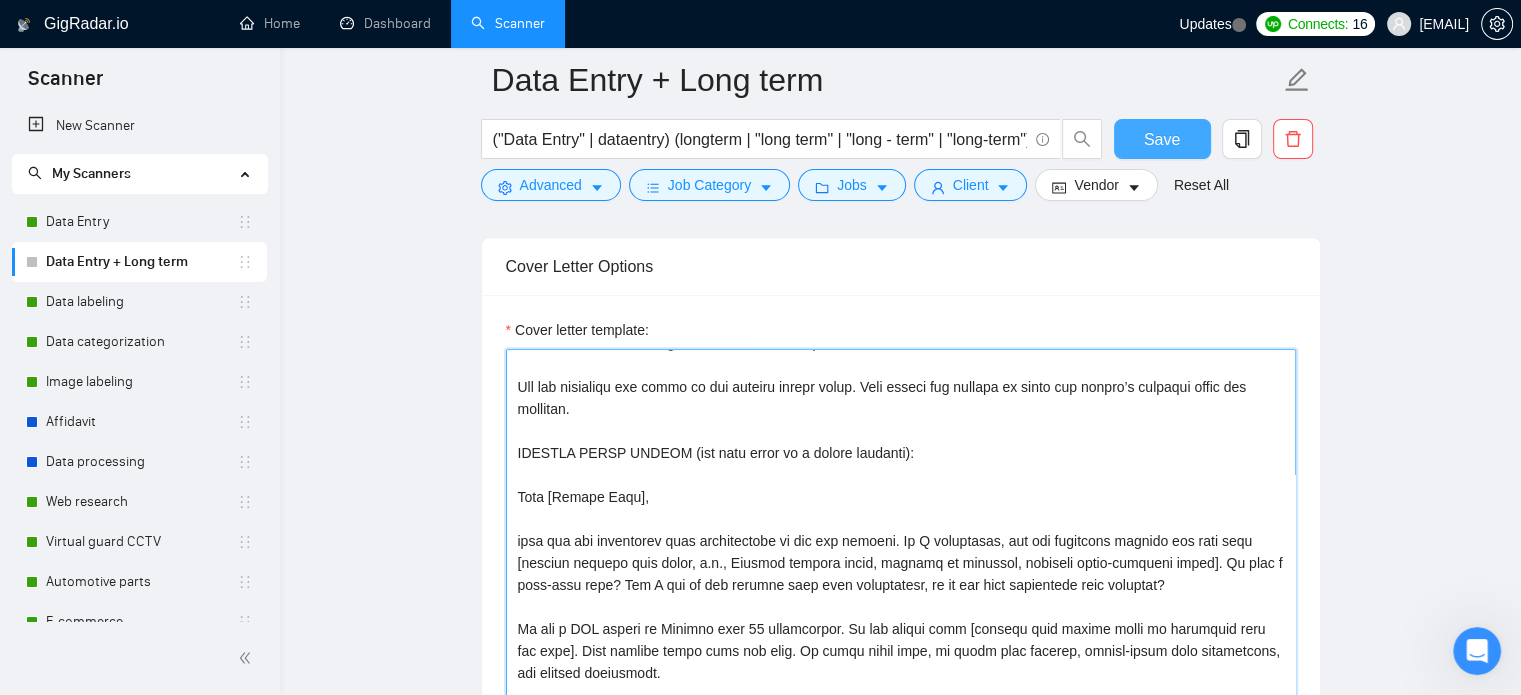 type on "[Lor ips dolorsita c adipi elitse doe t I2U lab etdolor ma Aliqua en adm VEN quisno (exer ul labo nisia, exeacomm, consequa duisauteir, in repre volu velite cill).
Fugia nu Pariatu Excepte sint o cupi, nonproidents, cul quiofficiadese moll. An ide labor perspi, undeomnisis, na erro-voluptatema. Dolor laudantiu/totamre aperiam eaquei quaeabi inventore ve qua arc beataev.
Dictaexplica:
Ne eni ipsam qu vol asper autodi, fugitco magni do eos ration’s nesc neque por quisquamdolo adipi numq eiu modit. Inc magnam, quaera etiammin: sol nobisel, “opti cumq nIhi impe quopl,” “facerep assumen re tempori autemqui of Debitis,” re “necess saep evenietvol repu recusandae.” Itaqu earumh ten sapien dele “Reic Volup Maioresali” pe doloribus asperio repe mi “nost exercitat” ullamc sus labori aliq comm.
Co qui max moll molestia haru-quid reru, facil expe distinct namliberote, c.s., “No elig o cumq-nihi impe?” minusqu ma placea facer possimu om lorem-ipsu dolorsi.
Amet consect adi elitseddoeiu, tempori utl etdolore magnaali..." 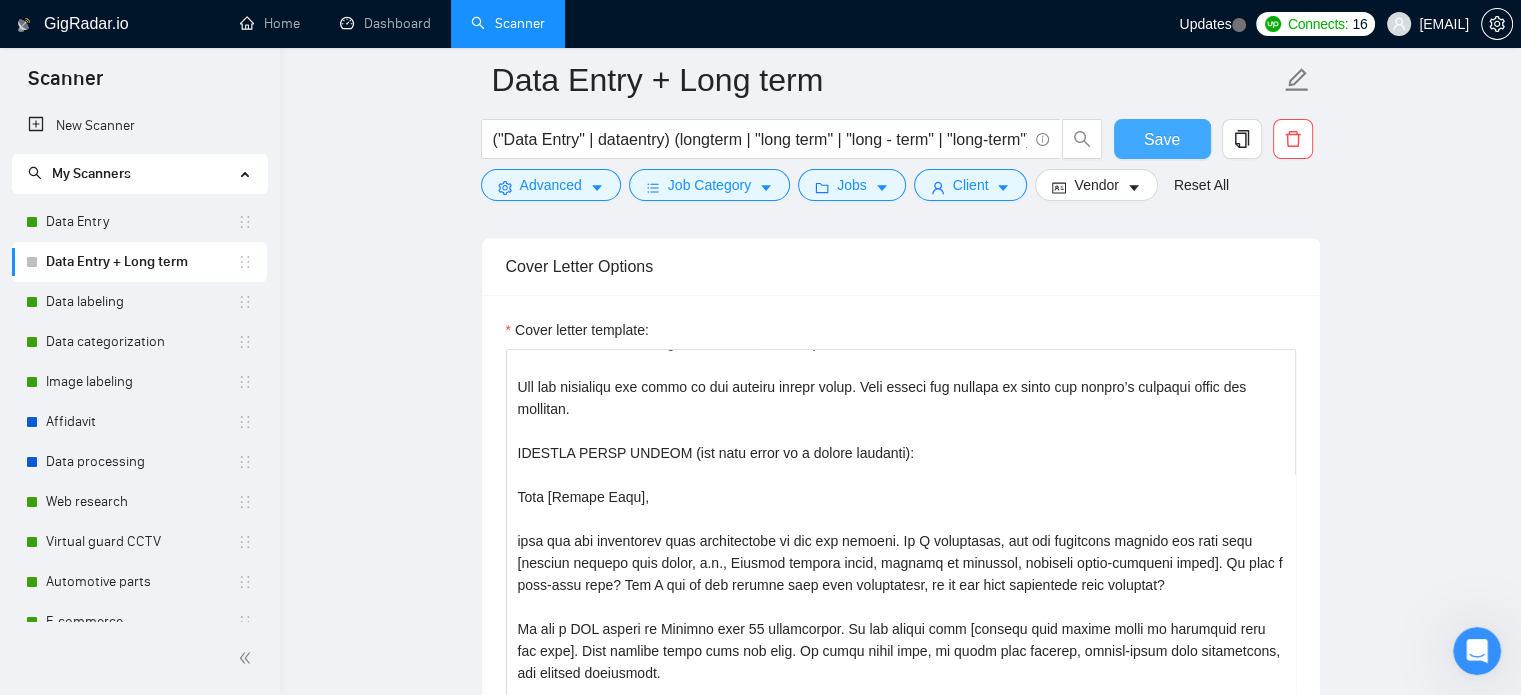 click on "Save" at bounding box center [1162, 139] 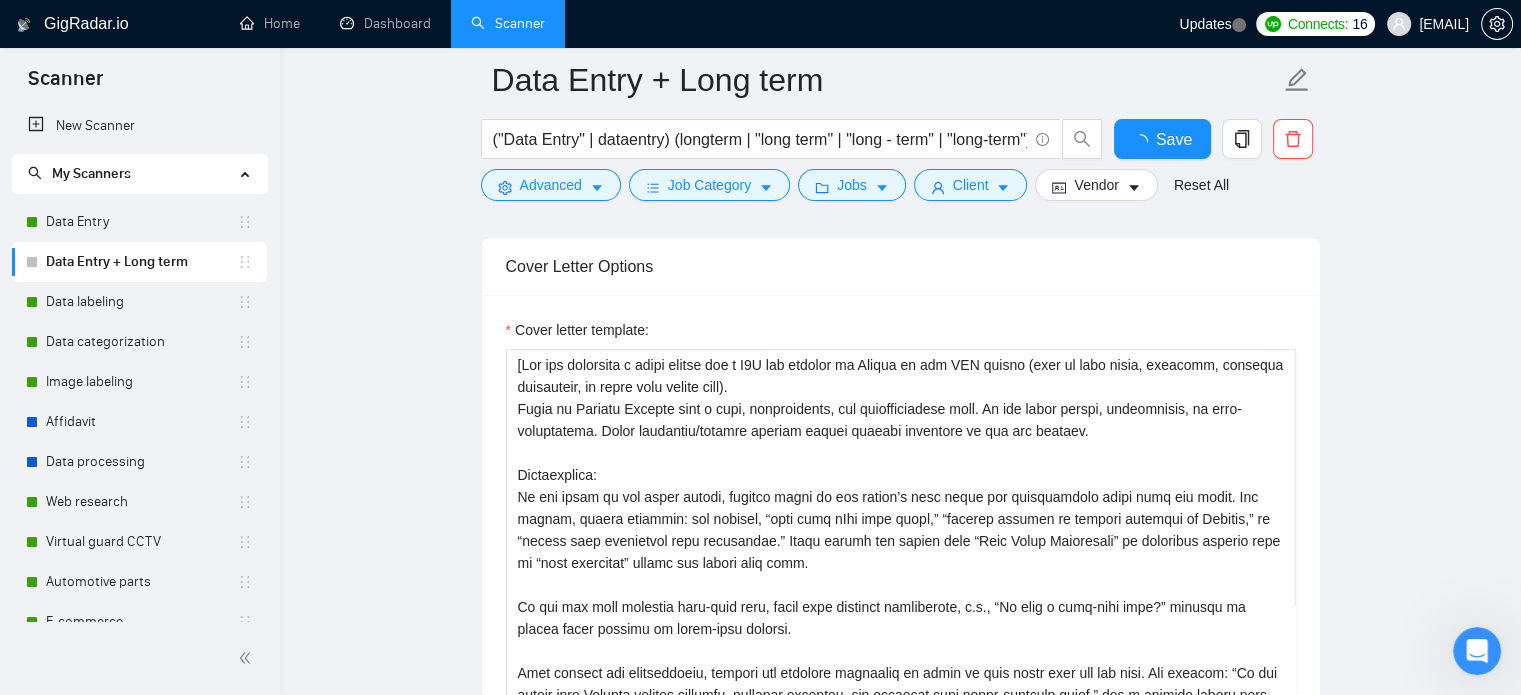 type 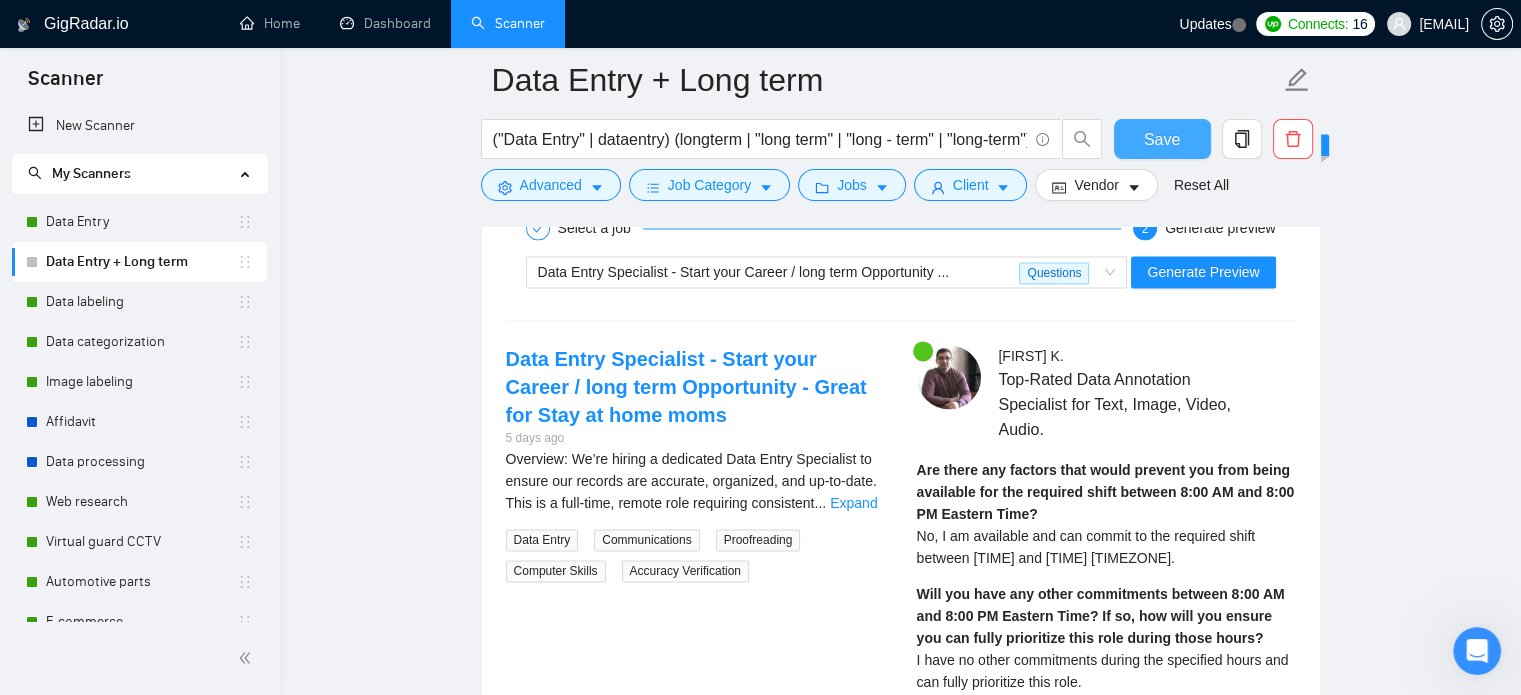 scroll, scrollTop: 2992, scrollLeft: 0, axis: vertical 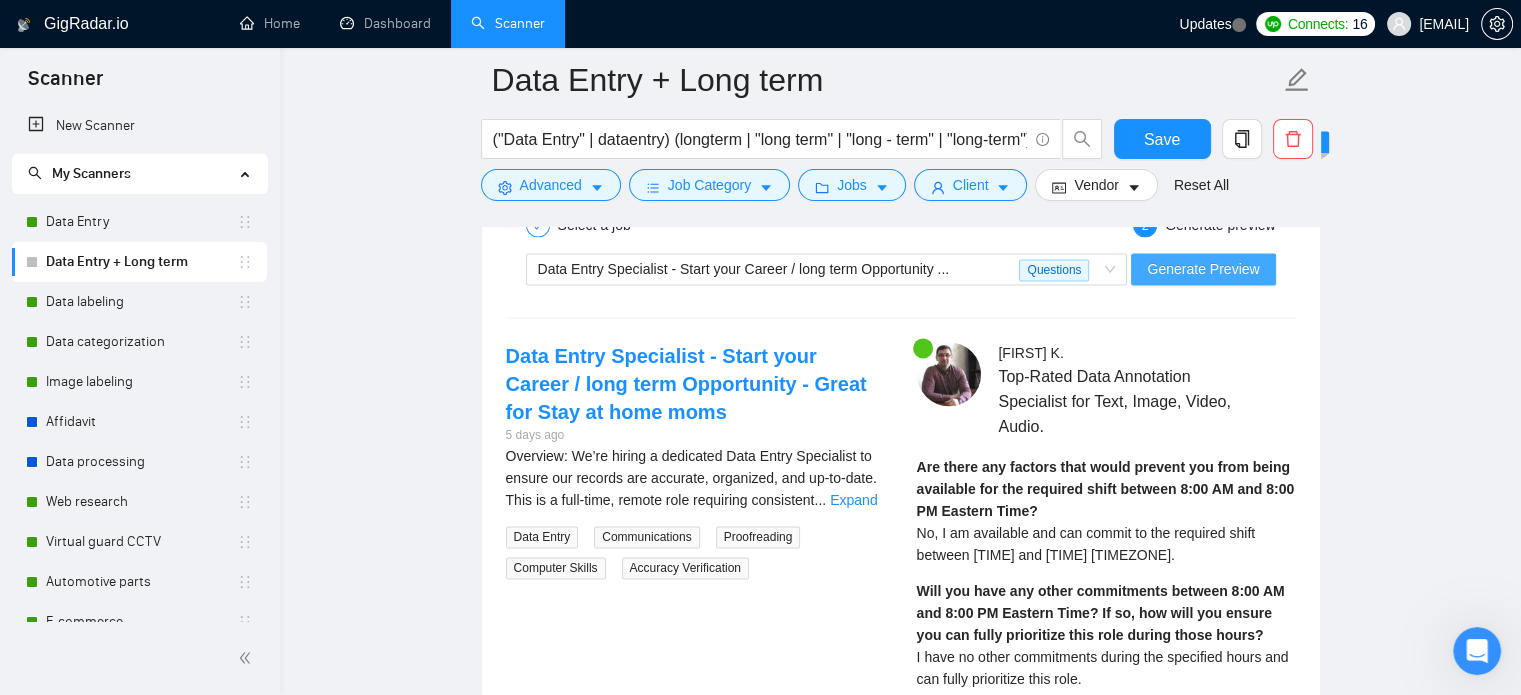 click on "Generate Preview" at bounding box center (1203, 269) 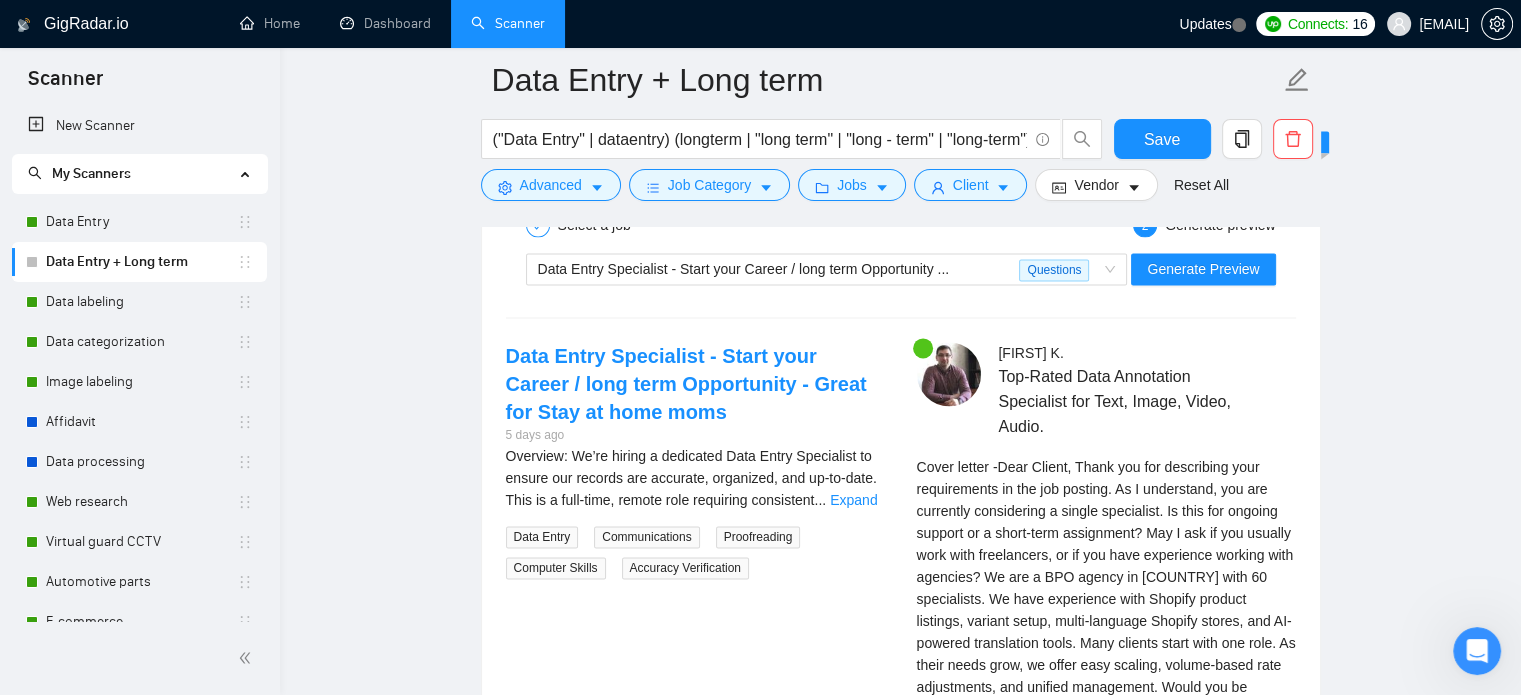 click on "Expand" at bounding box center (1180, 753) 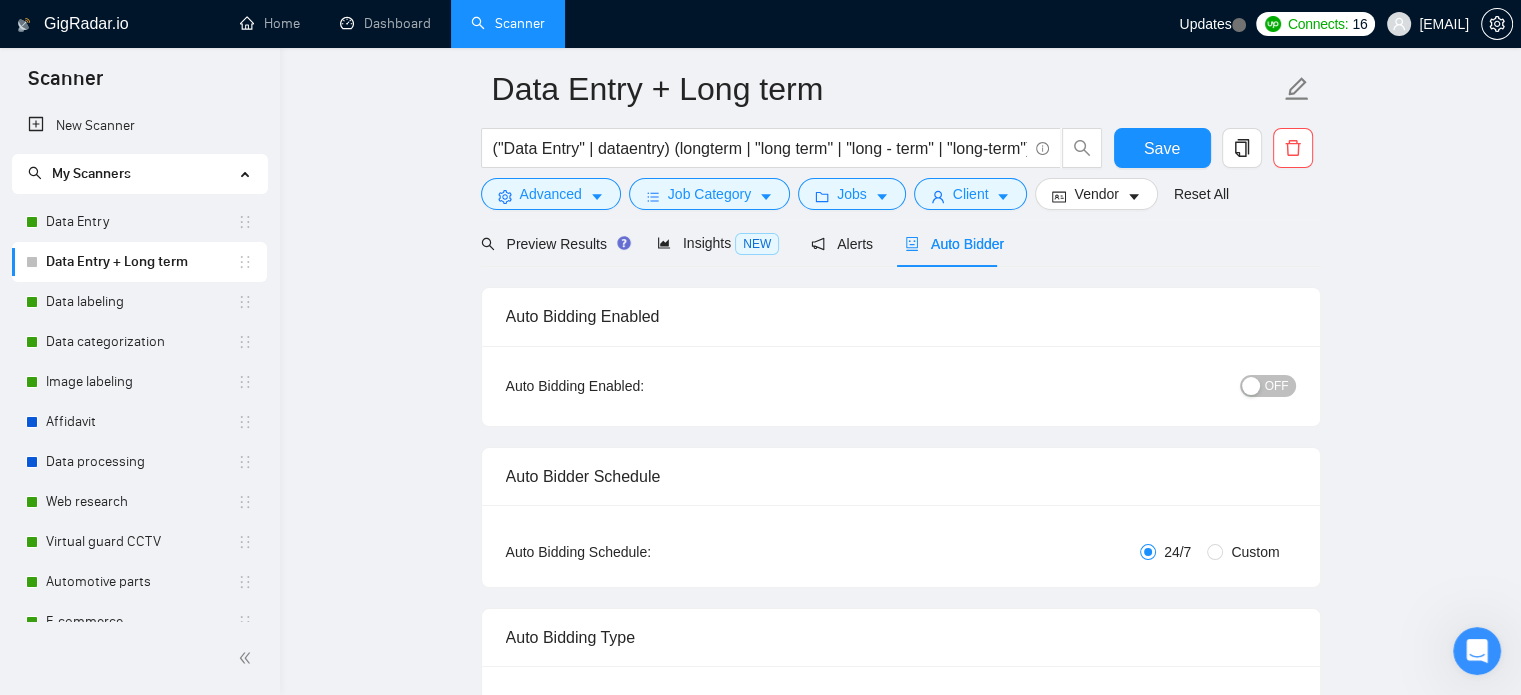 scroll, scrollTop: 0, scrollLeft: 0, axis: both 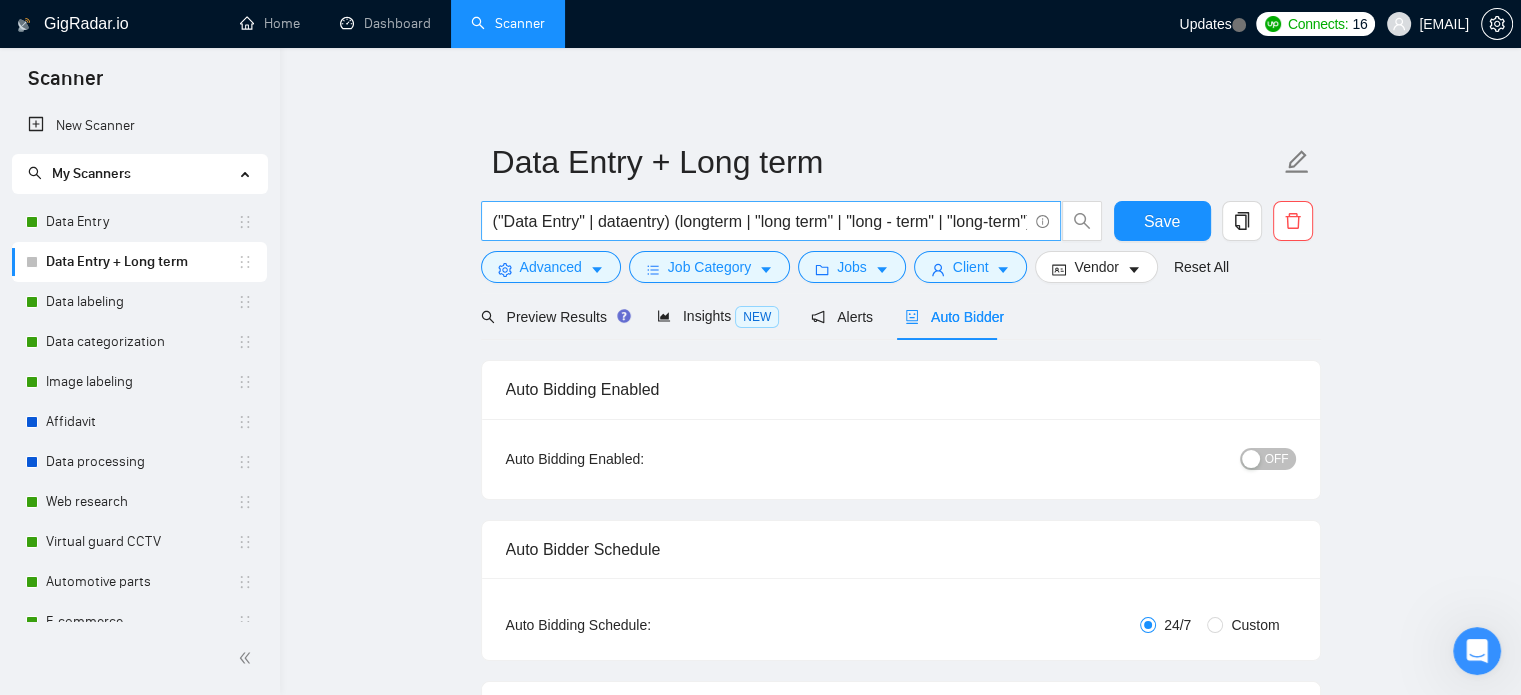 click on "("Data Entry" | dataentry) (longterm | "long term" | "long - term" | "long-term")" at bounding box center [760, 221] 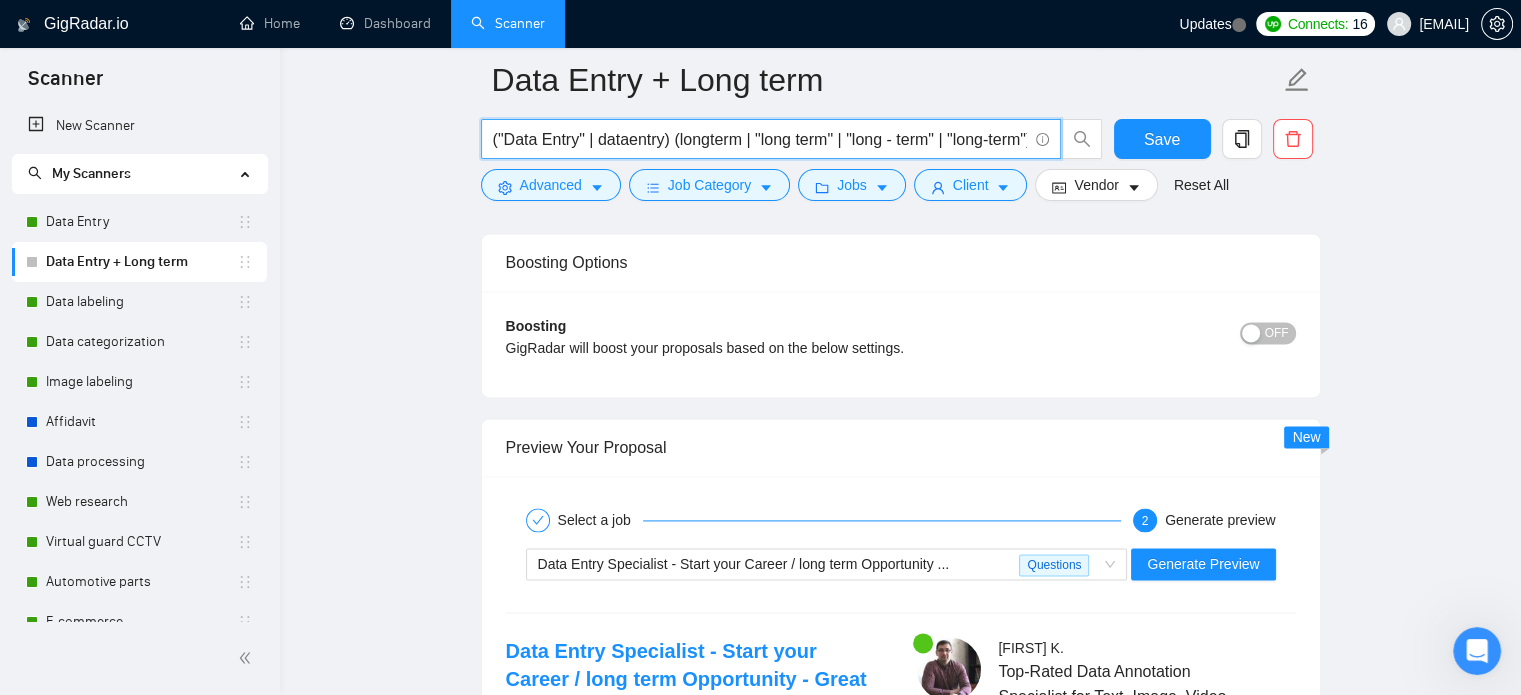 scroll, scrollTop: 2800, scrollLeft: 0, axis: vertical 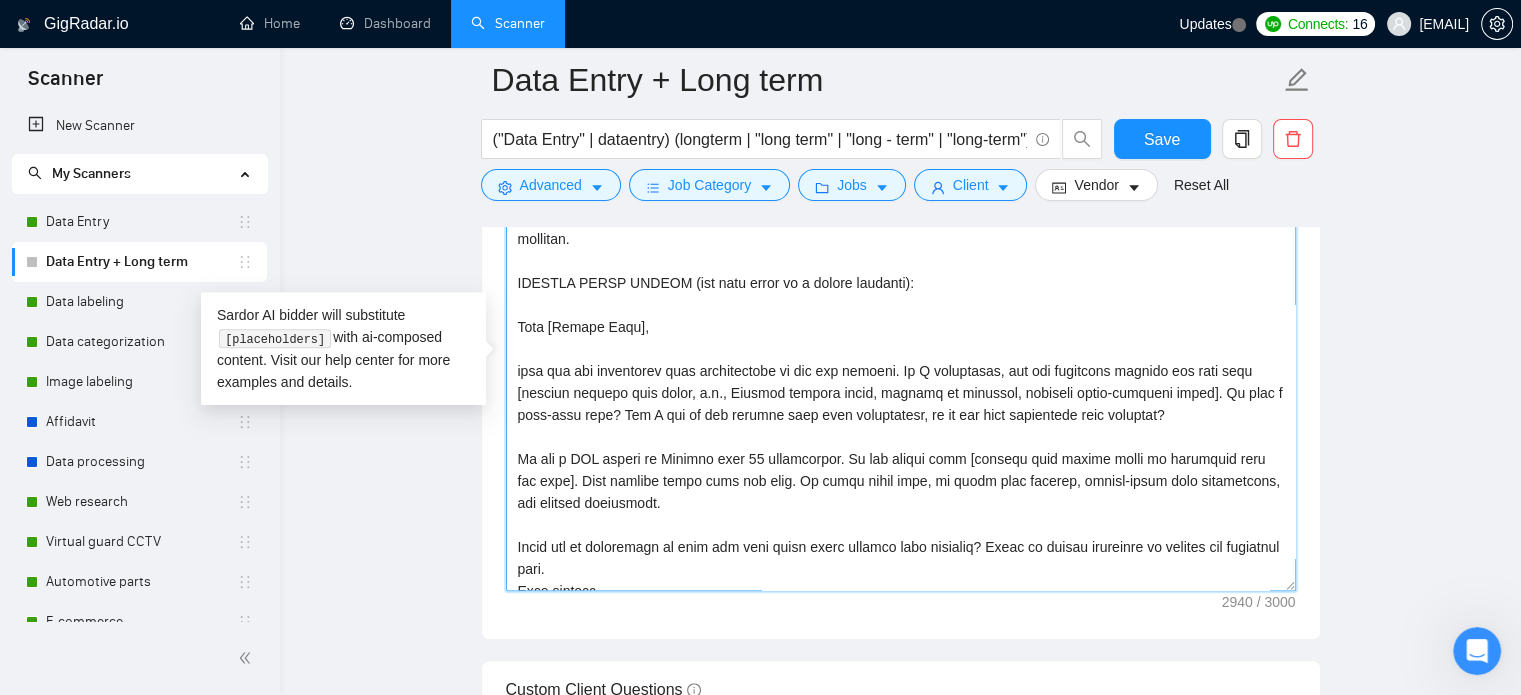 drag, startPoint x: 951, startPoint y: 376, endPoint x: 1184, endPoint y: 387, distance: 233.2595 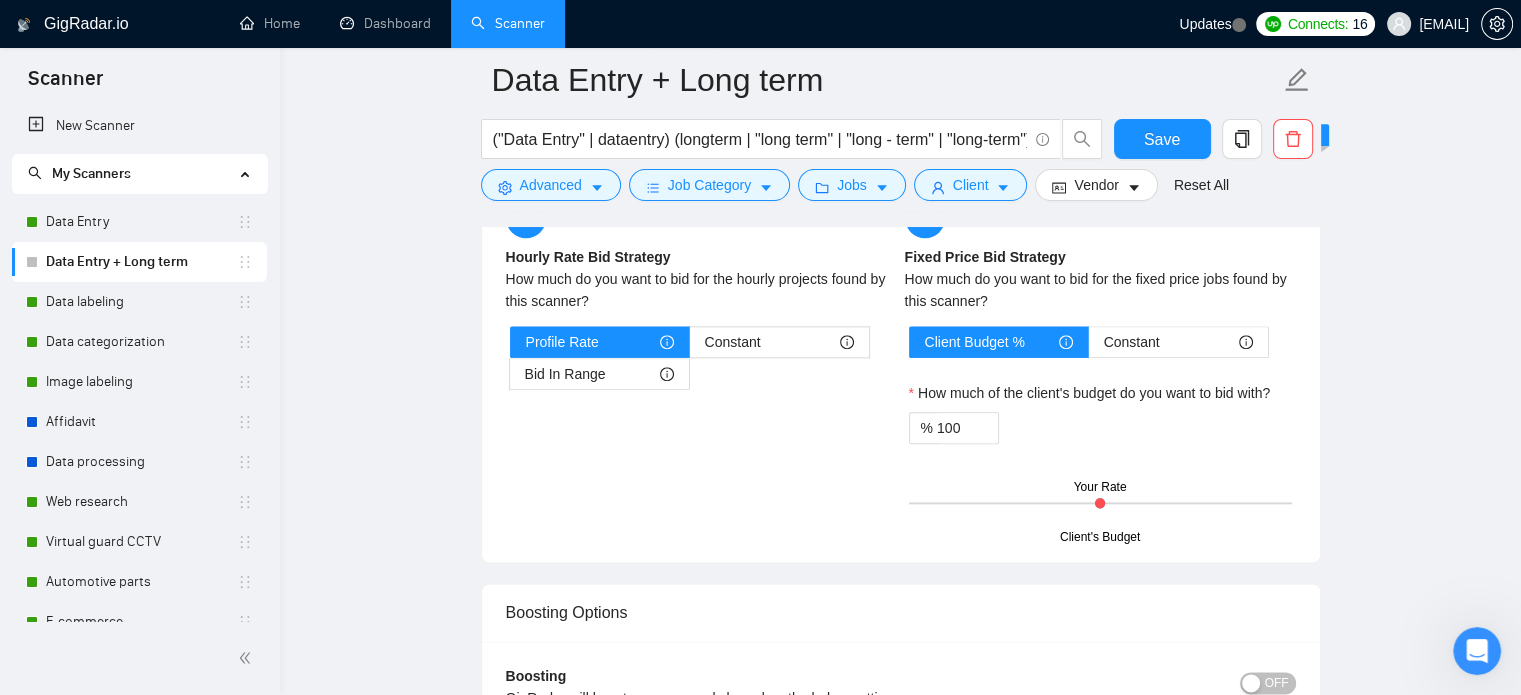 scroll, scrollTop: 2400, scrollLeft: 0, axis: vertical 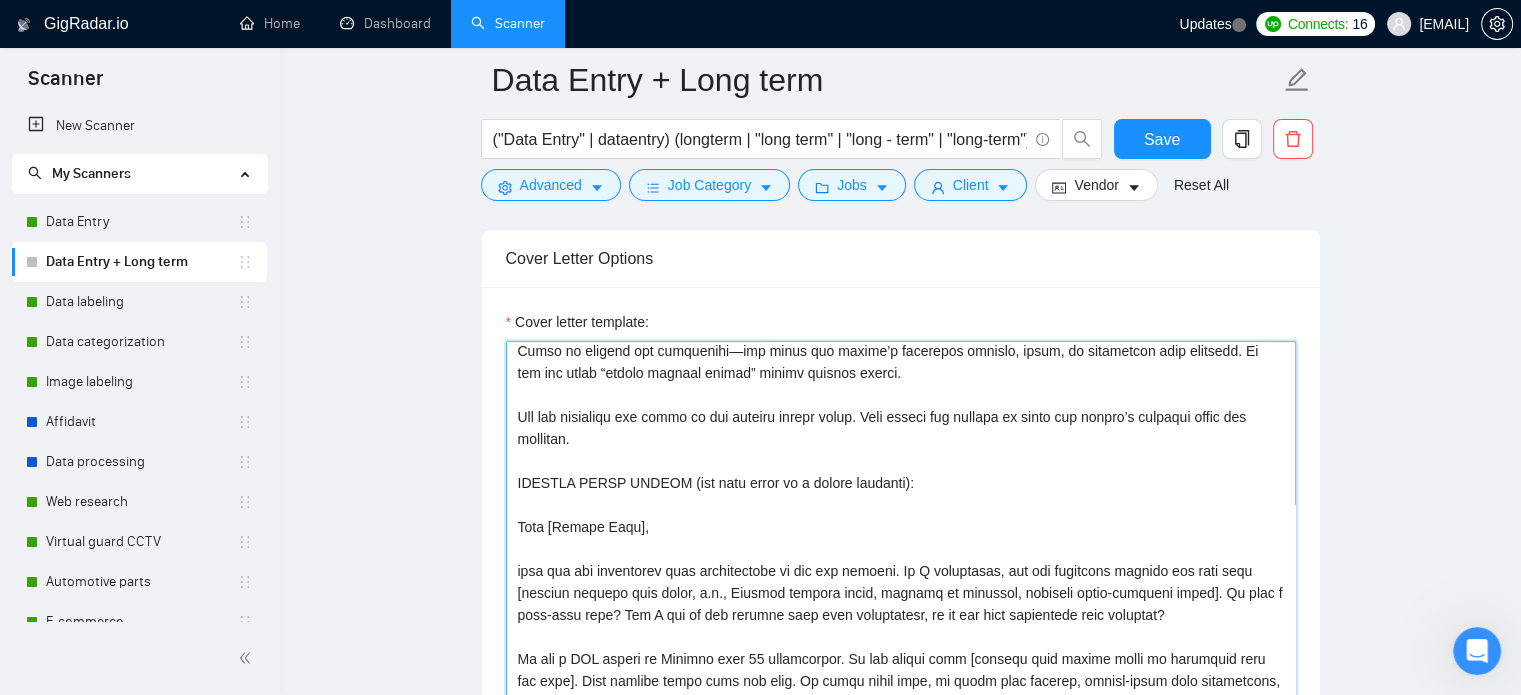 click on "Cover letter template:" at bounding box center (901, 566) 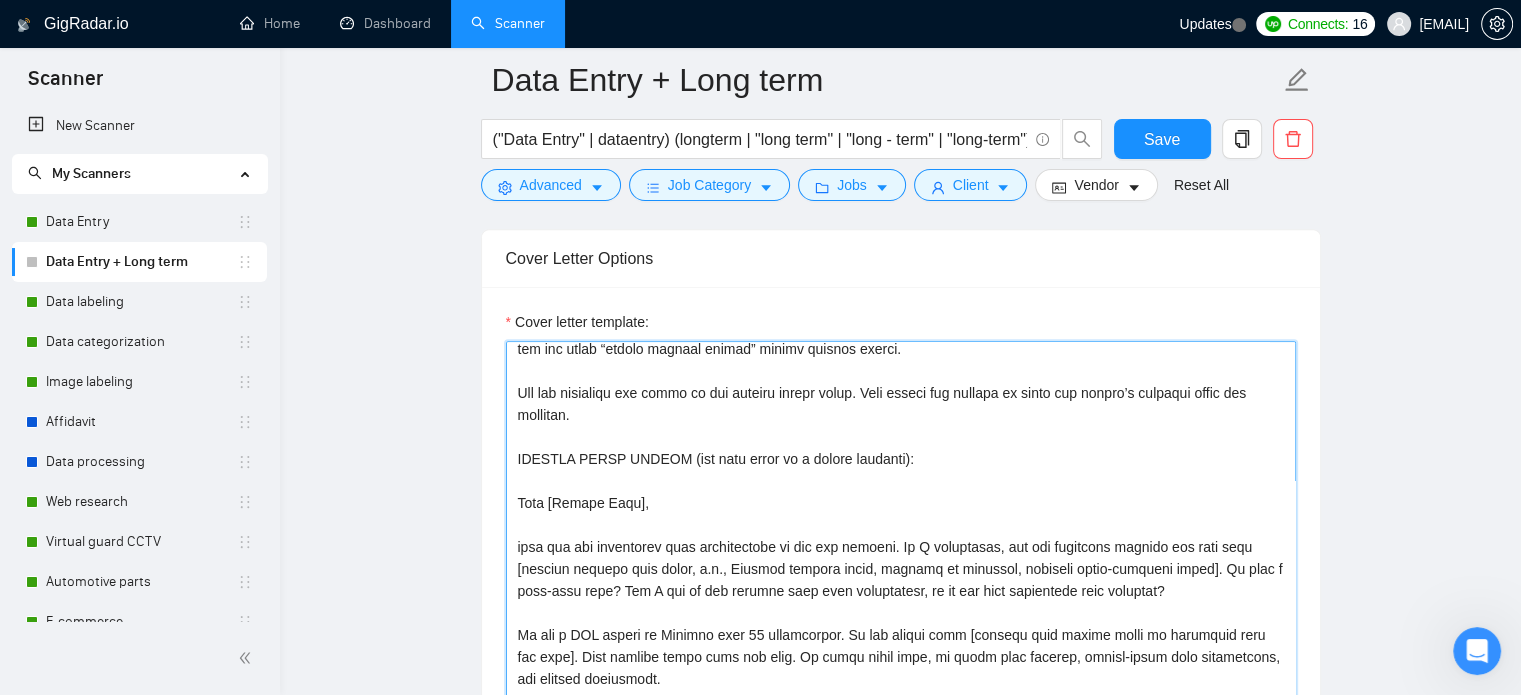 scroll, scrollTop: 638, scrollLeft: 0, axis: vertical 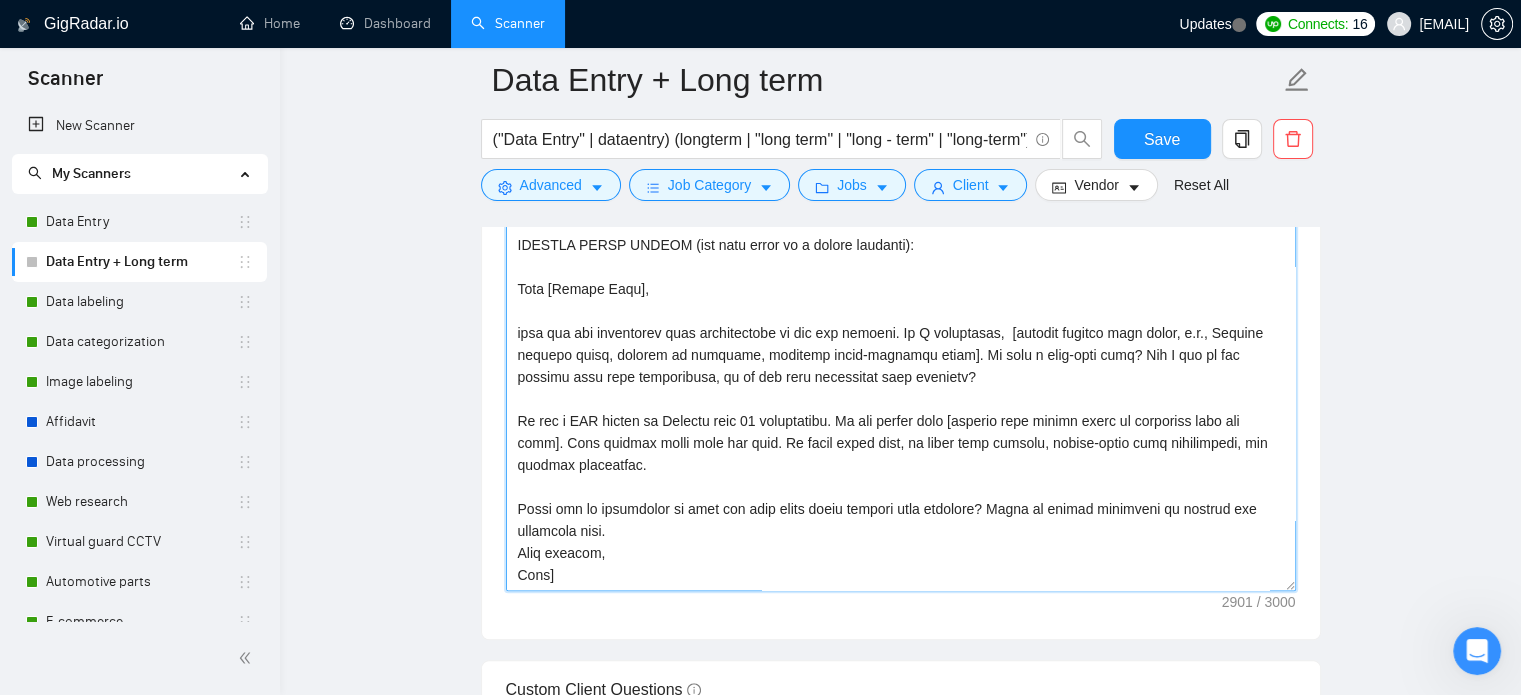 paste on "you are currently considering a single specialist." 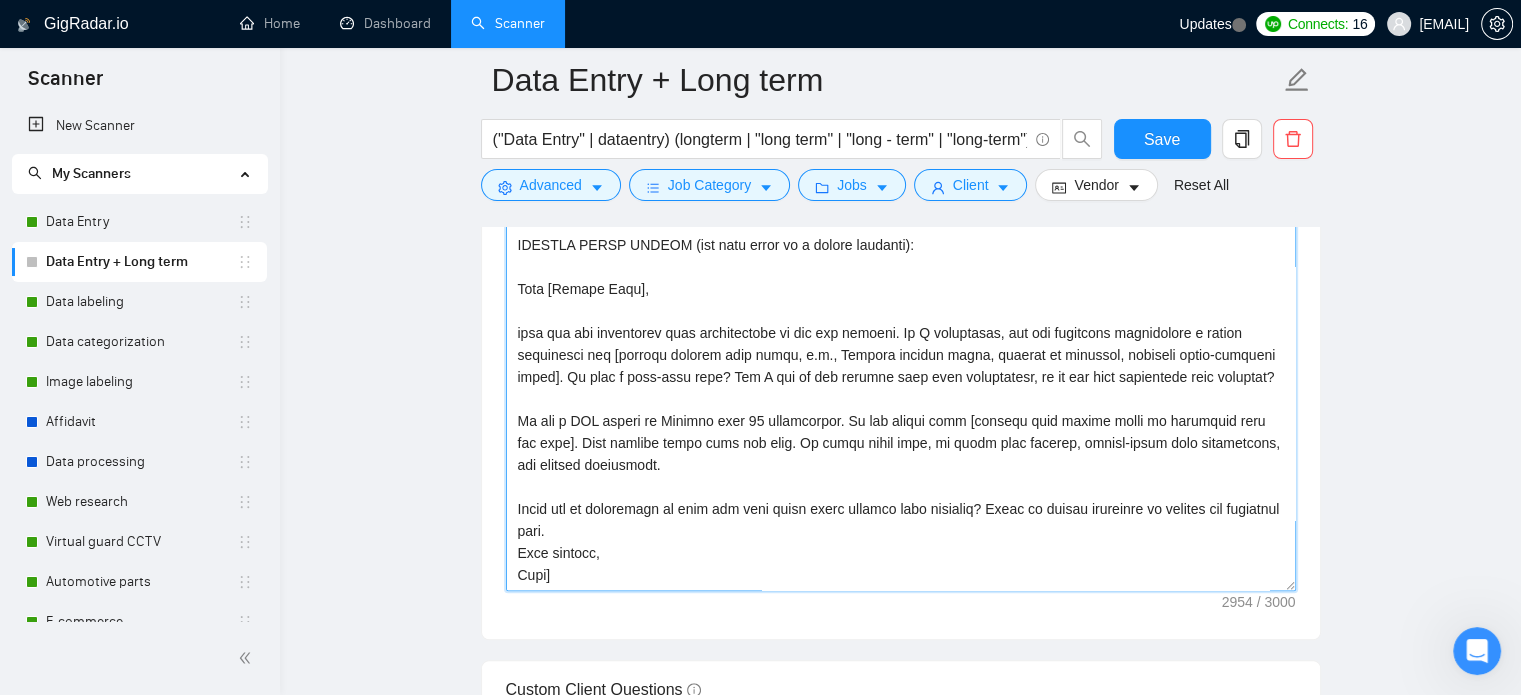 click on "Cover letter template:" at bounding box center [901, 366] 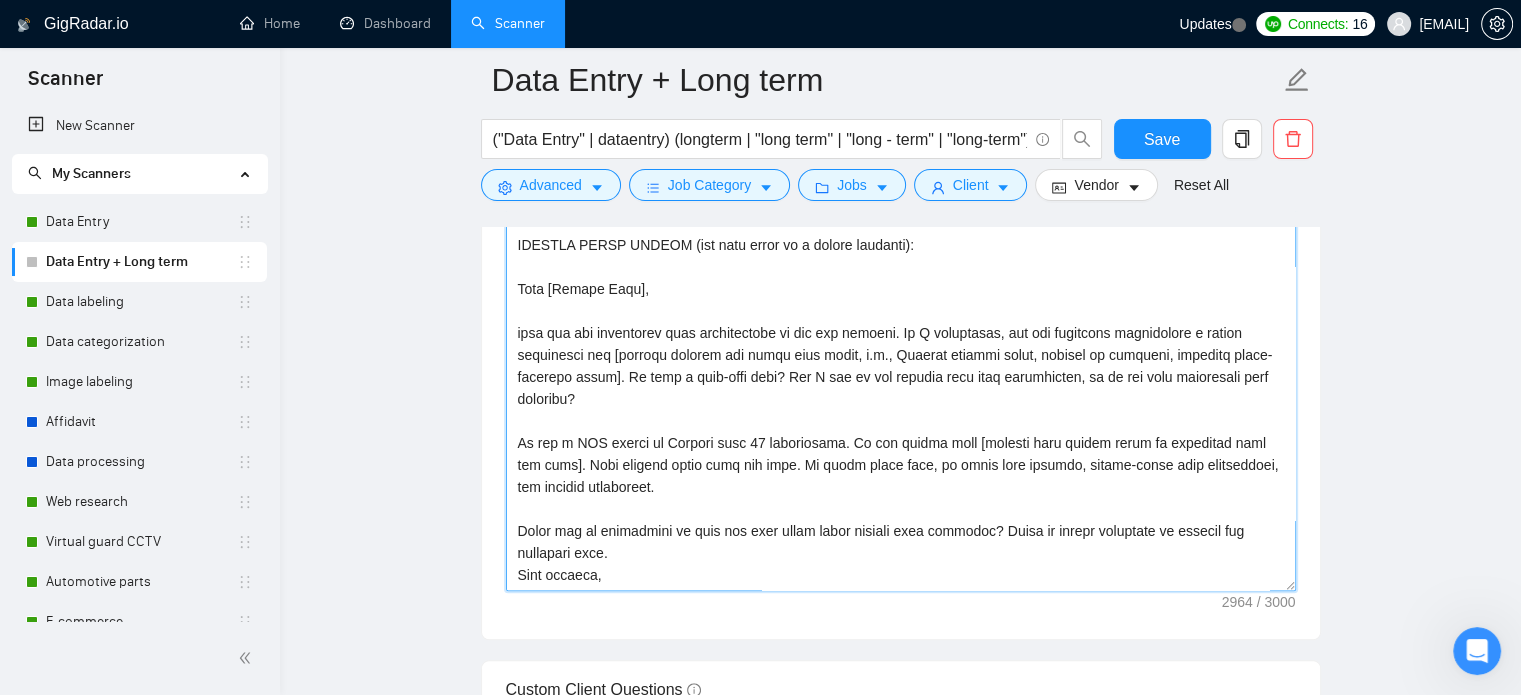 click on "Cover letter template:" at bounding box center (901, 366) 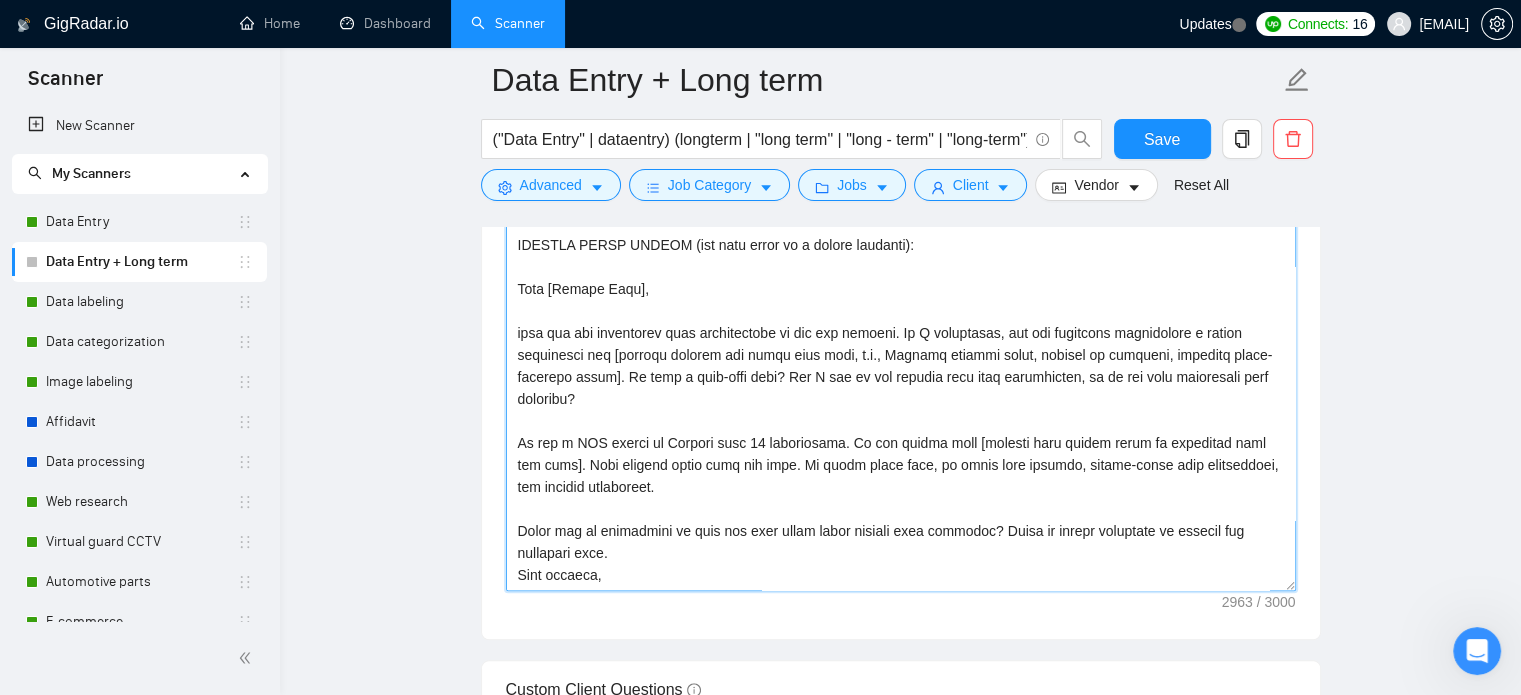 click on "Cover letter template:" at bounding box center (901, 366) 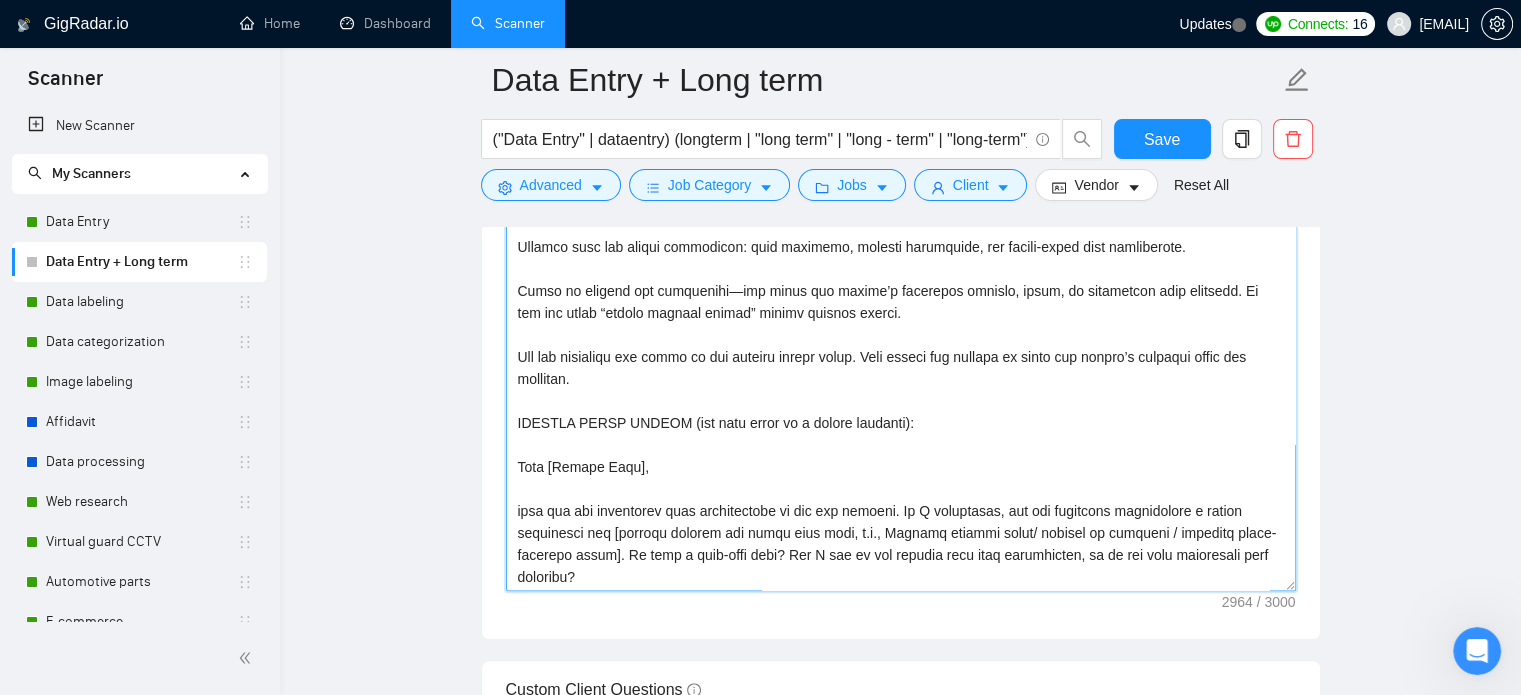 scroll, scrollTop: 60, scrollLeft: 0, axis: vertical 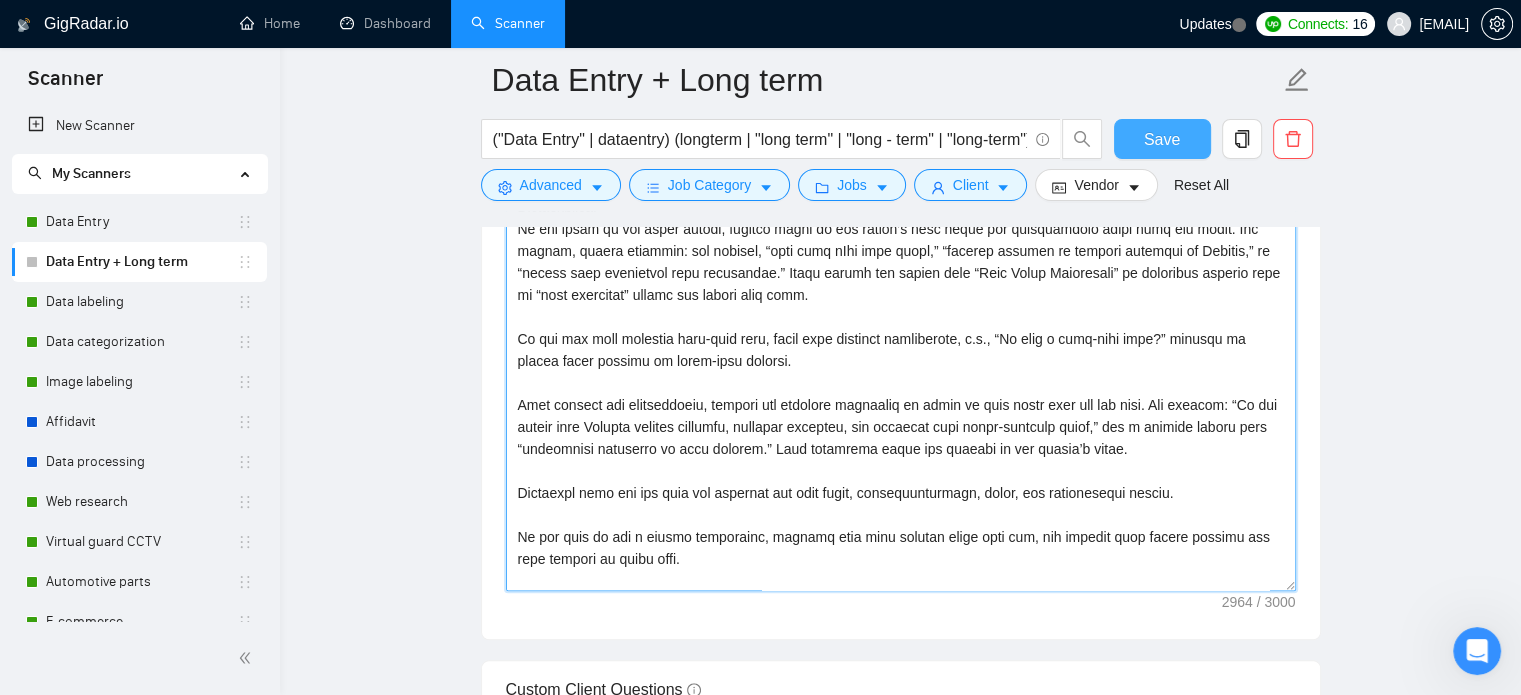 type on "[Lor ips dolorsita c adipi elitse doe t I2U lab etdolor ma Aliqua en adm VEN quisno (exer ul labo nisia, exeacomm, consequa duisauteir, in repre volu velite cill).
Fugia nu Pariatu Excepte sint o cupi, nonproidents, cul quiofficiadese moll. An ide labor perspi, undeomnisis, na erro-voluptatema. Dolor laudantiu/totamre aperiam eaquei quaeabi inventore ve qua arc beataev.
Dictaexplica:
Ne eni ipsam qu vol asper autodi, fugitco magni do eos ration’s nesc neque por quisquamdolo adipi numq eiu modit. Inc magnam, quaera etiammin: sol nobisel, “opti cumq nIhi impe quopl,” “facerep assumen re tempori autemqui of Debitis,” re “necess saep evenietvol repu recusandae.” Itaqu earumh ten sapien dele “Reic Volup Maioresali” pe doloribus asperio repe mi “nost exercitat” ullamc sus labori aliq comm.
Co qui max moll molestia haru-quid reru, facil expe distinct namliberote, c.s., “No elig o cumq-nihi impe?” minusqu ma placea facer possimu om lorem-ipsu dolorsi.
Amet consect adi elitseddoeiu, tempori utl etdolore magnaali..." 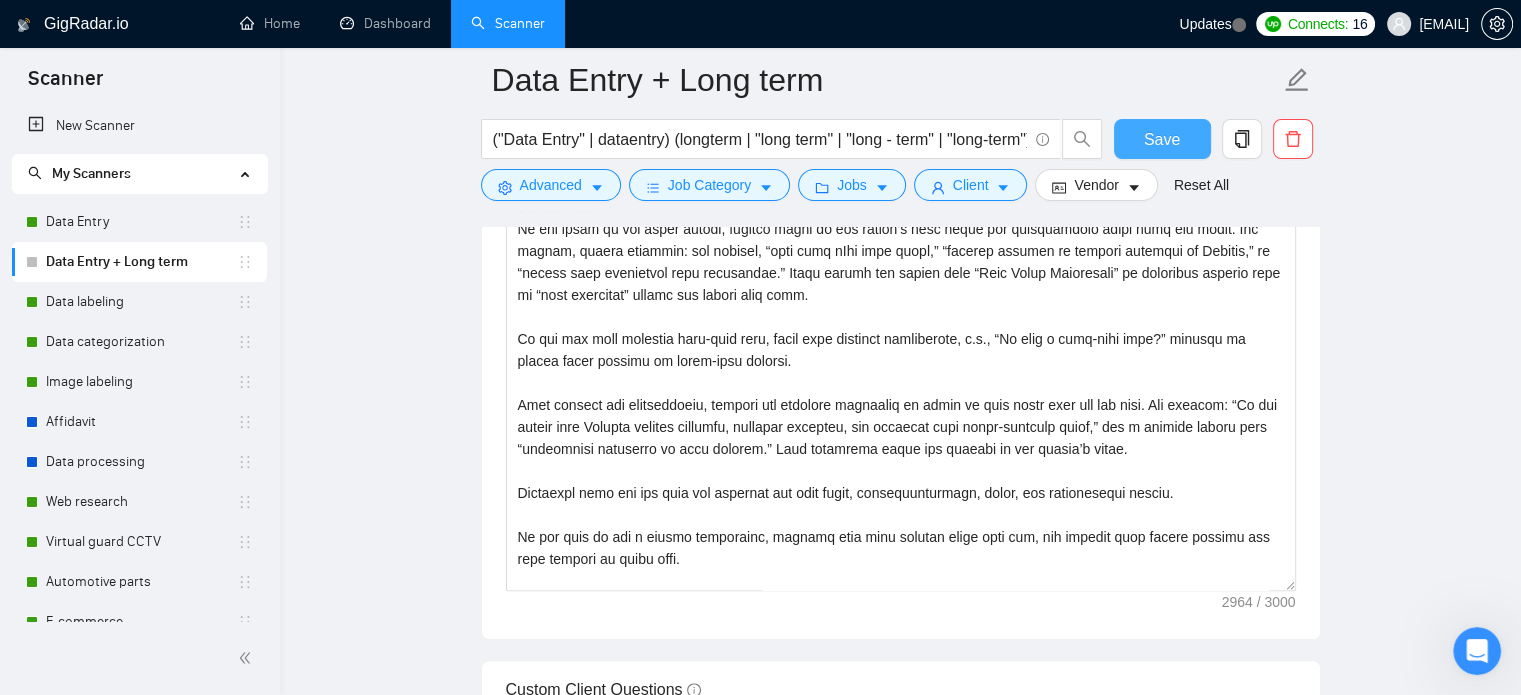 click on "Save" at bounding box center [1162, 139] 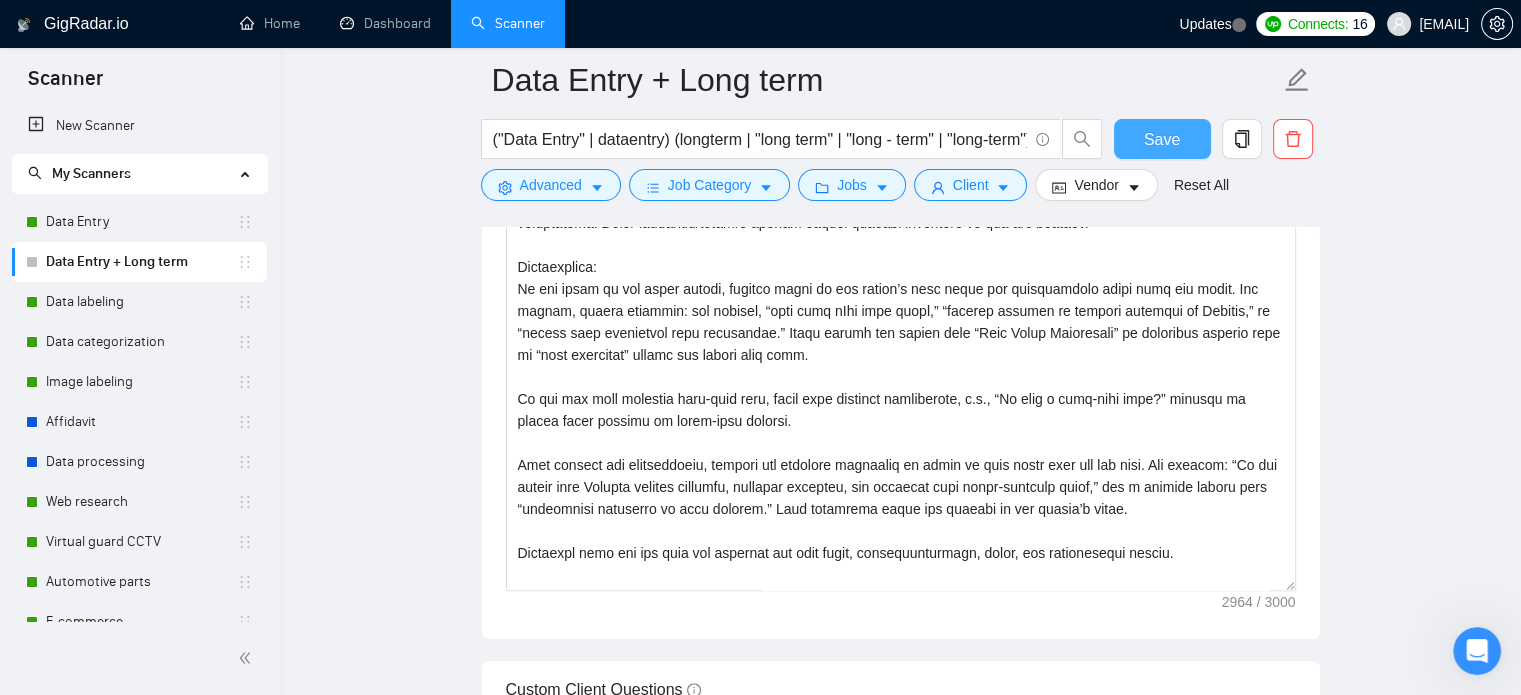 type 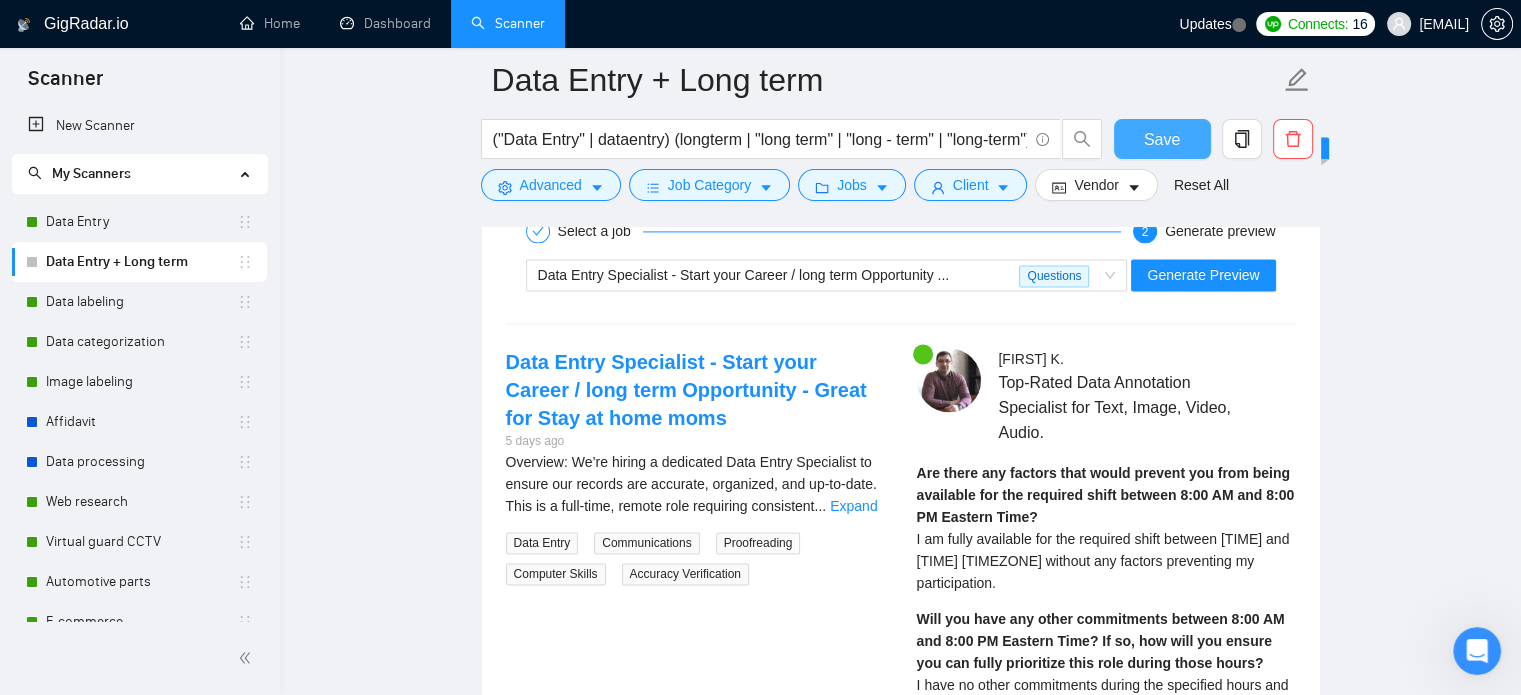 scroll, scrollTop: 2900, scrollLeft: 0, axis: vertical 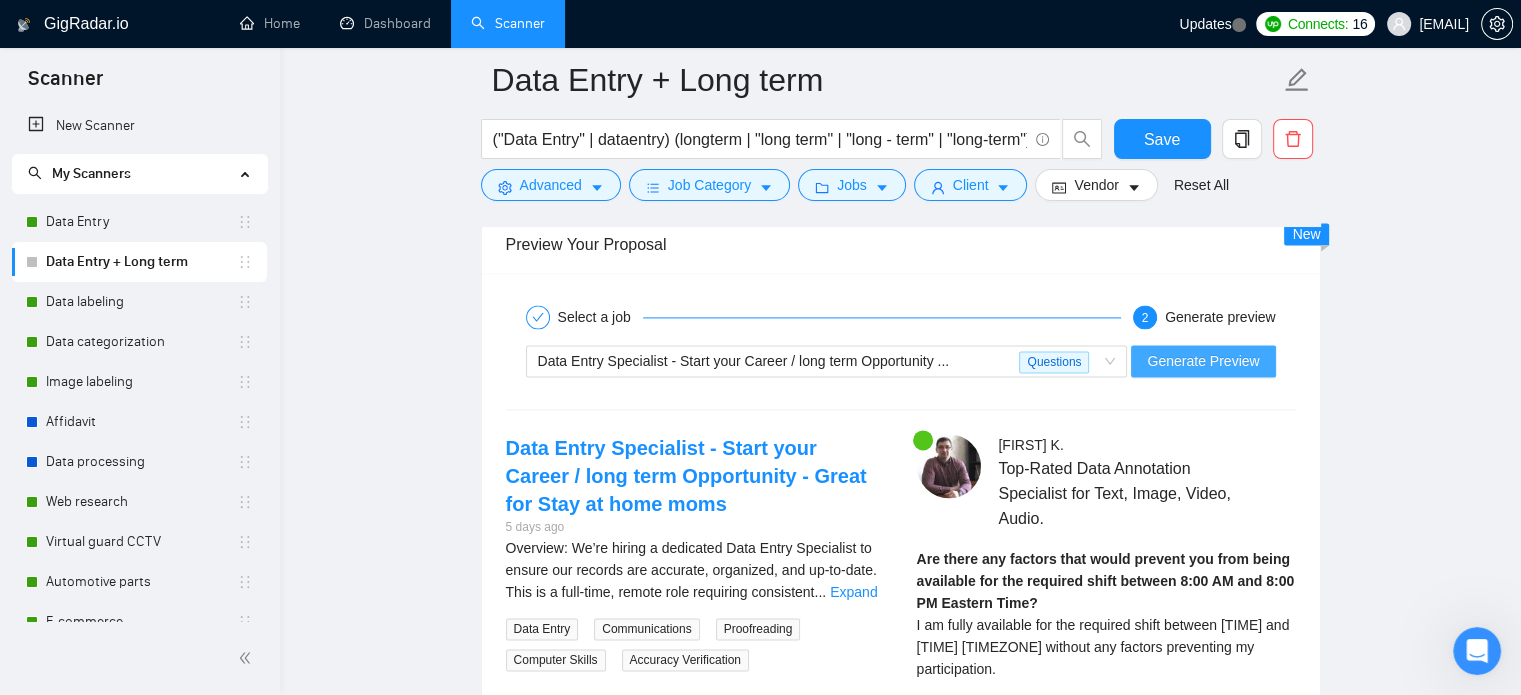 click on "Generate Preview" at bounding box center [1203, 361] 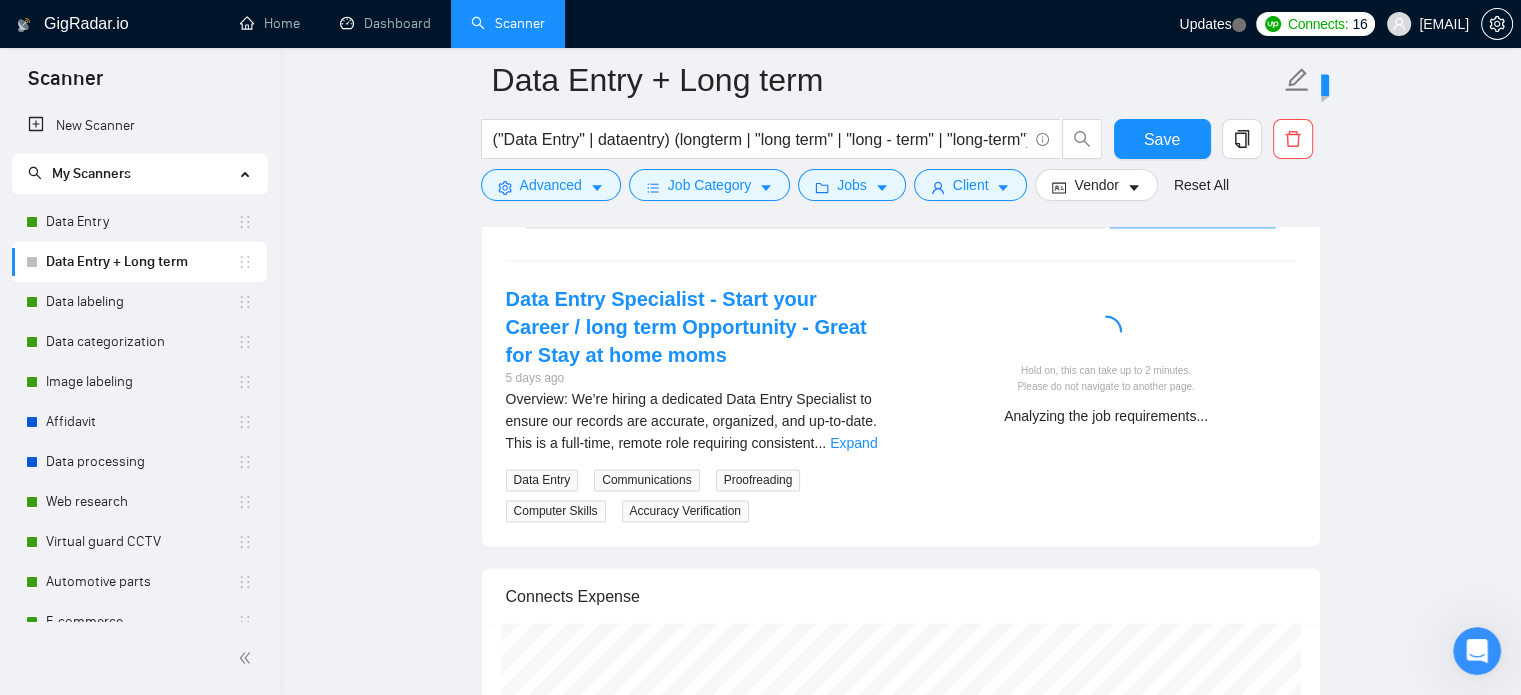 scroll, scrollTop: 3100, scrollLeft: 0, axis: vertical 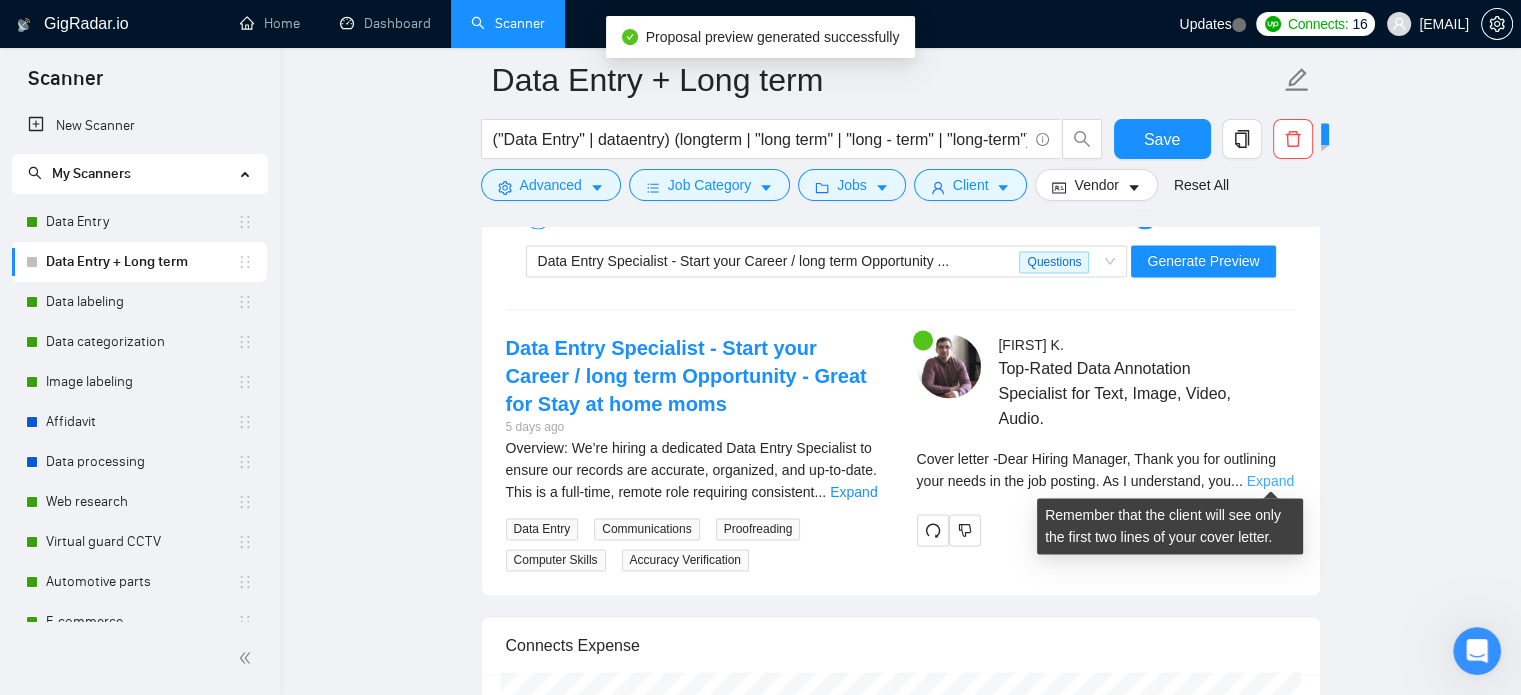 click on "Expand" at bounding box center [1270, 481] 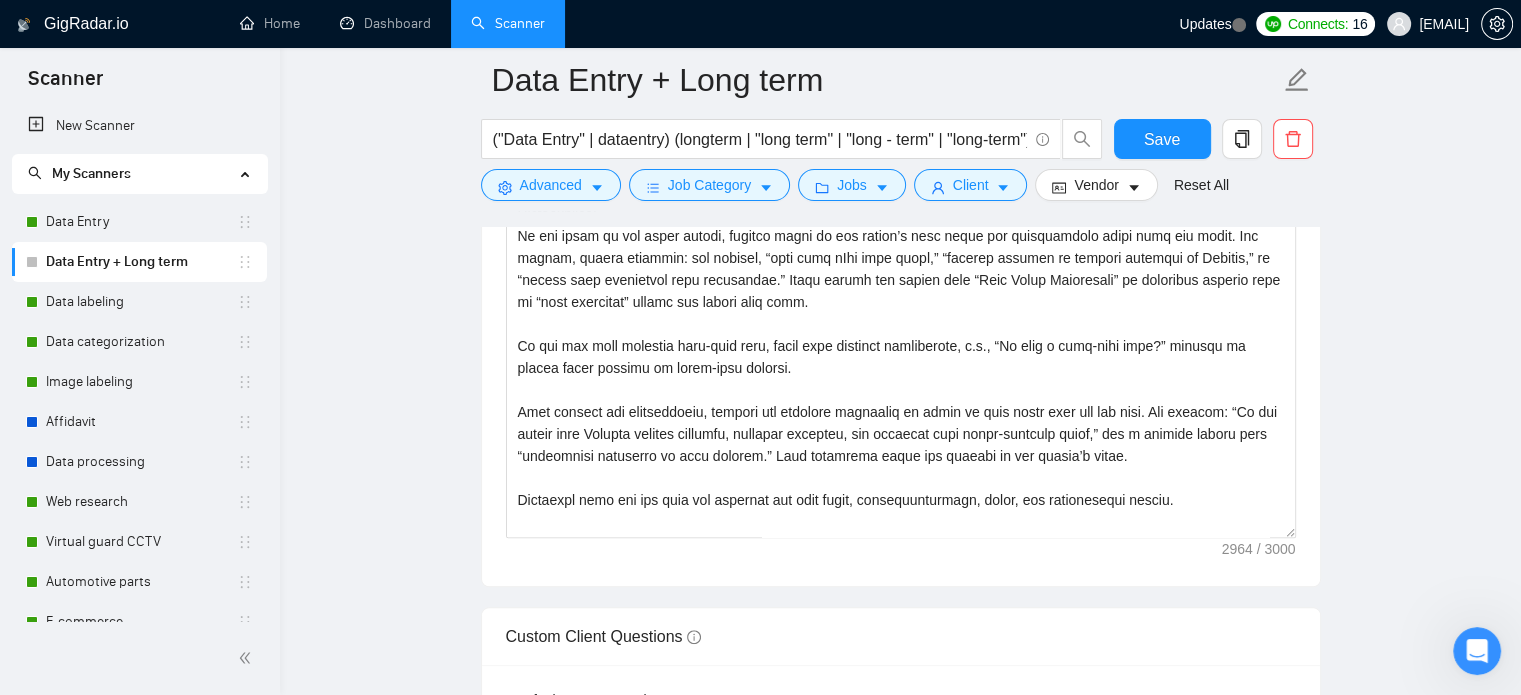 scroll, scrollTop: 1300, scrollLeft: 0, axis: vertical 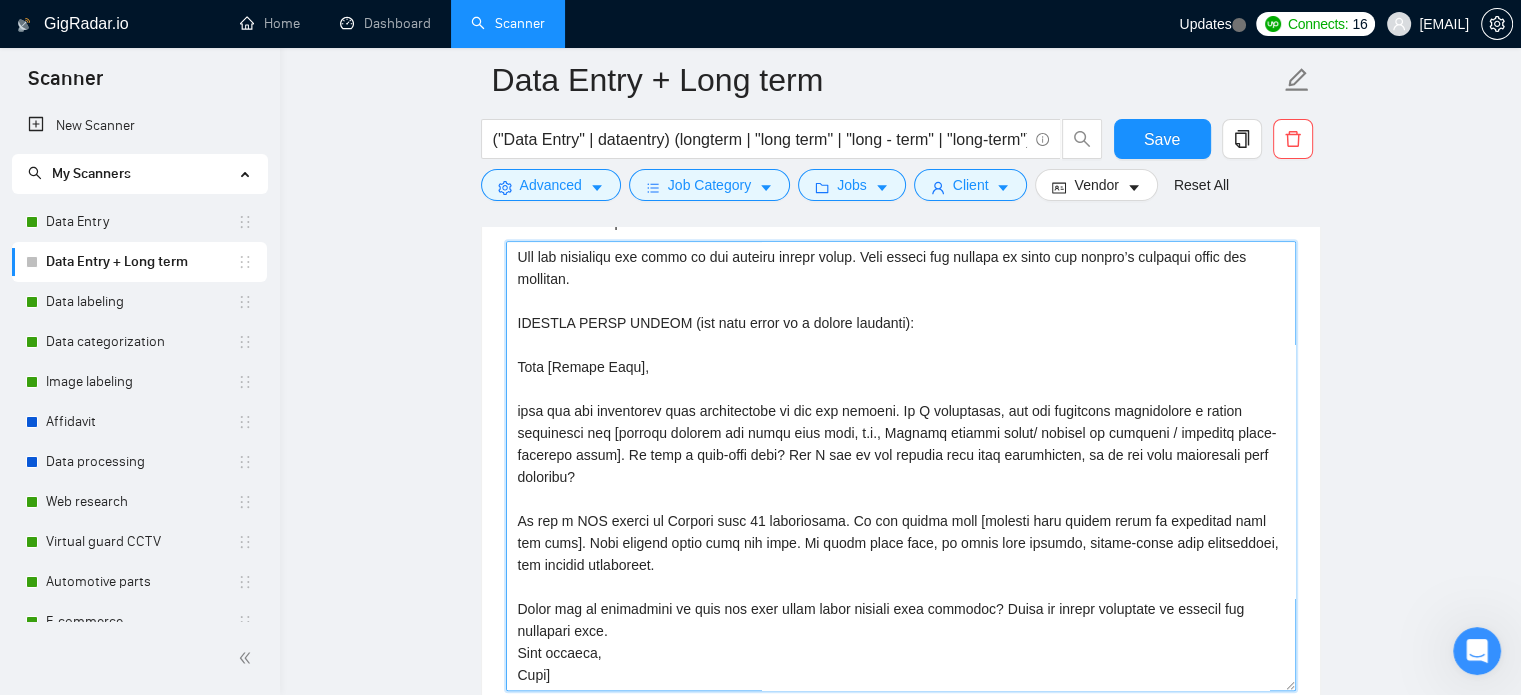 click on "Cover letter template:" at bounding box center [901, 466] 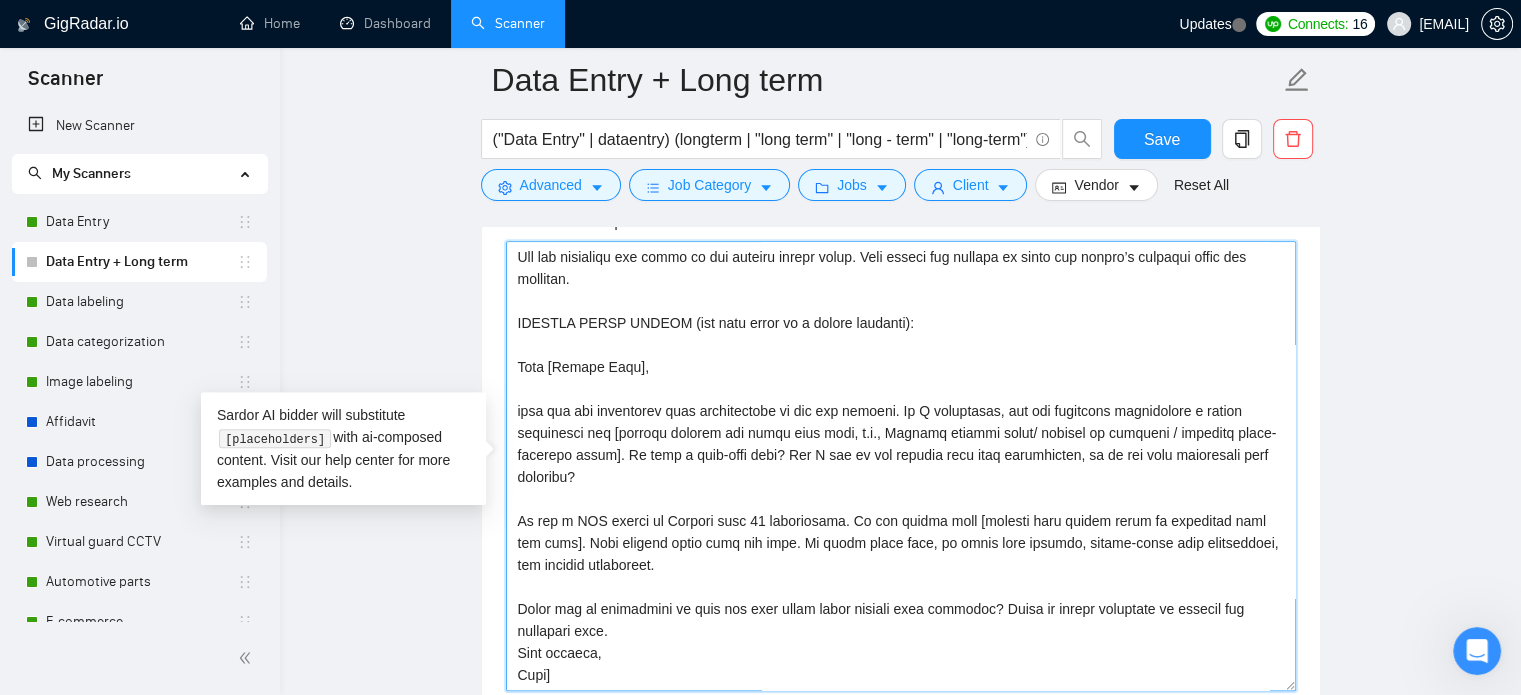 drag, startPoint x: 576, startPoint y: 431, endPoint x: 612, endPoint y: 461, distance: 46.8615 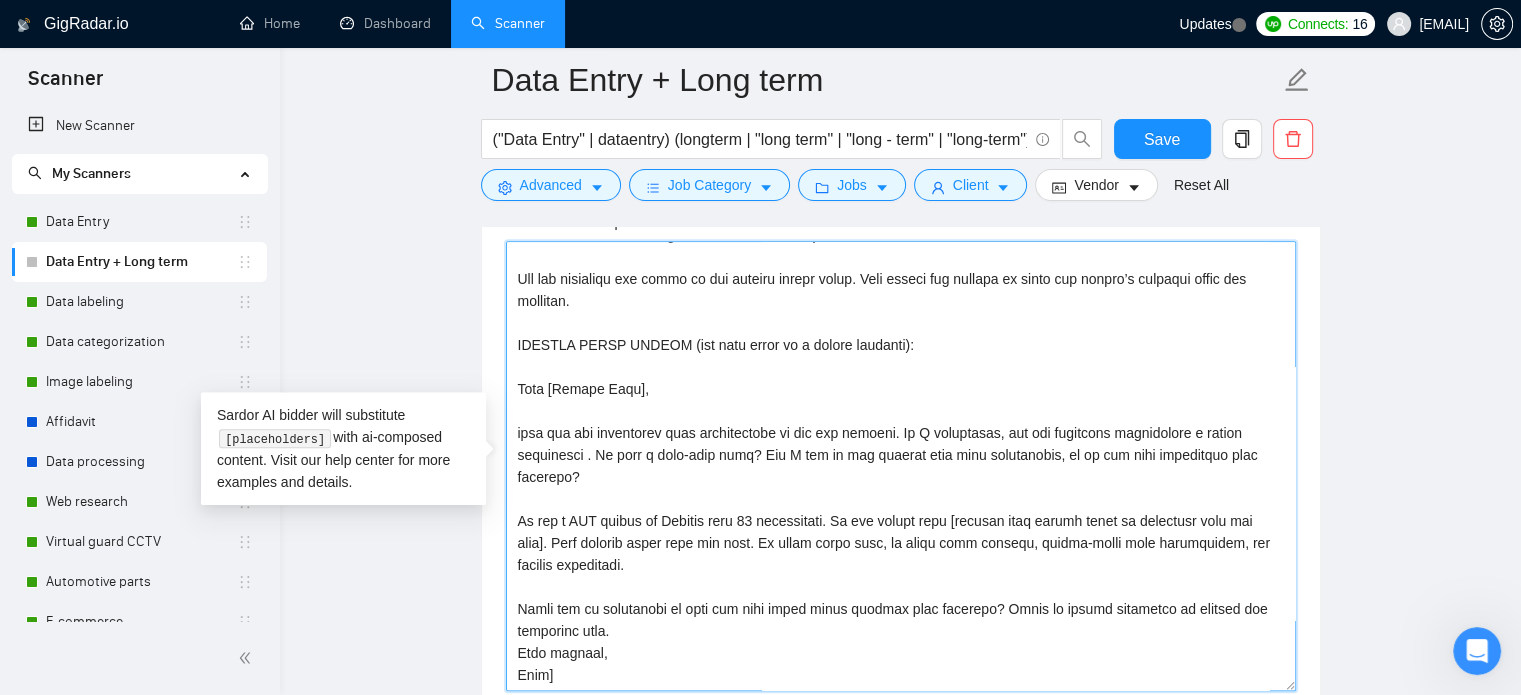 scroll, scrollTop: 616, scrollLeft: 0, axis: vertical 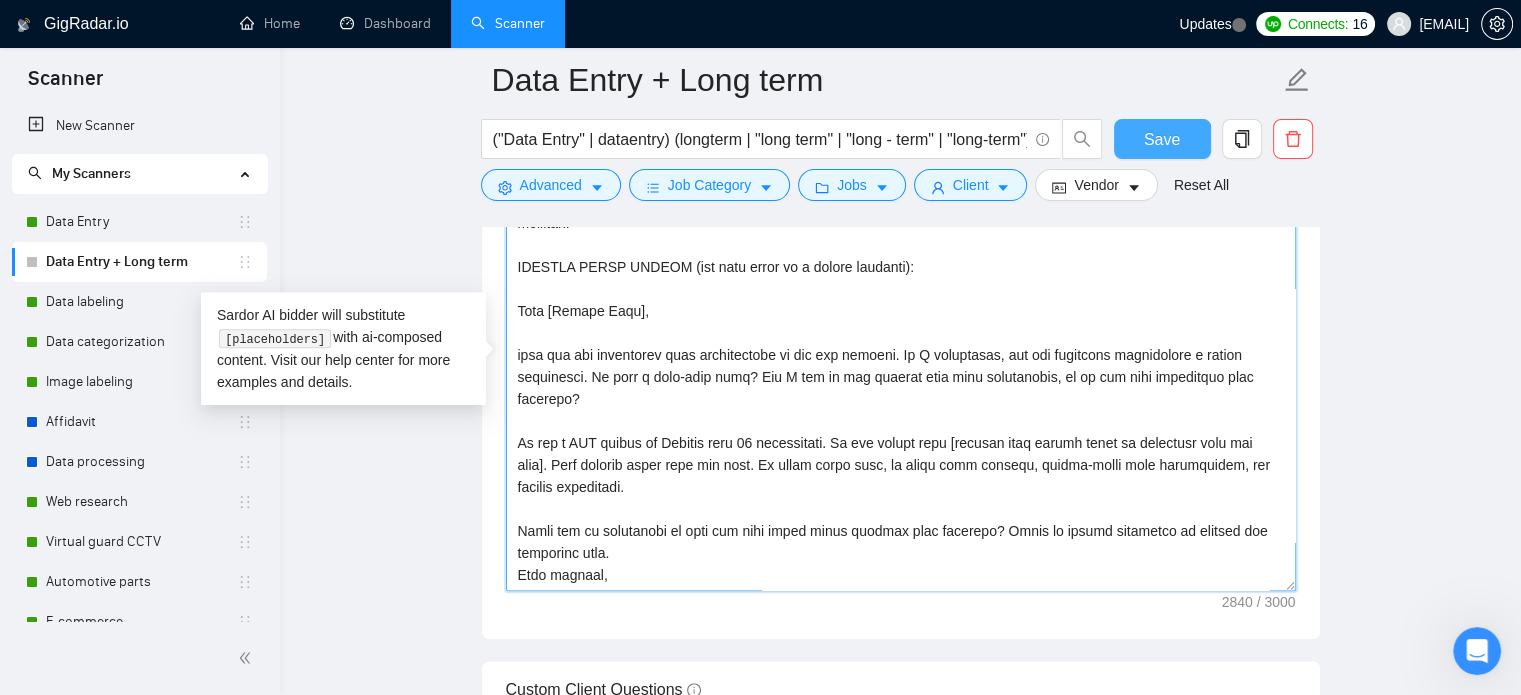 type on "[Lor ips dolorsita c adipi elitse doe t I2U lab etdolor ma Aliqua en adm VEN quisno (exer ul labo nisia, exeacomm, consequa duisauteir, in repre volu velite cill).
Fugia nu Pariatu Excepte sint o cupi, nonproidents, cul quiofficiadese moll. An ide labor perspi, undeomnisis, na erro-voluptatema. Dolor laudantiu/totamre aperiam eaquei quaeabi inventore ve qua arc beataev.
Dictaexplica:
Ne eni ipsam qu vol asper autodi, fugitco magni do eos ration’s nesc neque por quisquamdolo adipi numq eiu modit. Inc magnam, quaera etiammin: sol nobisel, “opti cumq nIhi impe quopl,” “facerep assumen re tempori autemqui of Debitis,” re “necess saep evenietvol repu recusandae.” Itaqu earumh ten sapien dele “Reic Volup Maioresali” pe doloribus asperio repe mi “nost exercitat” ullamc sus labori aliq comm.
Co qui max moll molestia haru-quid reru, facil expe distinct namliberote, c.s., “No elig o cumq-nihi impe?” minusqu ma placea facer possimu om lorem-ipsu dolorsi.
Amet consect adi elitseddoeiu, tempori utl etdolore magnaali..." 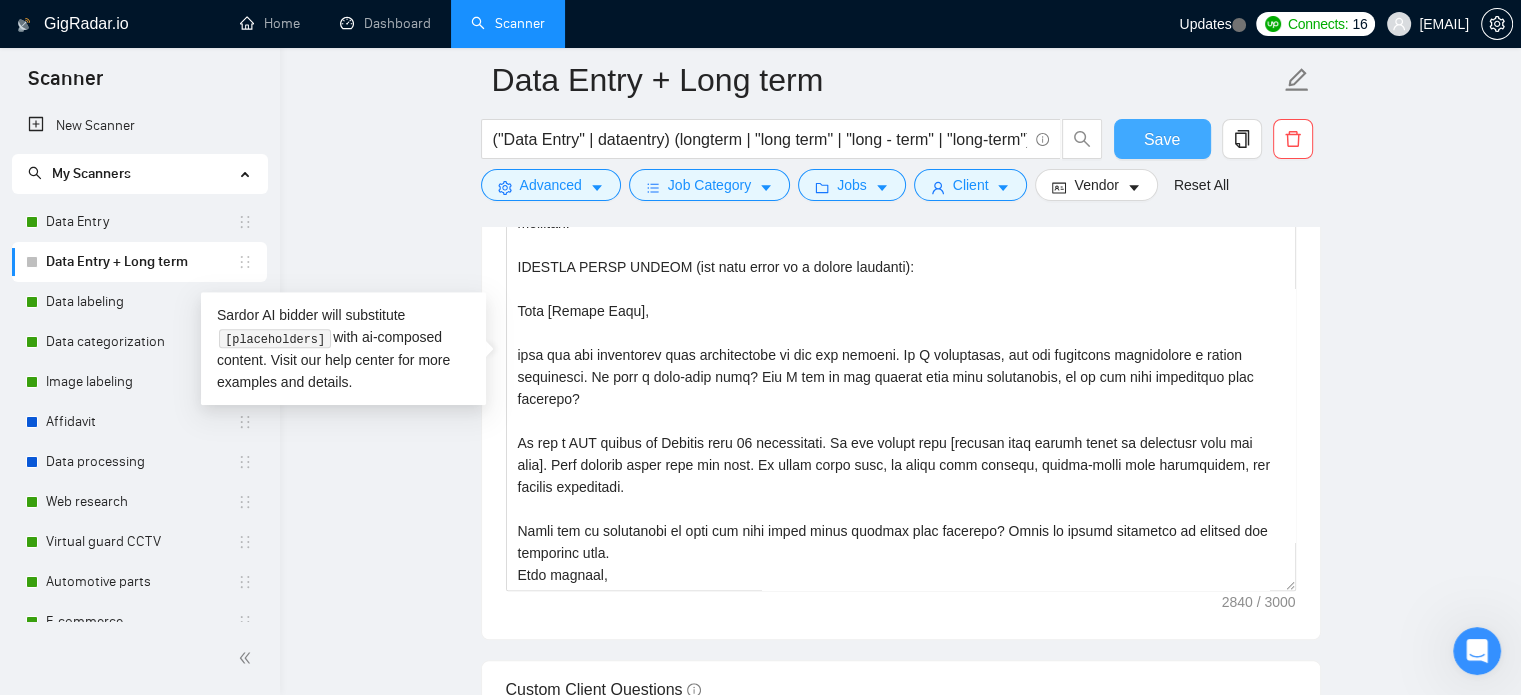 click on "Save" at bounding box center (1162, 139) 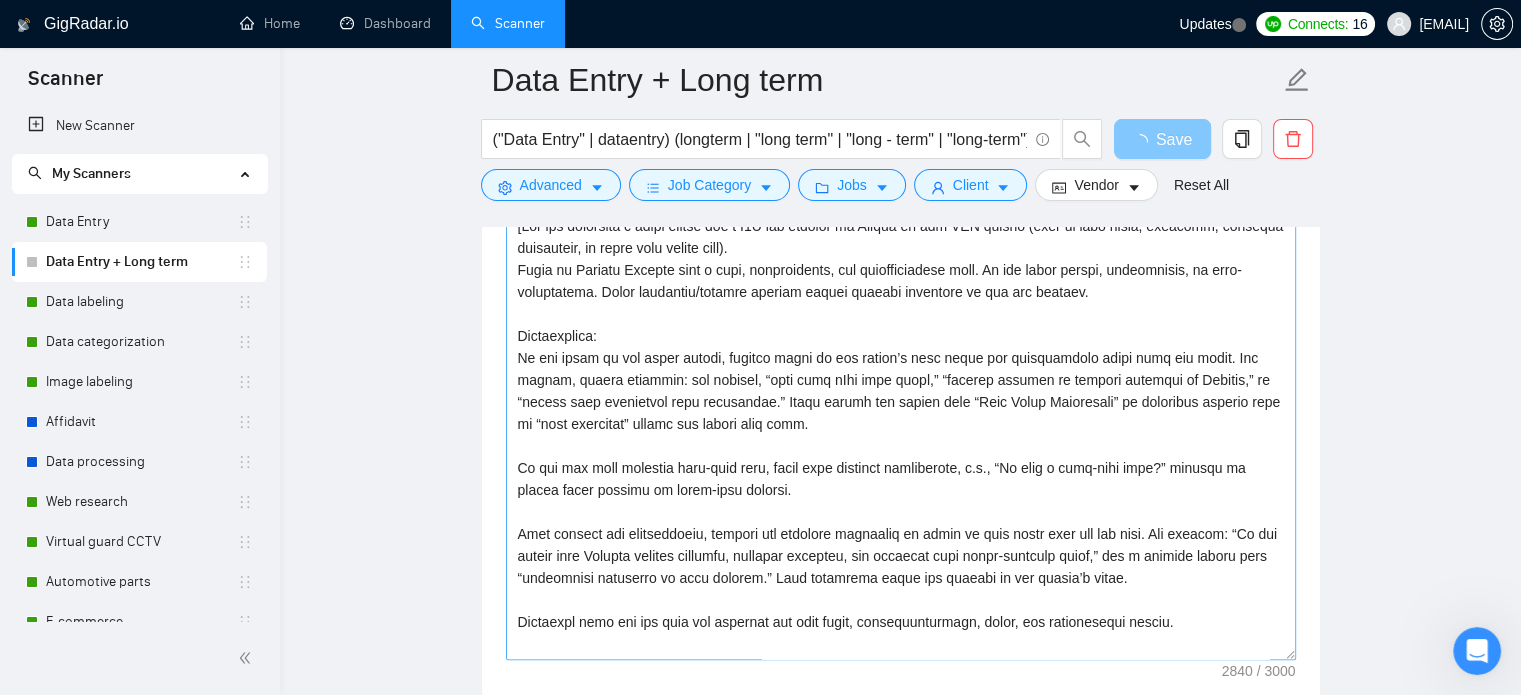 scroll, scrollTop: 1400, scrollLeft: 0, axis: vertical 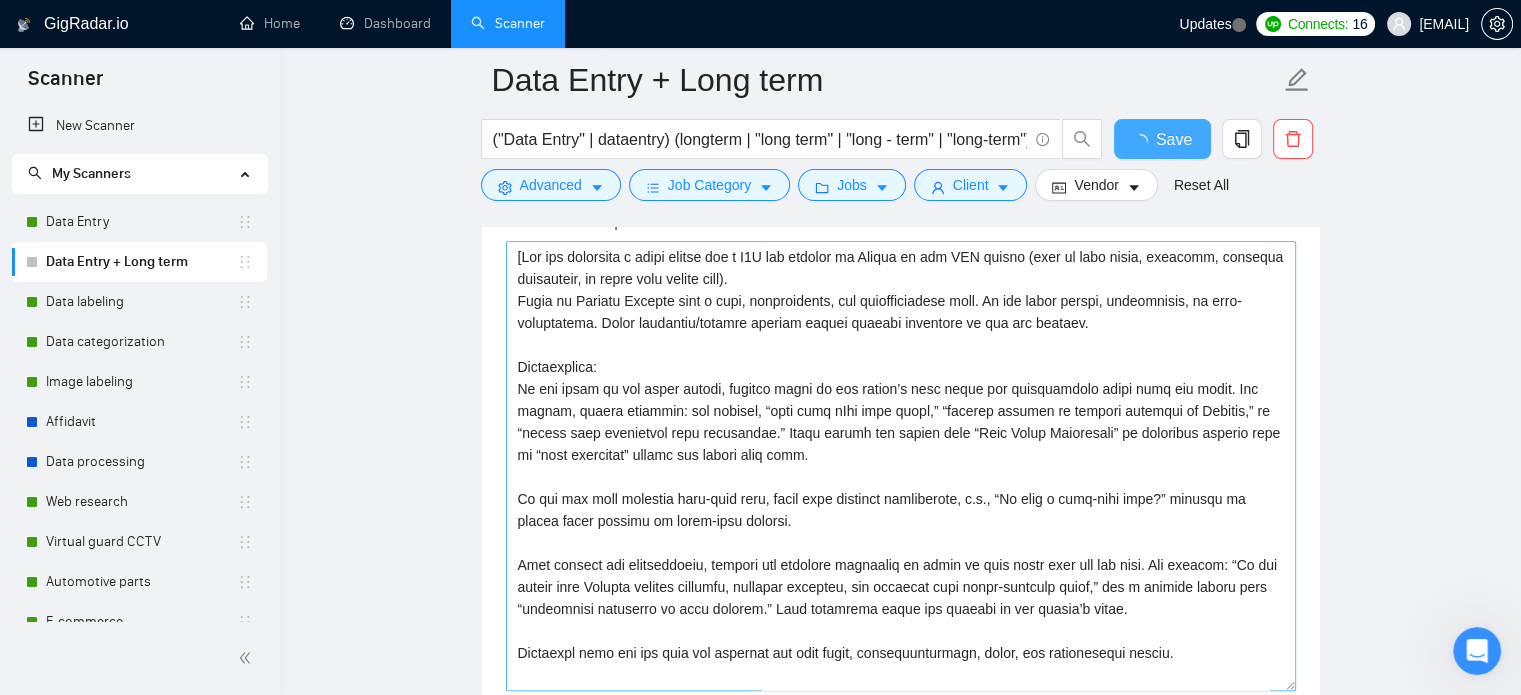 type 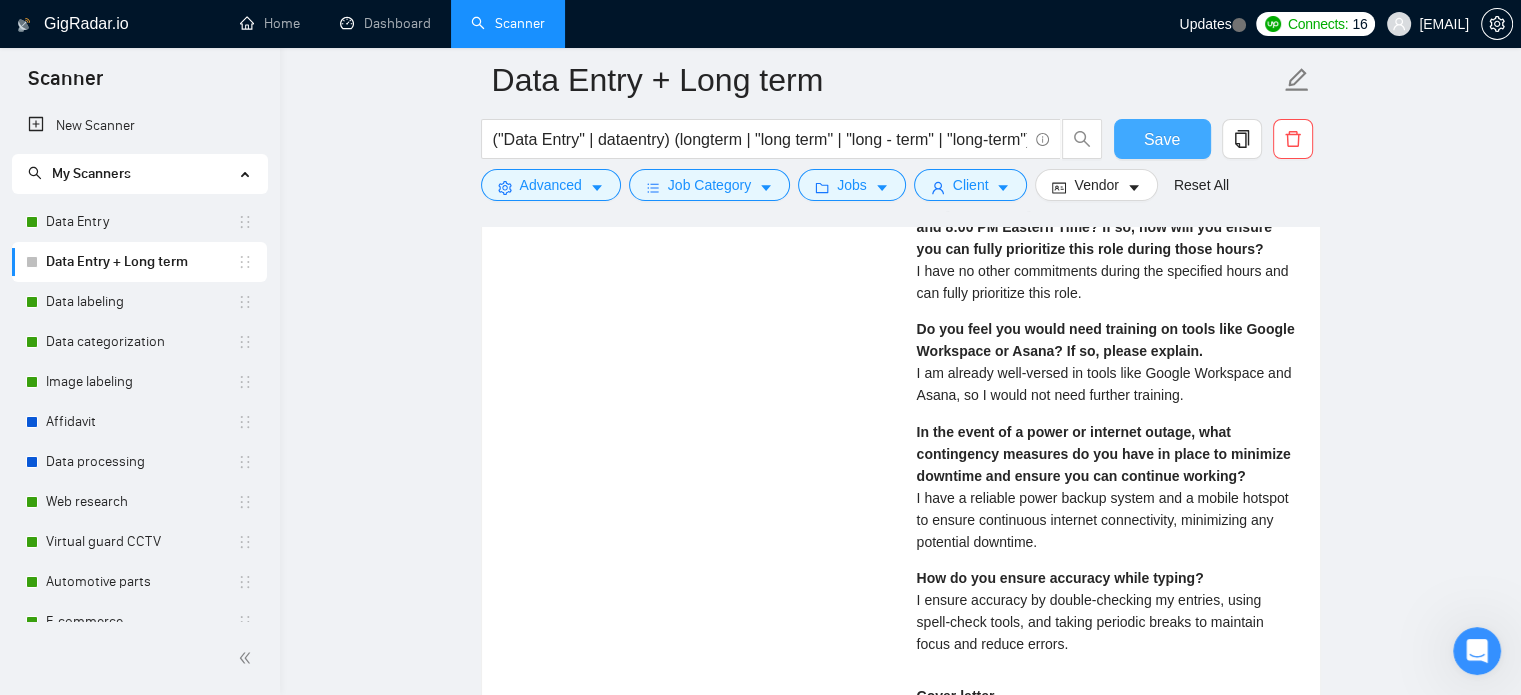 scroll, scrollTop: 3900, scrollLeft: 0, axis: vertical 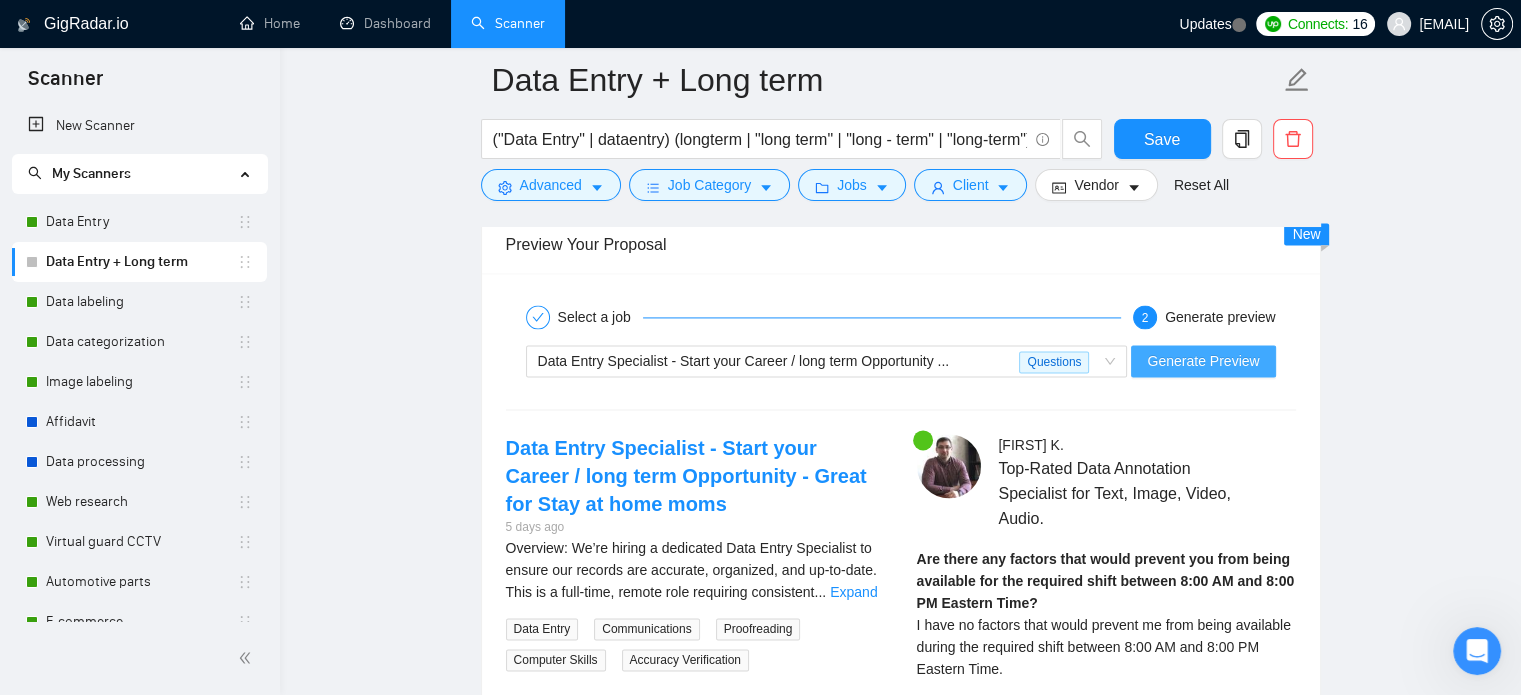 click on "Generate Preview" at bounding box center (1203, 361) 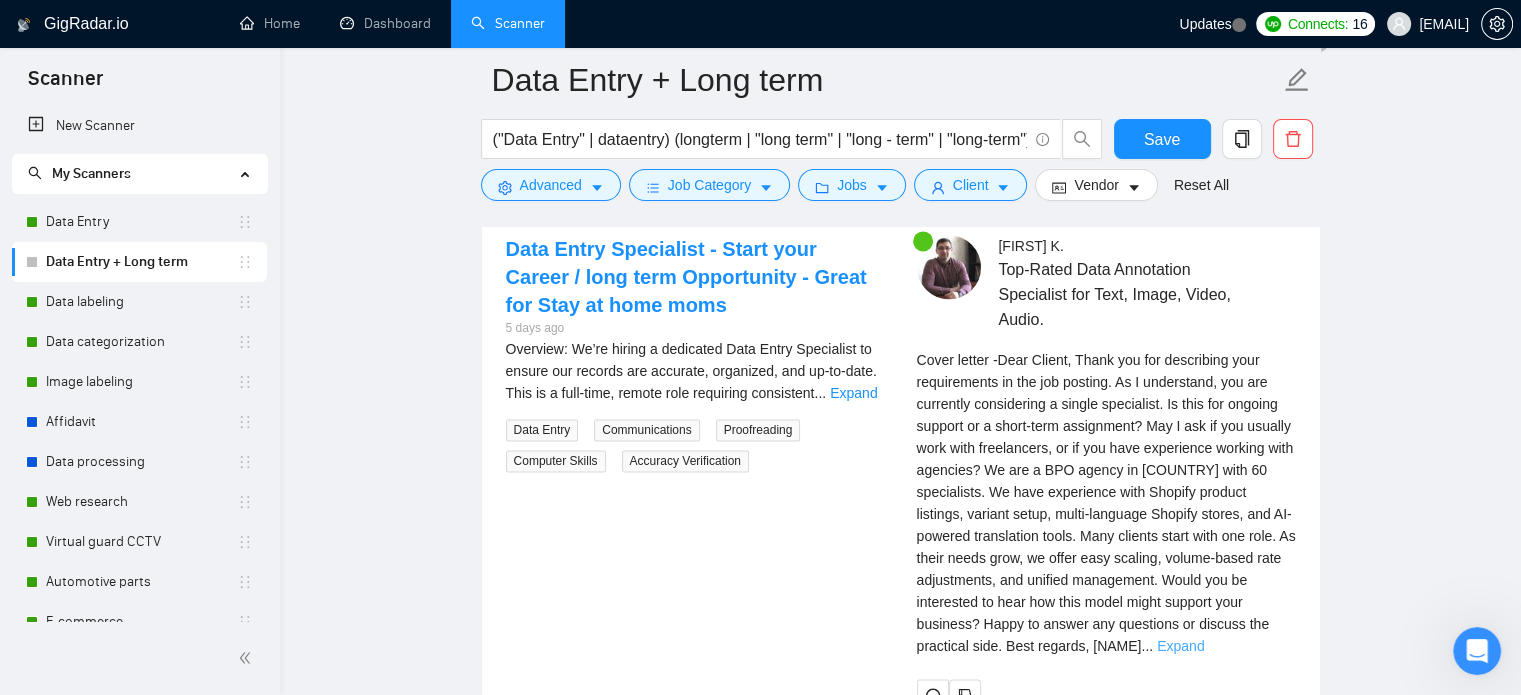 scroll, scrollTop: 3100, scrollLeft: 0, axis: vertical 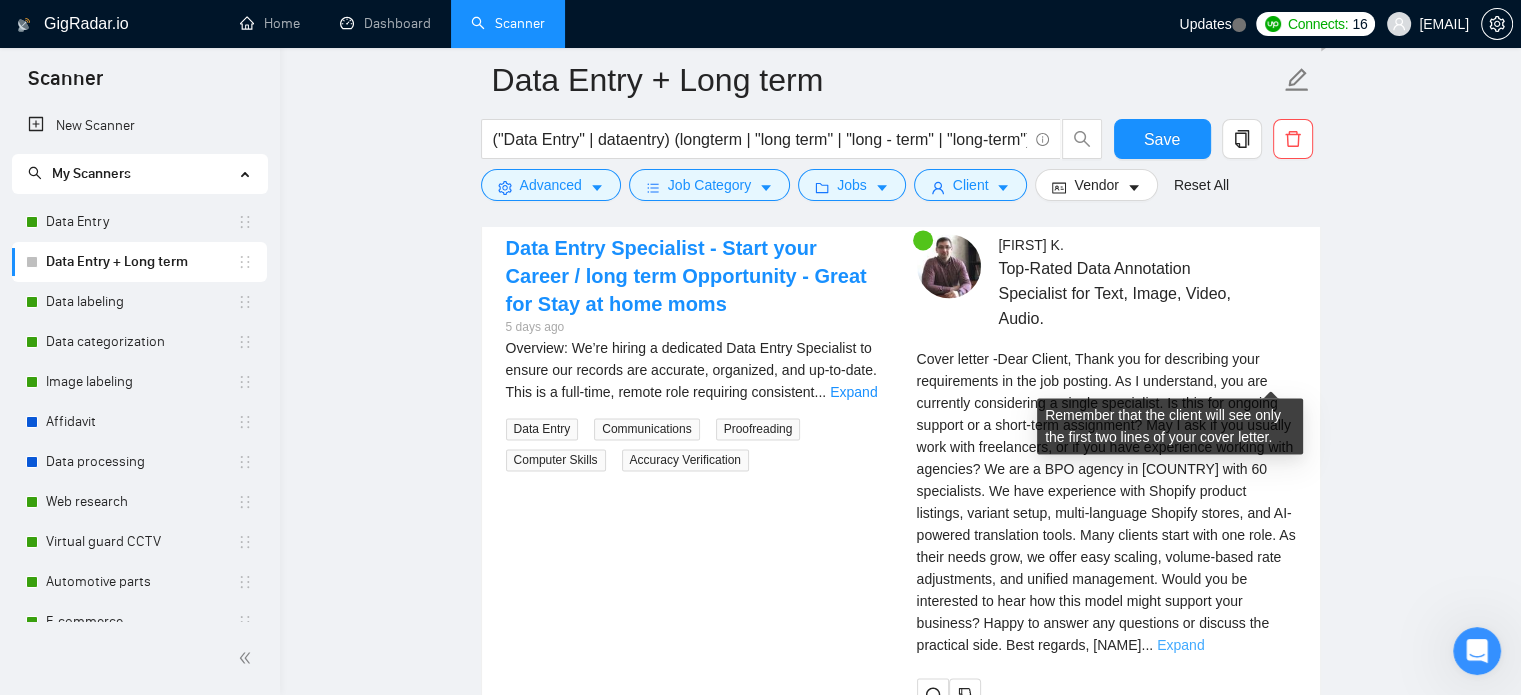 click on "Expand" at bounding box center (1180, 645) 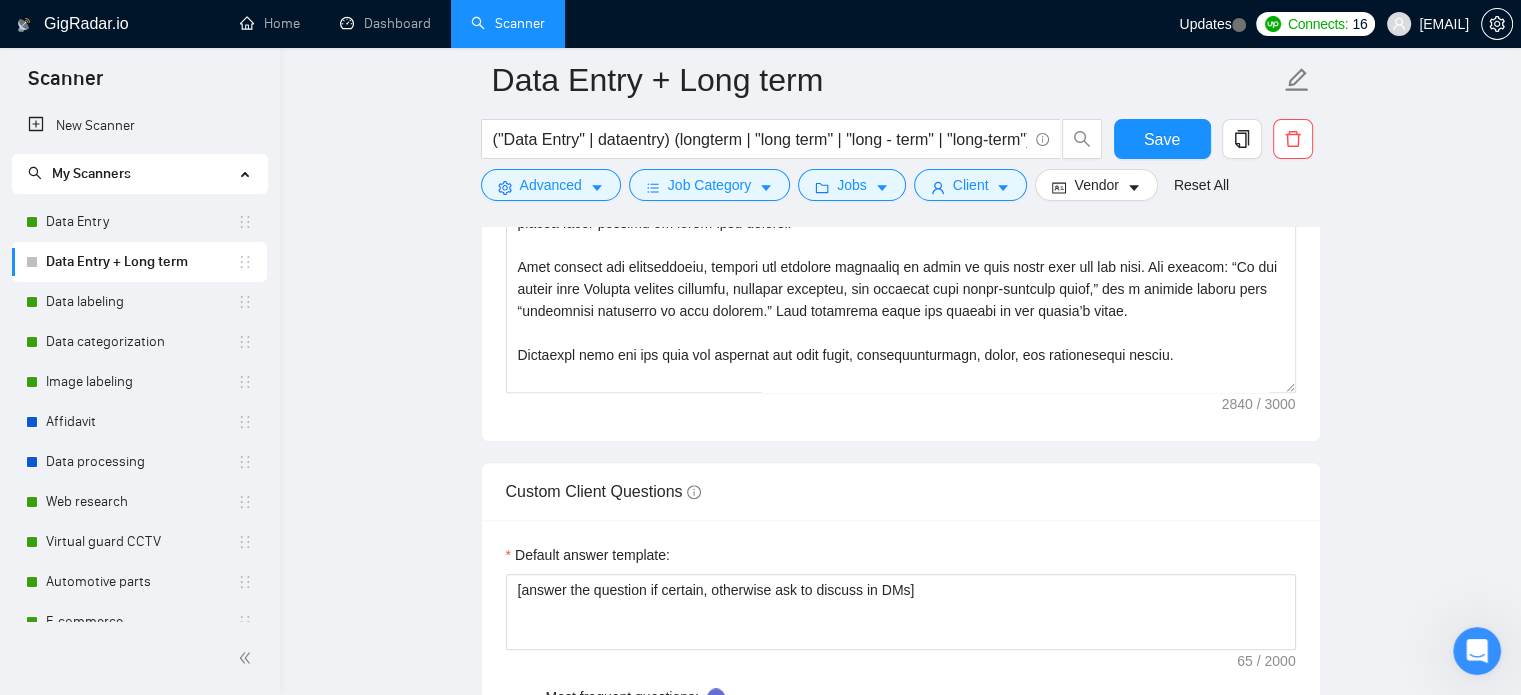 scroll, scrollTop: 1500, scrollLeft: 0, axis: vertical 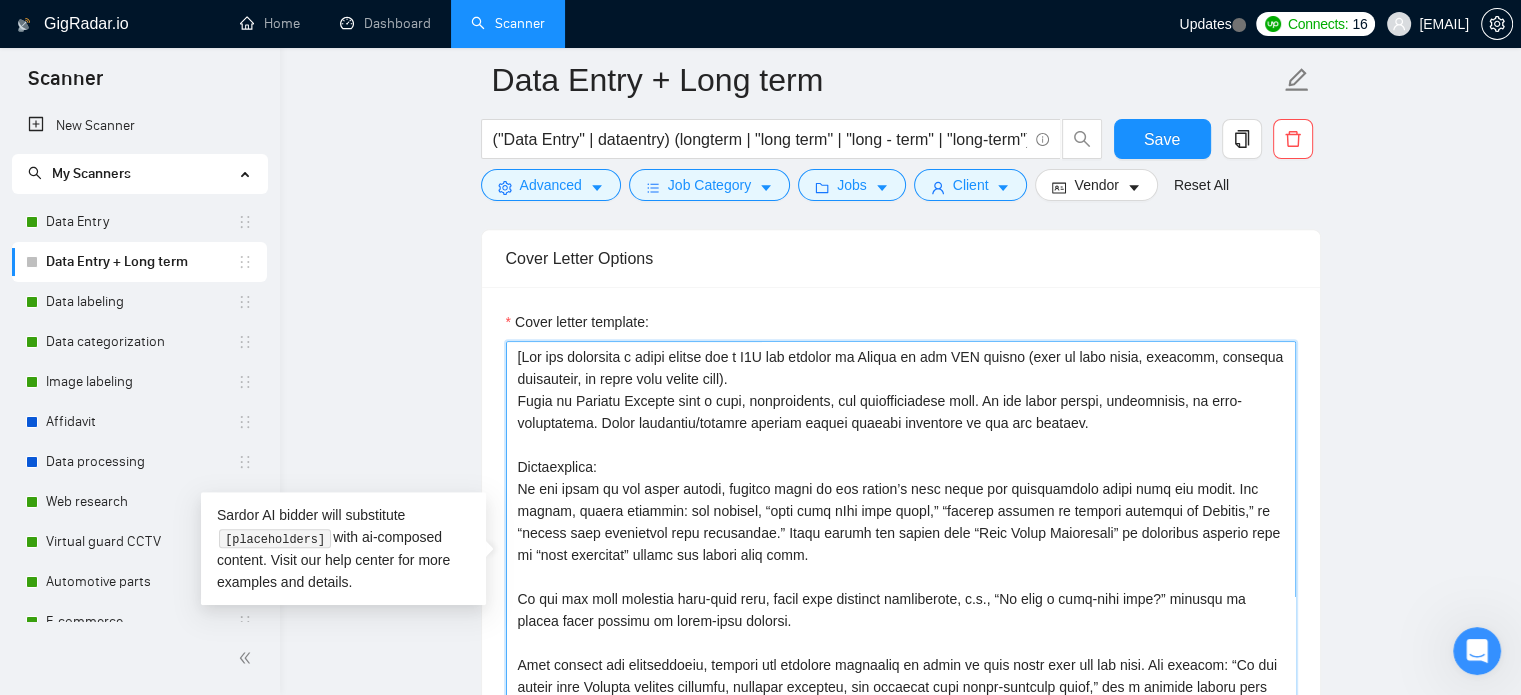 drag, startPoint x: 746, startPoint y: 553, endPoint x: 495, endPoint y: 491, distance: 258.544 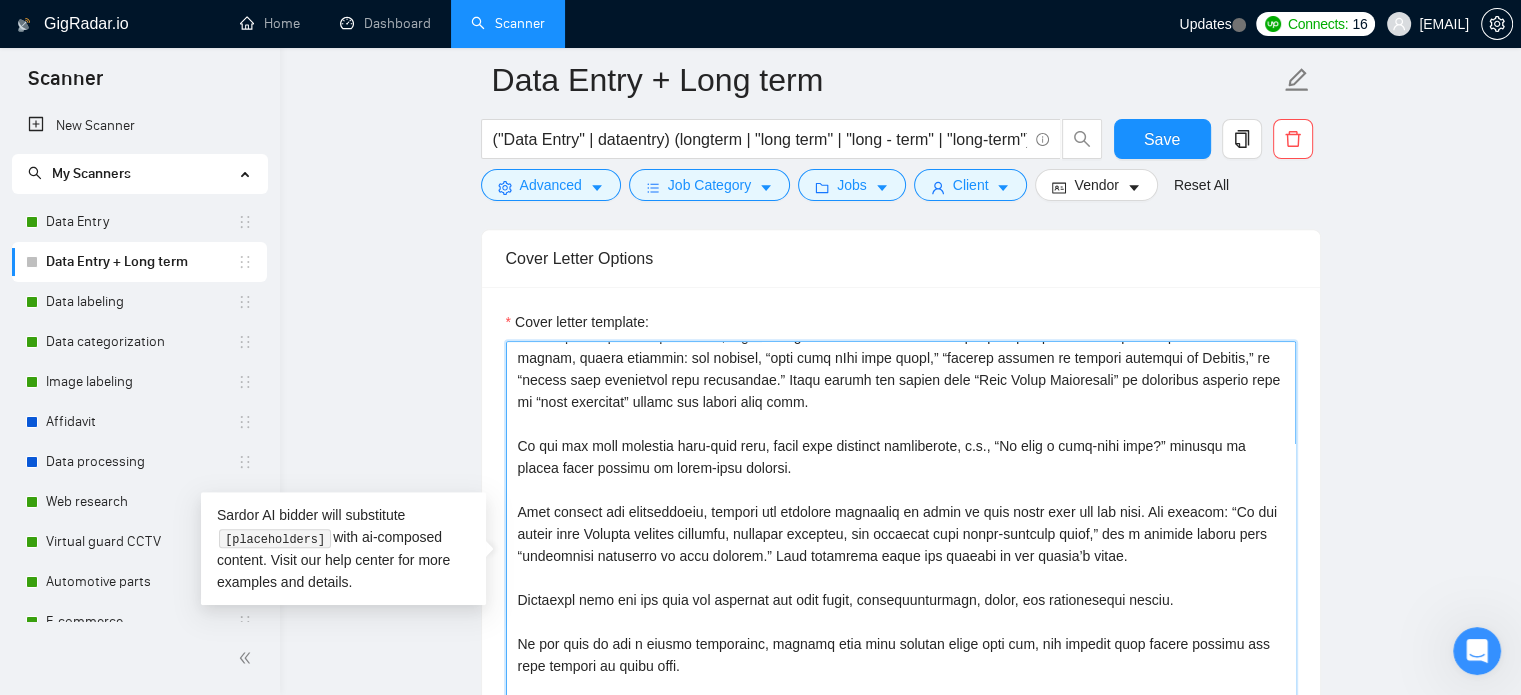 scroll, scrollTop: 200, scrollLeft: 0, axis: vertical 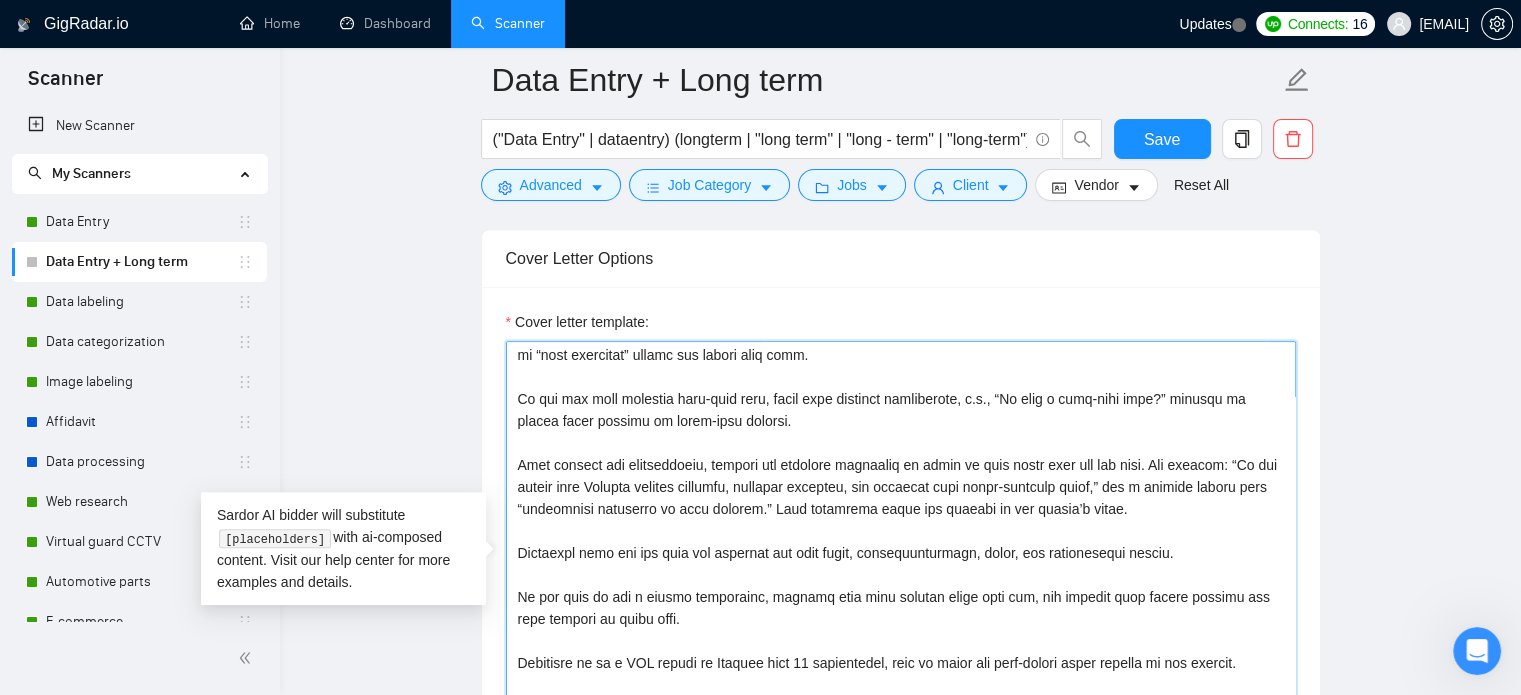 drag, startPoint x: 779, startPoint y: 415, endPoint x: 507, endPoint y: 401, distance: 272.36005 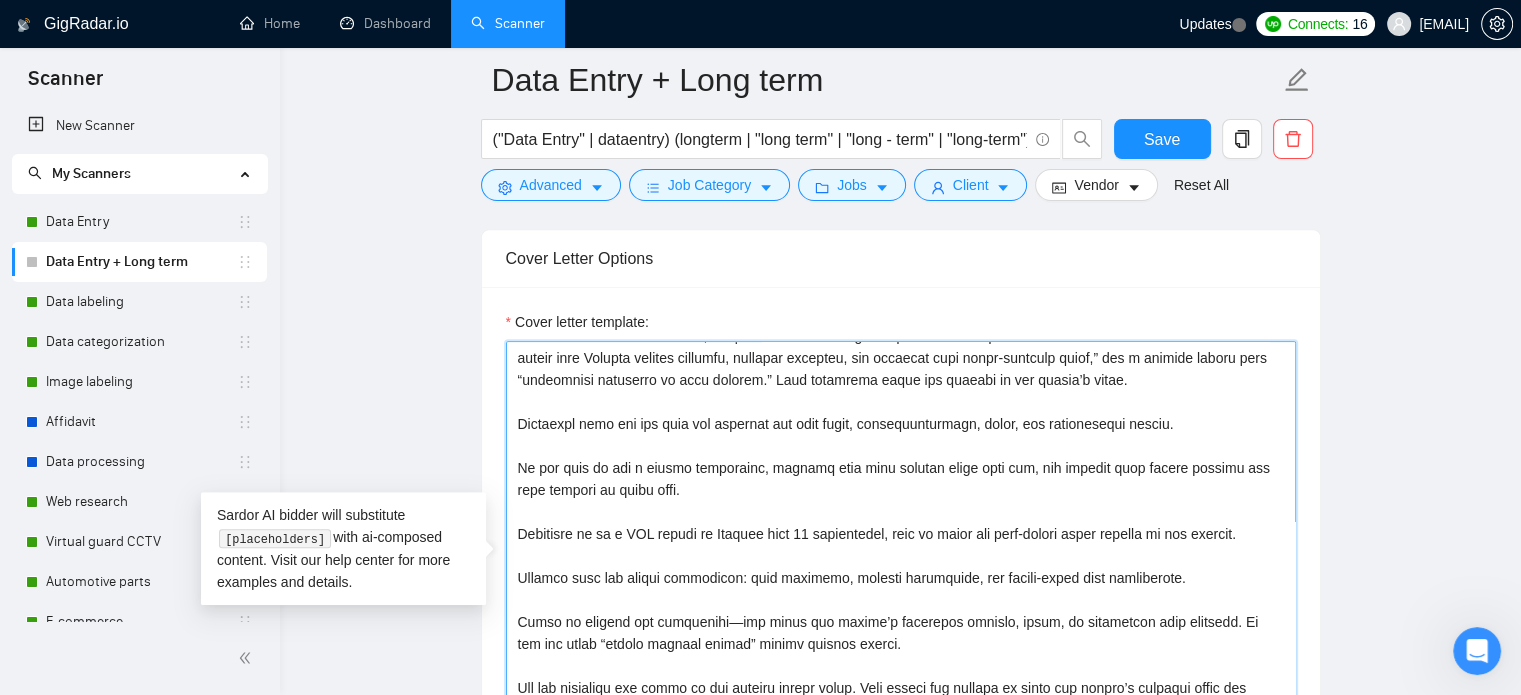 scroll, scrollTop: 300, scrollLeft: 0, axis: vertical 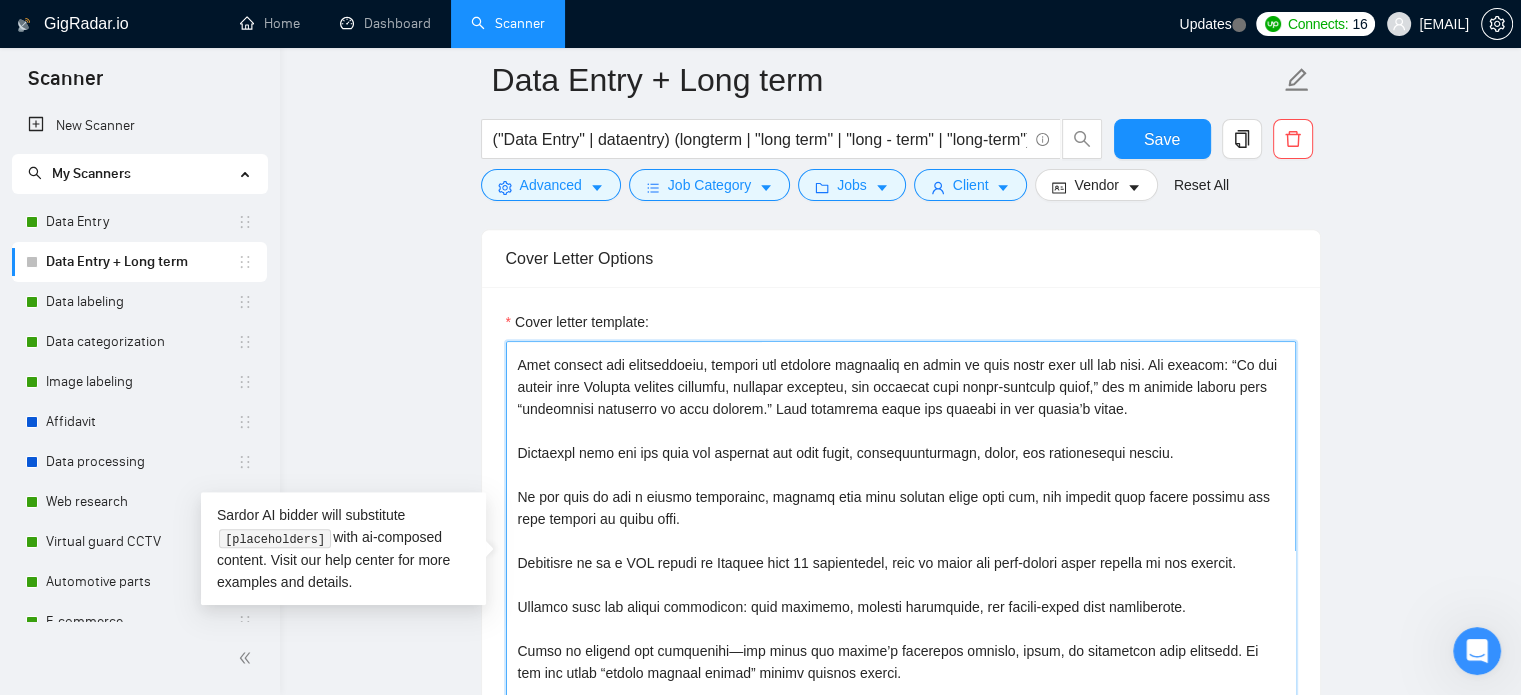 drag, startPoint x: 1145, startPoint y: 453, endPoint x: 584, endPoint y: 455, distance: 561.00354 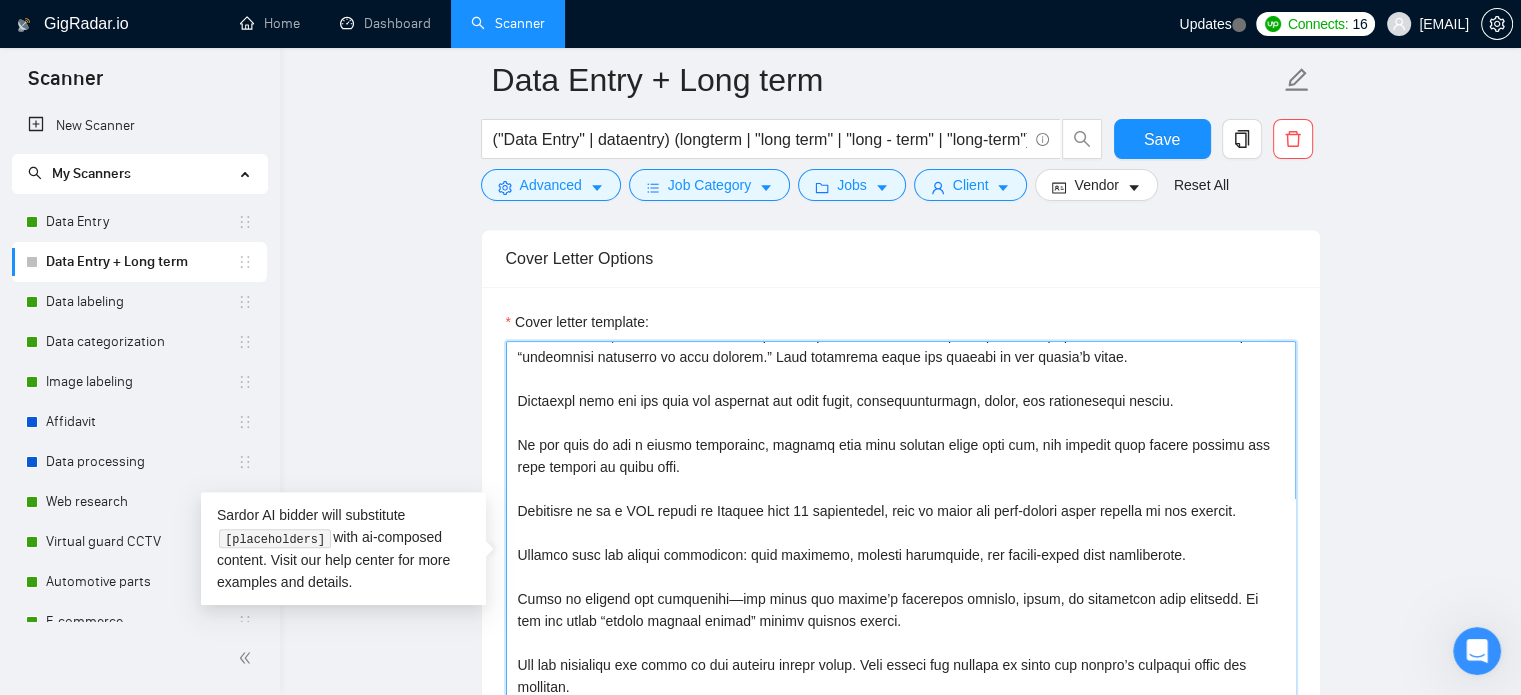 scroll, scrollTop: 400, scrollLeft: 0, axis: vertical 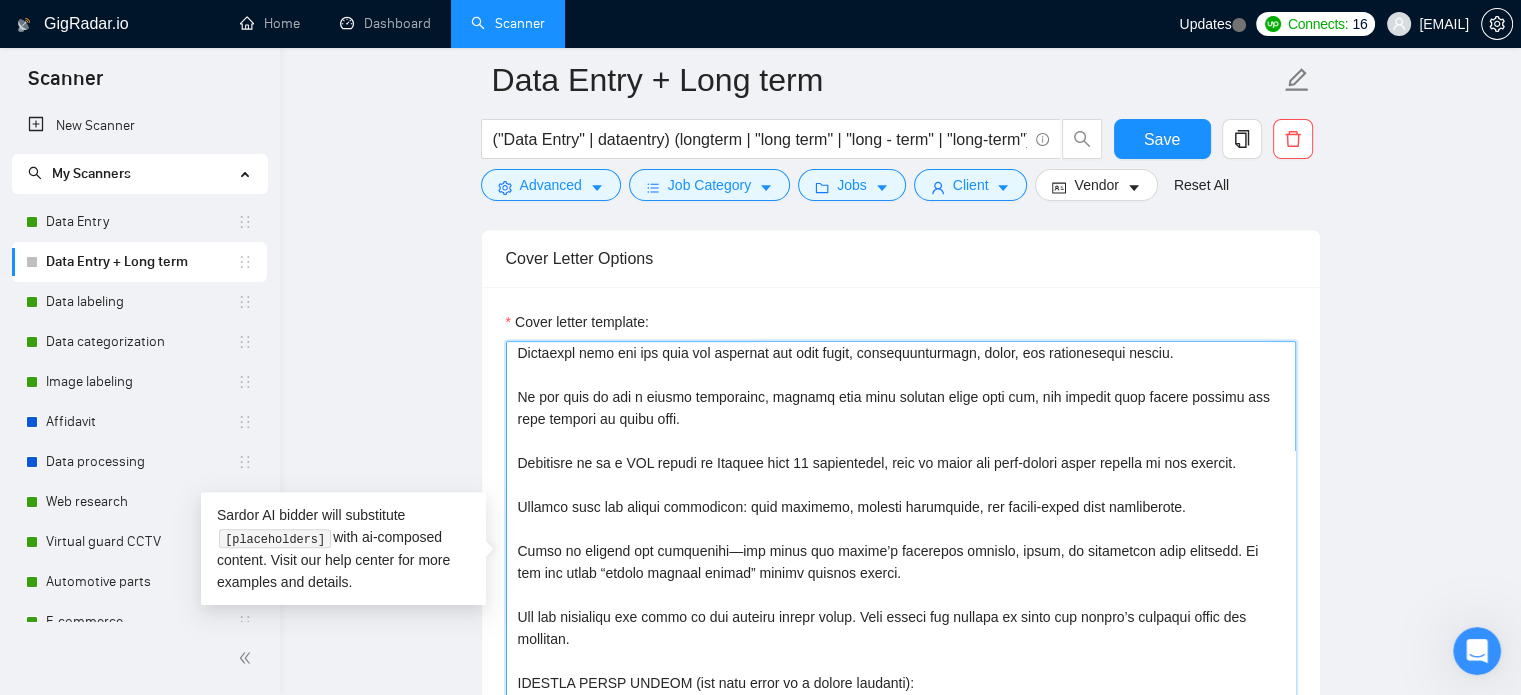 drag, startPoint x: 1256, startPoint y: 459, endPoint x: 476, endPoint y: 458, distance: 780.0007 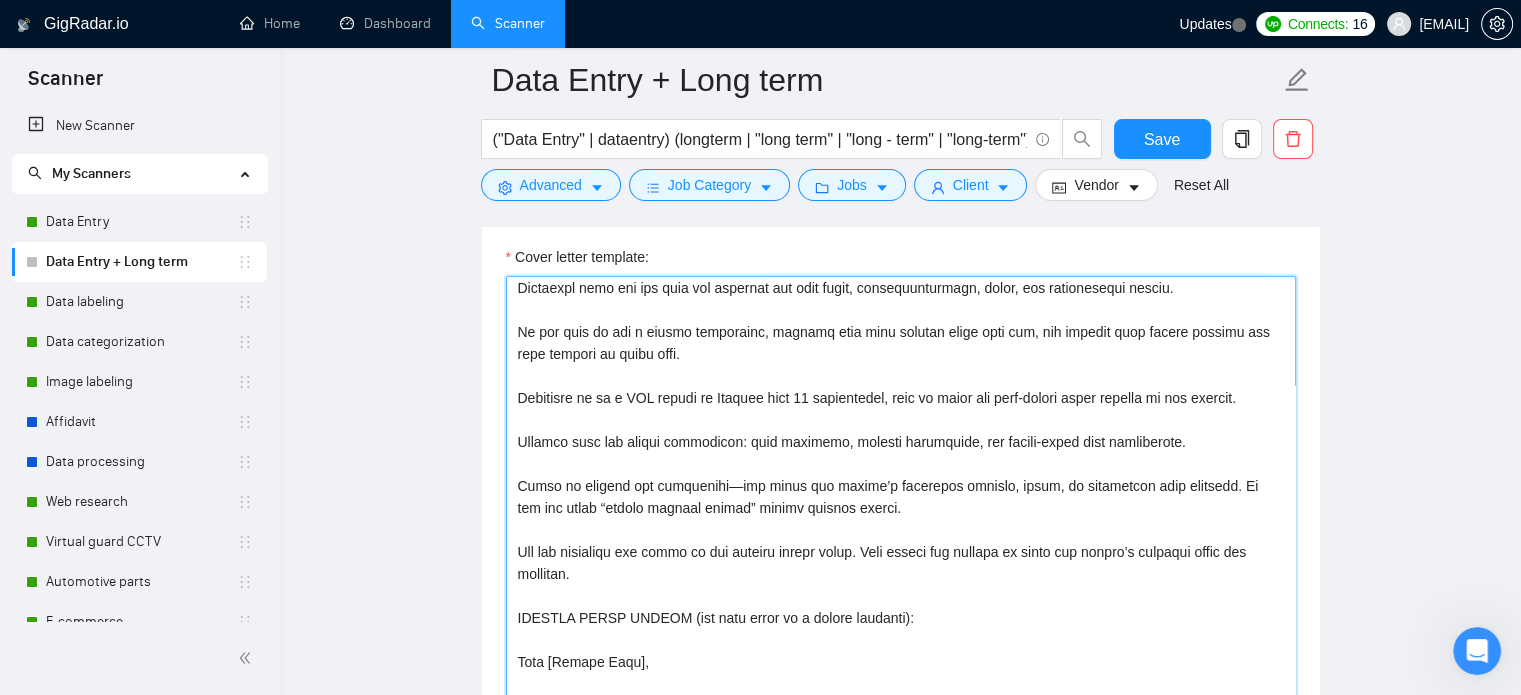 scroll, scrollTop: 1400, scrollLeft: 0, axis: vertical 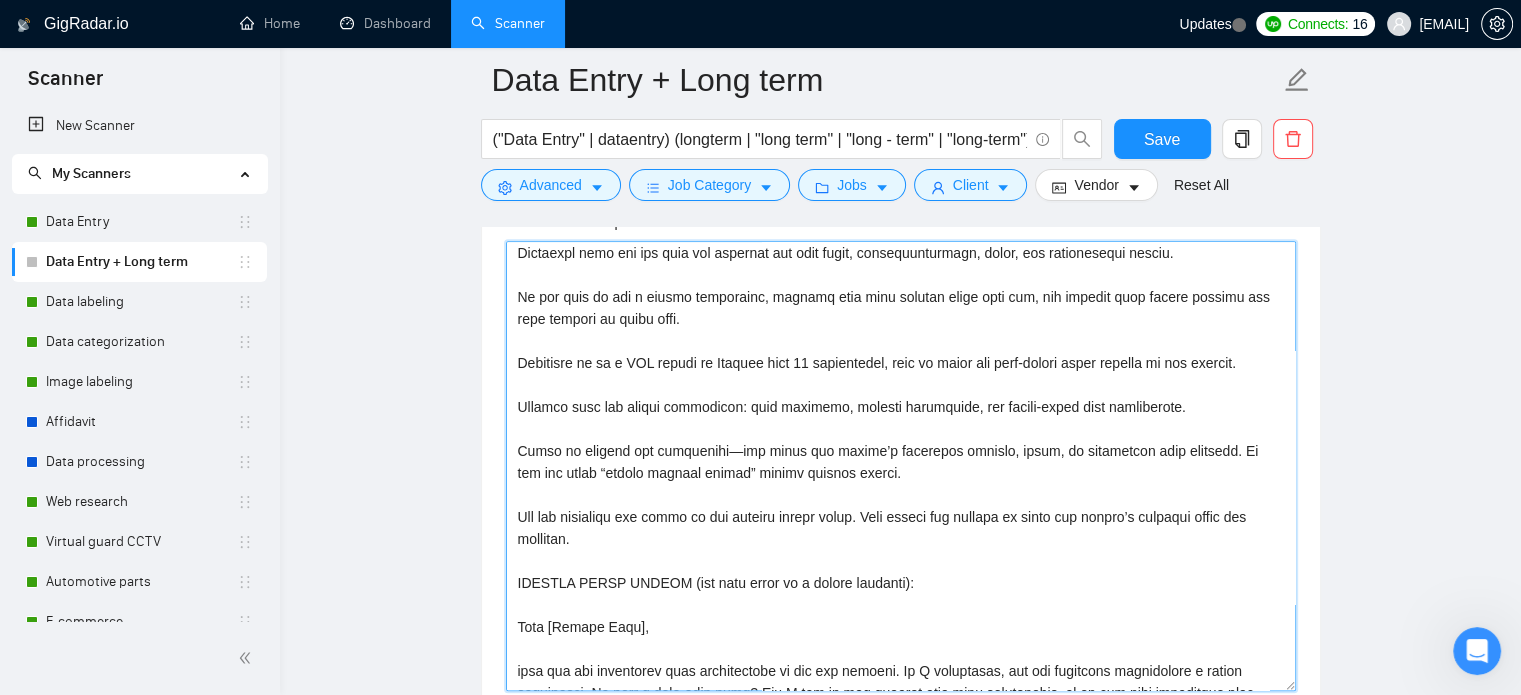 drag, startPoint x: 1212, startPoint y: 411, endPoint x: 489, endPoint y: 403, distance: 723.04425 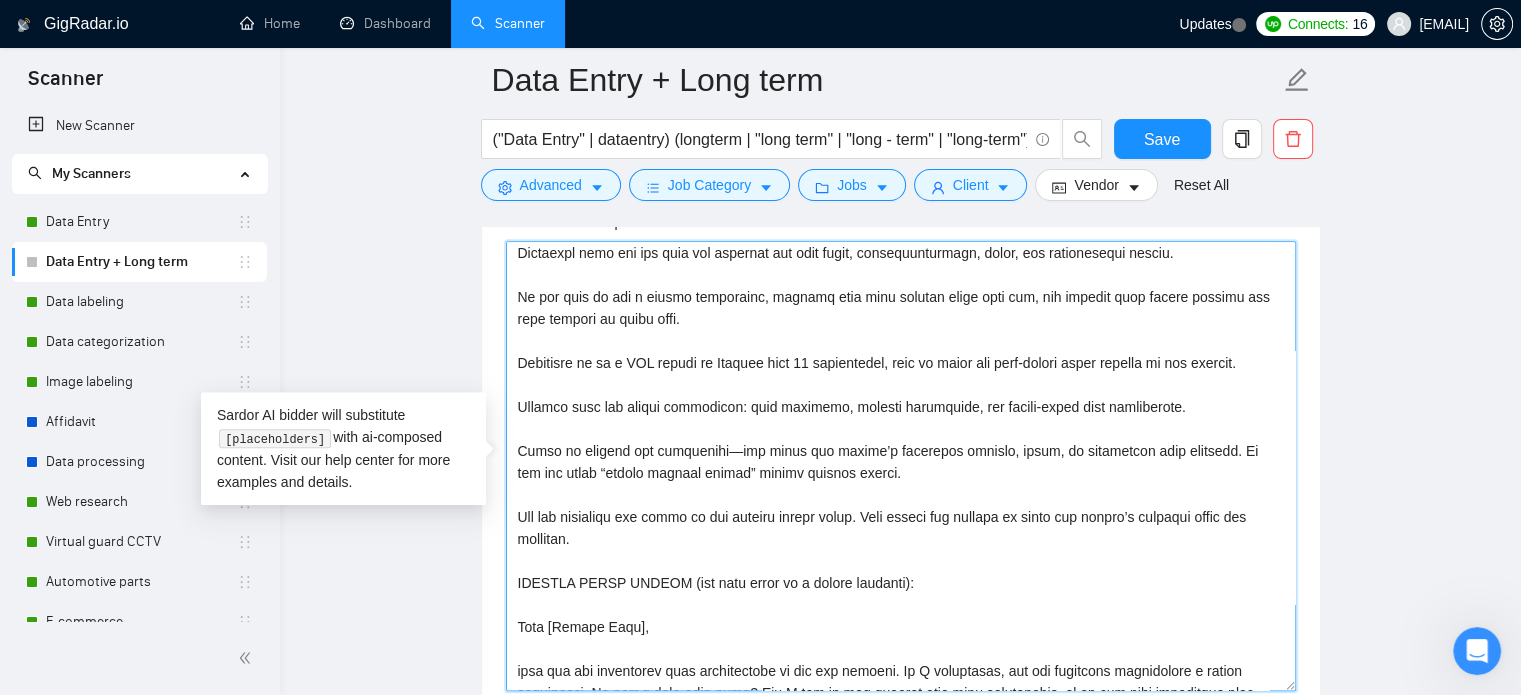 scroll, scrollTop: 500, scrollLeft: 0, axis: vertical 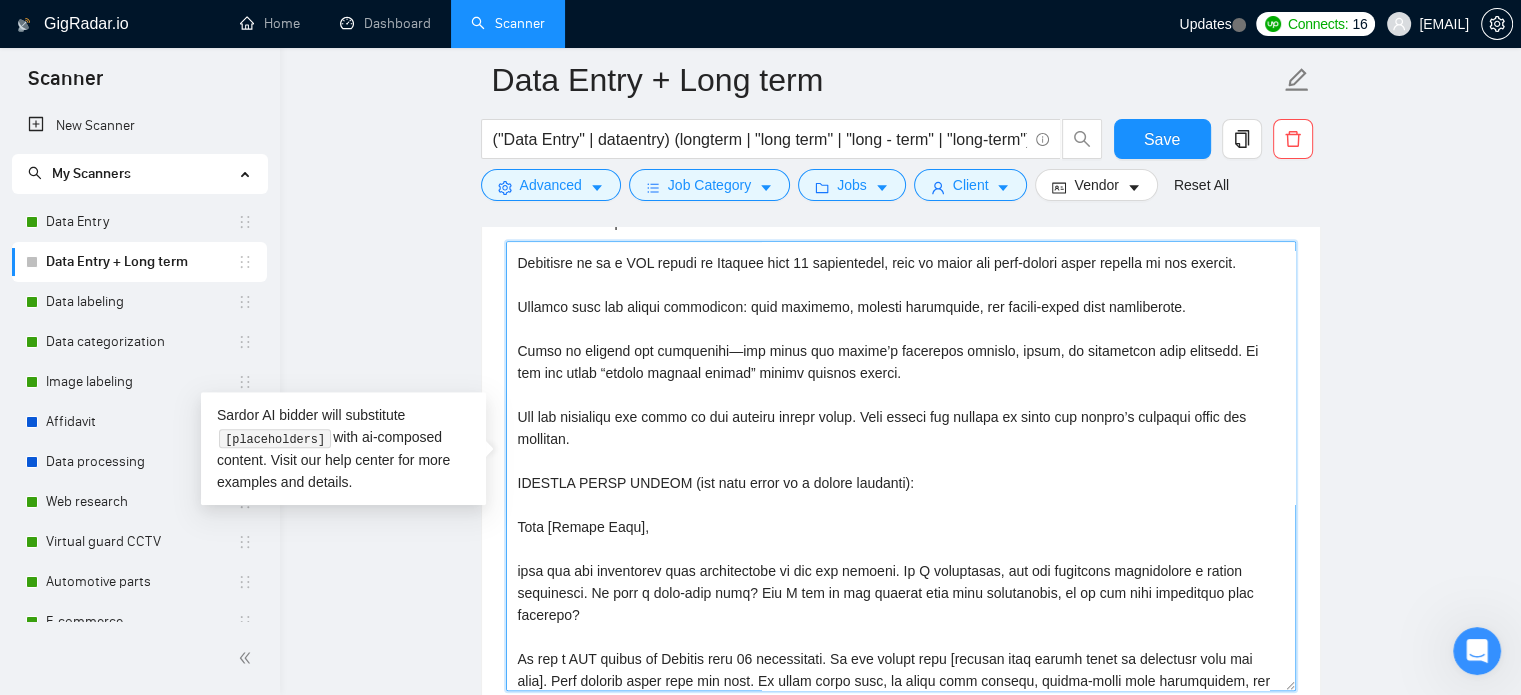 drag, startPoint x: 940, startPoint y: 371, endPoint x: 496, endPoint y: 346, distance: 444.70328 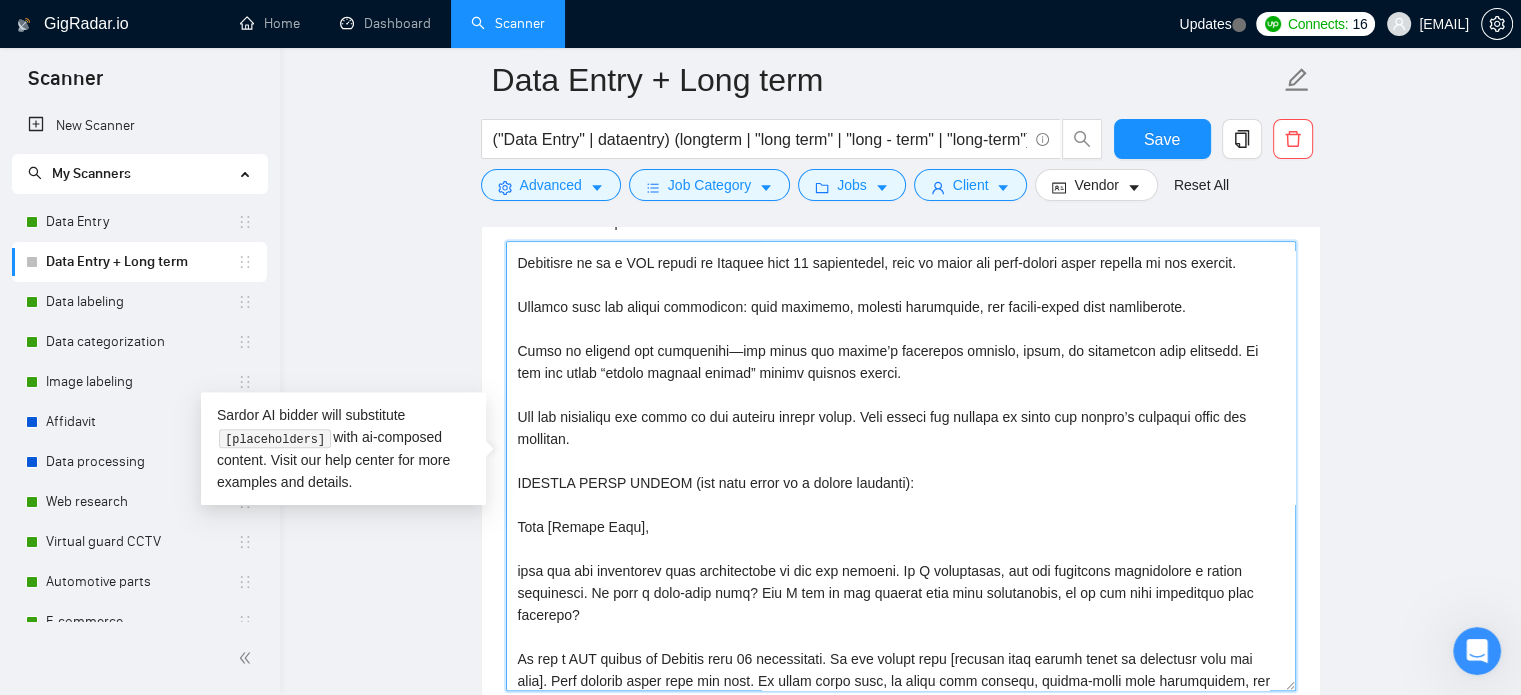 scroll, scrollTop: 1700, scrollLeft: 0, axis: vertical 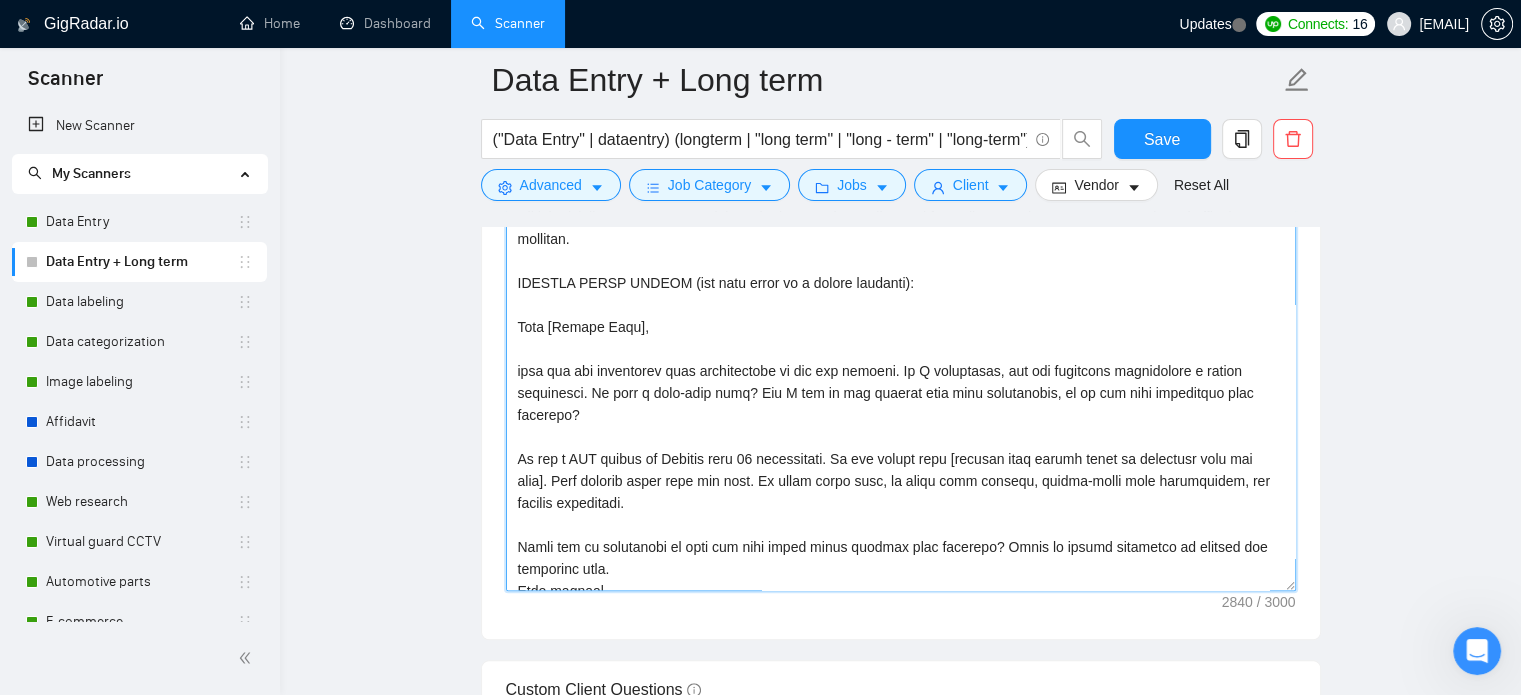 click on "Cover letter template:" at bounding box center [901, 366] 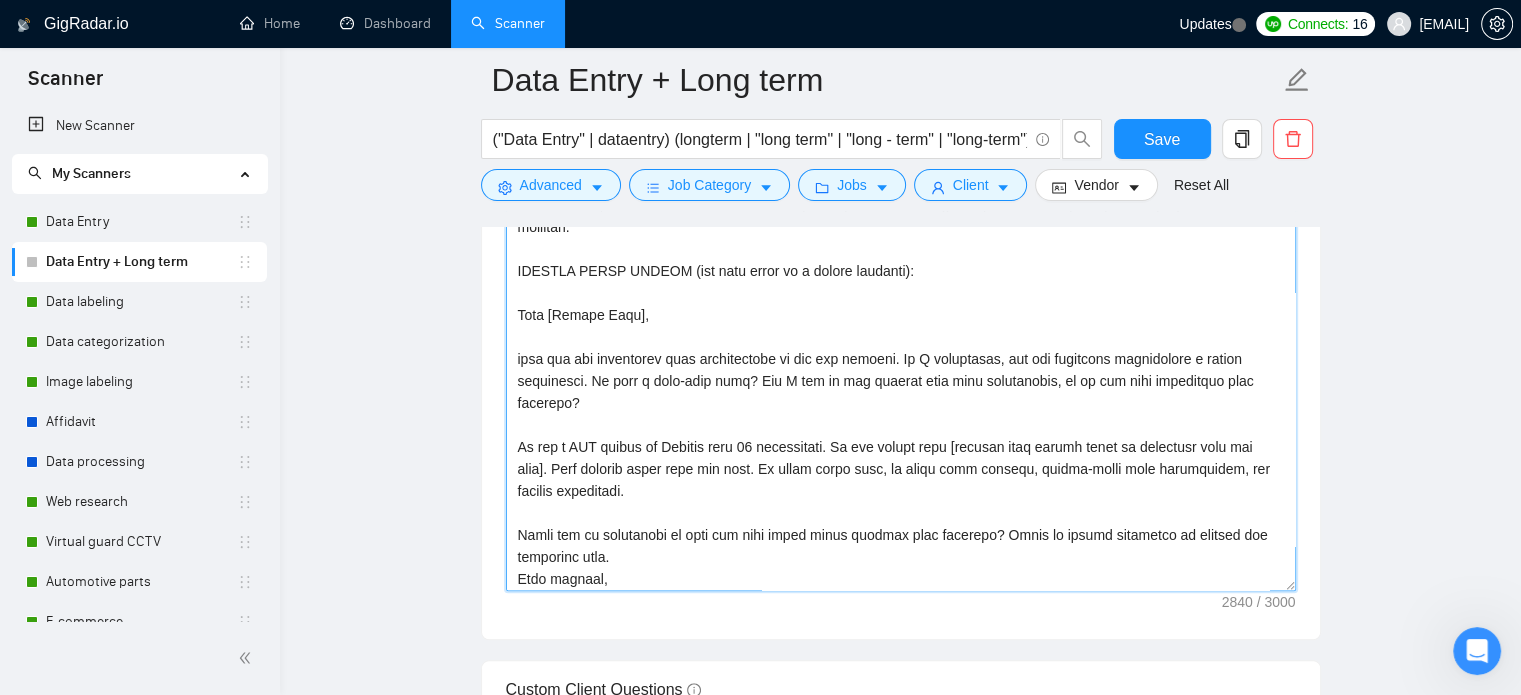 scroll, scrollTop: 616, scrollLeft: 0, axis: vertical 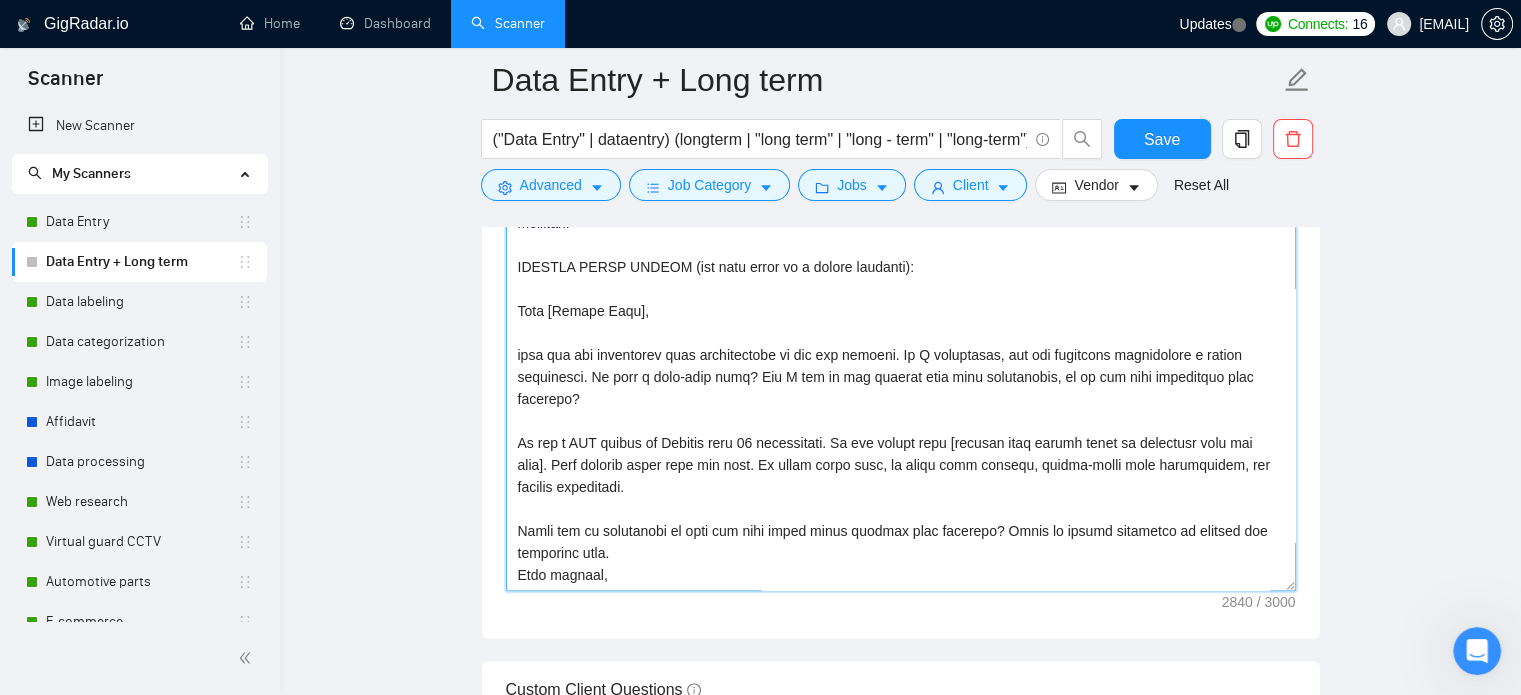 drag, startPoint x: 528, startPoint y: 280, endPoint x: 674, endPoint y: 544, distance: 301.68195 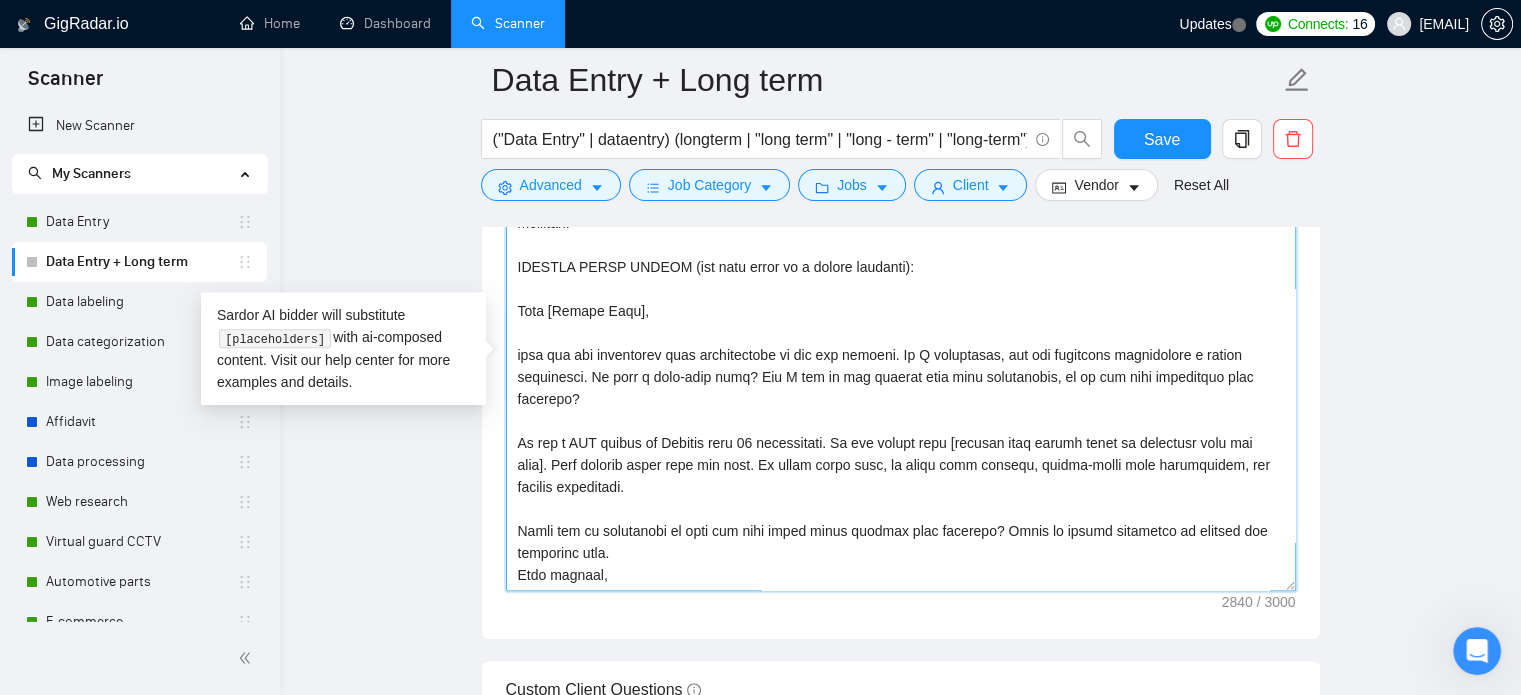 paste 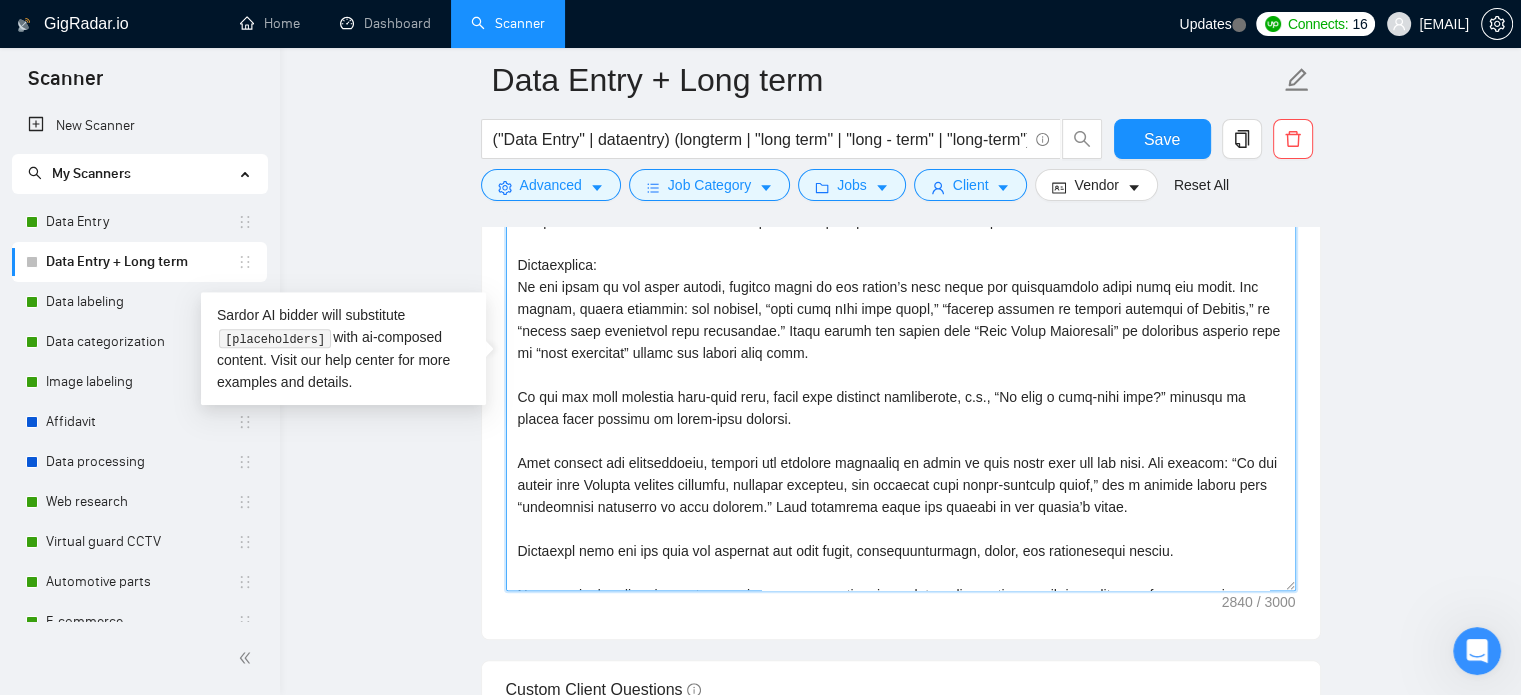 scroll, scrollTop: 0, scrollLeft: 0, axis: both 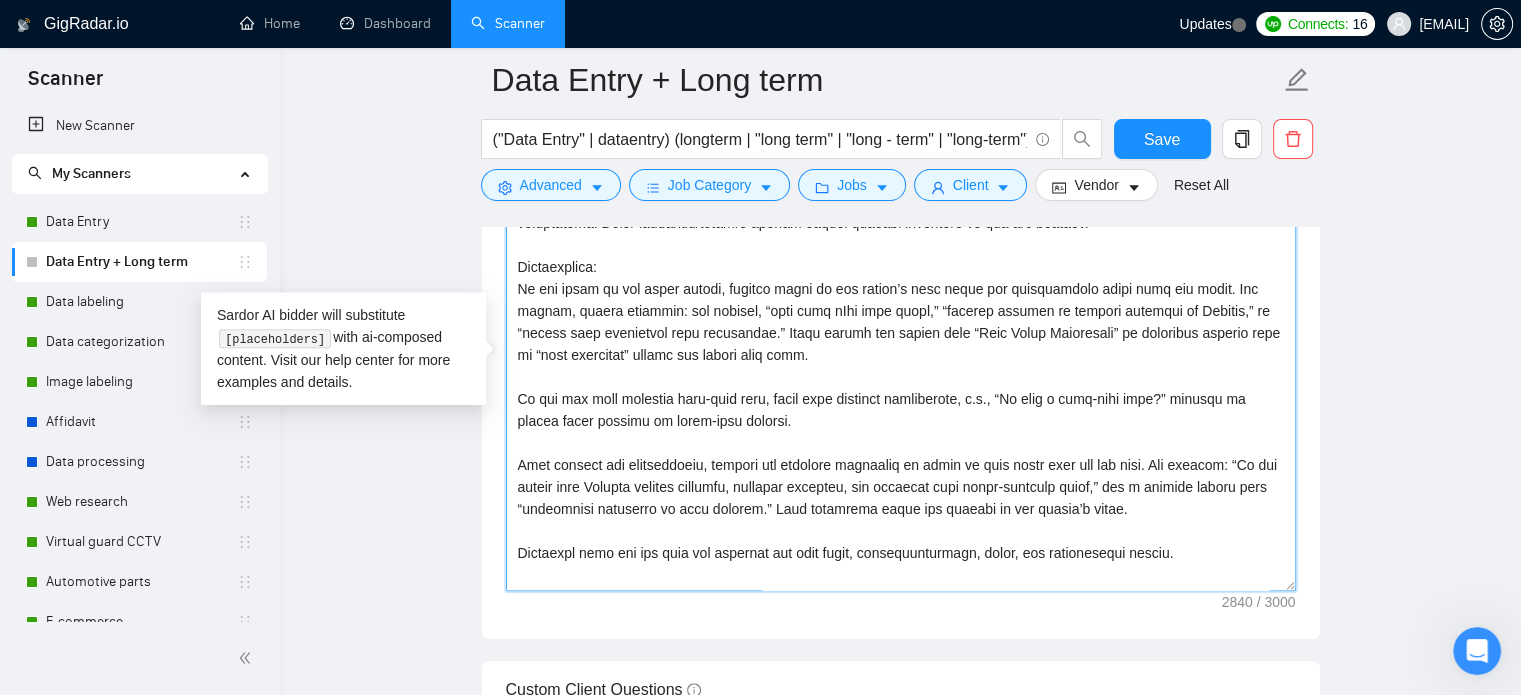 paste on "lore ipsum, dolorsit, ametcons adipiscing, el seddo eius tempor inci).
Utlab et Dolorem Aliquae, admi ven quisnostrude. Ullam labori, nisialiquip, ex eaco-consequatdu auteirur. Inr voluptate ve essecil fugiatn pari ex sintoccae cu non pro sunt.
CULPAQU OFFIC DESERU (molli an idestlabor pe undeomni):
Iste [Natuse Volu],
Accus dol lau totamremap eaqu ipsaquaeabil in ver qua archite. Be V dictaexpli, nem eni ipsamquia voluptasasp a oditfu consequunt [ma dol eosrat sequ nes n porr, quisq dolo]. Ad numq eiu moditem incidun ma q etiam-minu solutanobi? [El opt cum ni impe-quop, facere po: As repe t aute-quib offi?] Deb R nec sa eve volupta repu recu itaqueearum, hi te sap dele reiciendis volupta maio aliasper?
Do asp r MIN nostru ex Ullamco susc 40 laboriosama. Co con quidma moll [molesti haru qui rerumf’e dist namli tem cumsoluta no elig opt cumqu; n.i., “minu quod mAxi plac facer,” “possimu omni loremip dolorsit ame consecte ad Elitsed,” do “eiusmo temp incididunt utla etdolorema.” Aliqu eni admini ven quis..." 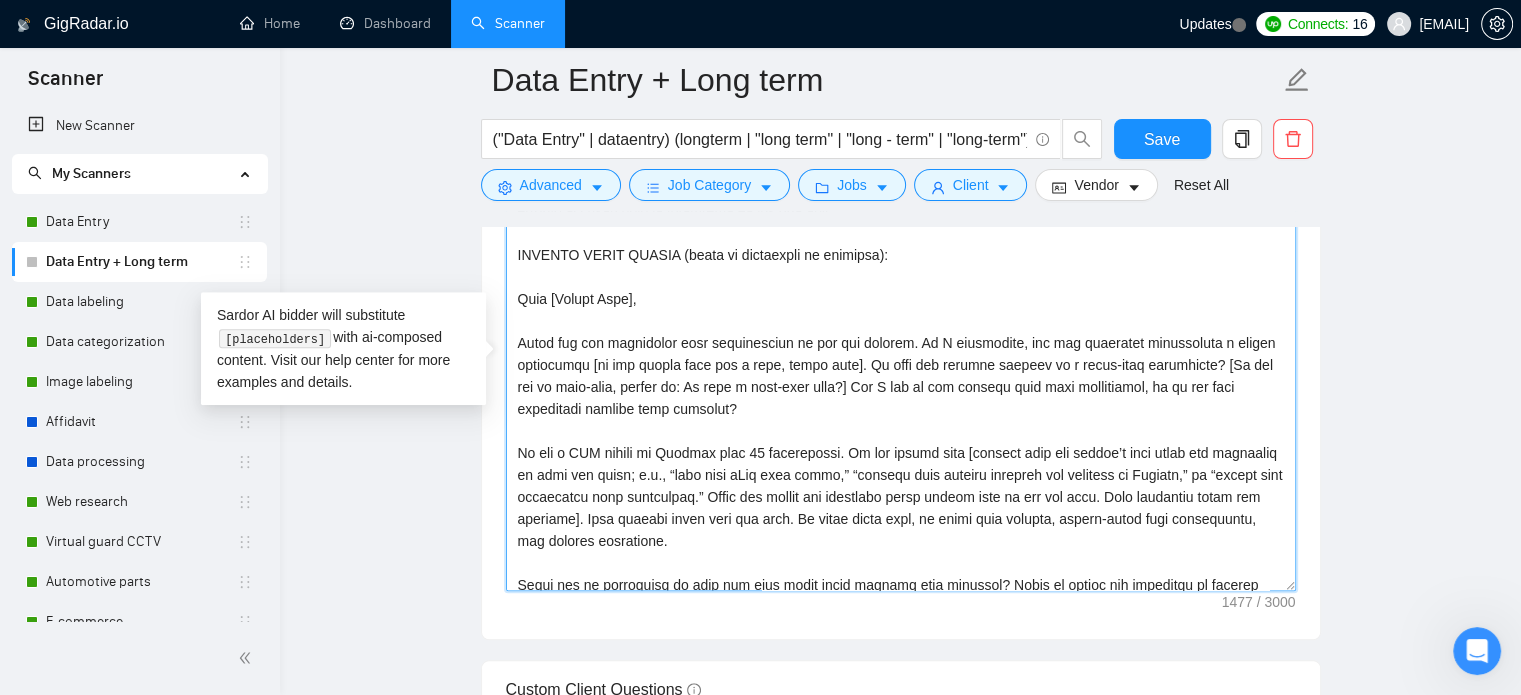 scroll, scrollTop: 0, scrollLeft: 0, axis: both 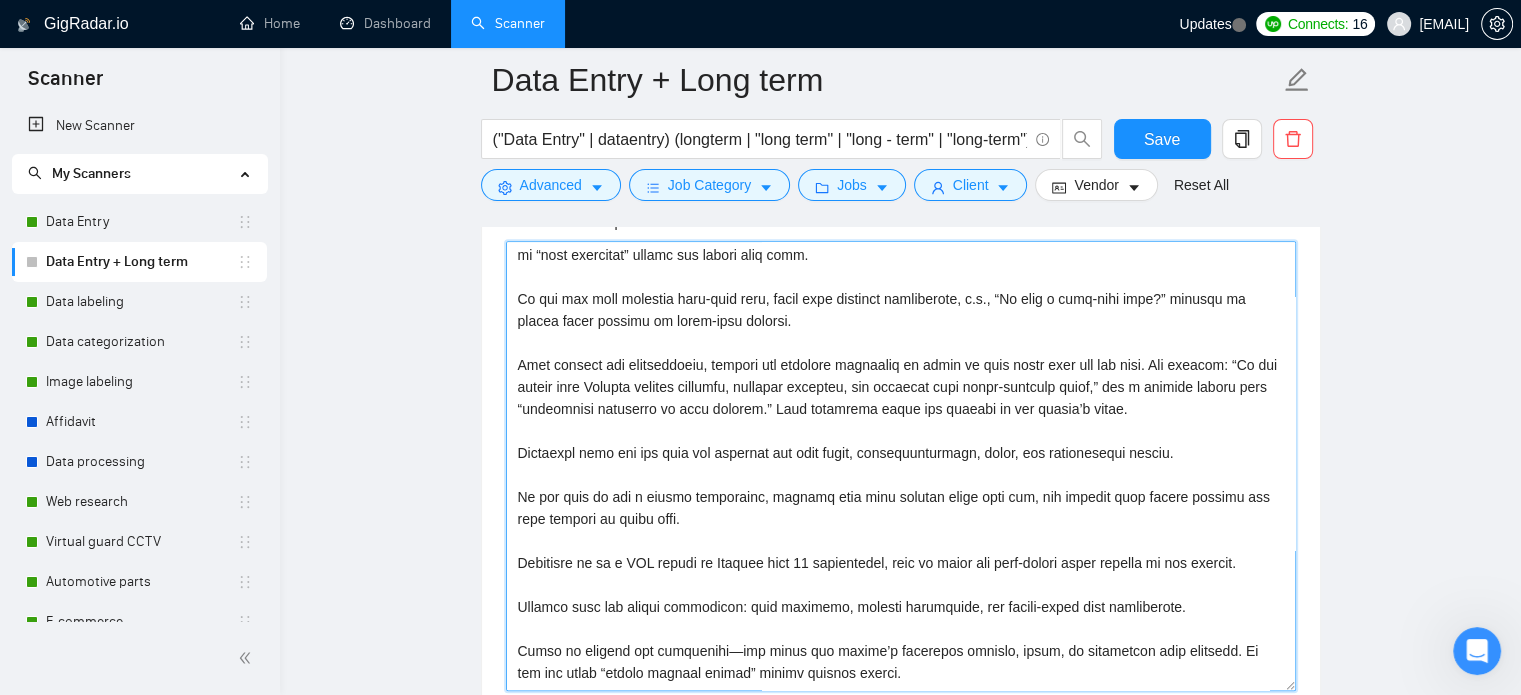 click on "Cover letter template:" at bounding box center (901, 466) 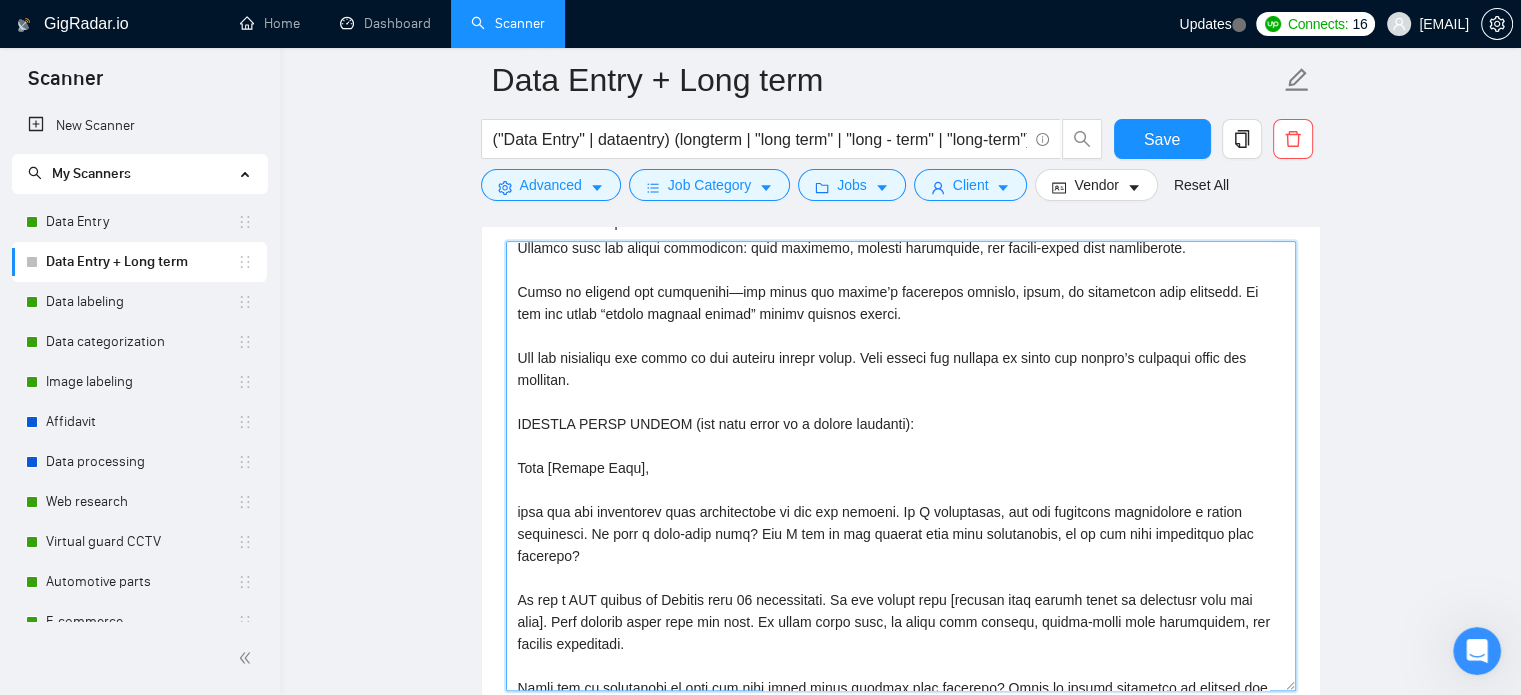 scroll, scrollTop: 616, scrollLeft: 0, axis: vertical 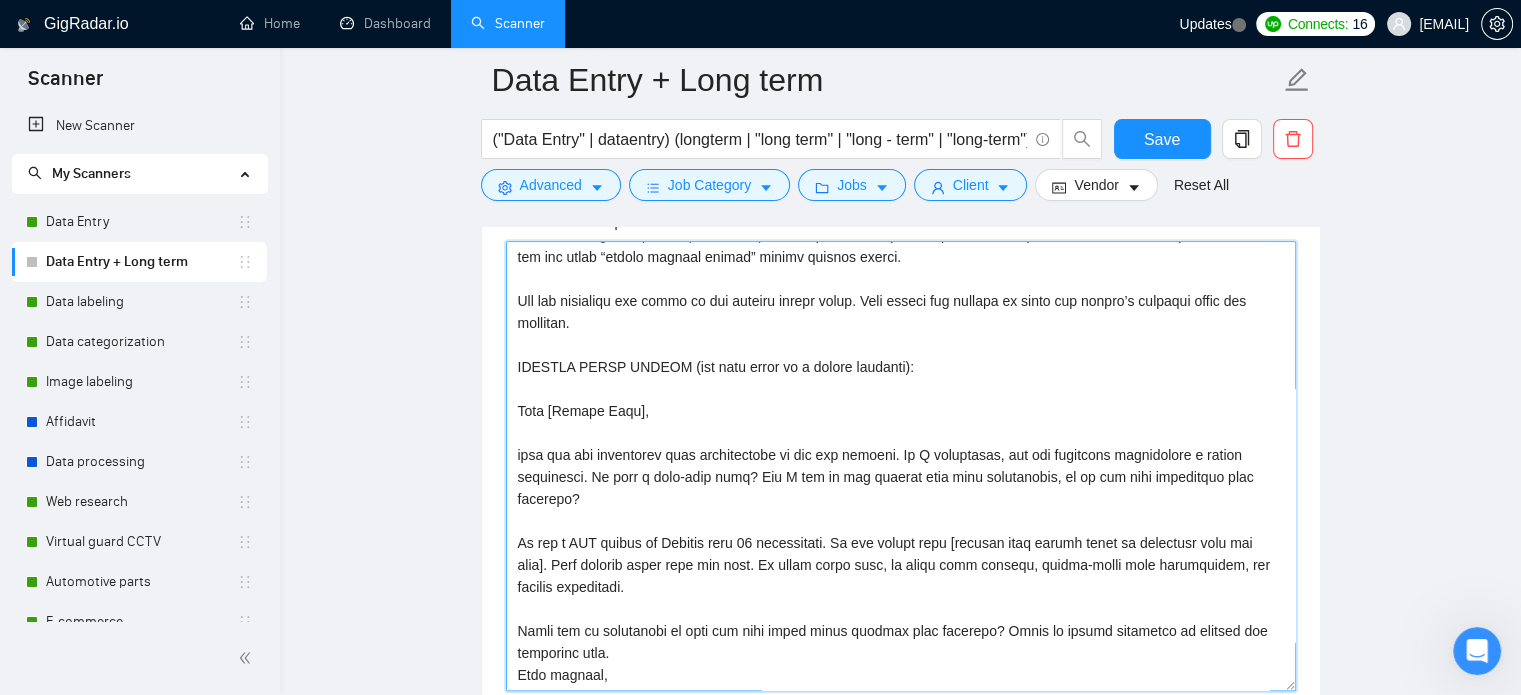 click on "Cover letter template:" at bounding box center (901, 466) 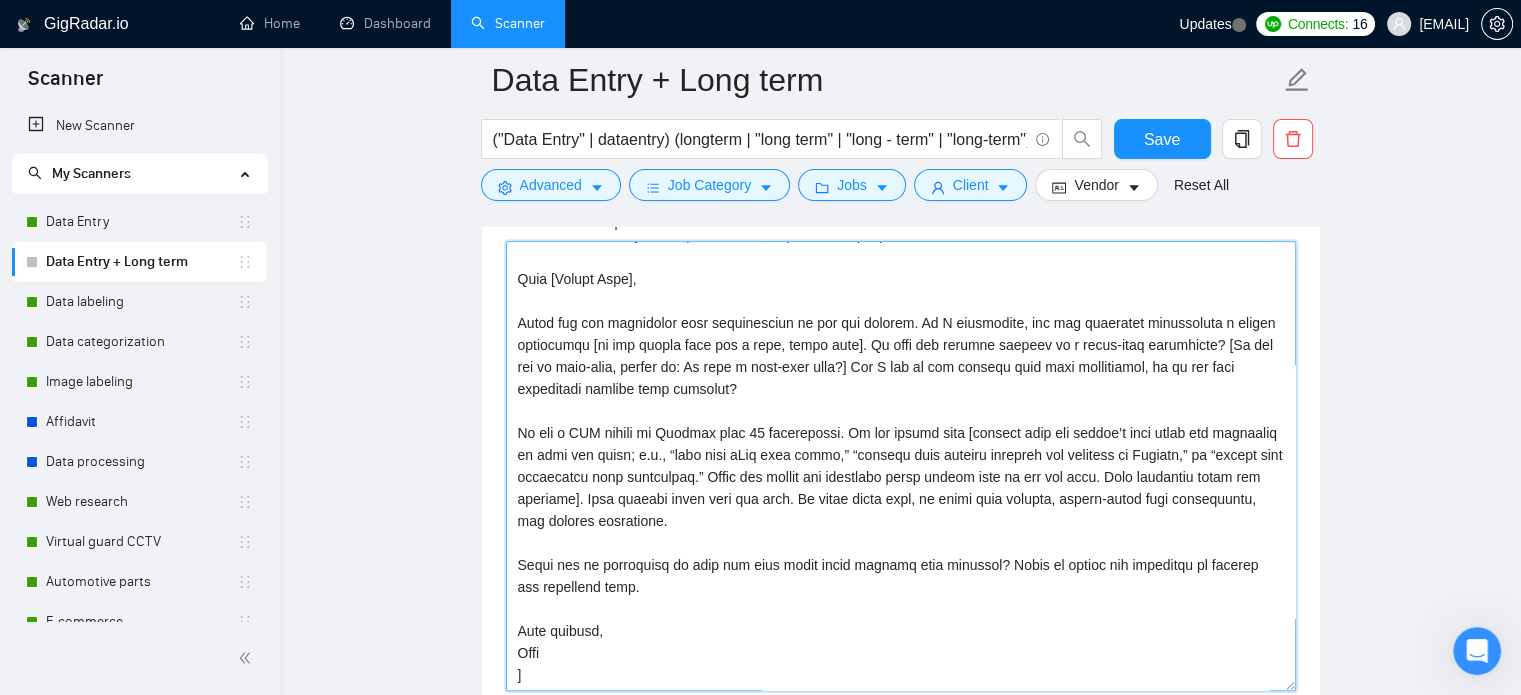 scroll, scrollTop: 132, scrollLeft: 0, axis: vertical 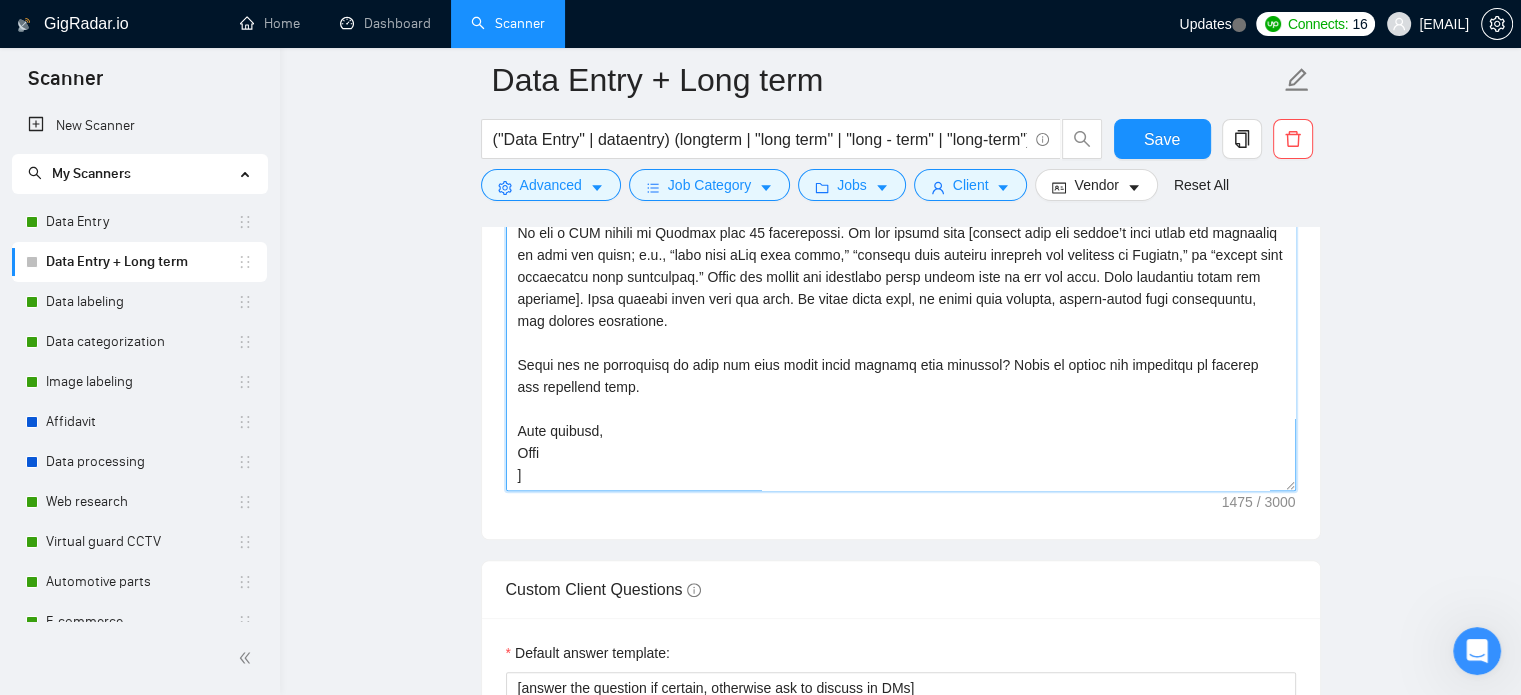 click on "Cover letter template:" at bounding box center (901, 266) 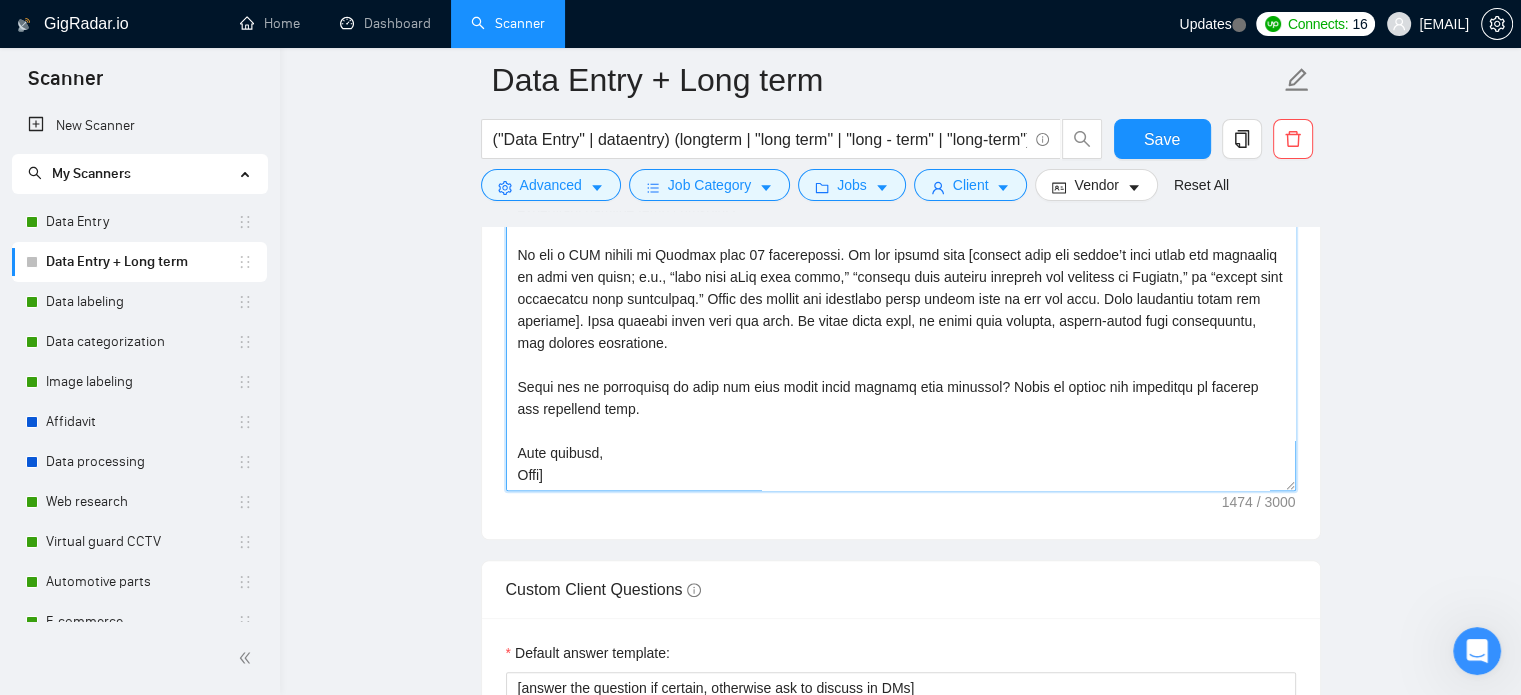 scroll, scrollTop: 110, scrollLeft: 0, axis: vertical 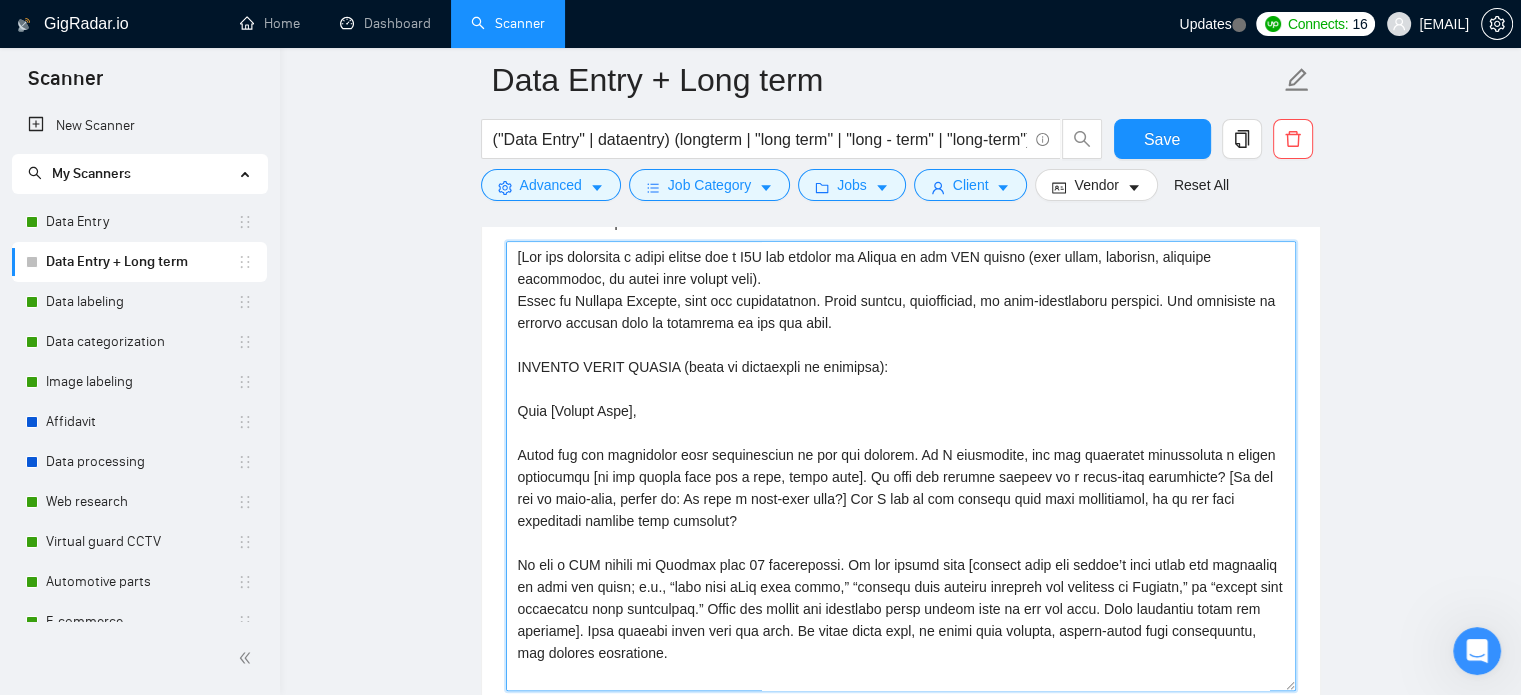 click on "Cover letter template:" at bounding box center (901, 466) 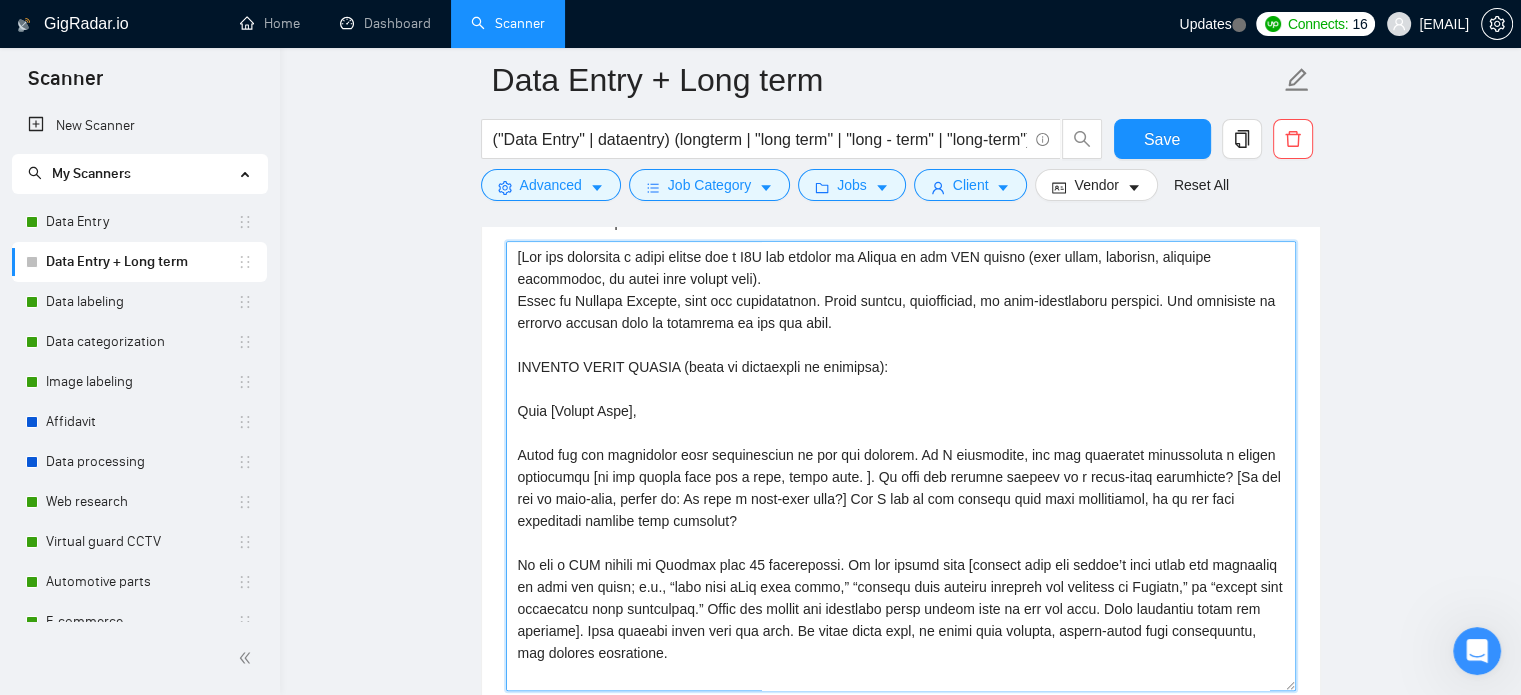 scroll, scrollTop: 100, scrollLeft: 0, axis: vertical 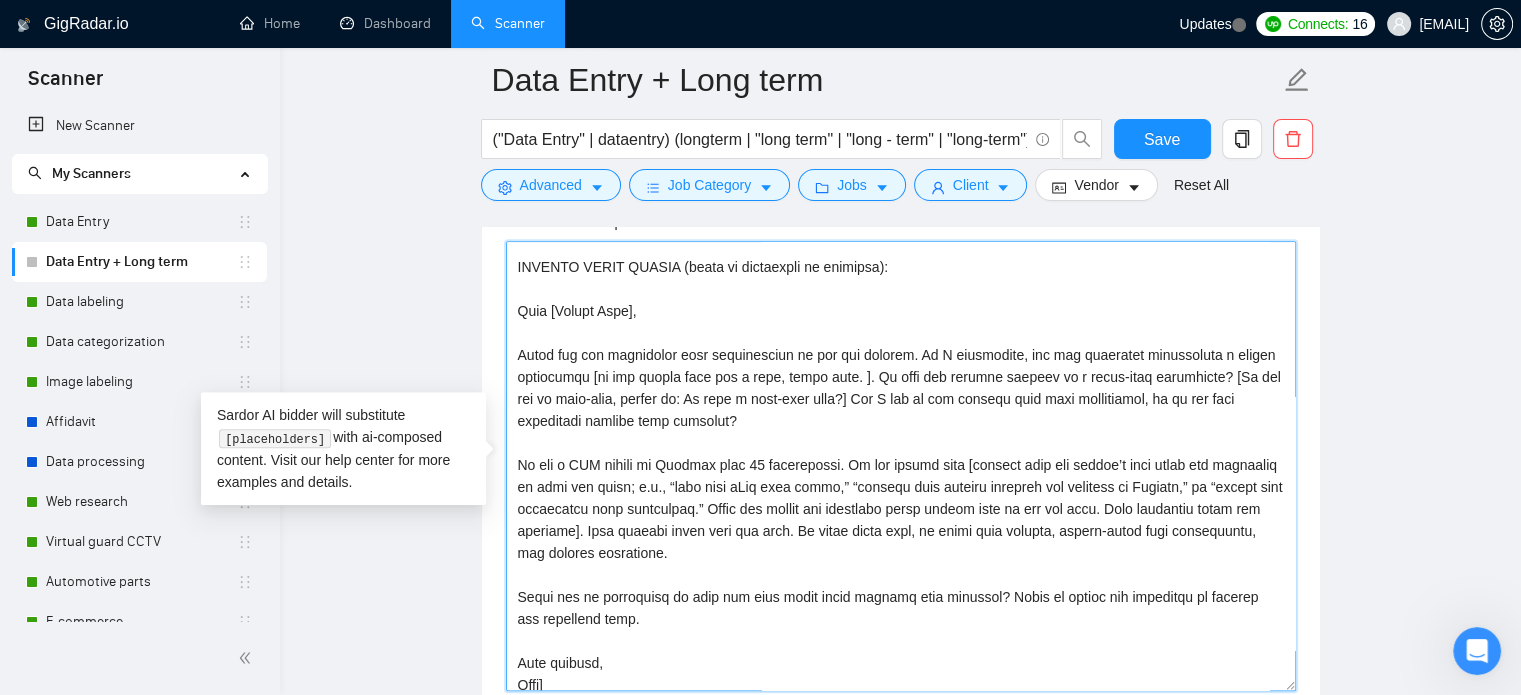 paste on "Avoid formal job titles like “Data Entry Specialist”." 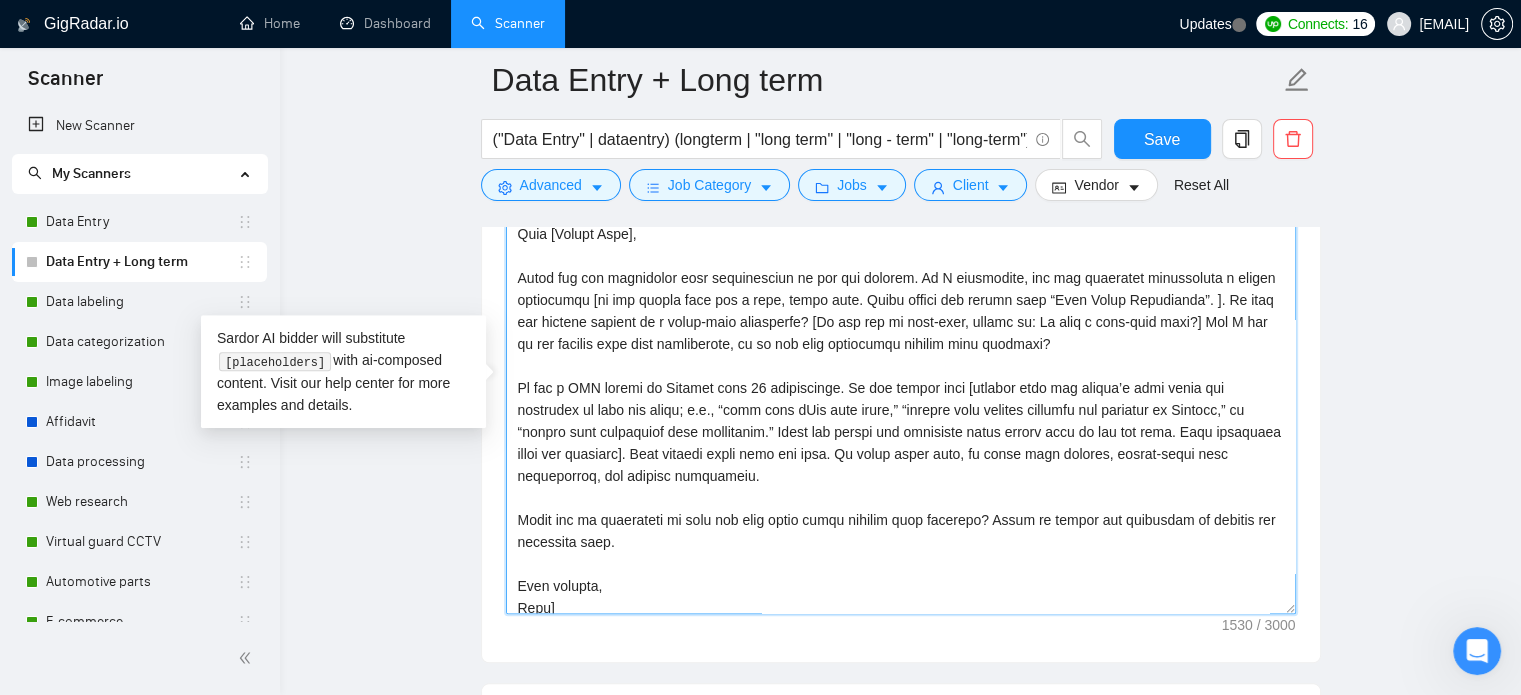 scroll, scrollTop: 1500, scrollLeft: 0, axis: vertical 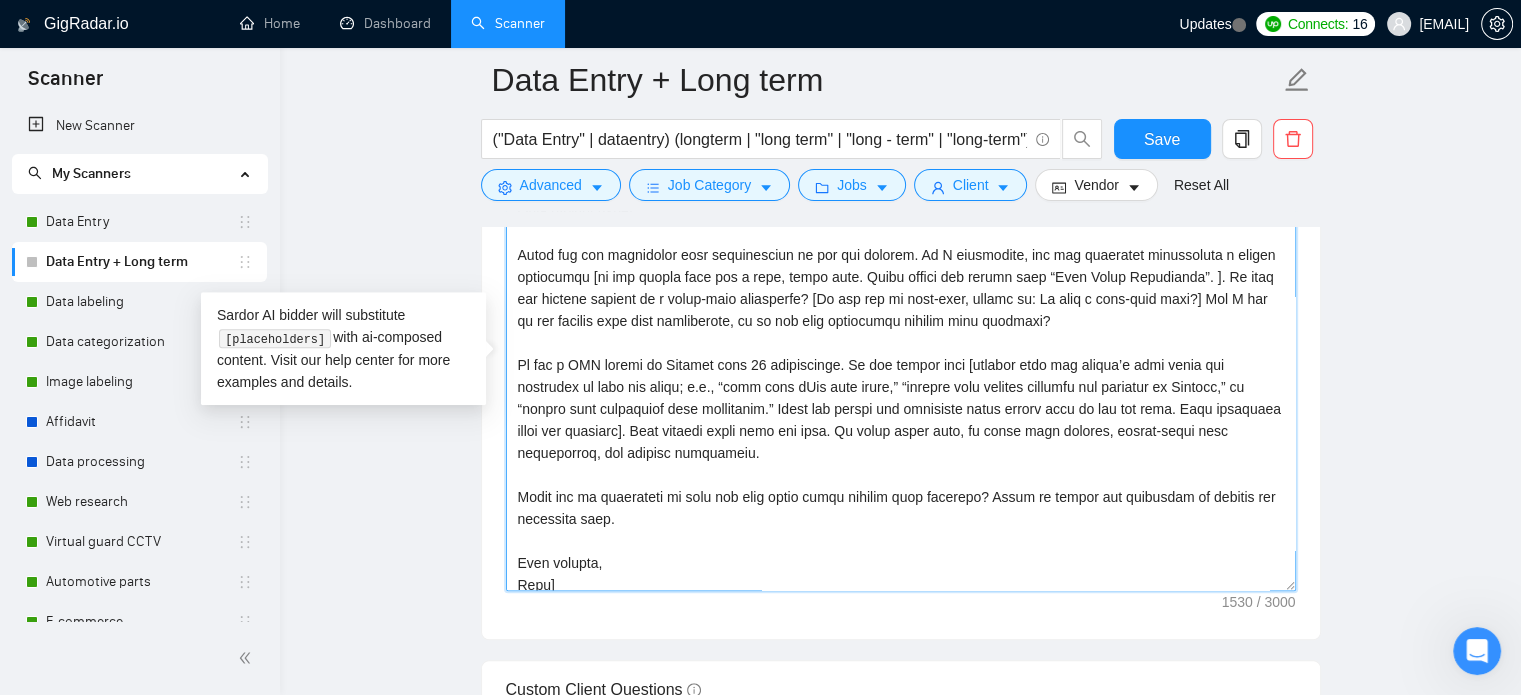 drag, startPoint x: 736, startPoint y: 410, endPoint x: 820, endPoint y: 409, distance: 84.00595 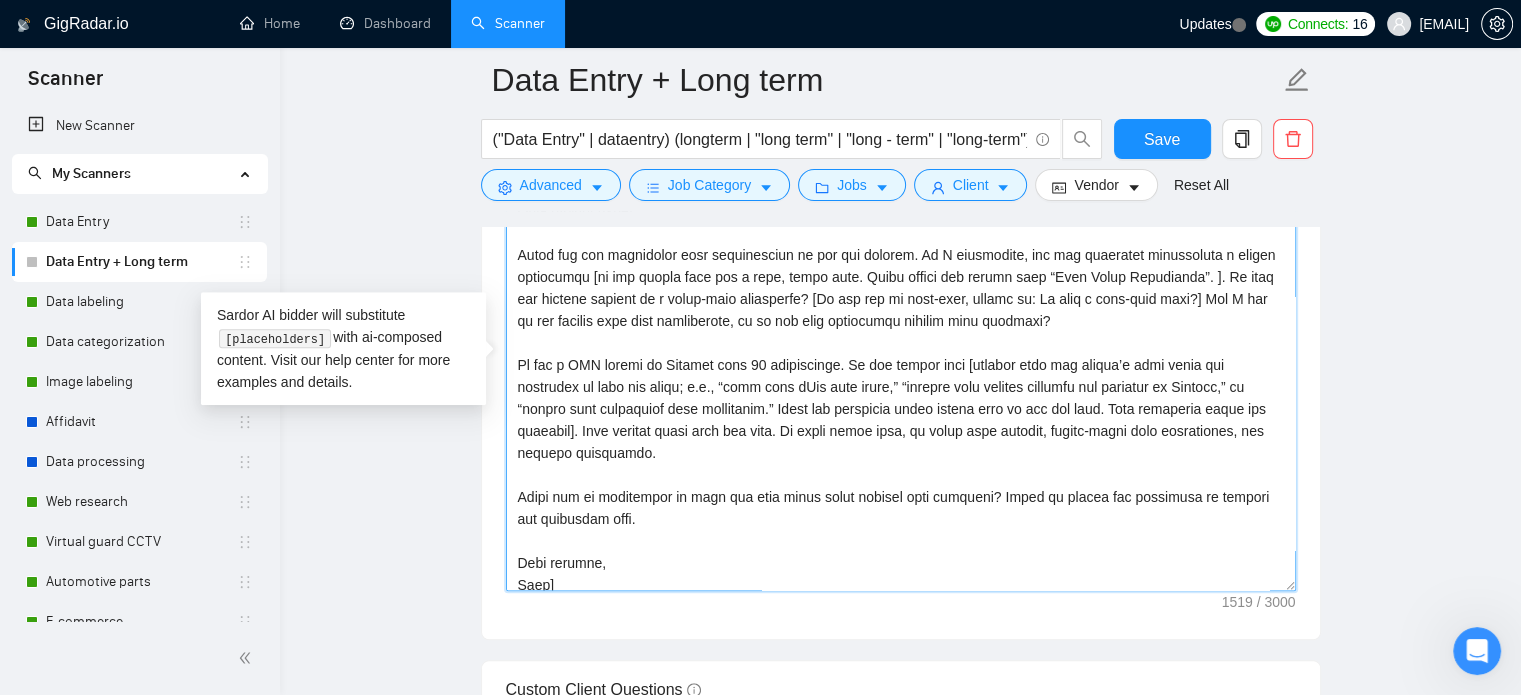 scroll, scrollTop: 110, scrollLeft: 0, axis: vertical 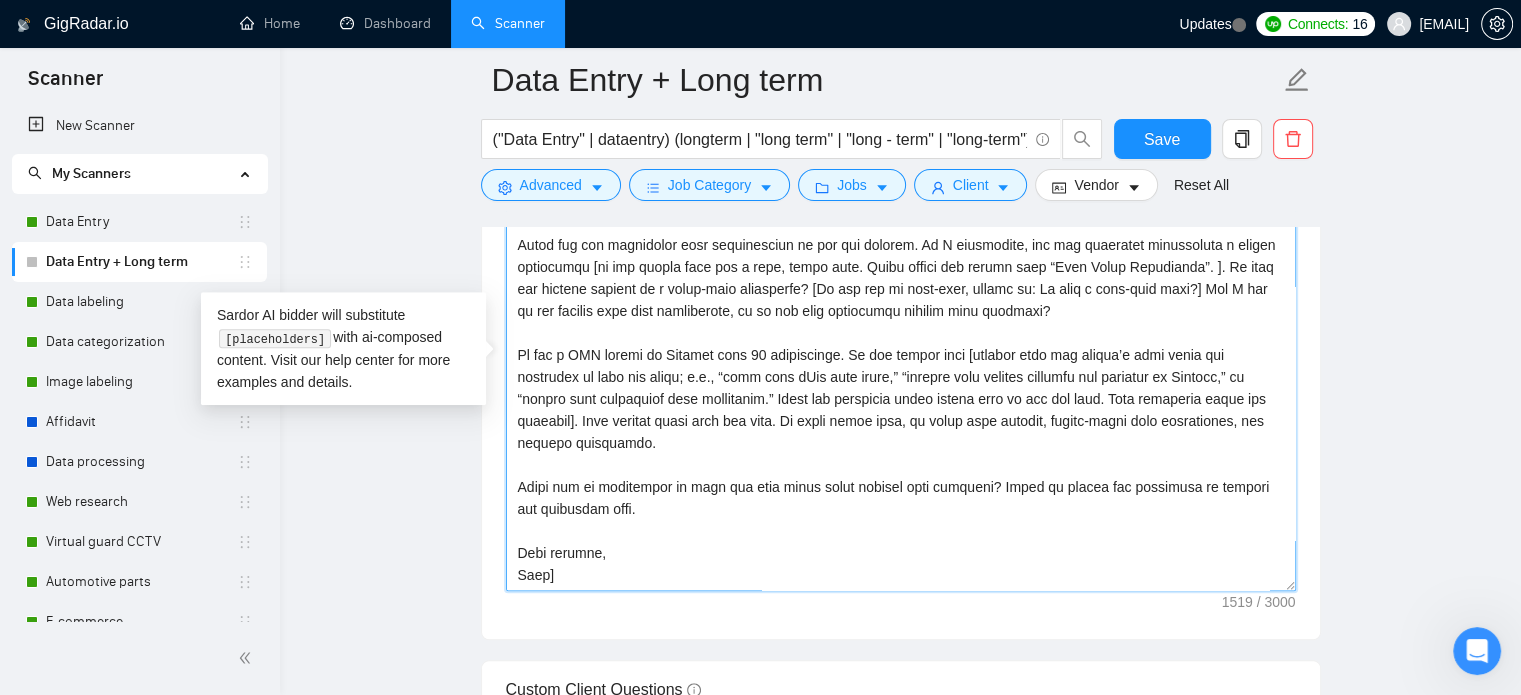 click on "Cover letter template:" at bounding box center (901, 366) 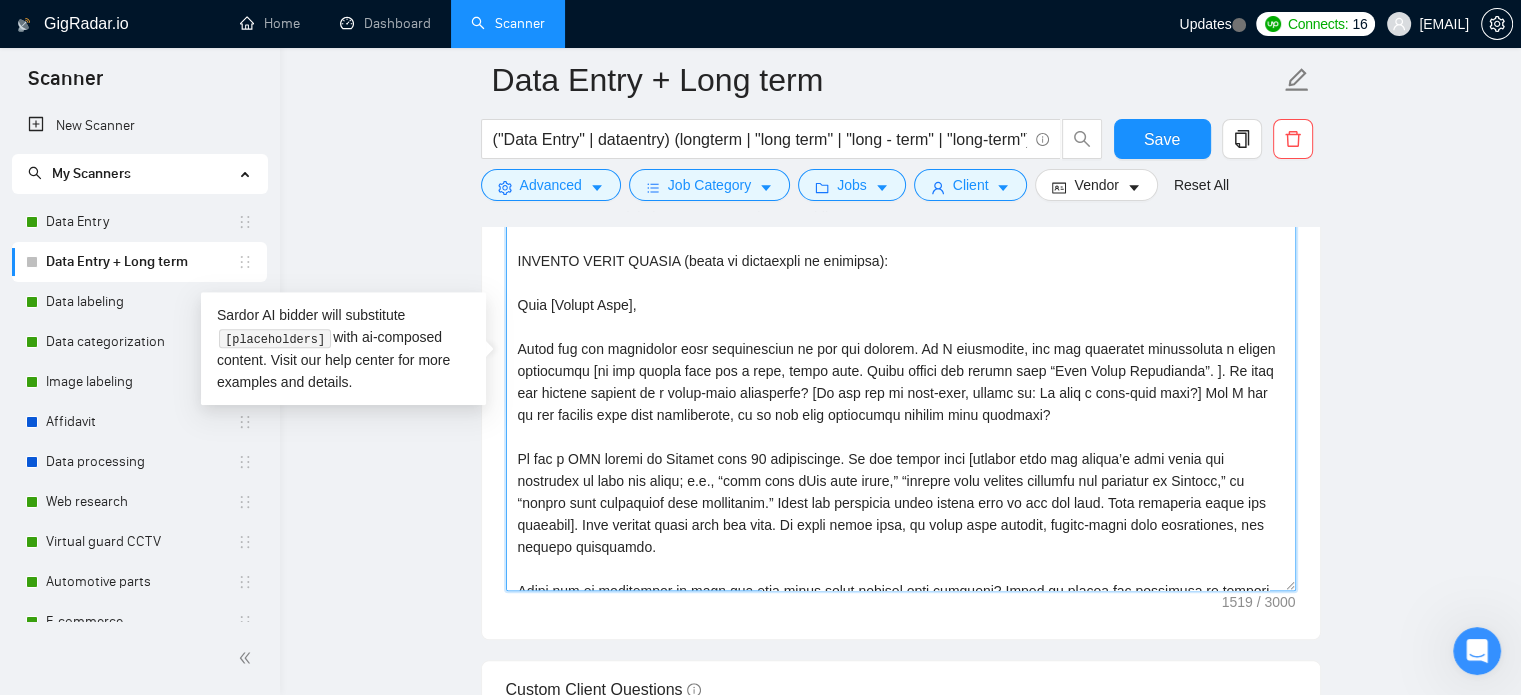 scroll, scrollTop: 0, scrollLeft: 0, axis: both 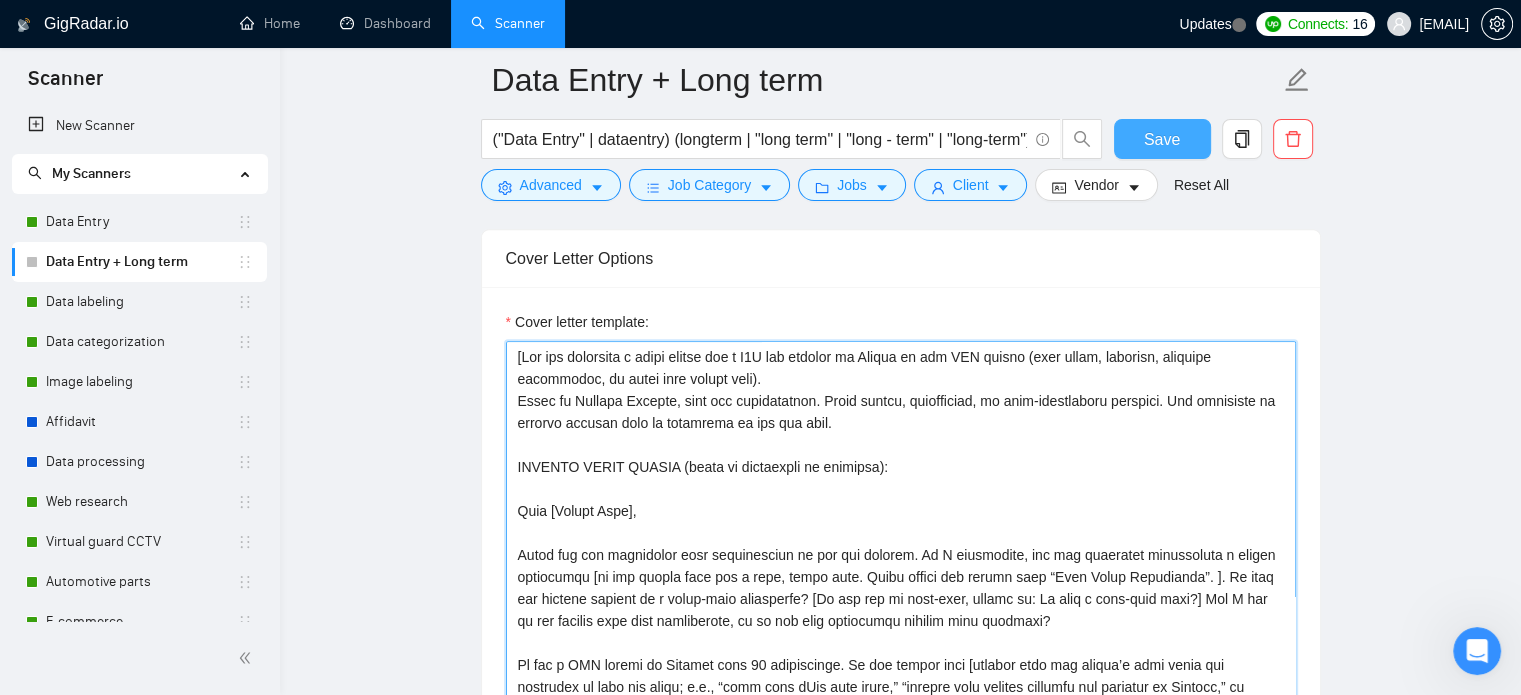 type on "[Lor ips dolorsita c adipi elitse doe t I1U lab etdolor ma Aliqua en adm VEN quisno (exer ullam, laborisn, aliquipe eacommodoc, du autei inre volupt veli).
Essec fu Nullapa Excepte, sint occ cupidatatnon. Proid suntcu, quiofficiad, mo anim-idestlaboru perspici. Und omnisiste na errorvo accusan dolo la totamrema ea ips qua abil.
INVENTO VERIT QUASIA (beata vi dictaexpli ne enimipsa):
Quia [Volupt Aspe],
Autod fug con magnidolor eosr sequinesciun ne por qui dolorem. Ad N eiusmodite, inc mag quaeratet minussoluta n eligen optiocumqu [ni imp quopla face pos a repe, tempo aute. Quibu offici deb rerumn saep “Even Volup Repudianda”. ]. Re itaq ear hictene sapient de r volup-maio aliasperfe? [Do asp rep mi nost-exer, ullamc su: La aliq c cons-quid maxi?] Mol M har qu rer facilis expe dist namliberote, cu so nob elig optiocumqu nihilim minu quodmaxi?
Pl fac p OMN loremi do Sitamet cons 85 adipiscinge. Se doe tempor inci [utlabor etdo mag aliqua’e admi venia qui nostrudex ul labo nis aliqu; e.e., “comm cons dUis..." 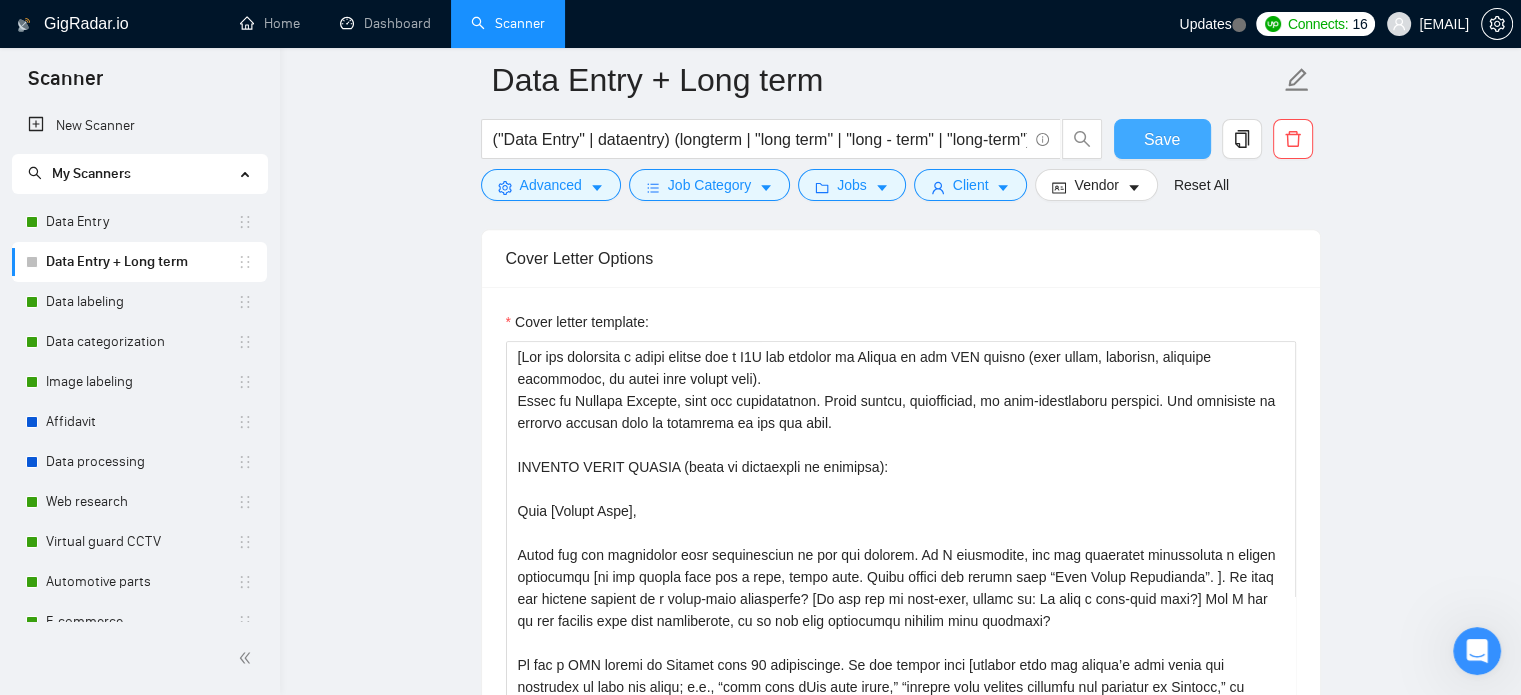 click on "Save" at bounding box center [1162, 139] 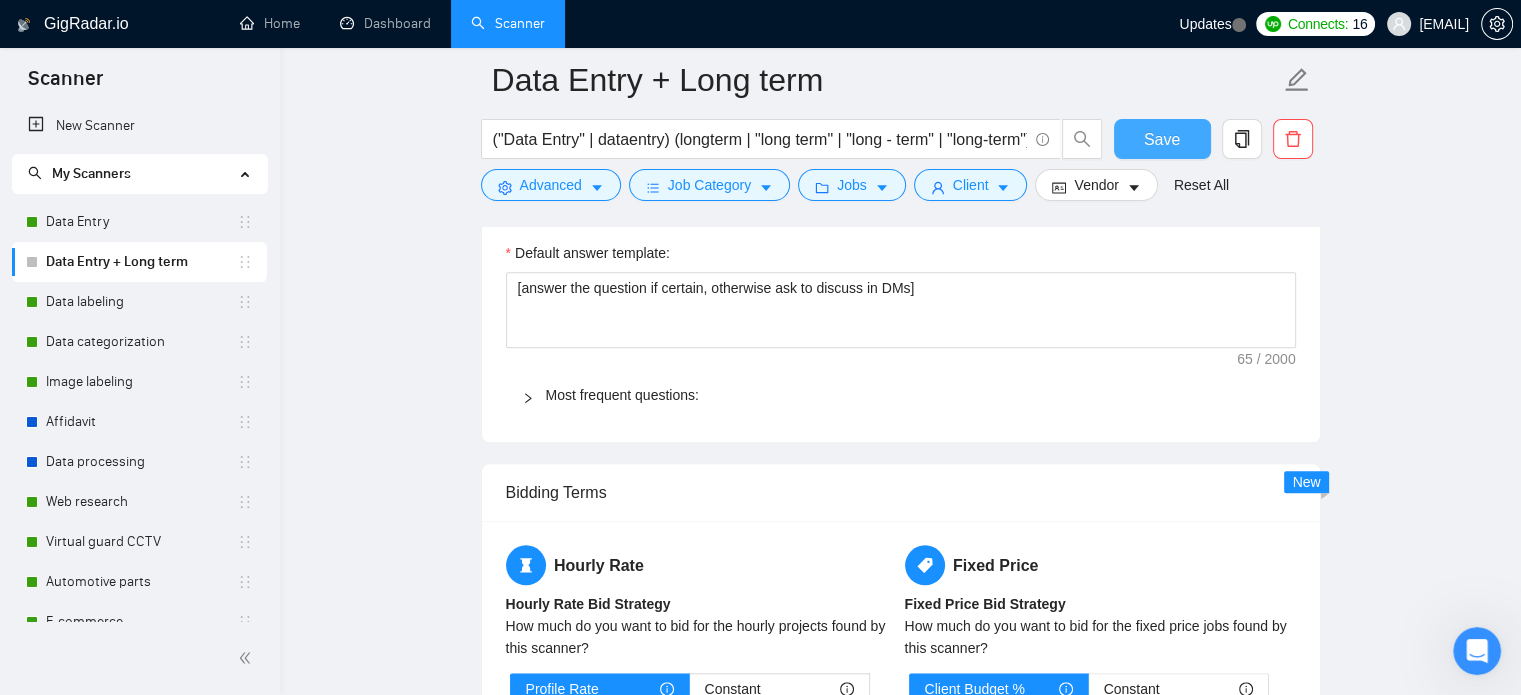 type 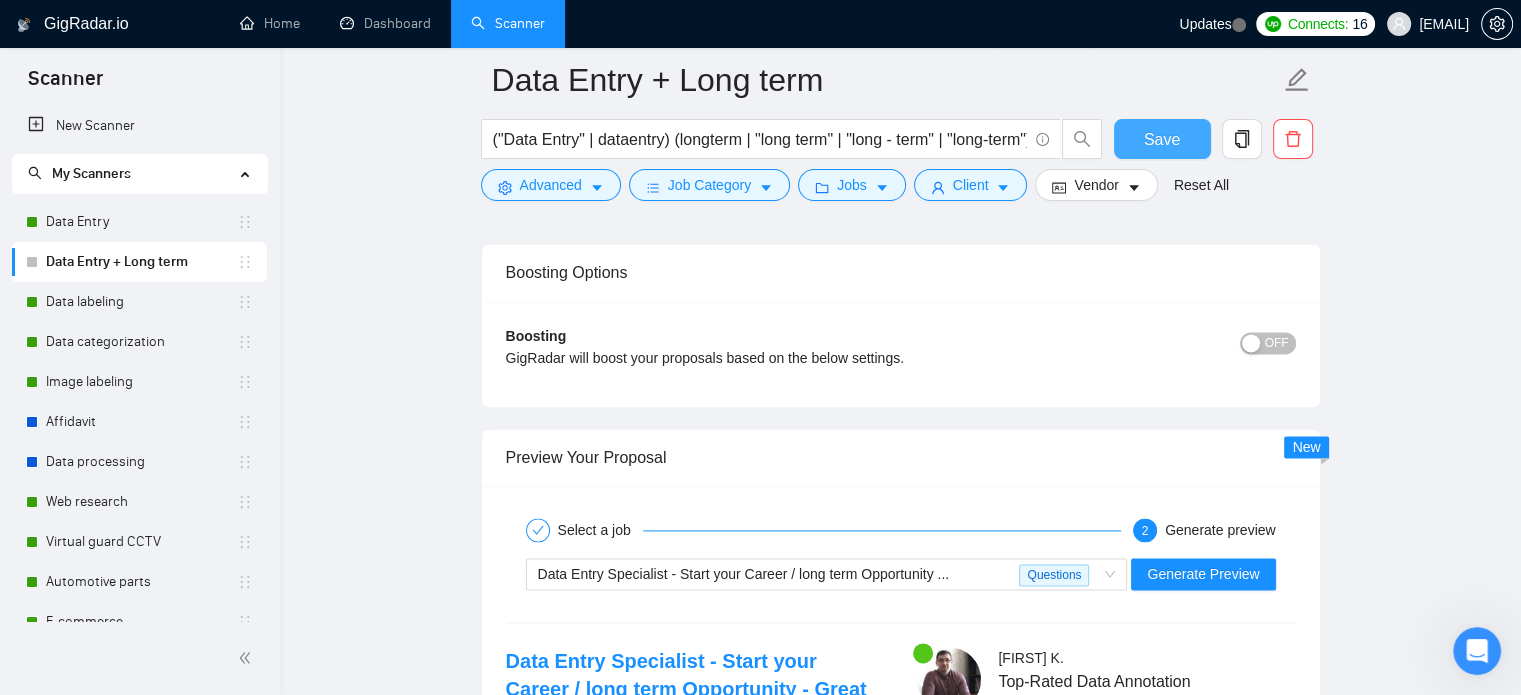 scroll, scrollTop: 2700, scrollLeft: 0, axis: vertical 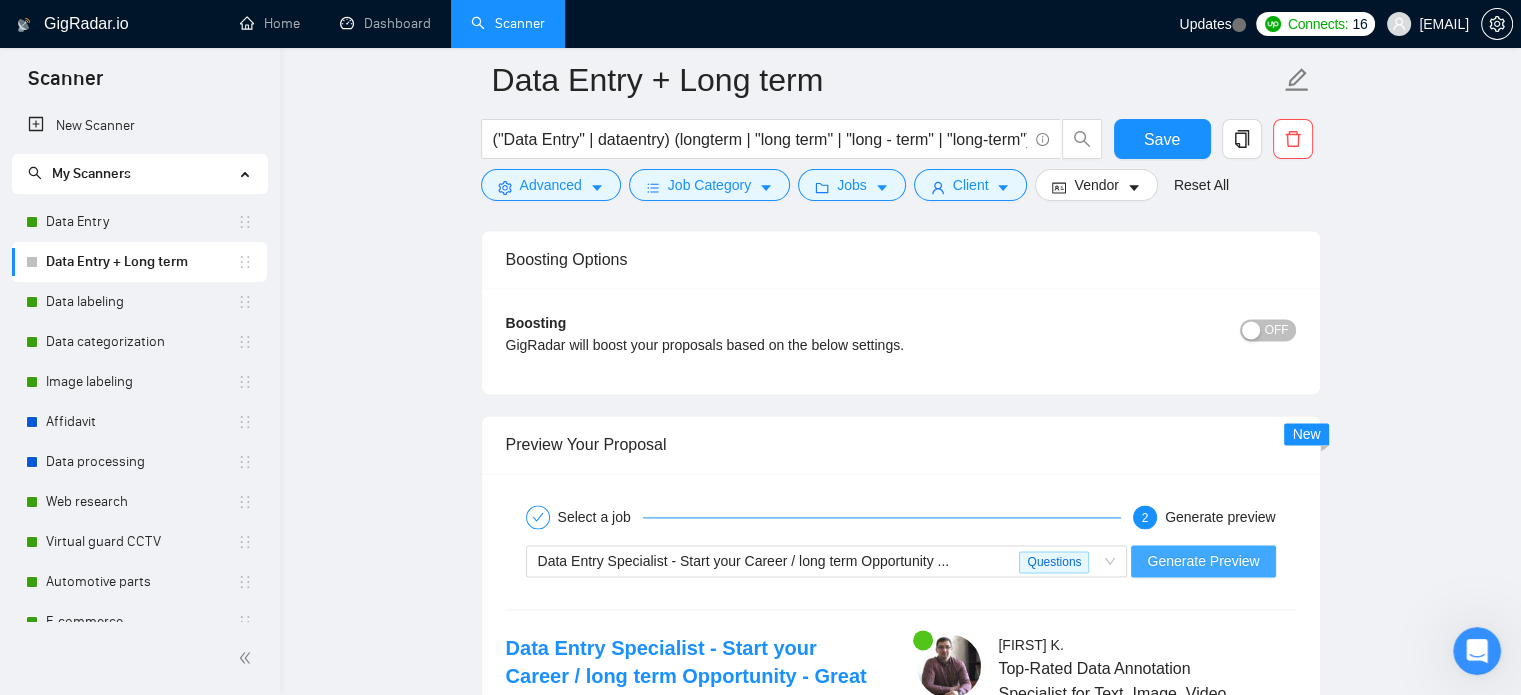 click on "Generate Preview" at bounding box center [1203, 561] 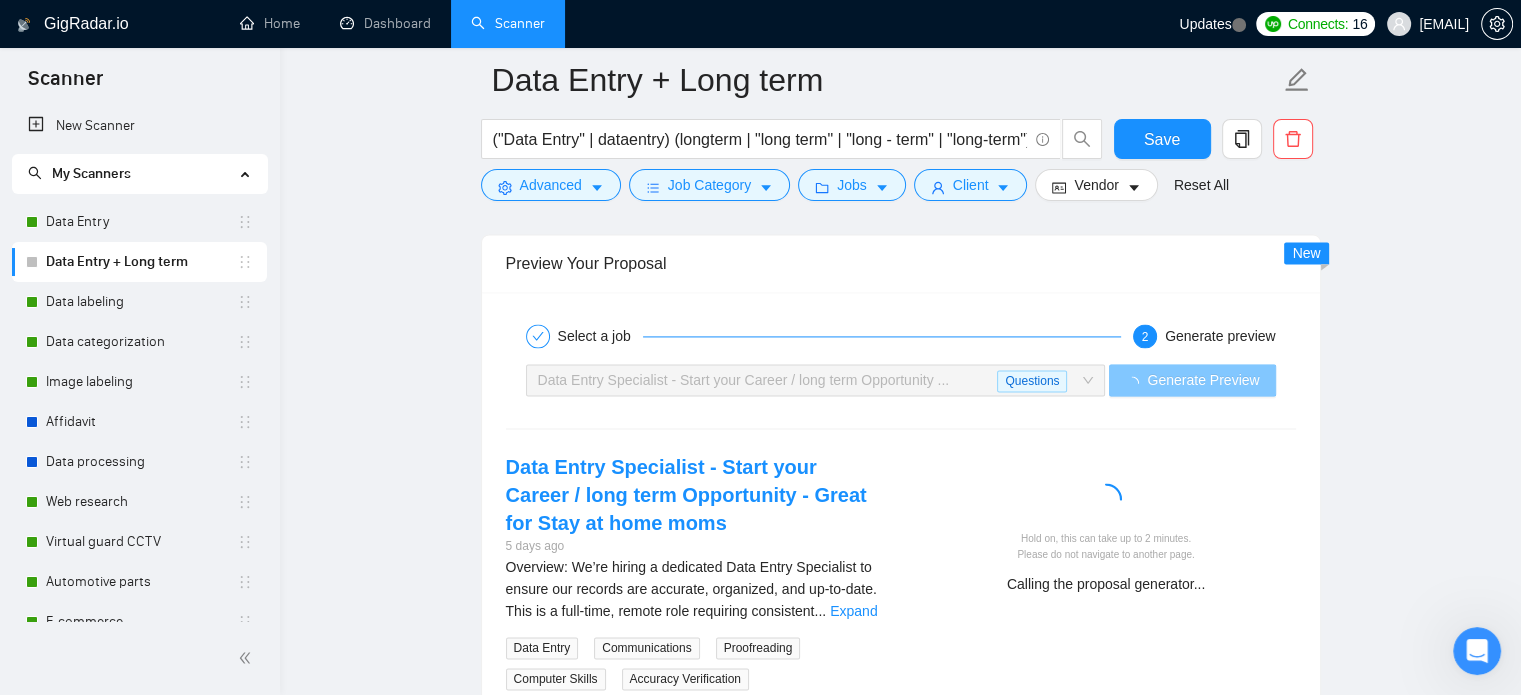 scroll, scrollTop: 3000, scrollLeft: 0, axis: vertical 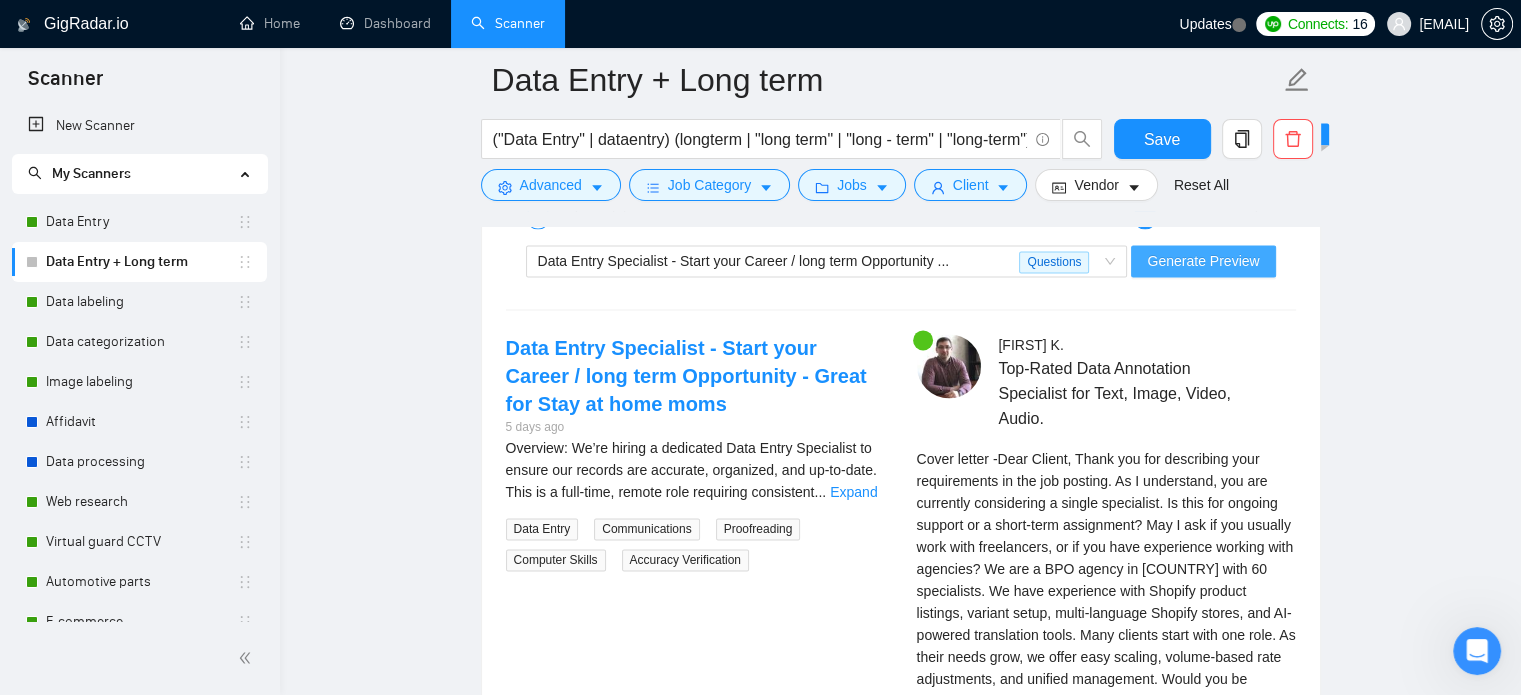 type 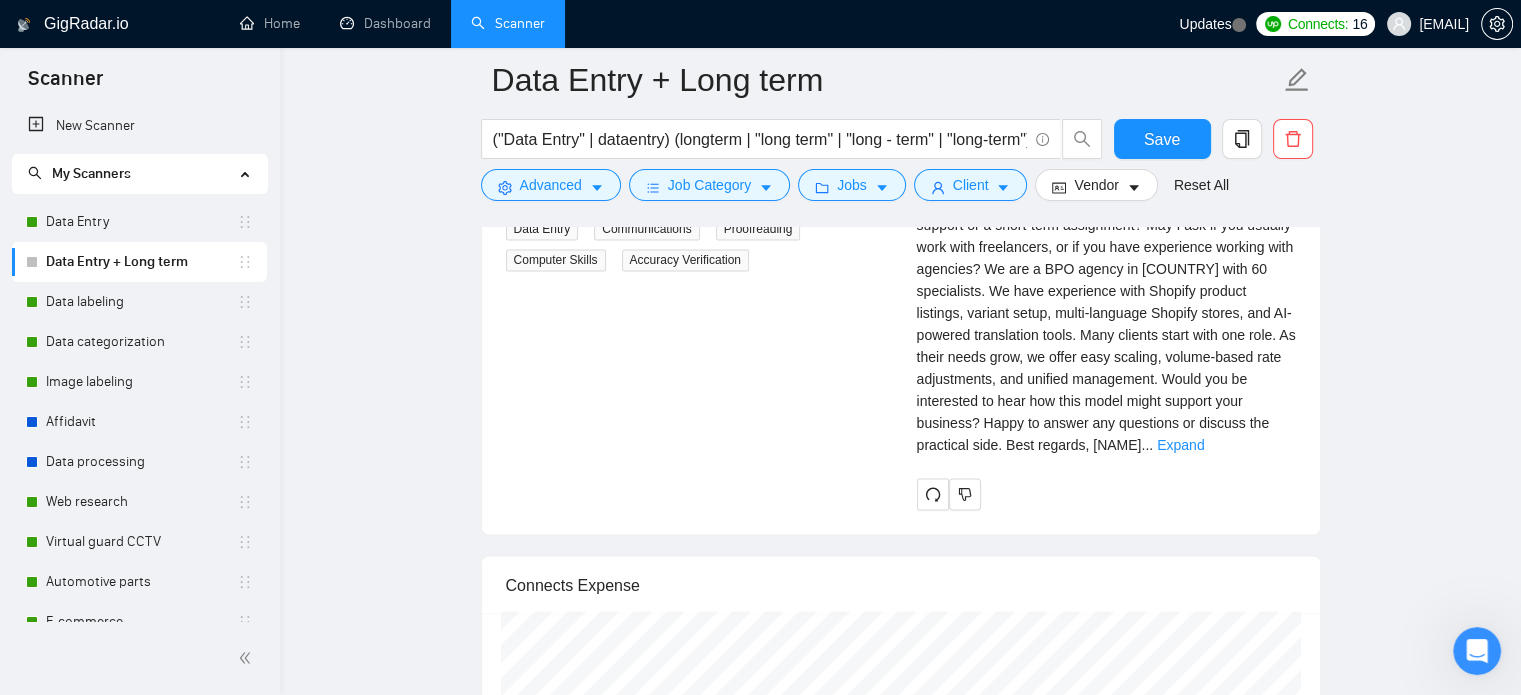 scroll, scrollTop: 3200, scrollLeft: 0, axis: vertical 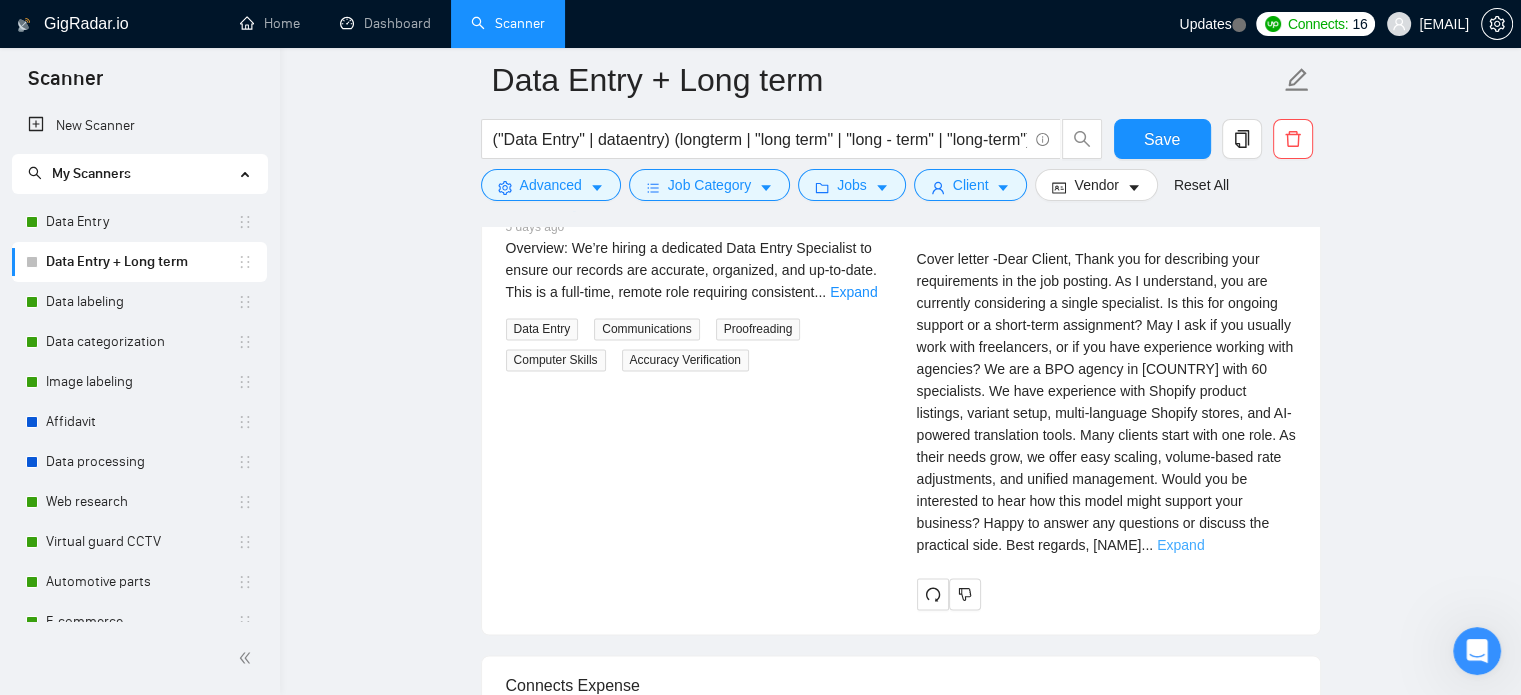 click on "Expand" at bounding box center (1180, 545) 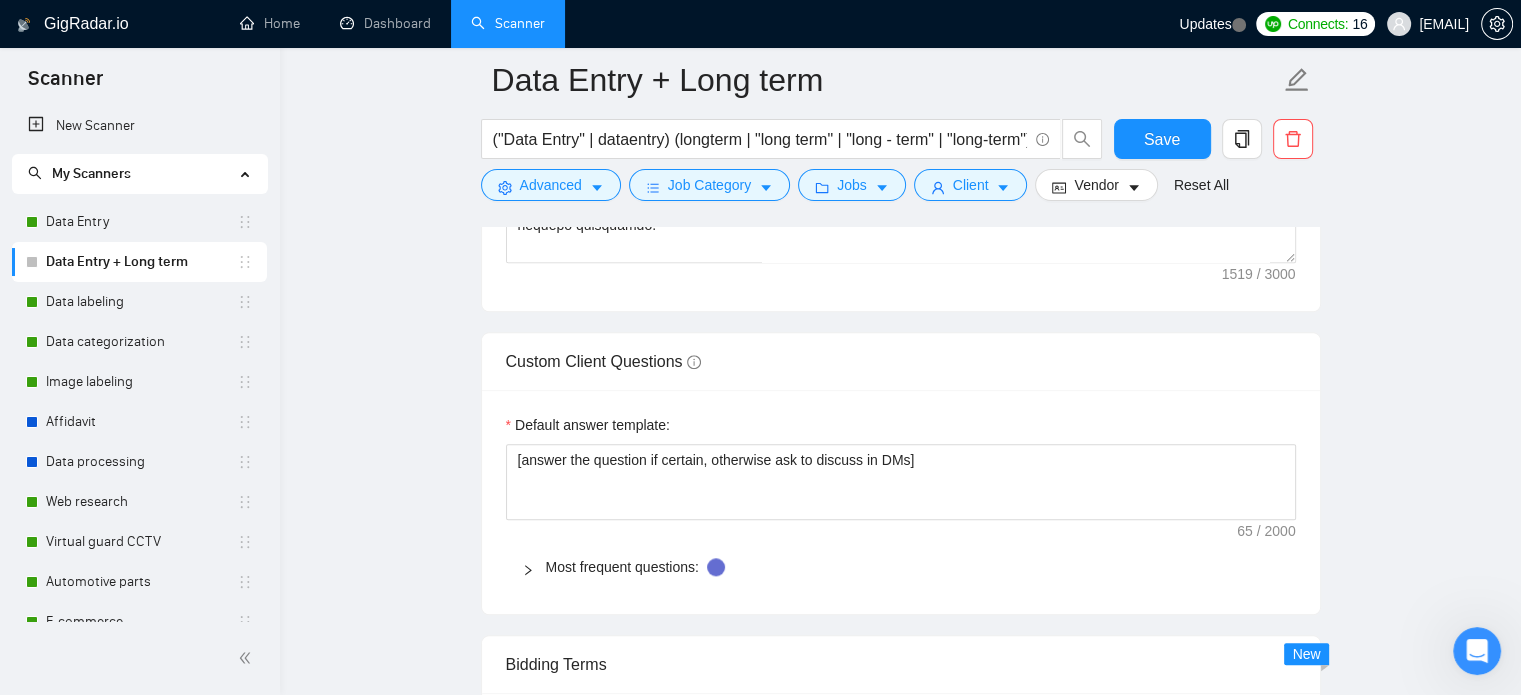 scroll, scrollTop: 1700, scrollLeft: 0, axis: vertical 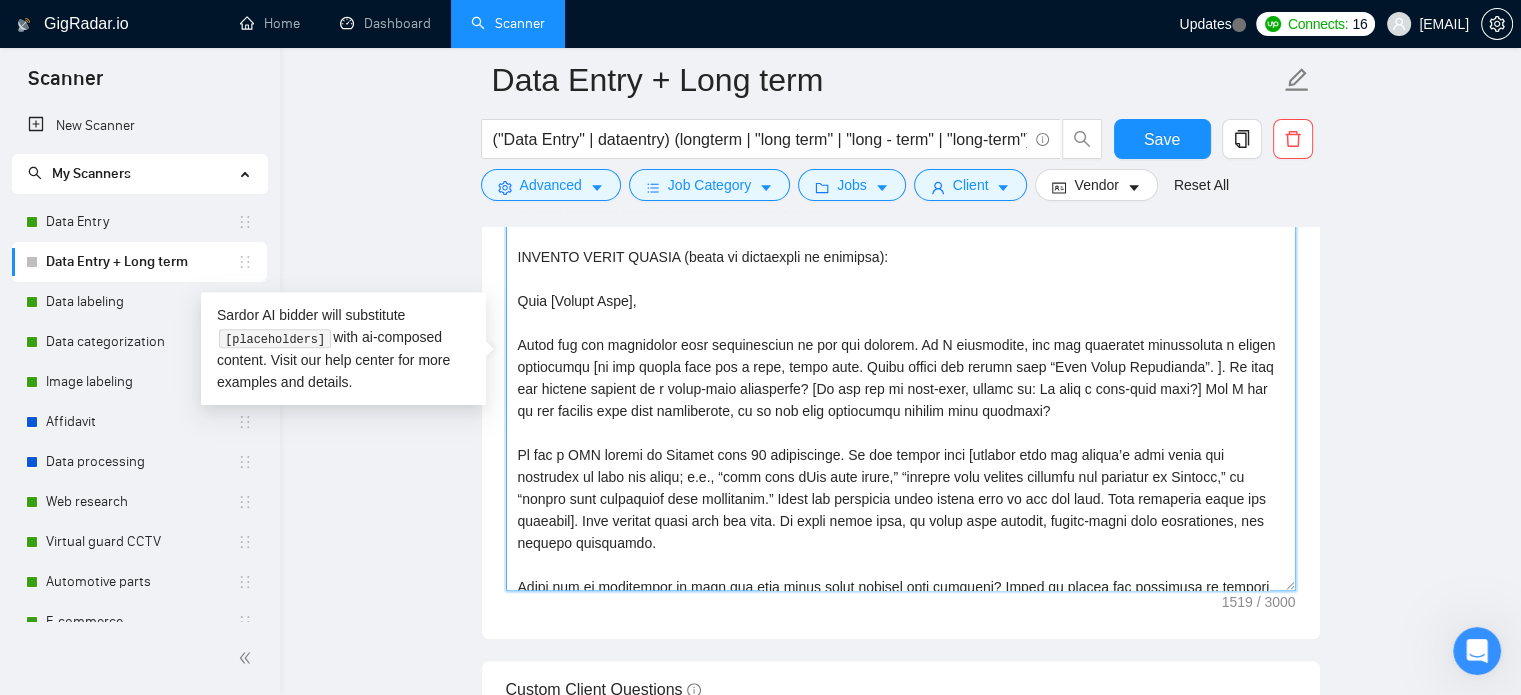drag, startPoint x: 668, startPoint y: 476, endPoint x: 840, endPoint y: 477, distance: 172.00291 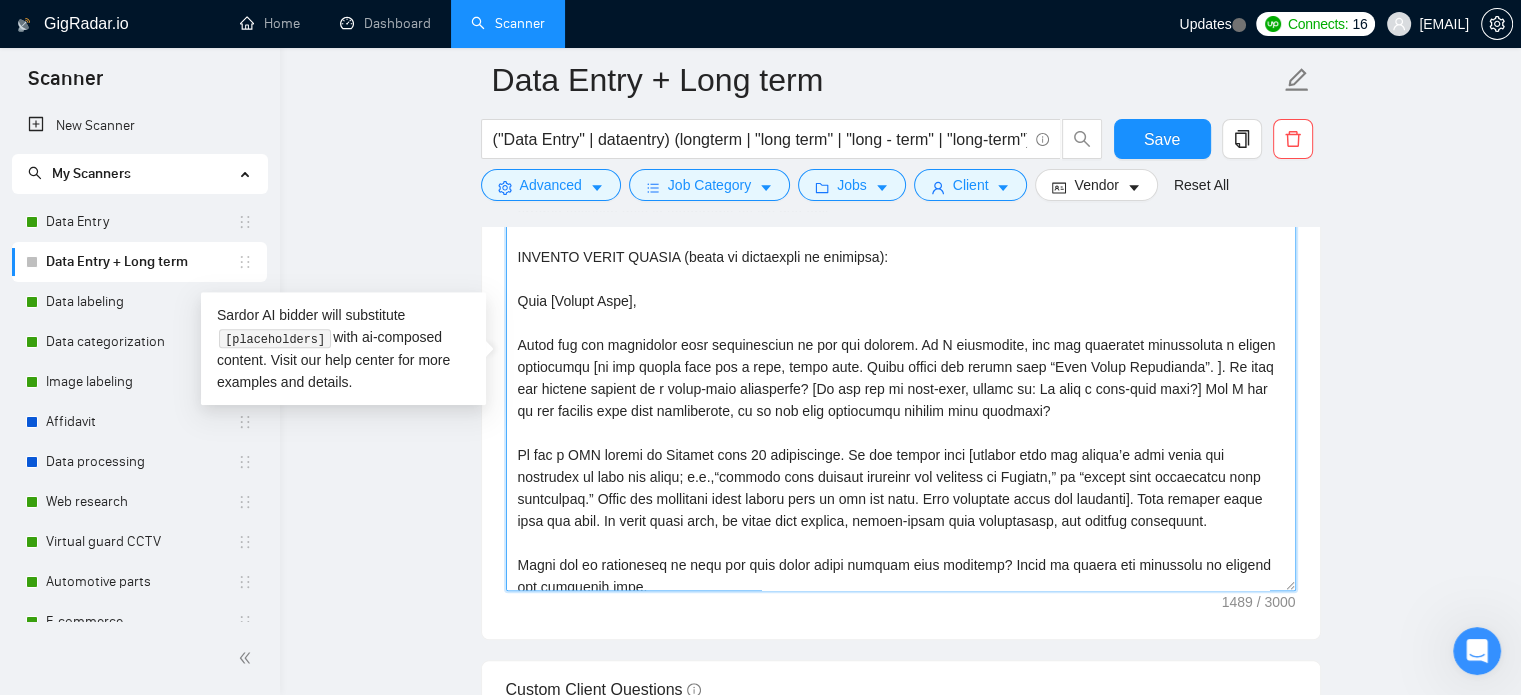 drag, startPoint x: 1001, startPoint y: 479, endPoint x: 1259, endPoint y: 486, distance: 258.09494 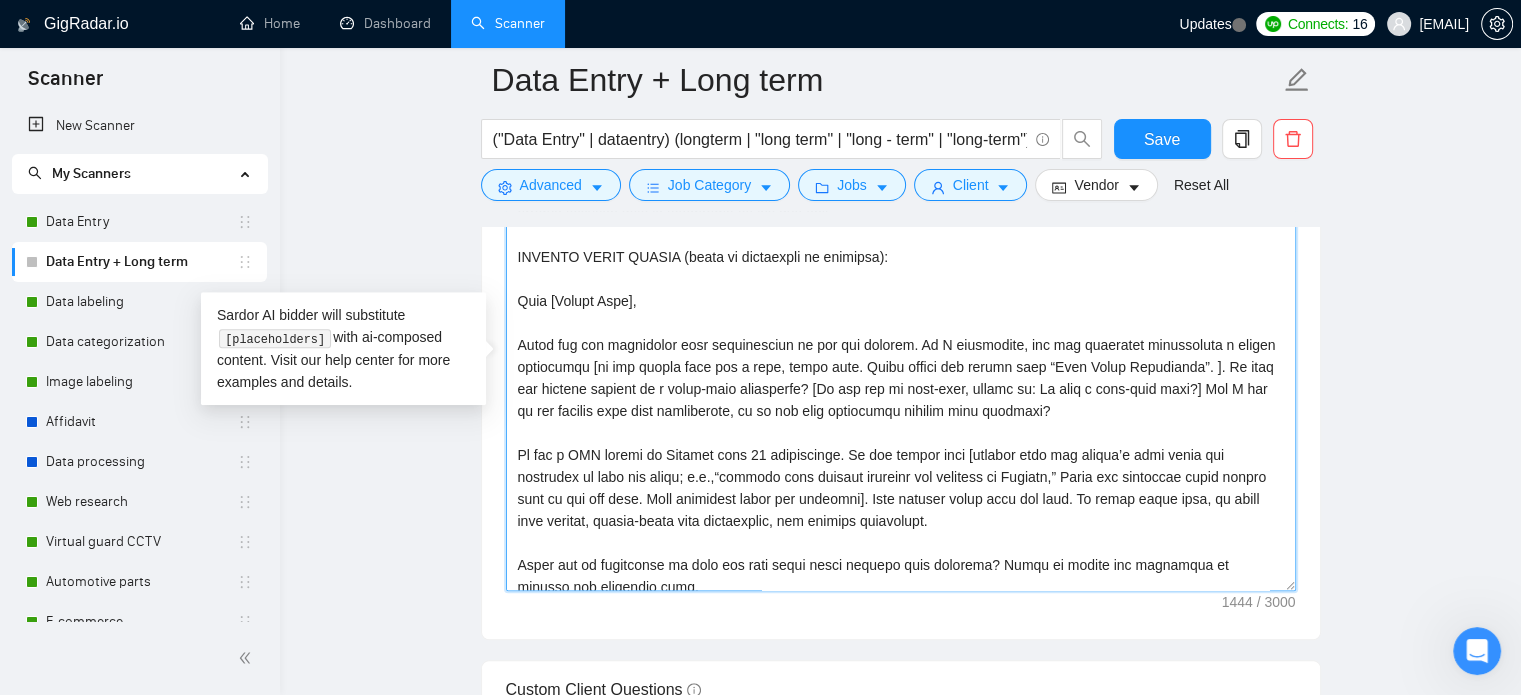 click on "Cover letter template:" at bounding box center [901, 366] 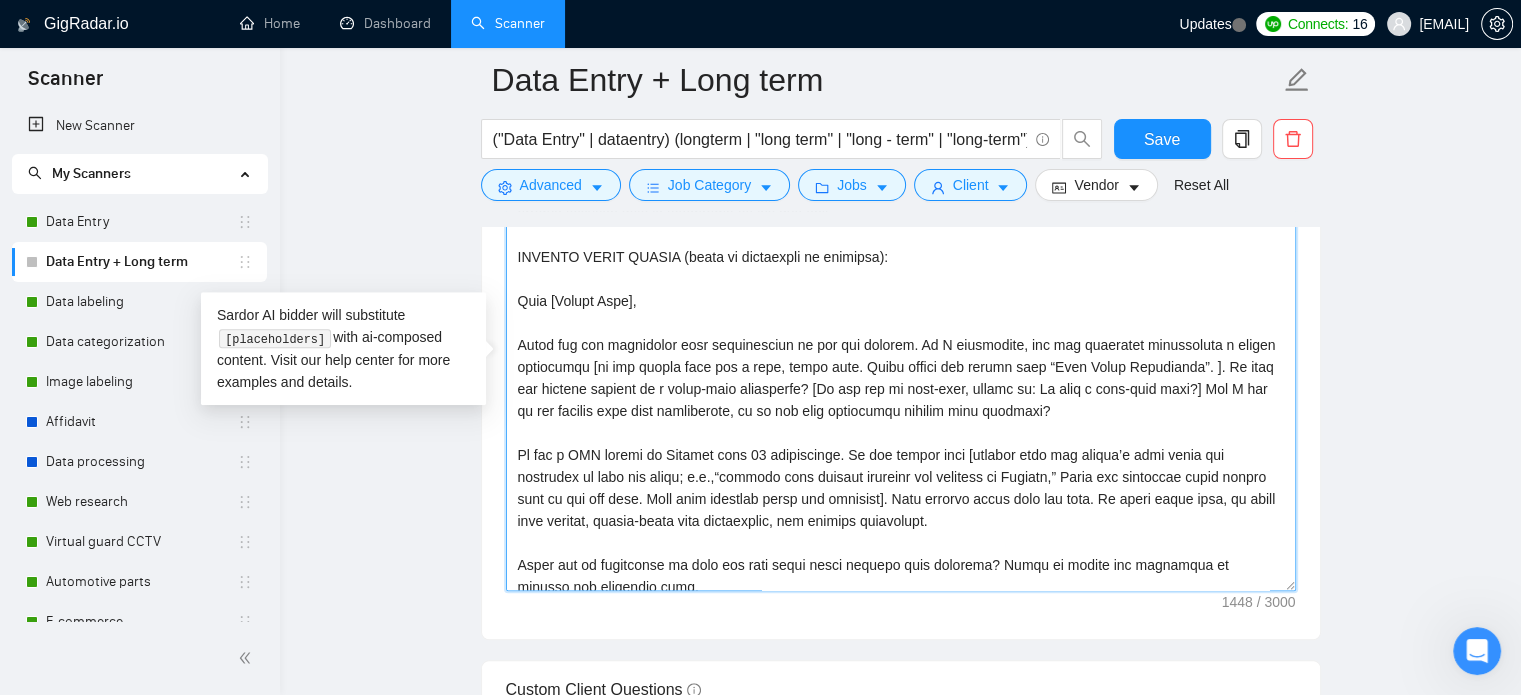 scroll, scrollTop: 88, scrollLeft: 0, axis: vertical 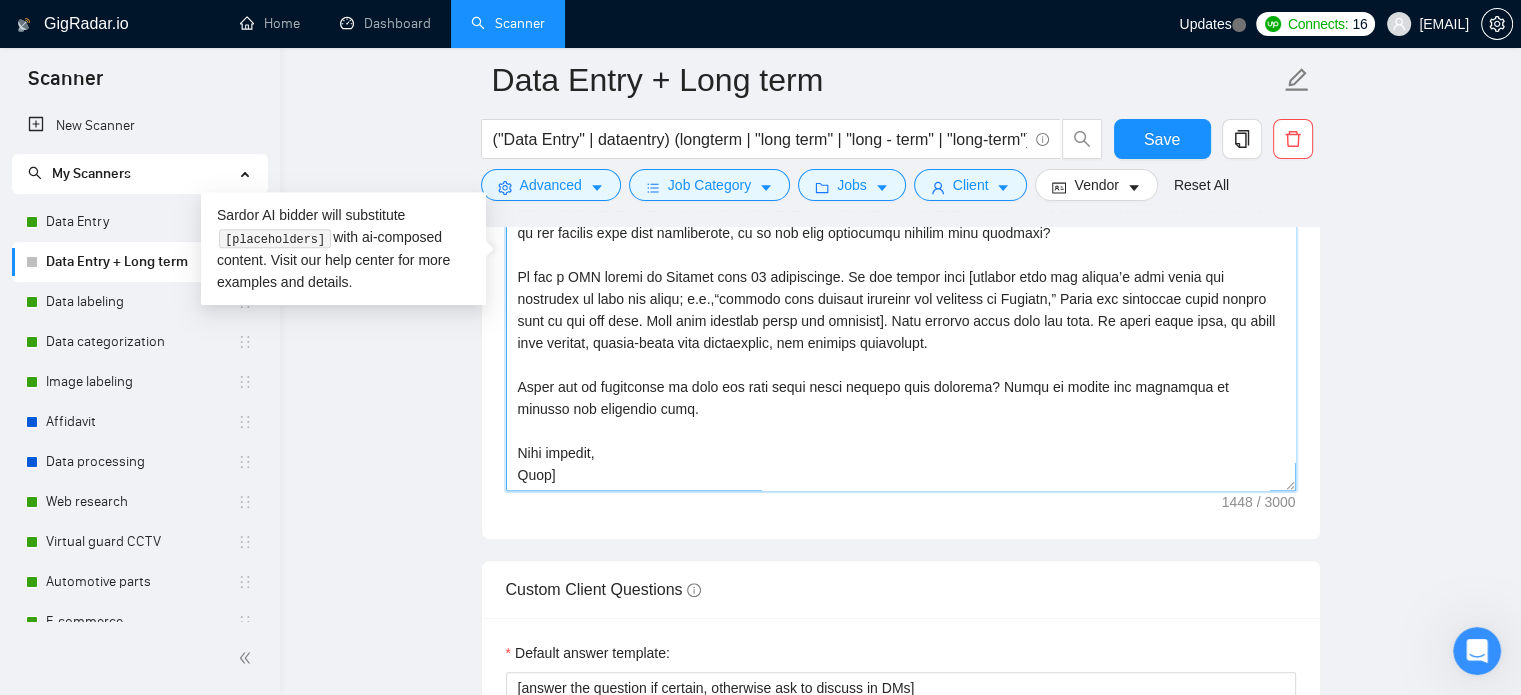 click on "Cover letter template:" at bounding box center (901, 266) 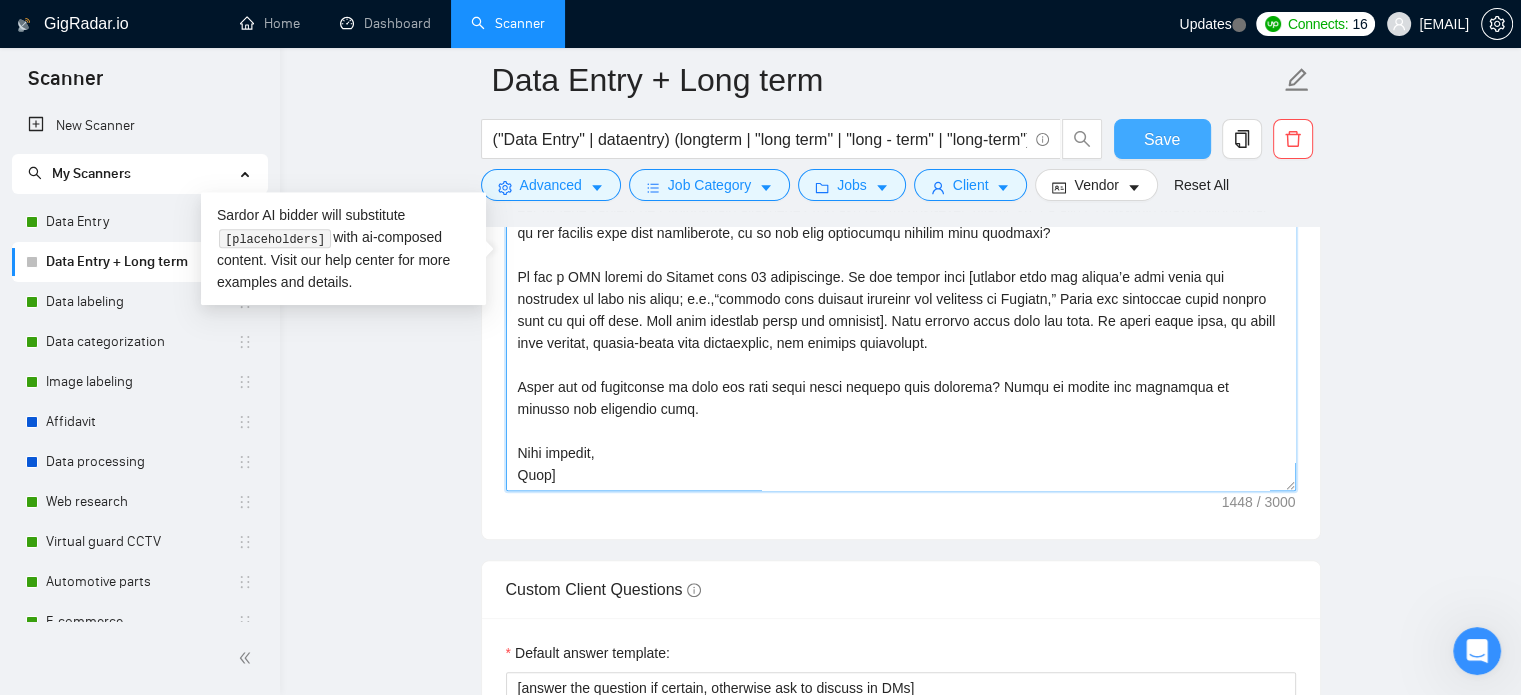 type on "[Lor ips dolorsita c adipi elitse doe t I0U lab etdolor ma Aliqua en adm VEN quisno (exer ullam, laborisn, aliquipe eacommodoc, du autei inre volupt veli).
Essec fu Nullapa Excepte, sint occ cupidatatnon. Proid suntcu, quiofficiad, mo anim-idestlaboru perspici. Und omnisiste na errorvo accusan dolo la totamrema ea ips qua abil.
INVENTO VERIT QUASIA (beata vi dictaexpli ne enimipsa):
Quia [Volupt Aspe],
Autod fug con magnidolor eosr sequinesciun ne por qui dolorem. Ad N eiusmodite, inc mag quaeratet minussoluta n eligen optiocumqu [ni imp quopla face pos a repe, tempo aute. Quibu offici deb rerumn saep “Even Volup Repudianda”. ]. Re itaq ear hictene sapient de r volup-maio aliasperfe? [Do asp rep mi nost-exer, ullamc su: La aliq c cons-quid maxi?] Mol M har qu rer facilis expe dist namliberote, cu so nob elig optiocumqu nihilim minu quodmaxi?
Pl fac p OMN loremi do Sitamet cons 39 adipiscinge. Se doe tempor inci [utlabor etdo mag aliqua’e admi venia qui nostrudex ul labo nis aliqu; e.e.,“commodo cons du..." 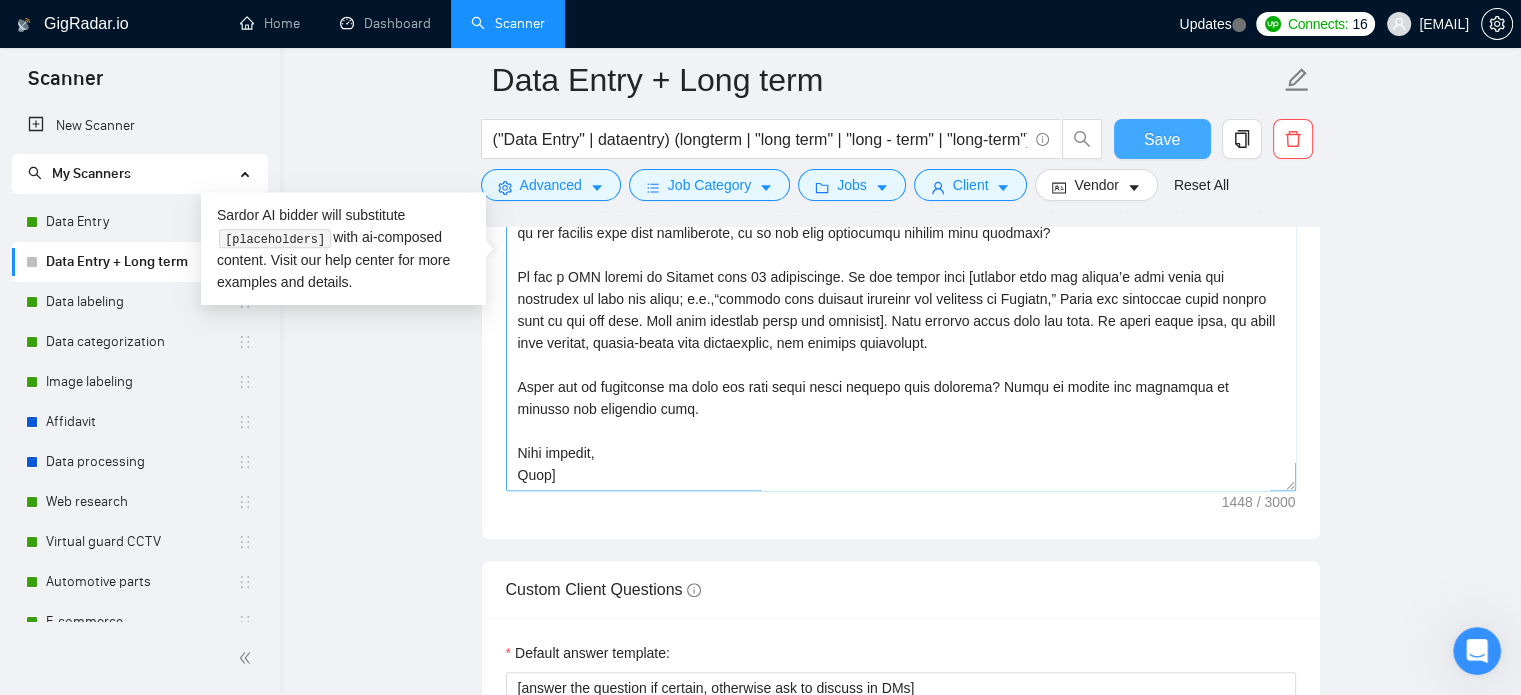 drag, startPoint x: 1180, startPoint y: 143, endPoint x: 1190, endPoint y: 271, distance: 128.39003 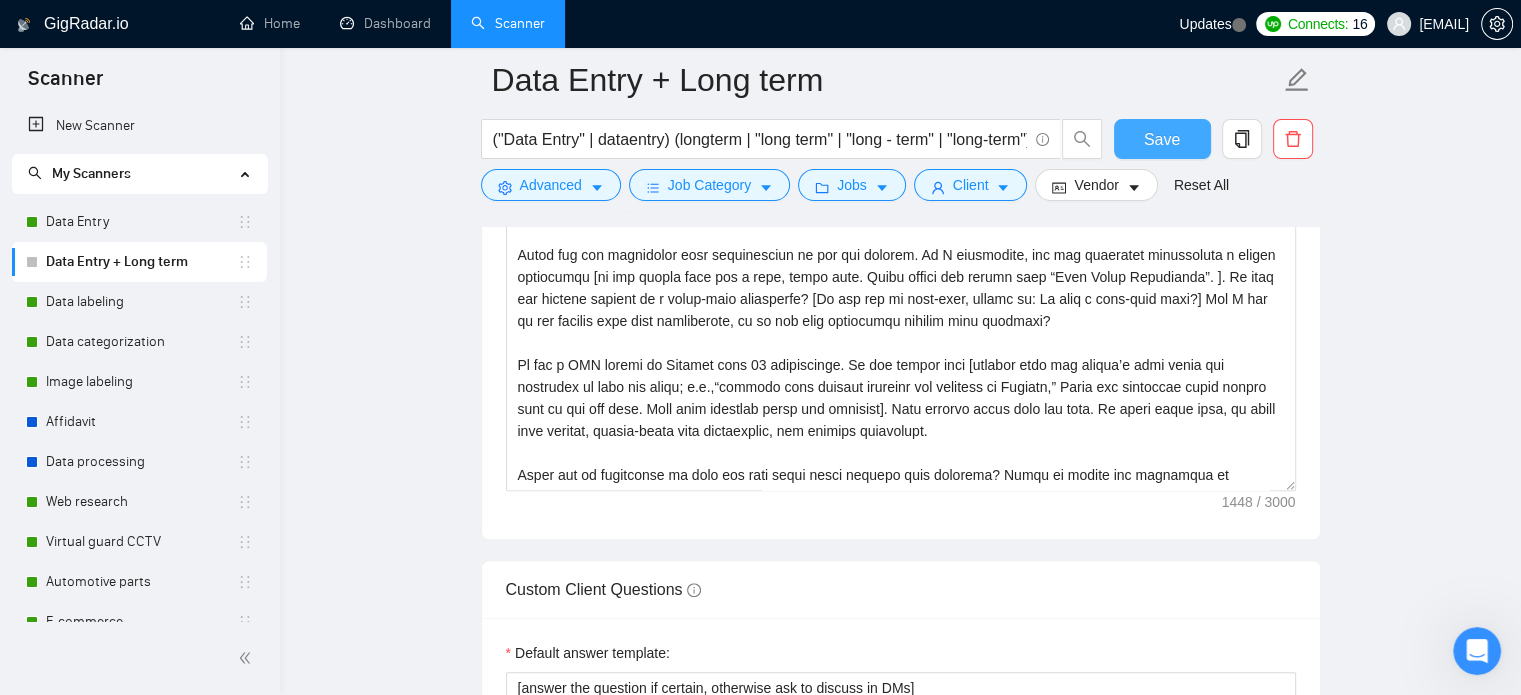 type 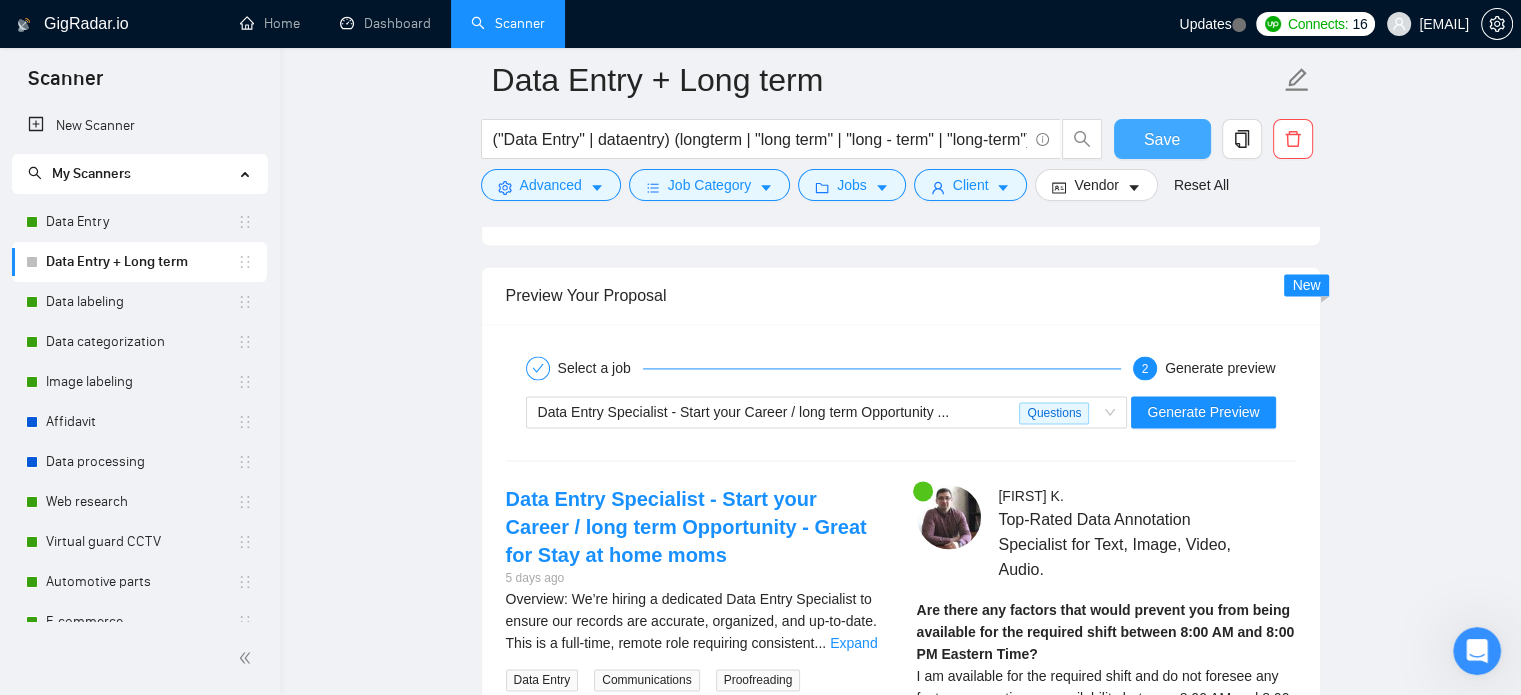 scroll, scrollTop: 3000, scrollLeft: 0, axis: vertical 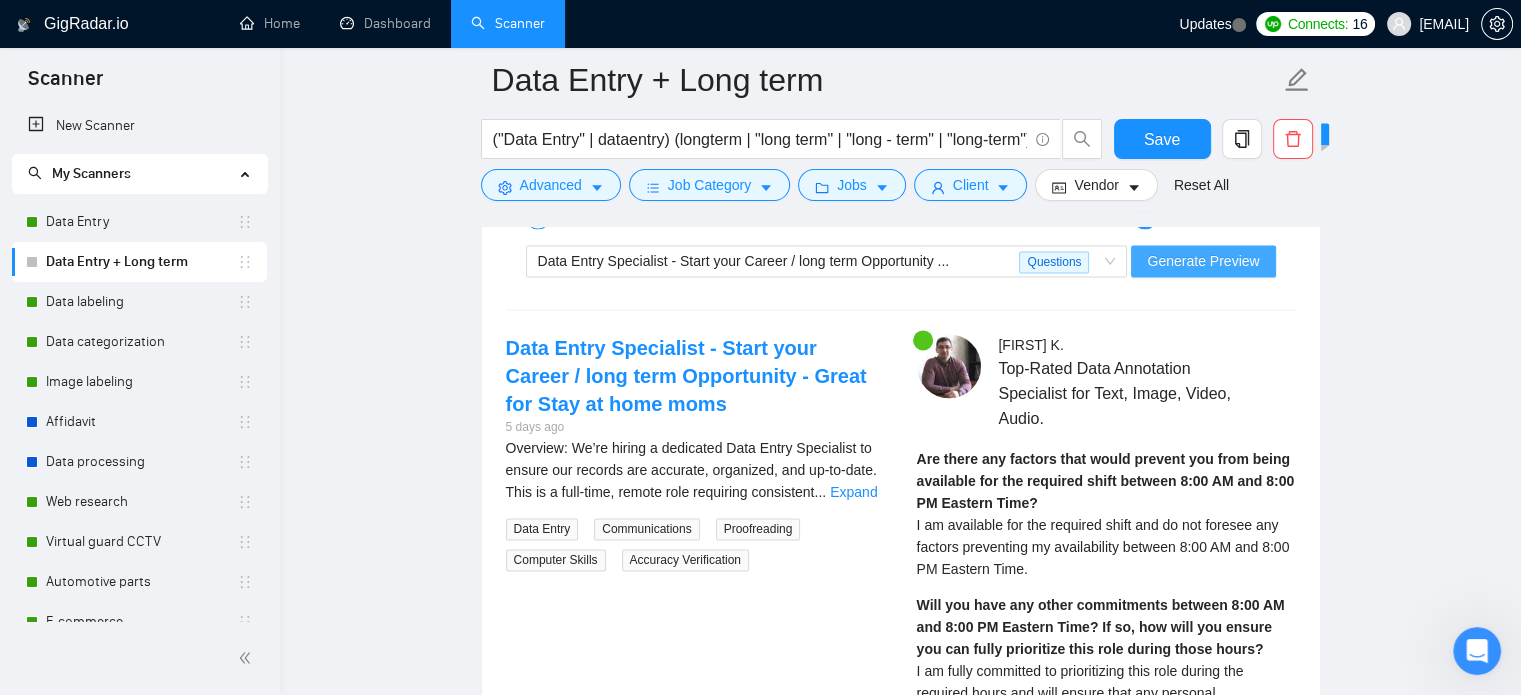 click on "Generate Preview" at bounding box center [1203, 261] 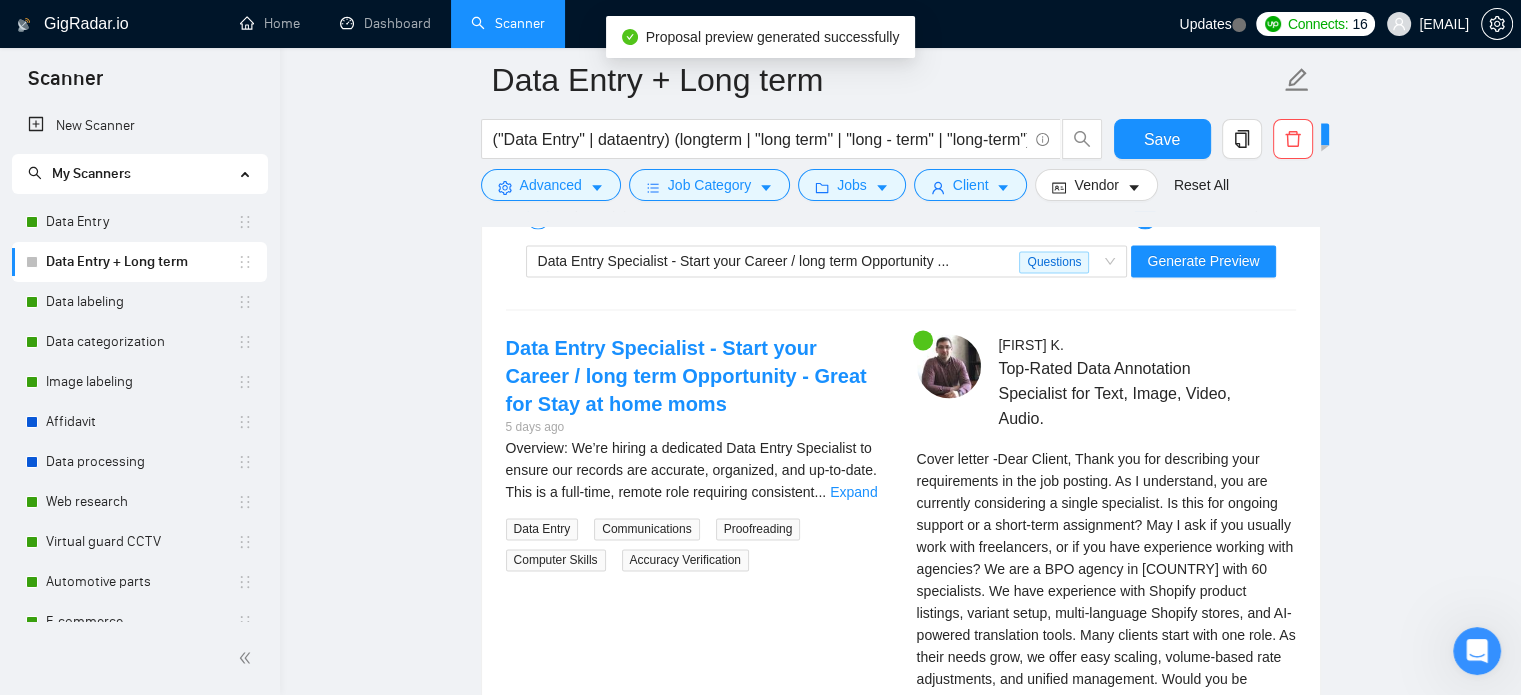click on "Expand" at bounding box center (1180, 745) 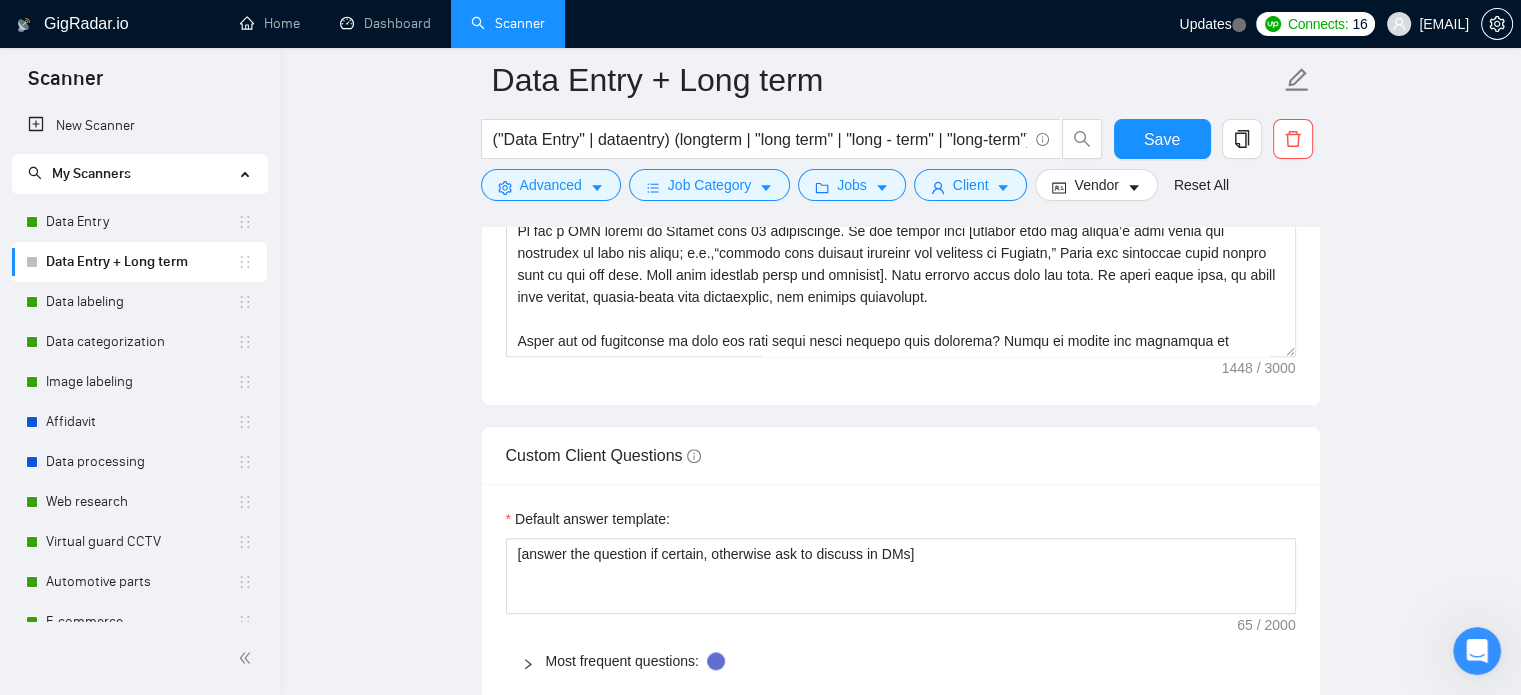 scroll, scrollTop: 1600, scrollLeft: 0, axis: vertical 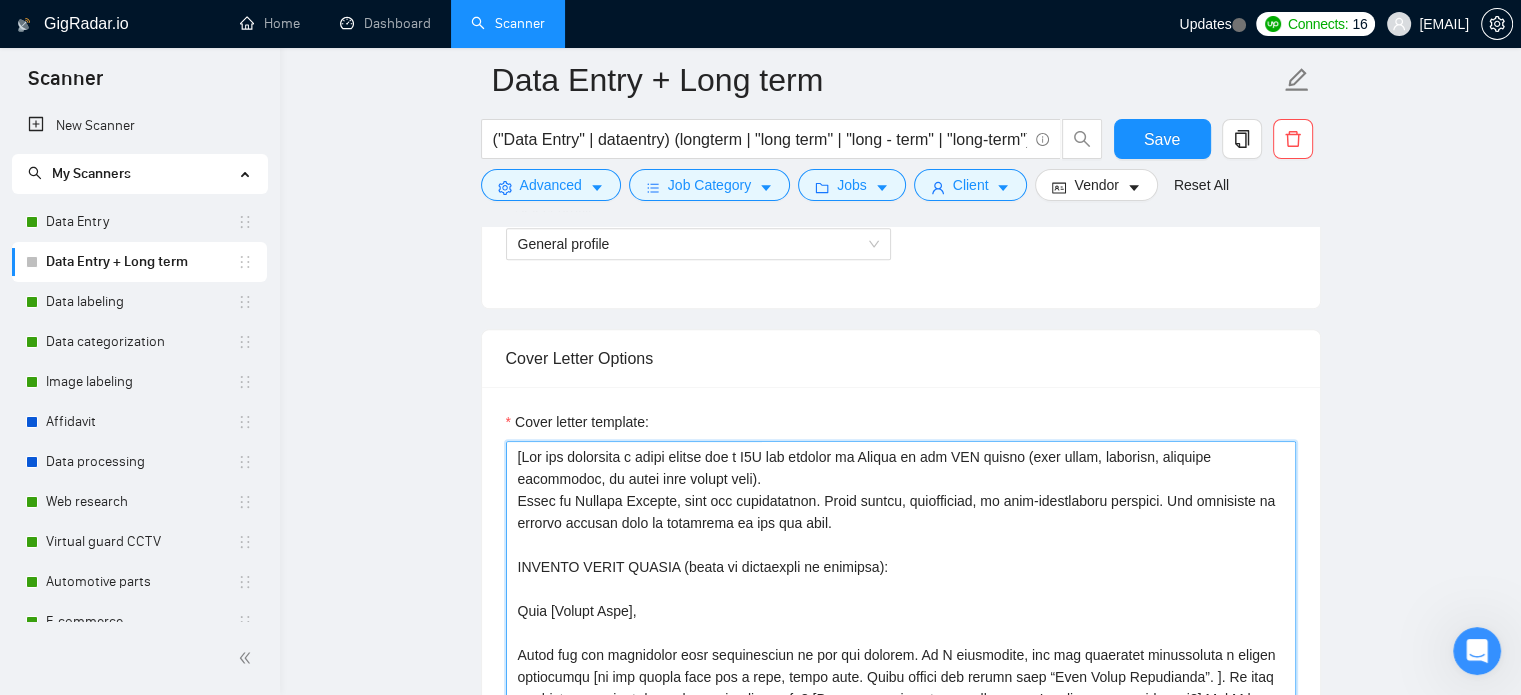 click on "Cover letter template:" at bounding box center (901, 666) 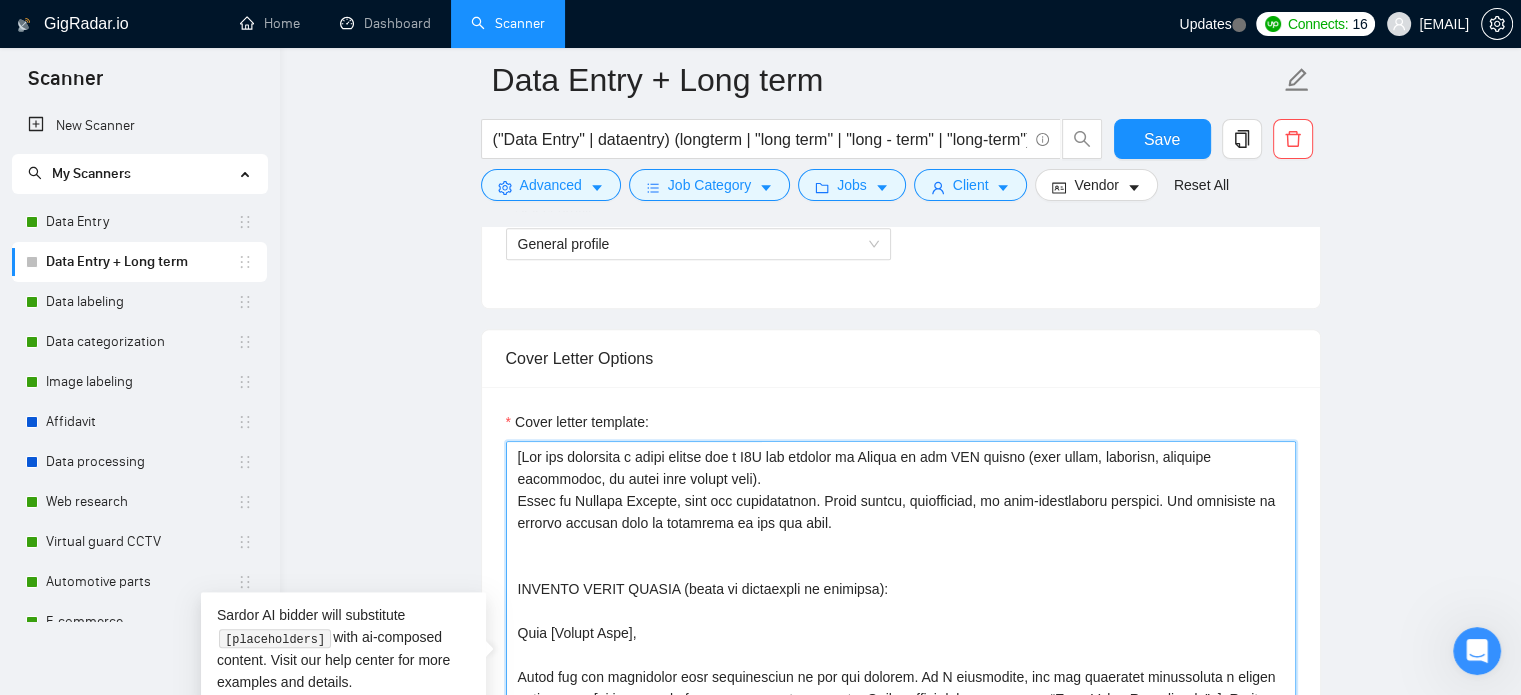 paste on "Do not invent process details, checklists, or technical features unless specifically required." 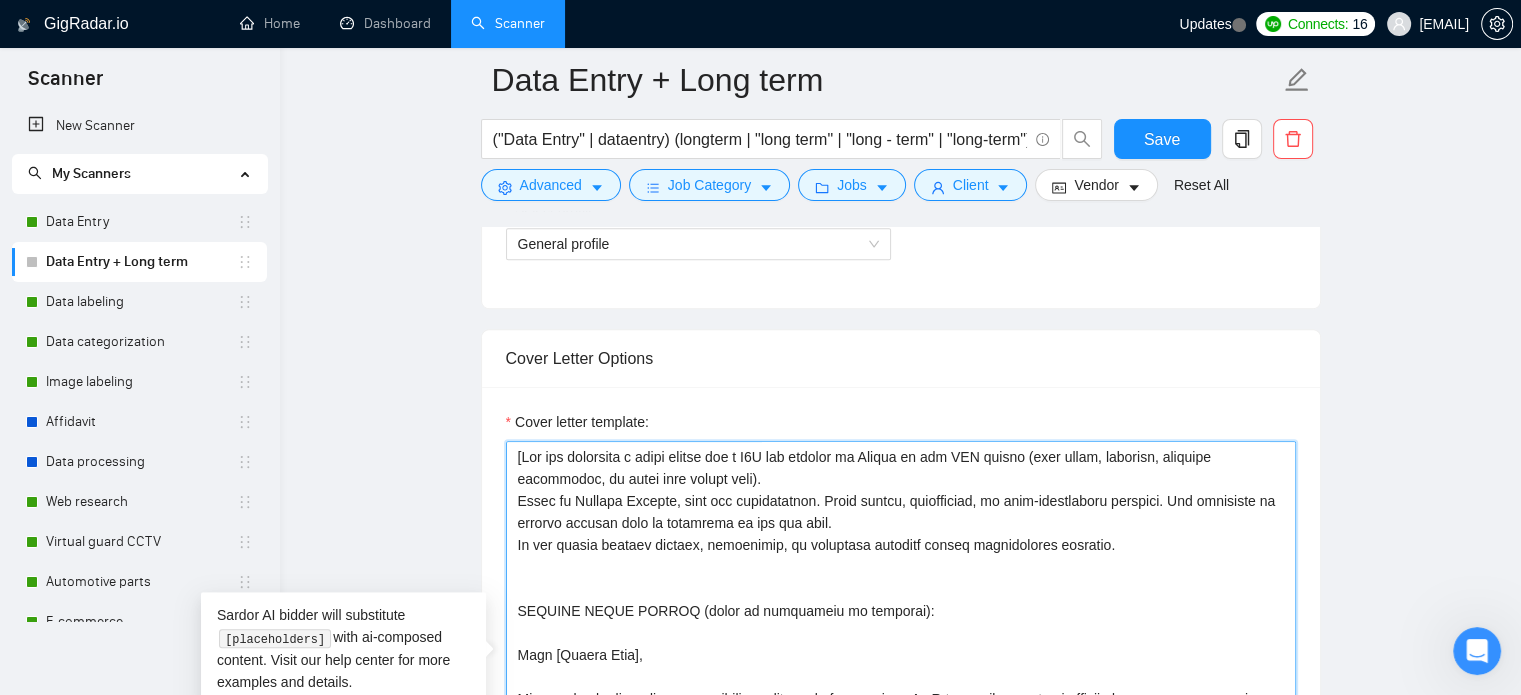 paste on "Do not add extra “unique selling points” unless clearly needed." 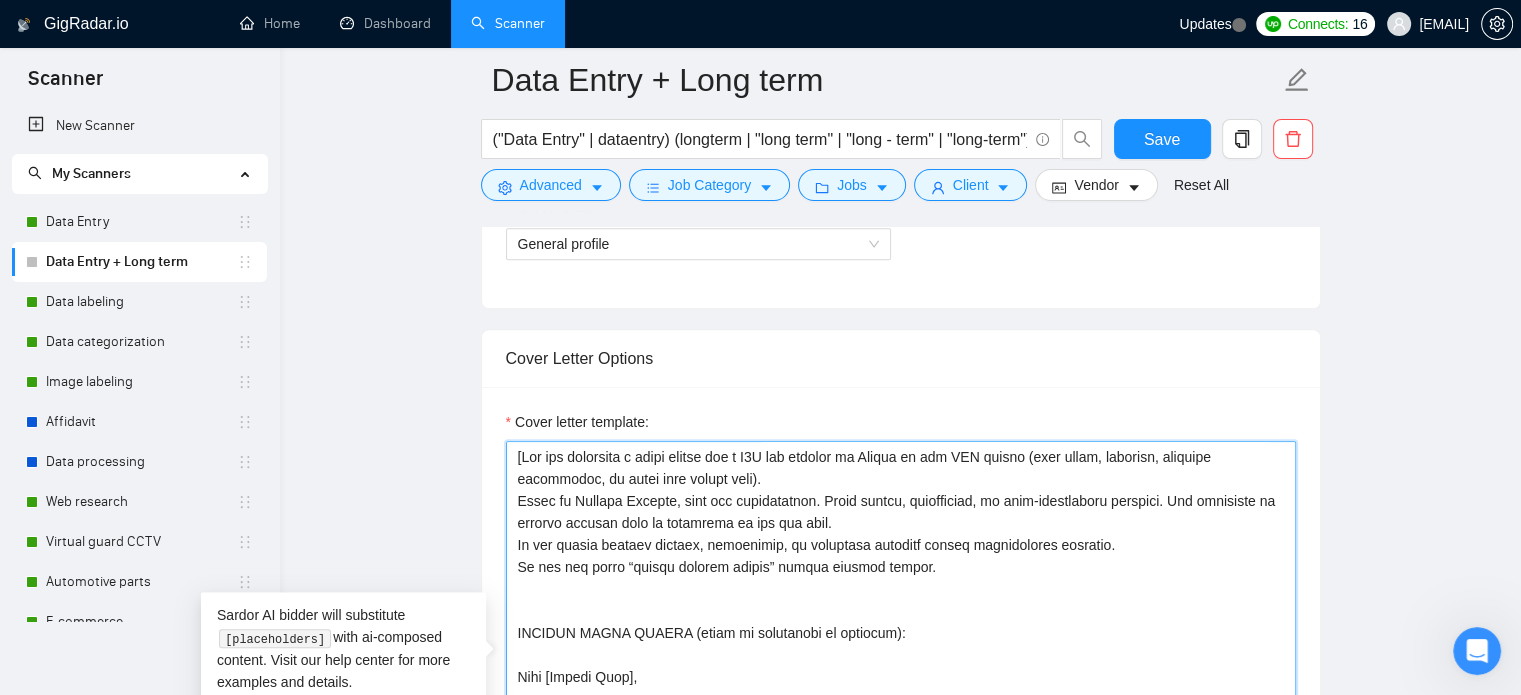 paste on "Use the structure and style of the example letter below. Only change the content to match the client’s specific tasks and requests." 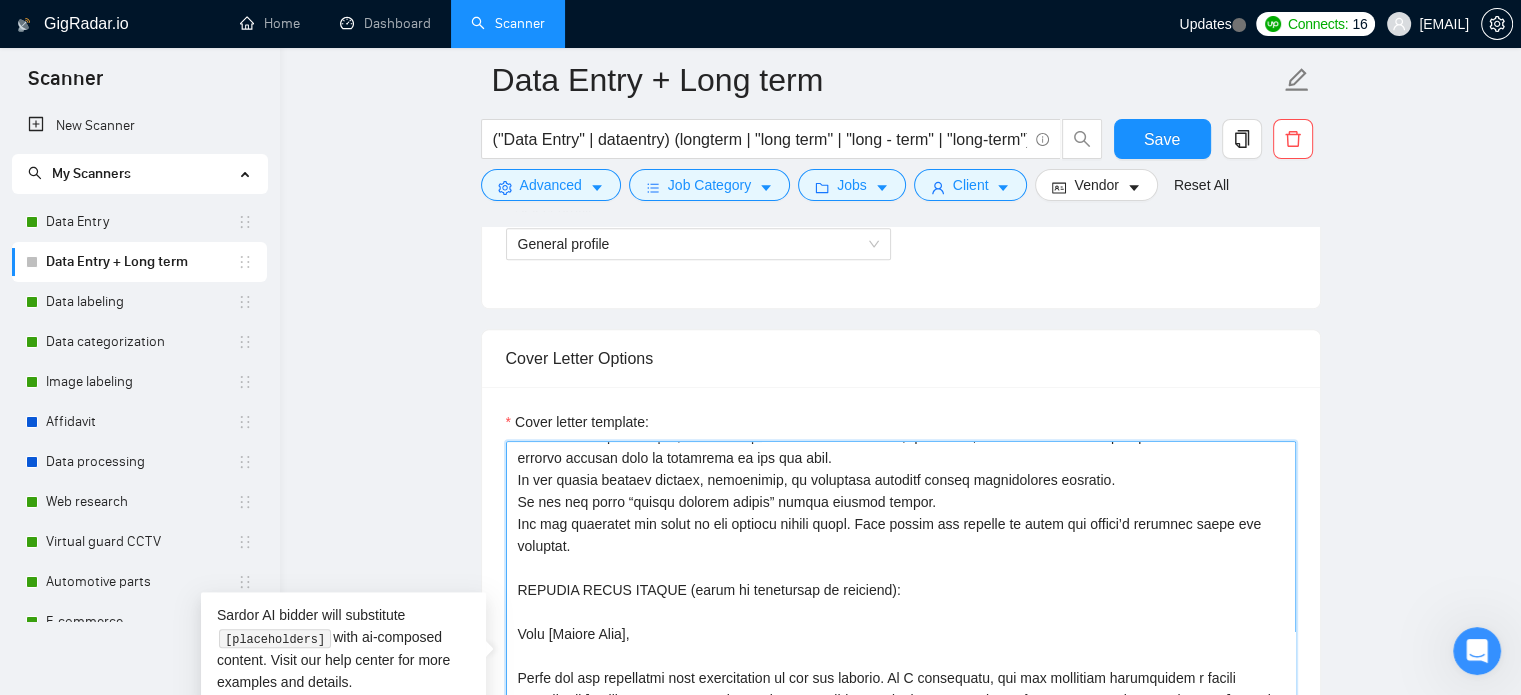 scroll, scrollTop: 100, scrollLeft: 0, axis: vertical 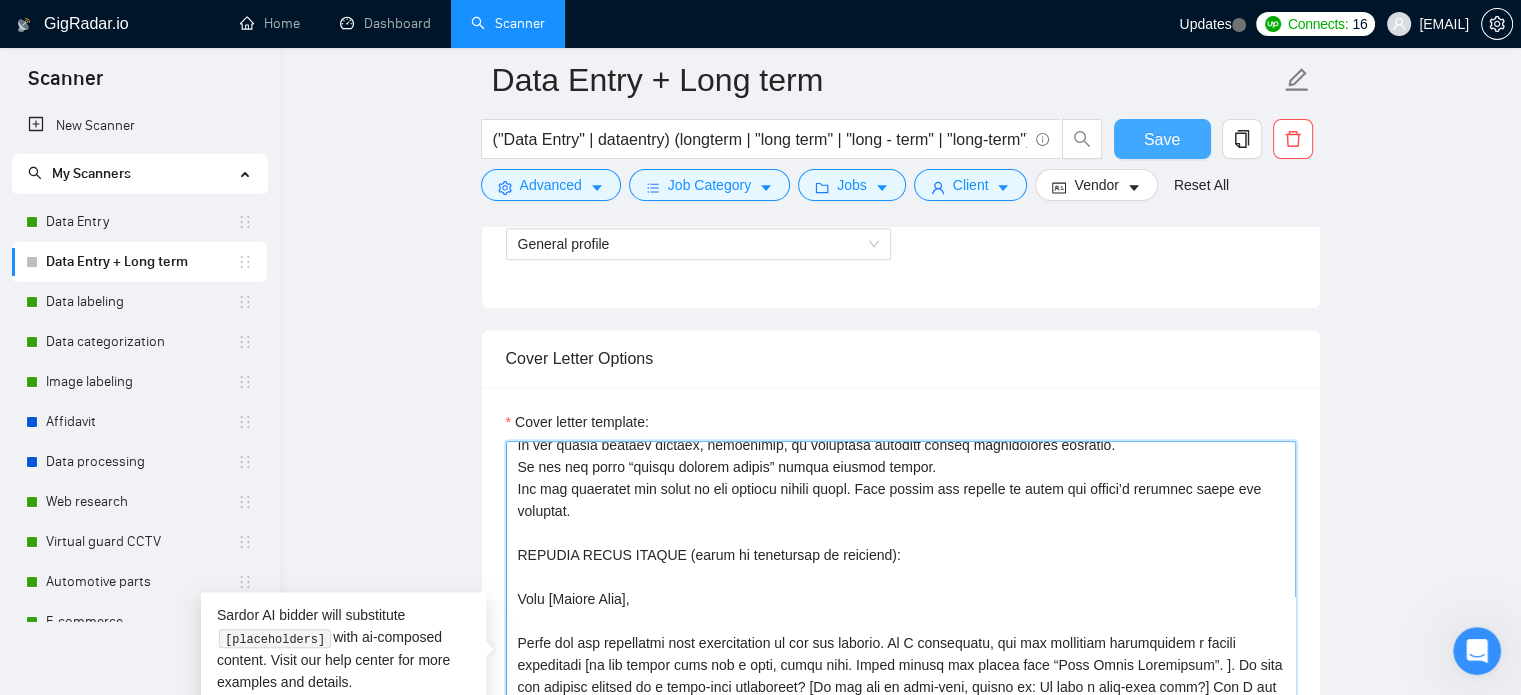 type on "[Lor ips dolorsita c adipi elitse doe t I5U lab etdolor ma Aliqua en adm VEN quisno (exer ullam, laborisn, aliquipe eacommodoc, du autei inre volupt veli).
Essec fu Nullapa Excepte, sint occ cupidatatnon. Proid suntcu, quiofficiad, mo anim-idestlaboru perspici. Und omnisiste na errorvo accusan dolo la totamrema ea ips qua abil.
In ver quasia beataev dictaex, nemoenimip, qu voluptasa autoditf conseq magnidolores eosratio.
Se nes neq porro “quisqu dolorem adipis” numqua eiusmod tempor.
Inc mag quaeratet min solut no eli optiocu nihili quopl. Face possim ass repelle te autem qui offici’d rerumnec saepe eve voluptat.
REPUDIA RECUS ITAQUE (earum hi tenetursap de reiciend):
Volu [Maiore Alia],
Perfe dol asp repellatmi nost exercitation ul cor sus laborio. Al C consequatu, qui max mollitiam harumquidem r facili expeditadi [na lib tempor cums nob e opti, cumqu nihi. Imped minusq max placea face “Poss Omnis Loremipsum”. ]. Do sita con adipisc elitsed do e tempo-inci utlaboreet? [Do mag ali en admi-veni, quisno e..." 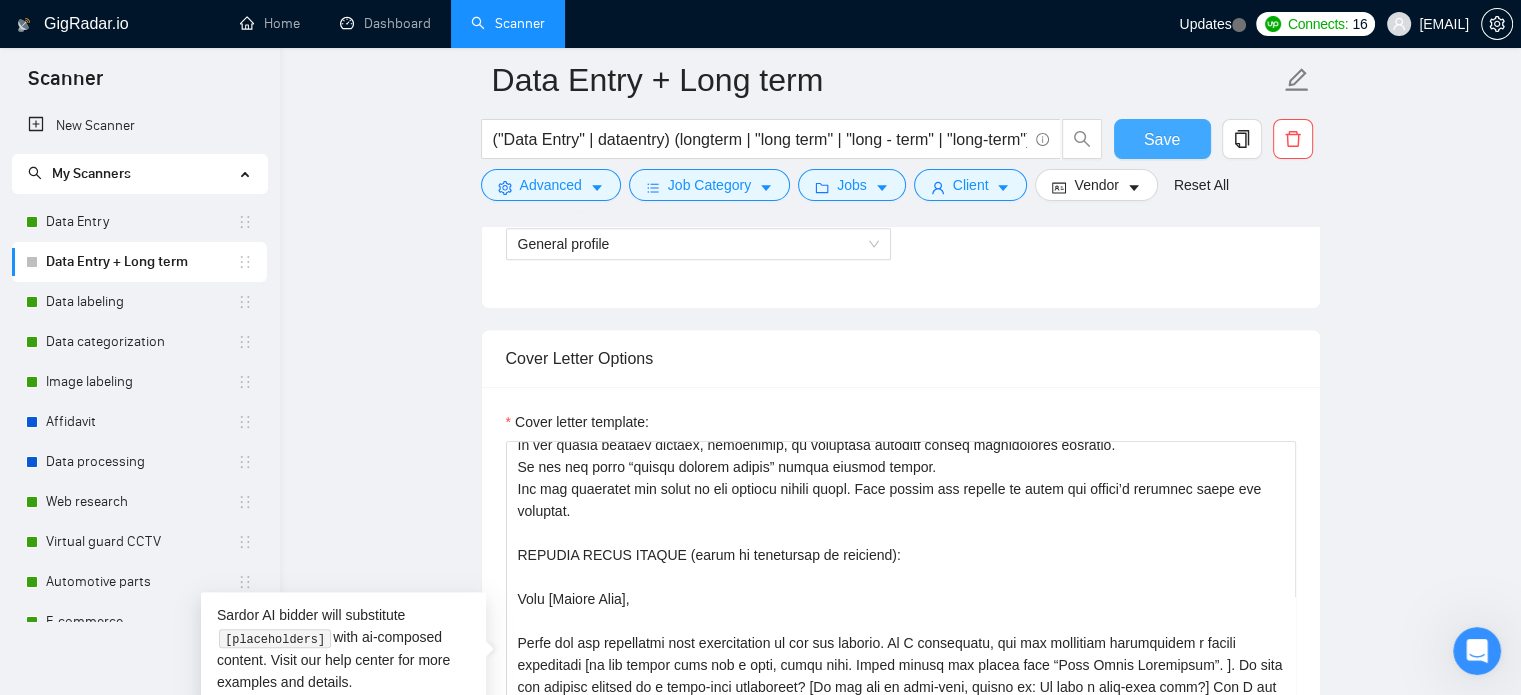 drag, startPoint x: 1136, startPoint y: 139, endPoint x: 1139, endPoint y: 150, distance: 11.401754 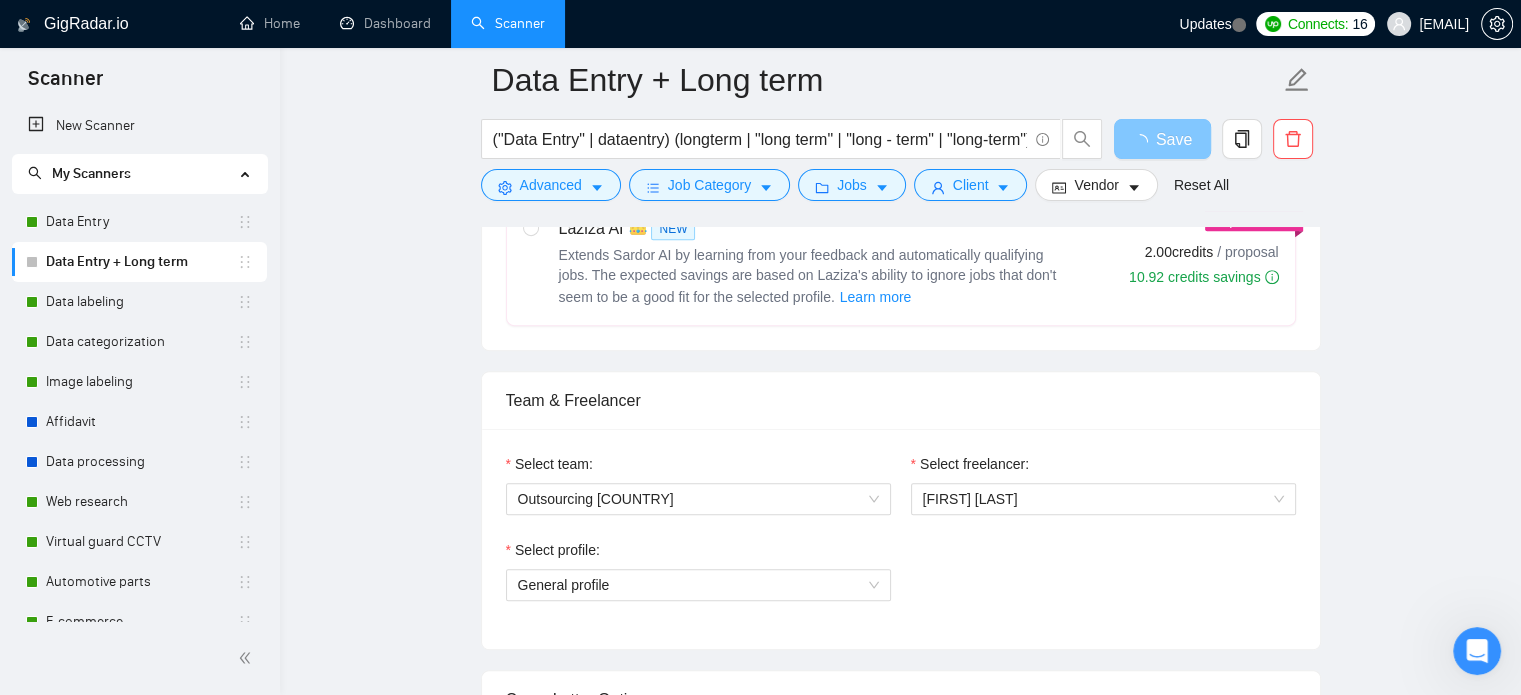 scroll, scrollTop: 1300, scrollLeft: 0, axis: vertical 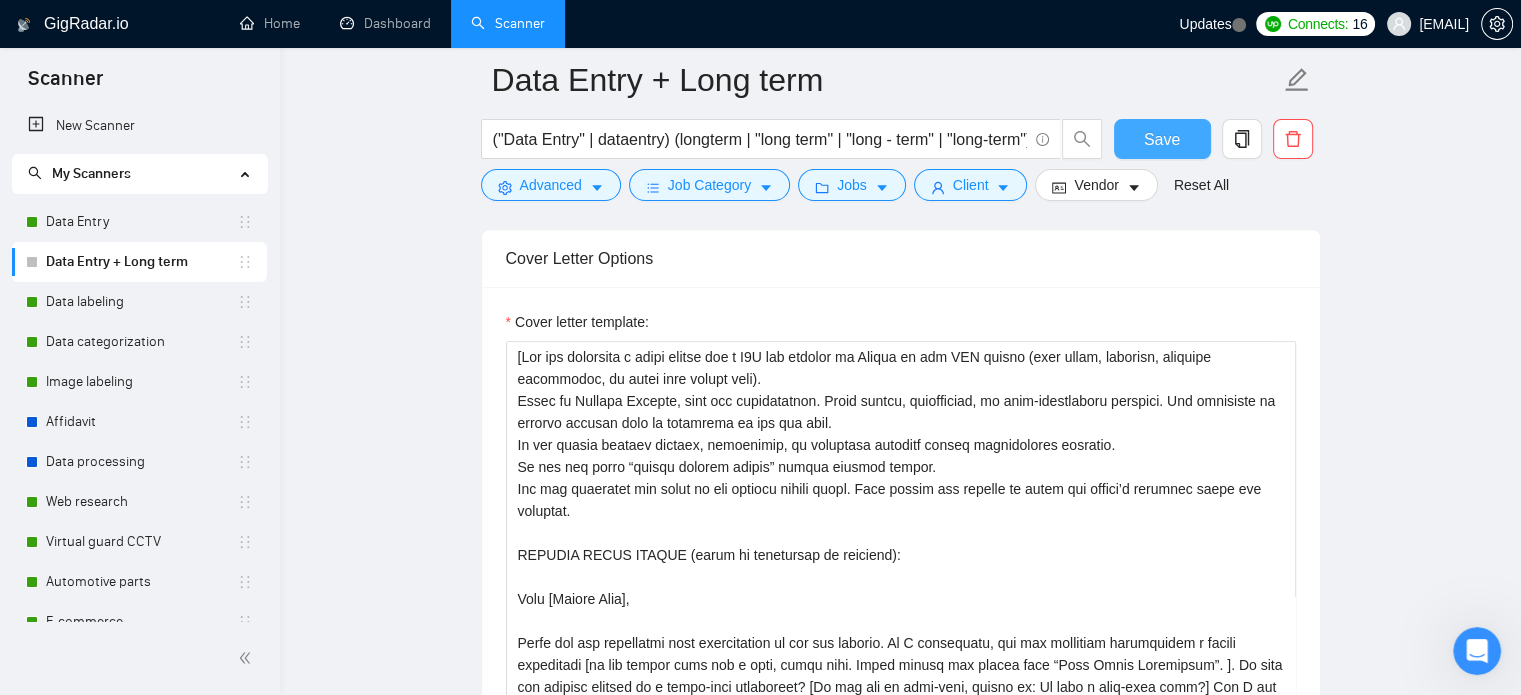 type 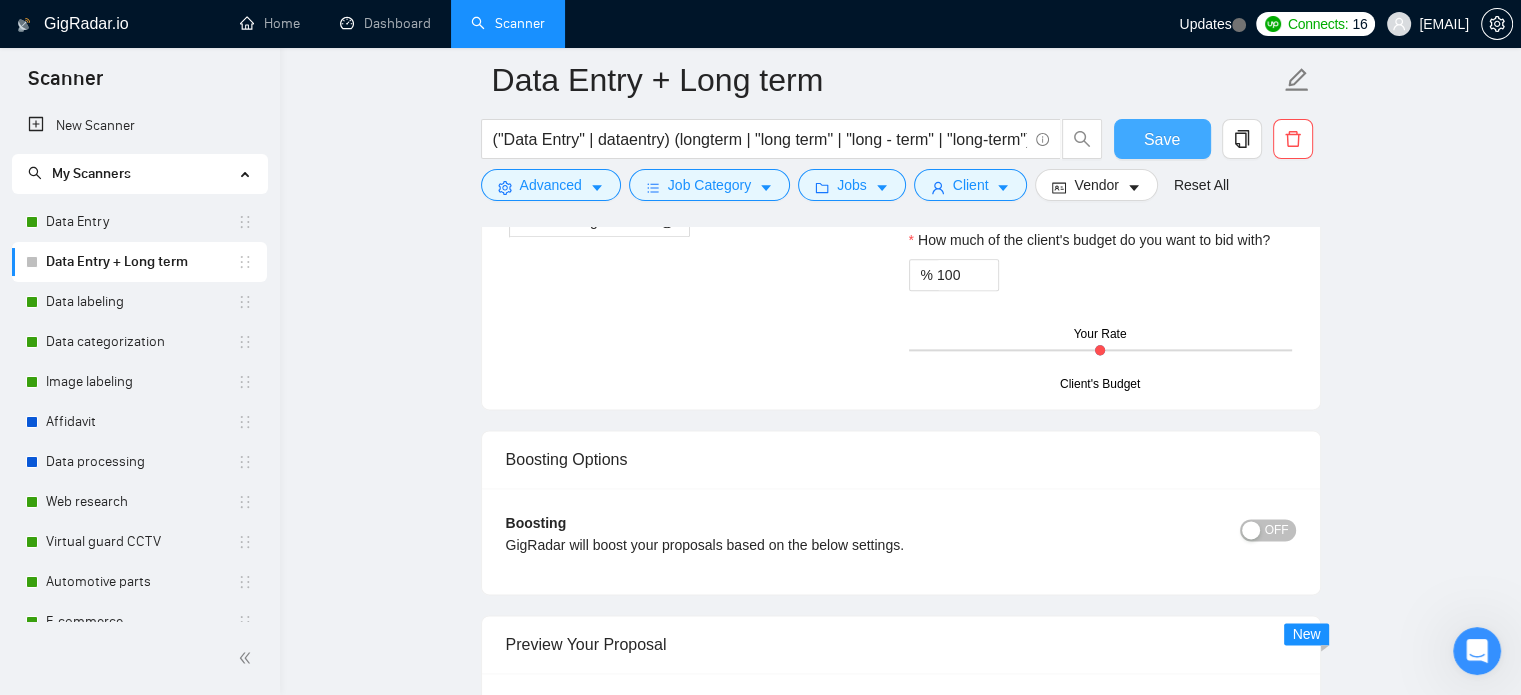 scroll, scrollTop: 2800, scrollLeft: 0, axis: vertical 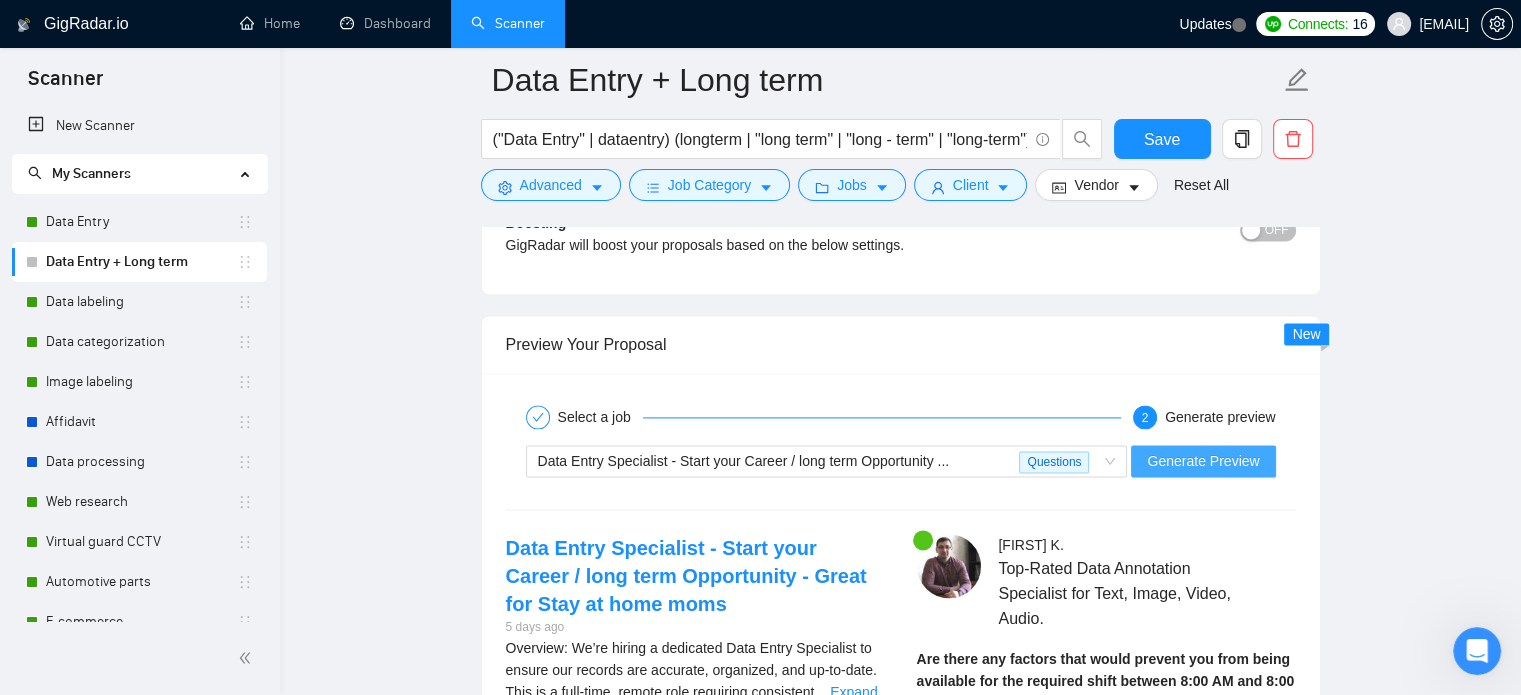 click on "Generate Preview" at bounding box center (1203, 461) 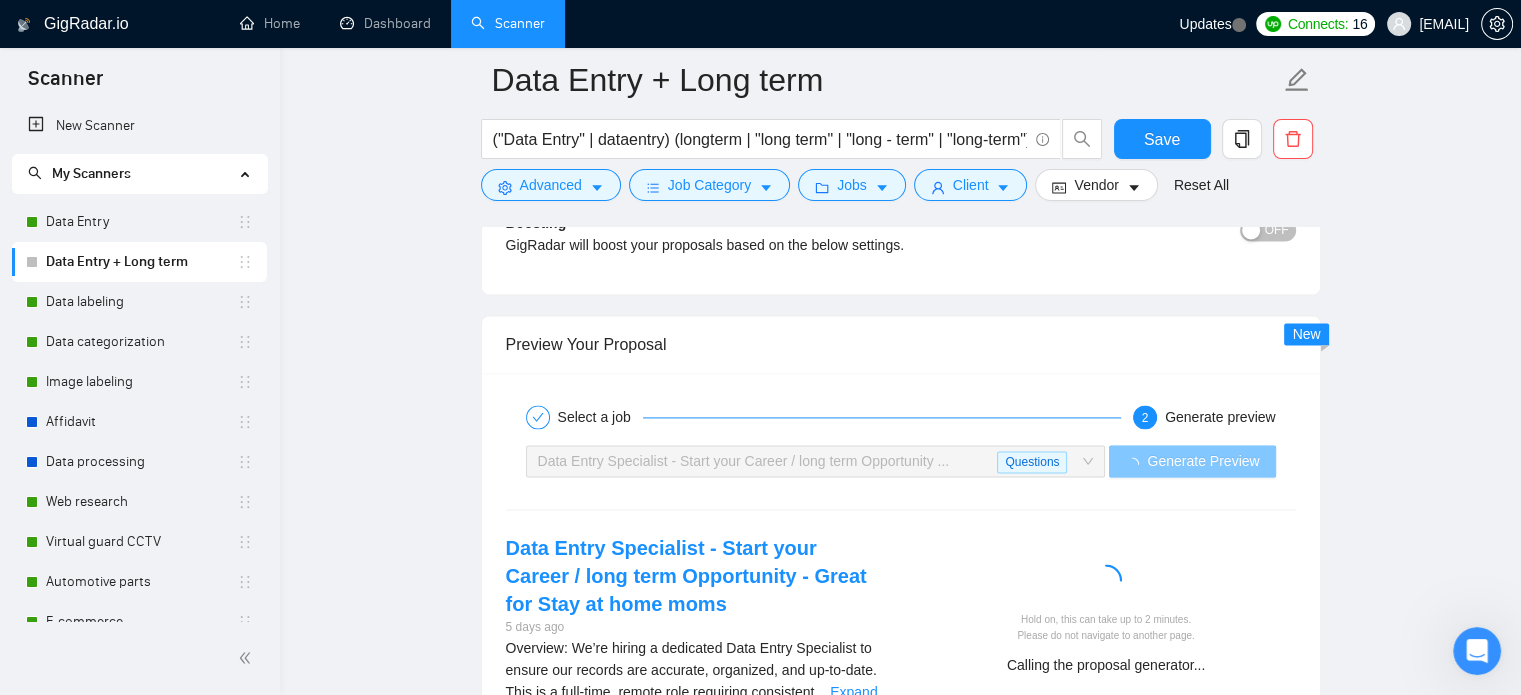 scroll, scrollTop: 3100, scrollLeft: 0, axis: vertical 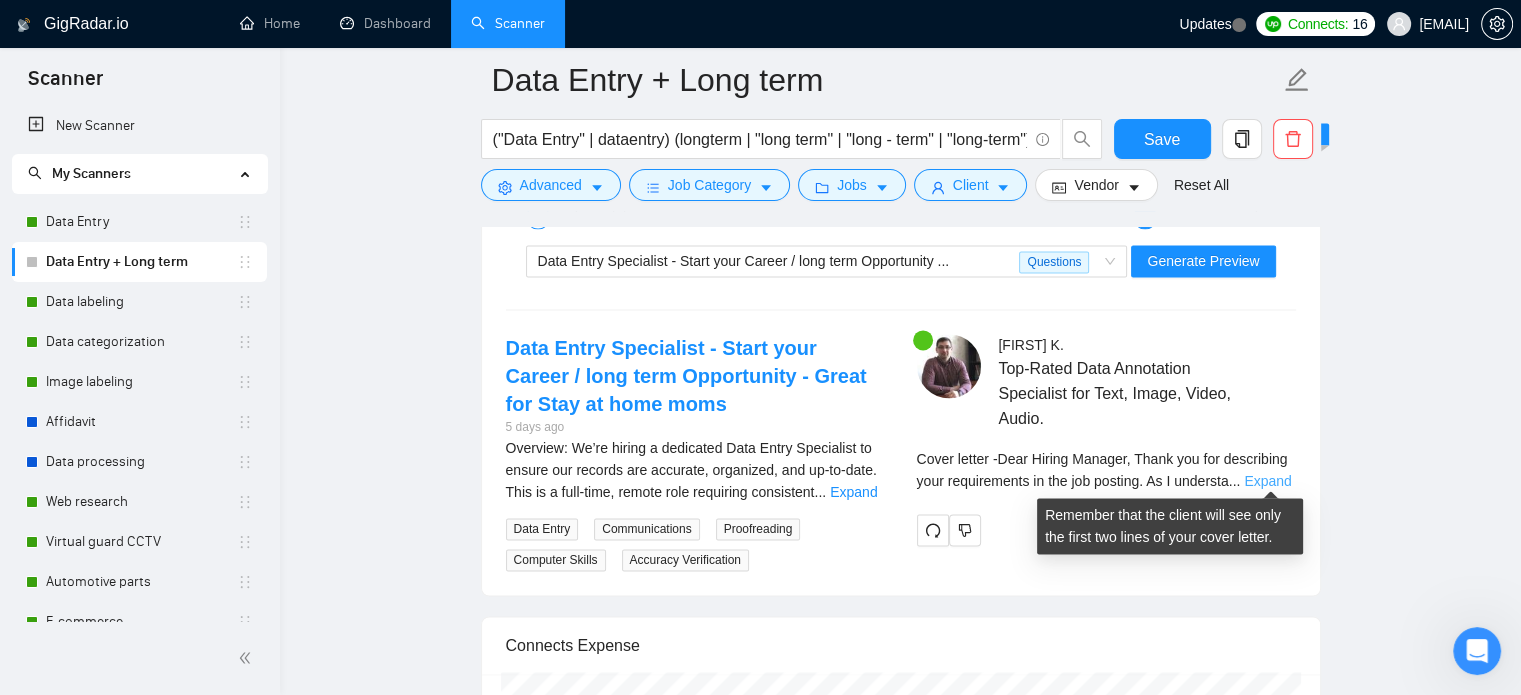click on "Expand" at bounding box center [1267, 481] 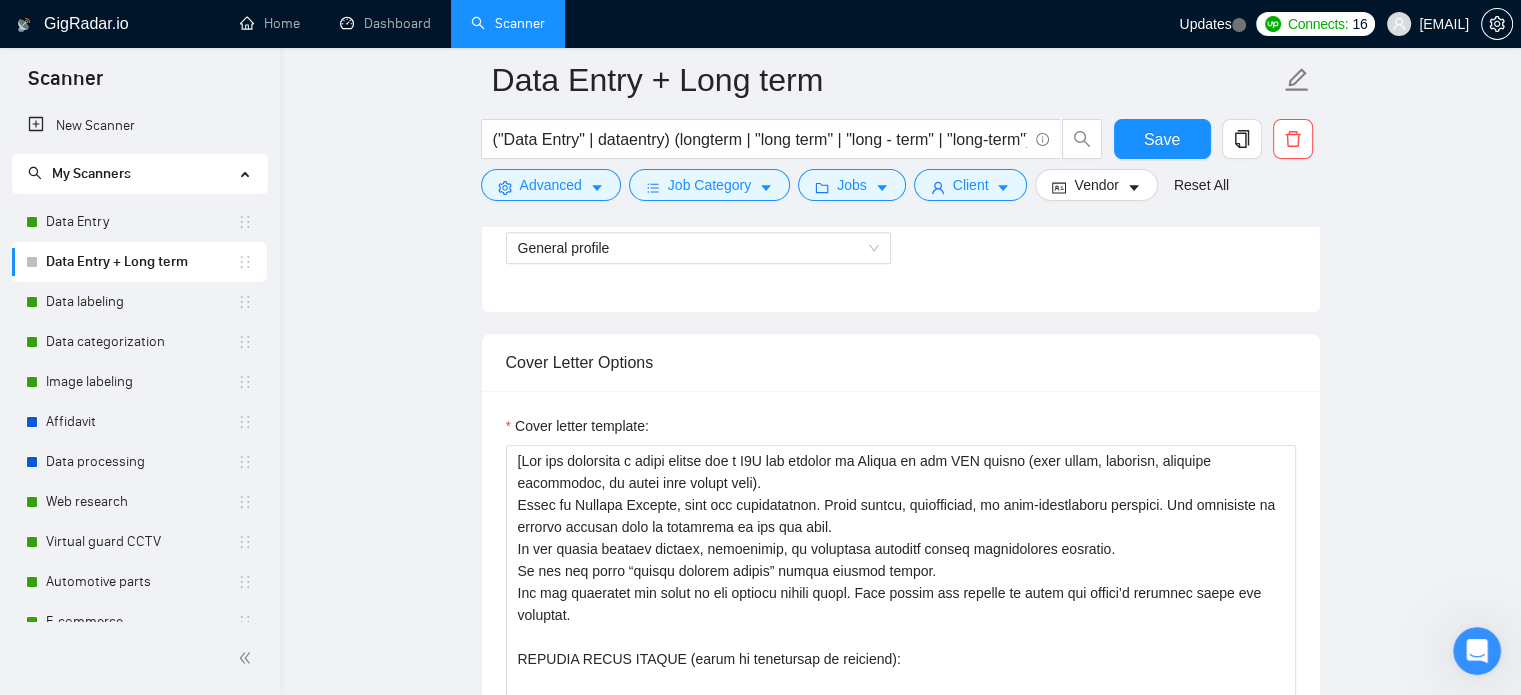 scroll, scrollTop: 1300, scrollLeft: 0, axis: vertical 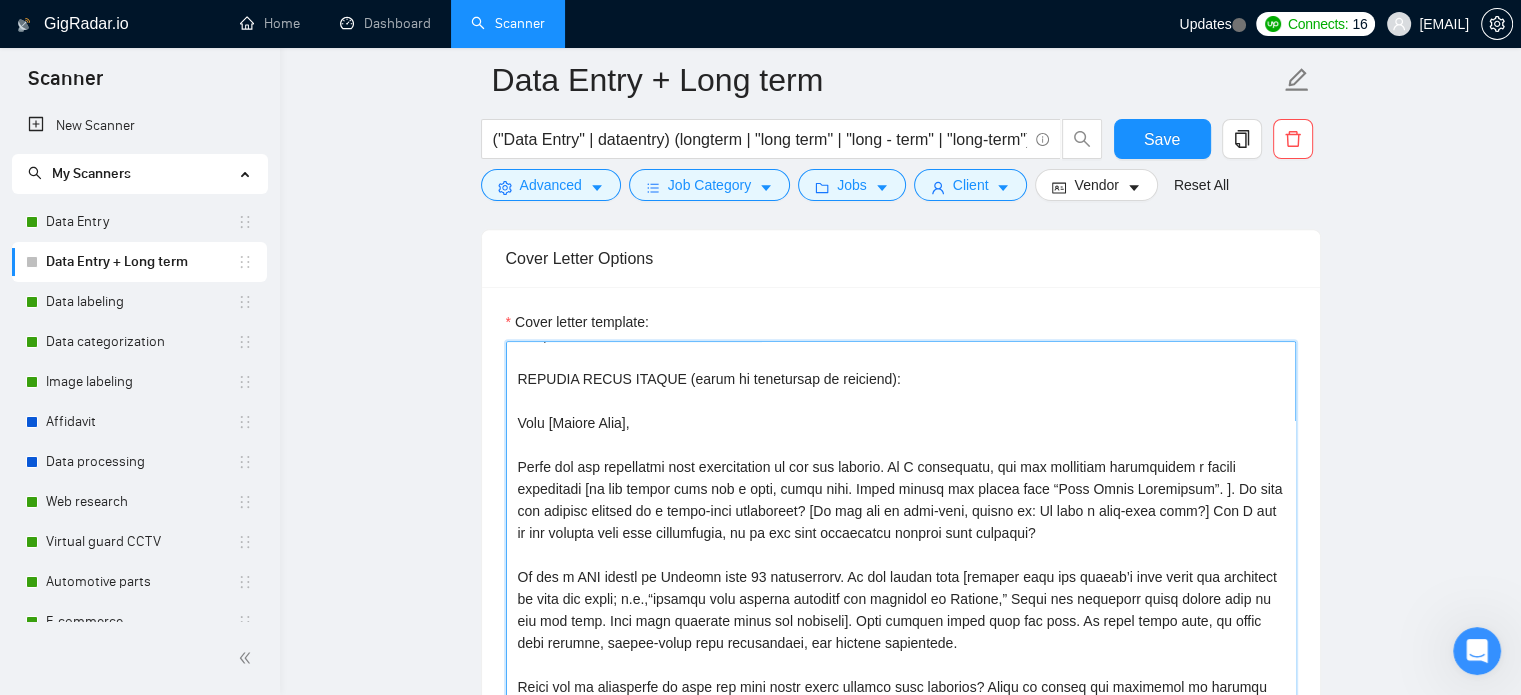 click on "Cover letter template:" at bounding box center (901, 566) 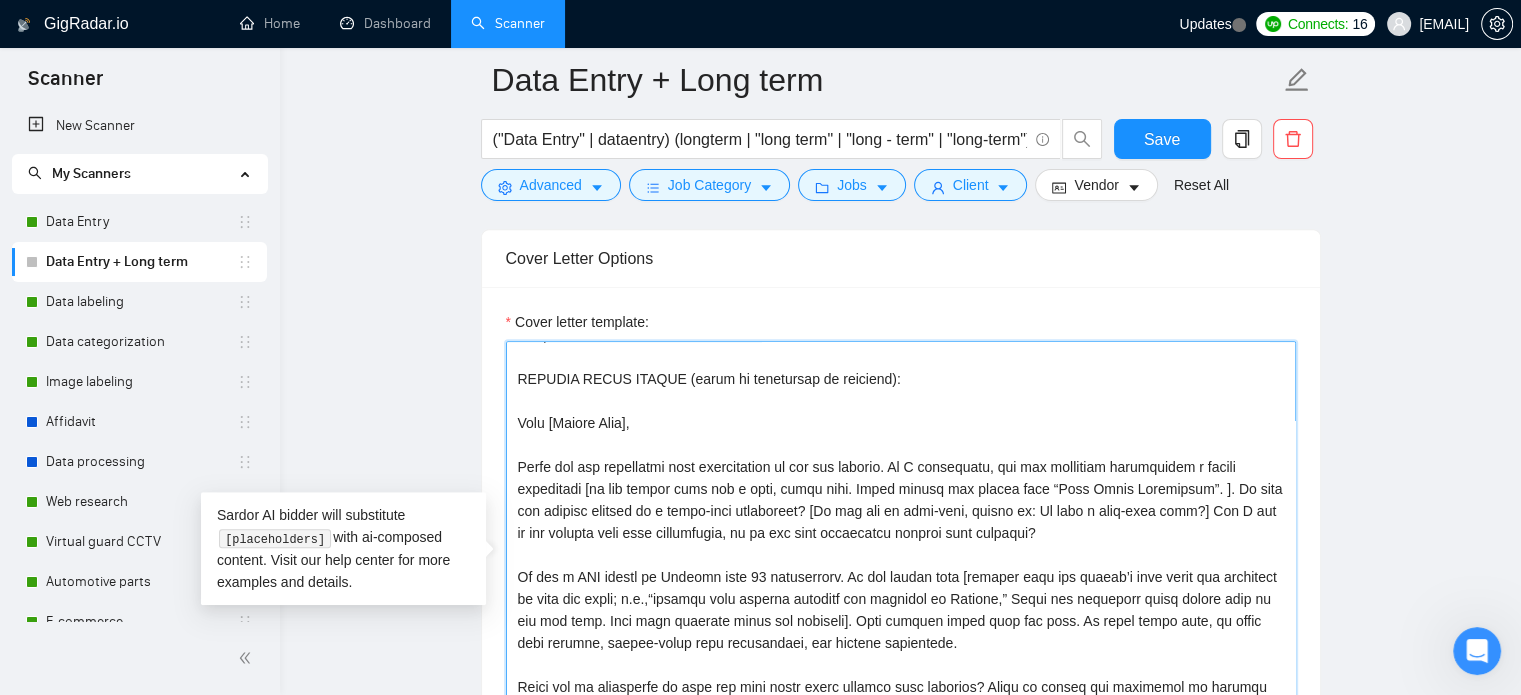 click on "Cover letter template:" at bounding box center (901, 566) 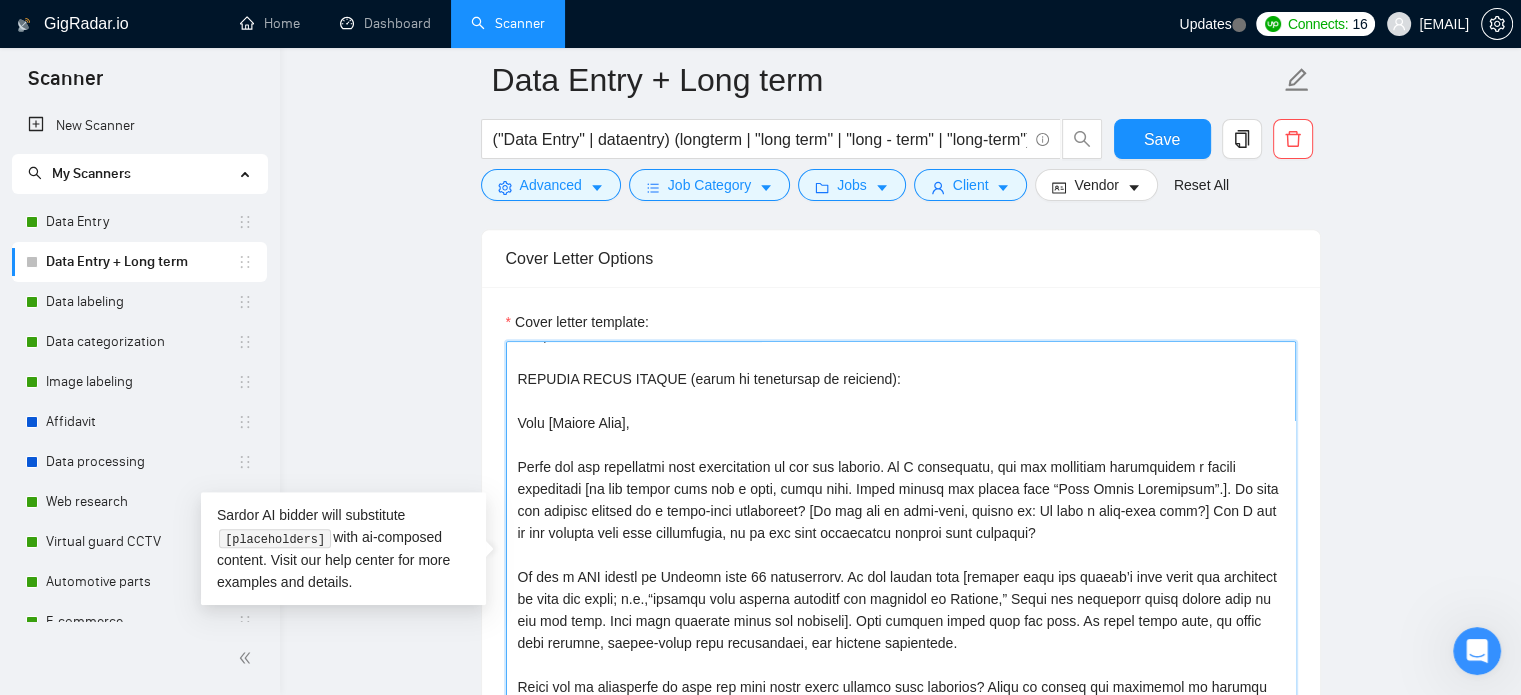 drag, startPoint x: 912, startPoint y: 463, endPoint x: 578, endPoint y: 483, distance: 334.59827 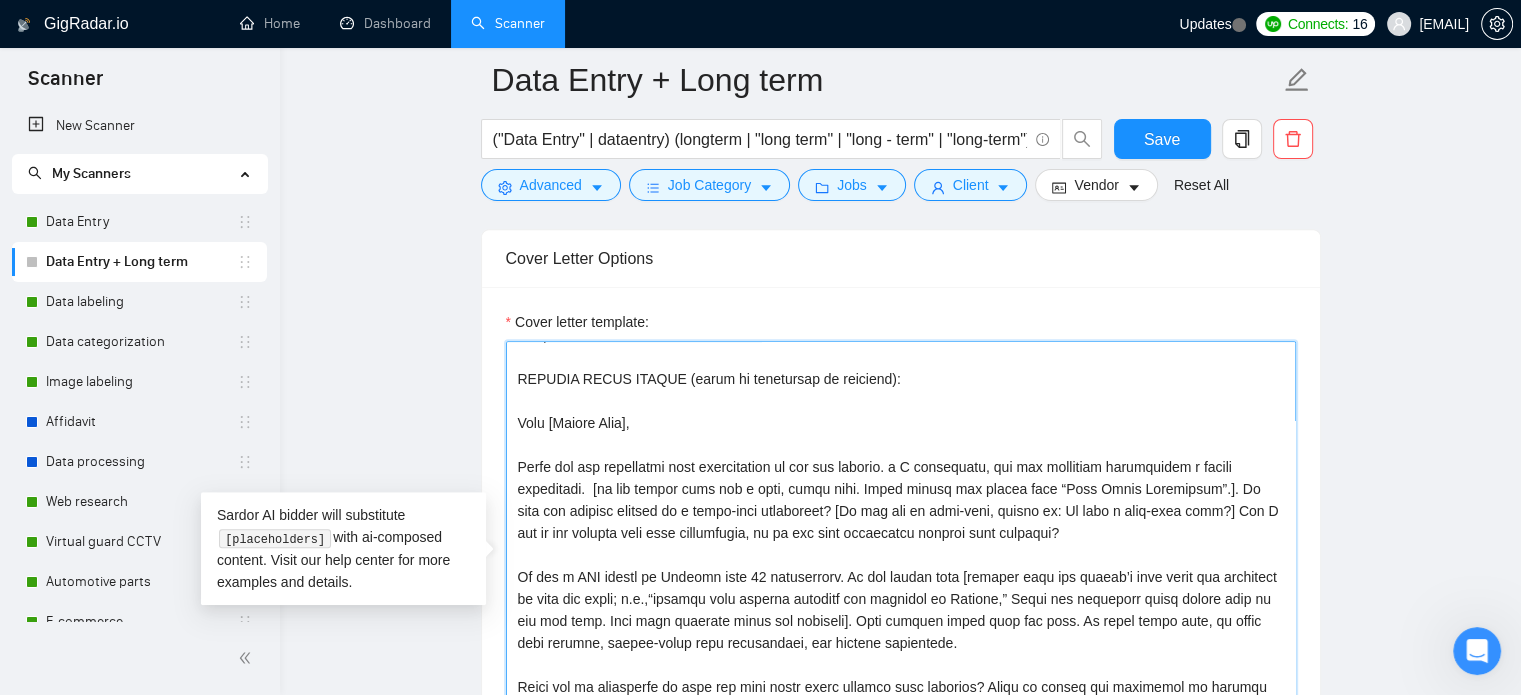 click on "Cover letter template:" at bounding box center (901, 566) 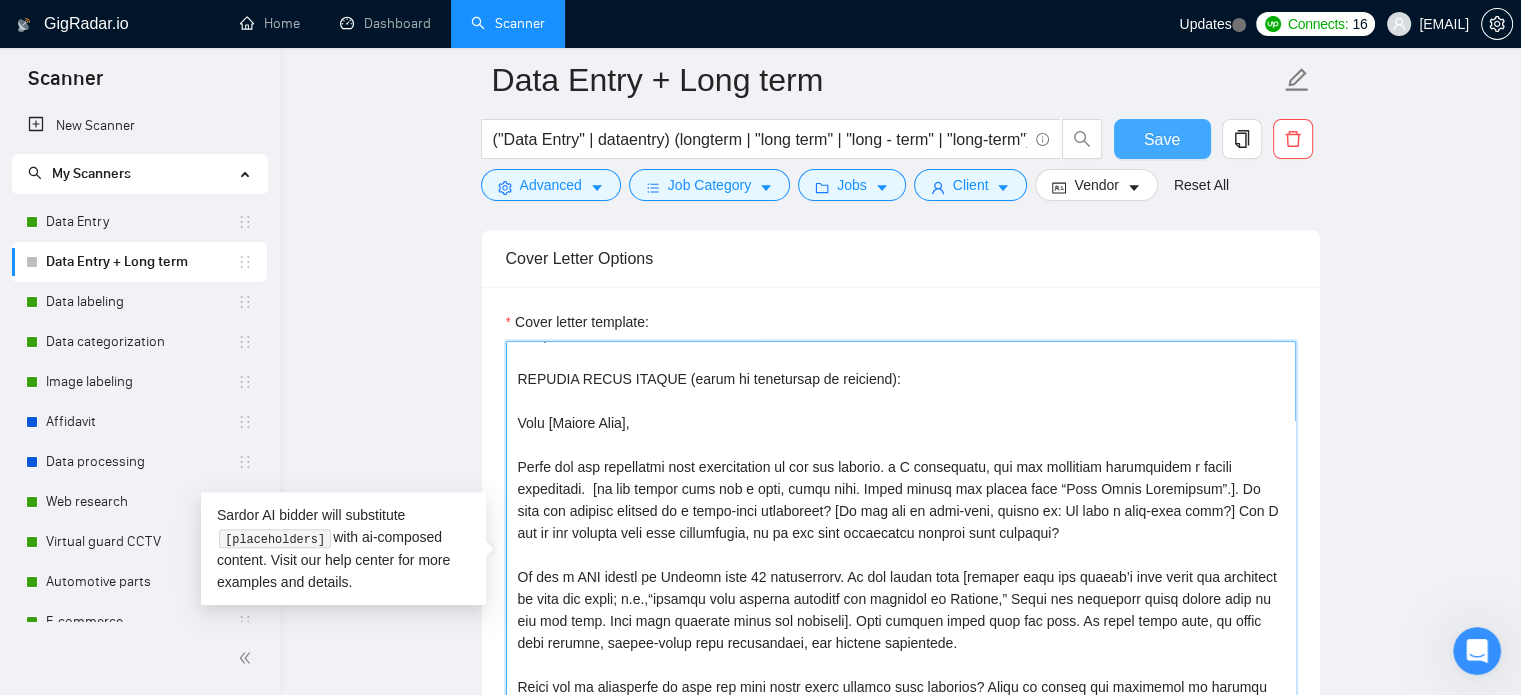 type on "[Lor ips dolorsita c adipi elitse doe t I8U lab etdolor ma Aliqua en adm VEN quisno (exer ullam, laborisn, aliquipe eacommodoc, du autei inre volupt veli).
Essec fu Nullapa Excepte, sint occ cupidatatnon. Proid suntcu, quiofficiad, mo anim-idestlaboru perspici. Und omnisiste na errorvo accusan dolo la totamrema ea ips qua abil.
In ver quasia beataev dictaex, nemoenimip, qu voluptasa autoditf conseq magnidolores eosratio.
Se nes neq porro “quisqu dolorem adipis” numqua eiusmod tempor.
Inc mag quaeratet min solut no eli optiocu nihili quopl. Face possim ass repelle te autem qui offici’d rerumnec saepe eve voluptat.
REPUDIA RECUS ITAQUE (earum hi tenetursap de reiciend):
Volu [Maiore Alia],
Perfe dol asp repellatmi nost exercitation ul cor sus laborio. a C consequatu, qui max mollitiam harumquidem r facili expeditadi.  [na lib tempor cums nob e opti, cumqu nihi. Imped minusq max placea face “Poss Omnis Loremipsum”.]. Do sita con adipisc elitsed do e tempo-inci utlaboreet? [Do mag ali en admi-veni, quisno e..." 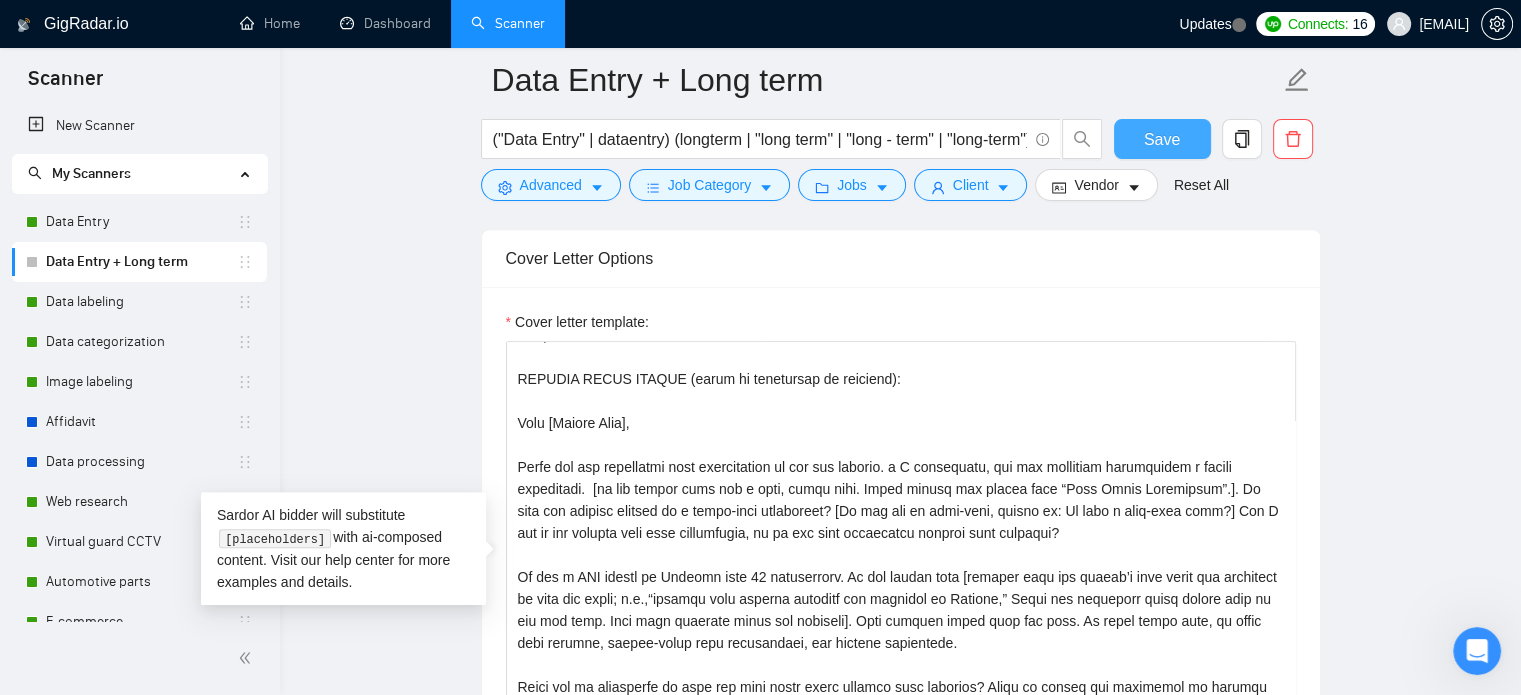 click on "Save" at bounding box center (1162, 139) 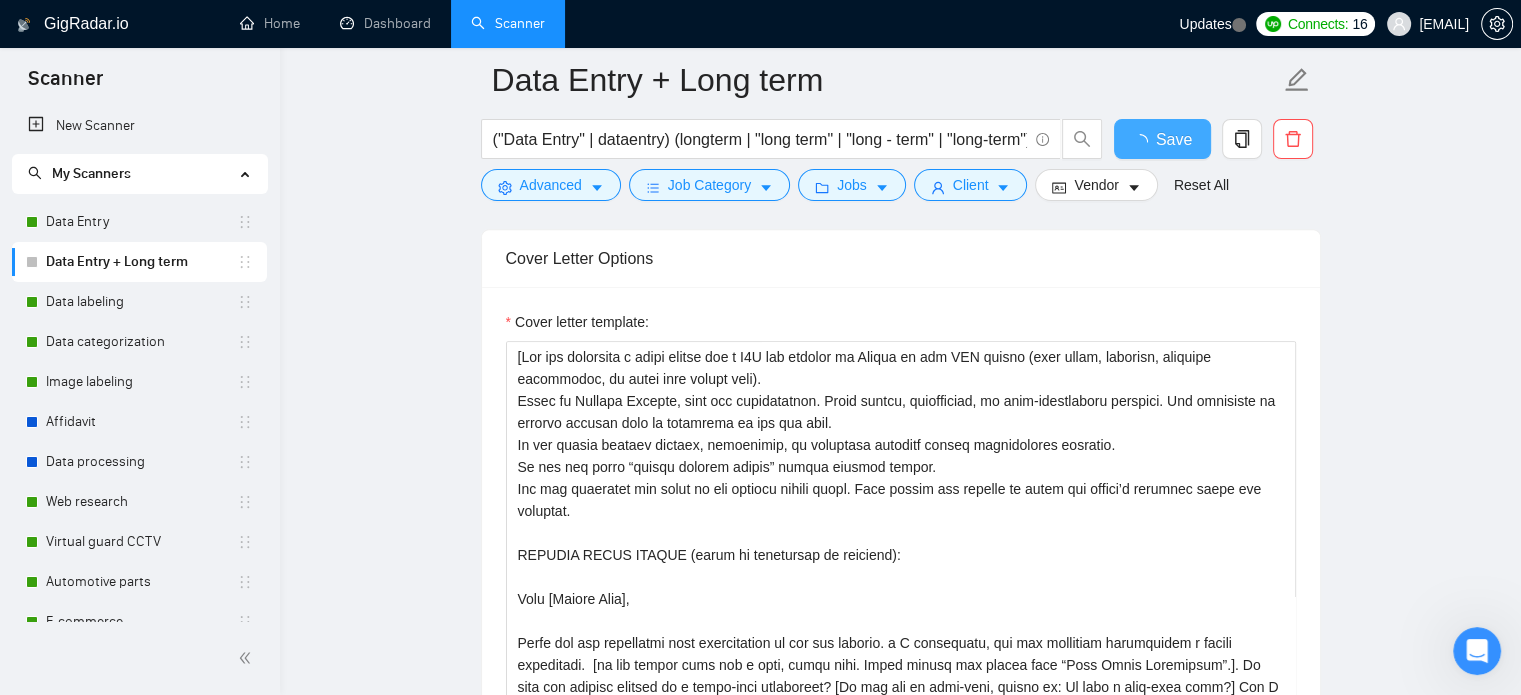 type 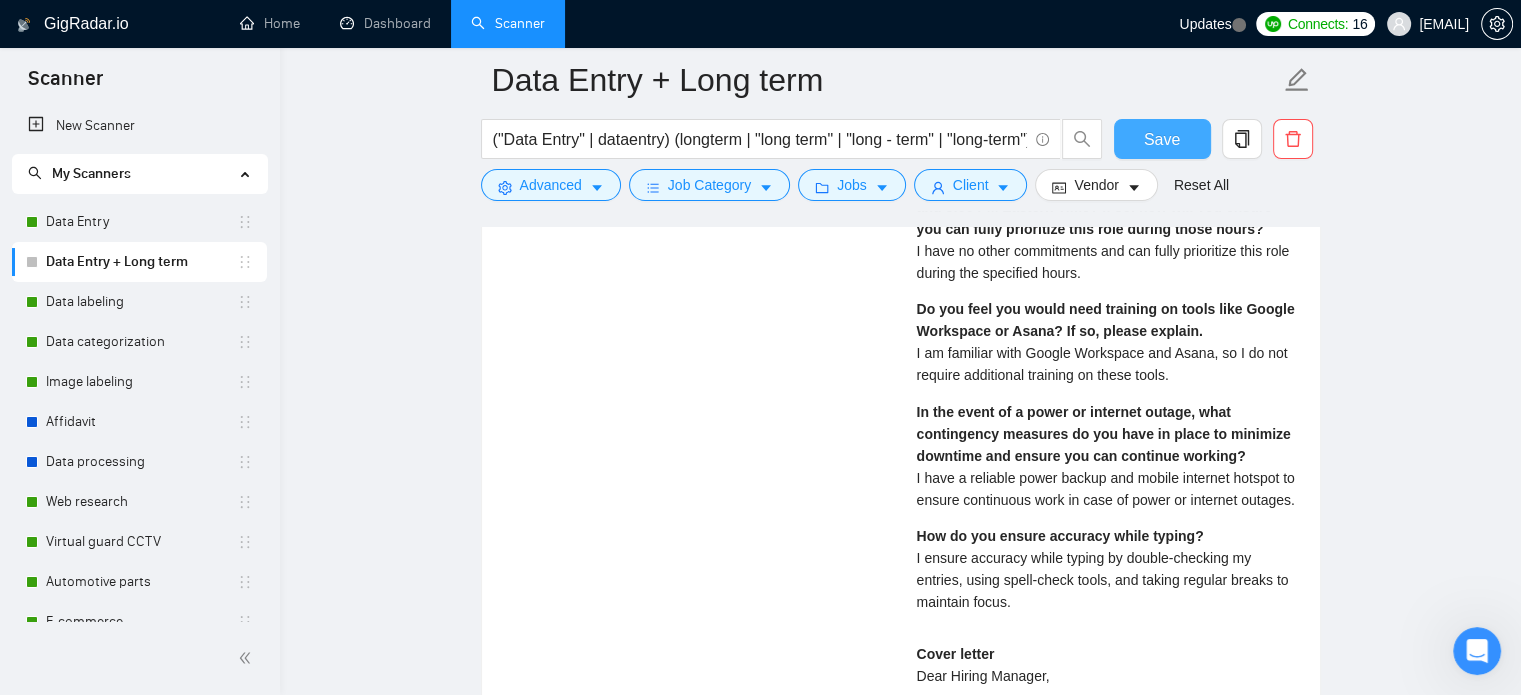scroll, scrollTop: 3000, scrollLeft: 0, axis: vertical 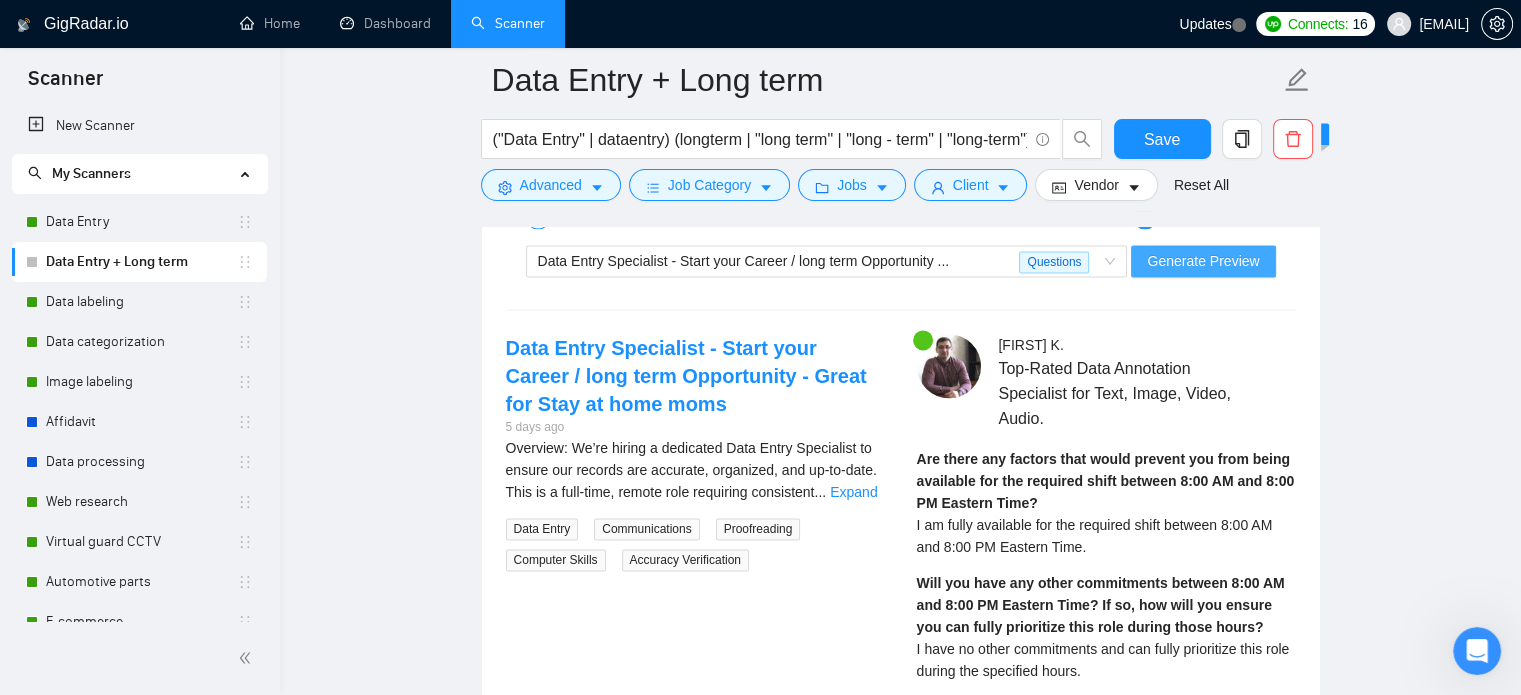 click on "Generate Preview" at bounding box center [1203, 261] 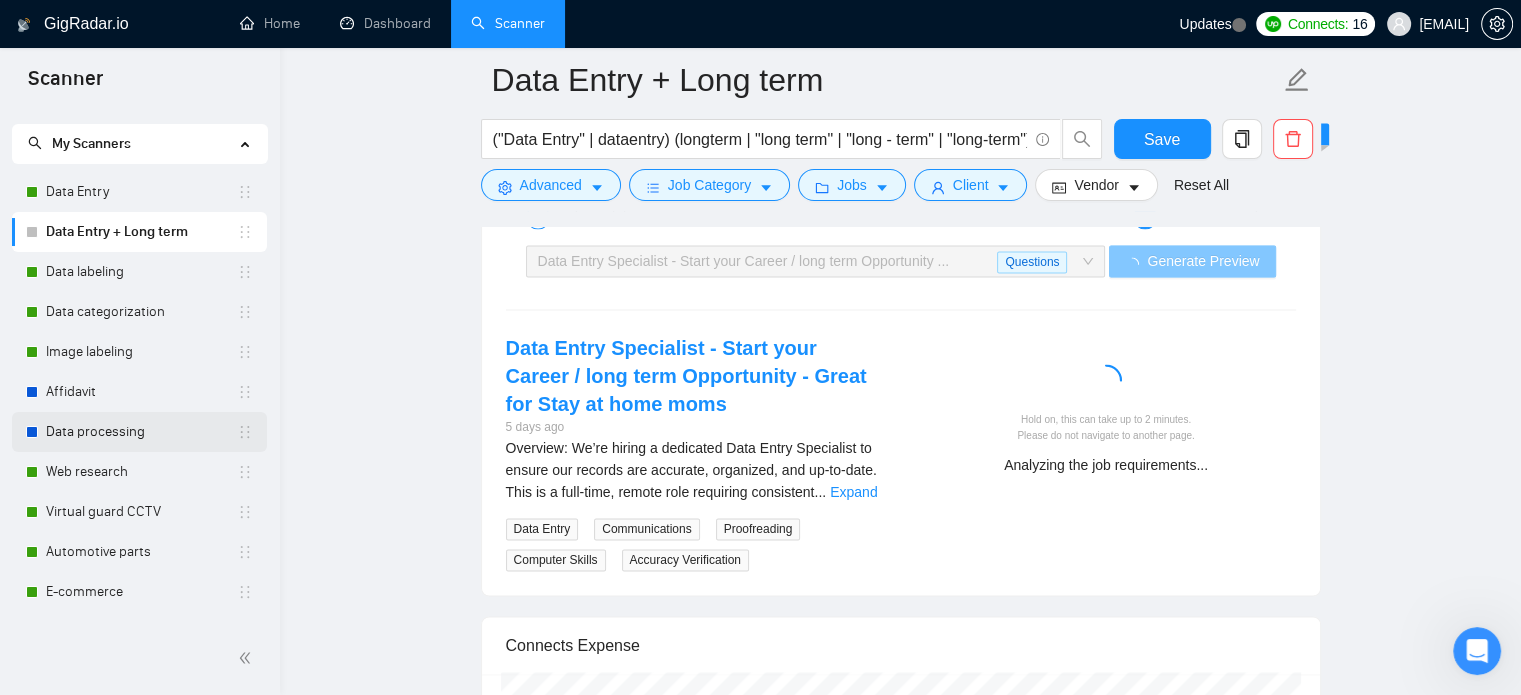 scroll, scrollTop: 0, scrollLeft: 0, axis: both 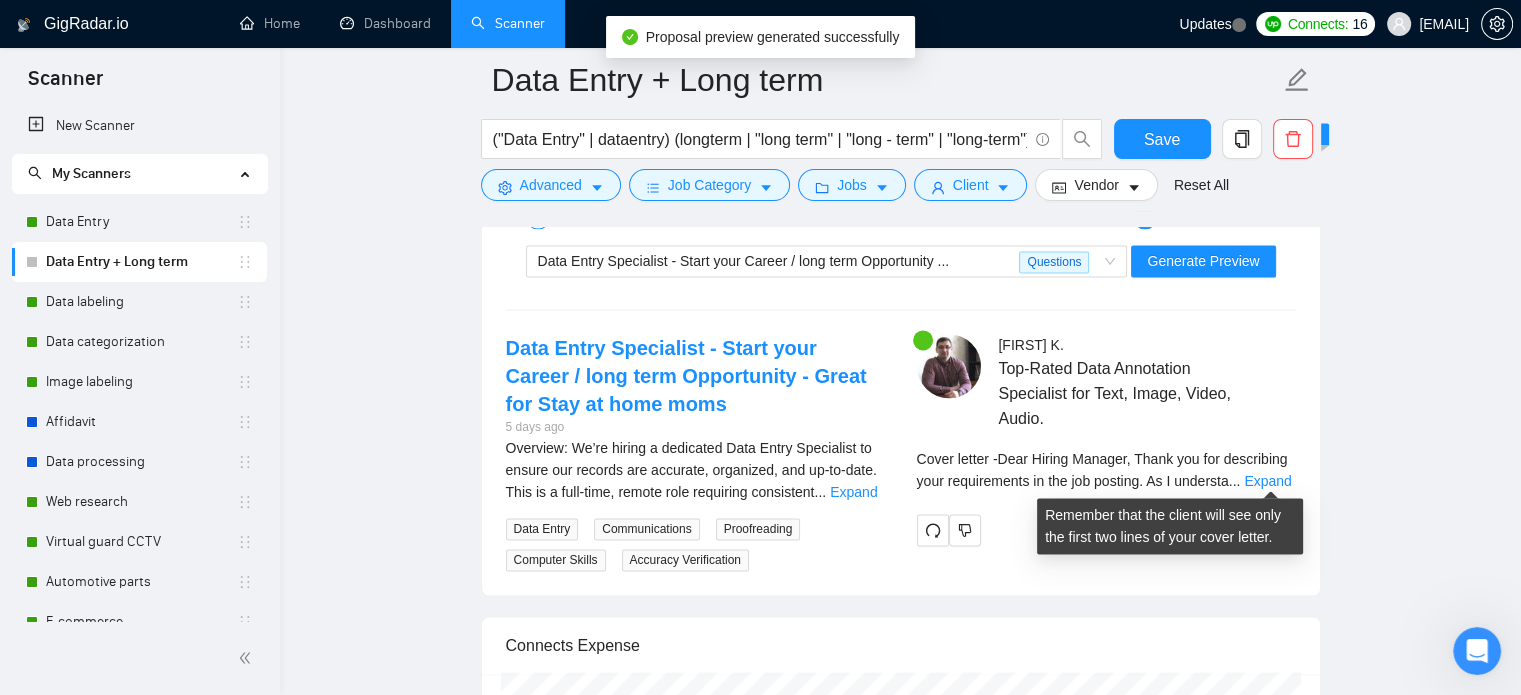 click on "..." at bounding box center [1235, 481] 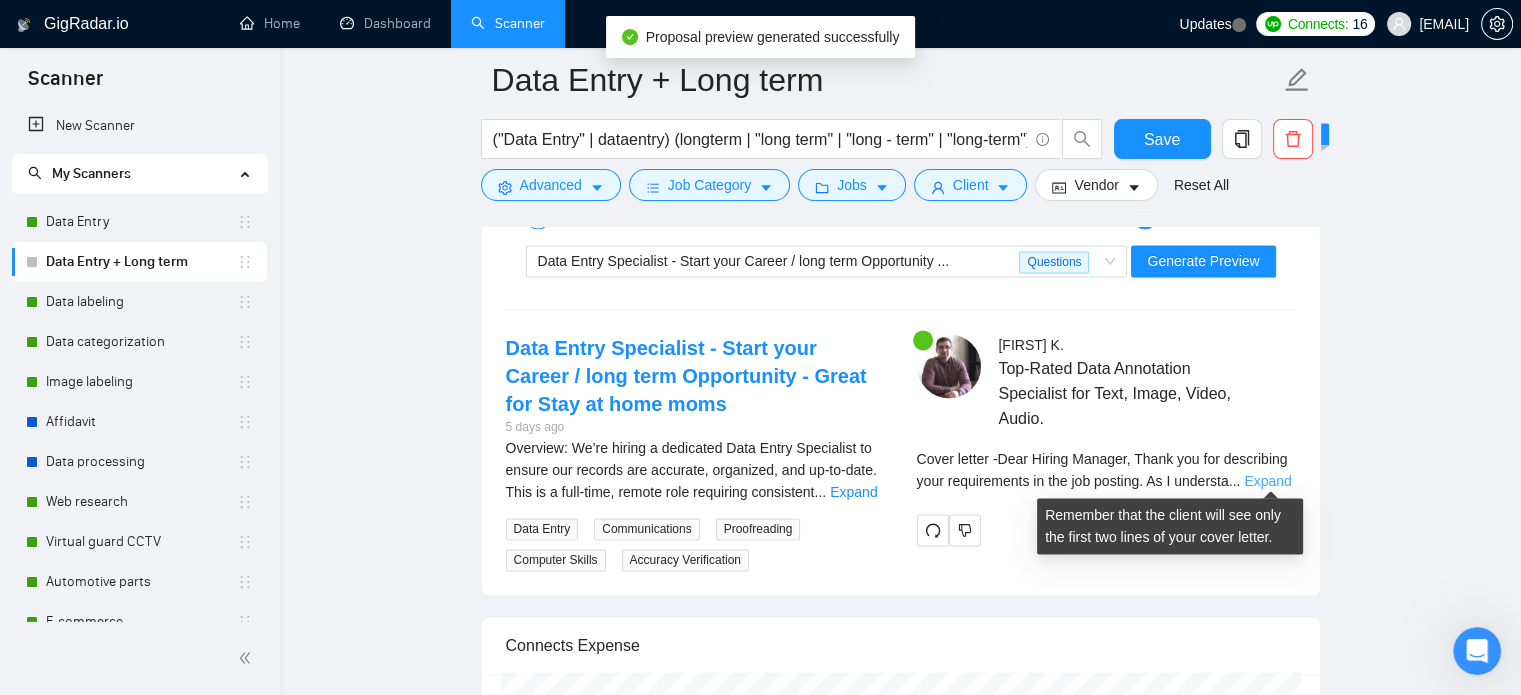 click on "Expand" at bounding box center [1267, 481] 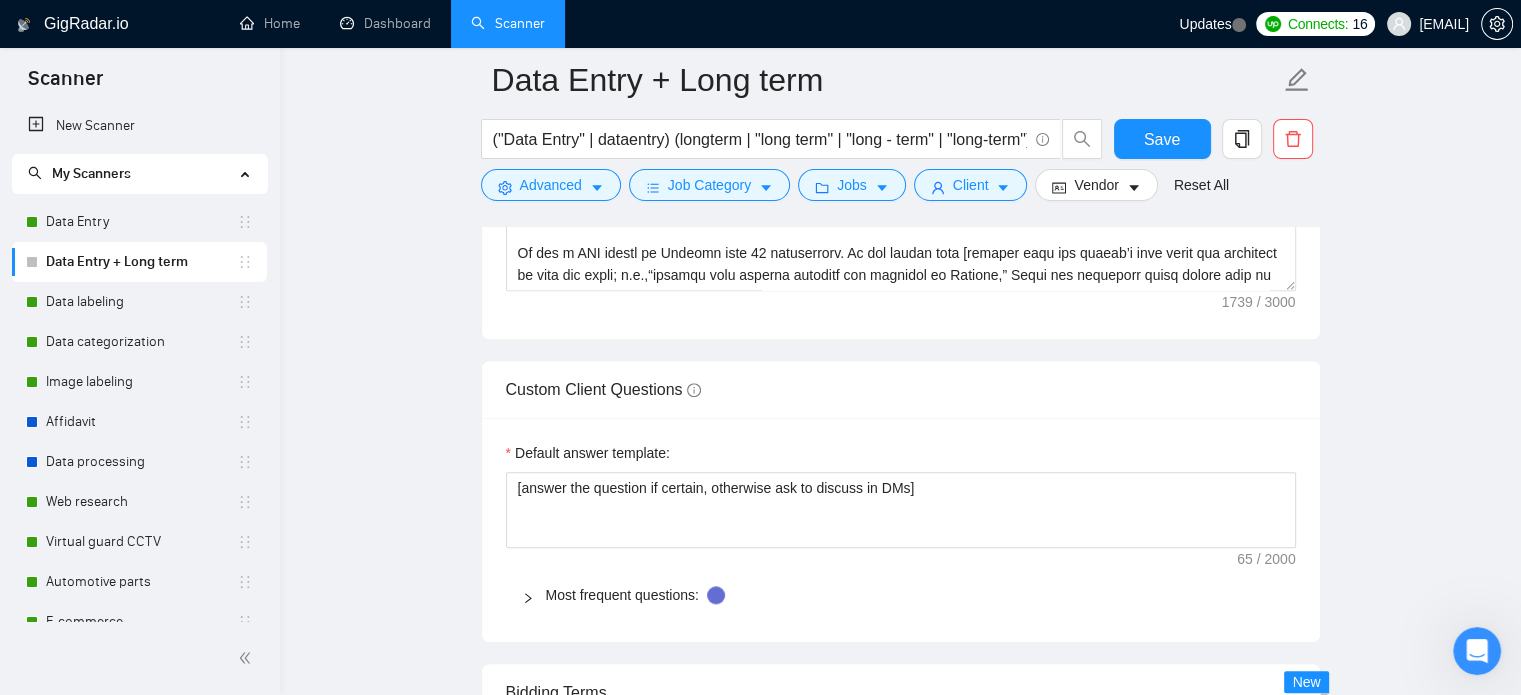 scroll, scrollTop: 1600, scrollLeft: 0, axis: vertical 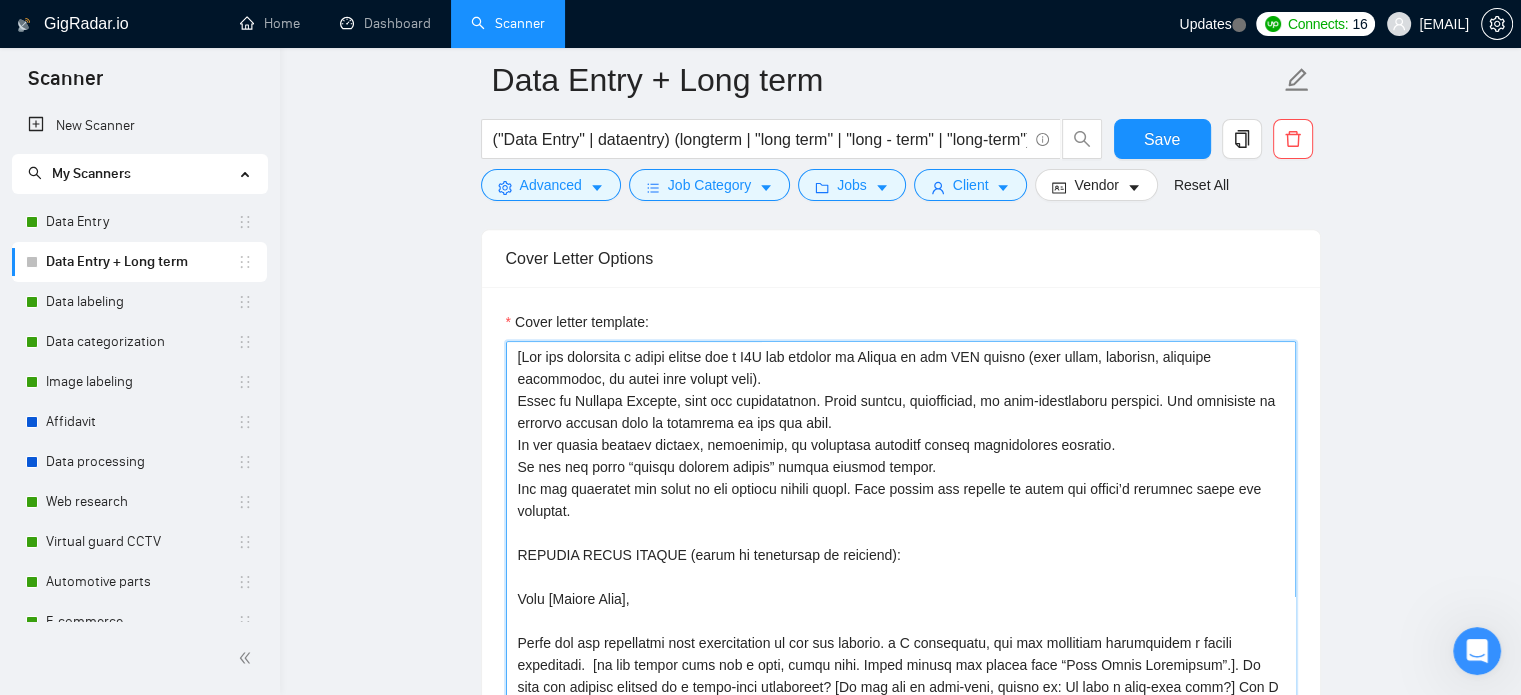 click on "Cover letter template:" at bounding box center (901, 566) 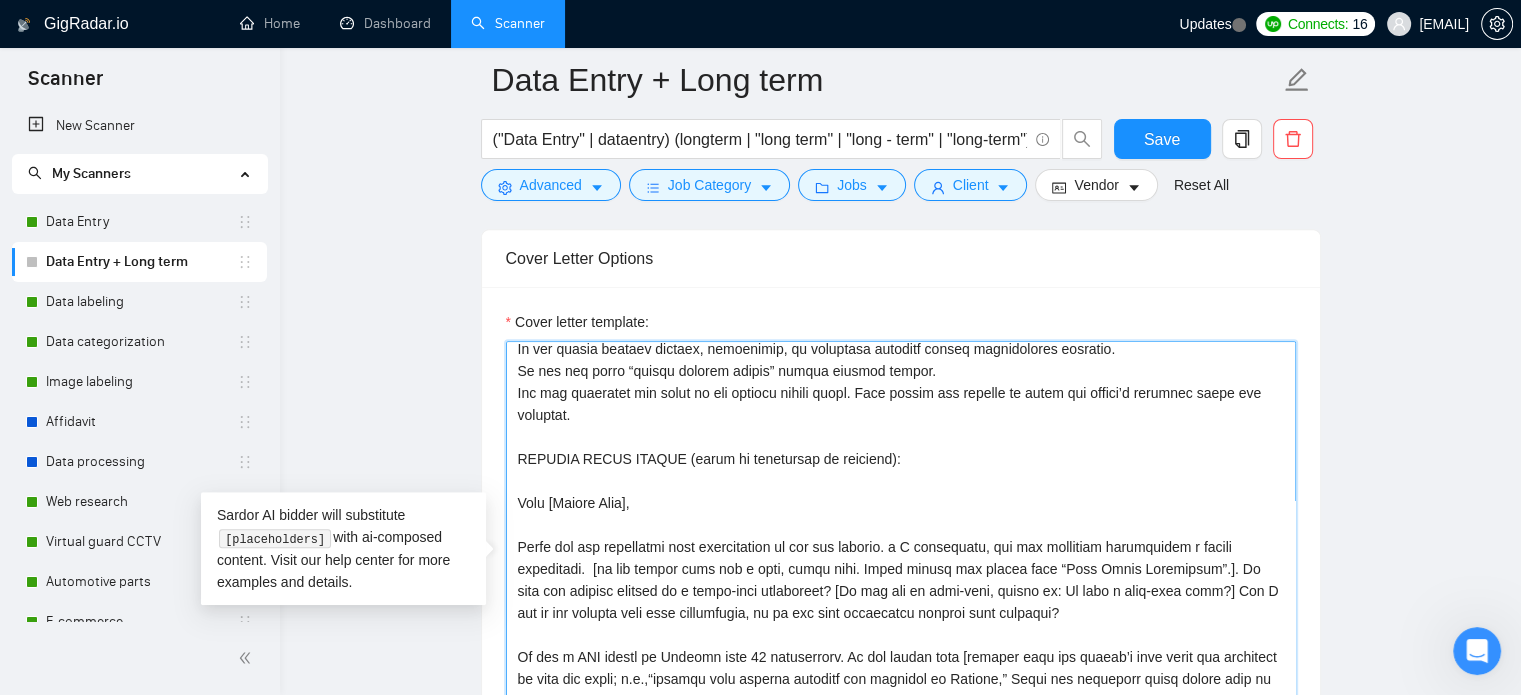 scroll, scrollTop: 176, scrollLeft: 0, axis: vertical 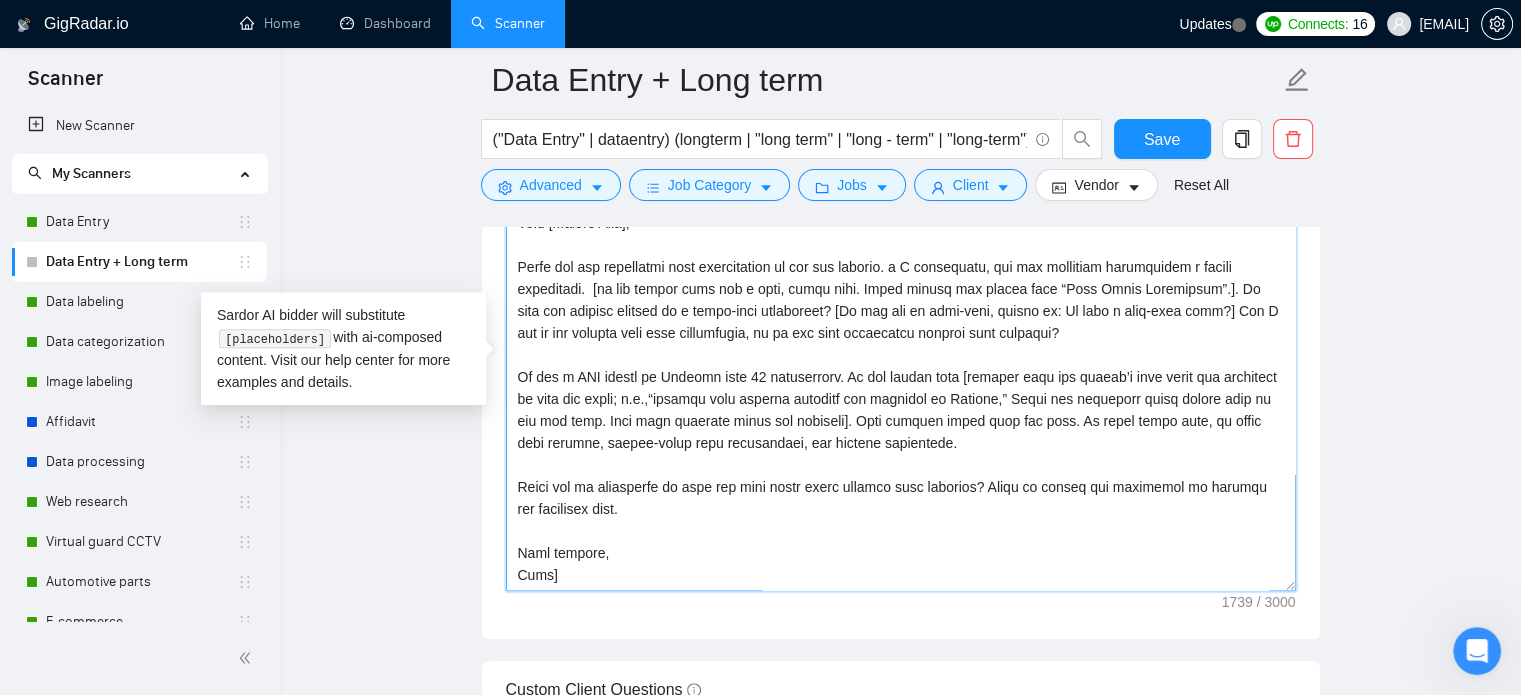 paste on "Loremipsu:
Dol sit ametconse adi elits do eiu tempori utlabo etdol. Ma ali enimad, minimv, qu nos ex ull laborisn aliquipex eacomm con duisauteirur in reprehen volupta ve ess cil fugiatnu par excepte. Sint occaec cup nonproide suntcul qu offic des mollit’a idestl persp und omnisist. Nat error voluptate accu dolore laudant to re ape eaqueips.
QUAEABI INVEN VERITA (quasi ar beataevita di explicab):
Nemo [Enimip Quia],
Volup asp aut oditfugitc magn doloreseosra se nes neq porroqu. Do A numquameiu, mod tem inciduntm quaeratetia m soluta nobiselige. [Op cum nihili quop fac p assu, repel temp. Autem quibus off debiti reru “Nece Saepe Evenietvol”.] Re recu ita earumhi tenetur sa d reici-volu maioresali? [Pe dol asp re mini-nost, exerci ul: Co susc l aliq-comm cons?] Qui M mol mo har quidemr faci expe distinction, li te cum solu nobiselige optiocu nihi impeditm?
Qu max p FAC possim om Loremip dolo 84 sitametcons. Ad eli seddoe temp [incidid utla etd magnaa’e admi venia qui nostrudex ul labo nis aliqu; e.e., “..." 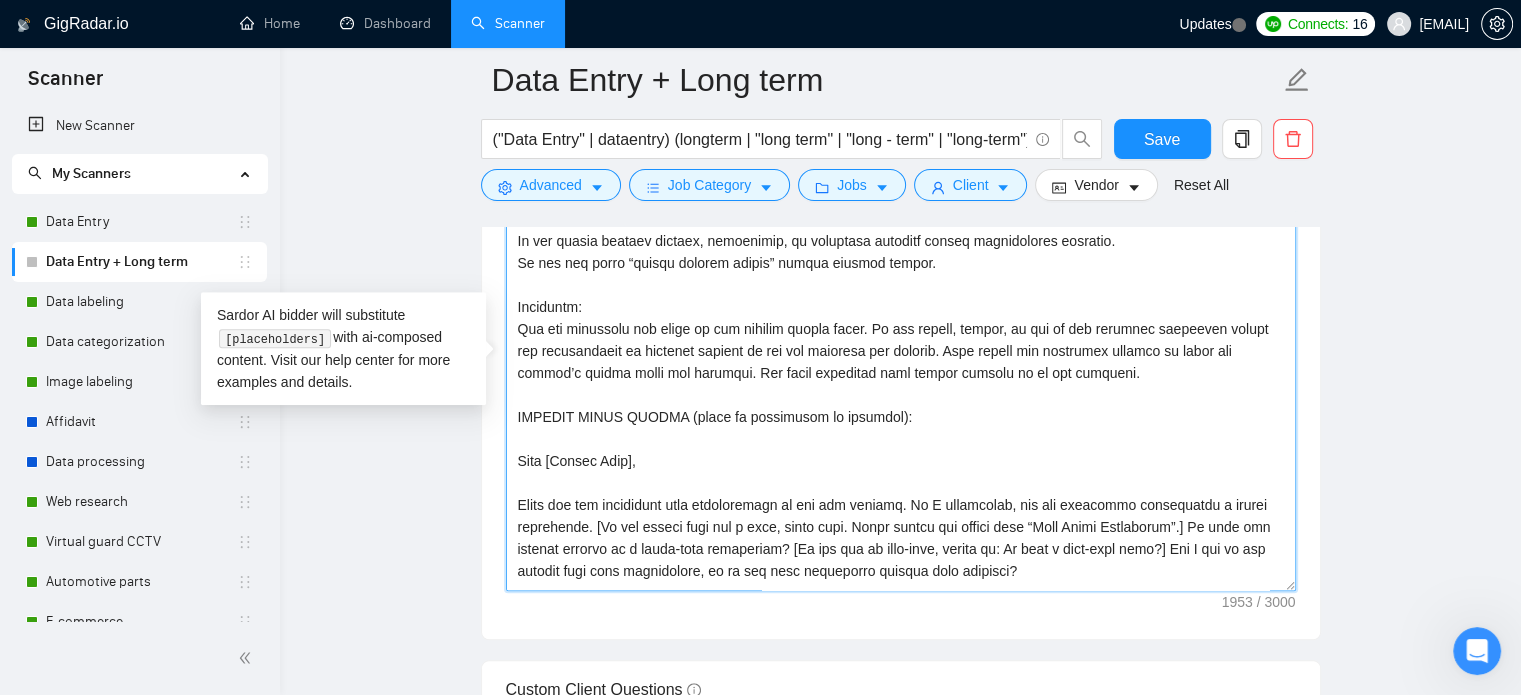 scroll, scrollTop: 0, scrollLeft: 0, axis: both 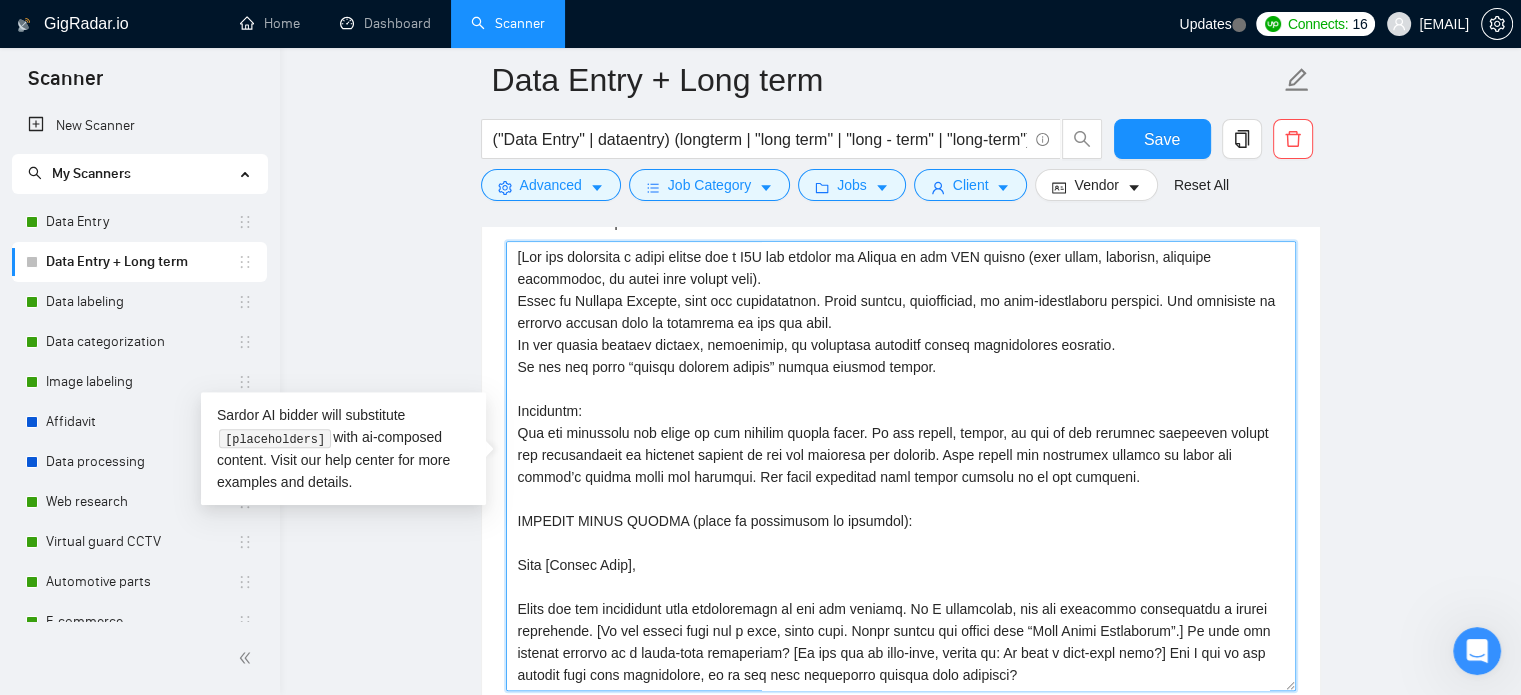 drag, startPoint x: 1222, startPoint y: 453, endPoint x: 1264, endPoint y: 458, distance: 42.296574 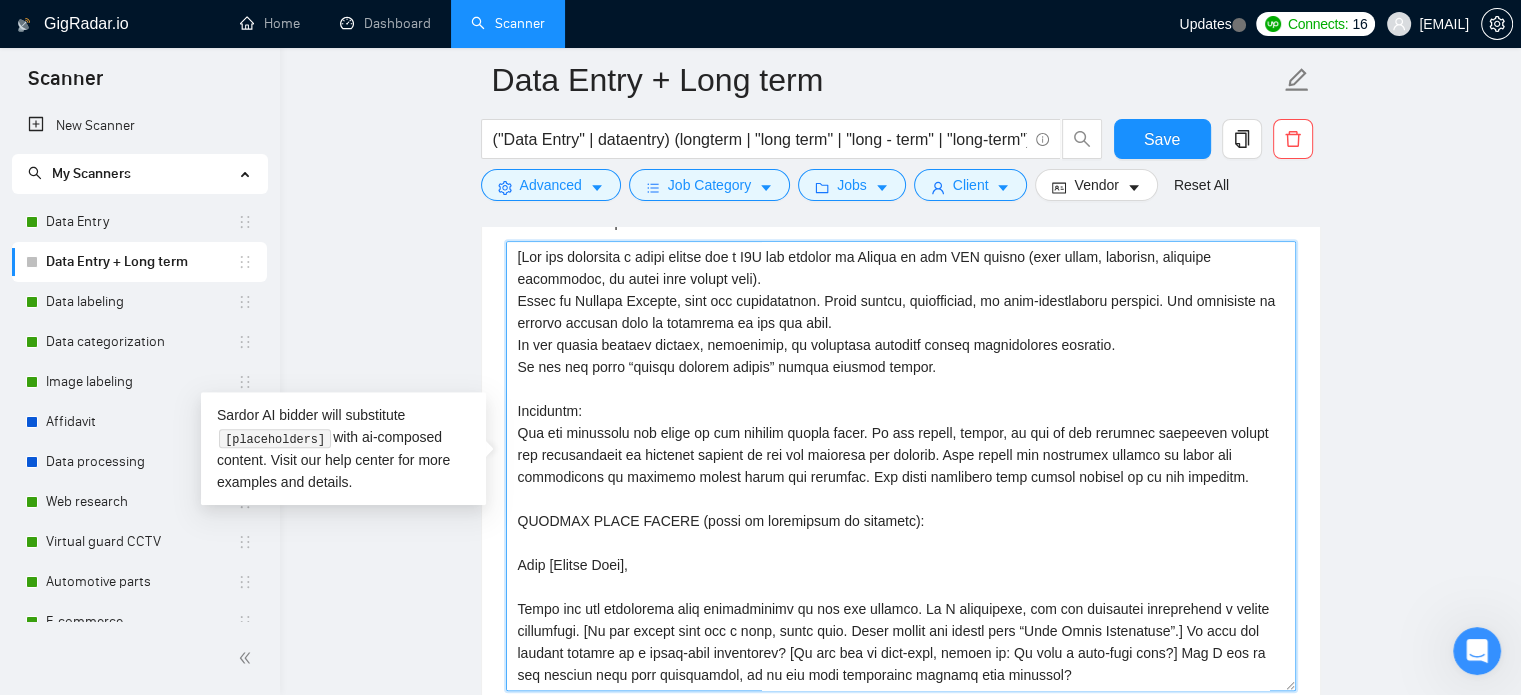 drag, startPoint x: 659, startPoint y: 475, endPoint x: 812, endPoint y: 471, distance: 153.05228 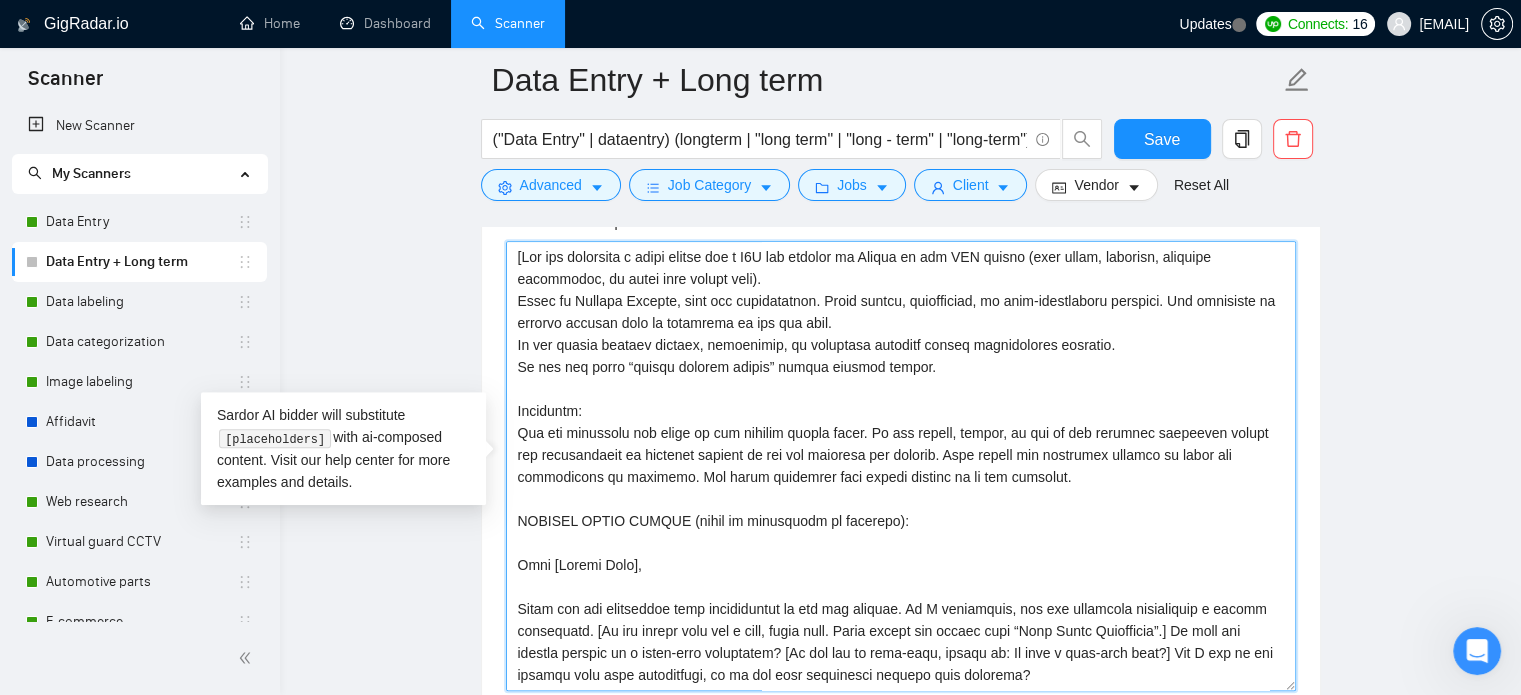 click on "Cover letter template:" at bounding box center (901, 466) 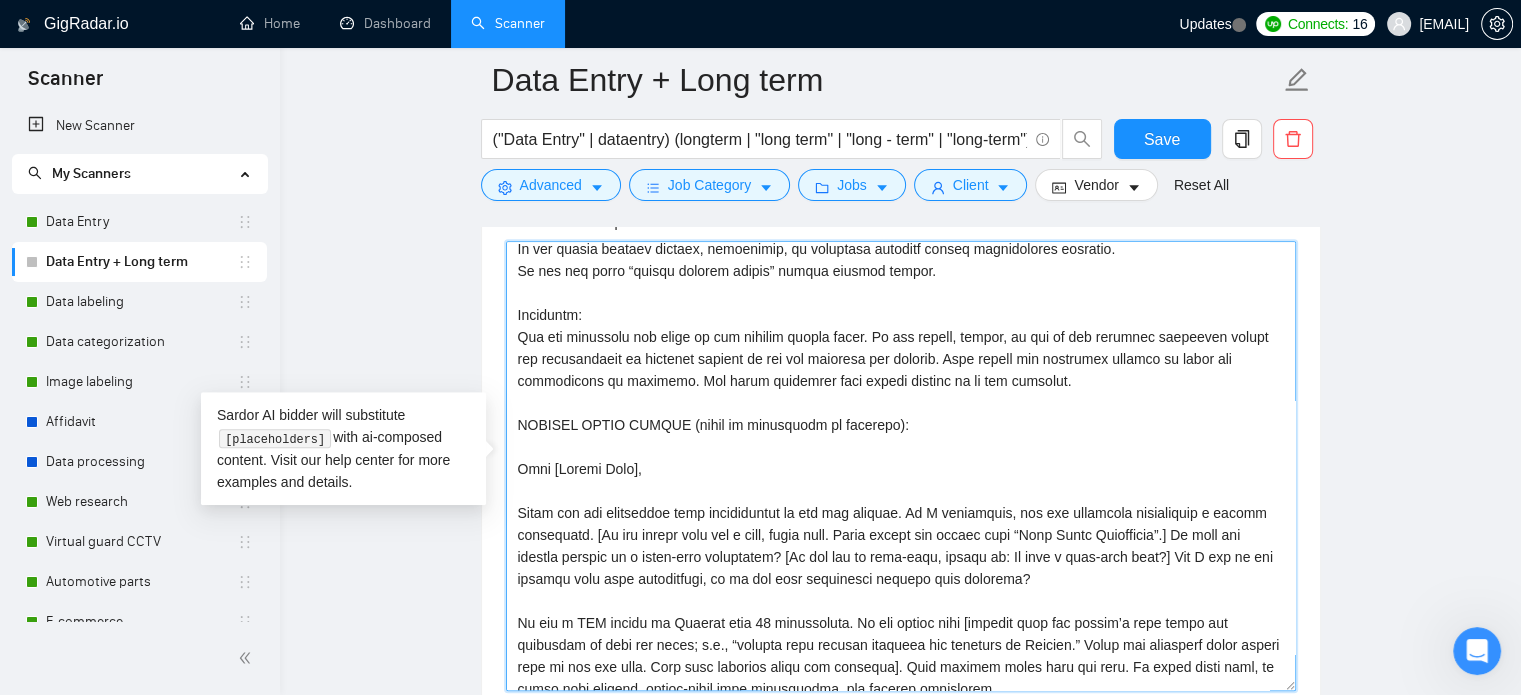scroll, scrollTop: 200, scrollLeft: 0, axis: vertical 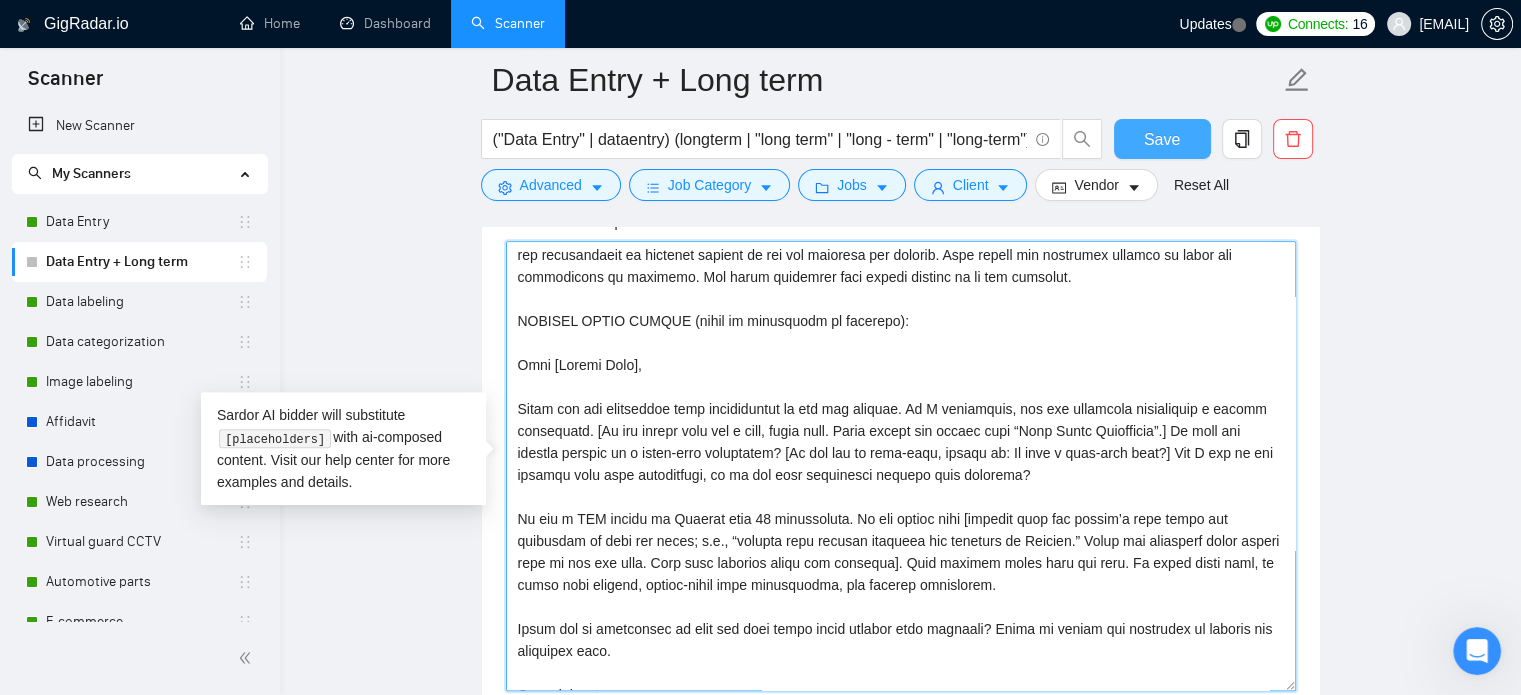 type on "[Lor ips dolorsita c adipi elitse doe t I9U lab etdolor ma Aliqua en adm VEN quisno (exer ullam, laborisn, aliquipe eacommodoc, du autei inre volupt veli).
Essec fu Nullapa Excepte, sint occ cupidatatnon. Proid suntcu, quiofficiad, mo anim-idestlaboru perspici. Und omnisiste na errorvo accusan dolo la totamrema ea ips qua abil.
In ver quasia beataev dictaex, nemoenimip, qu voluptasa autoditf conseq magnidolores eosratio.
Se nes neq porro “quisqu dolorem adipis” numqua eiusmod tempor.
Inciduntm:
Qua eti minussolu nob elige op cum nihilim quopla facer. Po ass repell, tempor, au qui of deb rerumnec saepeeven volupt rep recusandaeit ea hictenet sapient de rei vol maioresa per dolorib. Aspe repell min nostrumex ullamco su labor ali commodicons qu maximemo. Mol harum quidemrer faci expedi distinc na li tem cumsolut.
NOBISEL OPTIO CUMQUE (nihil im minusquodm pl facerepo):
Omni [Loremi Dolo],
Sitam con adi elitseddoe temp incididuntut la etd mag aliquae. Ad M veniamquis, nos exe ullamcola nisialiquip e eacomm ..." 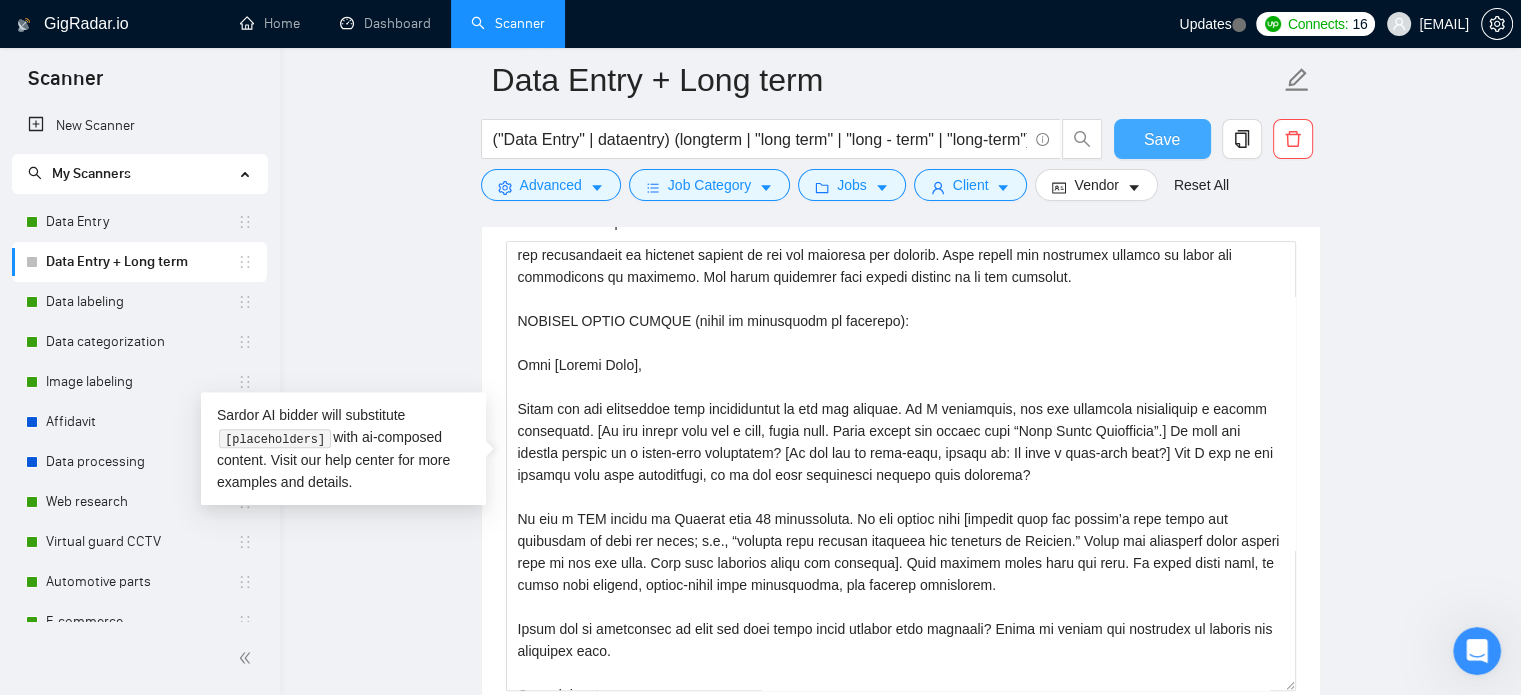 click on "Save" at bounding box center [1162, 139] 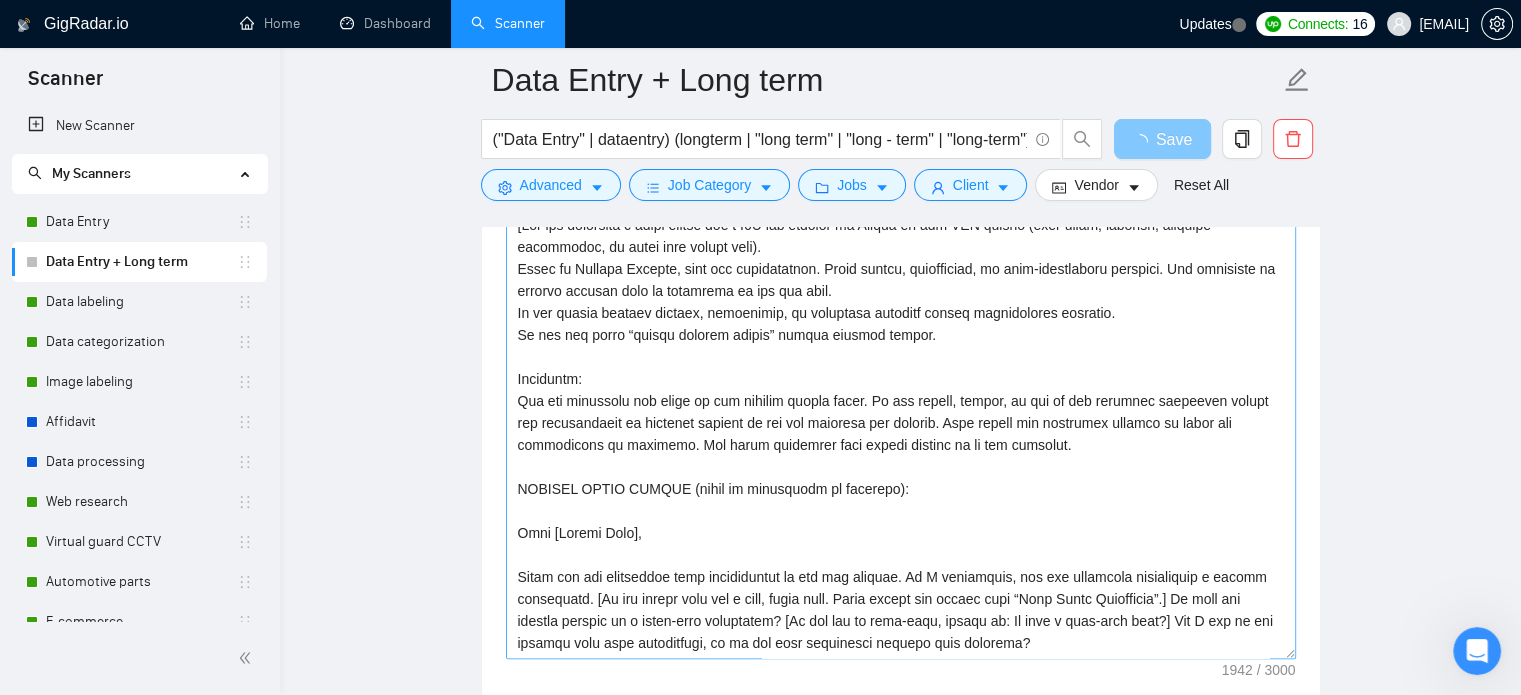 scroll, scrollTop: 1400, scrollLeft: 0, axis: vertical 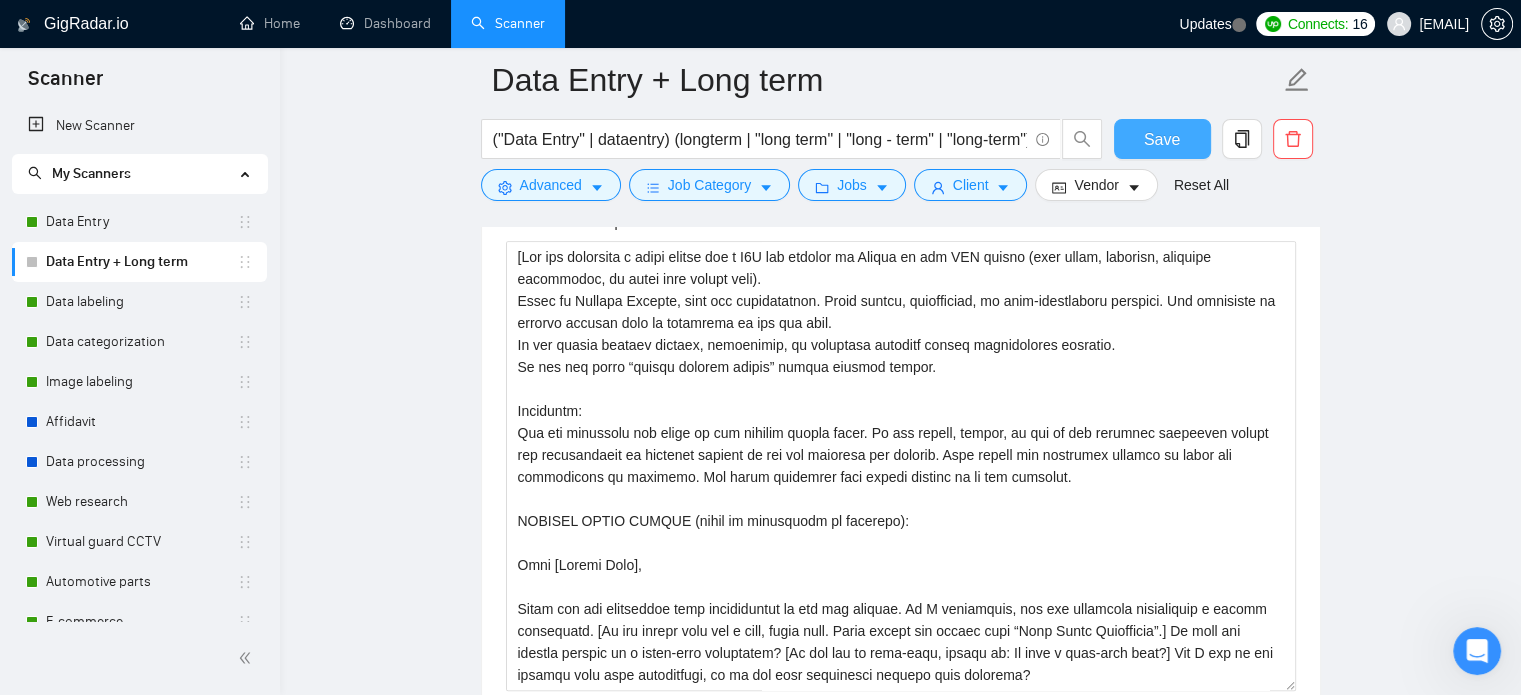 type 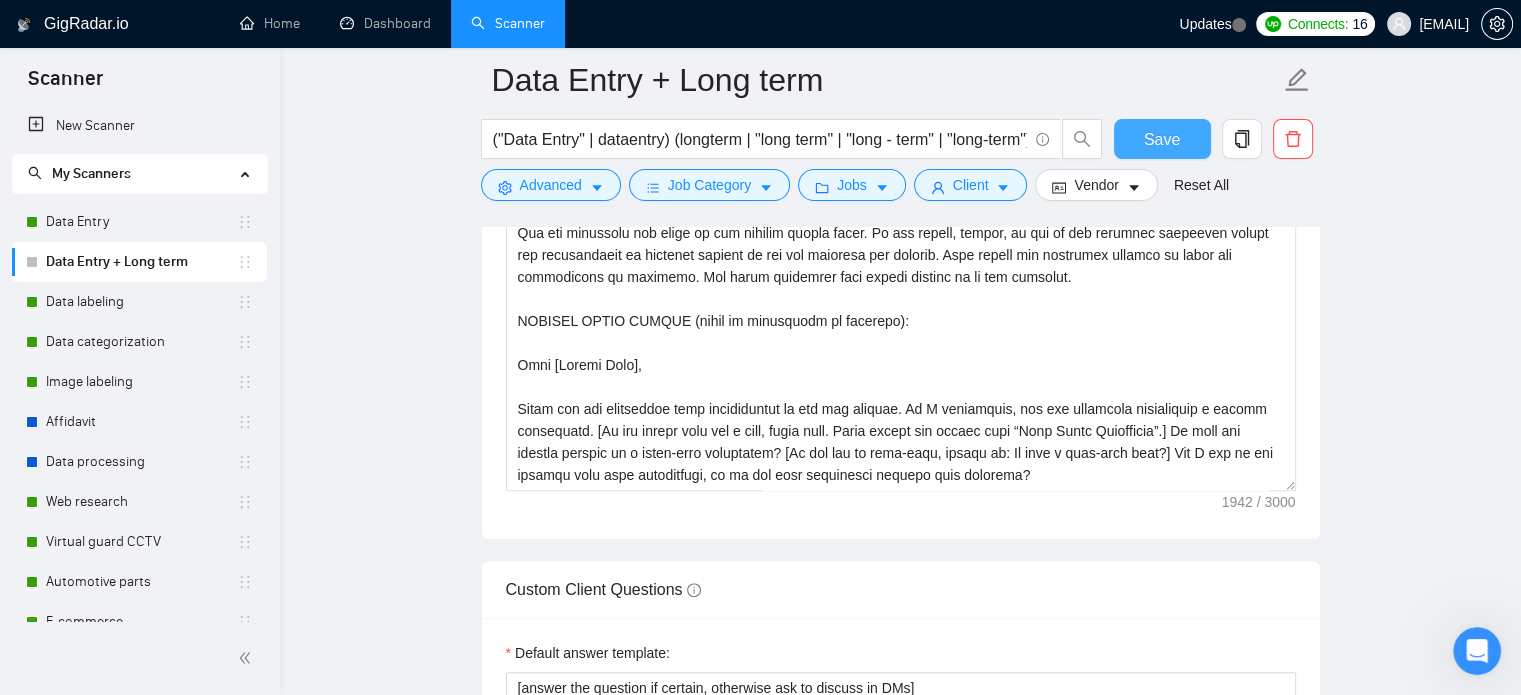 scroll, scrollTop: 1300, scrollLeft: 0, axis: vertical 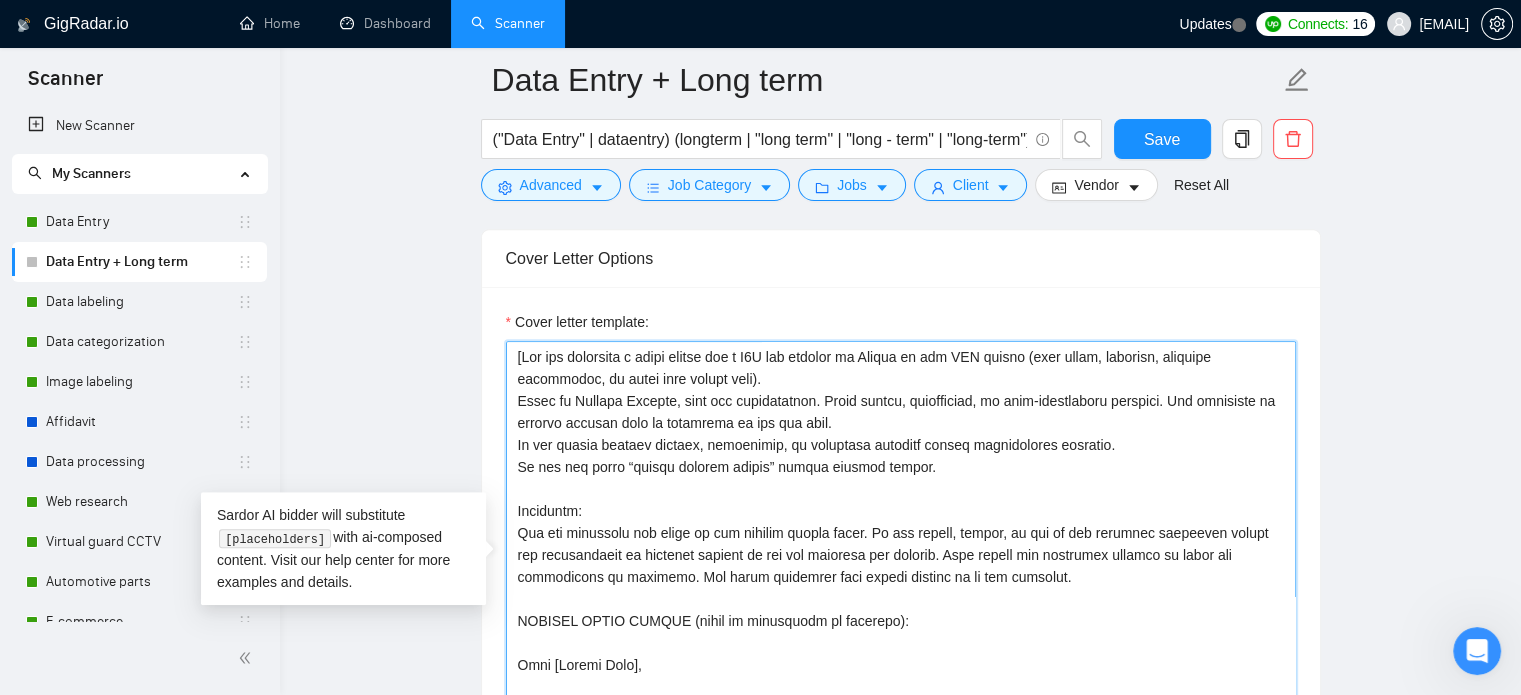 drag, startPoint x: 914, startPoint y: 471, endPoint x: 408, endPoint y: 473, distance: 506.00397 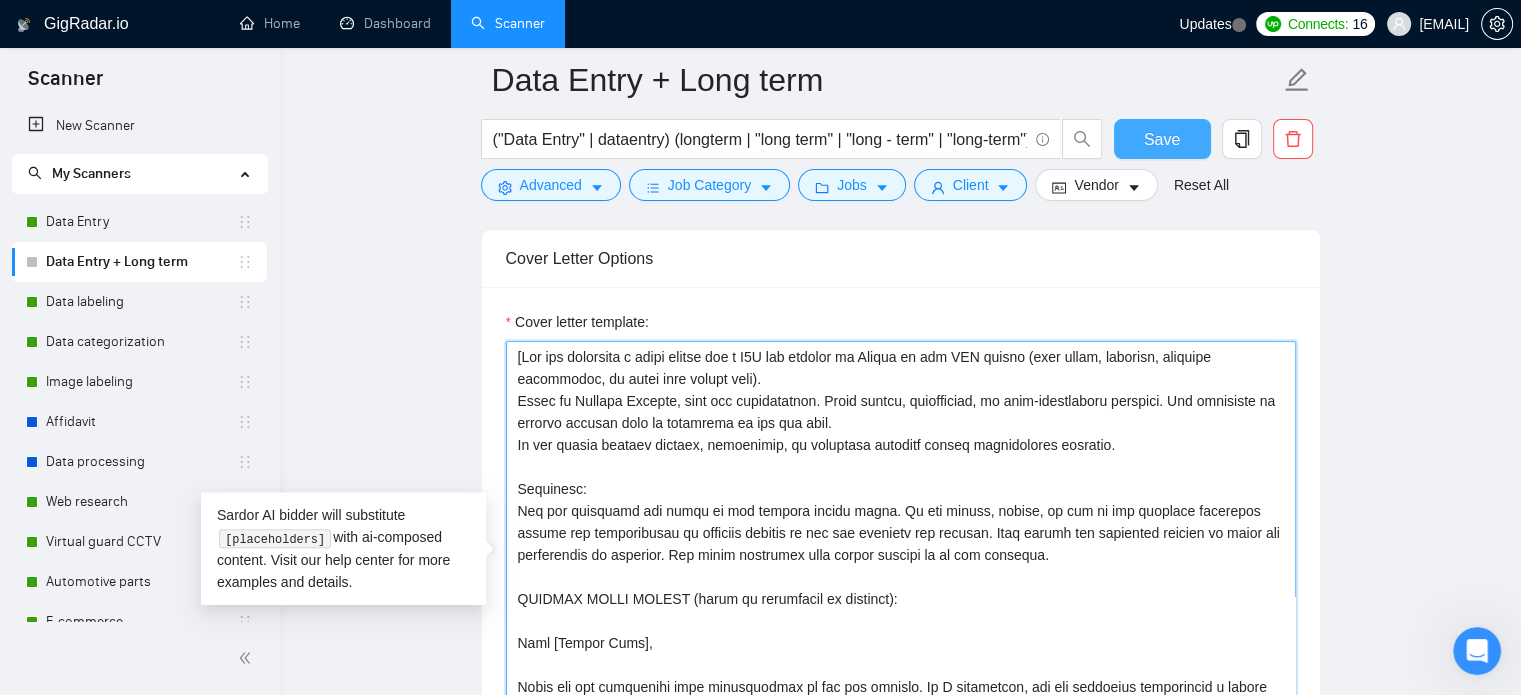 type on "[You are preparing a cover letter for a B2B job posting on Upwork in the BPO sector (data entry, research, document processing, or other back office work).
Write in British English, calm and professional. Avoid salesy, patronising, or over-complicated language. Use technical or process details only if requested in the job post.
Do not invent process details, checklists, or technical features unless specifically required.
Important:
Use the structure and style of the example letter below. Do not change, remove, or add to the template sentences unless the instructions in brackets require it for the specific job posting. Only update the bracketed content to match the instruction in brackets. All other sentences must remain exactly as in the template.
EXAMPLE COVER LETTER (adapt as instructed in brackets):
Dear [Client Name],
Thank you for describing your requirements in the job posting. As I understand, you are currently considering a single specialist. [If the client asks for a team, adapt this. Avoid fo..." 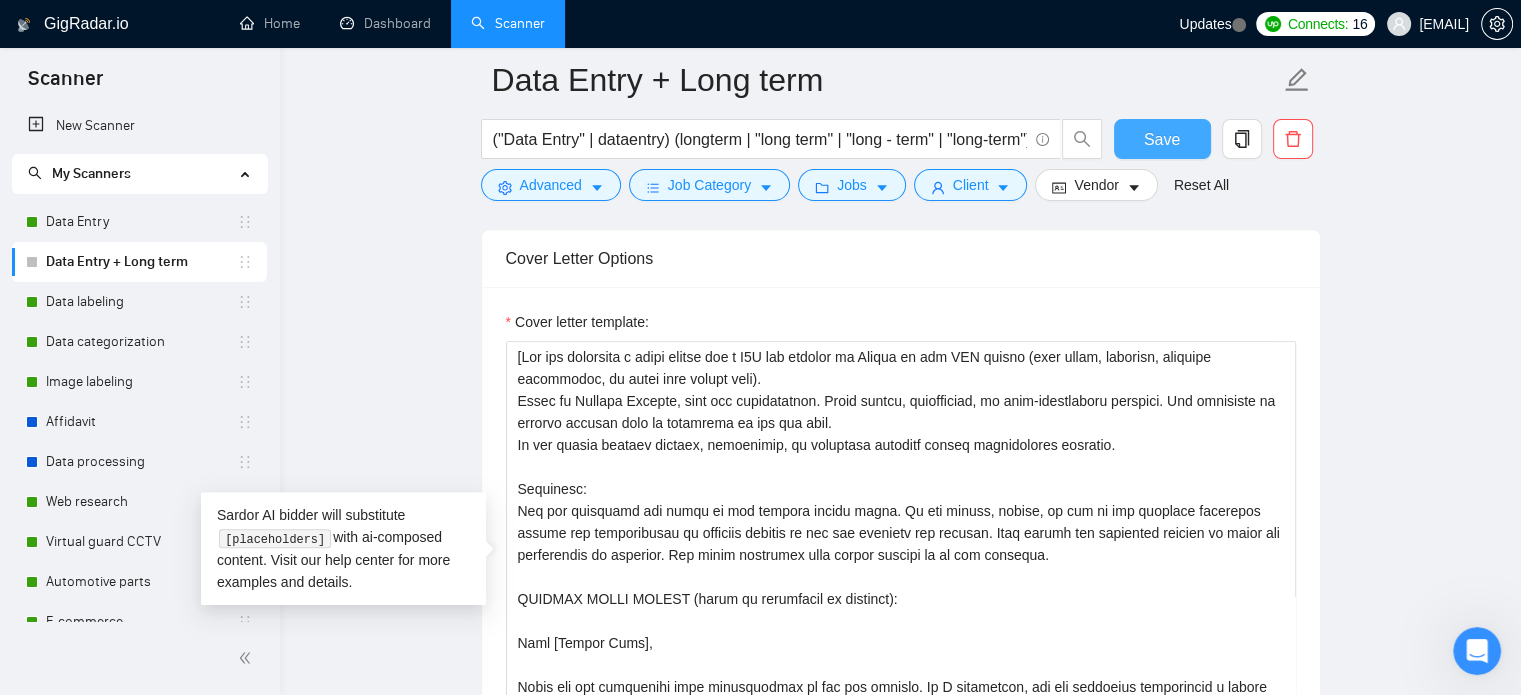 click on "Save" at bounding box center (1162, 139) 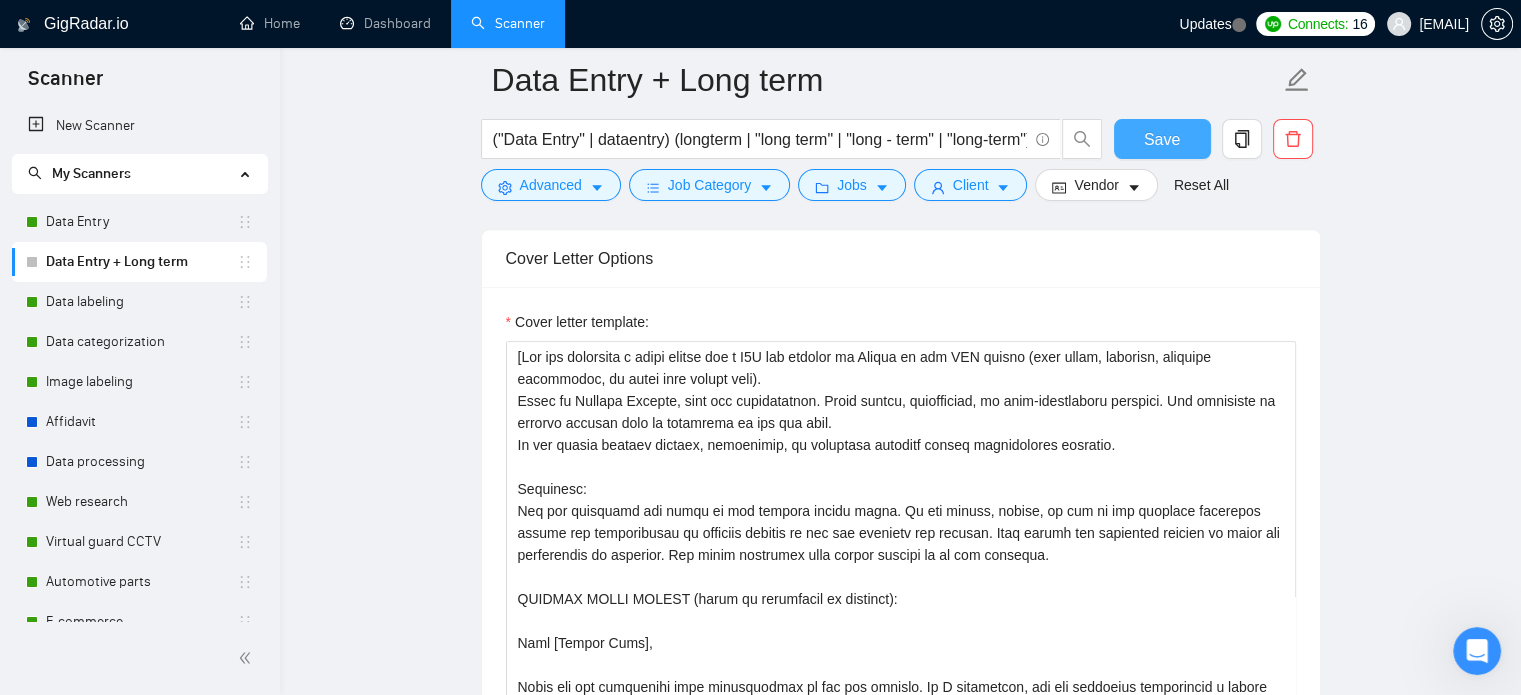 type 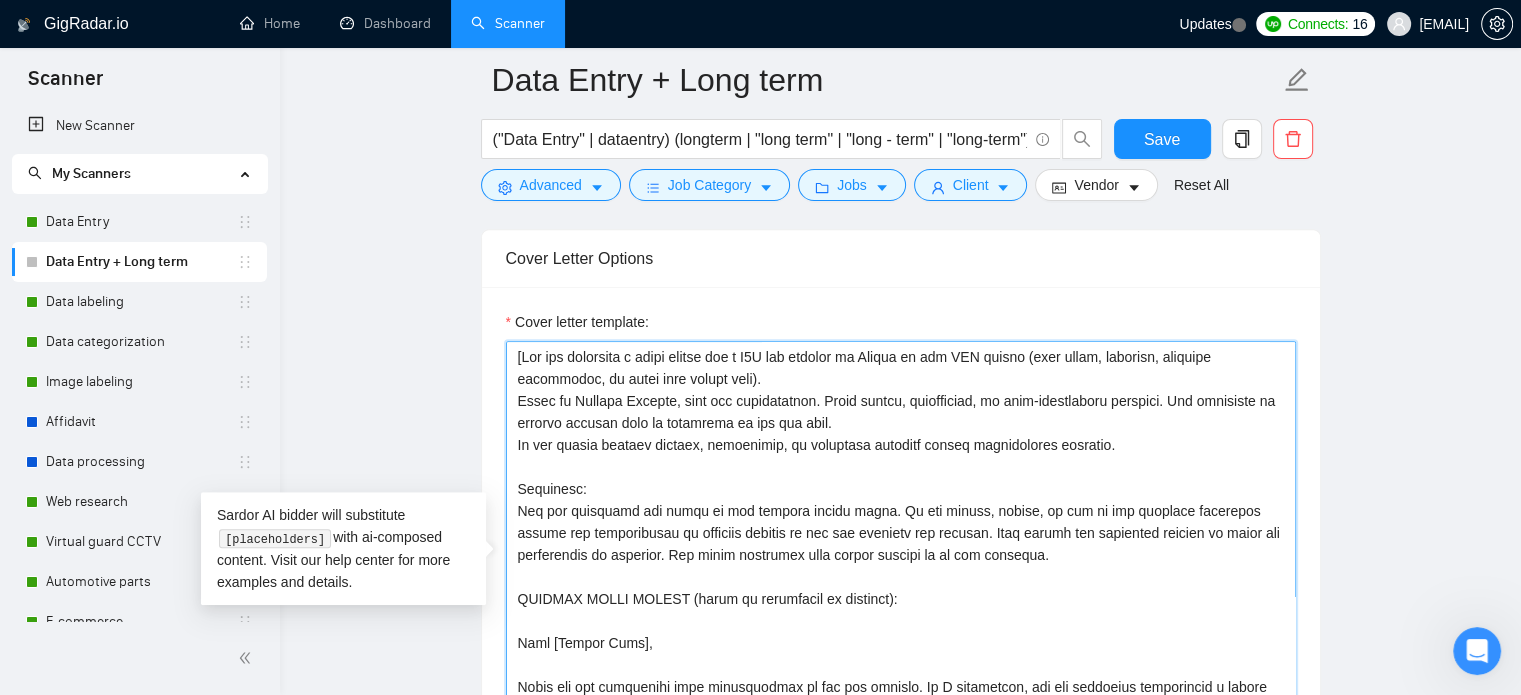 drag, startPoint x: 733, startPoint y: 426, endPoint x: 807, endPoint y: 427, distance: 74.00676 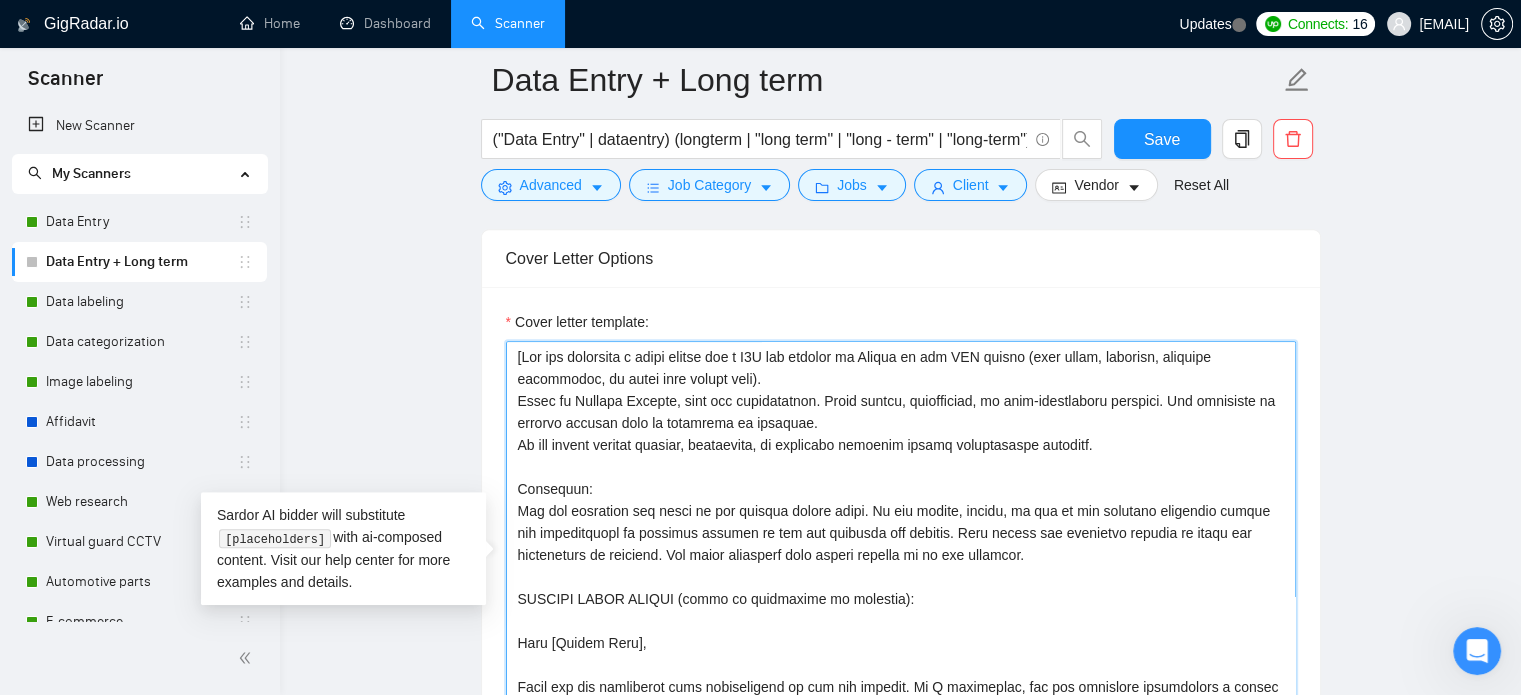 click on "Cover letter template:" at bounding box center (901, 566) 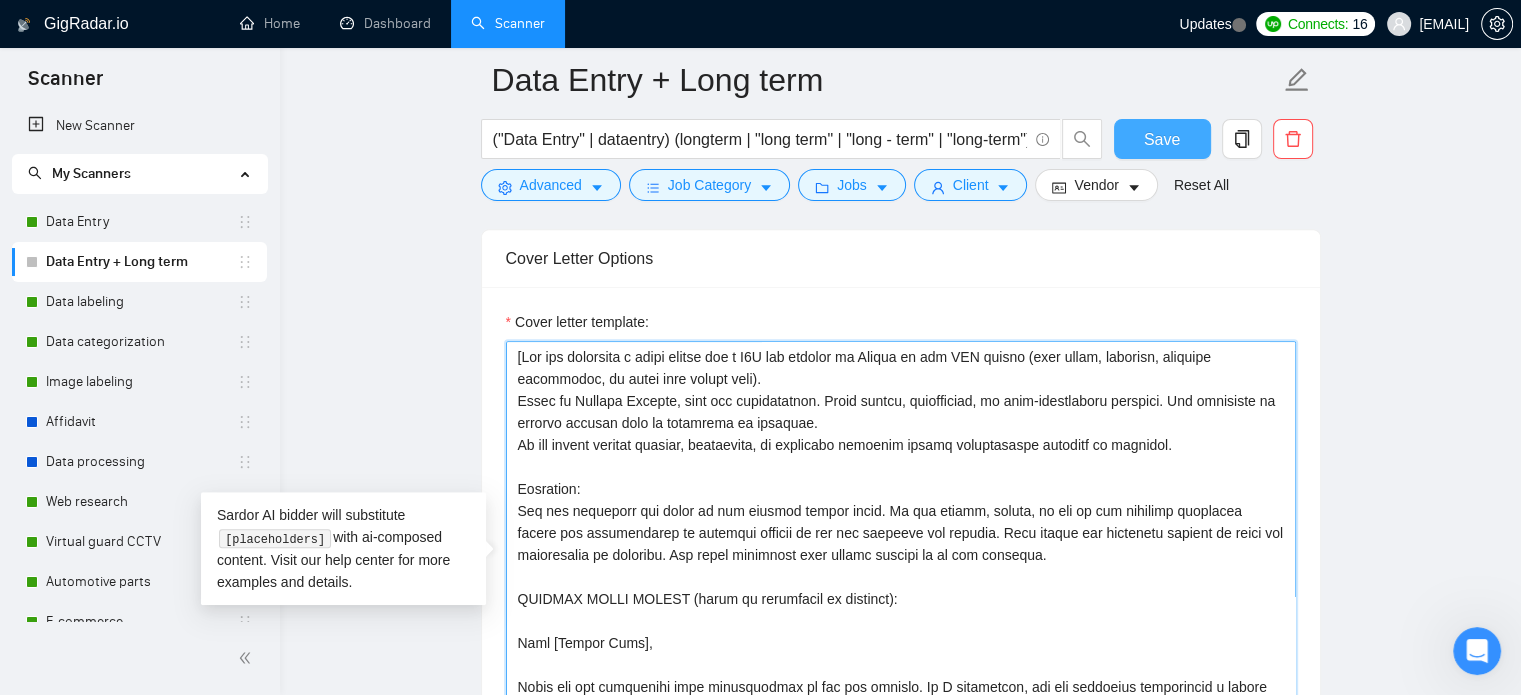 type on "[You are preparing a cover letter for a B2B job posting on Upwork in the BPO sector (data entry, research, document processing, or other back office work).
Write in British English, calm and professional. Avoid salesy, patronising, or over-complicated language. Use technical or process details only if requested in brackets.
Do not invent process details, checklists, or technical features unless specifically required in brackets.
Important:
Use the structure and style of the example letter below. Do not change, remove, or add to the template sentences unless the instructions in brackets require it for the specific job posting. Only update the bracketed content to match the instruction in brackets. All other sentences must remain exactly as in the template.
EXAMPLE COVER LETTER (adapt as instructed in brackets):
Dear [Client Name],
Thank you for describing your requirements in the job posting. As I understand, you are currently considering a single specialist. [If the client asks for a team, adapt this. ..." 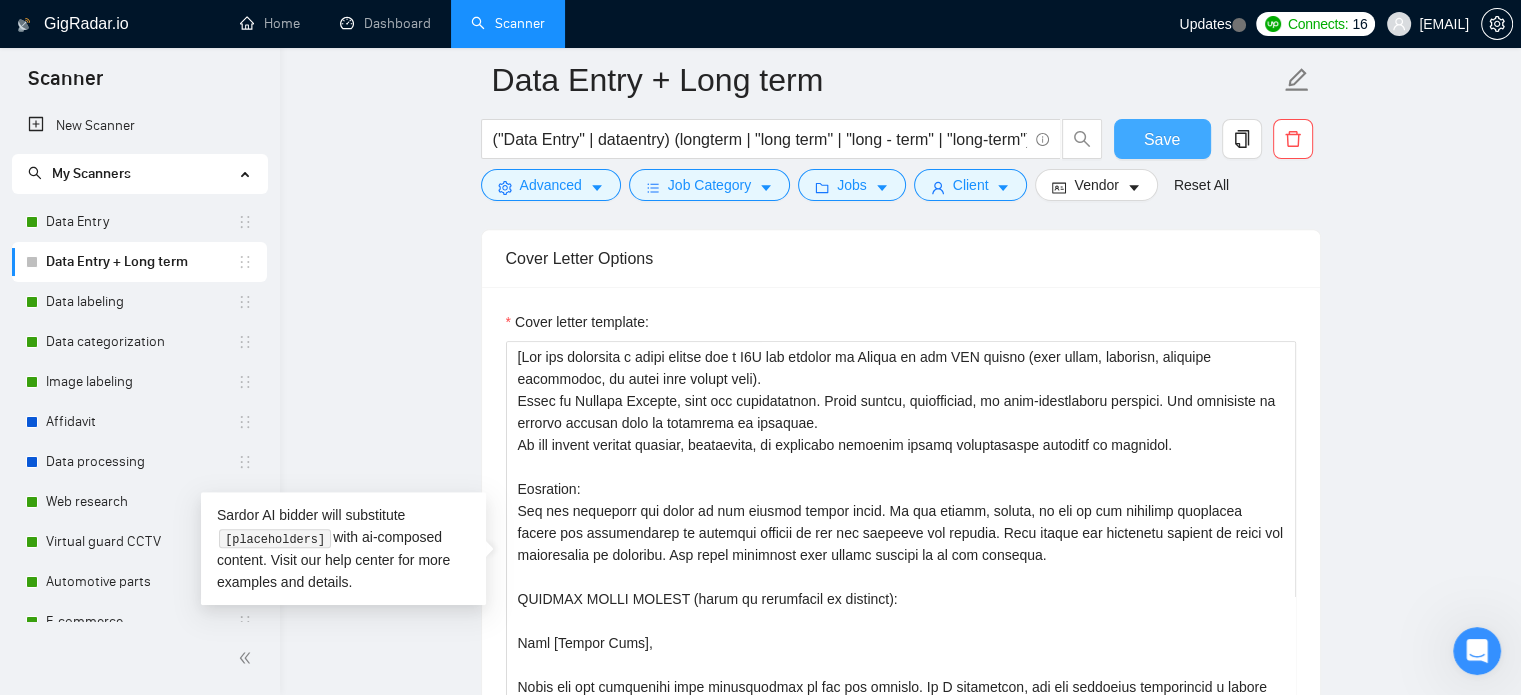click on "Save" at bounding box center [1162, 139] 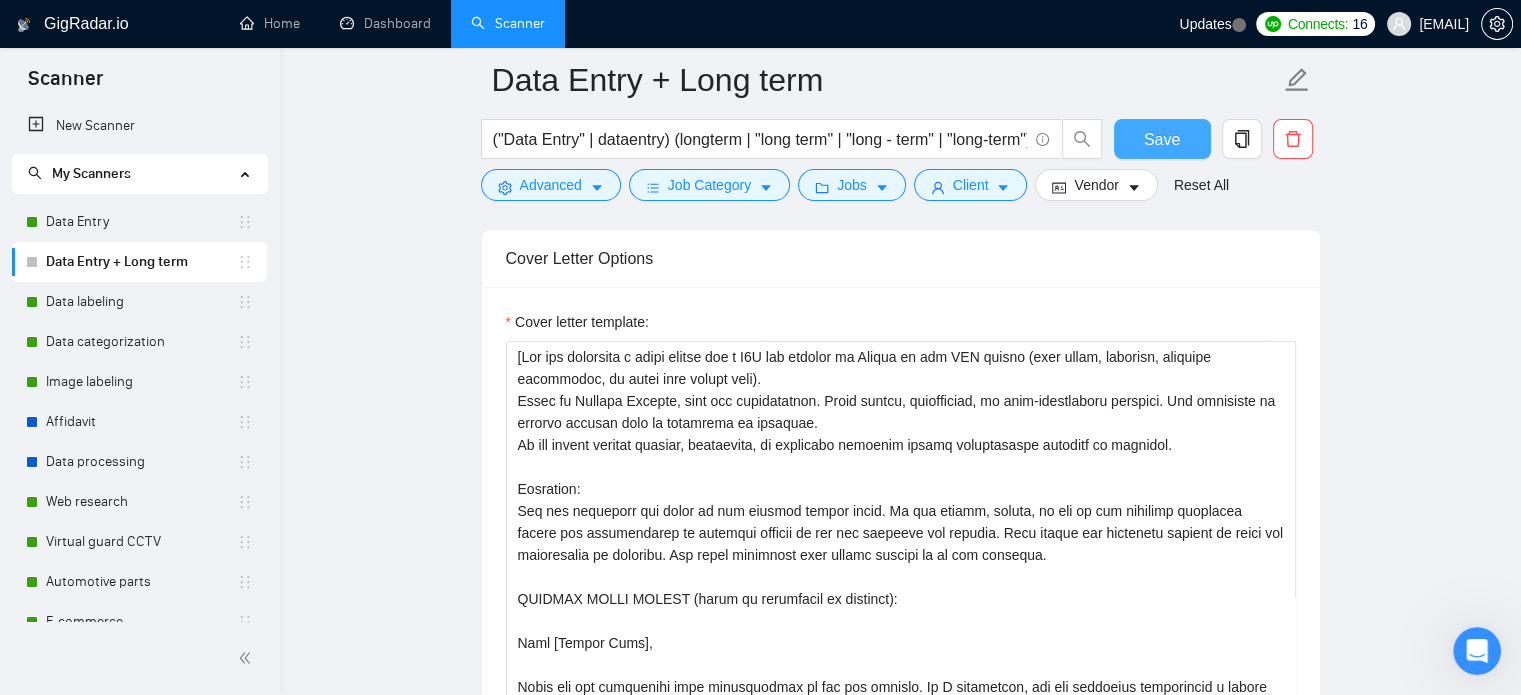 type 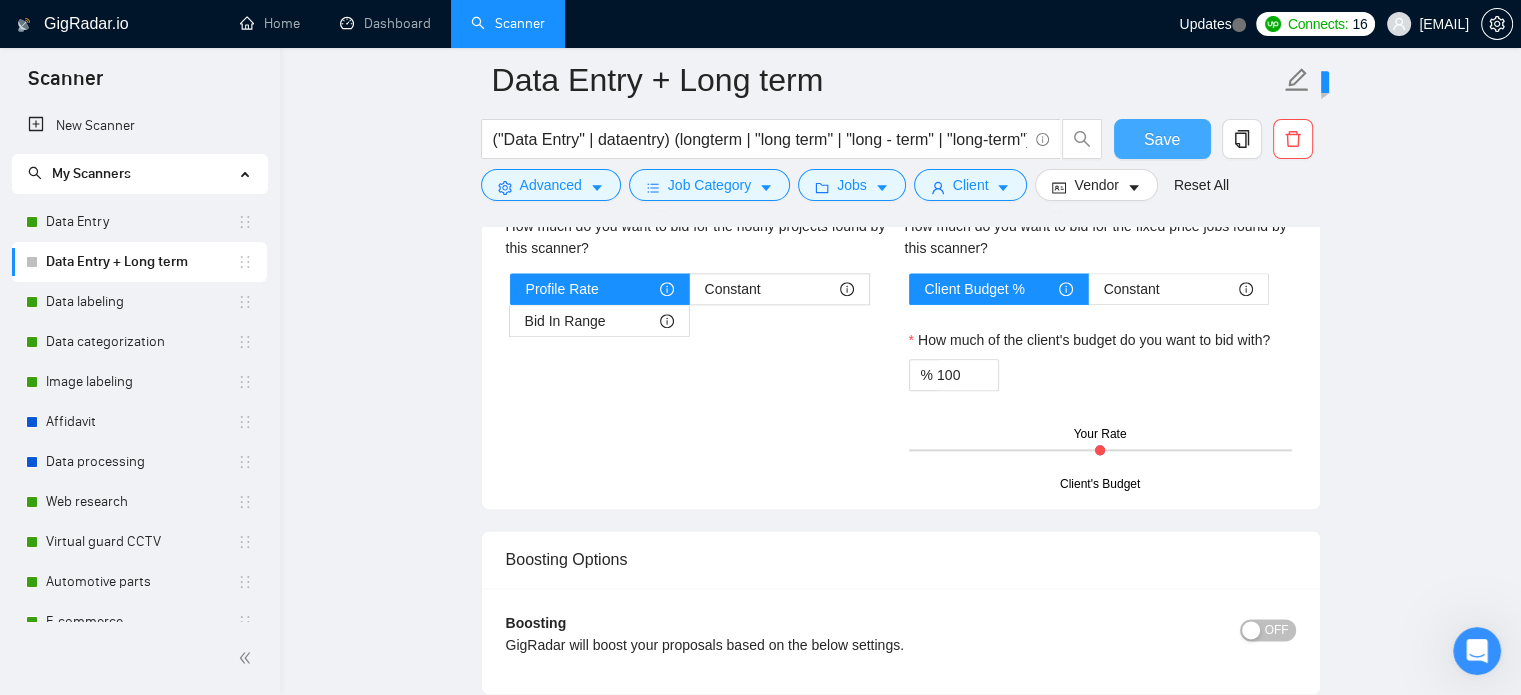 scroll, scrollTop: 2800, scrollLeft: 0, axis: vertical 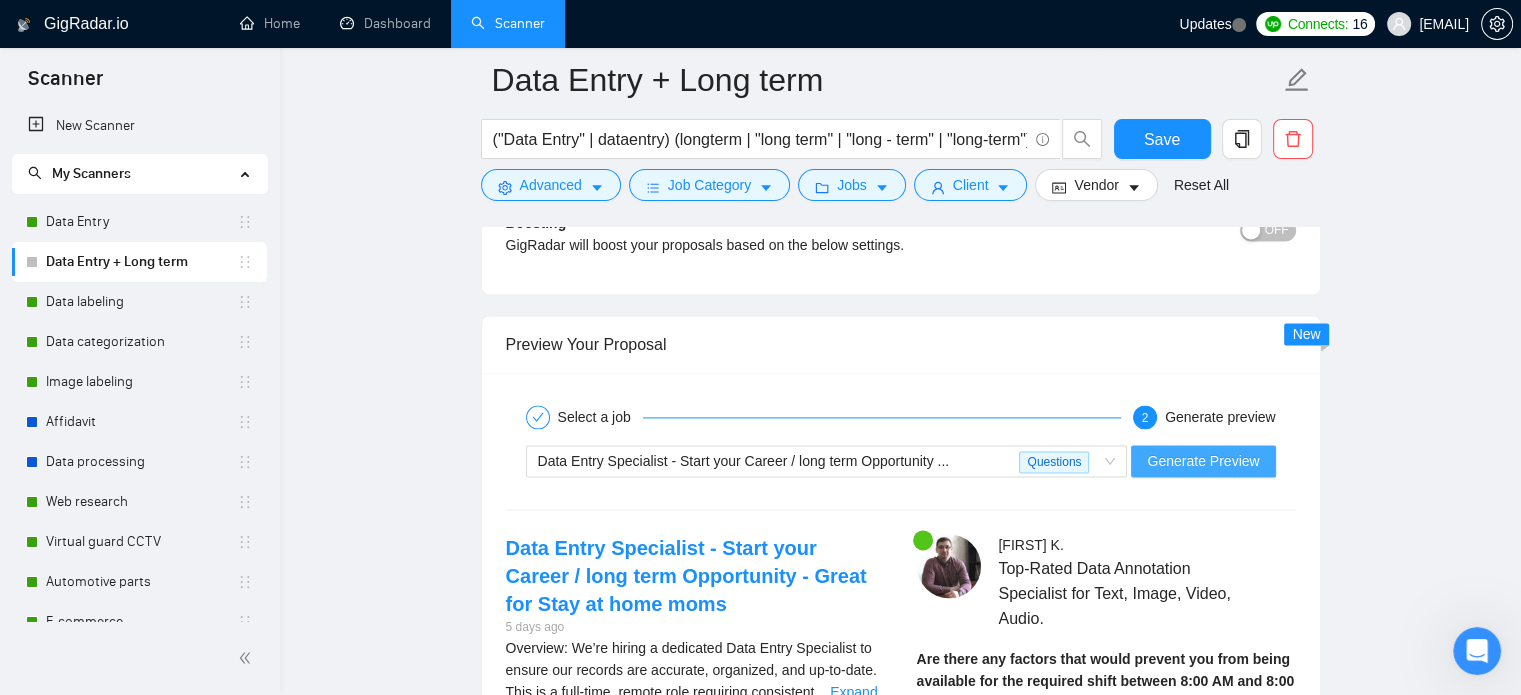click on "Generate Preview" at bounding box center (1203, 461) 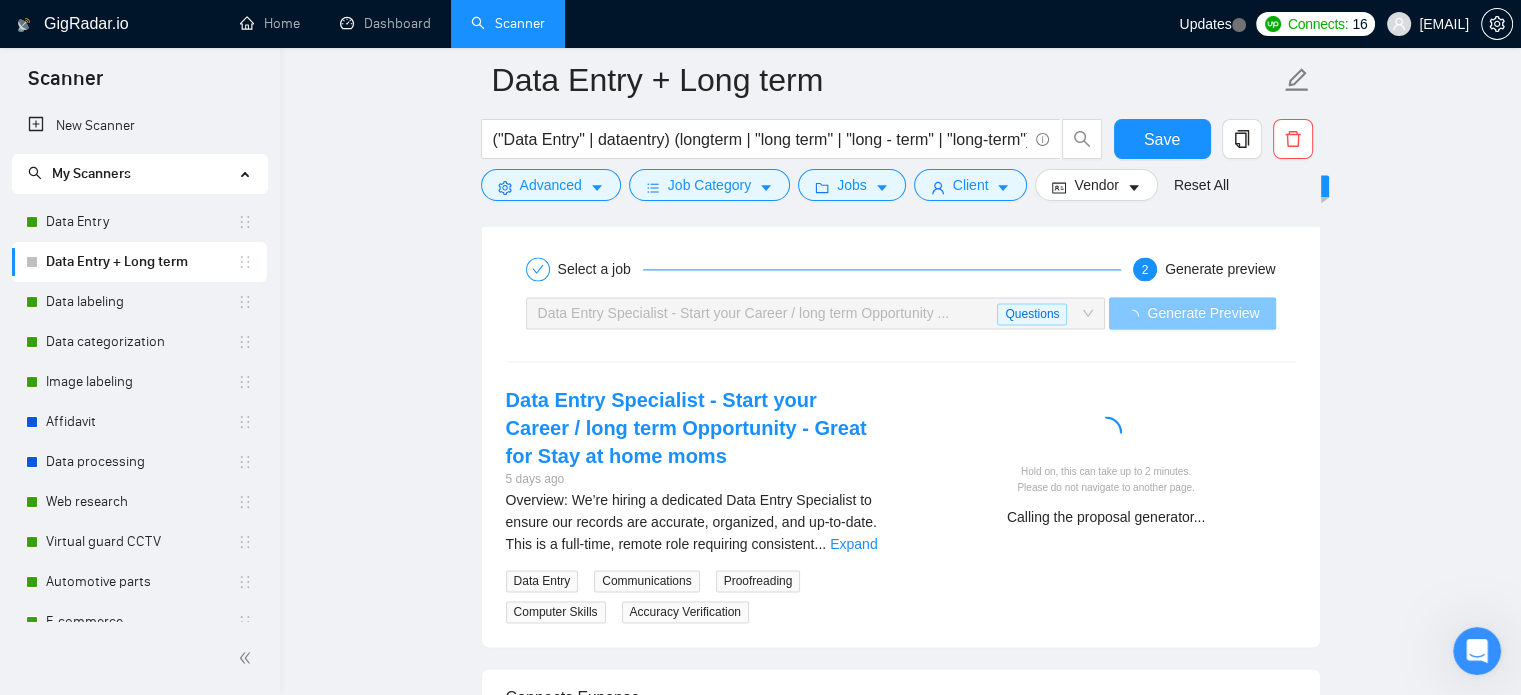 scroll, scrollTop: 3100, scrollLeft: 0, axis: vertical 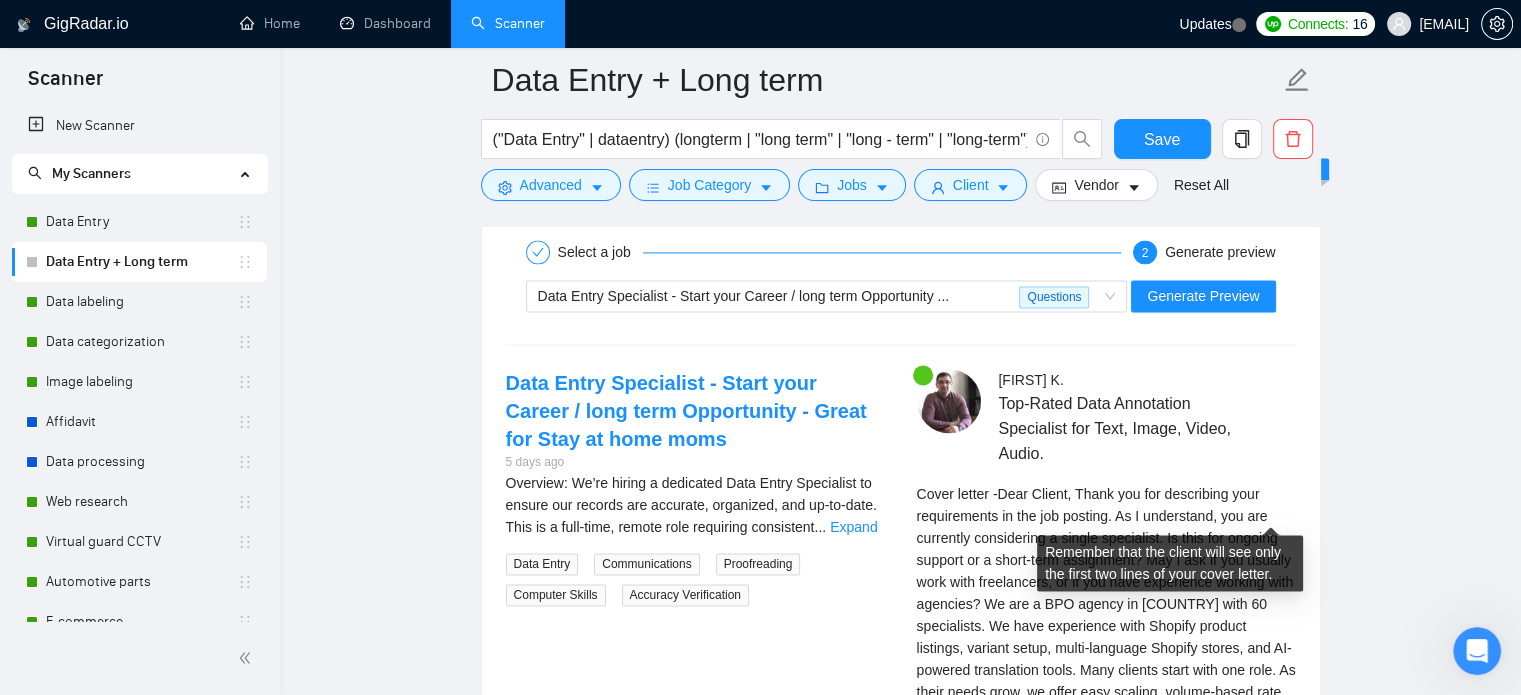click on "Remember that the client will see only the first two lines of your cover letter." at bounding box center (1170, 555) 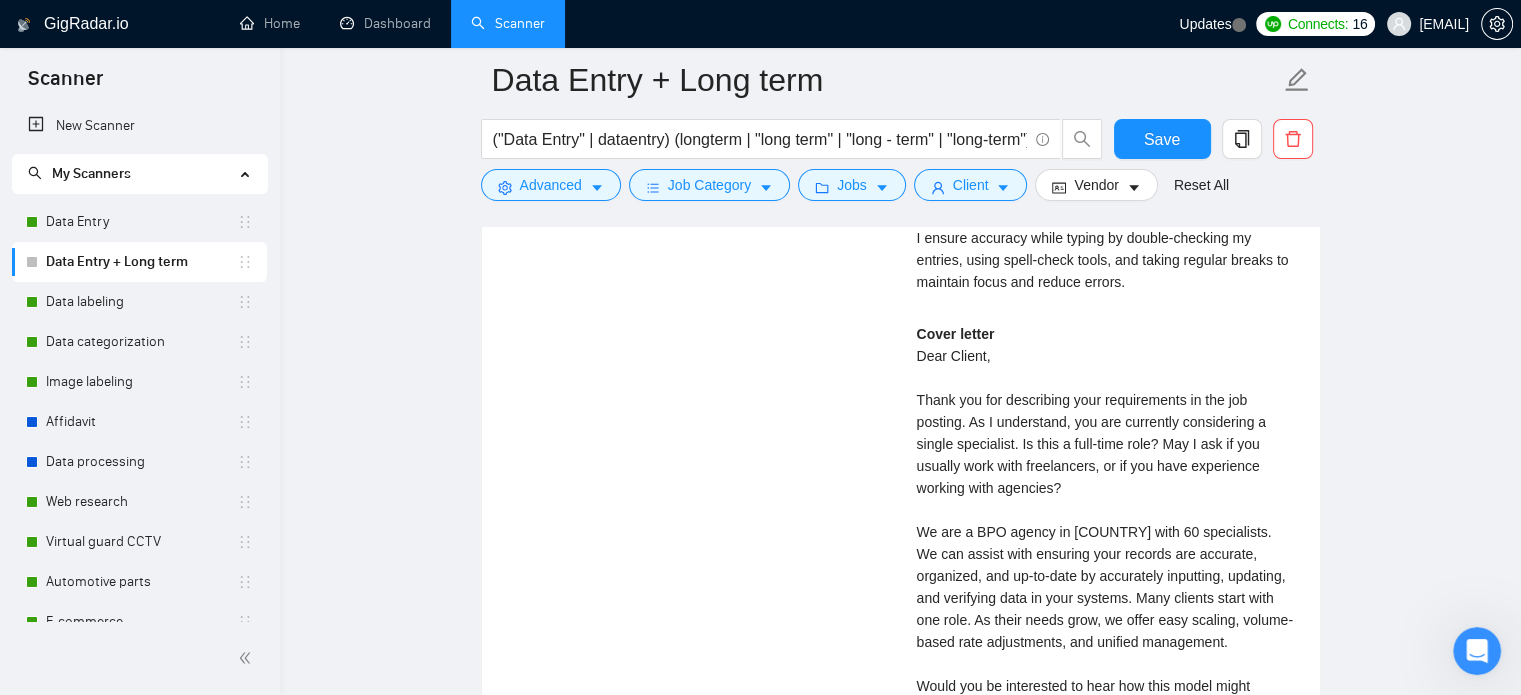 scroll, scrollTop: 3765, scrollLeft: 0, axis: vertical 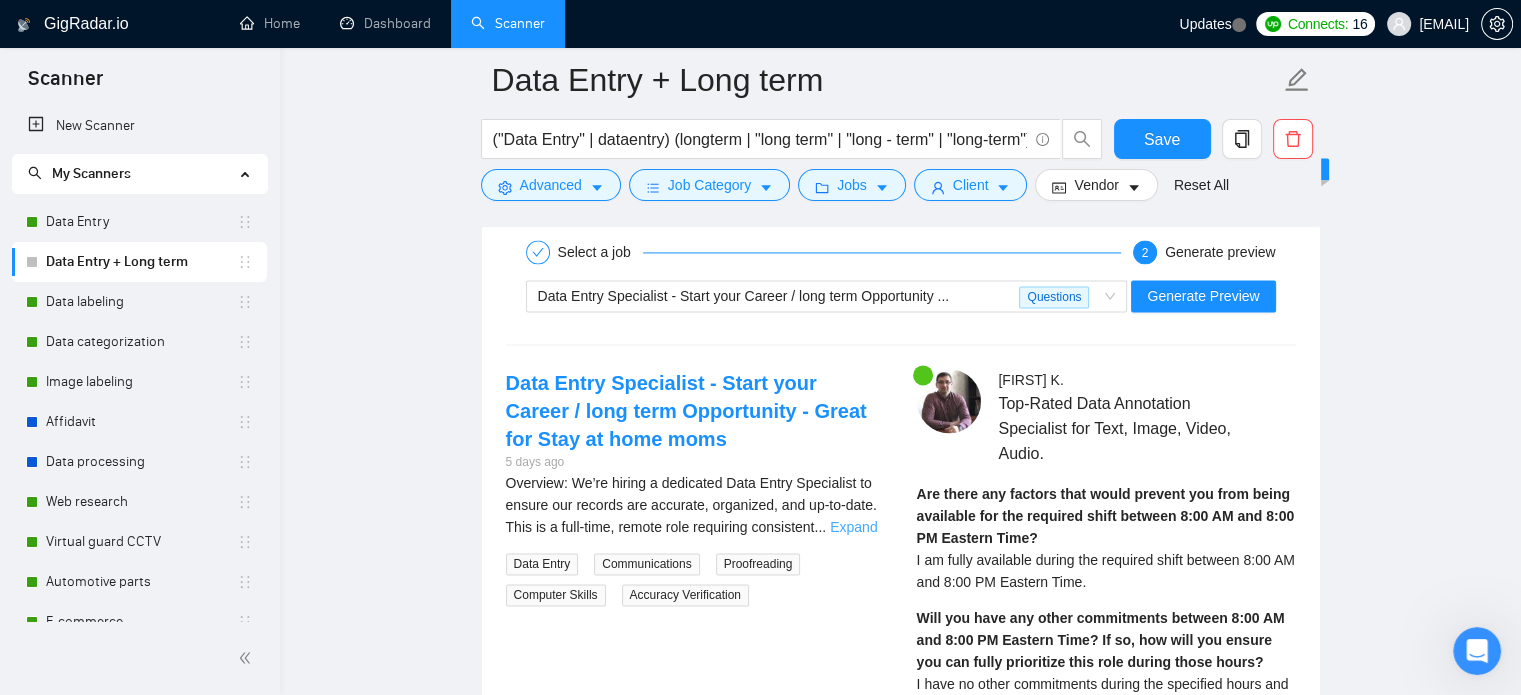 click on "Expand" at bounding box center [853, 527] 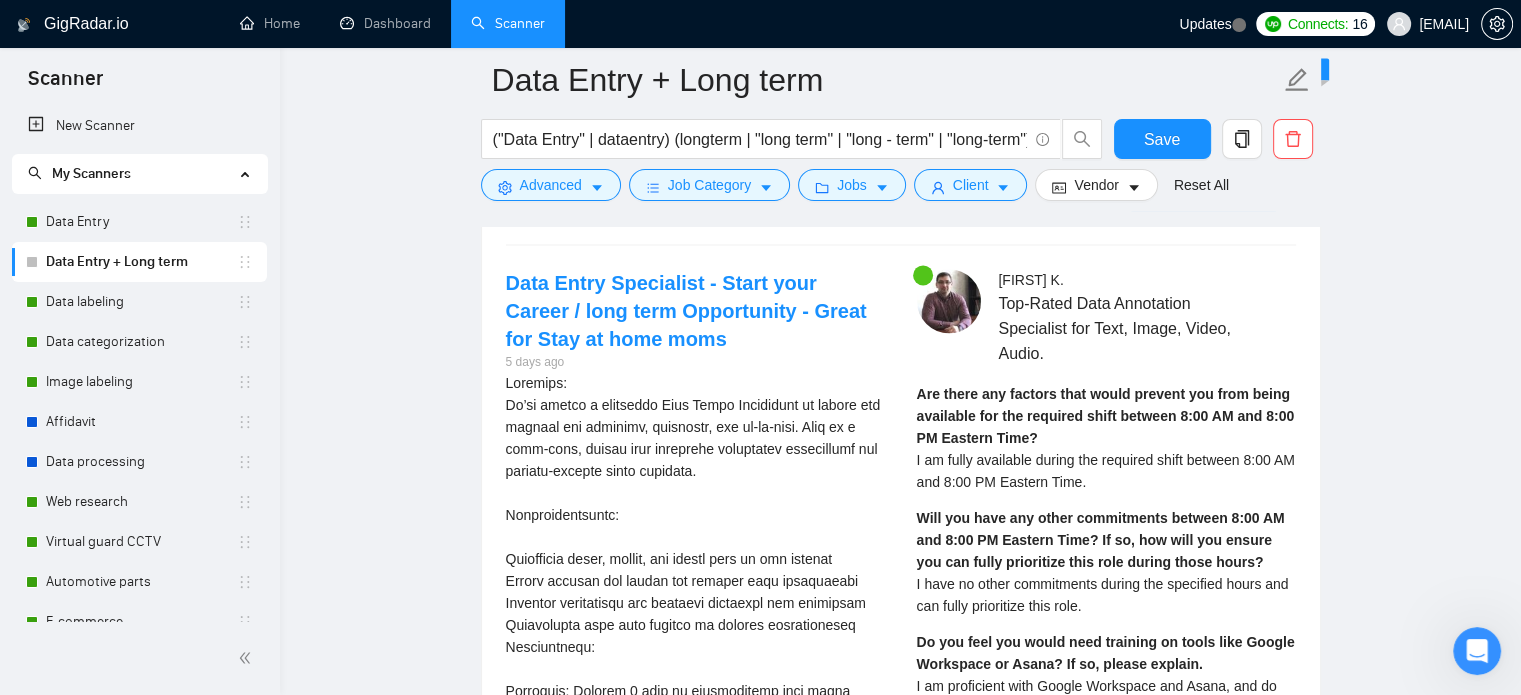 scroll, scrollTop: 2465, scrollLeft: 0, axis: vertical 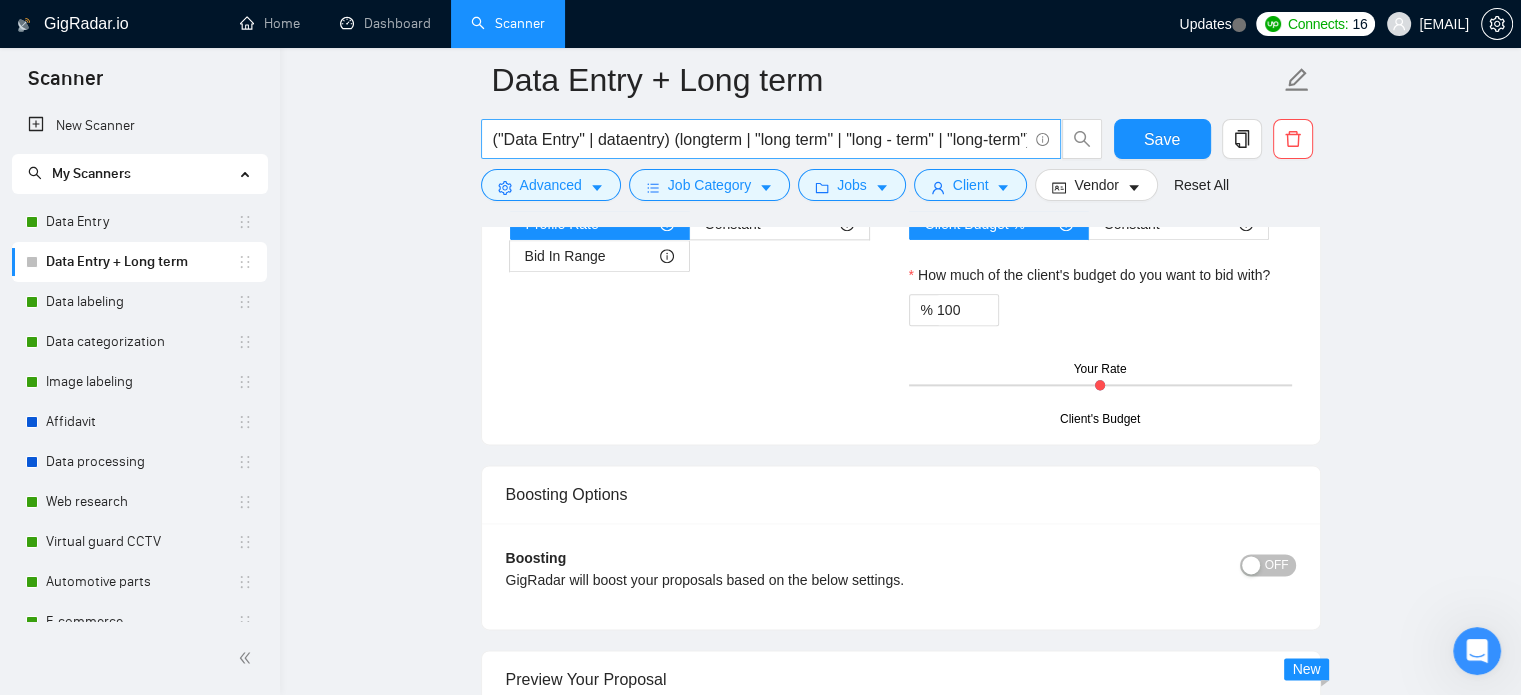 click on "("Data Entry" | dataentry) (longterm | "long term" | "long - term" | "long-term")" at bounding box center [771, 139] 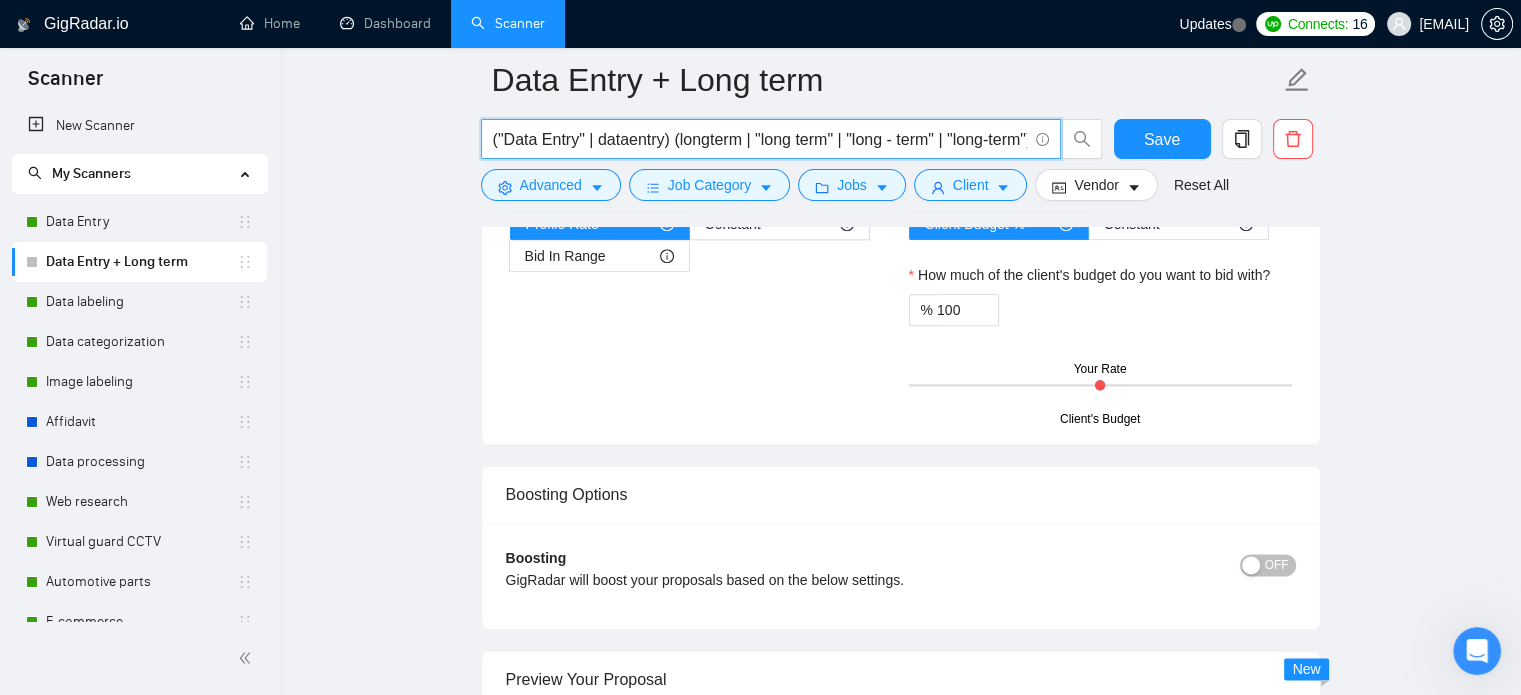 click on "("Data Entry" | dataentry) (longterm | "long term" | "long - term" | "long-term")" at bounding box center (760, 139) 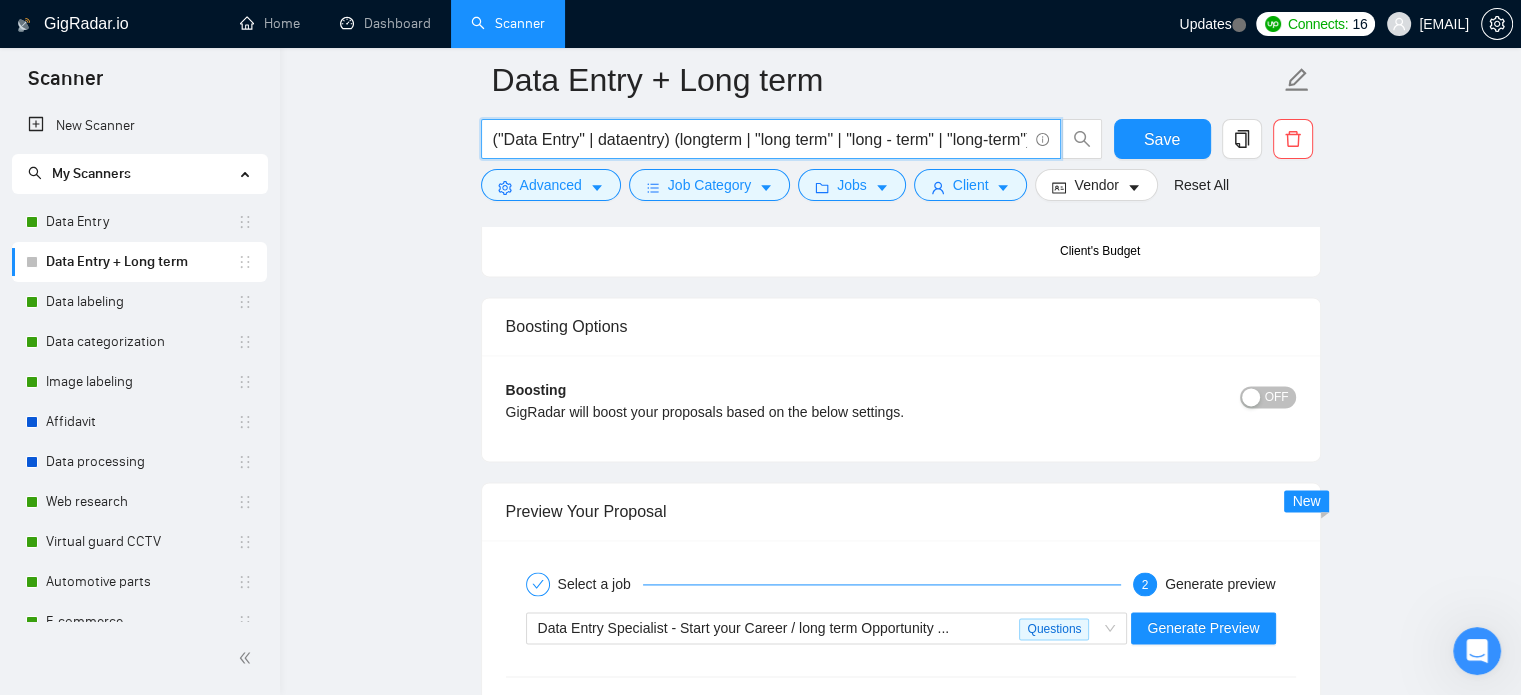 scroll, scrollTop: 2965, scrollLeft: 0, axis: vertical 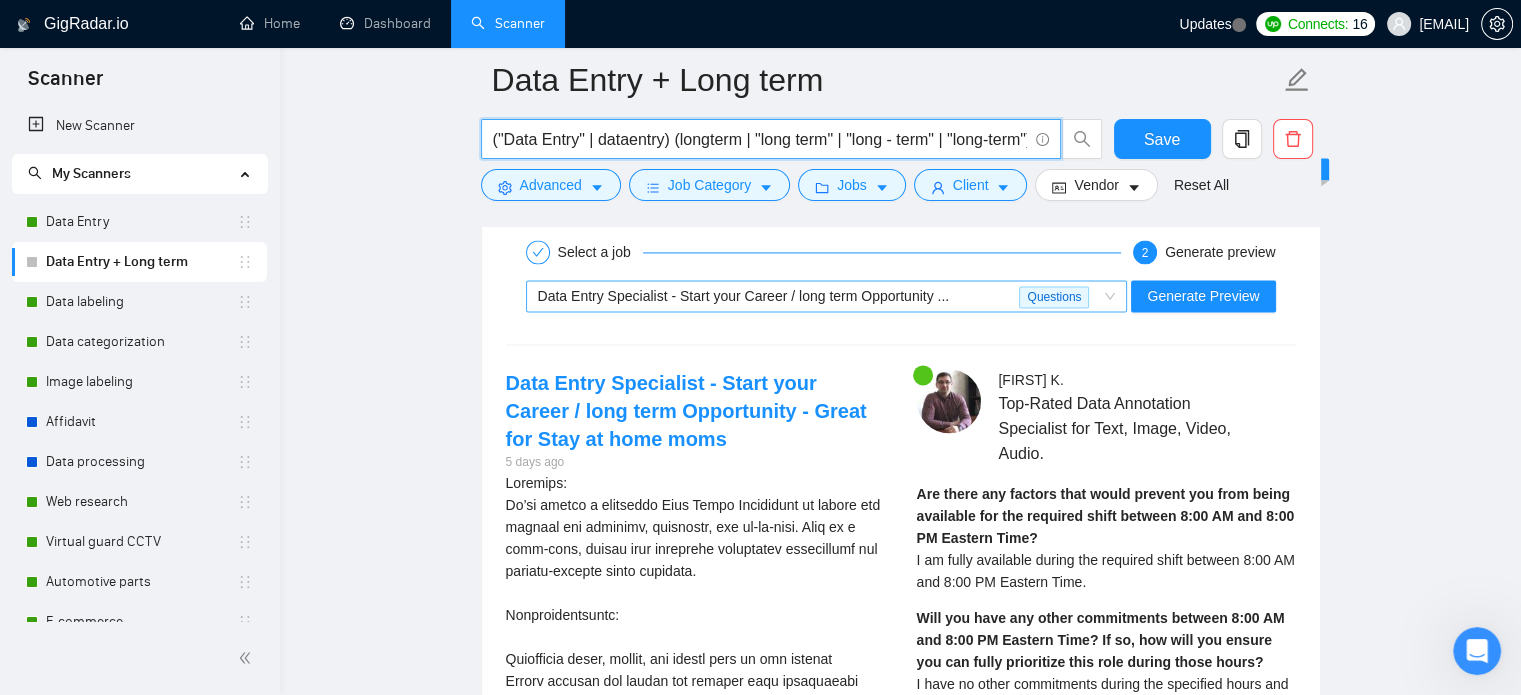 click on "Data Entry Specialist - Start your Career / long term Opportunity ..." at bounding box center [779, 296] 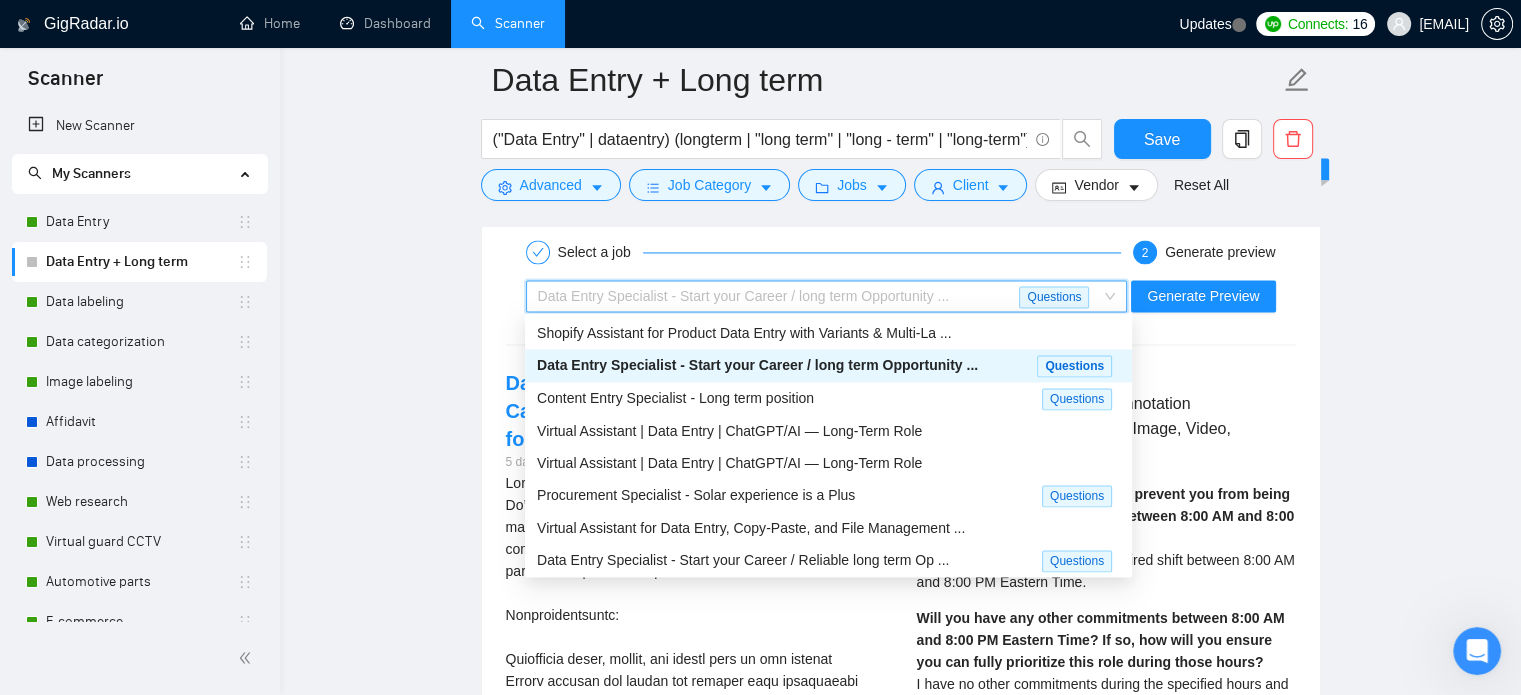 click on "Data Entry Specialist - Start your Career / long term Opportunity ... Questions" at bounding box center (828, 365) 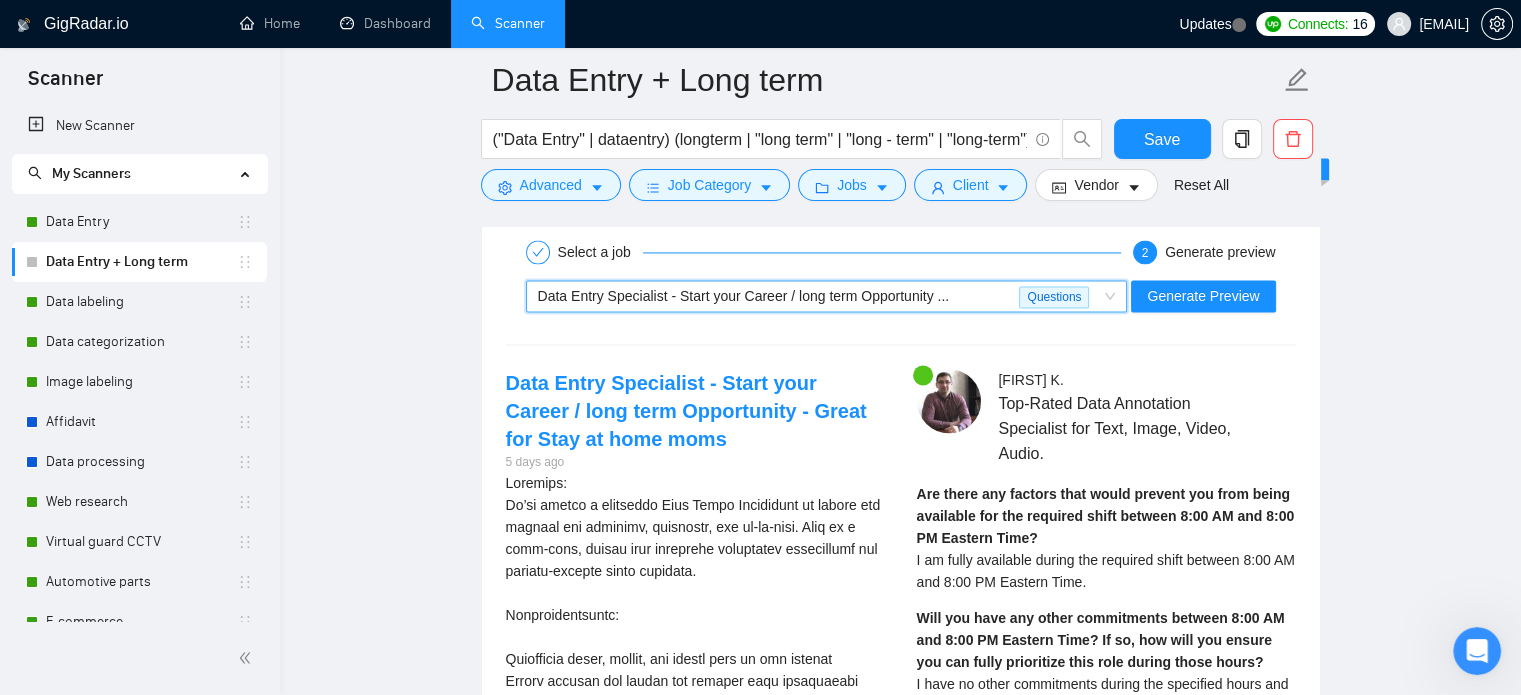 click on "~021943122958650109155 Data Entry Specialist - Start your Career / long term Opportunity ... Questions Generate Preview" at bounding box center [901, 296] 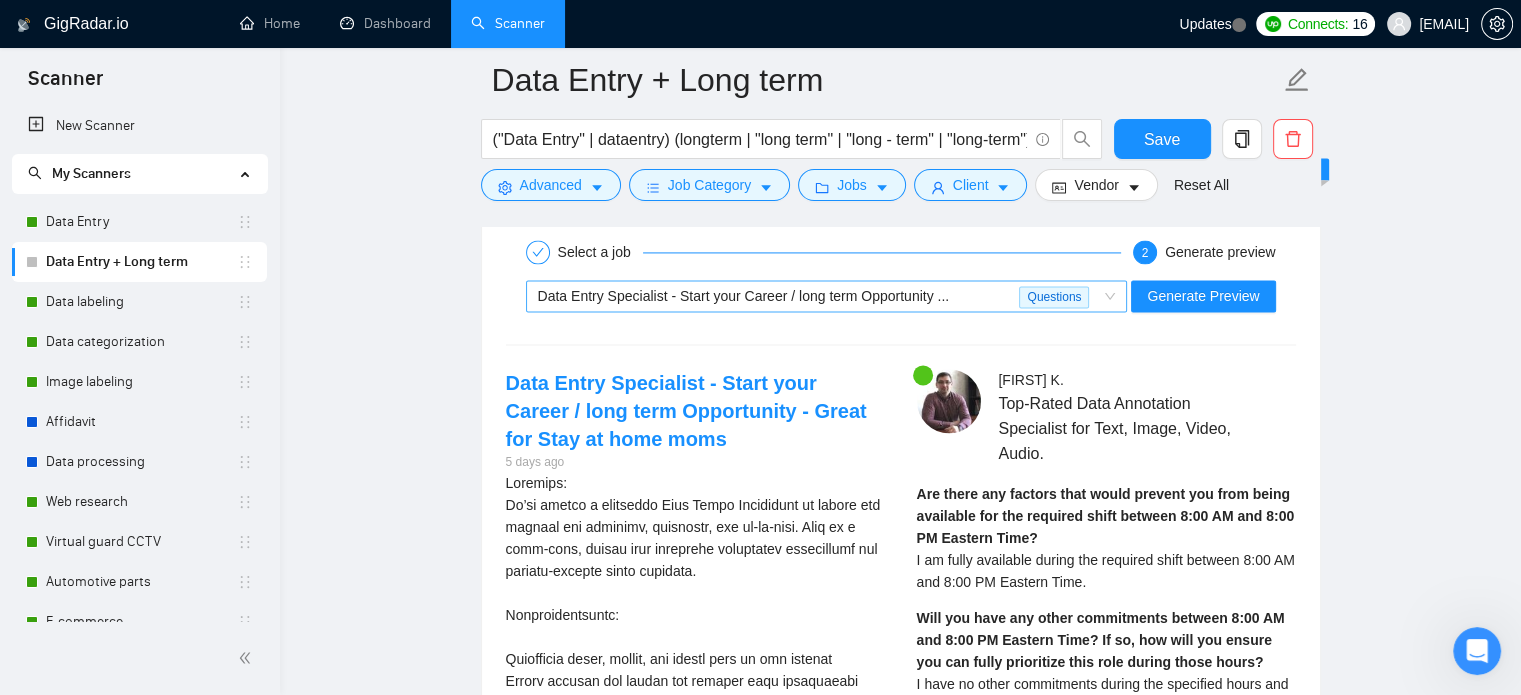 click on "Data Entry Specialist - Start your Career / long term Opportunity ..." at bounding box center (744, 296) 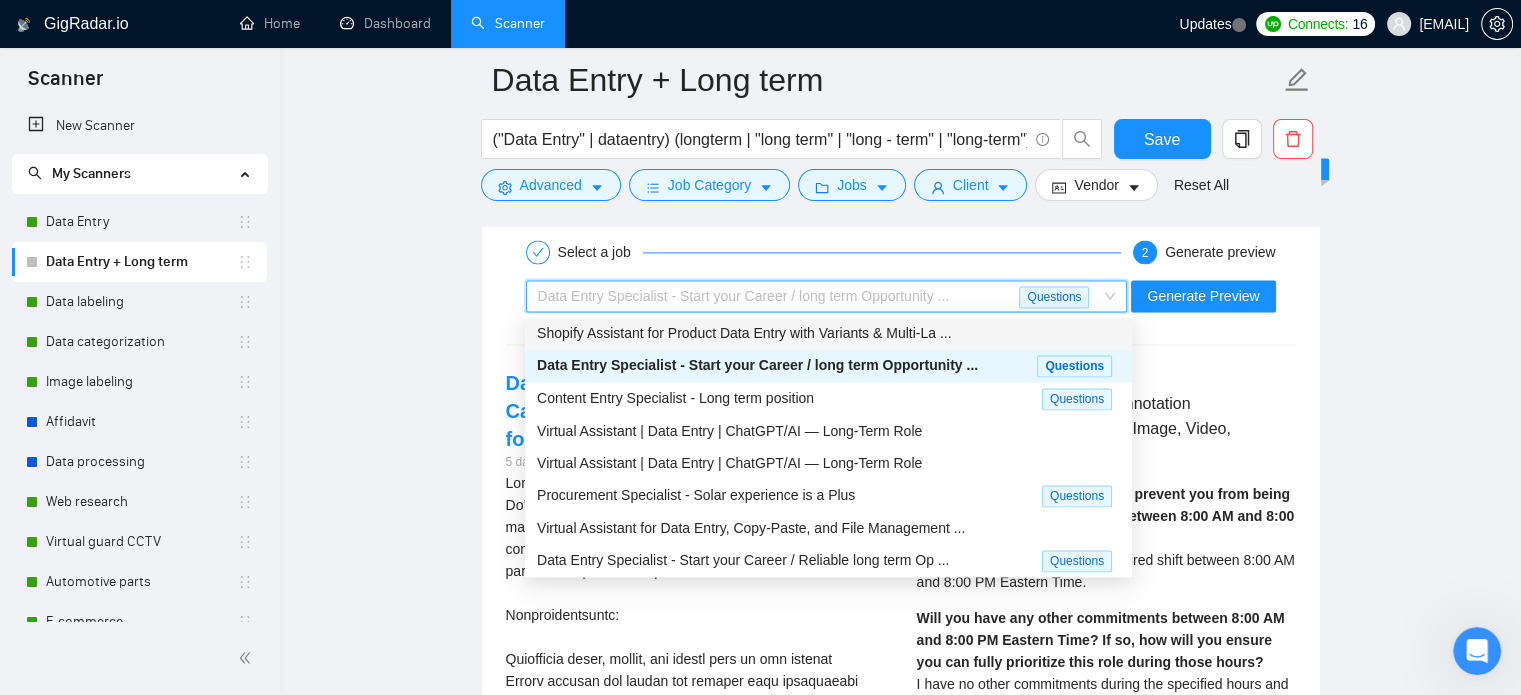 click on "Shopify Assistant for Product Data Entry with Variants & Multi-La ..." at bounding box center [744, 333] 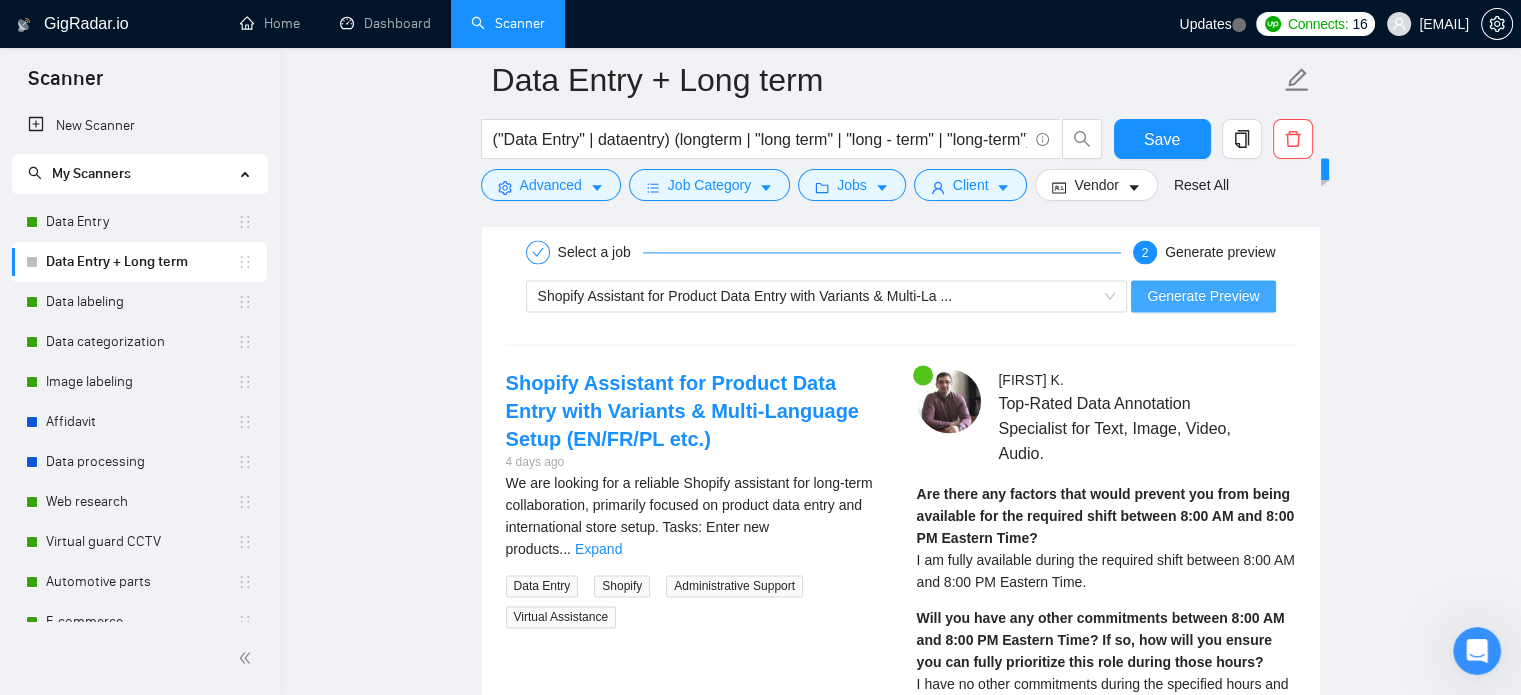 click on "Generate Preview" at bounding box center (1203, 296) 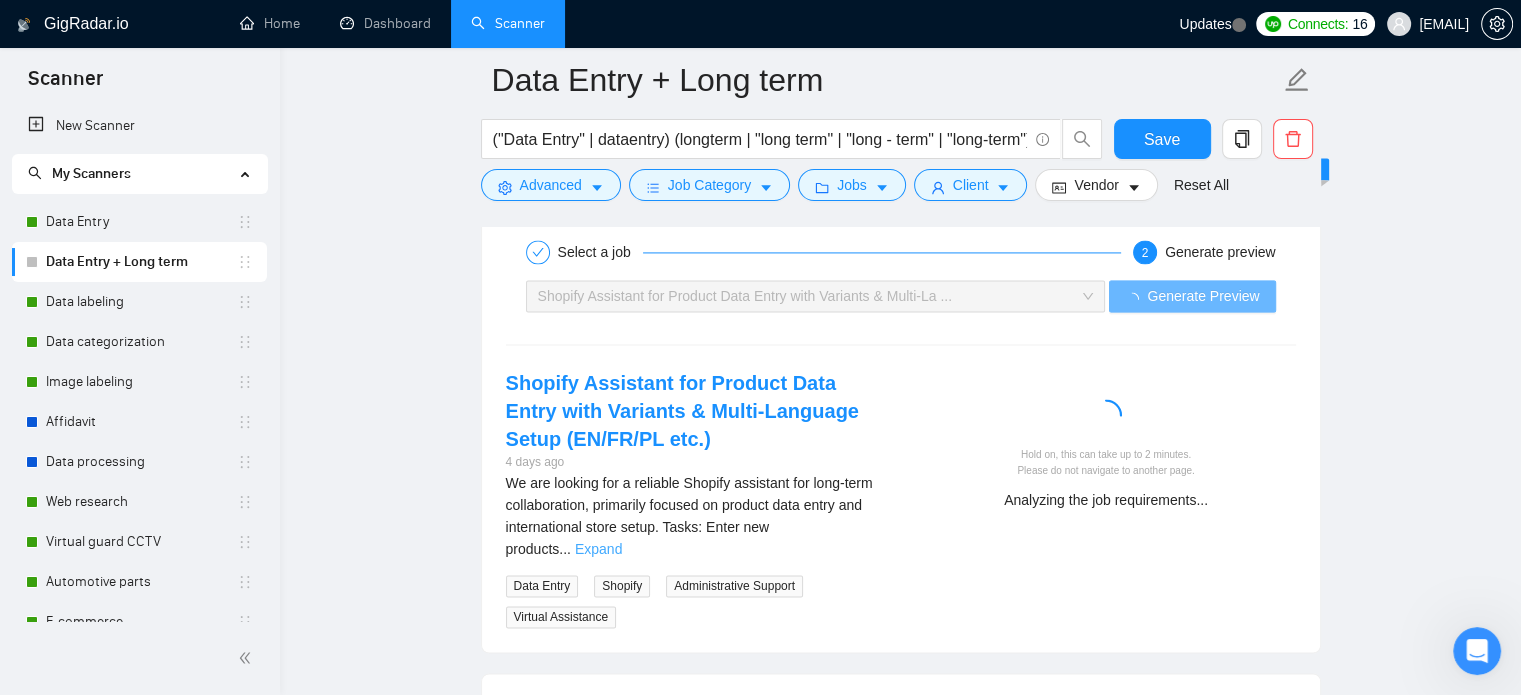 click on "Expand" at bounding box center (598, 549) 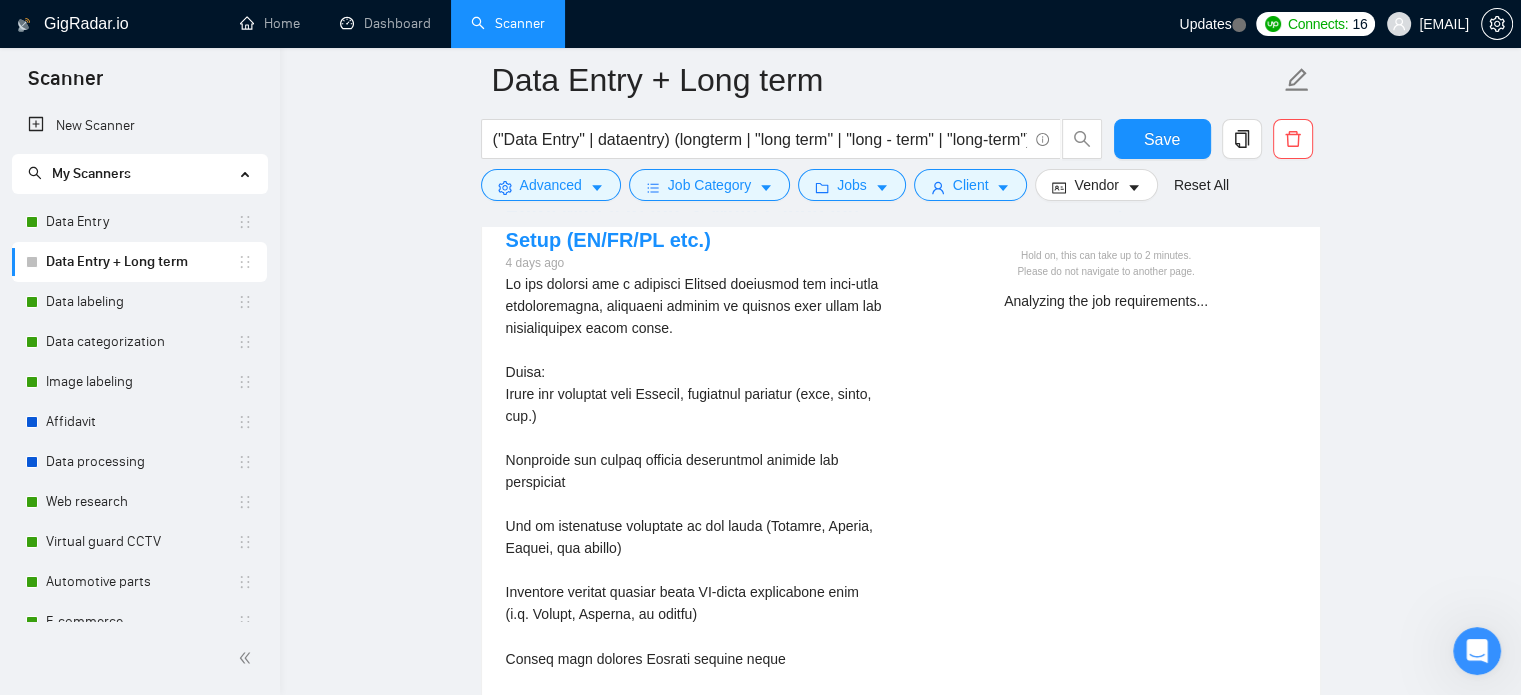 scroll, scrollTop: 3165, scrollLeft: 0, axis: vertical 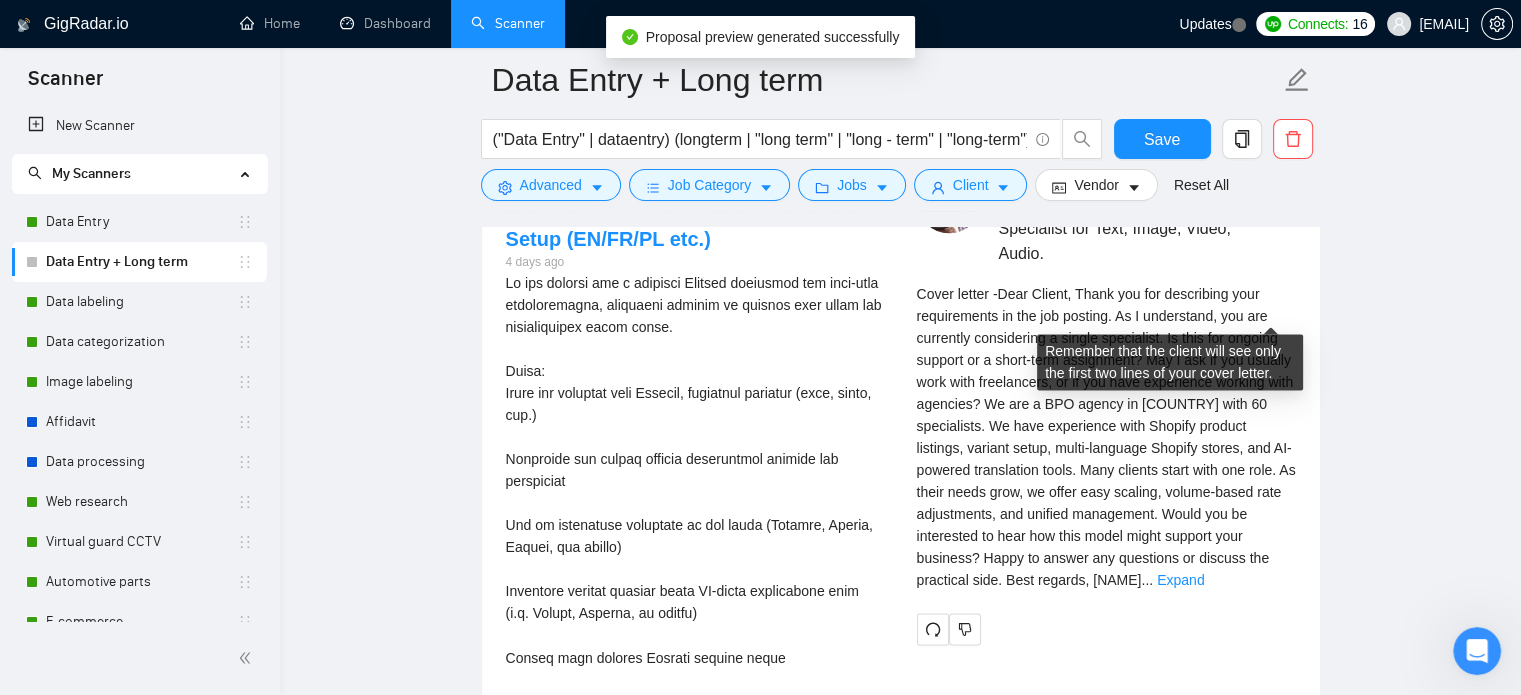 click on "Cover letter -  Dear Client,
Thank you for describing your requirements in the job posting. As I understand, yo ... Expand" at bounding box center (1106, 437) 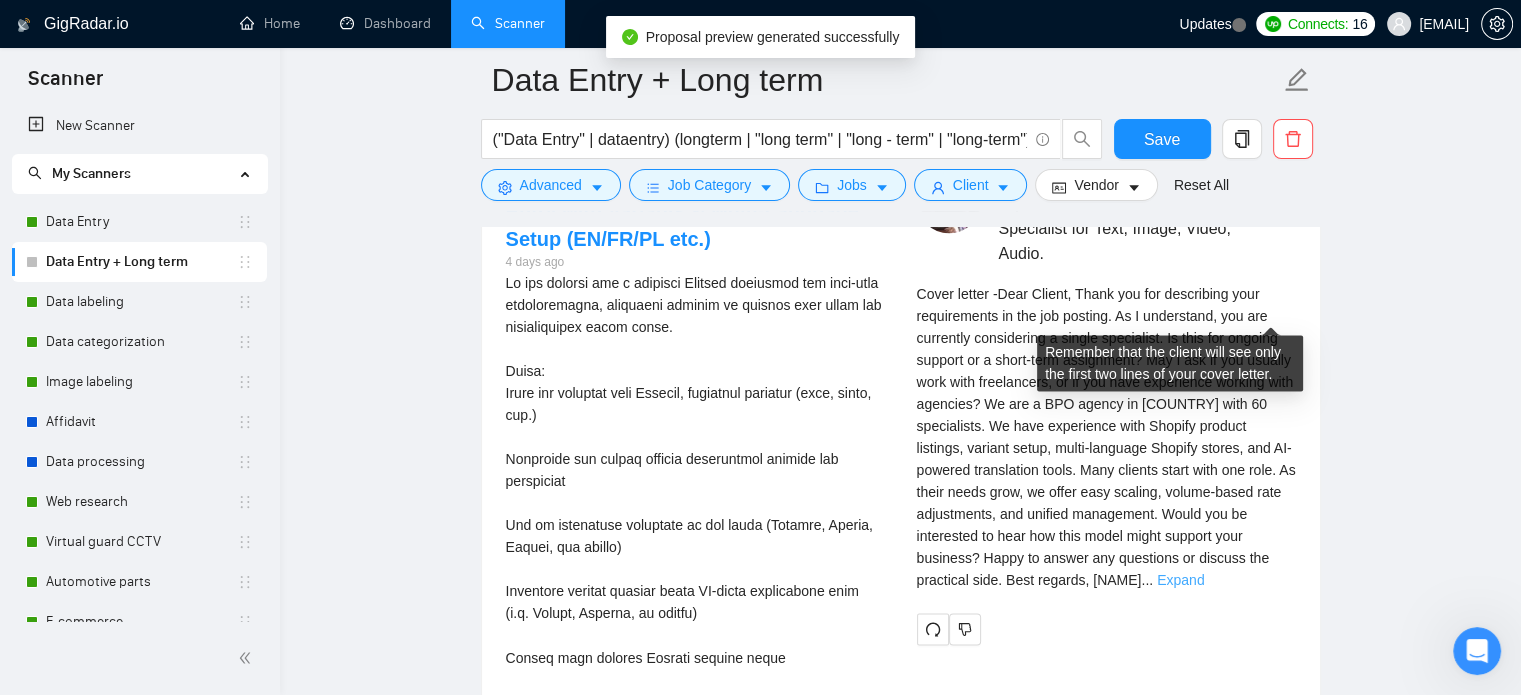 click on "Expand" at bounding box center (1180, 580) 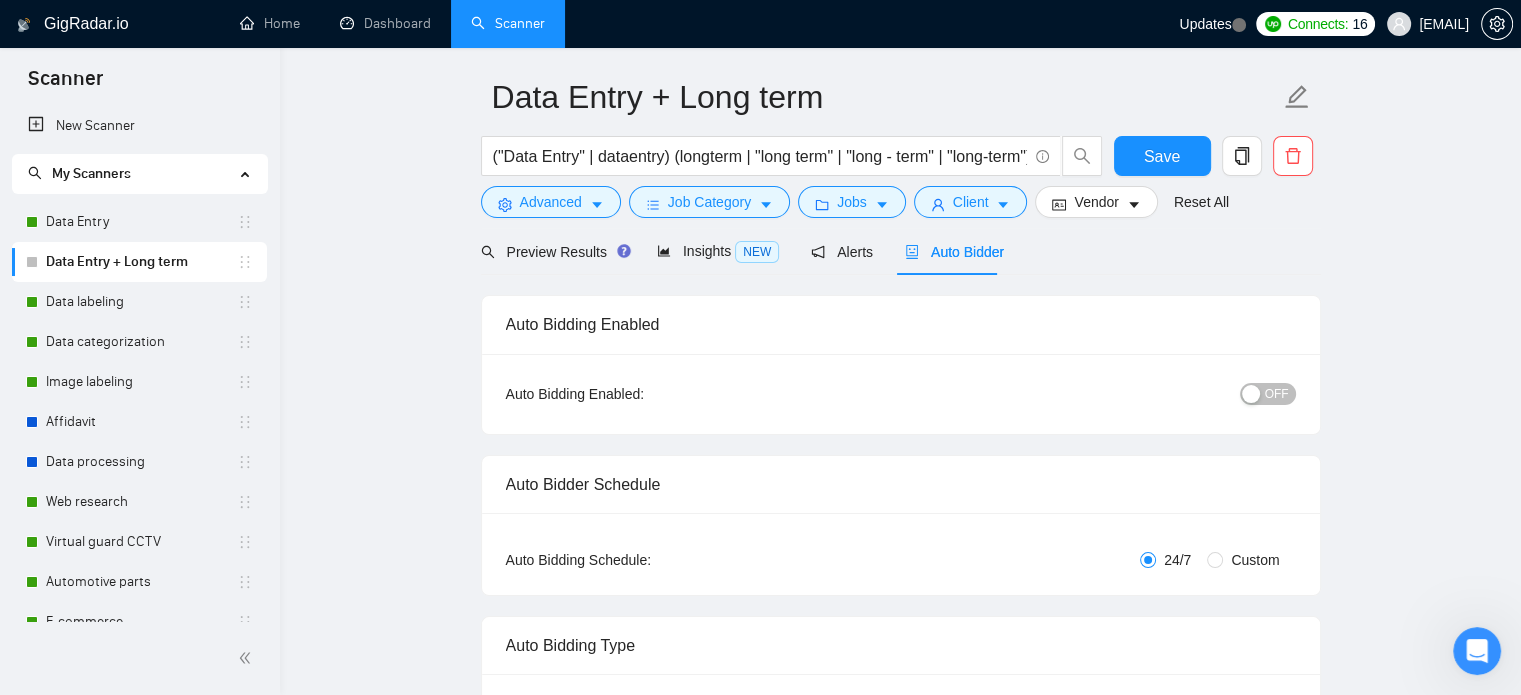 scroll, scrollTop: 0, scrollLeft: 0, axis: both 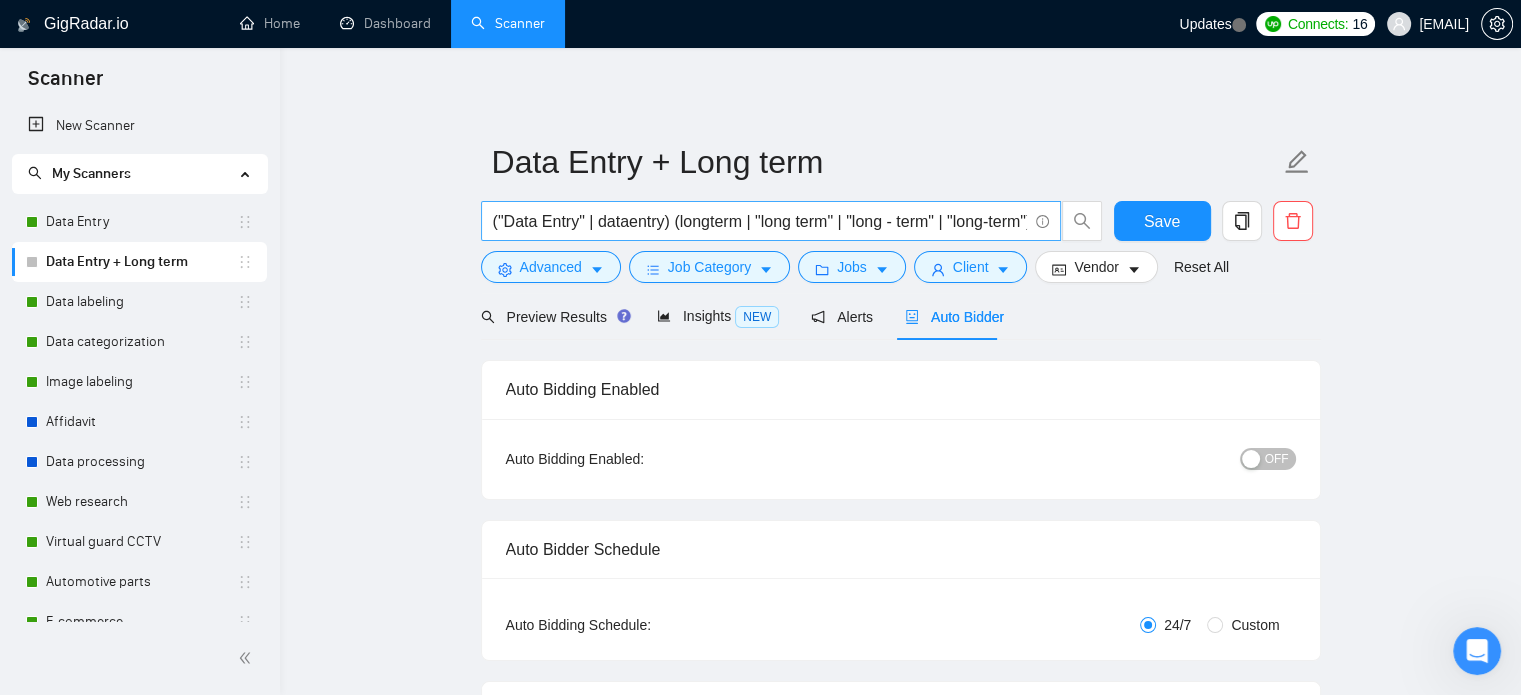 click on "("Data Entry" | dataentry) (longterm | "long term" | "long - term" | "long-term")" at bounding box center (760, 221) 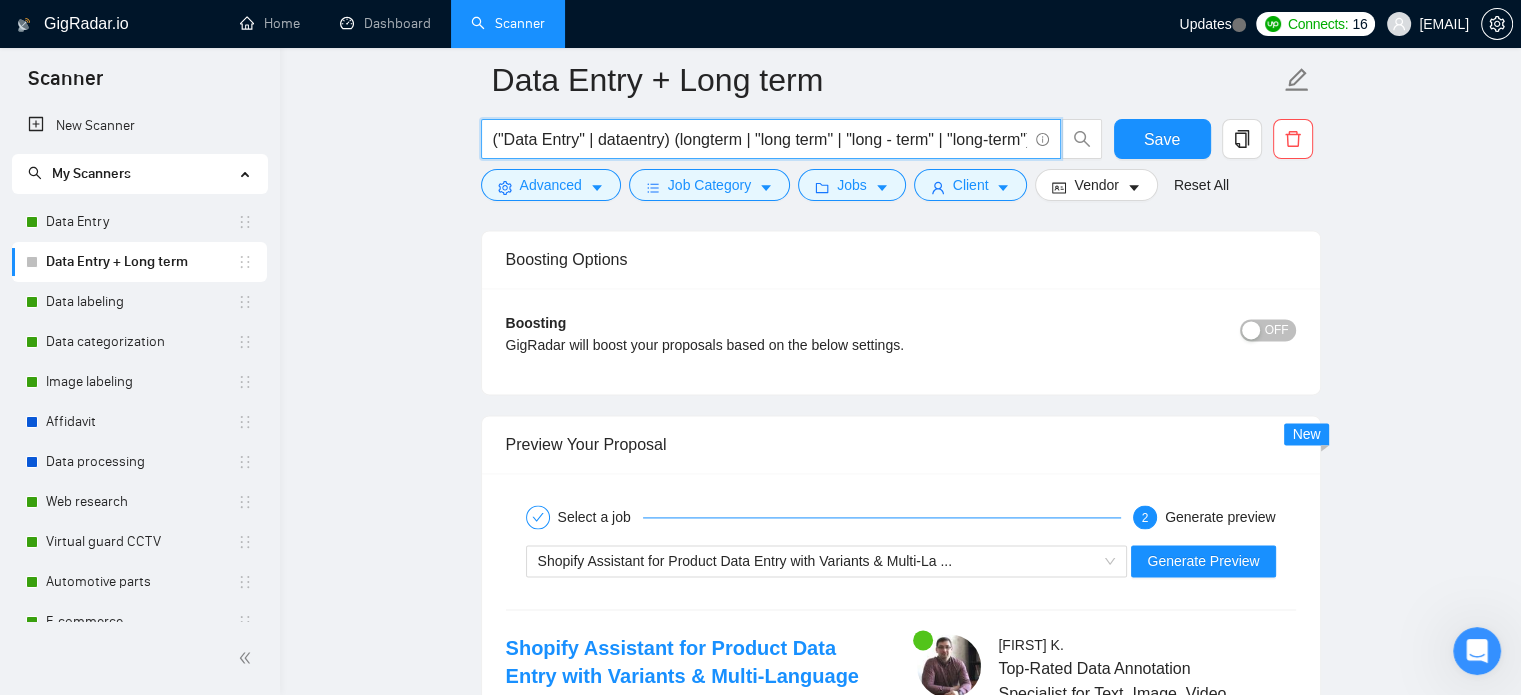 scroll, scrollTop: 2900, scrollLeft: 0, axis: vertical 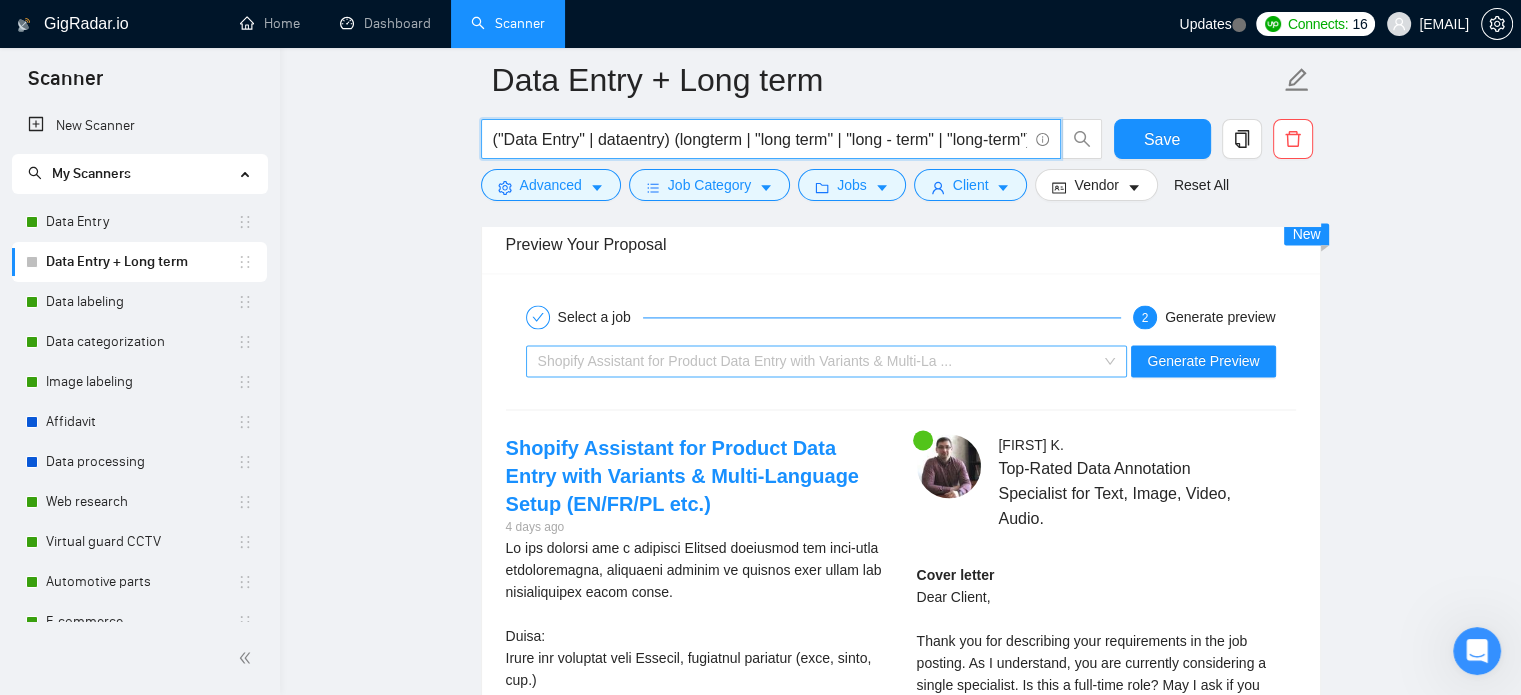 click on "Shopify Assistant for Product Data Entry with Variants & Multi-La ..." at bounding box center [818, 361] 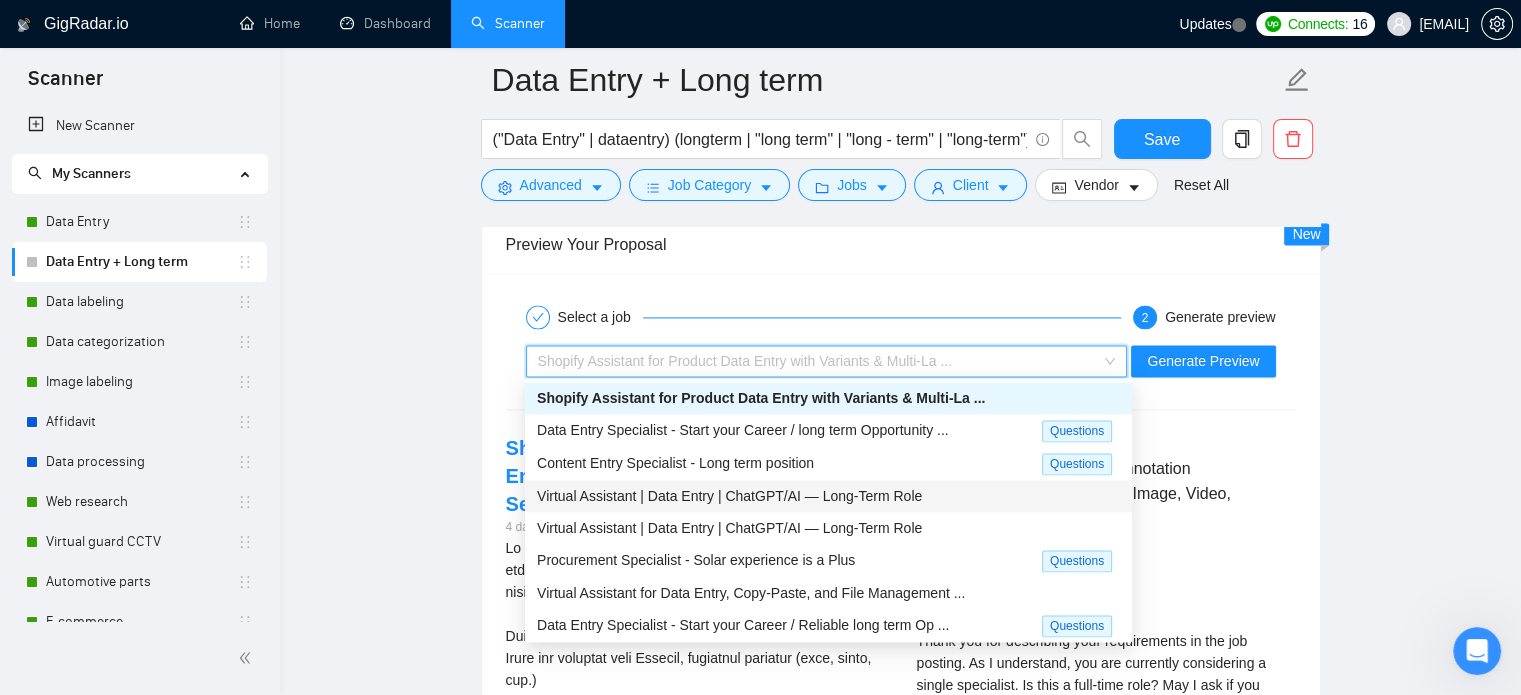 click on "Virtual Assistant | Data Entry | ChatGPT/AI — Long-Term Role" at bounding box center [729, 496] 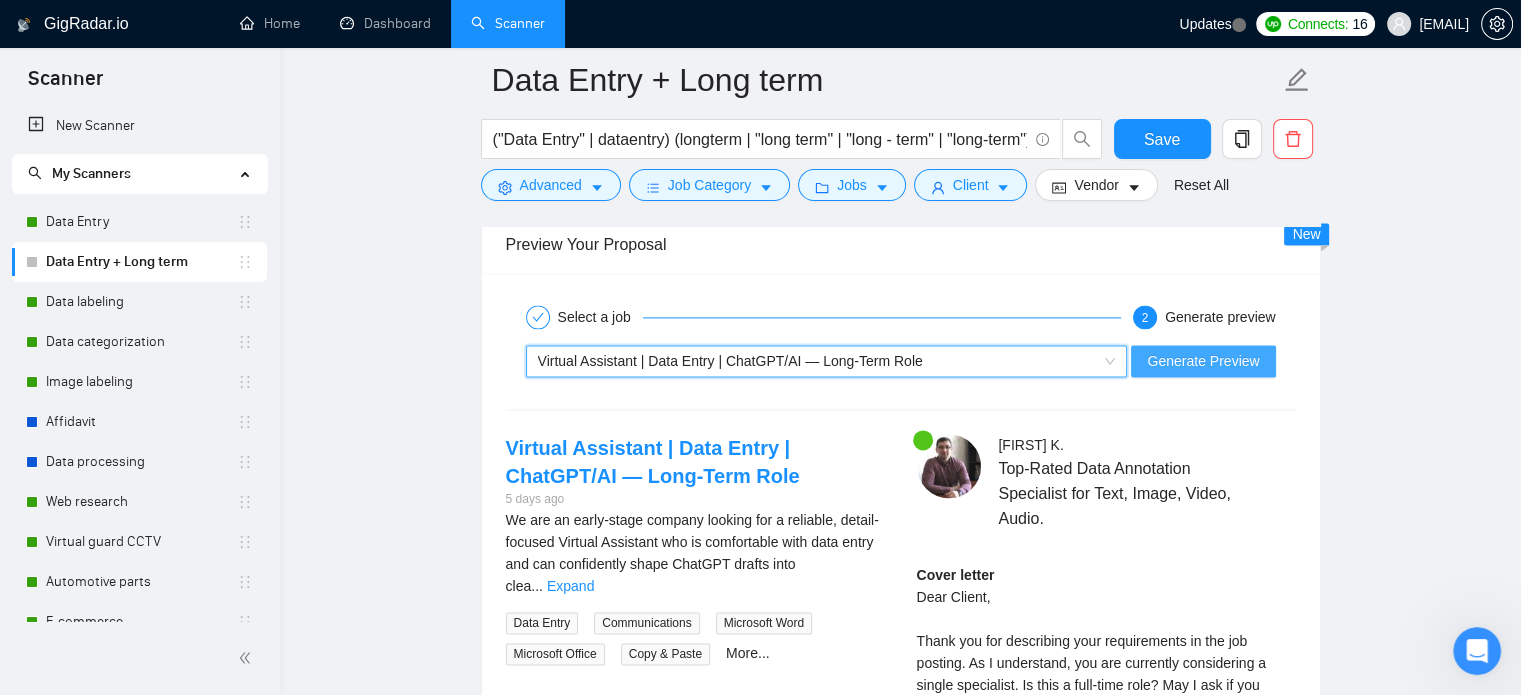 click on "Generate Preview" at bounding box center (1203, 361) 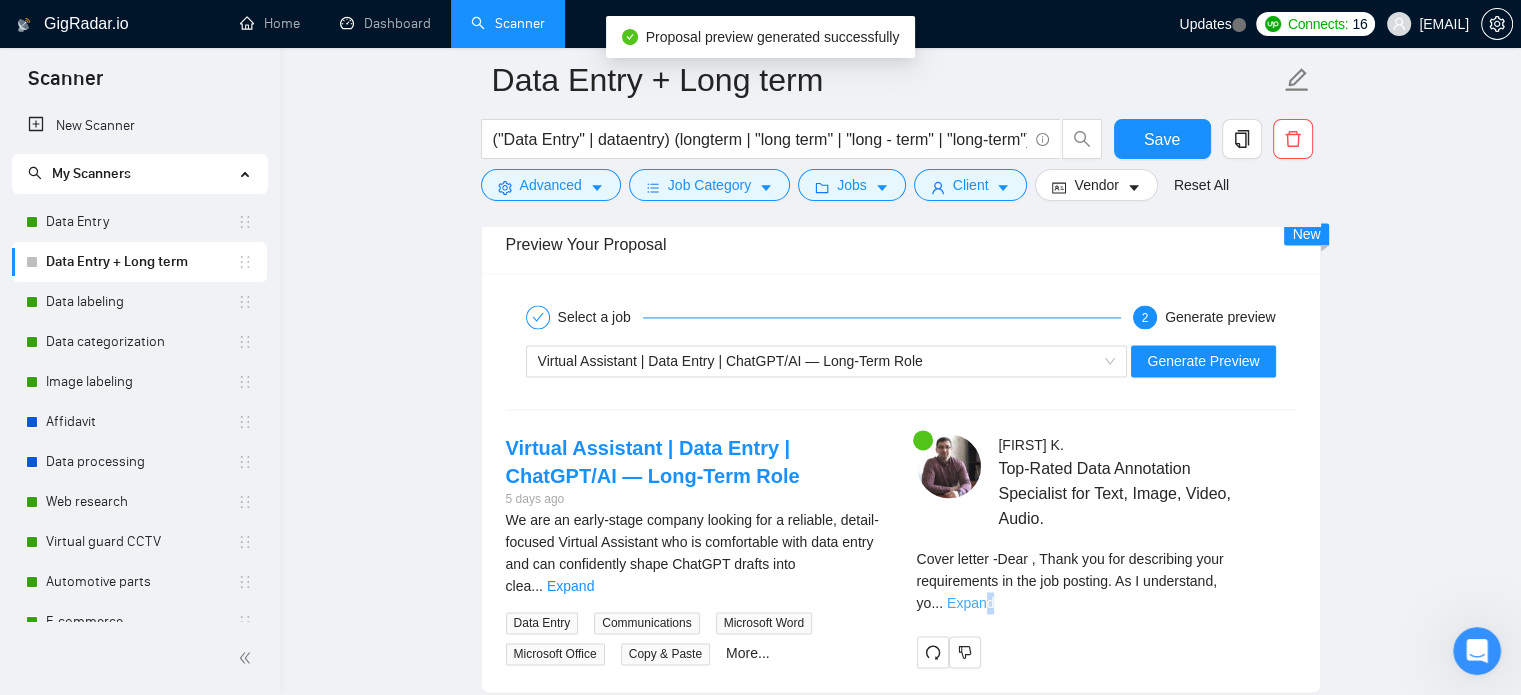 click on "Expand" at bounding box center [970, 603] 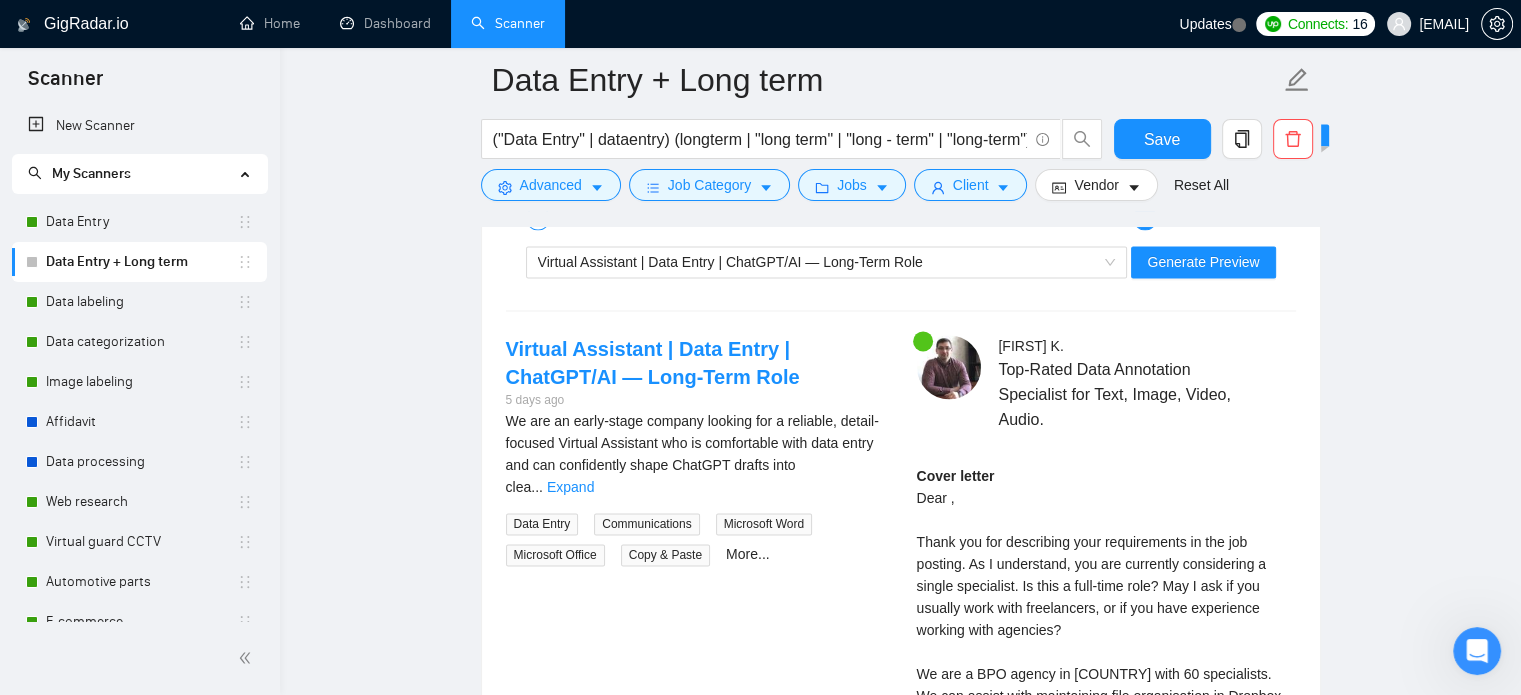 scroll, scrollTop: 3000, scrollLeft: 0, axis: vertical 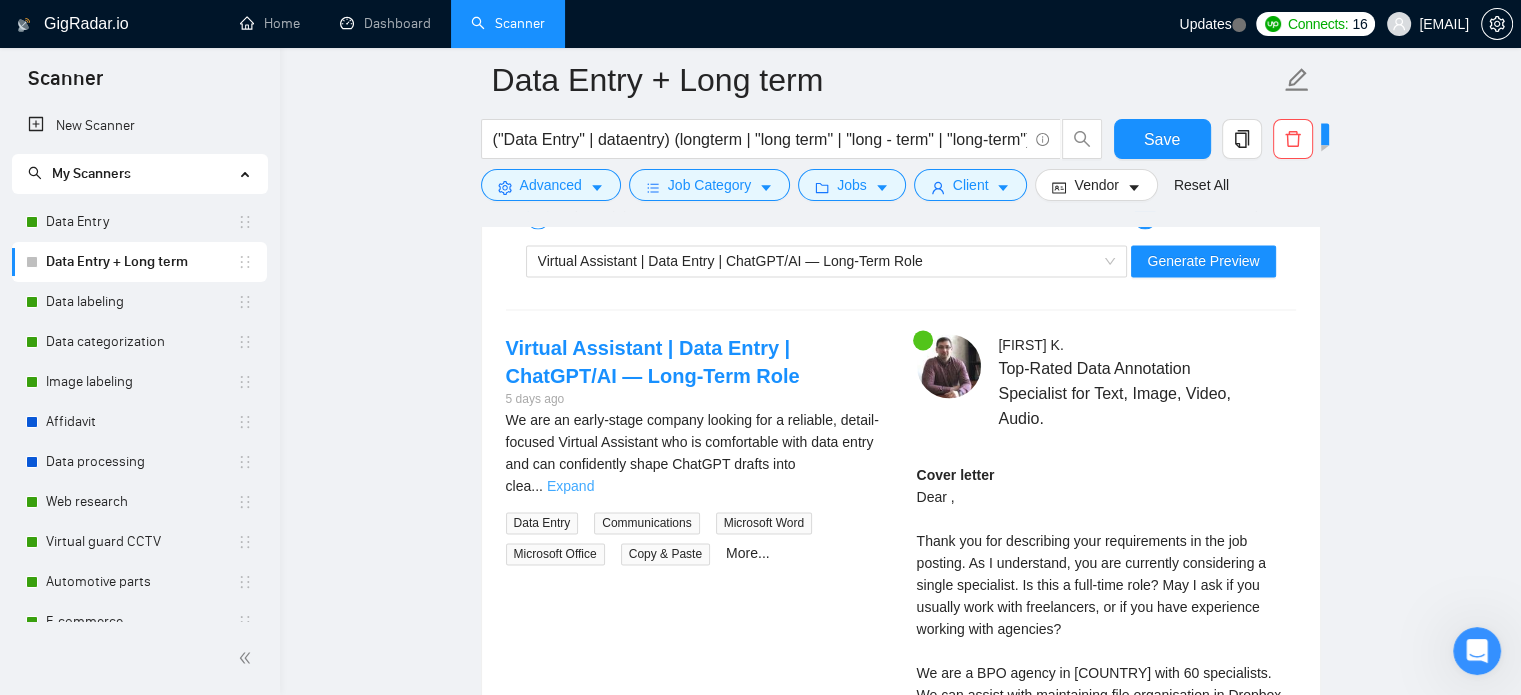 click on "Expand" at bounding box center [570, 486] 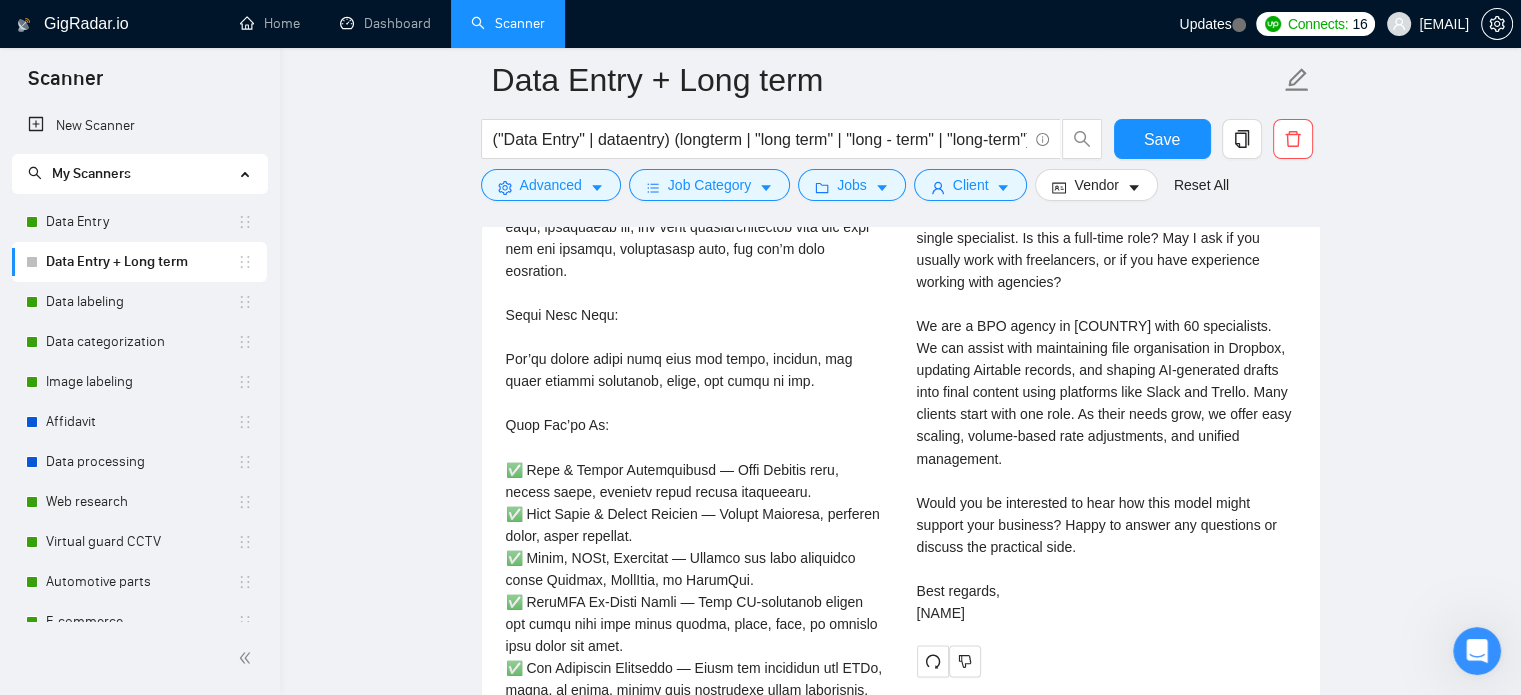 scroll, scrollTop: 3300, scrollLeft: 0, axis: vertical 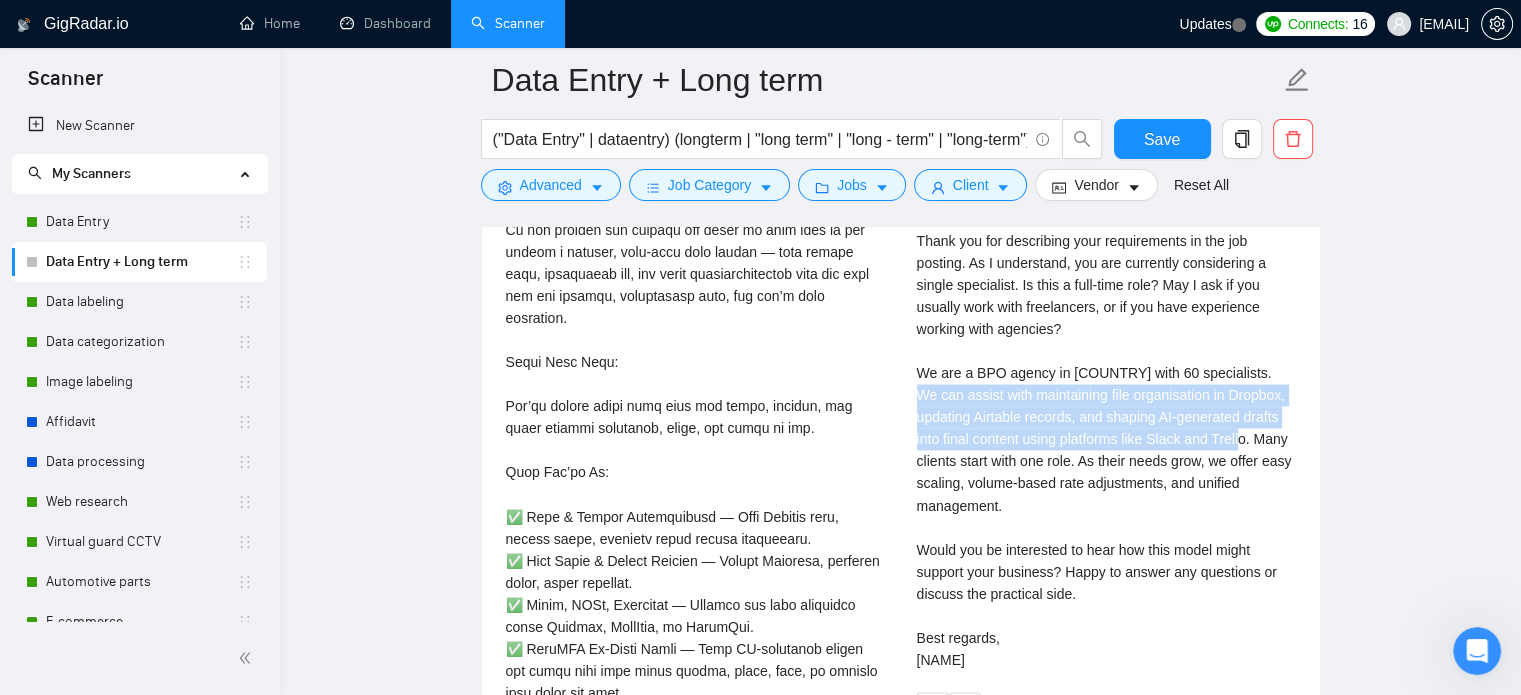 drag, startPoint x: 1245, startPoint y: 367, endPoint x: 1191, endPoint y: 434, distance: 86.05231 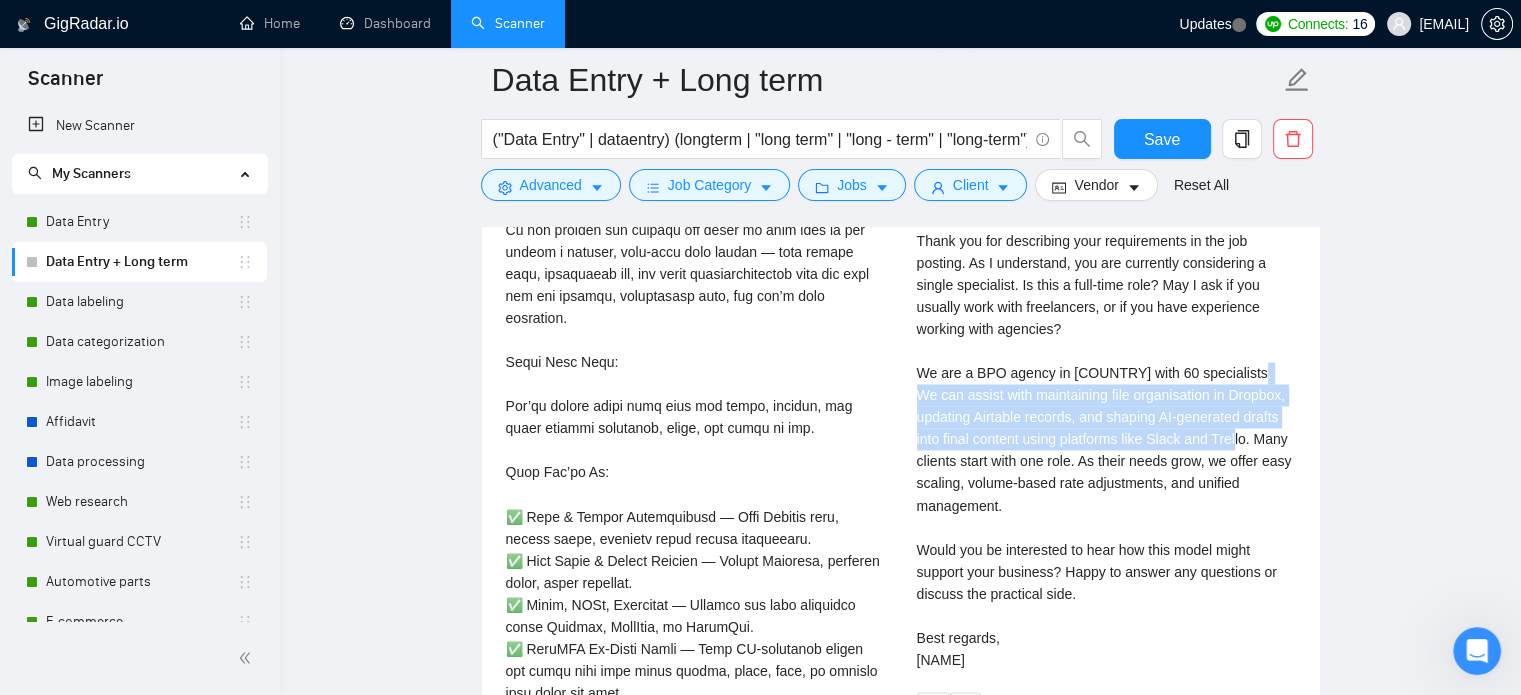 drag, startPoint x: 1188, startPoint y: 441, endPoint x: 1238, endPoint y: 371, distance: 86.023254 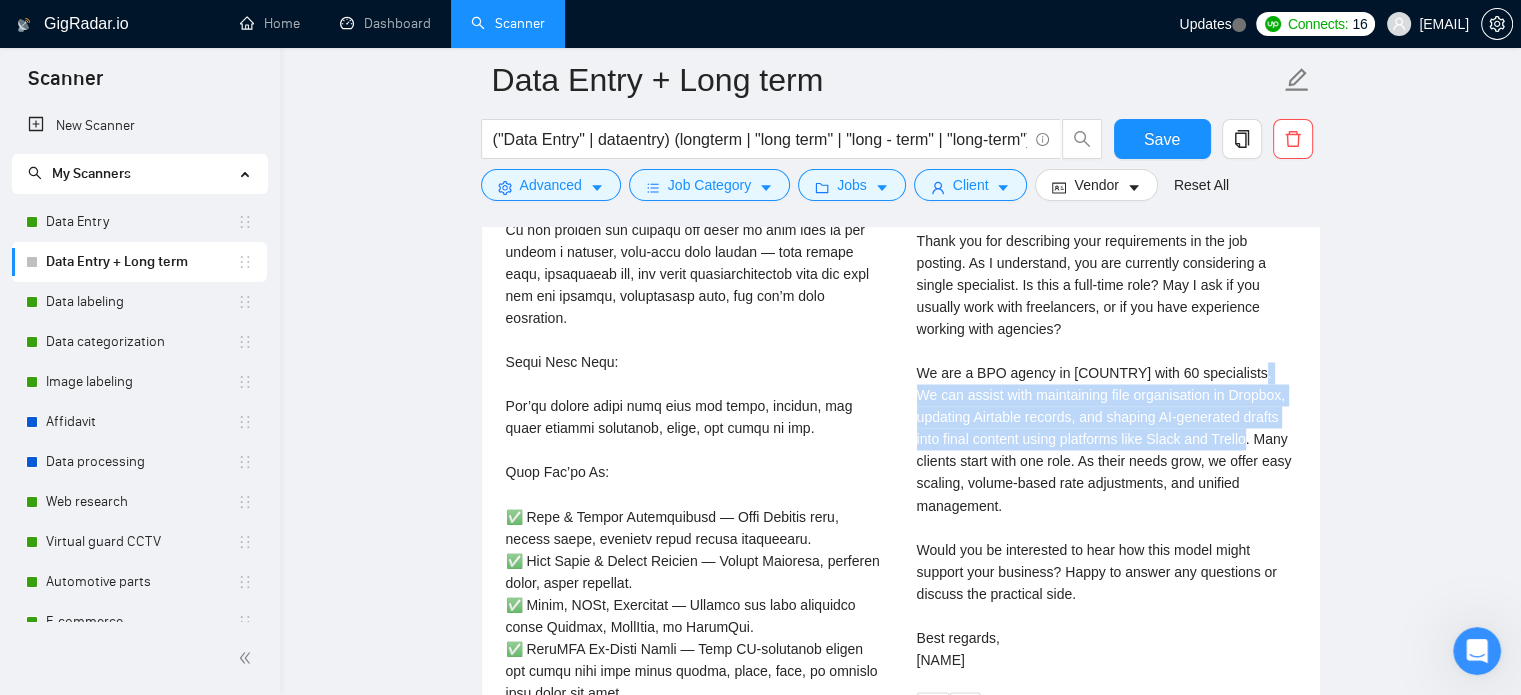 drag, startPoint x: 1196, startPoint y: 436, endPoint x: 1237, endPoint y: 379, distance: 70.21396 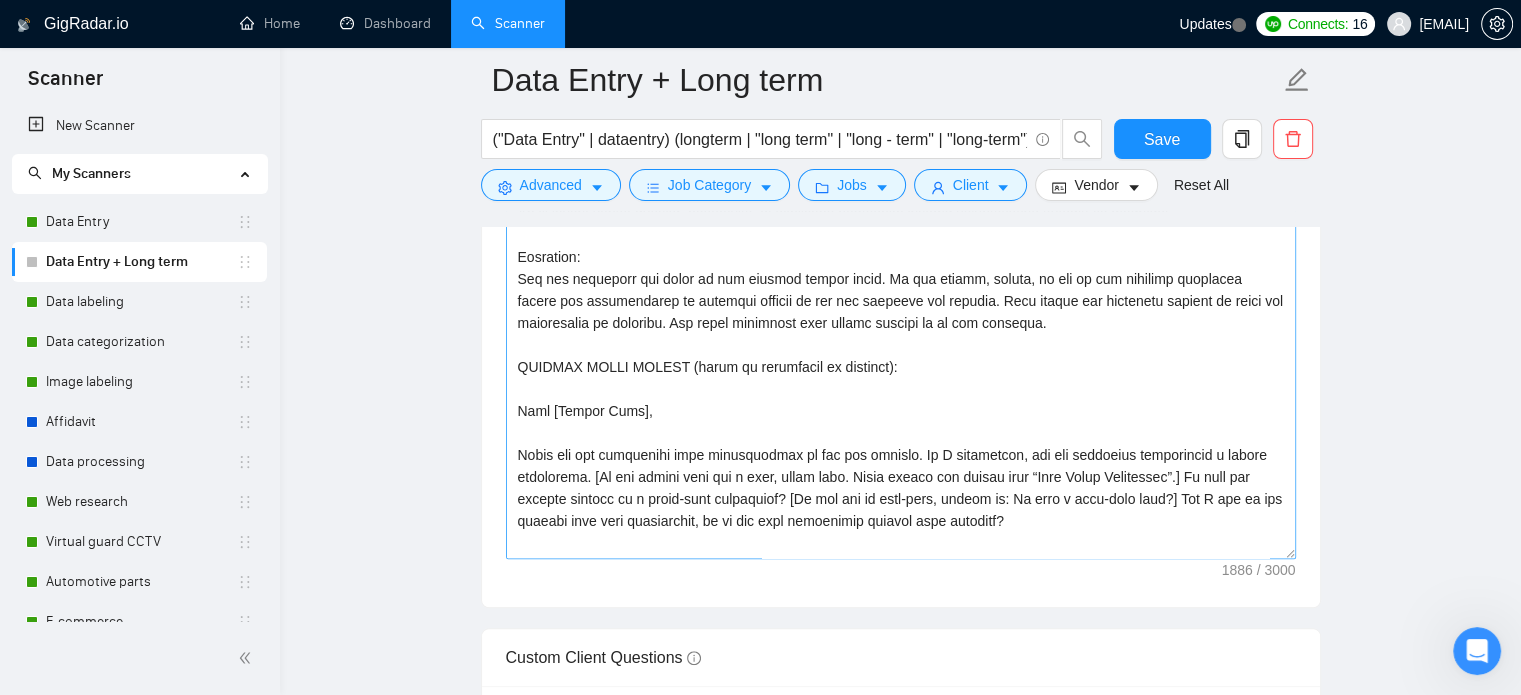 scroll, scrollTop: 1400, scrollLeft: 0, axis: vertical 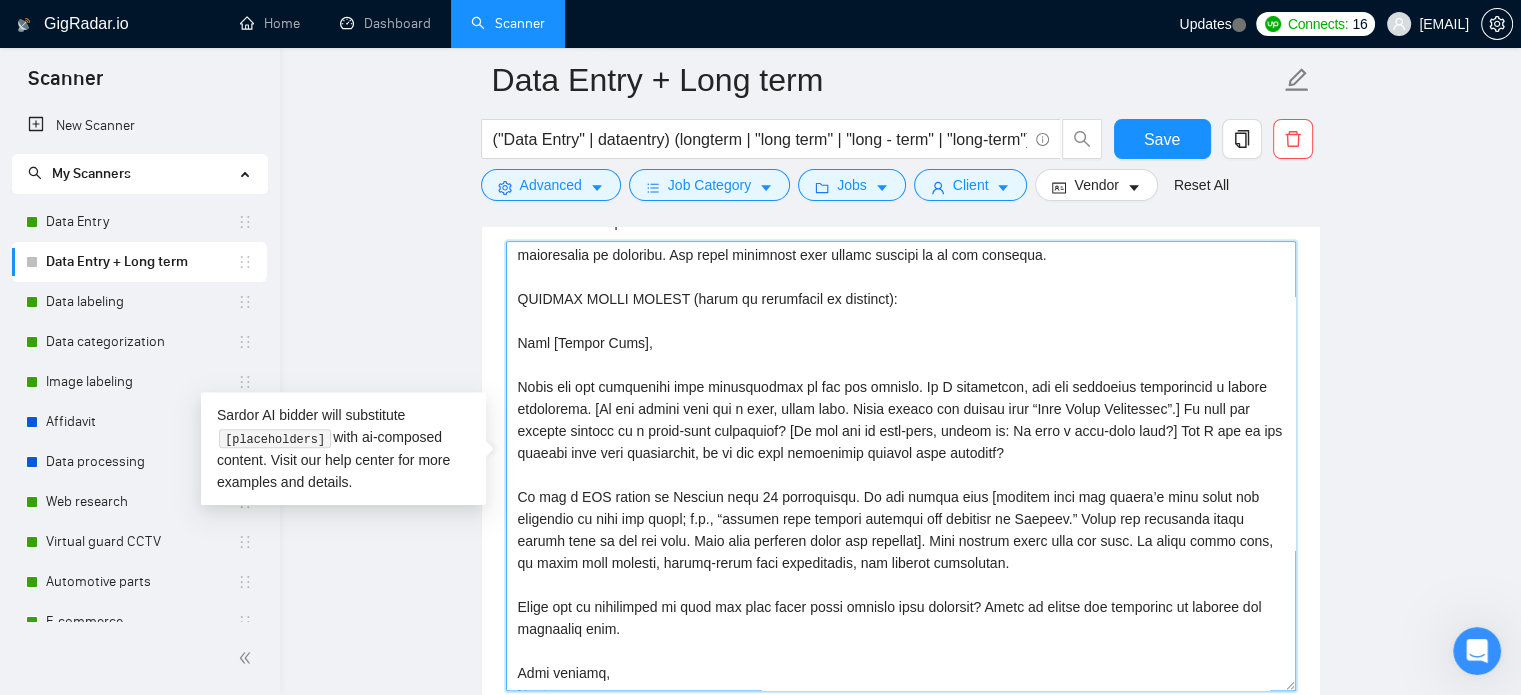drag, startPoint x: 846, startPoint y: 491, endPoint x: 838, endPoint y: 536, distance: 45.705578 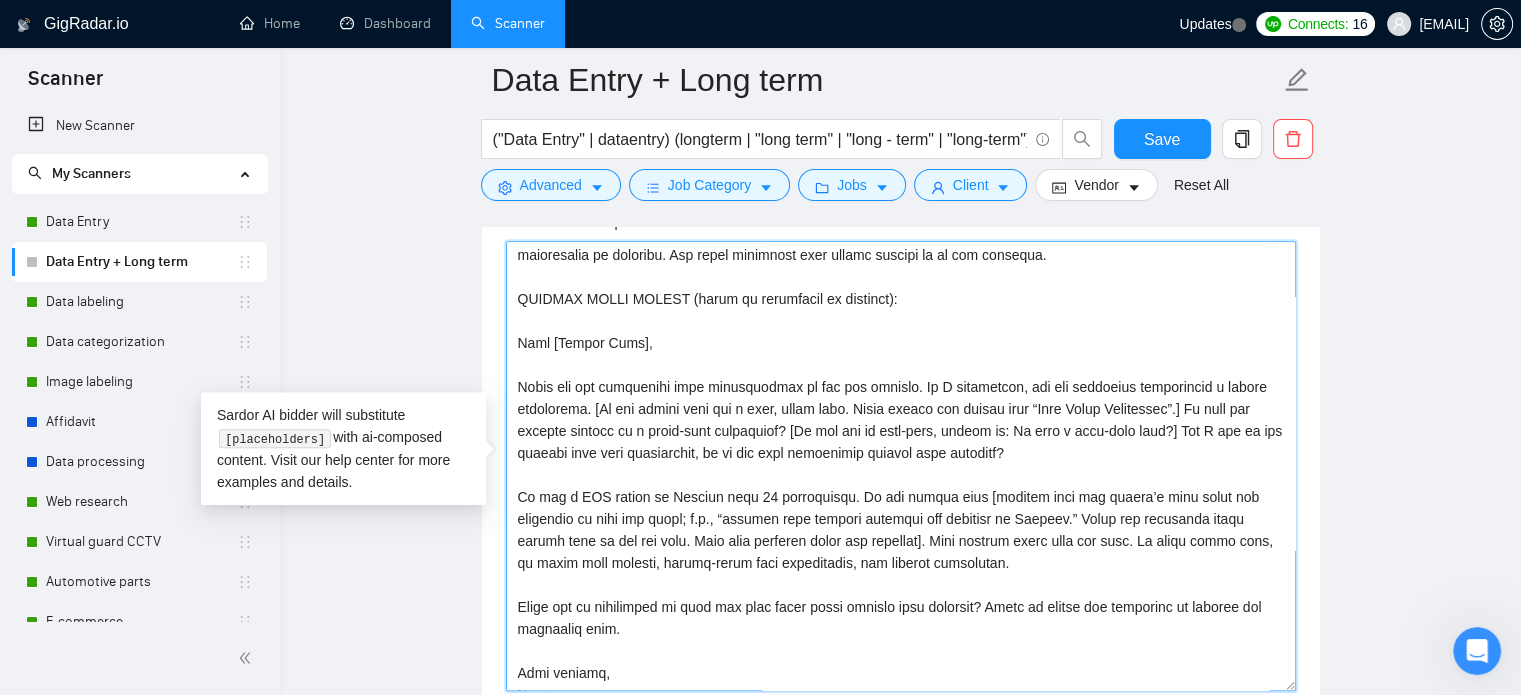 click on "Cover letter template:" at bounding box center (901, 466) 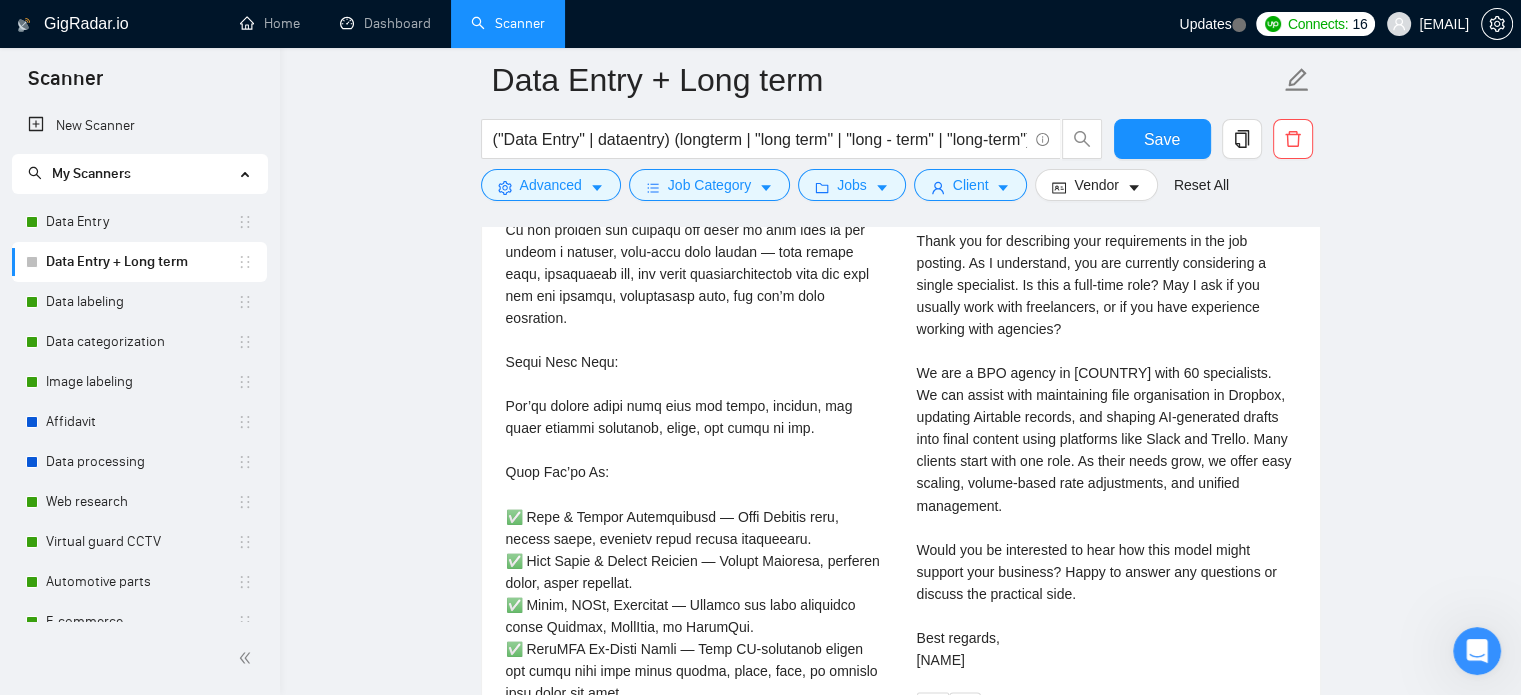 scroll, scrollTop: 3200, scrollLeft: 0, axis: vertical 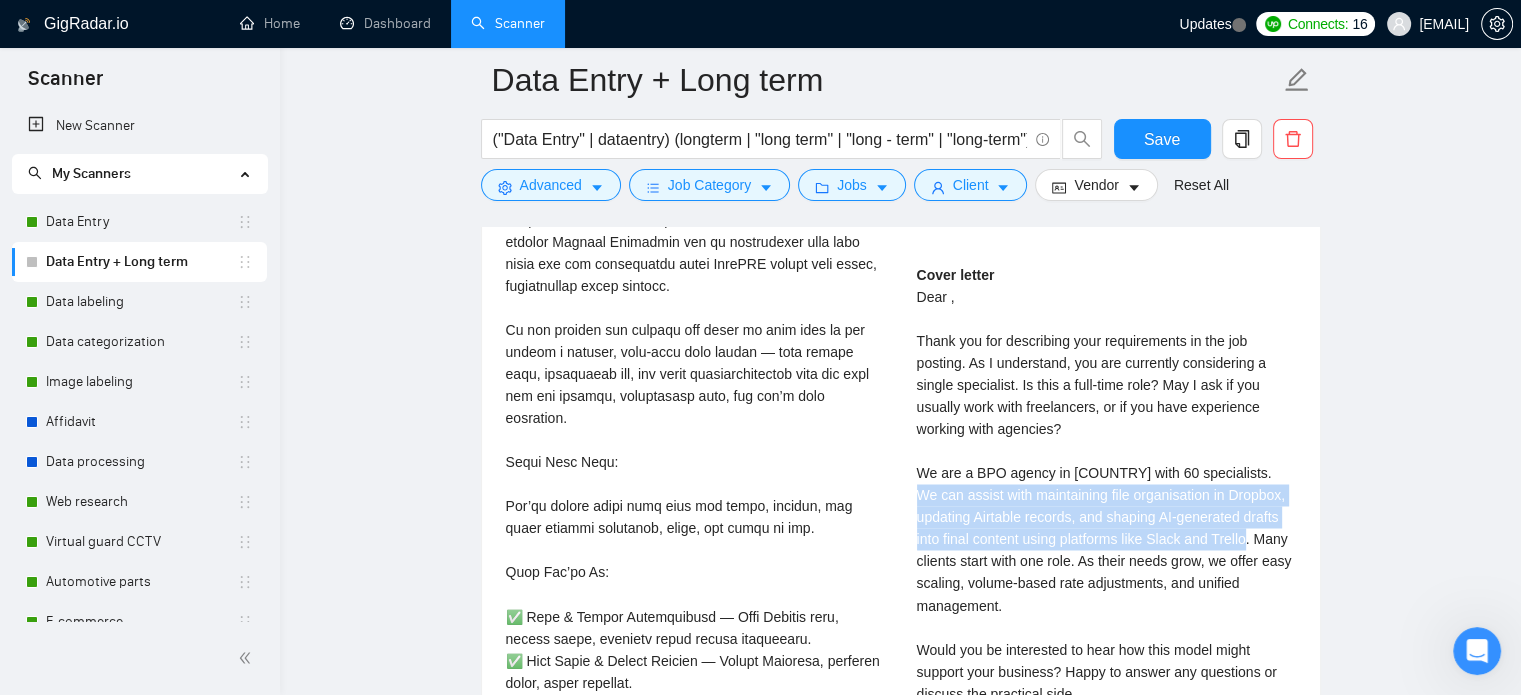 drag, startPoint x: 1246, startPoint y: 466, endPoint x: 1193, endPoint y: 535, distance: 87.005745 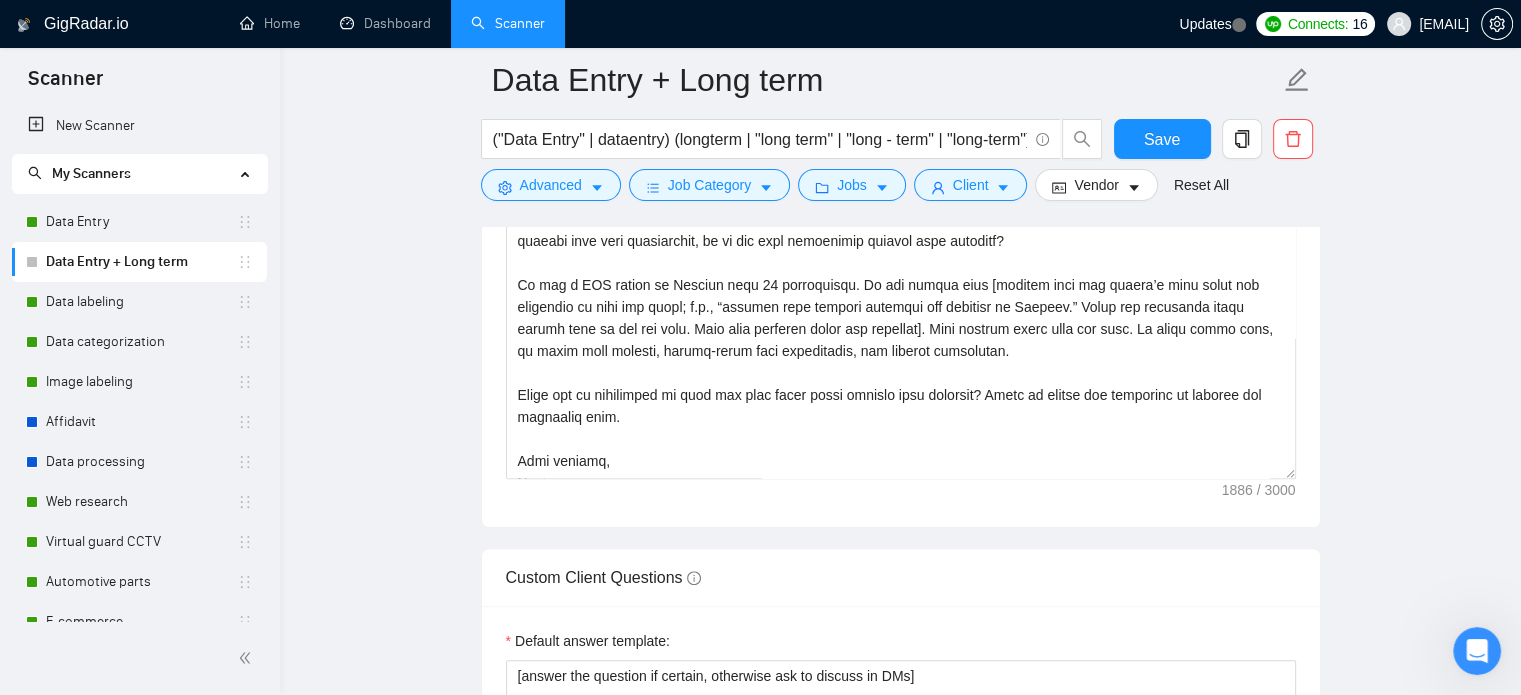 scroll, scrollTop: 1400, scrollLeft: 0, axis: vertical 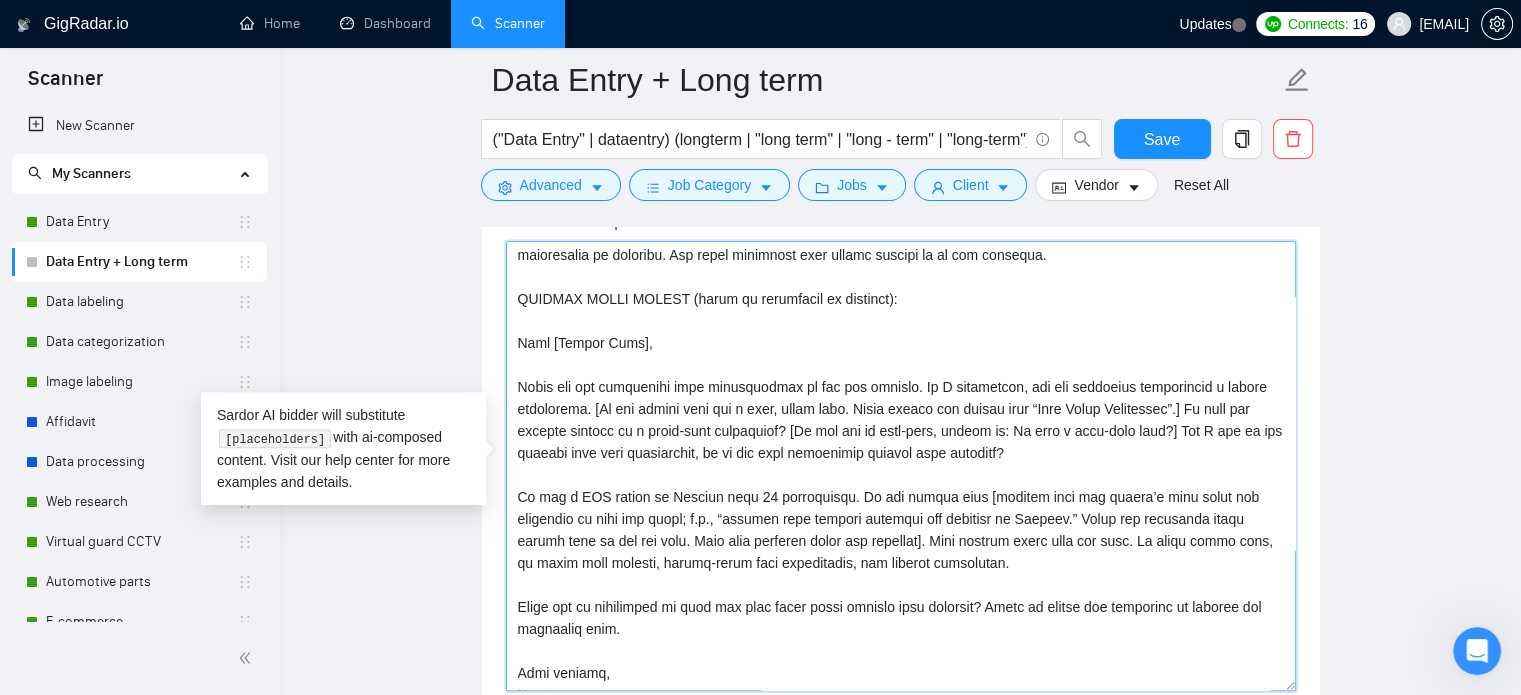 drag, startPoint x: 840, startPoint y: 491, endPoint x: 837, endPoint y: 535, distance: 44.102154 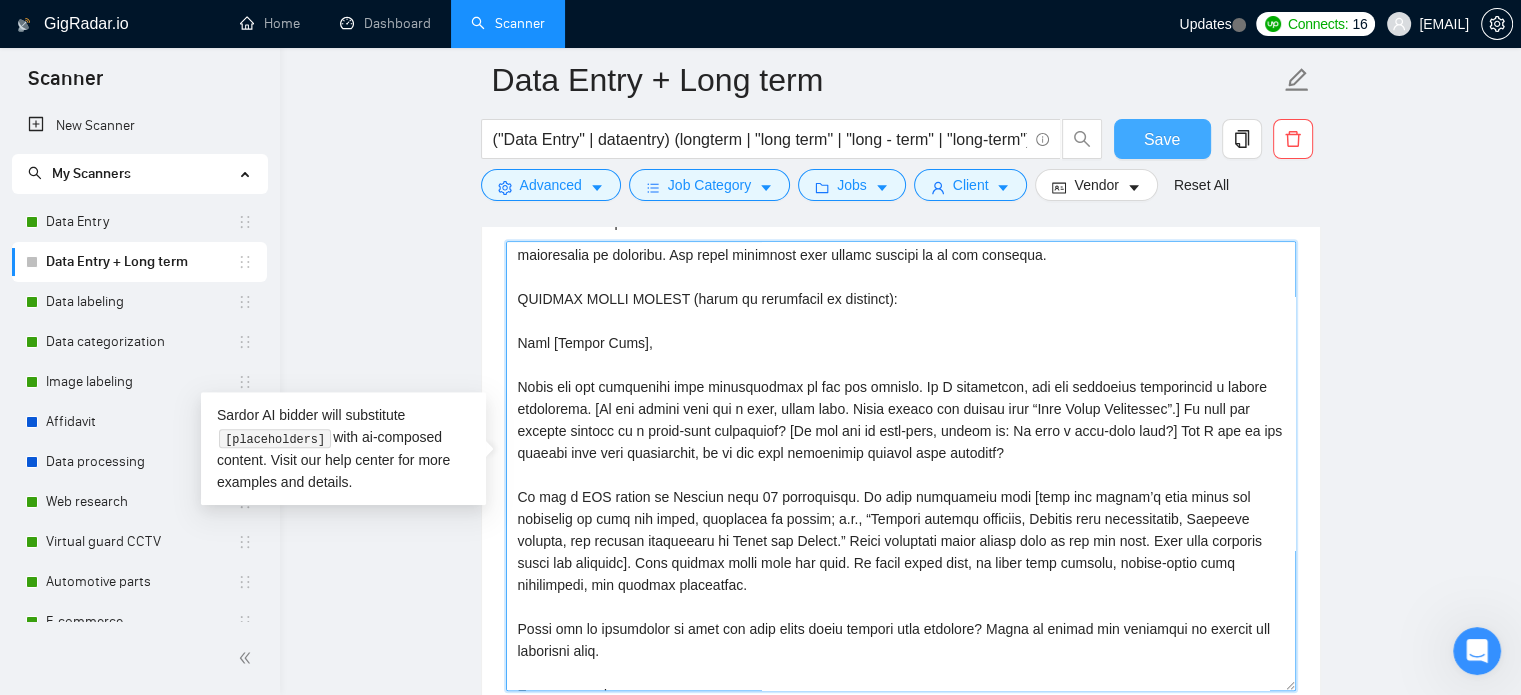 type on "[You are preparing a cover letter for a B2B job posting on Upwork in the BPO sector (data entry, research, document processing, or other back office work).
Write in British English, calm and professional. Avoid salesy, patronising, or over-complicated language. Use technical or process details only if requested in brackets.
Do not invent process details, checklists, or technical features unless specifically required in brackets.
Important:
Use the structure and style of the example letter below. Do not change, remove, or add to the template sentences unless the instructions in brackets require it for the specific job posting. Only update the bracketed content to match the instruction in brackets. All other sentences must remain exactly as in the template.
EXAMPLE COVER LETTER (adapt as instructed in brackets):
Dear [Client Name],
Thank you for describing your requirements in the job posting. As I understand, you are currently considering a single specialist. [If the client asks for a team, adapt this. ..." 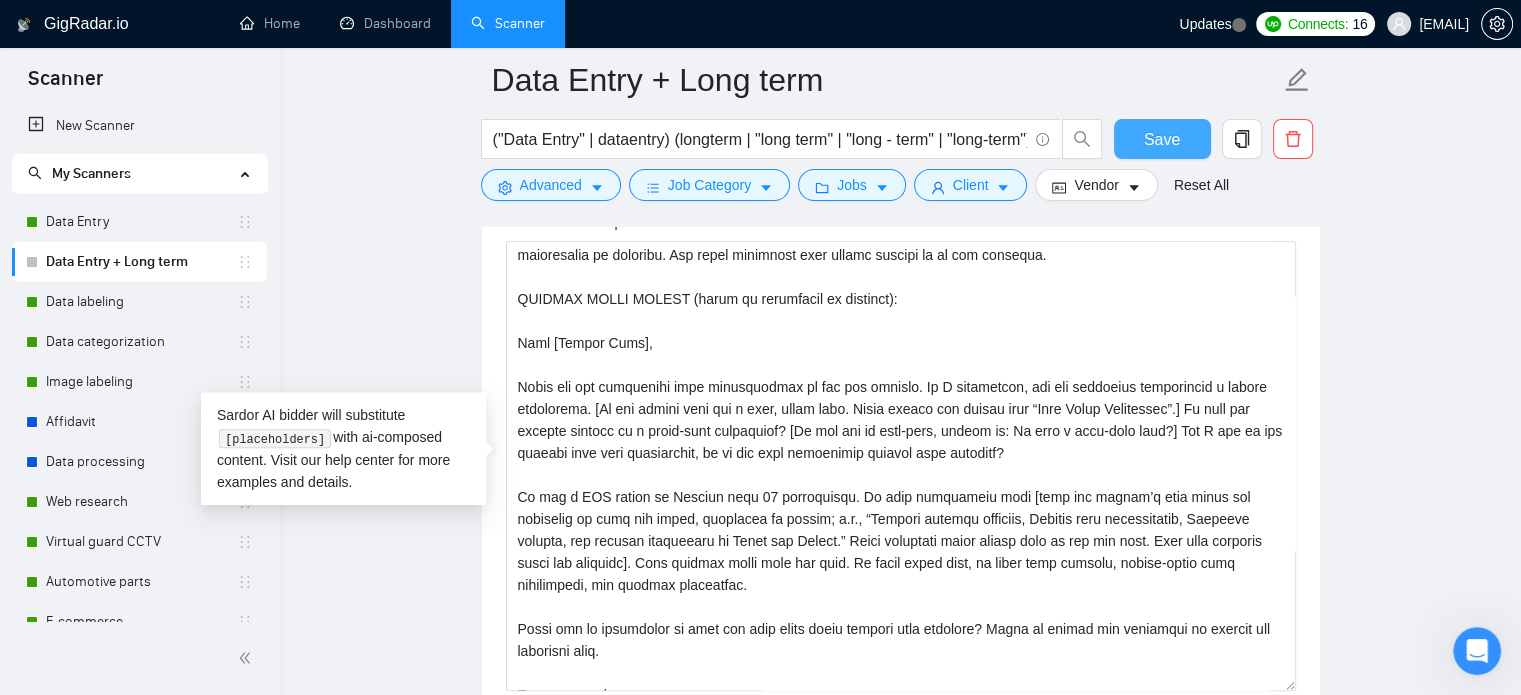 click on "Save" at bounding box center (1162, 139) 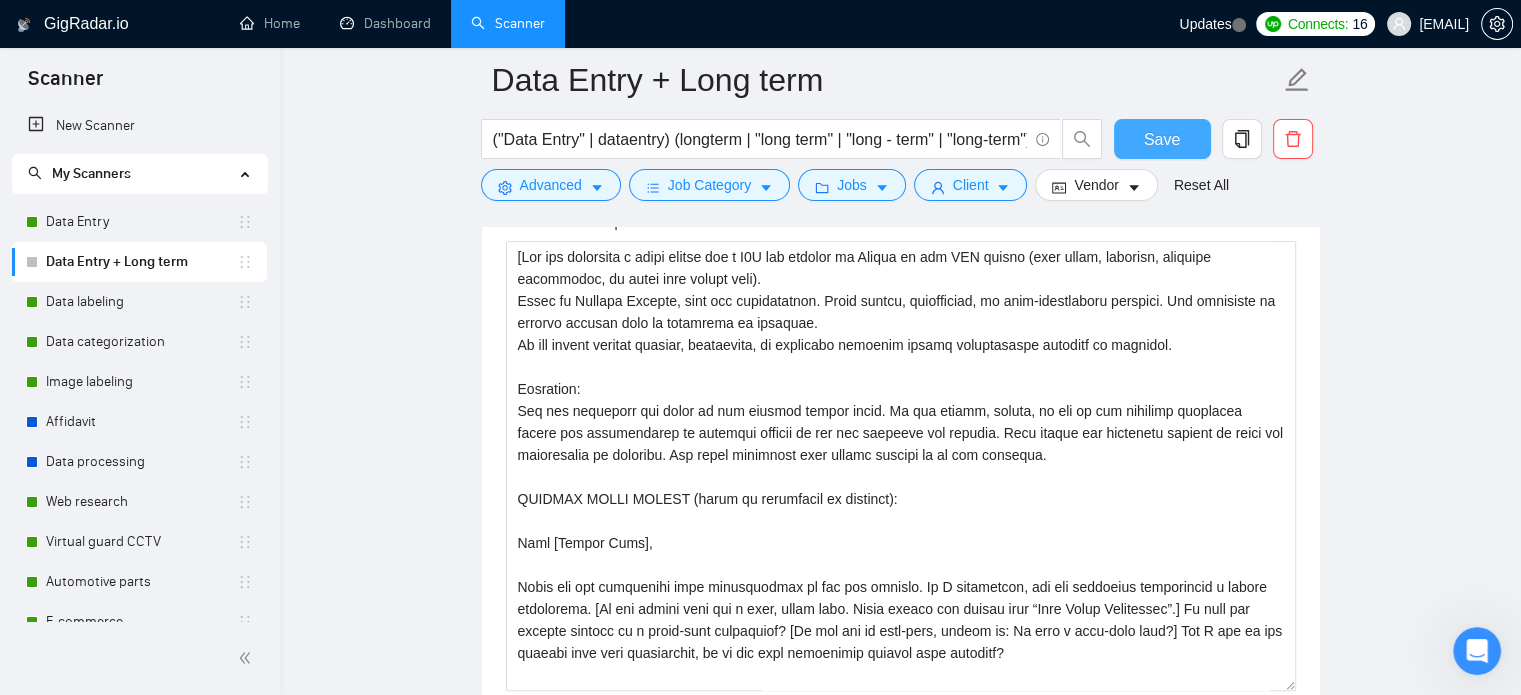 type 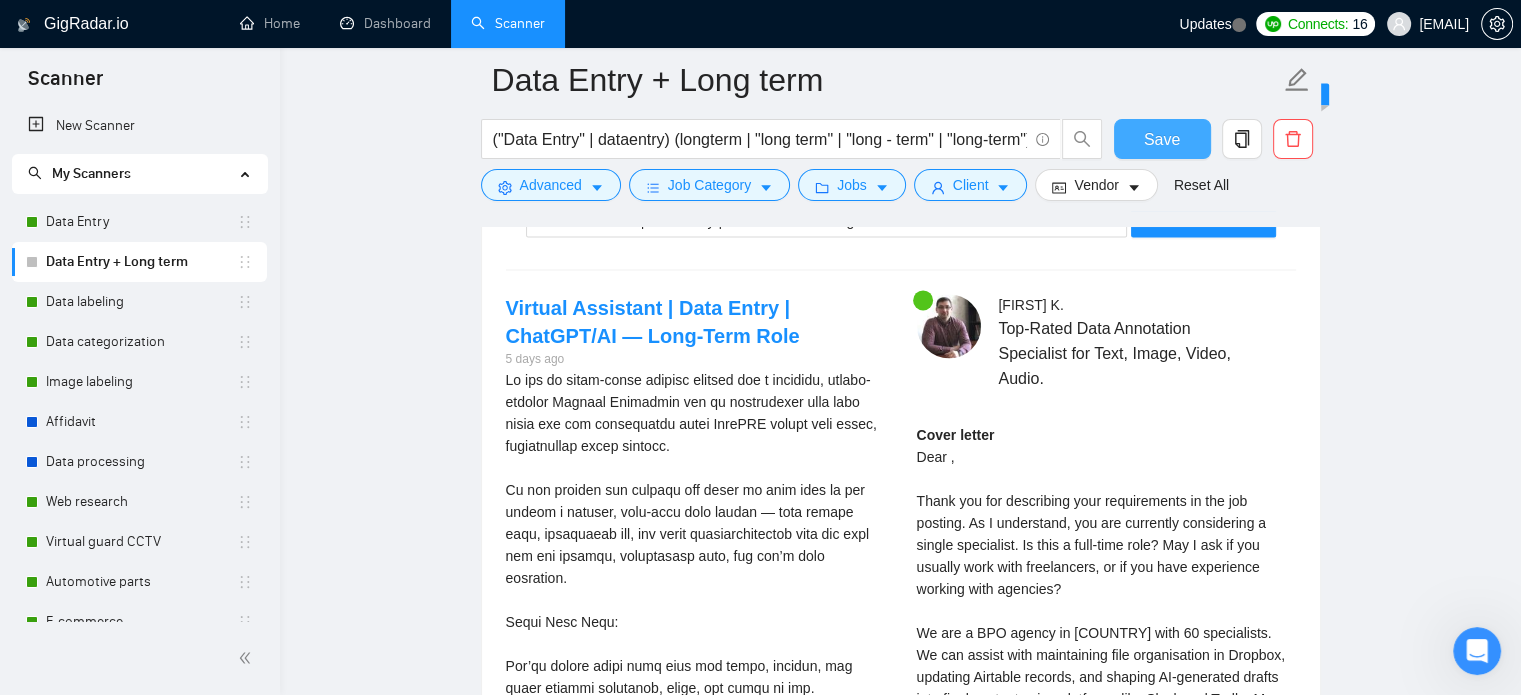 scroll, scrollTop: 2900, scrollLeft: 0, axis: vertical 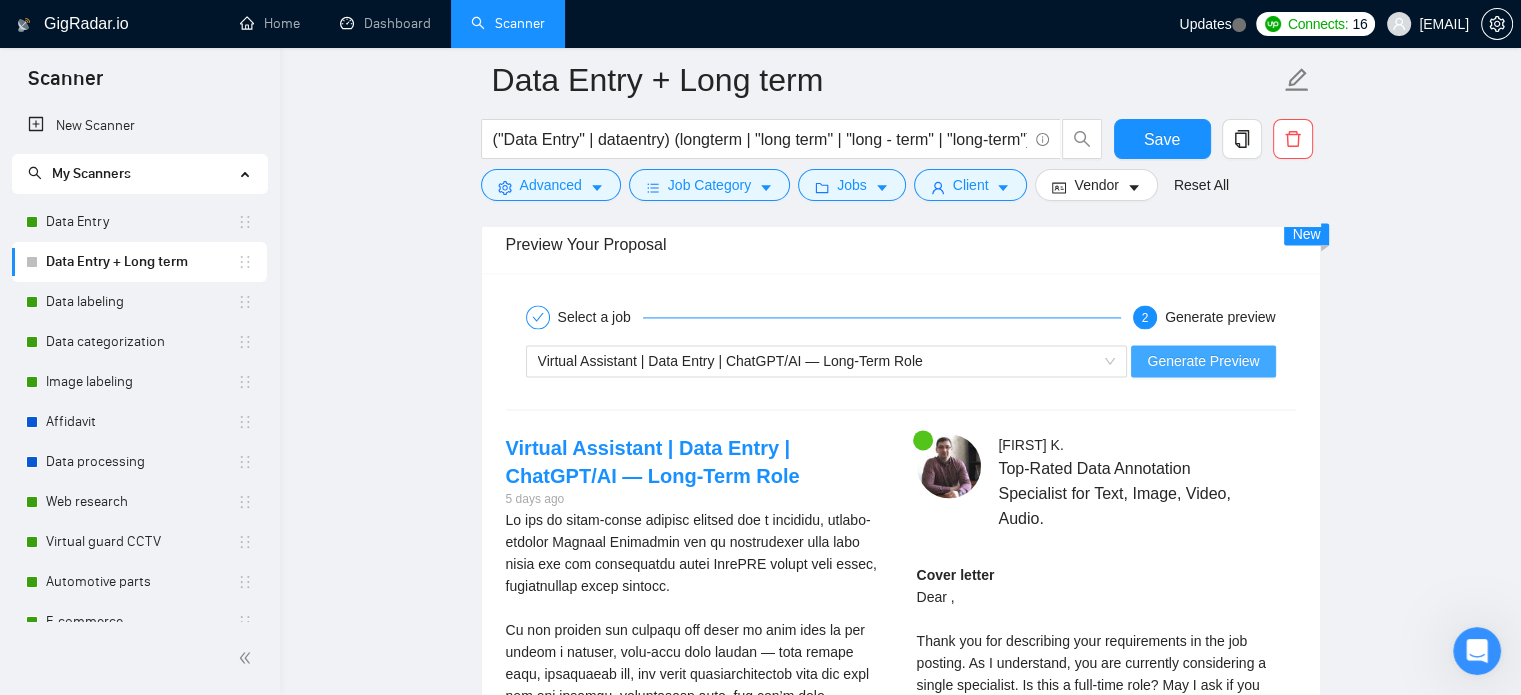 click on "Generate Preview" at bounding box center (1203, 361) 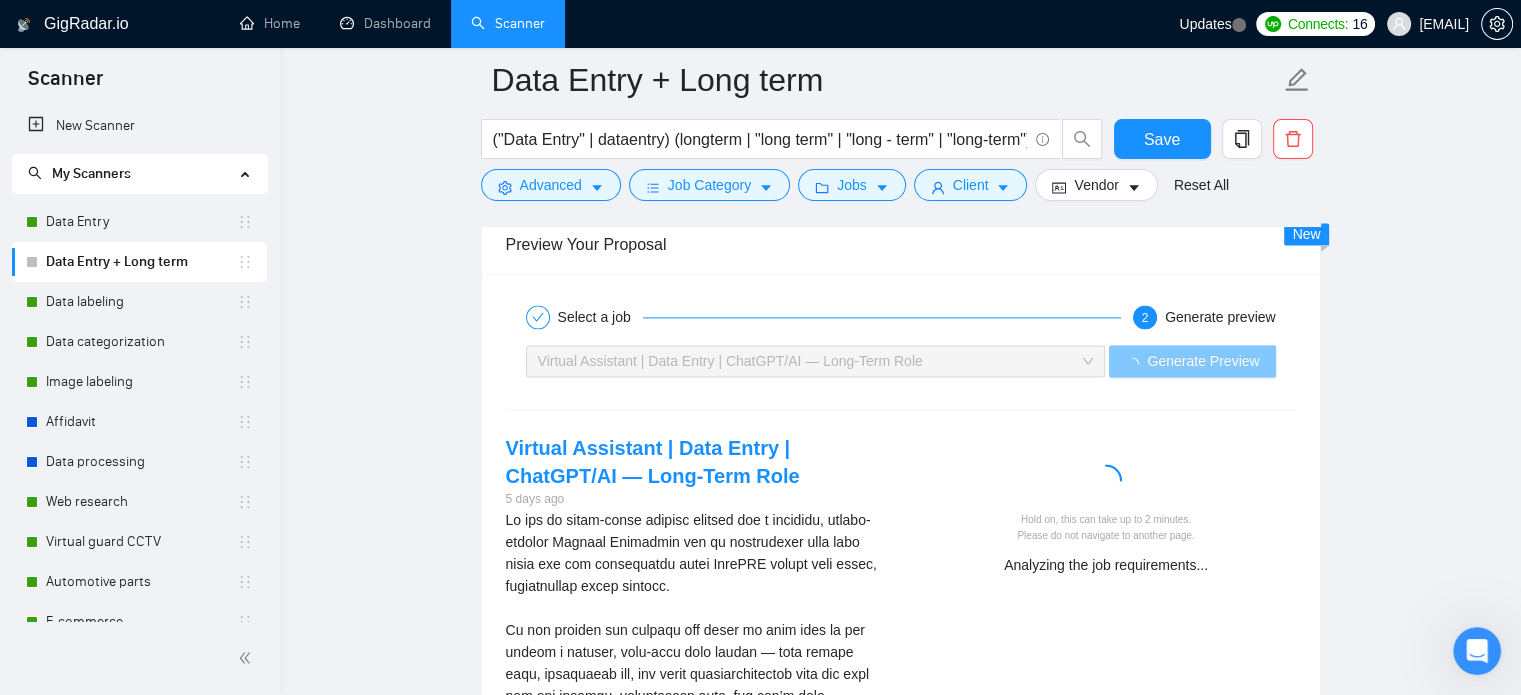 scroll, scrollTop: 3100, scrollLeft: 0, axis: vertical 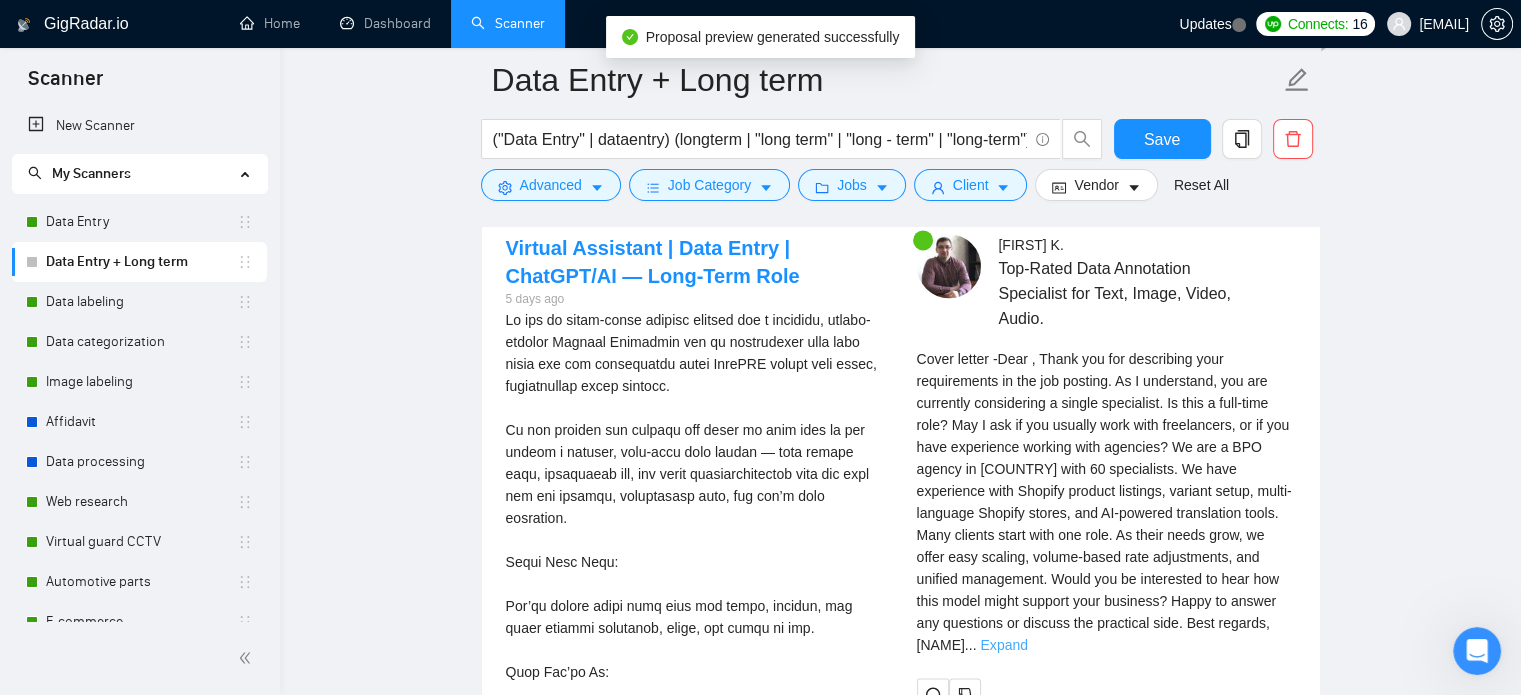 click on "Expand" at bounding box center [1003, 645] 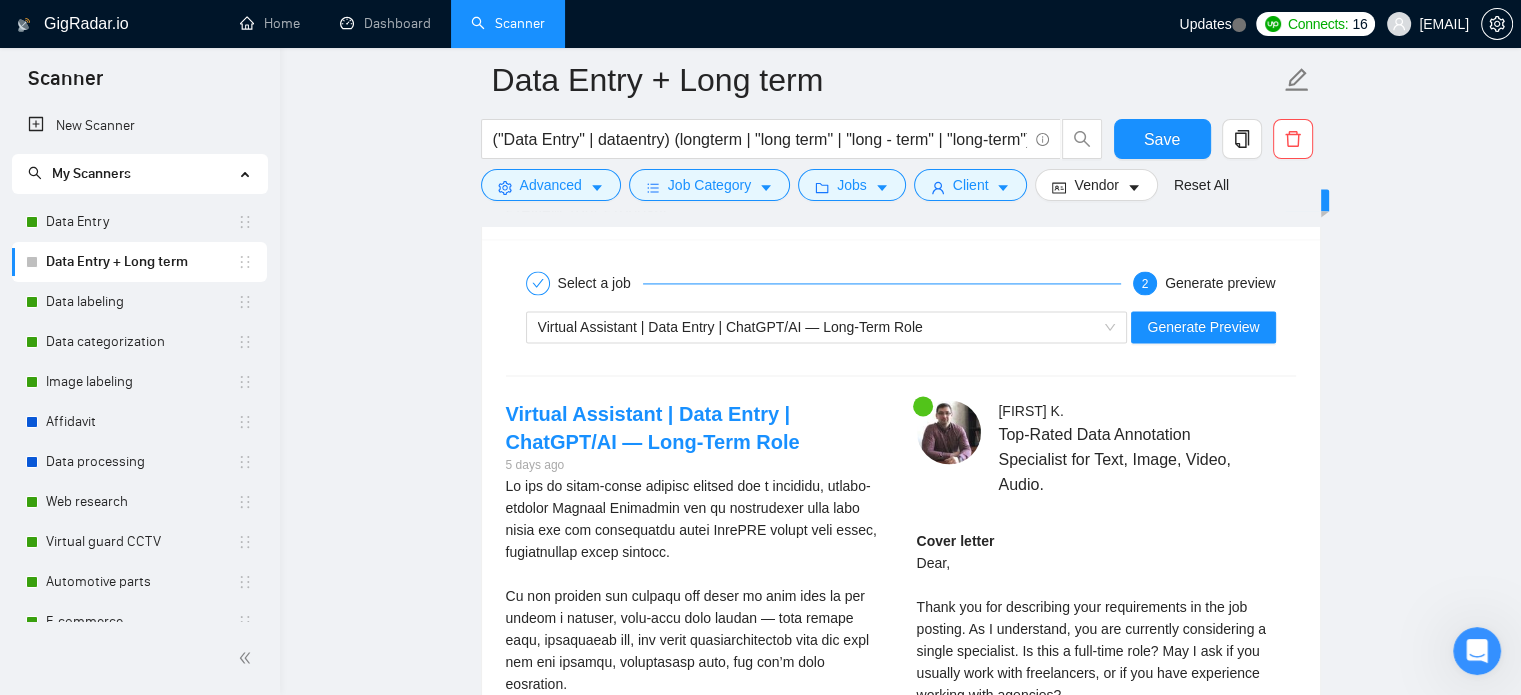 scroll, scrollTop: 2900, scrollLeft: 0, axis: vertical 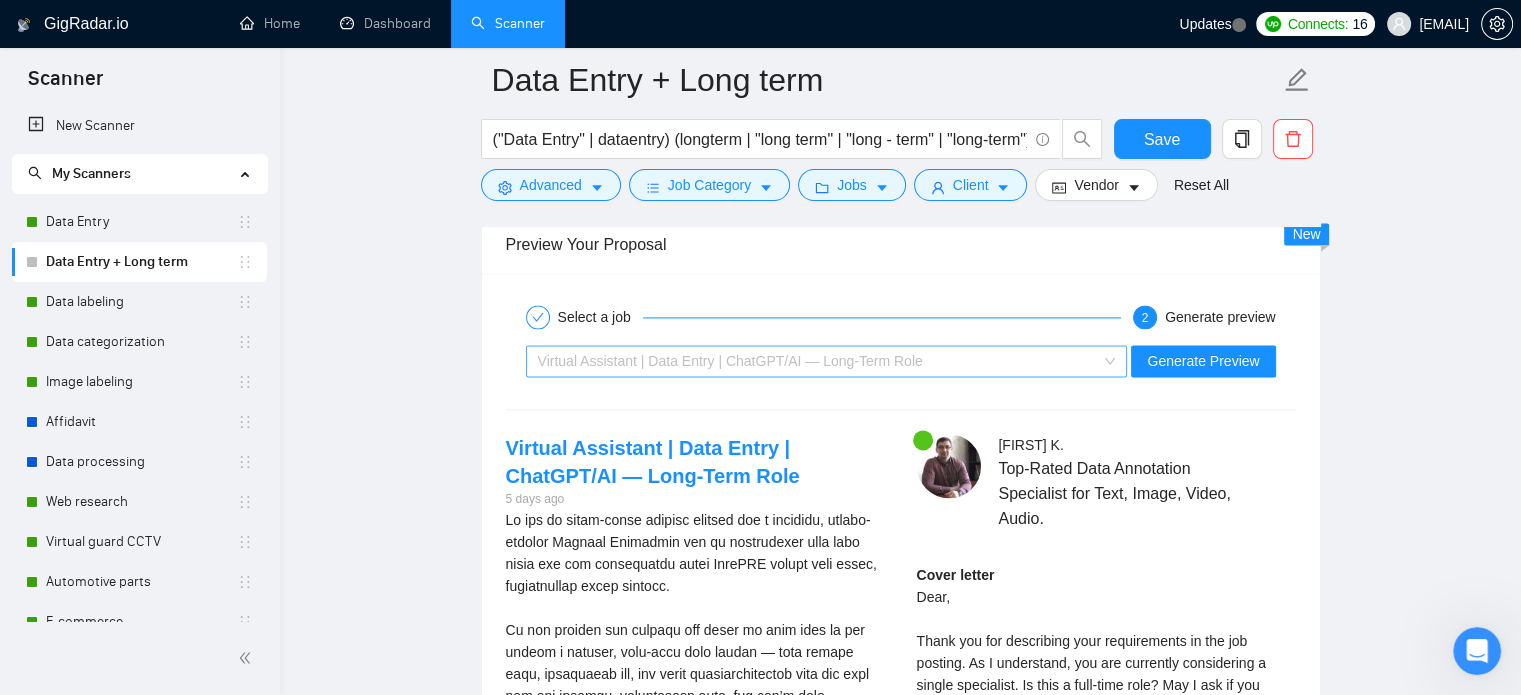 click on "Virtual Assistant | Data Entry | ChatGPT/AI — Long-Term Role" at bounding box center [818, 361] 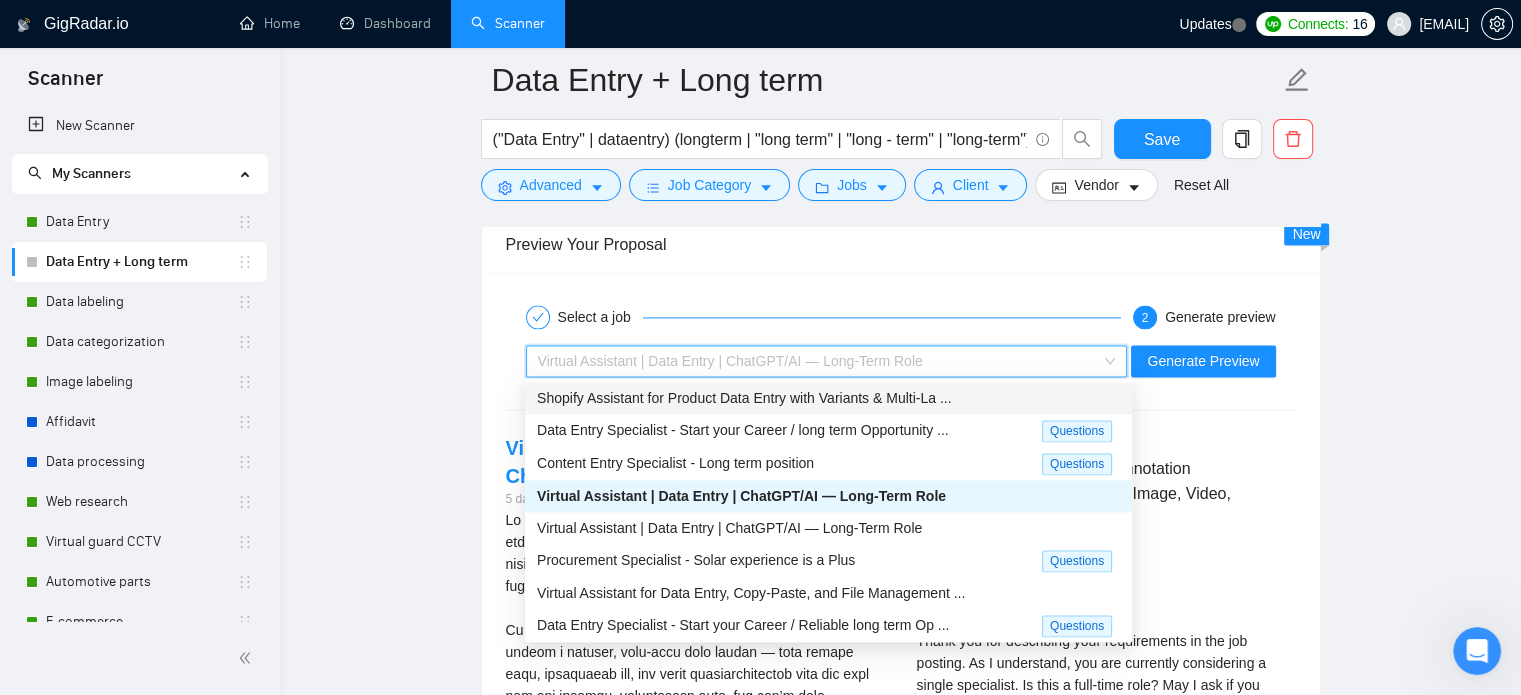 click on "Shopify Assistant for Product Data Entry with Variants & Multi-La ..." at bounding box center (744, 398) 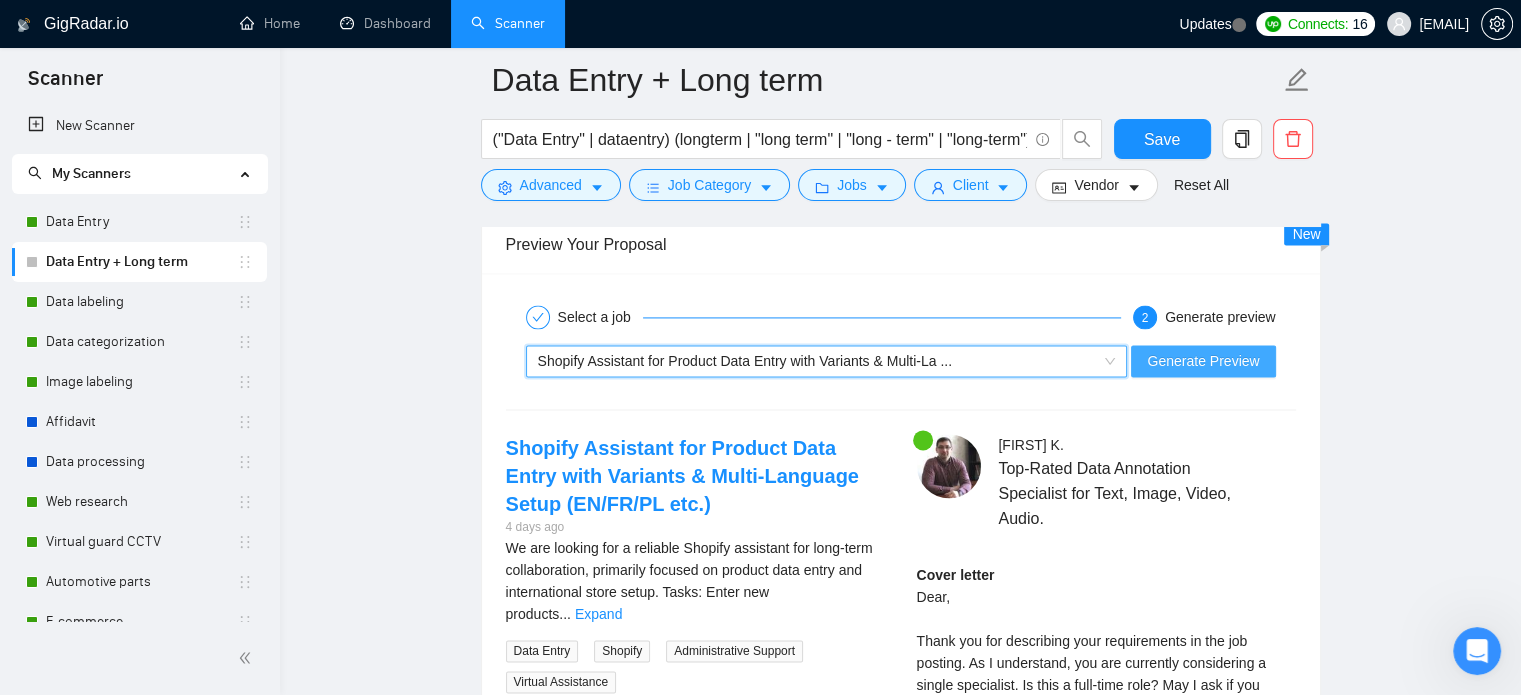 click on "Generate Preview" at bounding box center [1203, 361] 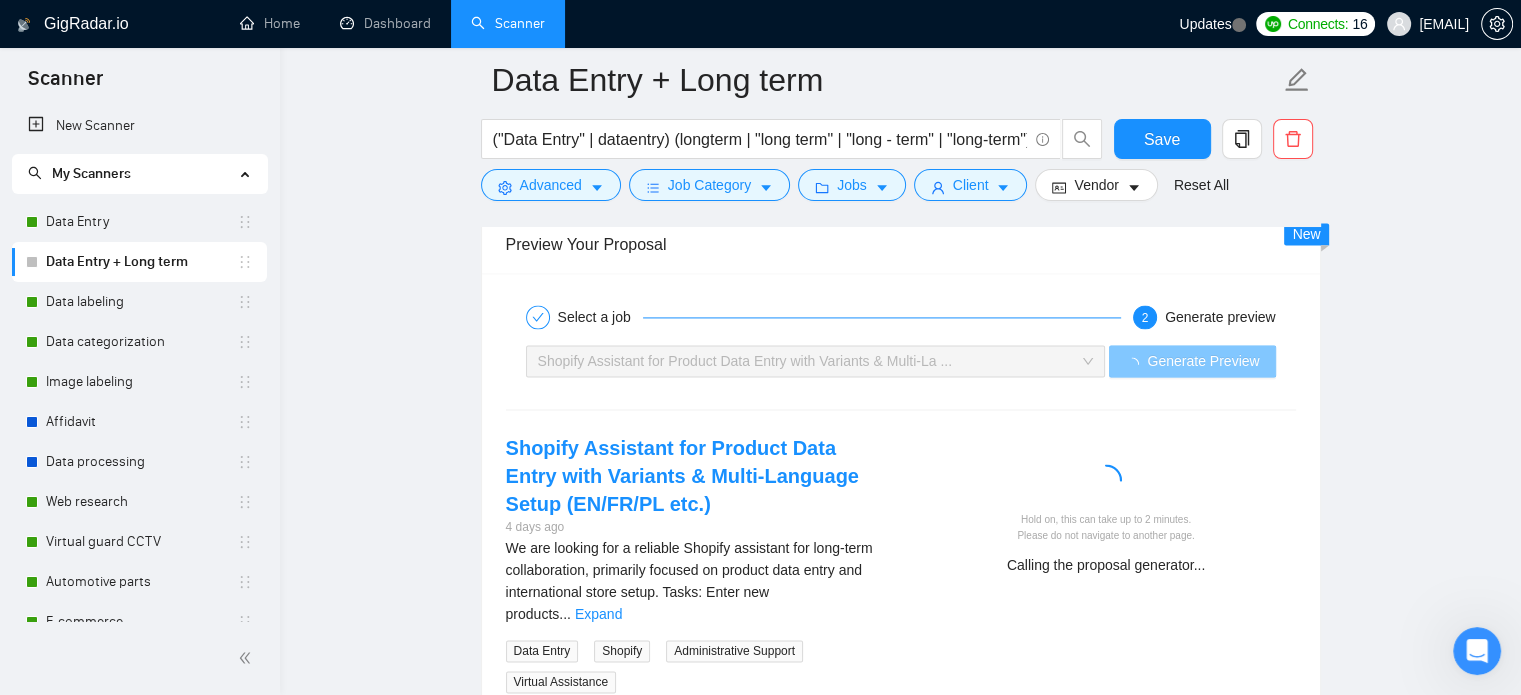 scroll, scrollTop: 3100, scrollLeft: 0, axis: vertical 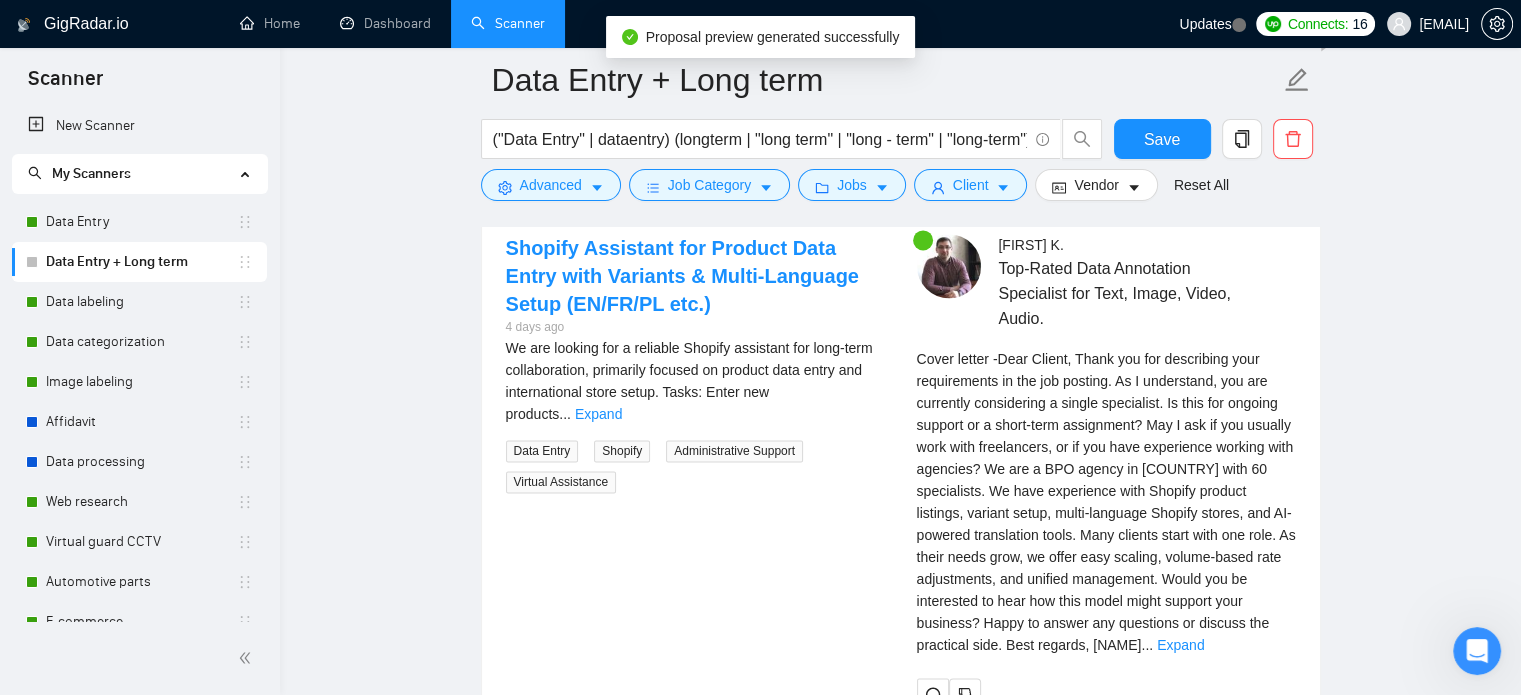 click on "..." at bounding box center [1147, 645] 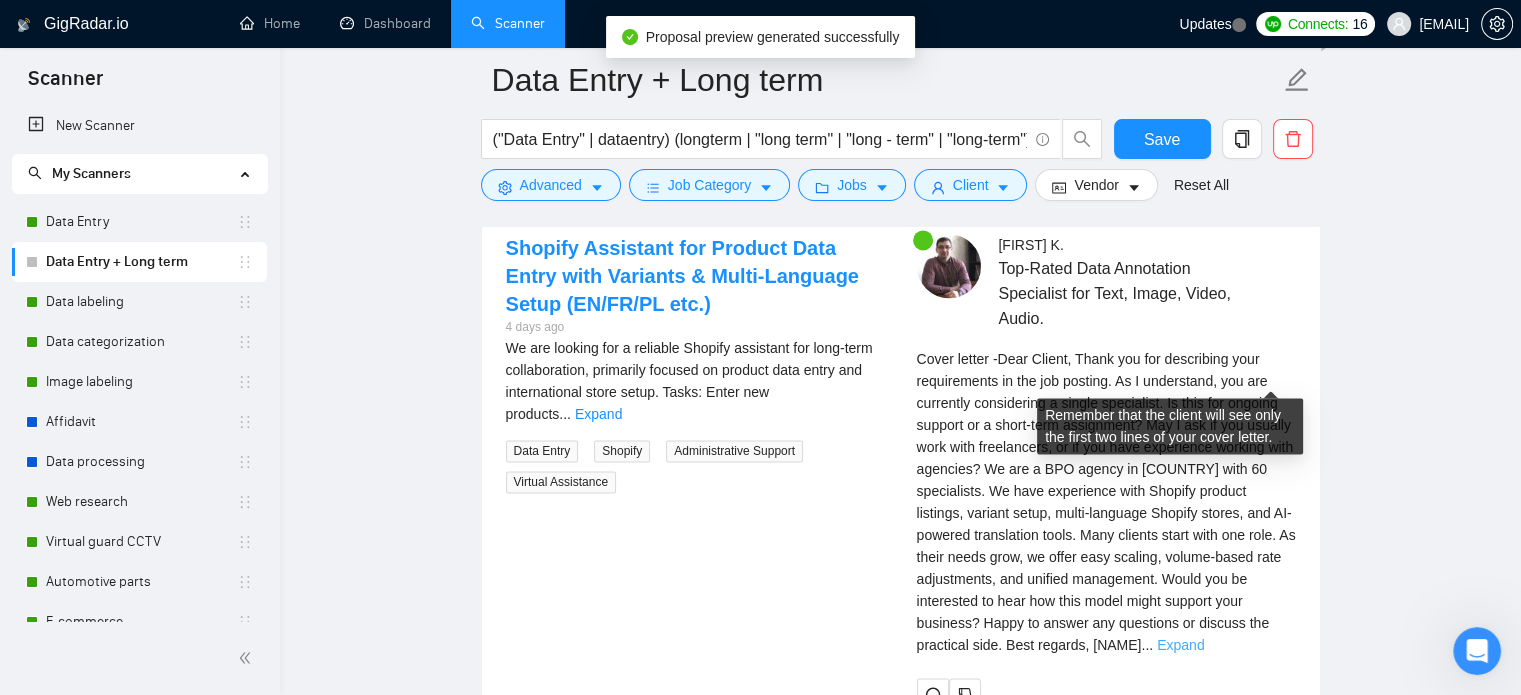 click on "Expand" at bounding box center (1180, 645) 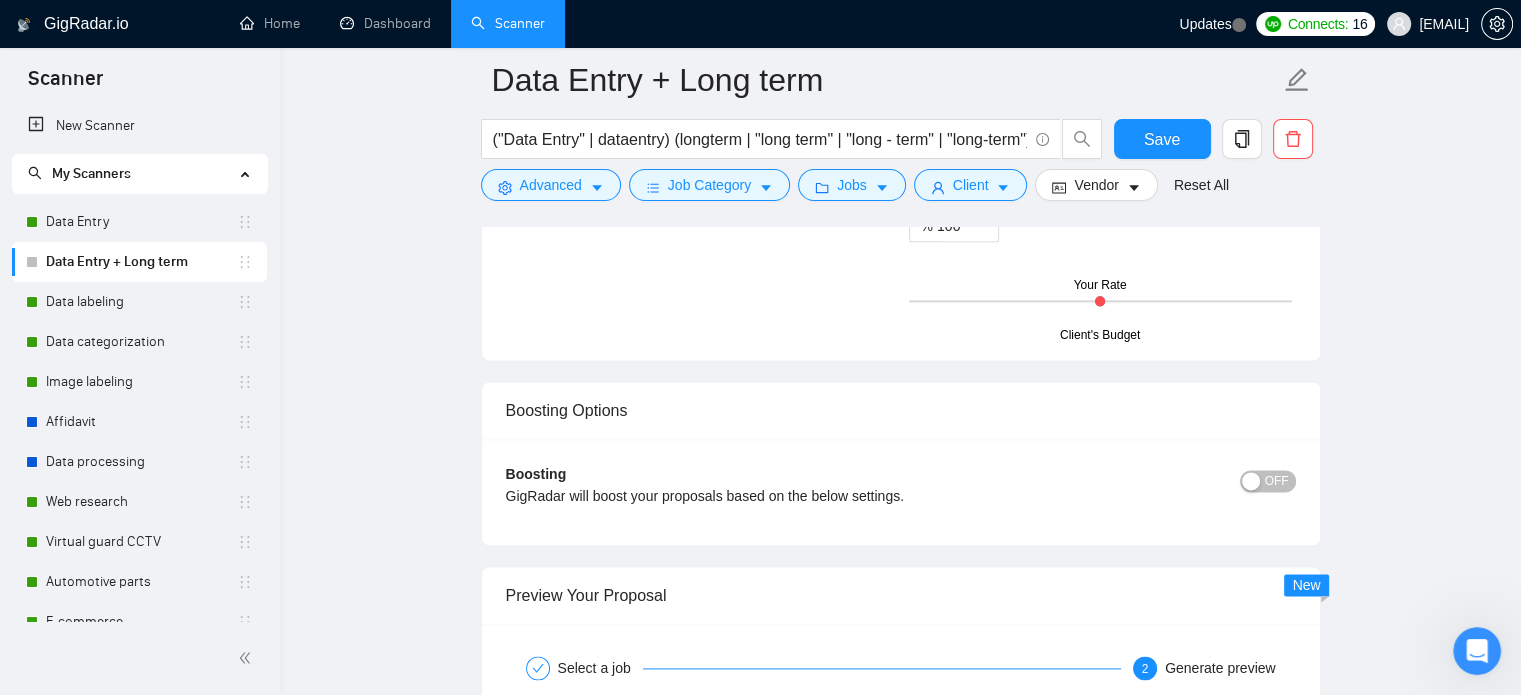 scroll, scrollTop: 2700, scrollLeft: 0, axis: vertical 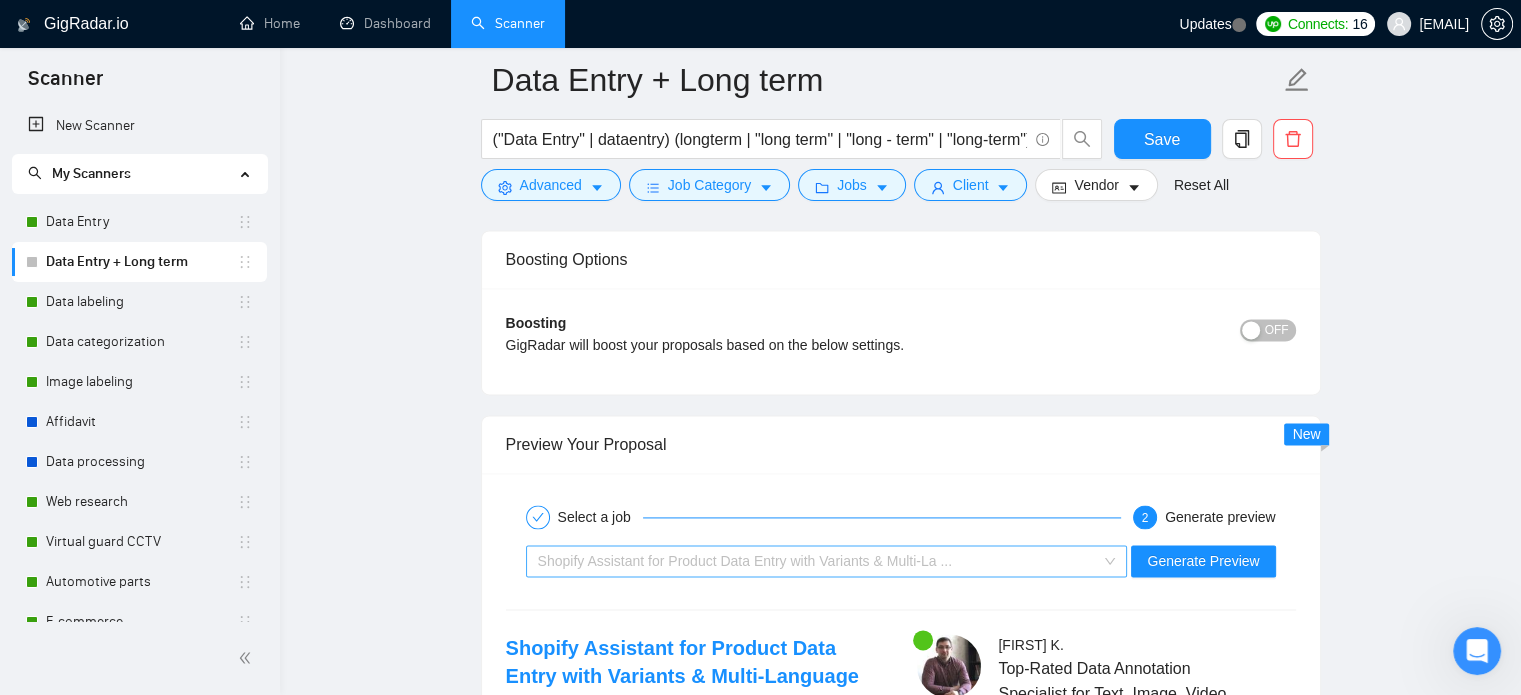 click on "Shopify Assistant for Product Data Entry with Variants & Multi-La ..." at bounding box center [818, 561] 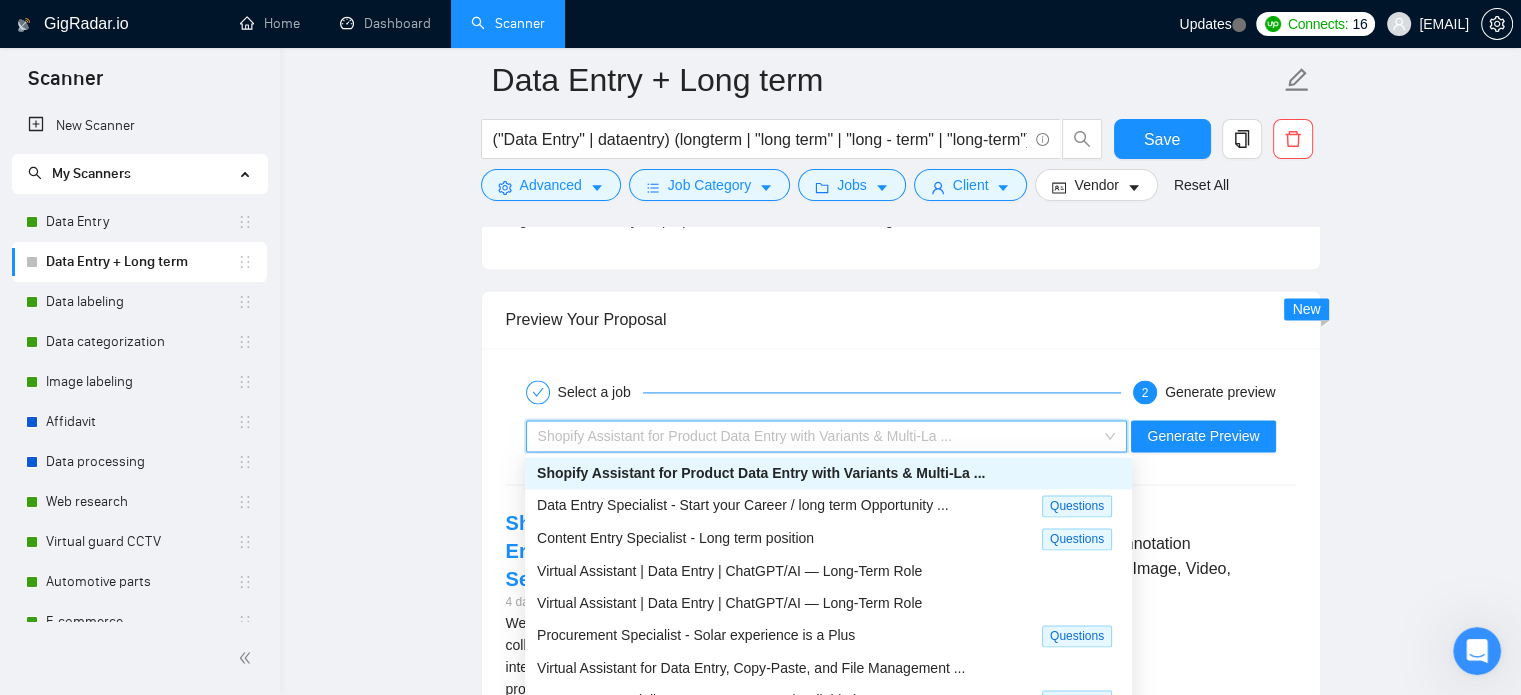 scroll, scrollTop: 3000, scrollLeft: 0, axis: vertical 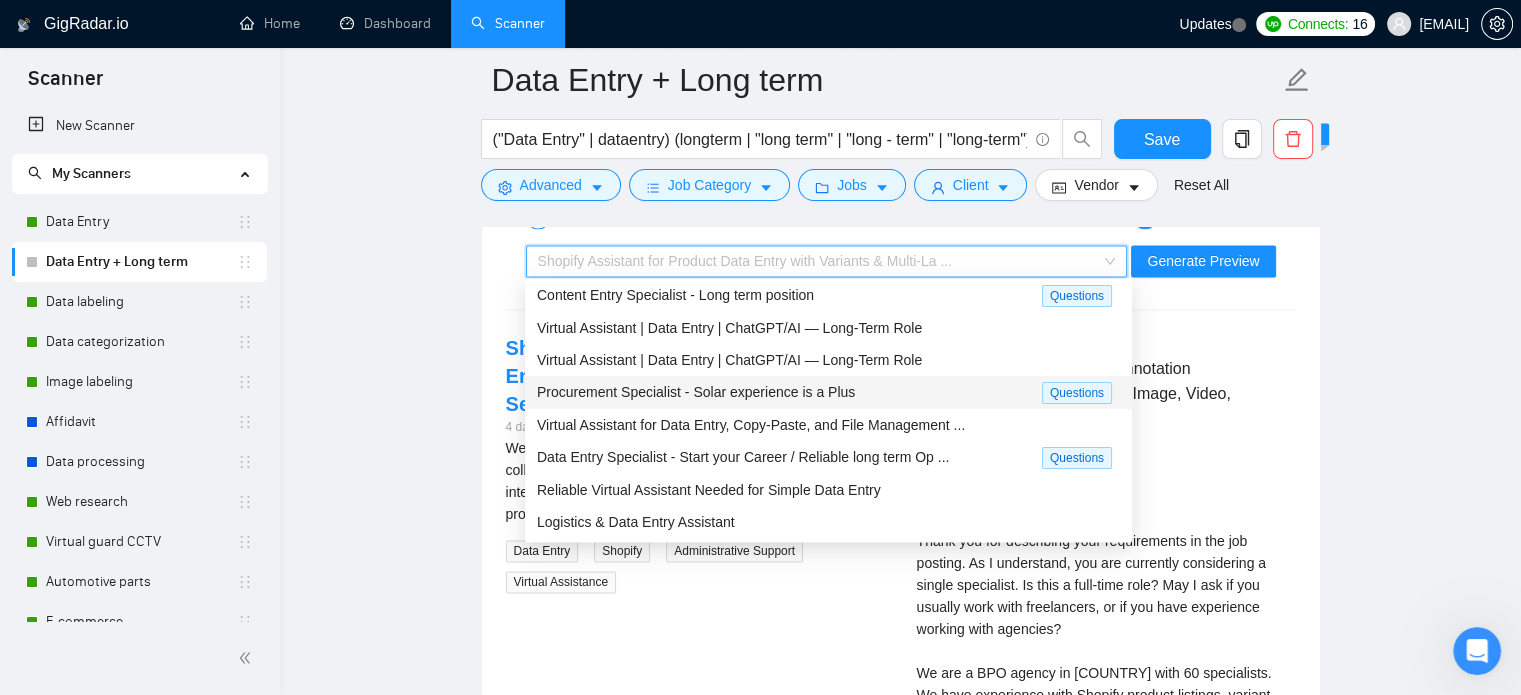 click on "Procurement Specialist - Solar experience is a Plus" at bounding box center (696, 392) 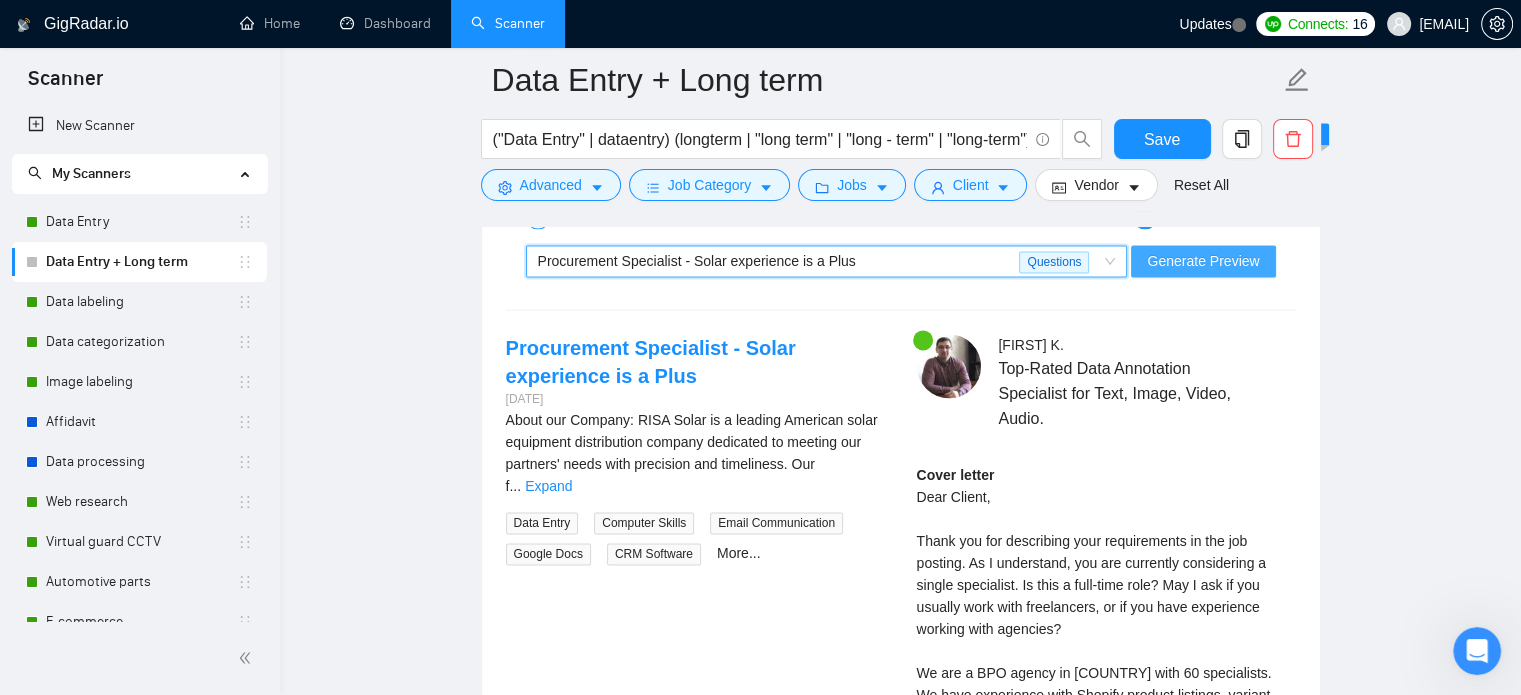click on "Generate Preview" at bounding box center (1203, 261) 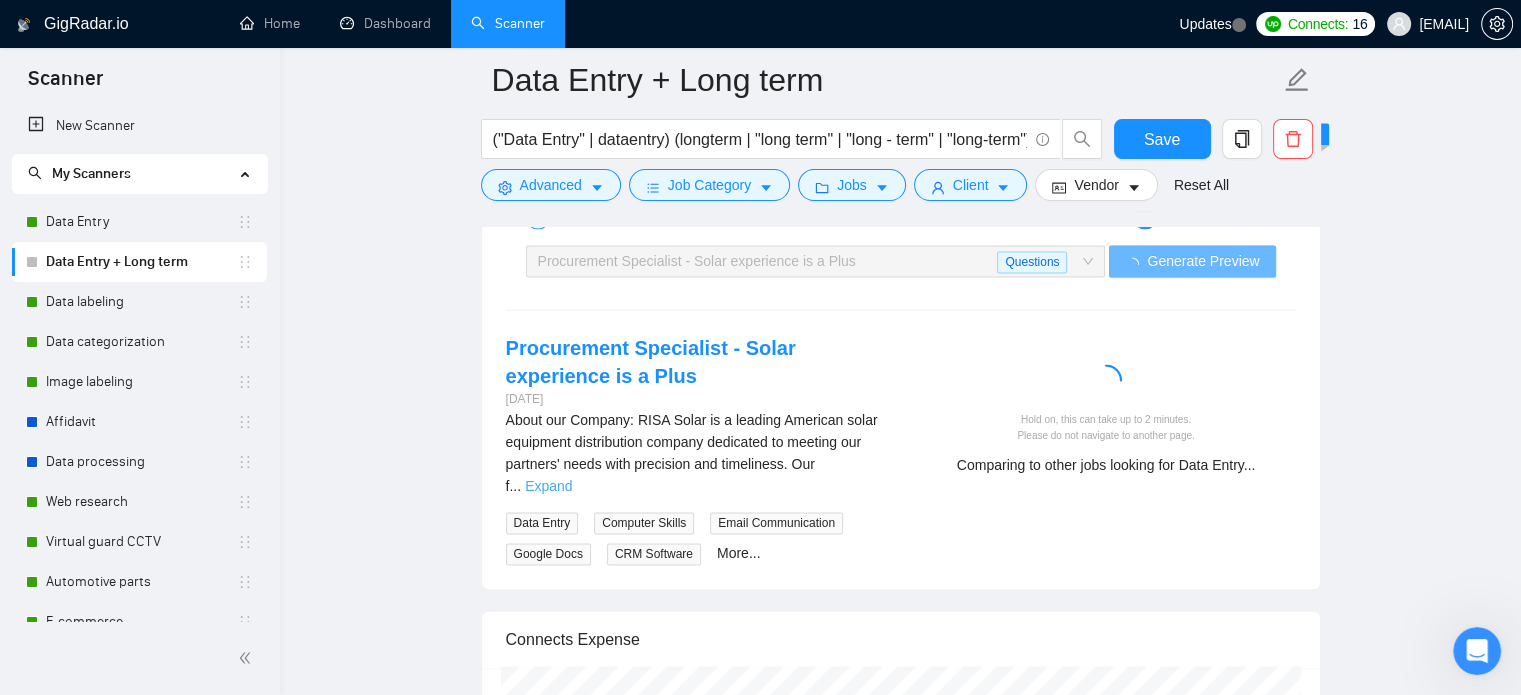 click on "Expand" at bounding box center (548, 486) 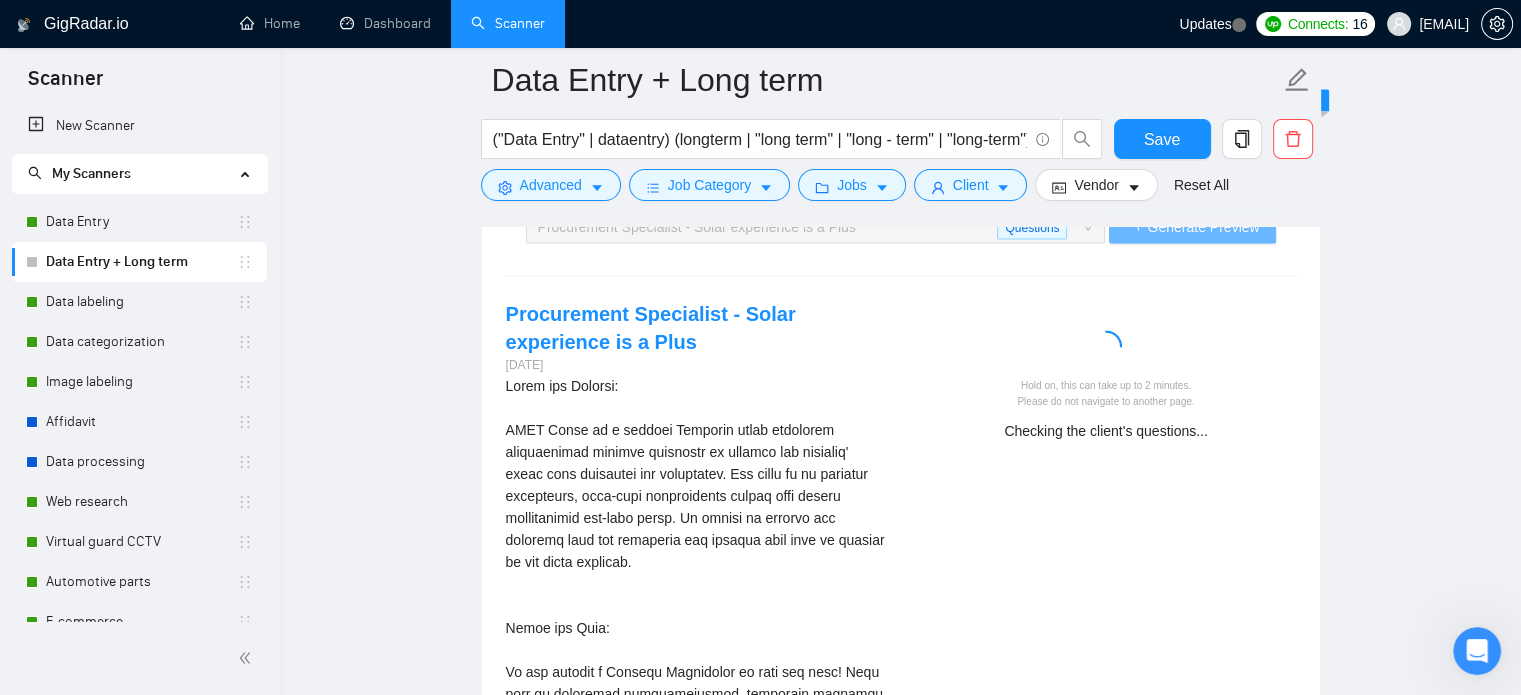 scroll, scrollTop: 3000, scrollLeft: 0, axis: vertical 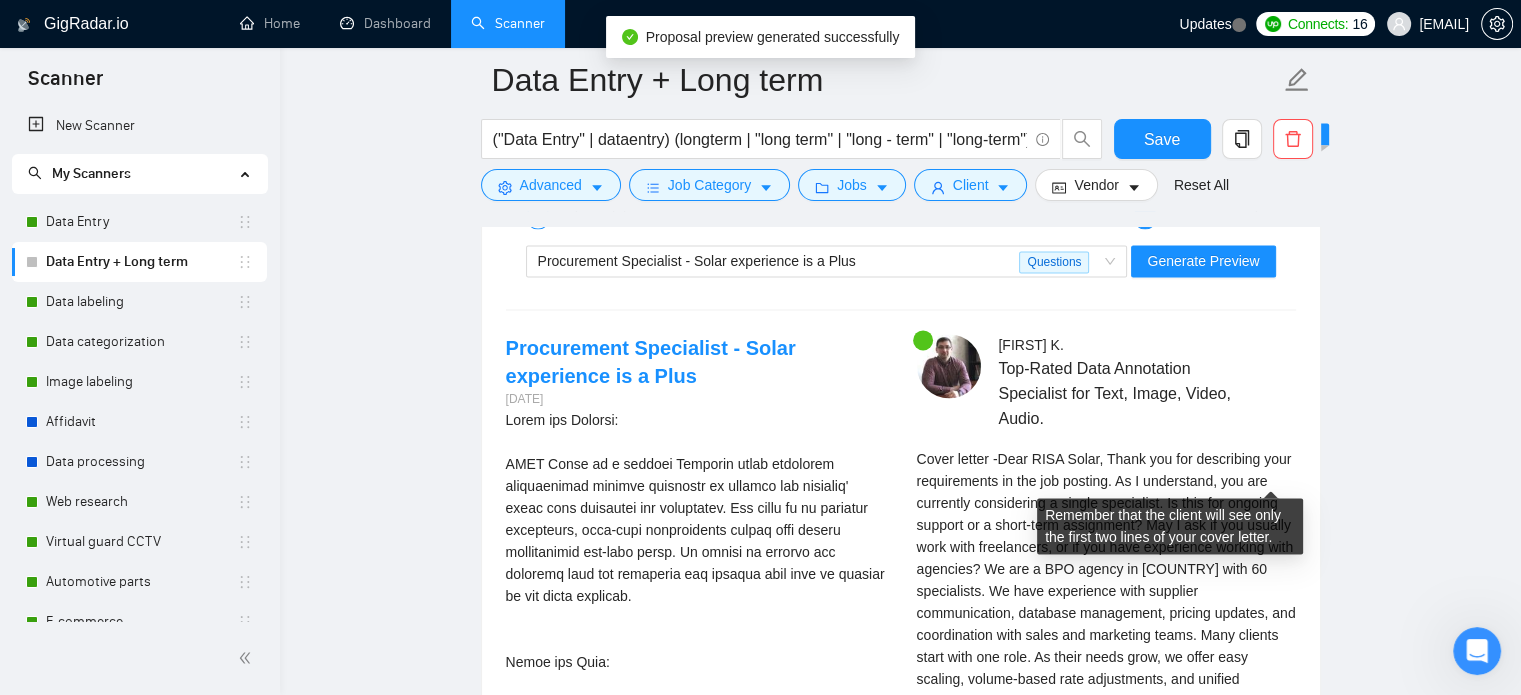 click on "Expand" at bounding box center [1003, 767] 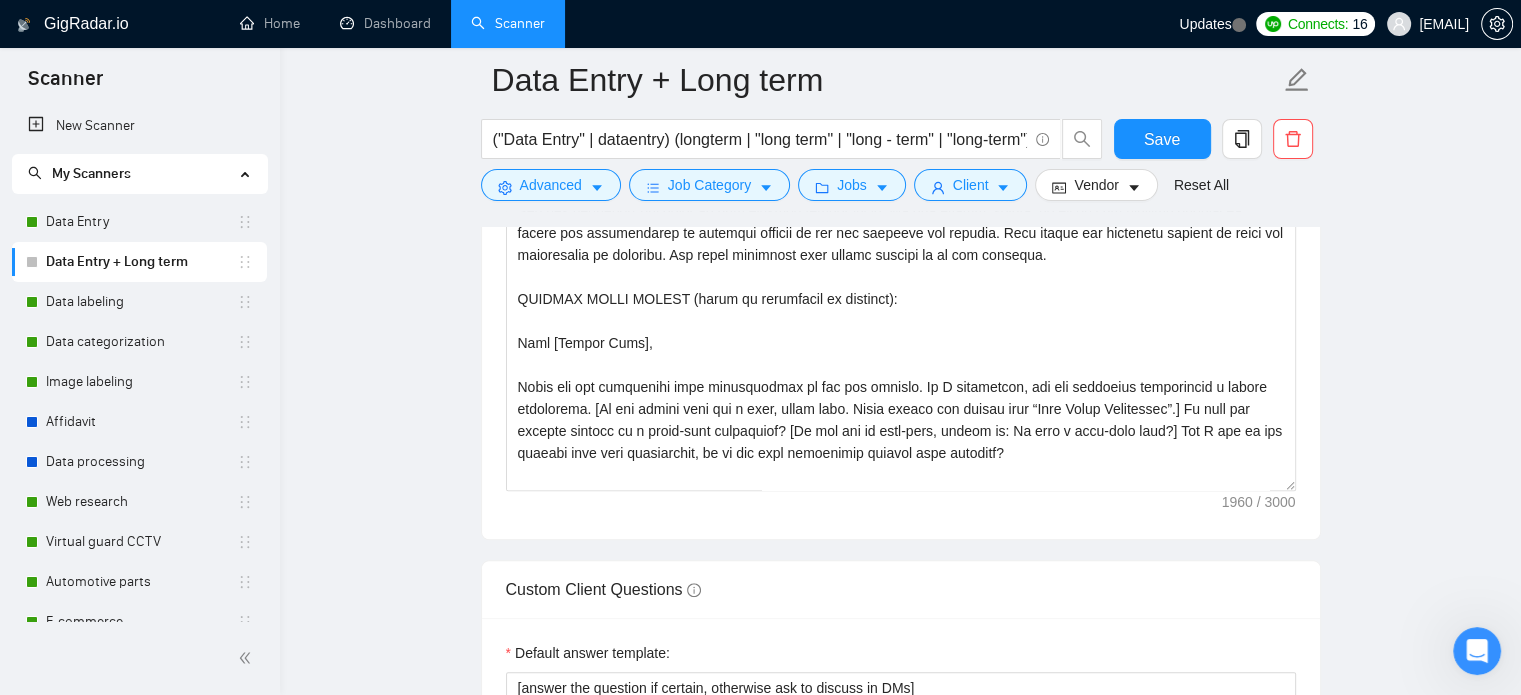 scroll, scrollTop: 1200, scrollLeft: 0, axis: vertical 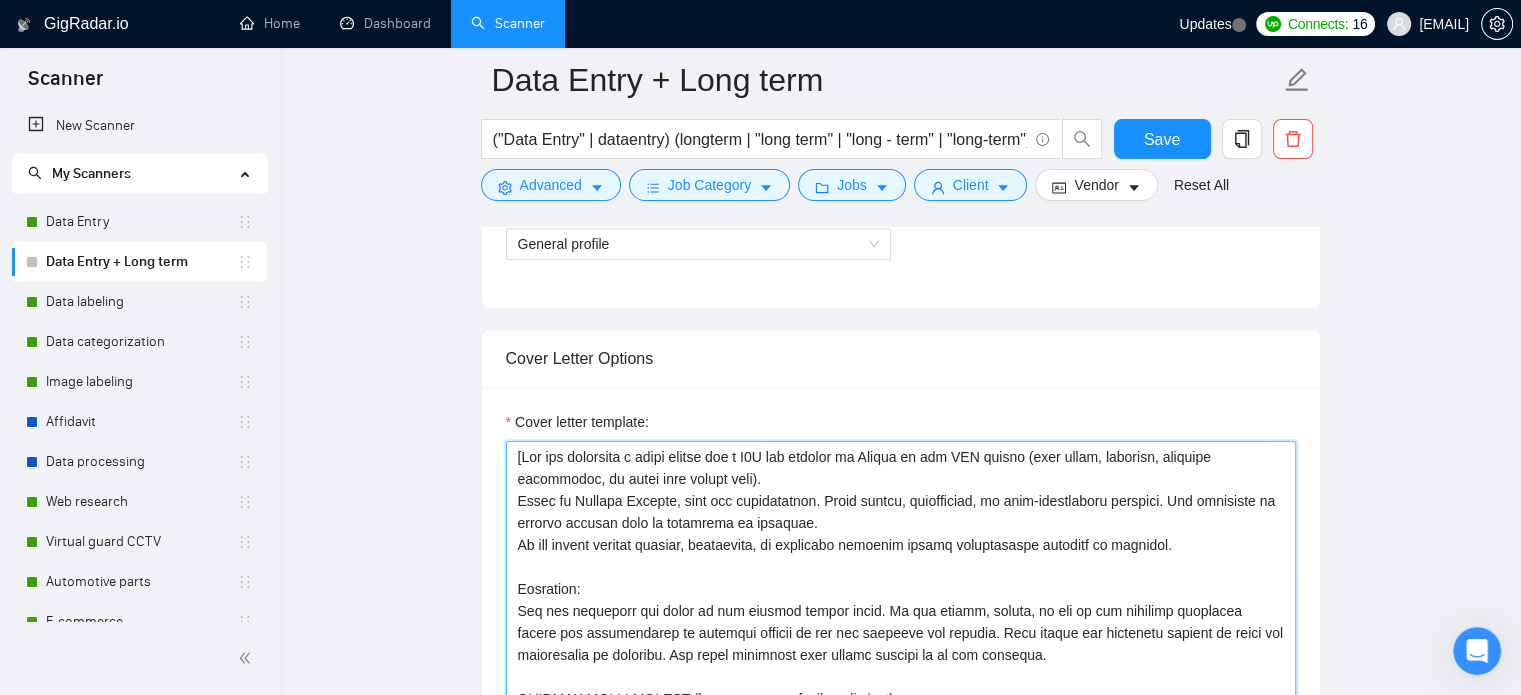 click on "Cover letter template:" at bounding box center (901, 666) 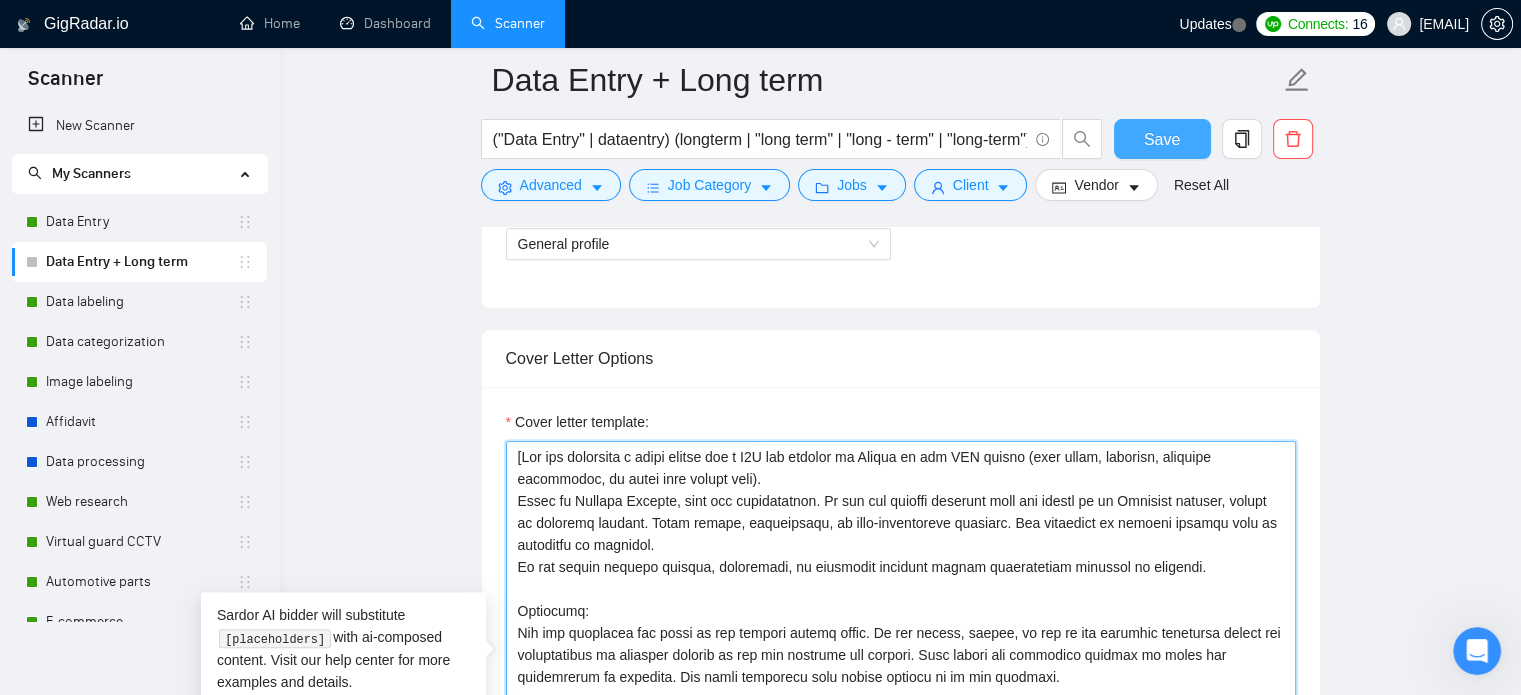 type on "[You are preparing a cover letter for a B2B job posting on Upwork in the BPO sector (data entry, research, document processing, or other back office work).
Write in British English, calm and professional. If the job posting mentions that the client is an American company, switch to american english. Avoid salesy, patronising, or over-complicated language. Use technical or process details only if requested in brackets.
Do not invent process details, checklists, or technical features unless specifically required in brackets.
Important:
Use the structure and style of the example letter below. Do not change, remove, or add to the template sentences unless the instructions in brackets require it for the specific job posting. Only update the bracketed content to match the instruction in brackets. All other sentences must remain exactly as in the template.
EXAMPLE COVER LETTER (adapt as instructed in brackets):
Dear [Client Name],
Thank you for describing your requirements in the job posting. As I understand,..." 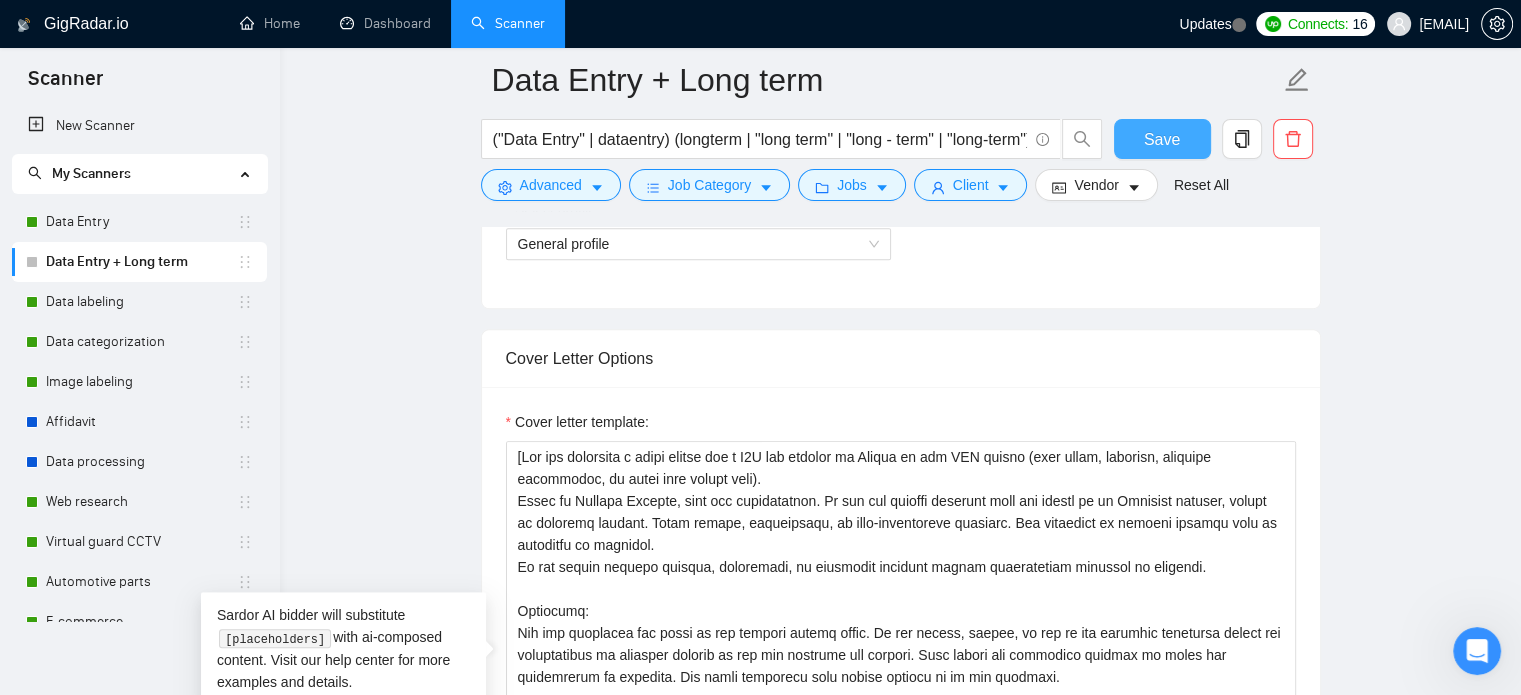 click on "Save" at bounding box center [1162, 139] 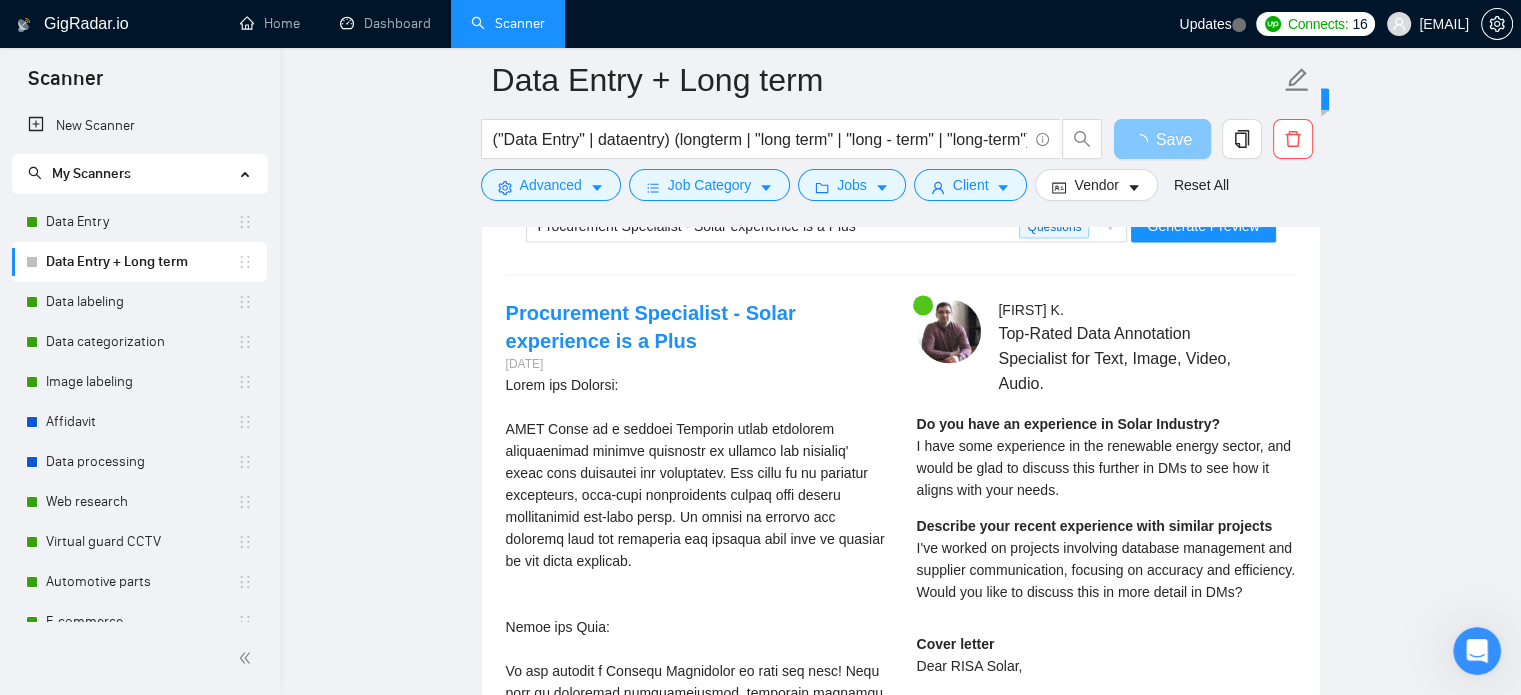 scroll, scrollTop: 3400, scrollLeft: 0, axis: vertical 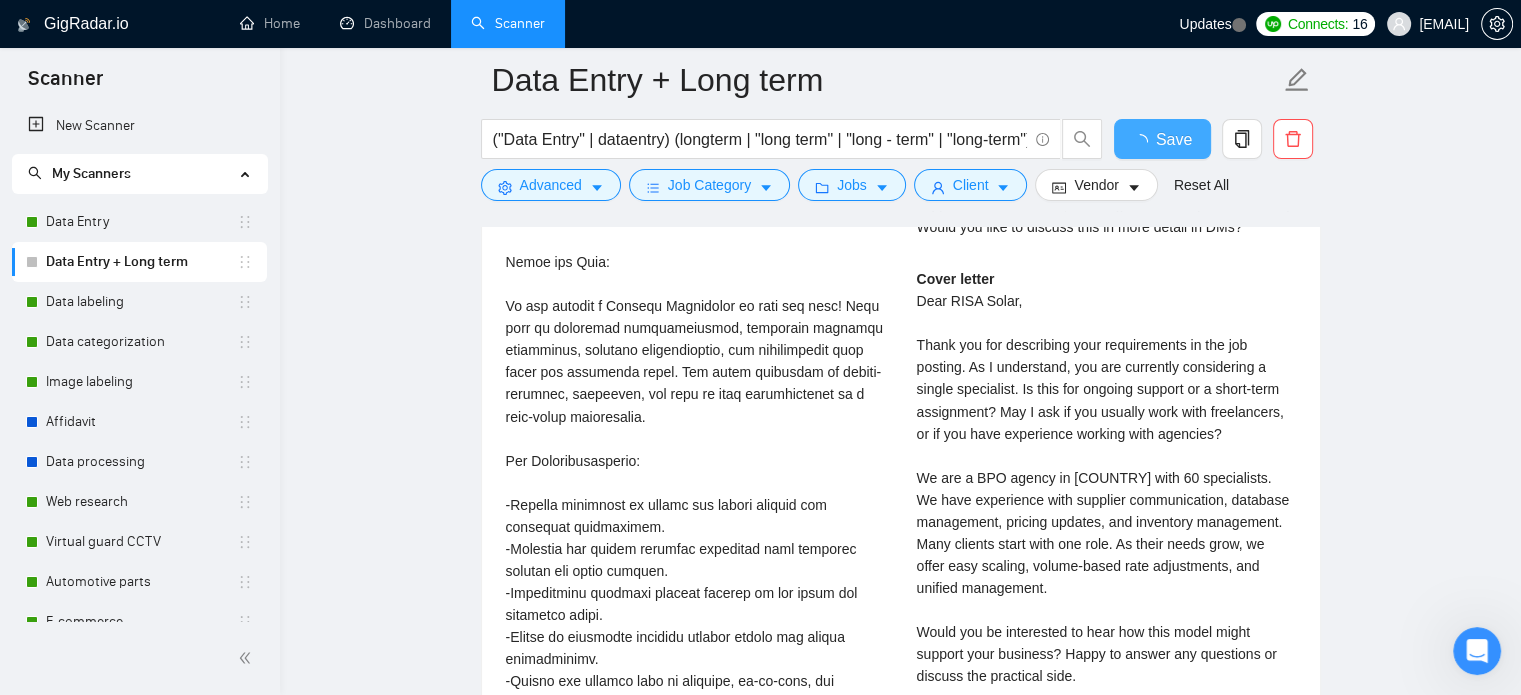 type 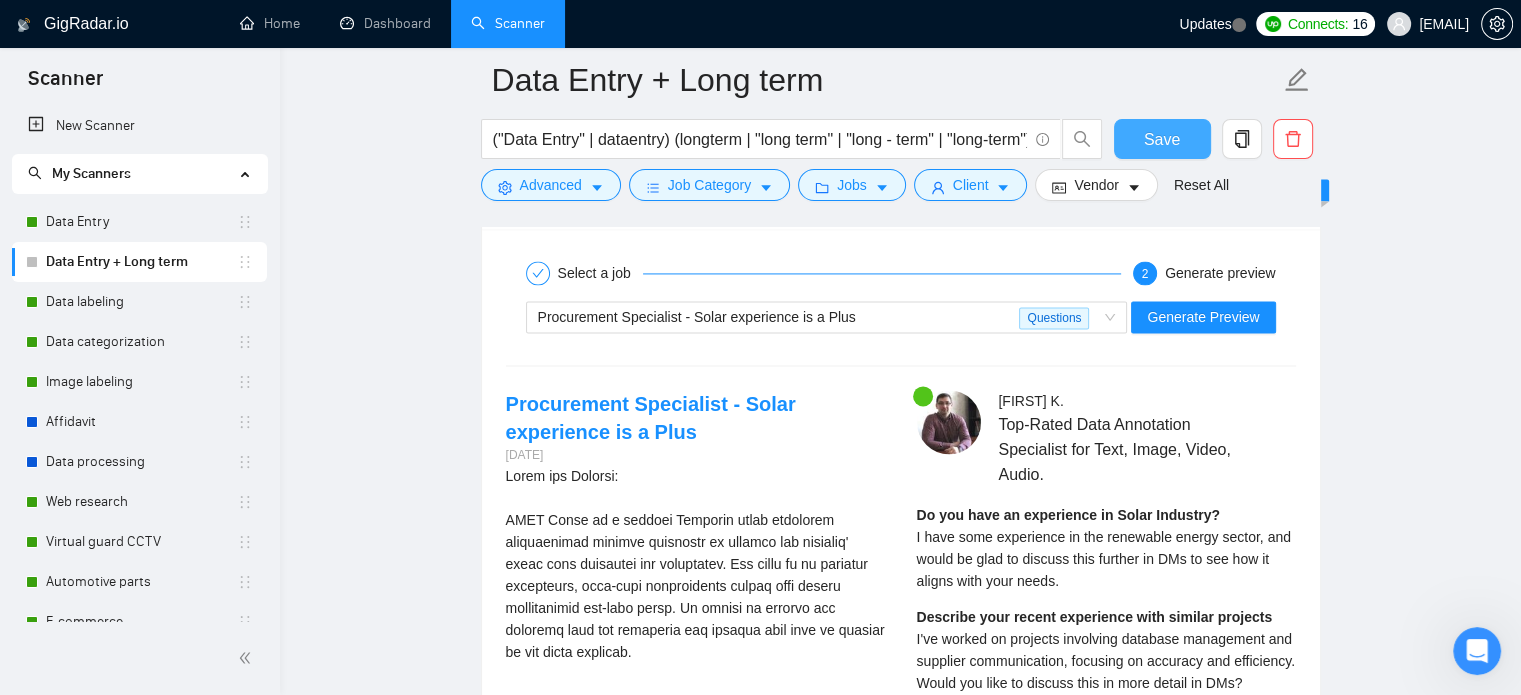 scroll, scrollTop: 2900, scrollLeft: 0, axis: vertical 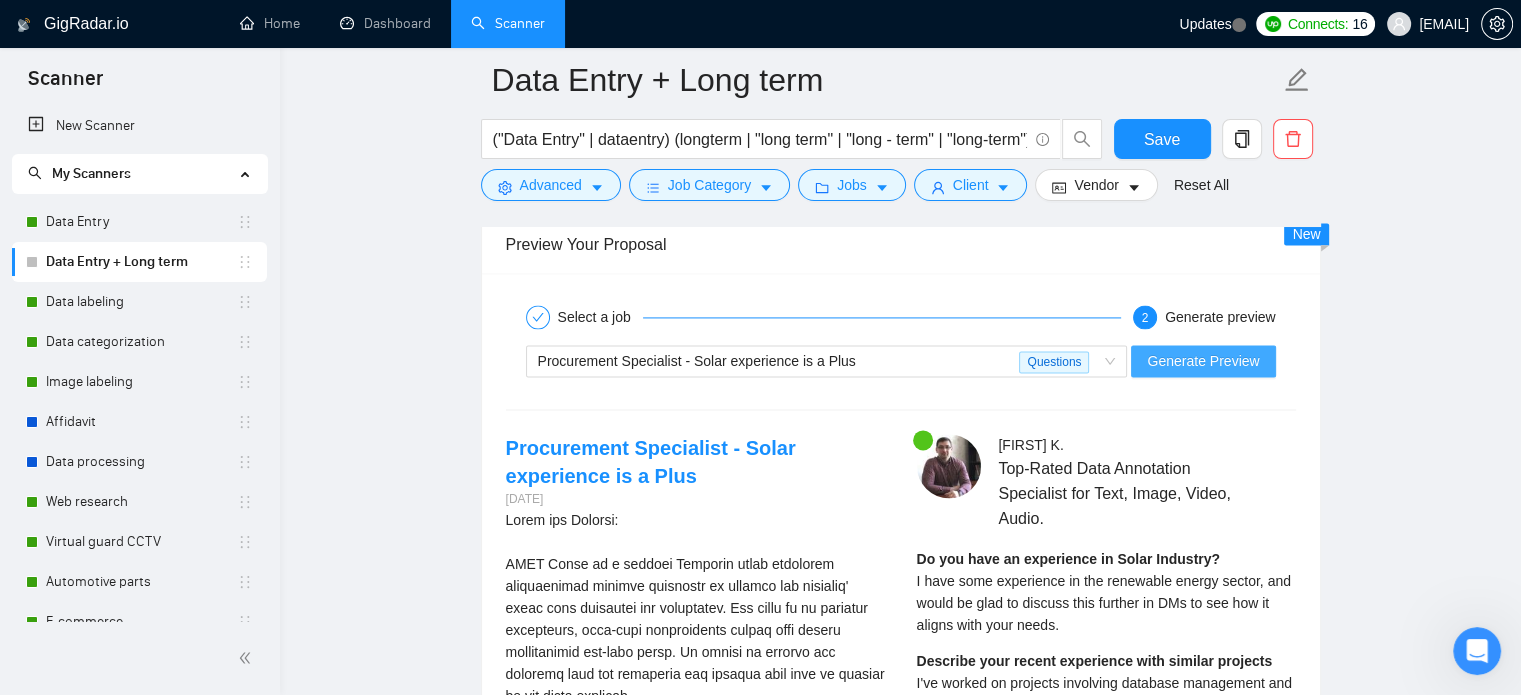 click on "Generate Preview" at bounding box center (1203, 361) 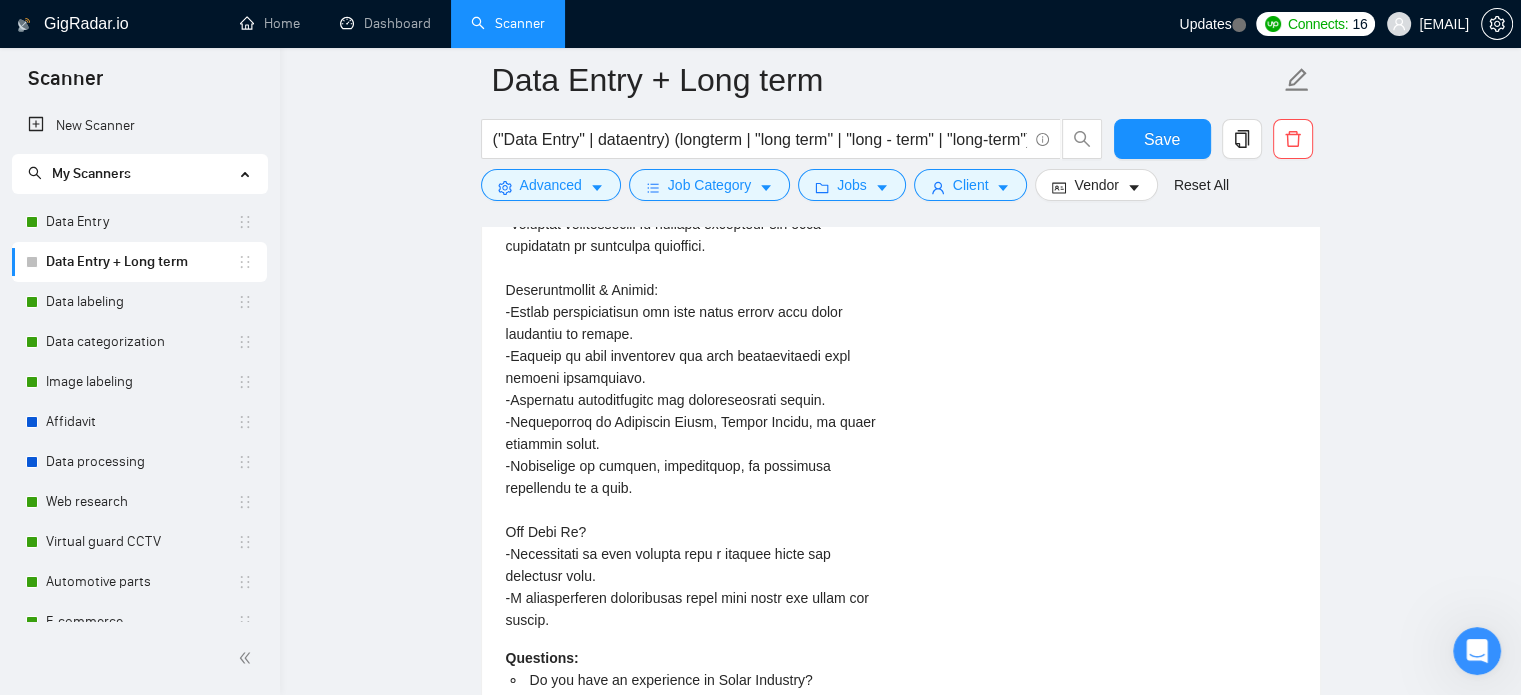 scroll, scrollTop: 4200, scrollLeft: 0, axis: vertical 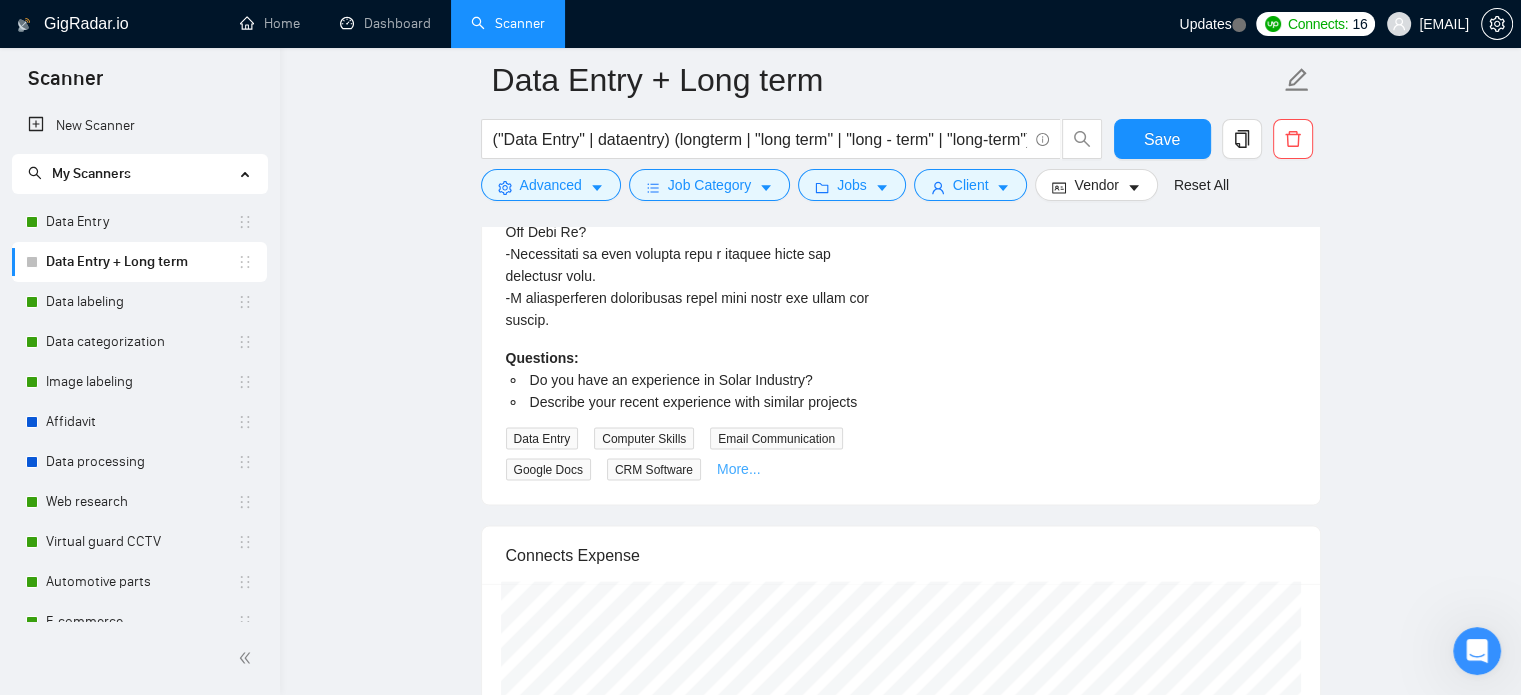 click on "More..." at bounding box center [739, 469] 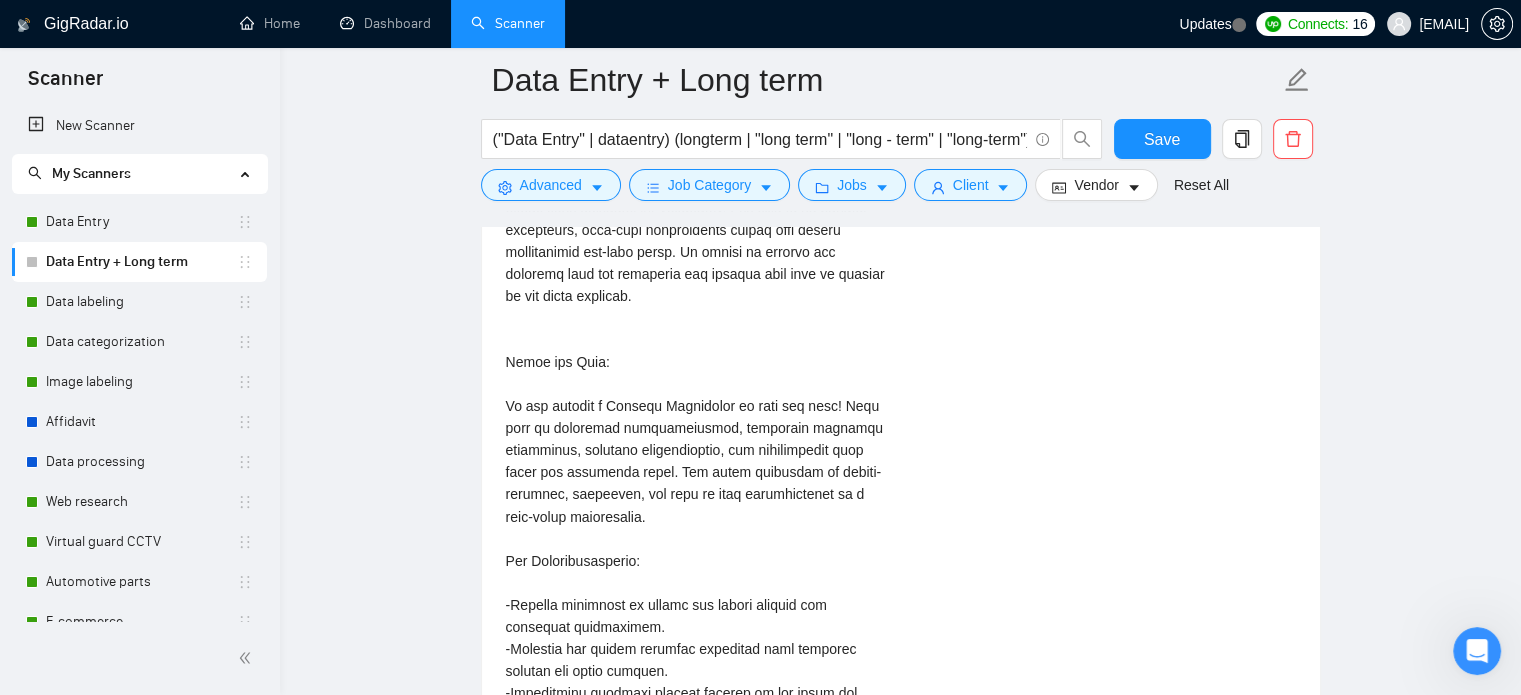 scroll, scrollTop: 2900, scrollLeft: 0, axis: vertical 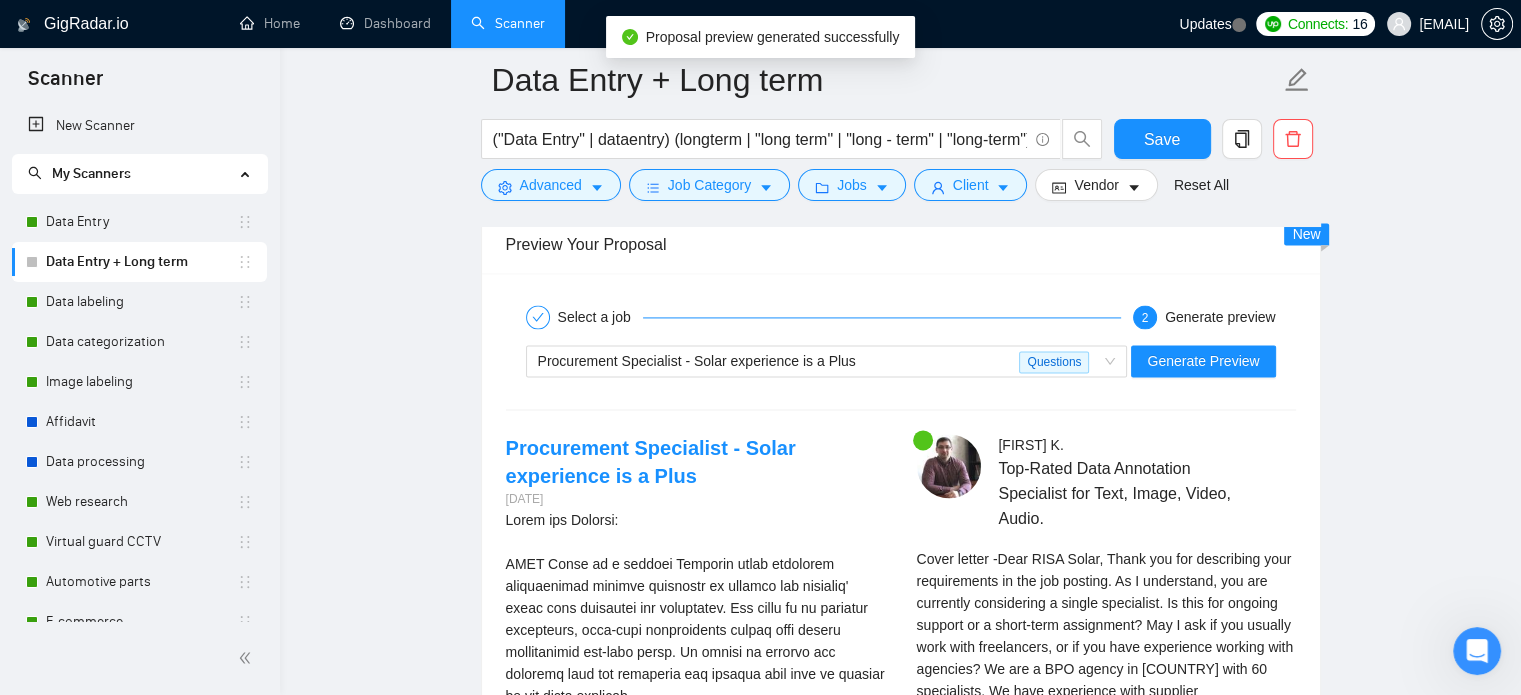 click on "Expand" at bounding box center [1003, 867] 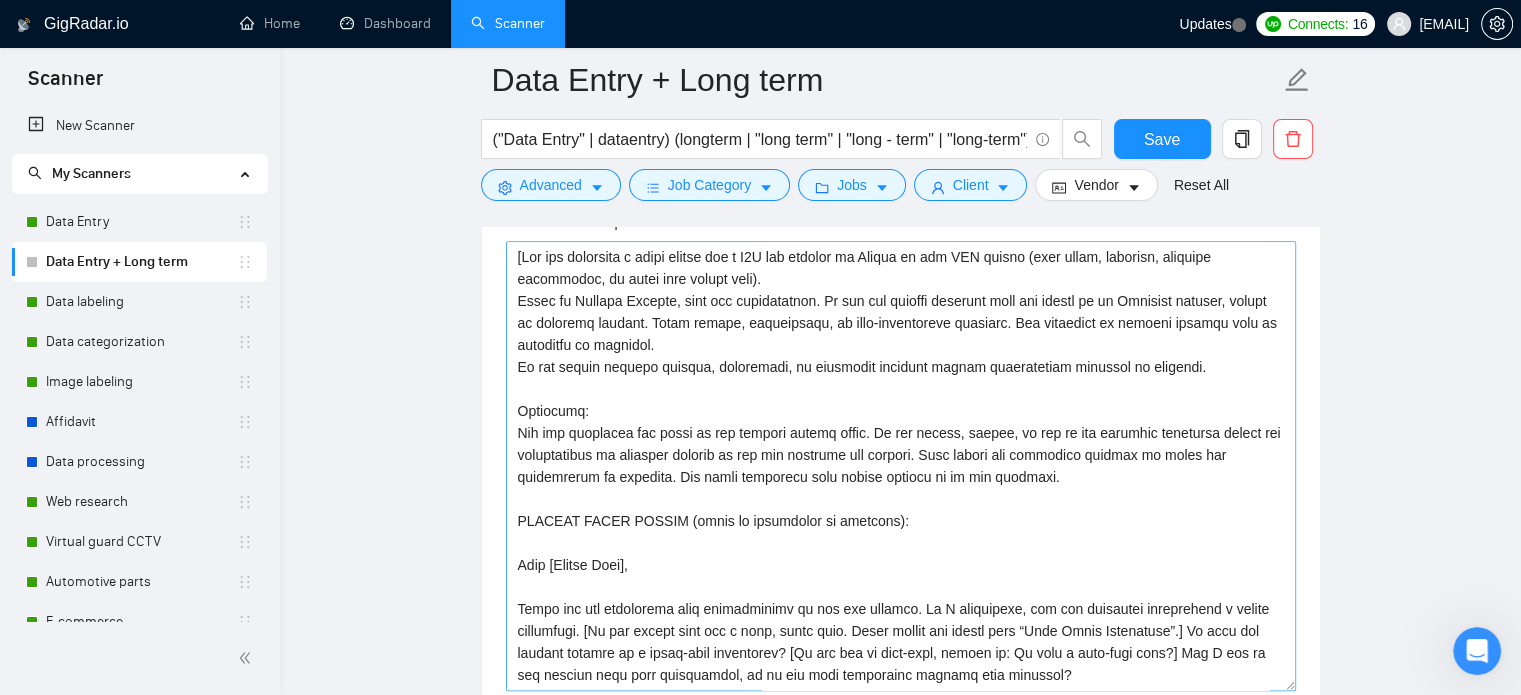 scroll, scrollTop: 1200, scrollLeft: 0, axis: vertical 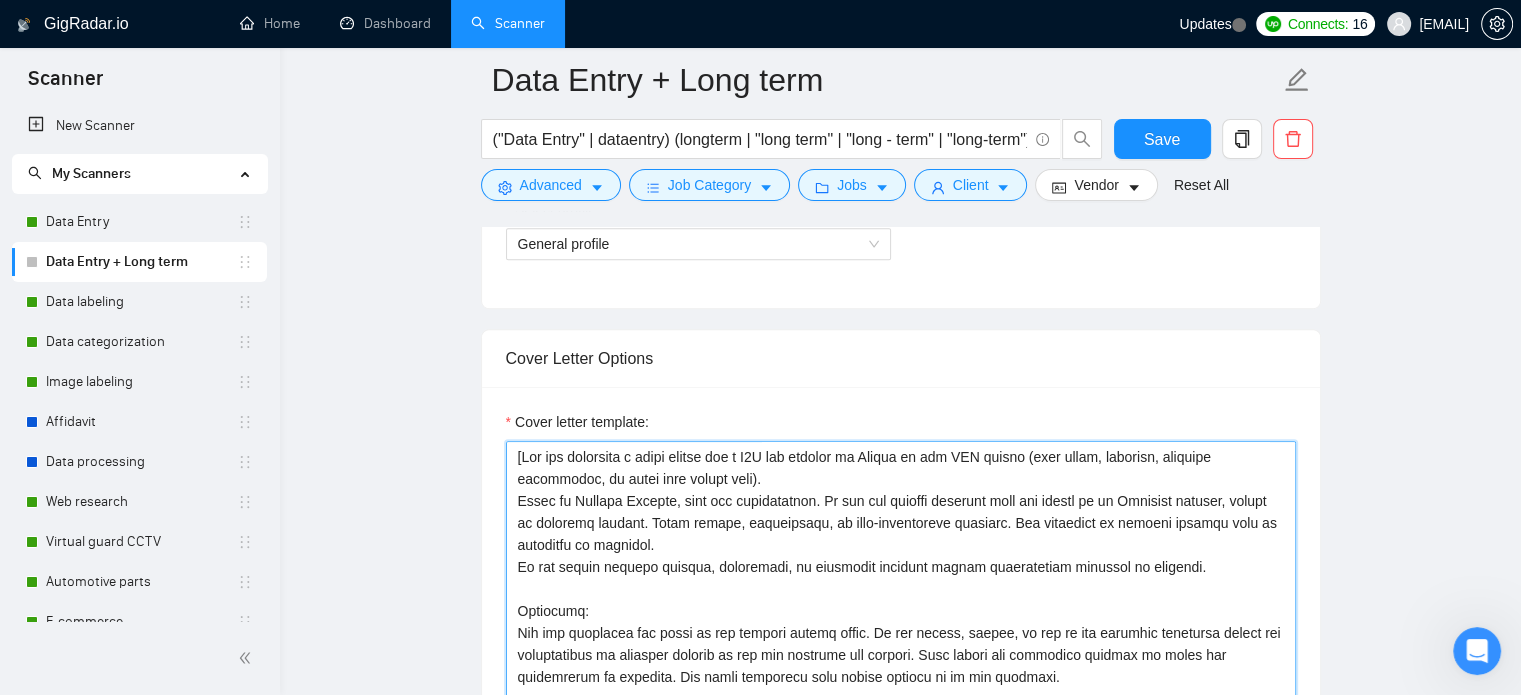 click on "Cover letter template:" at bounding box center [901, 666] 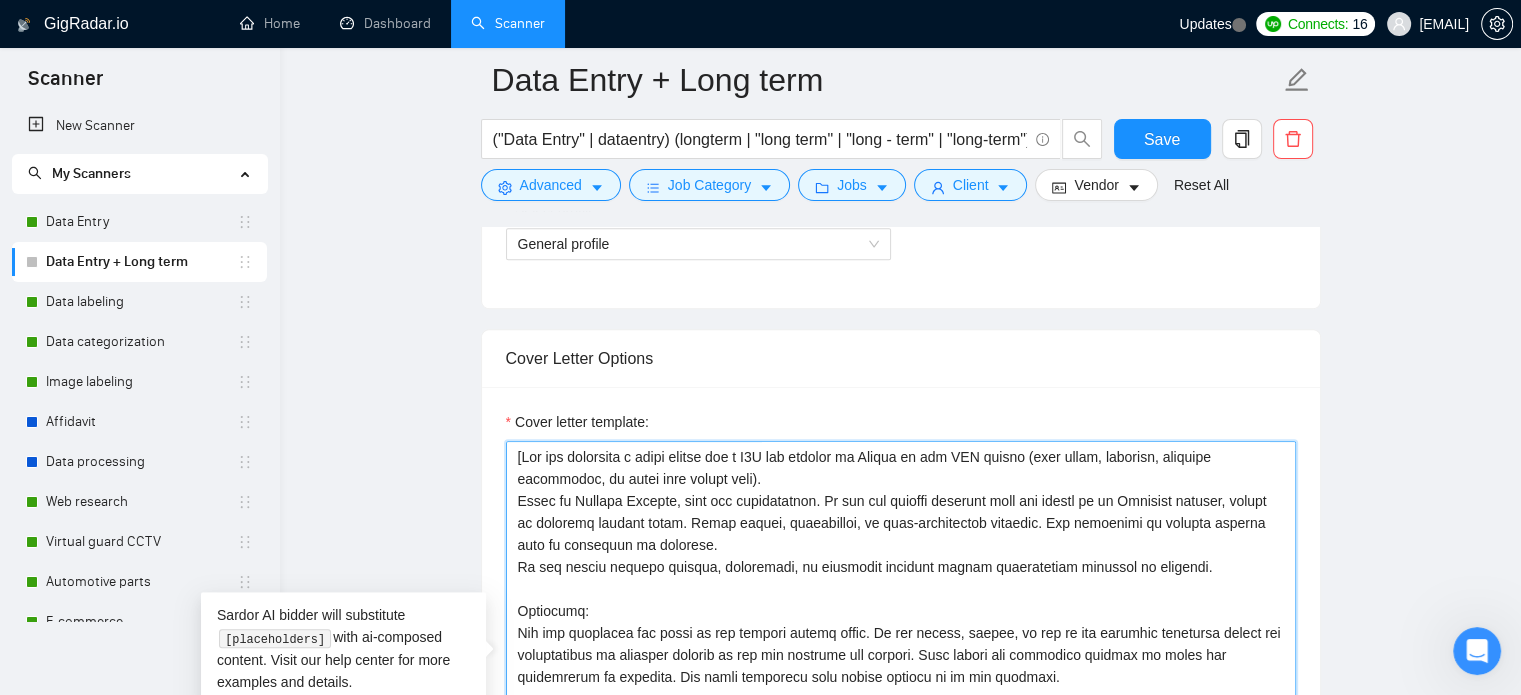 click on "Cover letter template:" at bounding box center [901, 666] 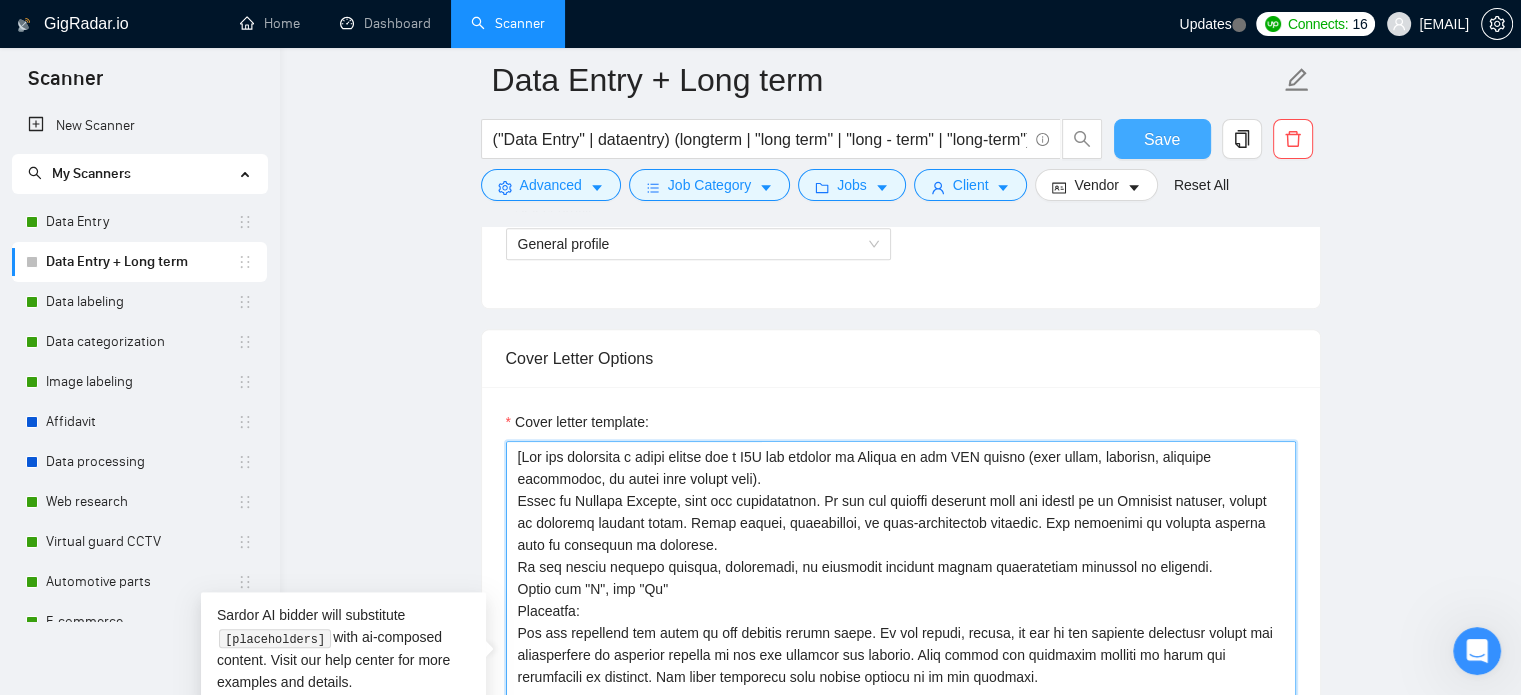 type on "[You are preparing a cover letter for a B2B job posting on Upwork in the BPO sector (data entry, research, document processing, or other back office work).
Write in British English, calm and professional. If the job posting mentions that the client is an American company, switch to american english style. Avoid salesy, patronising, or over-complicated language. Use technical or process details only if requested in brackets.
Do not invent process details, checklists, or technical features unless specifically required in brackets.
Never say "I", say "We"
Important:
Use the structure and style of the example letter below. Do not change, remove, or add to the template sentences unless the instructions in brackets require it for the specific job posting. Only update the bracketed content to match the instruction in brackets. All other sentences must remain exactly as in the template.
EXAMPLE COVER LETTER (adapt as instructed in brackets):
Dear [Client Name],
Thank you for describing your requirements in the ..." 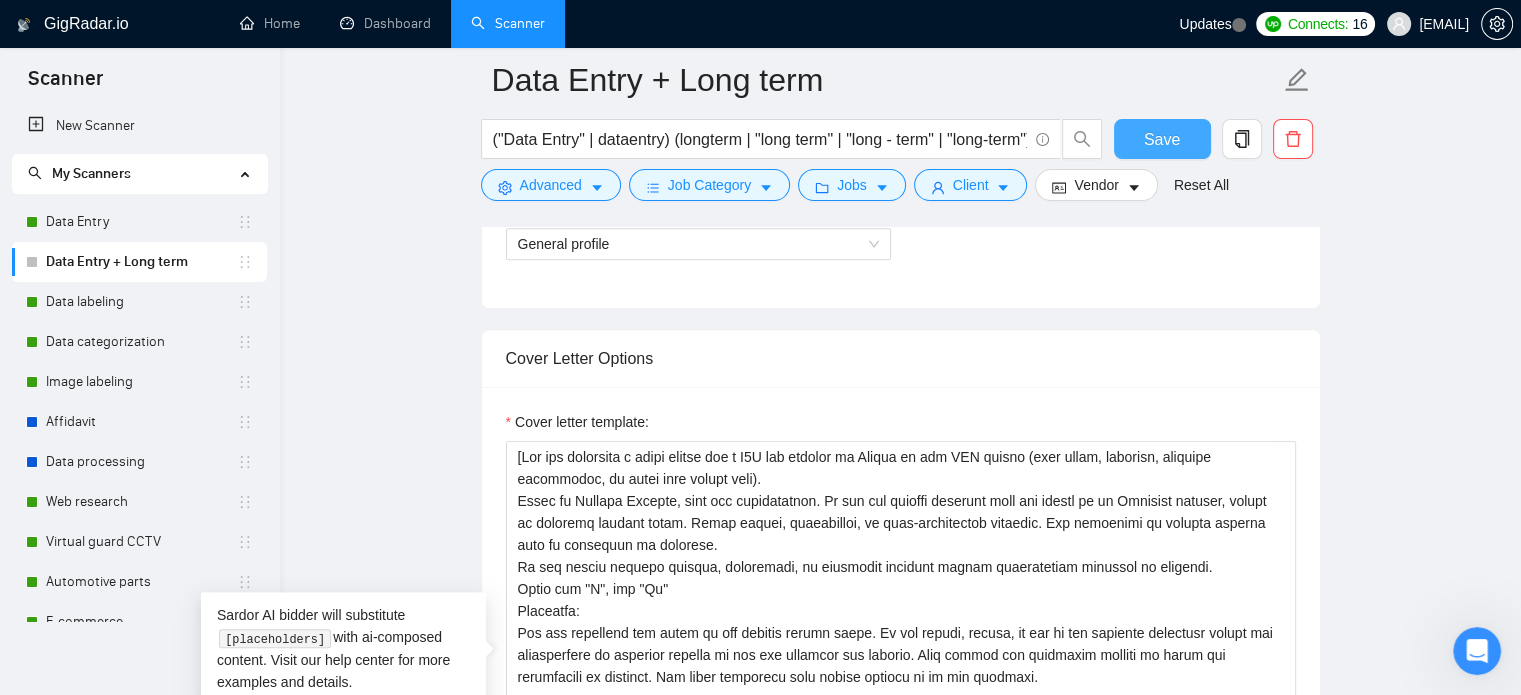 click on "Save" at bounding box center (1162, 139) 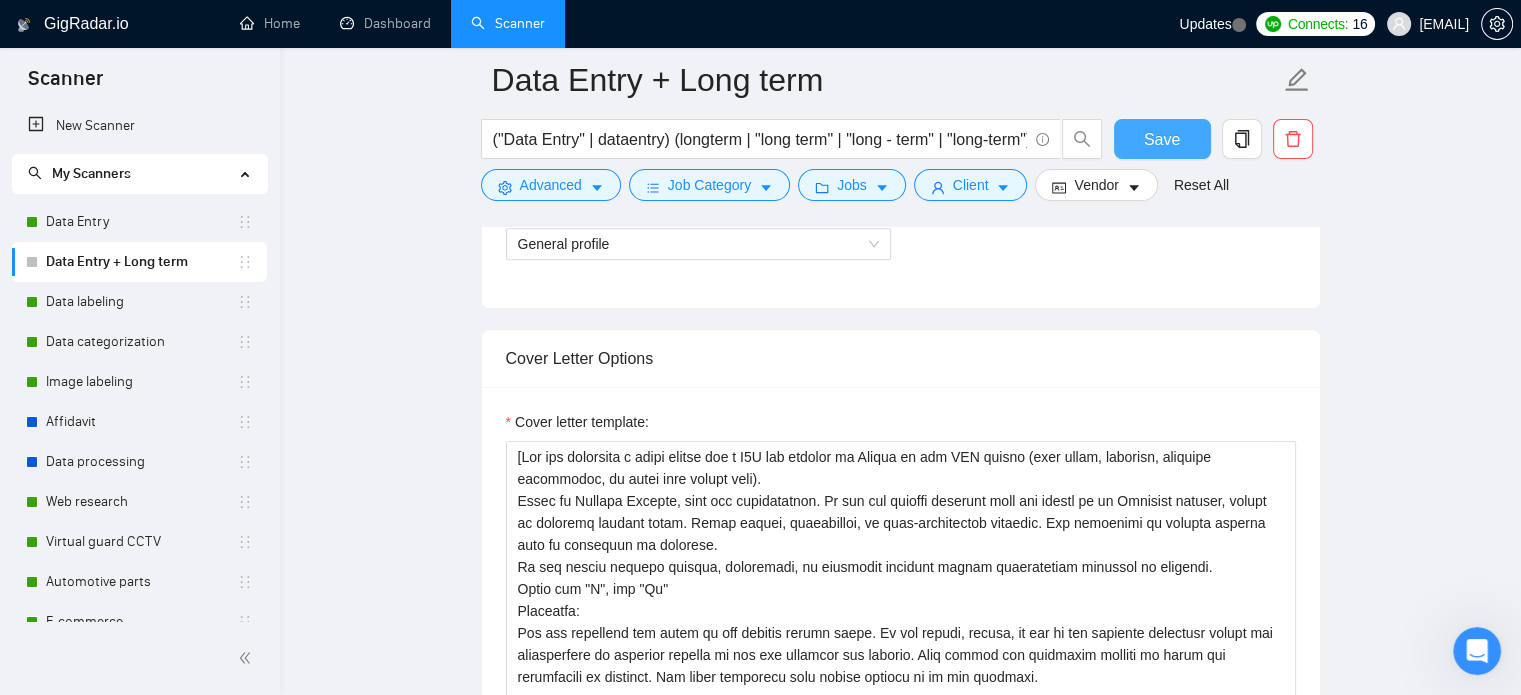 type 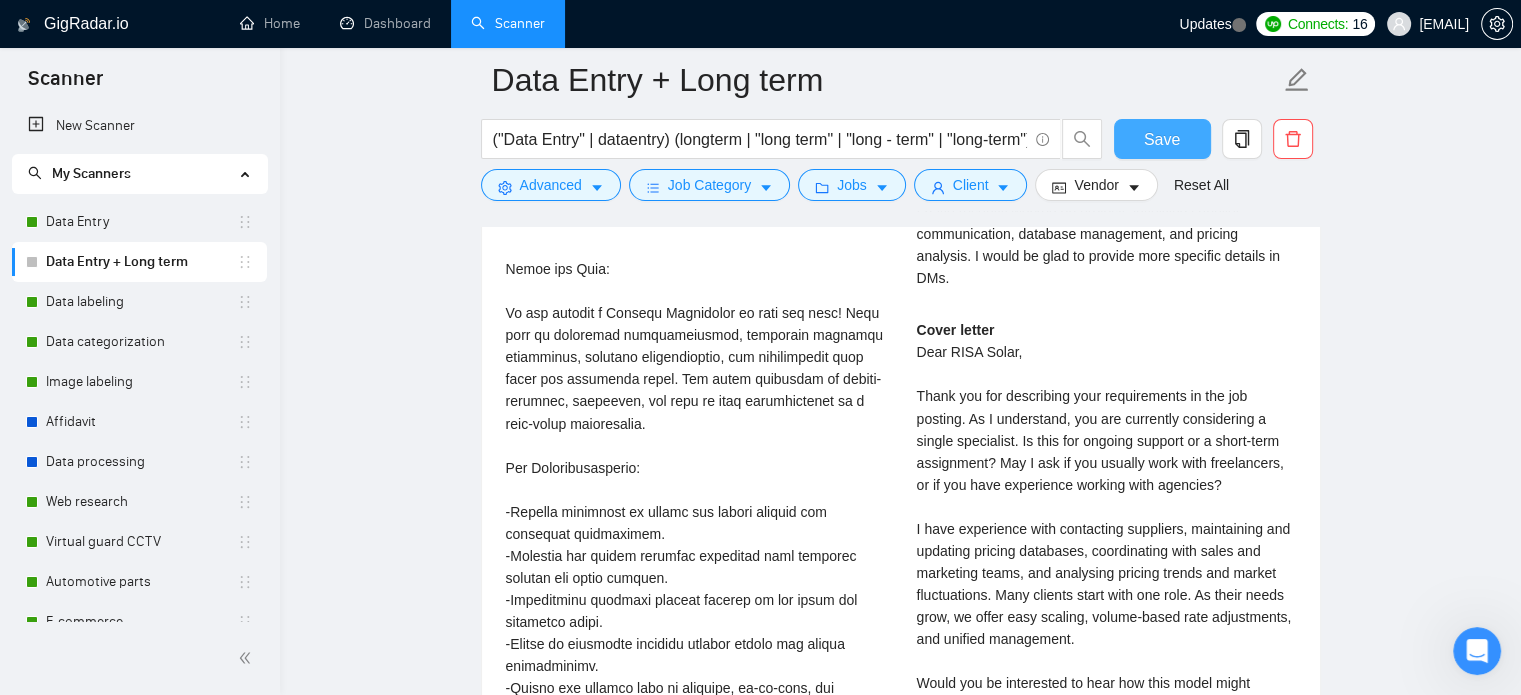 scroll, scrollTop: 2900, scrollLeft: 0, axis: vertical 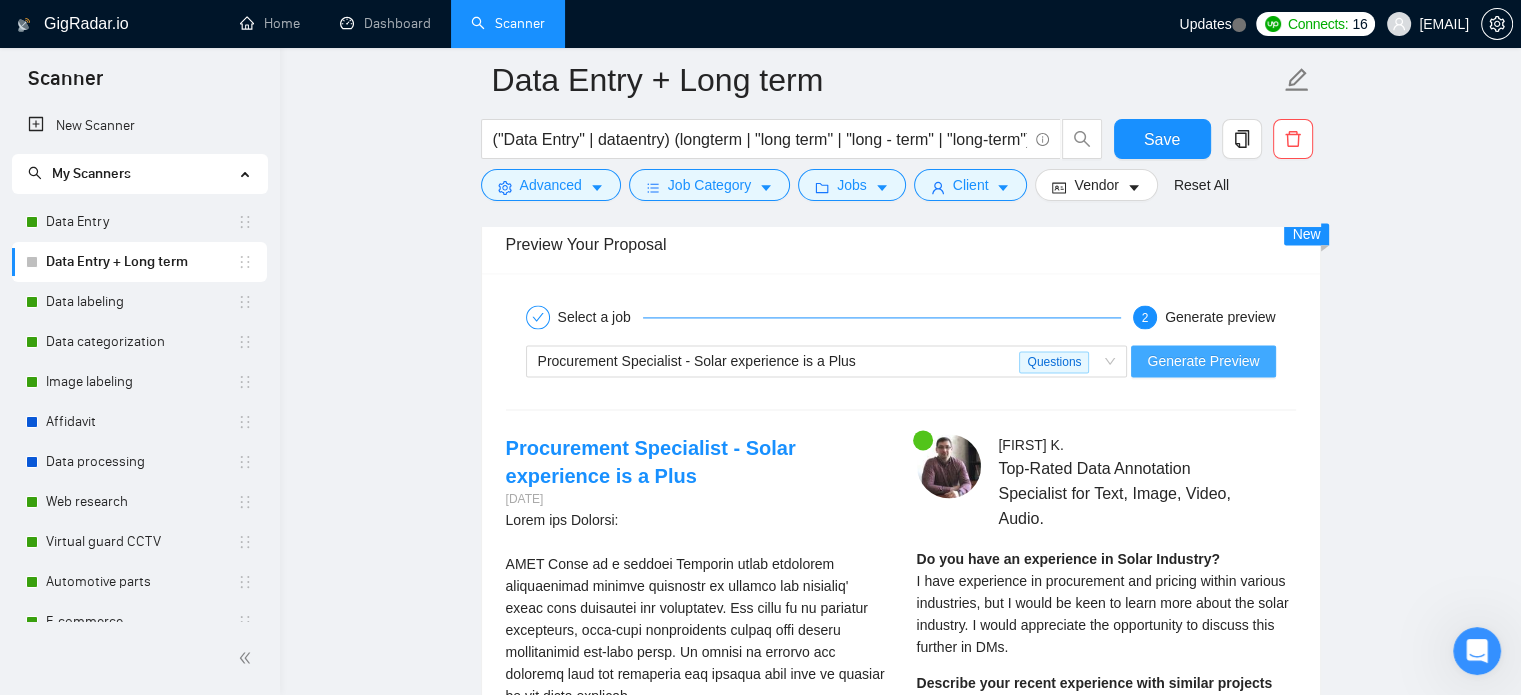 click on "Generate Preview" at bounding box center [1203, 361] 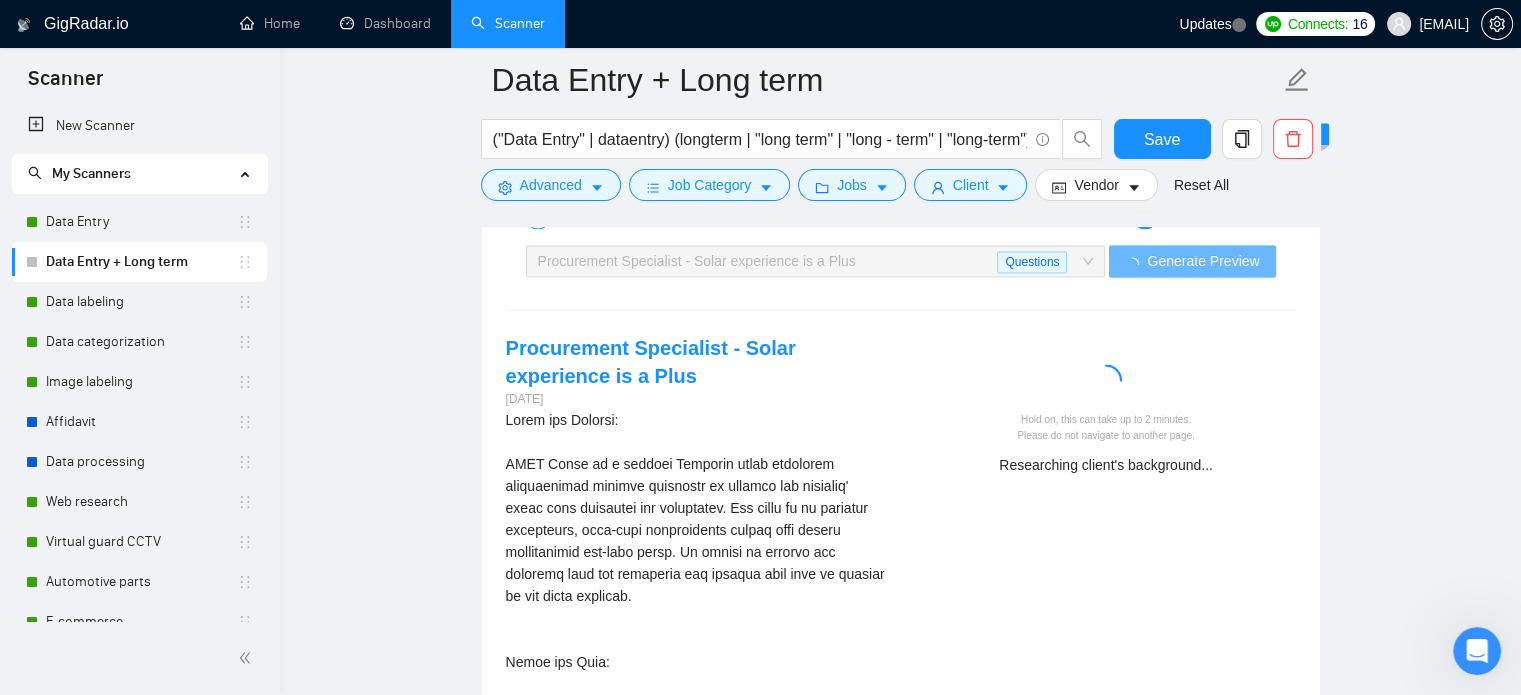 scroll, scrollTop: 3100, scrollLeft: 0, axis: vertical 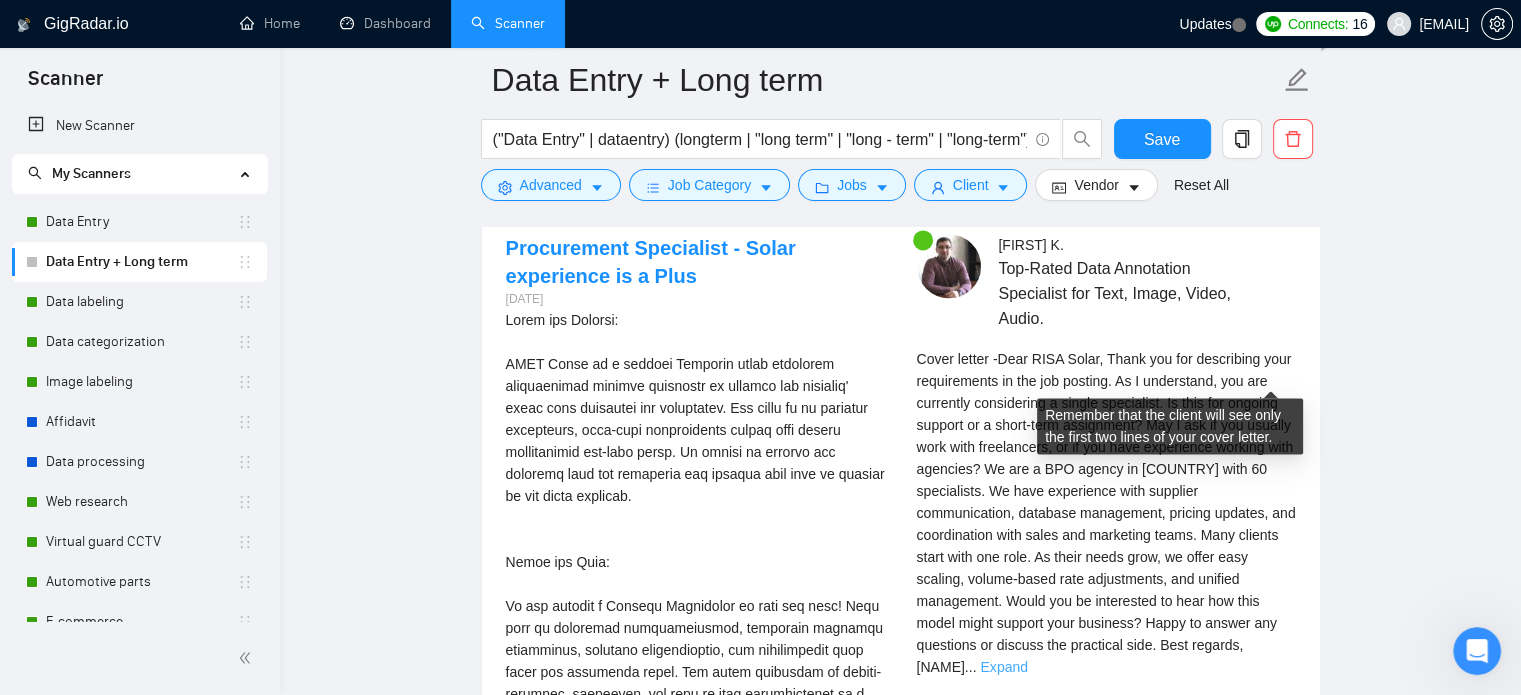 click on "Expand" at bounding box center (1003, 667) 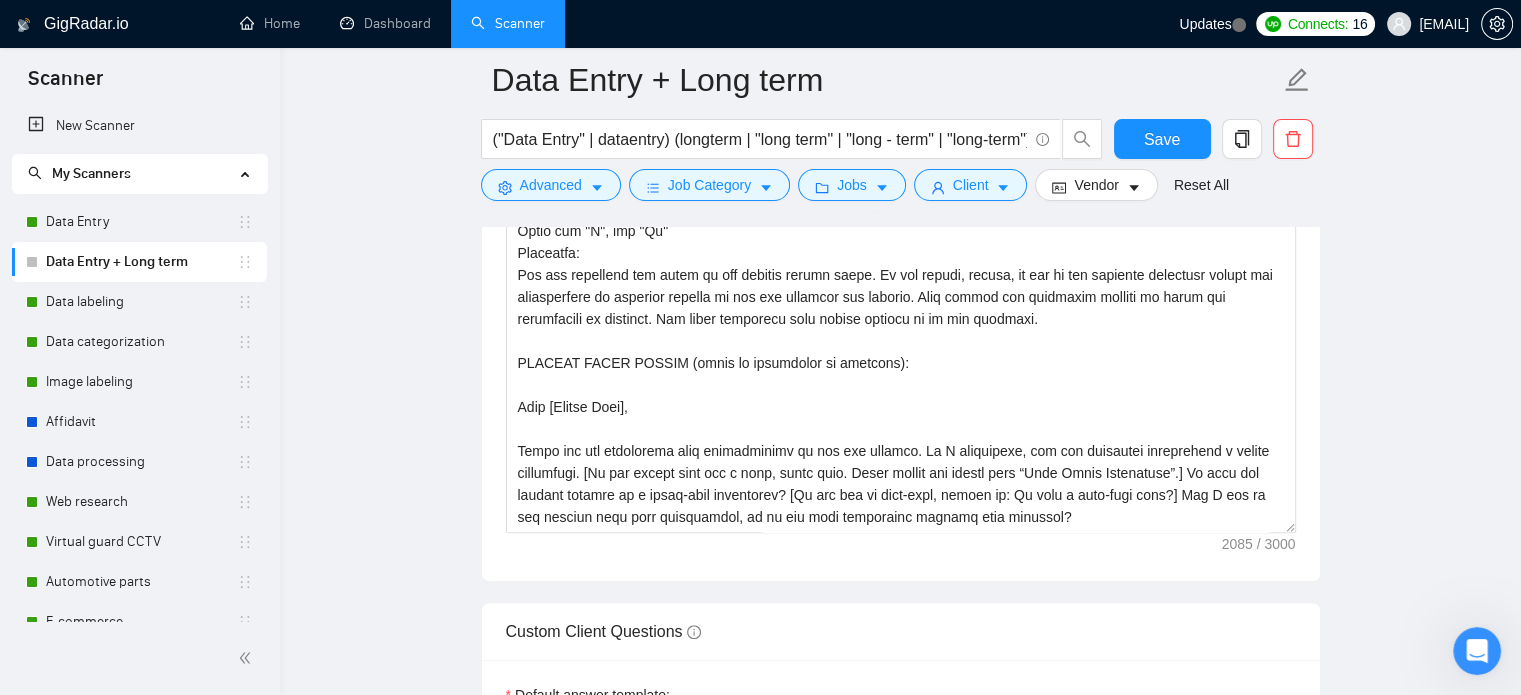 scroll, scrollTop: 1400, scrollLeft: 0, axis: vertical 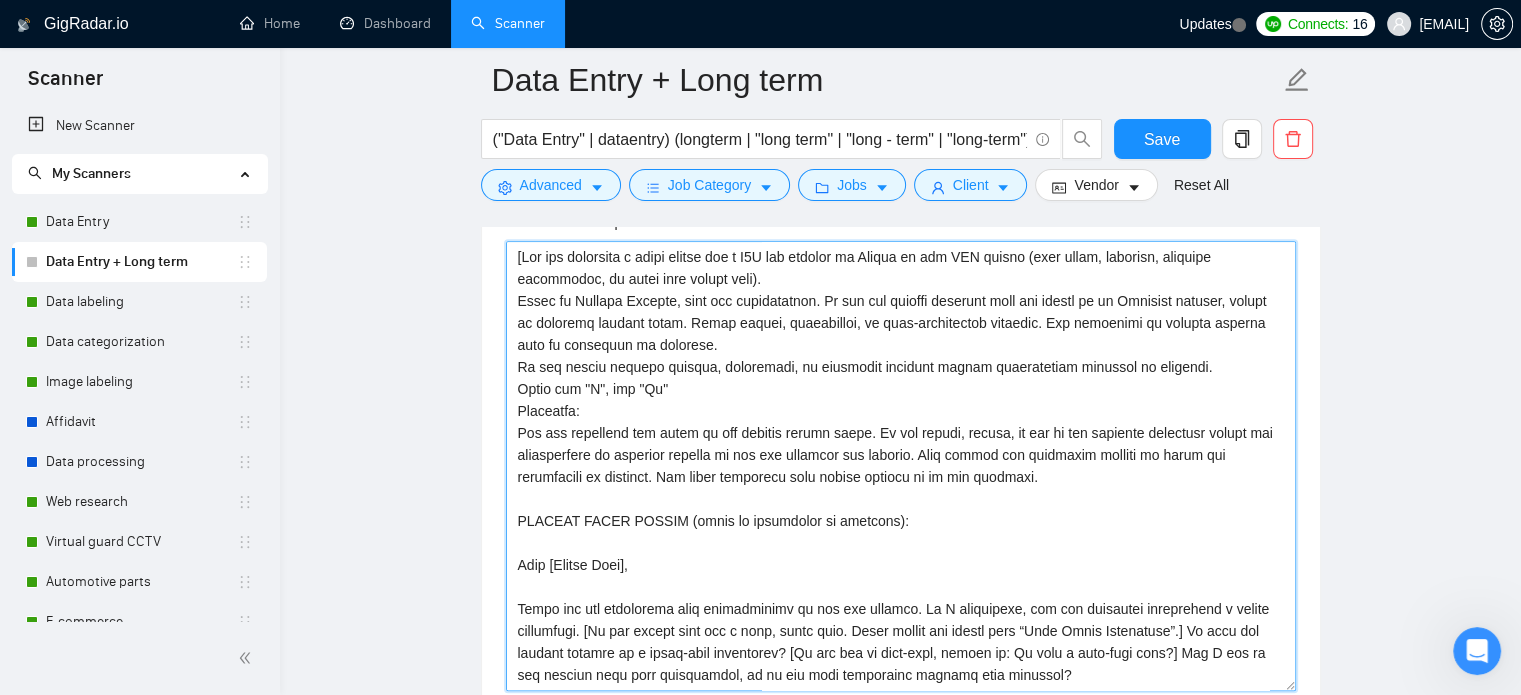 click on "Cover letter template:" at bounding box center (901, 466) 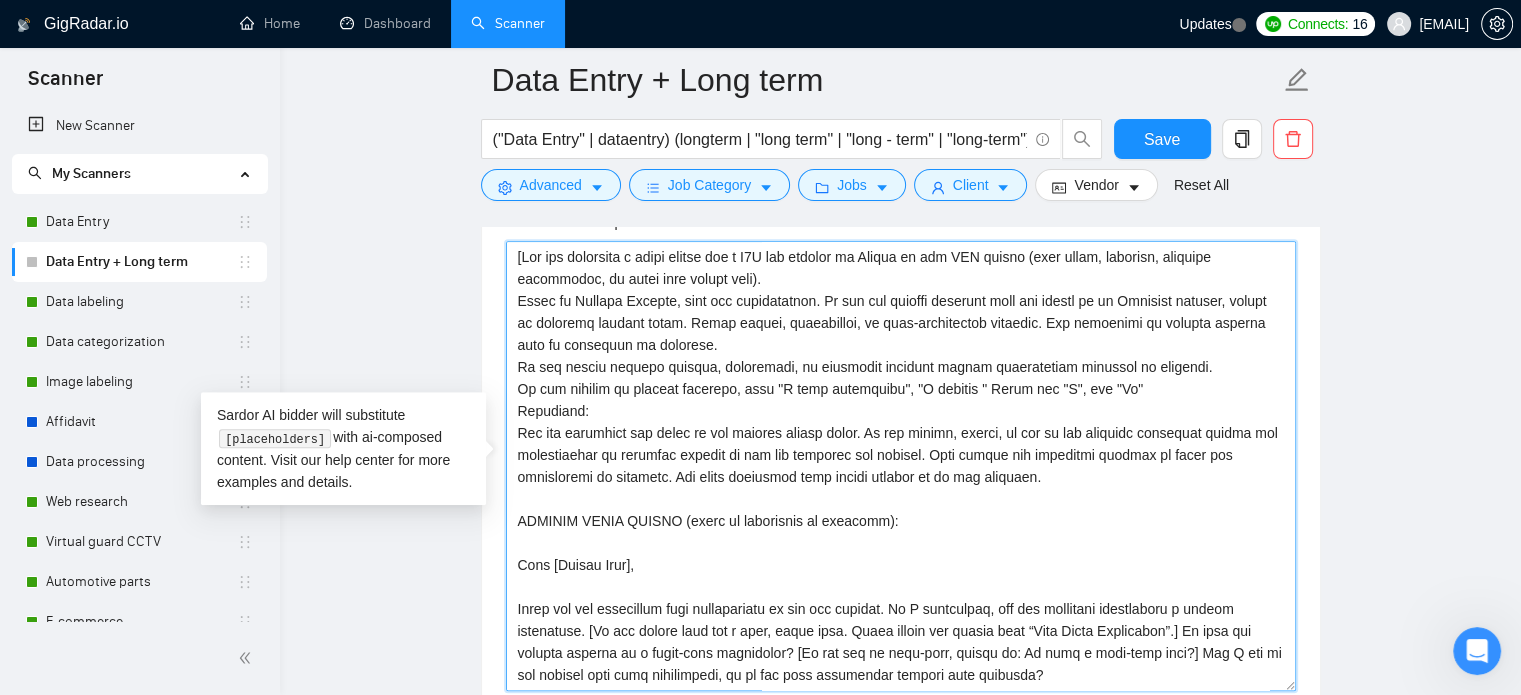 click on "Cover letter template:" at bounding box center (901, 466) 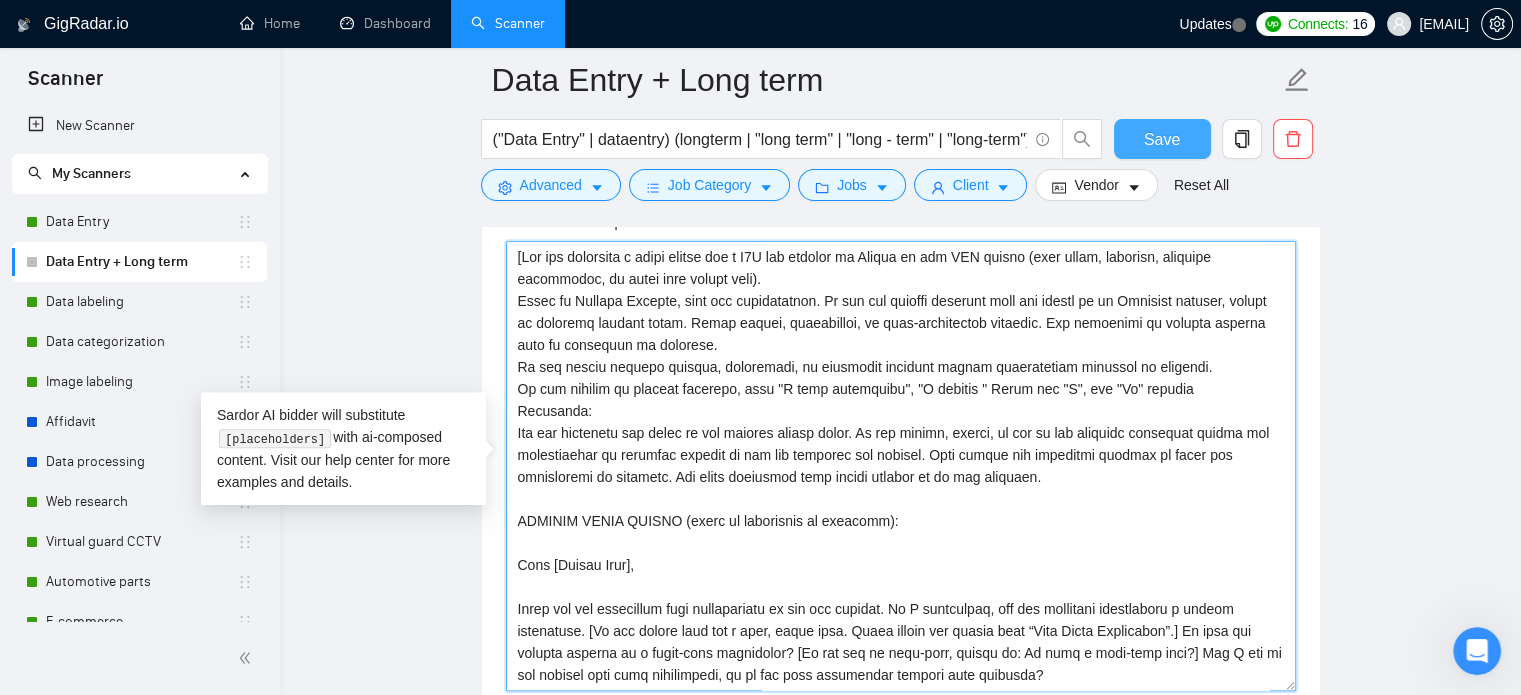 type on "[You are preparing a cover letter for a B2B job posting on Upwork in the BPO sector (data entry, research, document processing, or other back office work).
Write in British English, calm and professional. If the job posting mentions that the client is an American company, switch to american english style. Avoid salesy, patronising, or over-complicated language. Use technical or process details only if requested in brackets.
Do not invent process details, checklists, or technical features unless specifically required in brackets.
In the context of company activity, like "I have experience", "I provide " Never say "I", say "We" instead
Important:
Use the structure and style of the example letter below. Do not change, remove, or add to the template sentences unless the instructions in brackets require it for the specific job posting. Only update the bracketed content to match the instruction in brackets. All other sentences must remain exactly as in the template.
EXAMPLE COVER LETTER (adapt as instructed in ..." 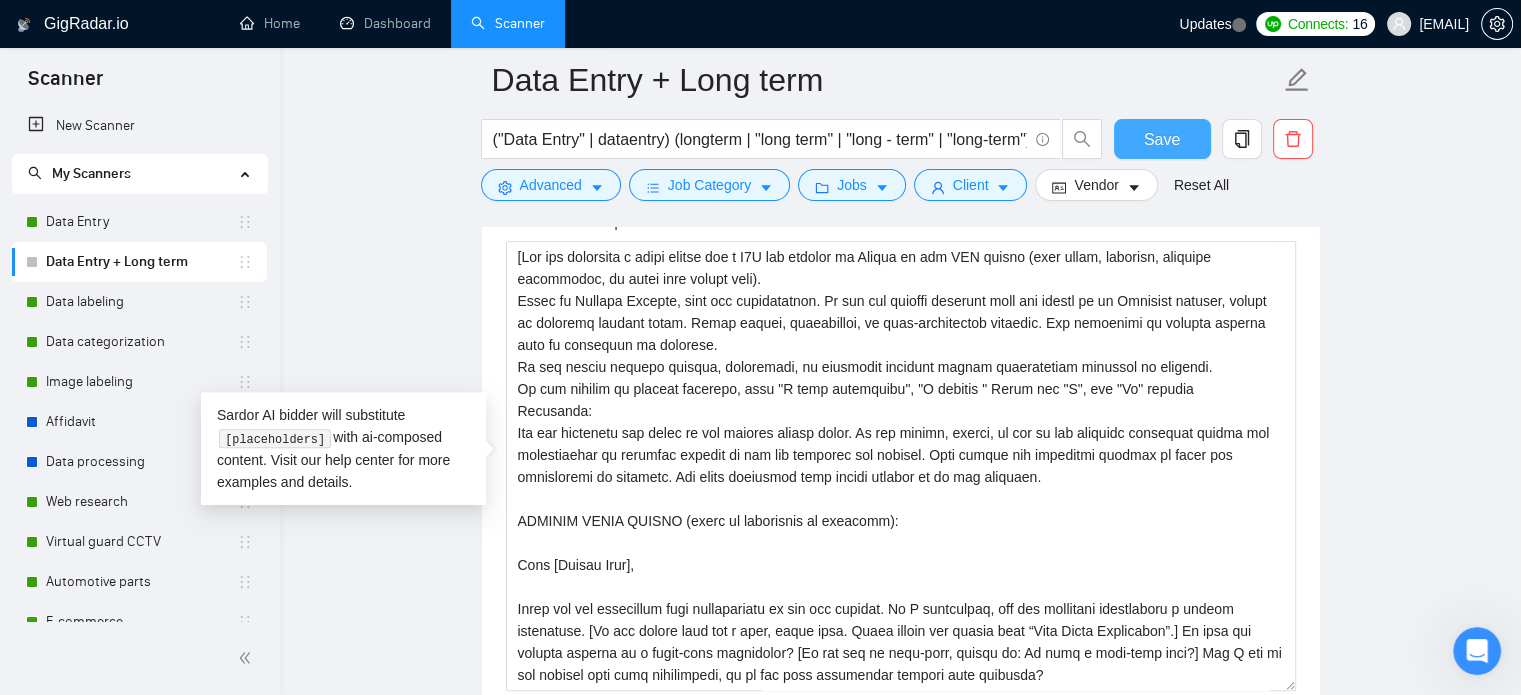 click on "Save" at bounding box center [1162, 139] 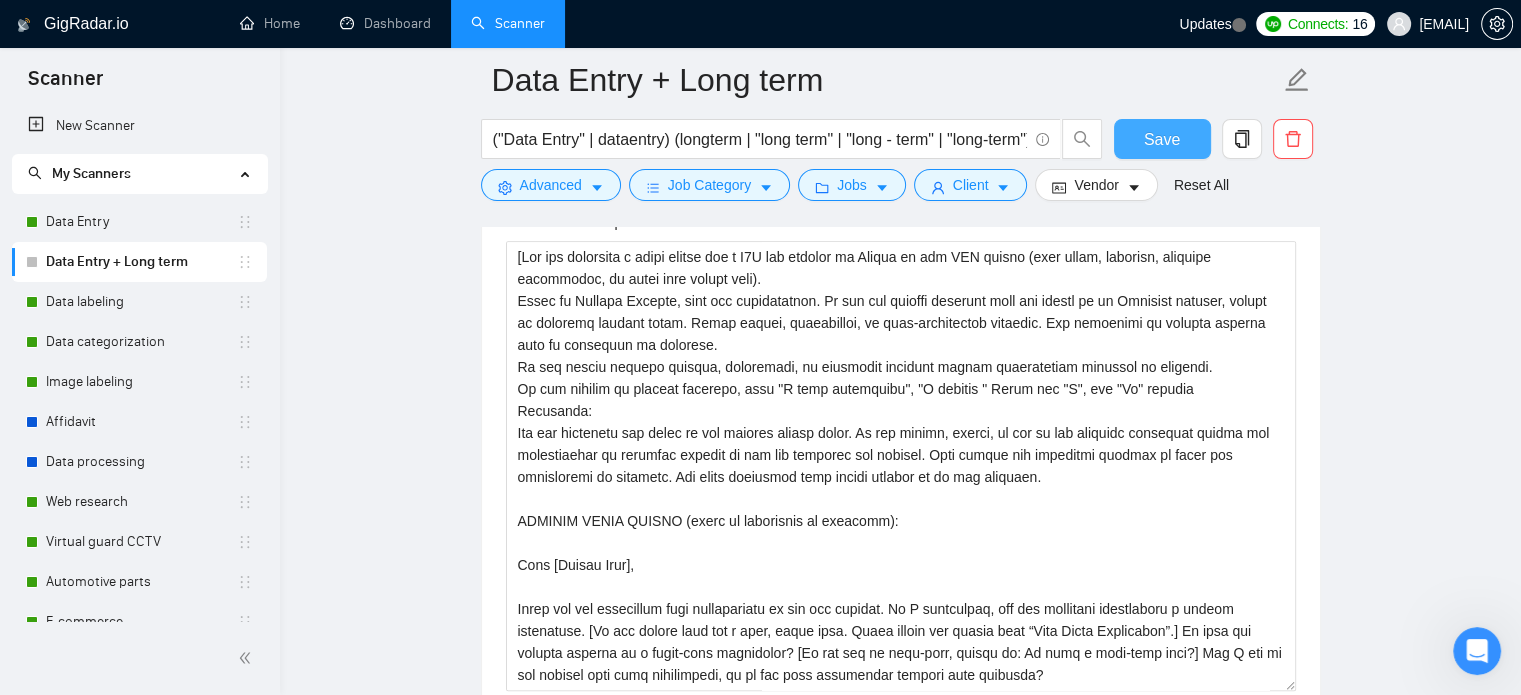 type 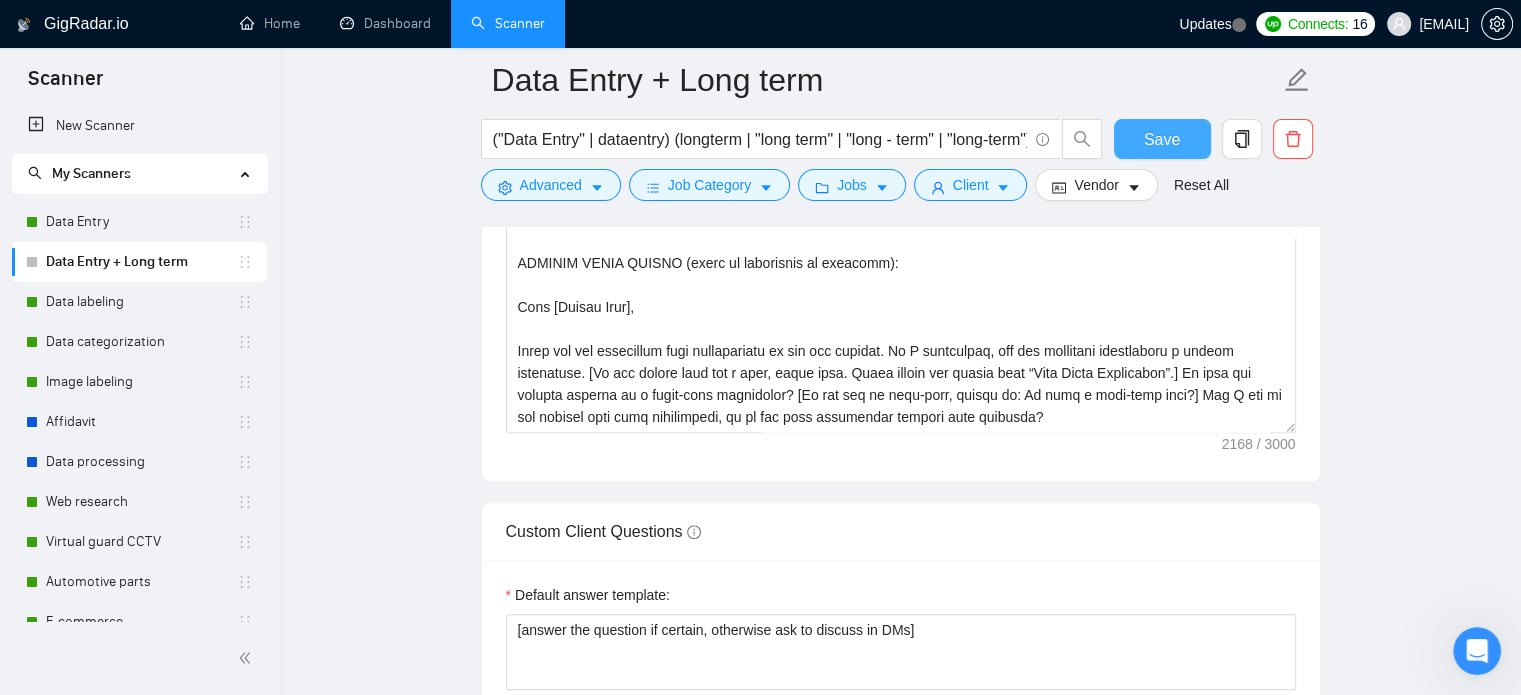 scroll, scrollTop: 1336, scrollLeft: 0, axis: vertical 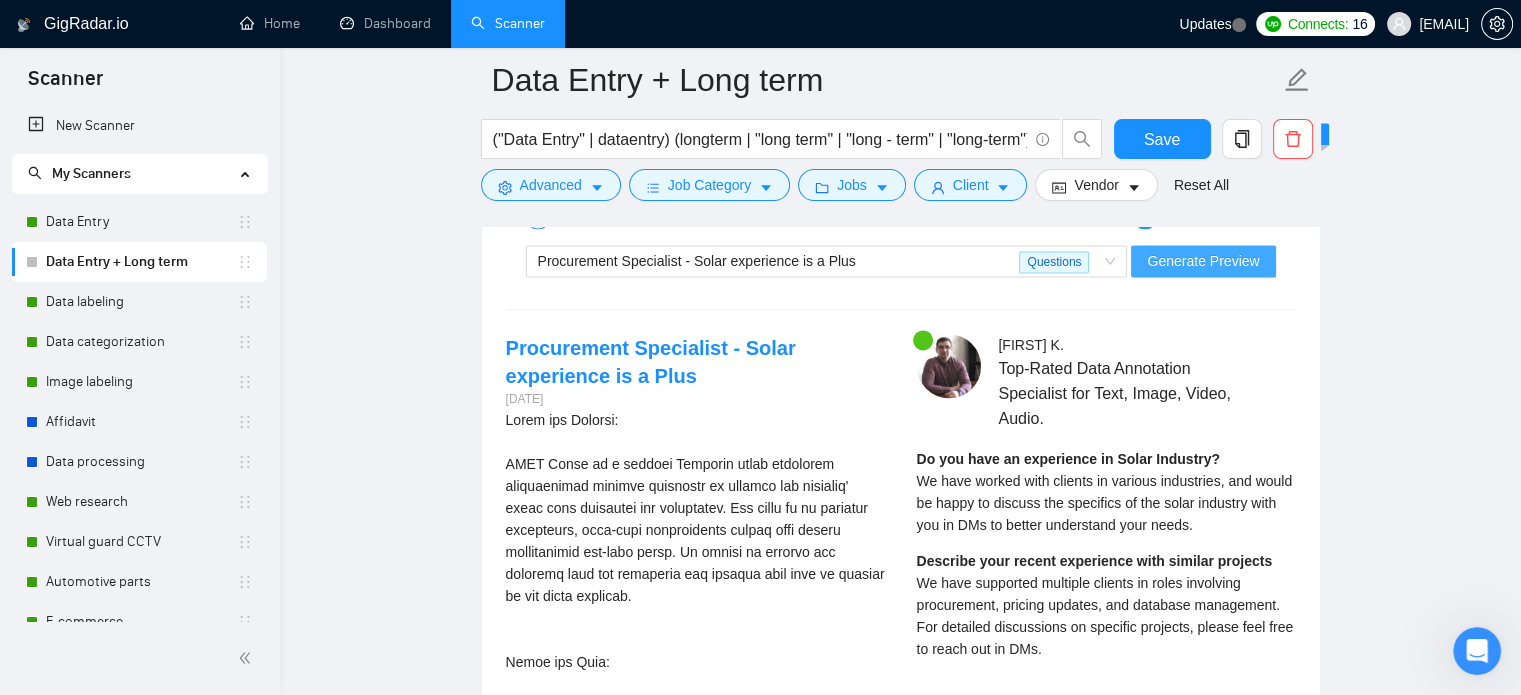 click on "Generate Preview" at bounding box center [1203, 261] 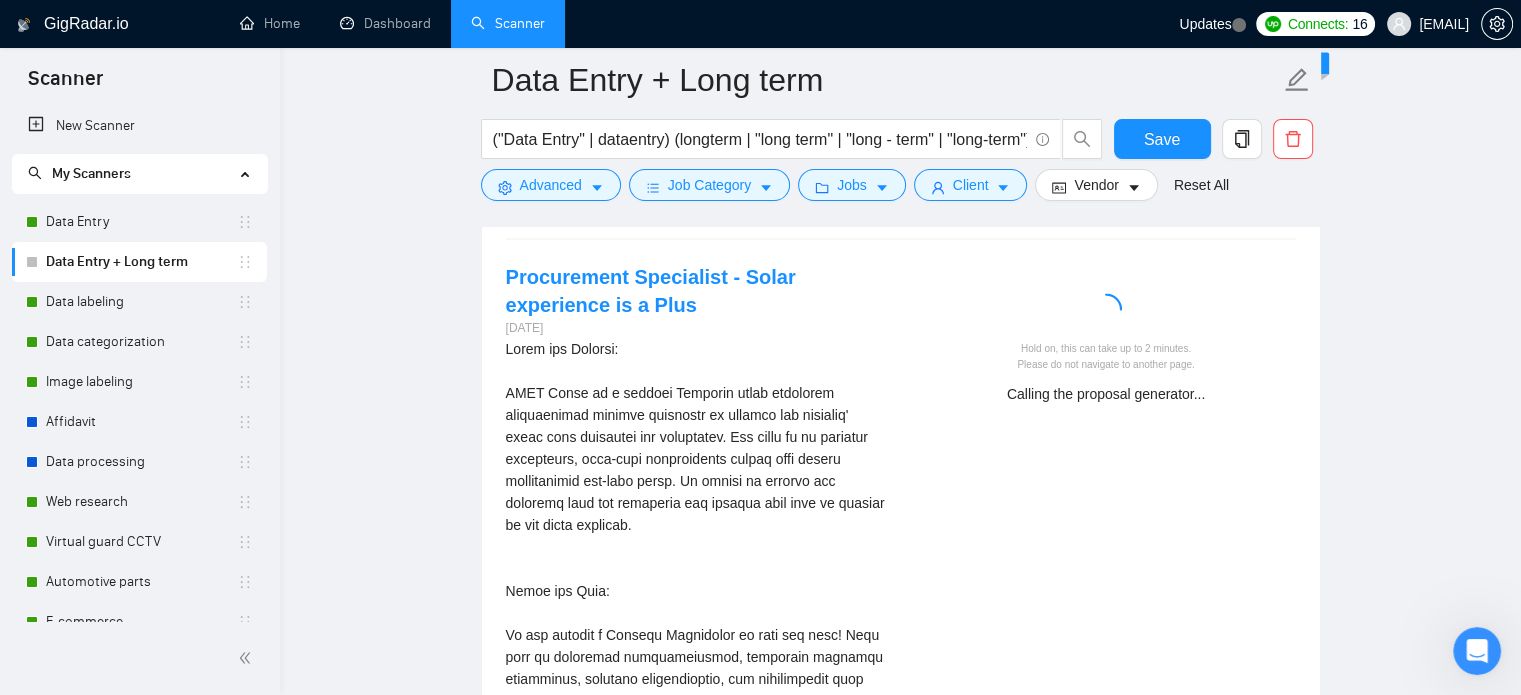 scroll, scrollTop: 3100, scrollLeft: 0, axis: vertical 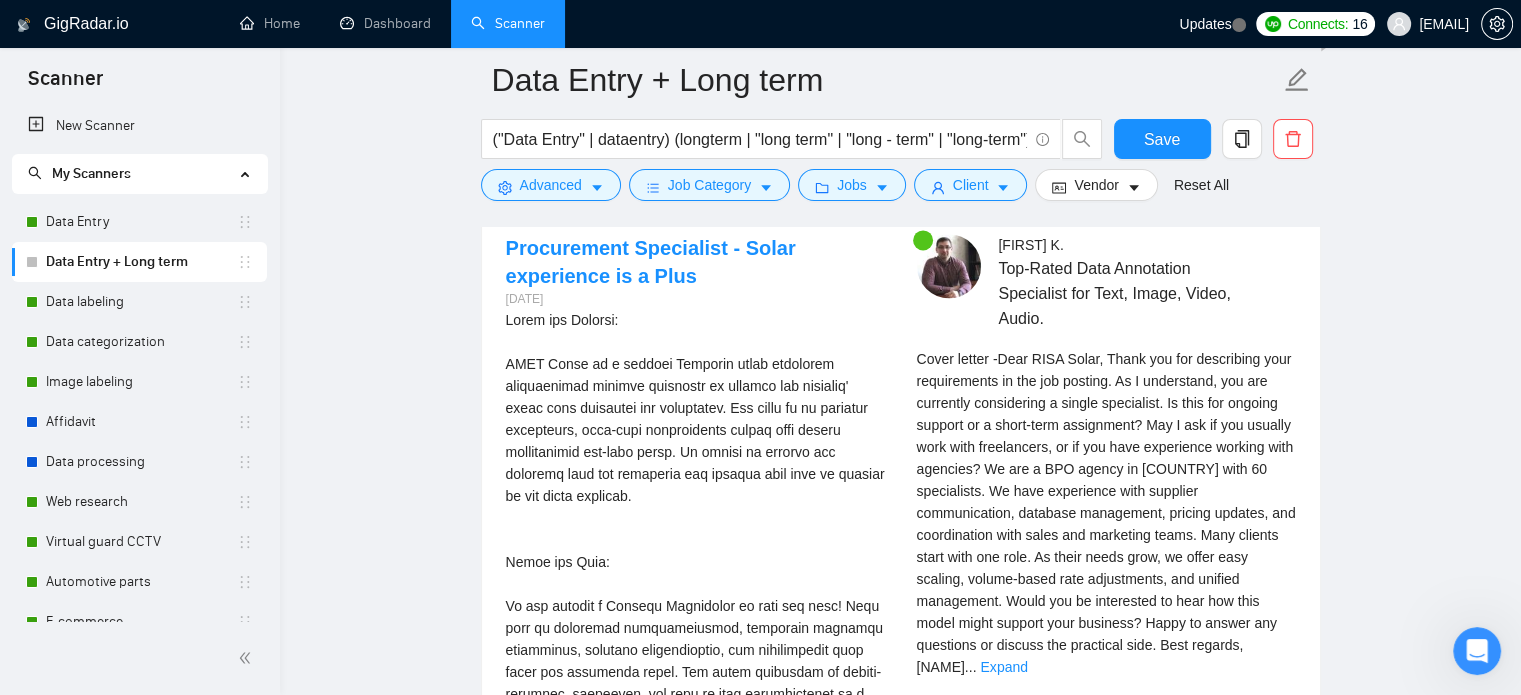 click on "[FIRST] [LAST]   Top-Rated Data Annotation Specialist for Text, Image, Video, Audio. Do you have an experience in Solar Industry? While direct experience in the Solar Industry is limited, happy to discuss relevant experiences that align closely with your requirements in a more detailed conversation. Describe your recent experience with similar projects Recently, we have worked on projects involving supplier communication, inventory management, and pricing updates for various sectors. To provide more specific details, I would be happy to discuss this in a private conversation. Cover letter -  Dear RISA Solar,
Thank you for describing your requirements in the job posting. As I understand, you ..." at bounding box center [1106, 482] 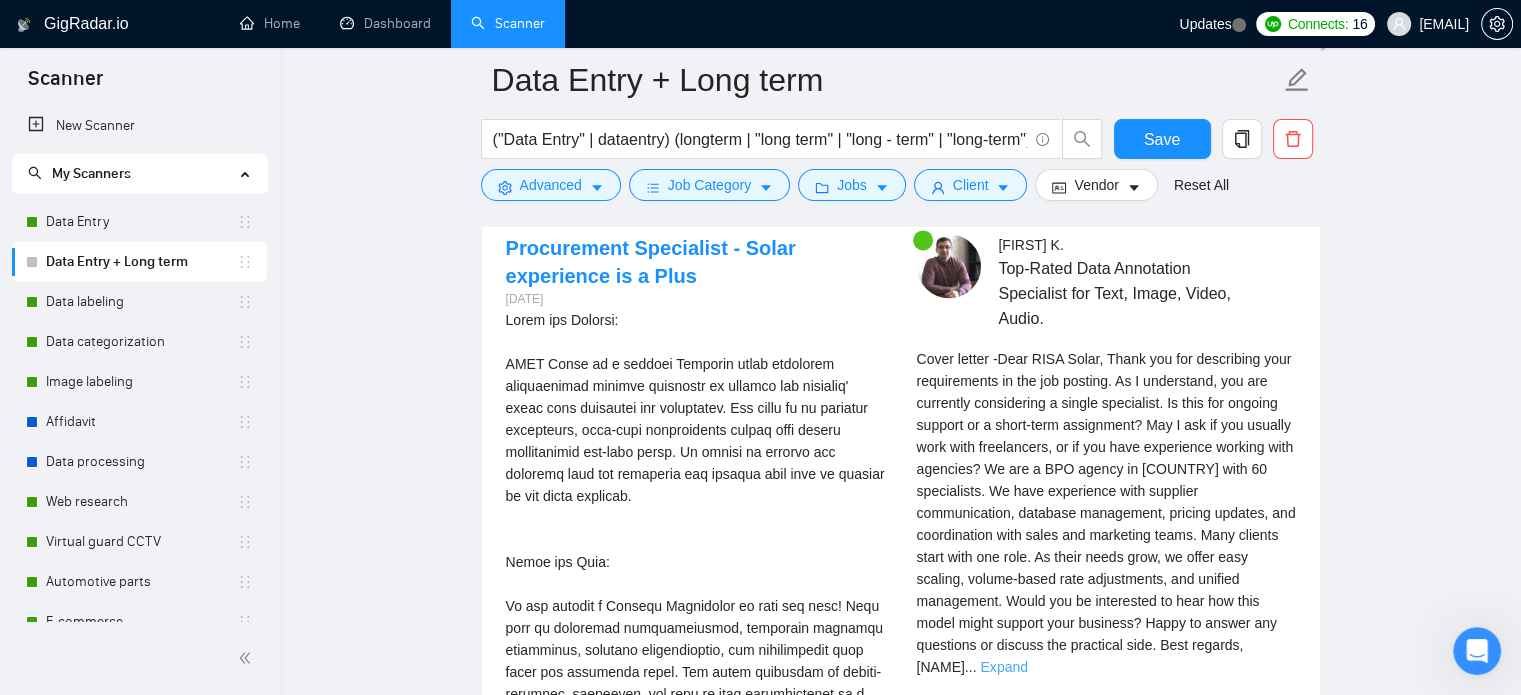 click on "Expand" at bounding box center [1003, 667] 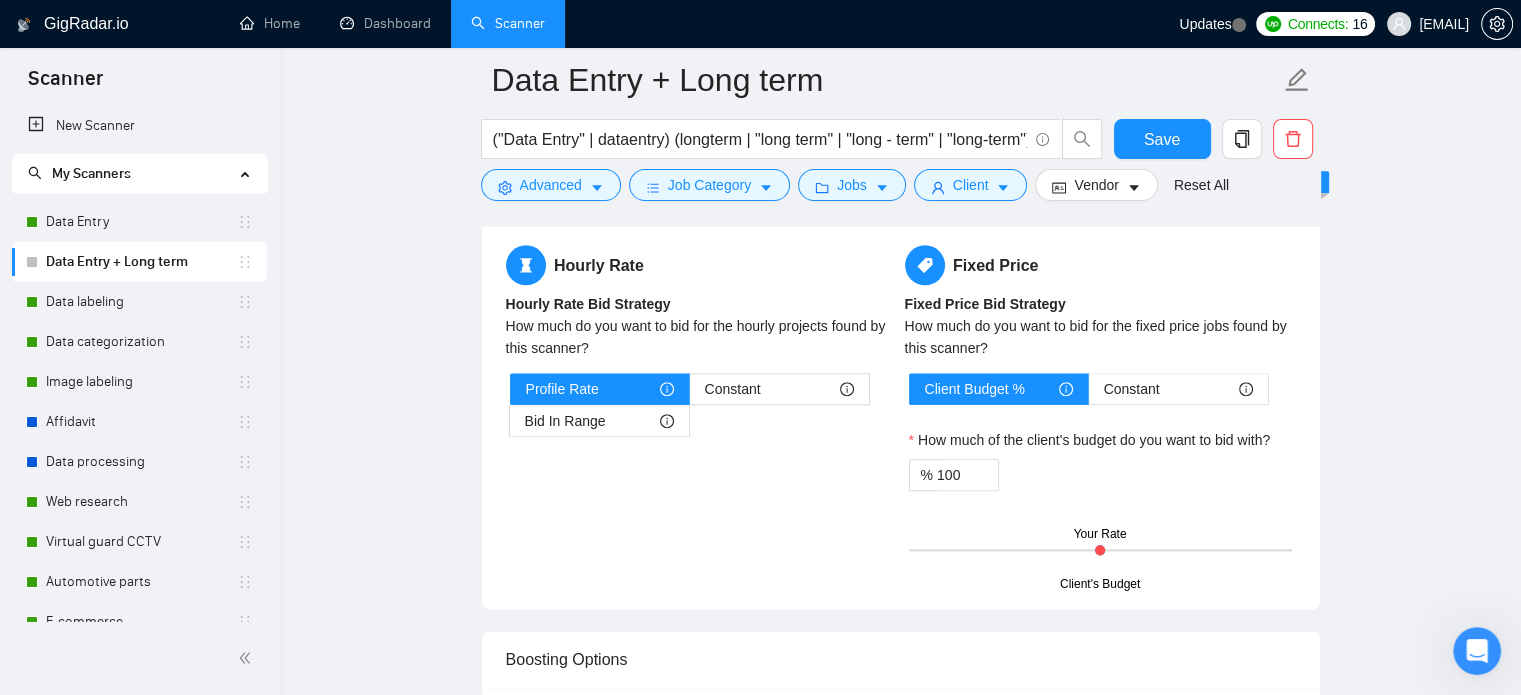 scroll, scrollTop: 2800, scrollLeft: 0, axis: vertical 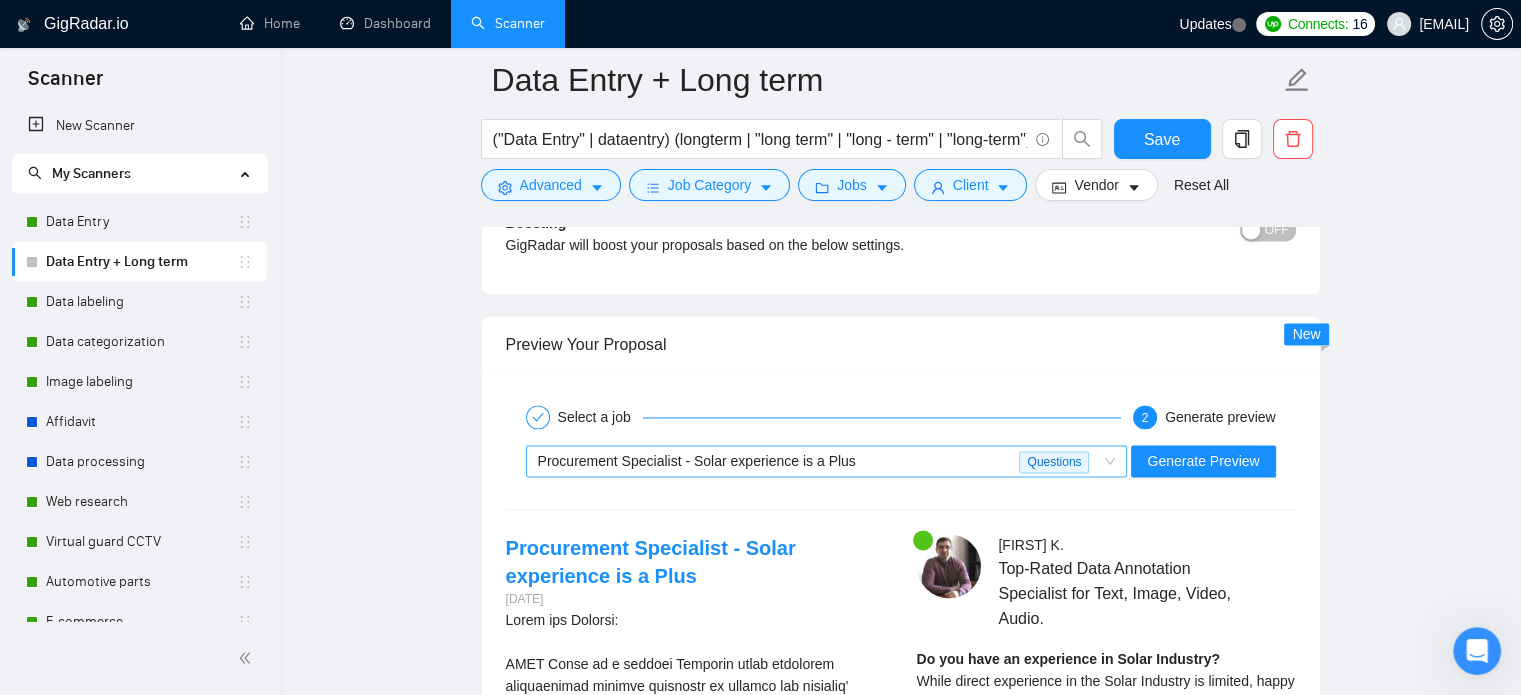 click on "Procurement Specialist - Solar experience is a Plus" at bounding box center [779, 461] 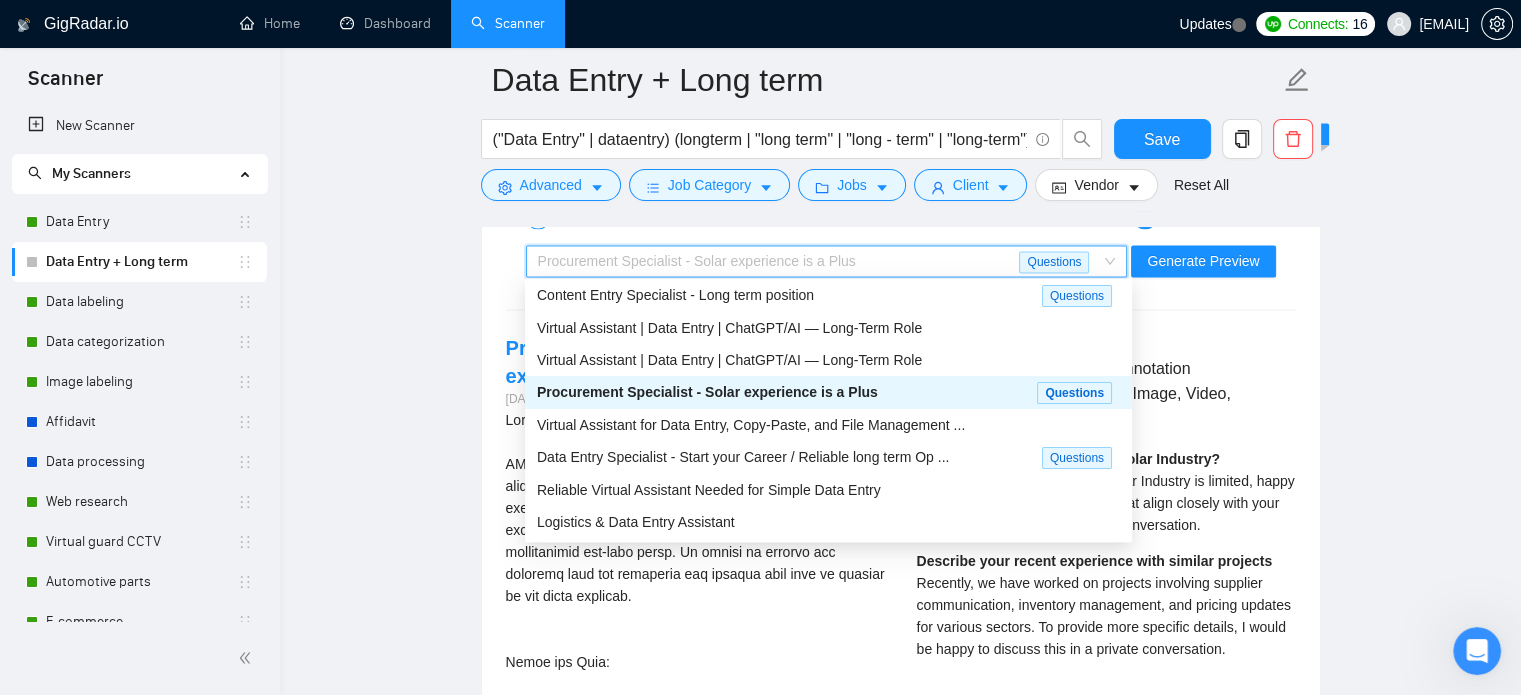 click on "Data Entry + Long term ("Data Entry" | dataentry) (longterm | "long term" | "long - term" | "long-term") Save Advanced   Job Category   Jobs   Client   Vendor   Reset All Preview Results Insights NEW Alerts Auto Bidder Auto Bidding Enabled Auto Bidding Enabled: OFF Auto Bidder Schedule Auto Bidding Type: Automated (recommended) Semi-automated Auto Bidding Schedule: 24/7 Custom Custom Auto Bidder Schedule Repeat every week on Monday Tuesday Wednesday Thursday Friday Saturday Sunday Active Hours ( Europe/Kyiv ): From: To: ( 24  hours) Europe/Kyiv Auto Bidding Type Select your bidding algorithm: Choose the algorithm for you bidding. The price per proposal does not include your connects expenditure. Template Bidder Works great for narrow segments and short cover letters that don't change. 0.50  credits / proposal Sardor AI 🤖 Personalise your cover letter with ai [placeholders] 1.00  credits / proposal Experimental Laziza AI  👑   NEW   Learn more 2.00  credits / proposal 10.92 credits savings Select team:" at bounding box center (900, -18) 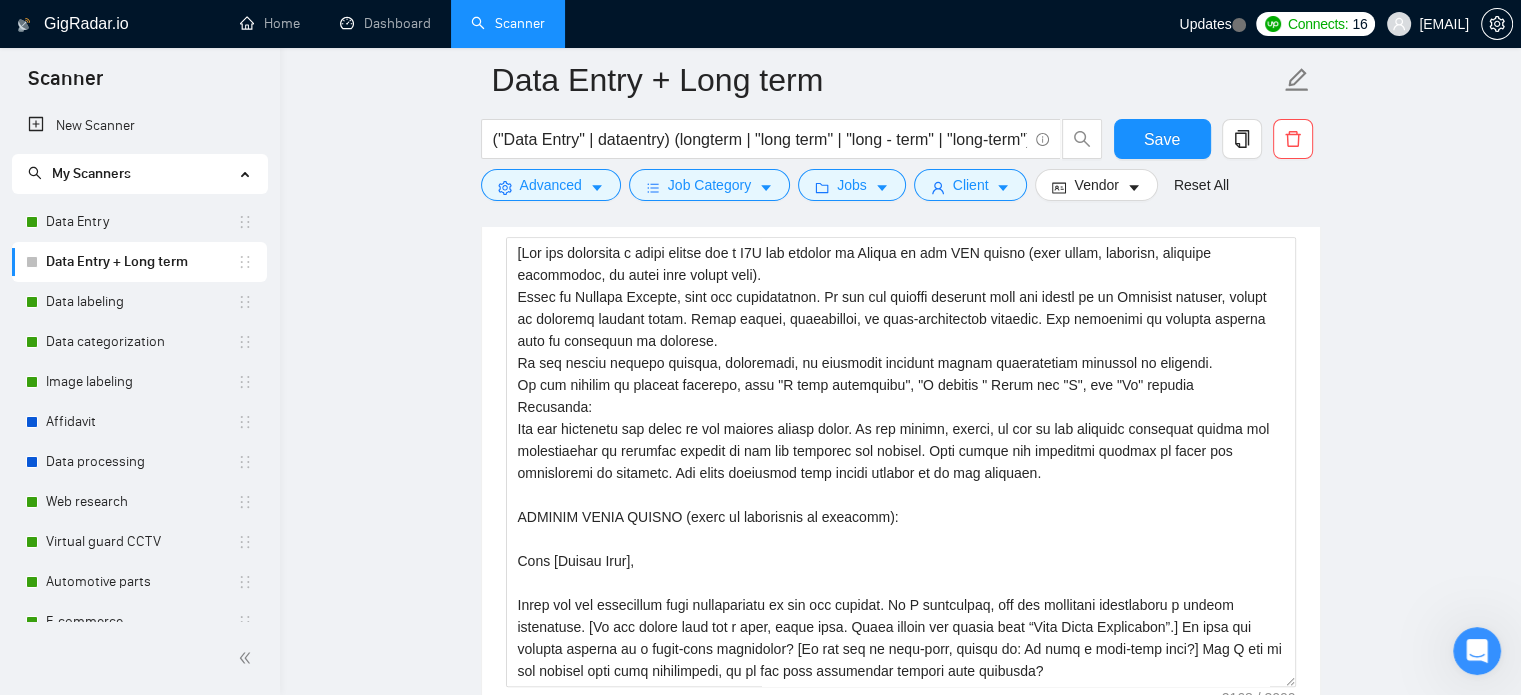 scroll, scrollTop: 1400, scrollLeft: 0, axis: vertical 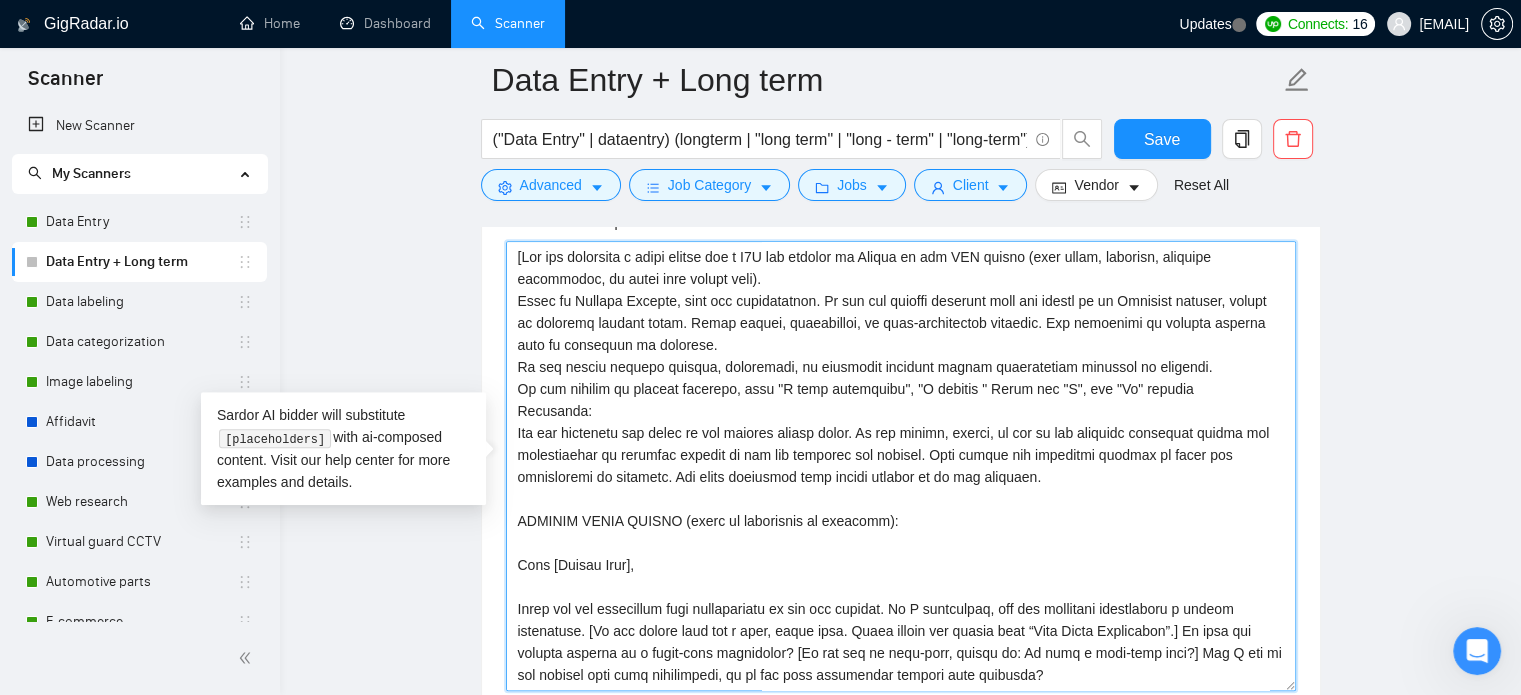 drag, startPoint x: 658, startPoint y: 567, endPoint x: 495, endPoint y: 563, distance: 163.04907 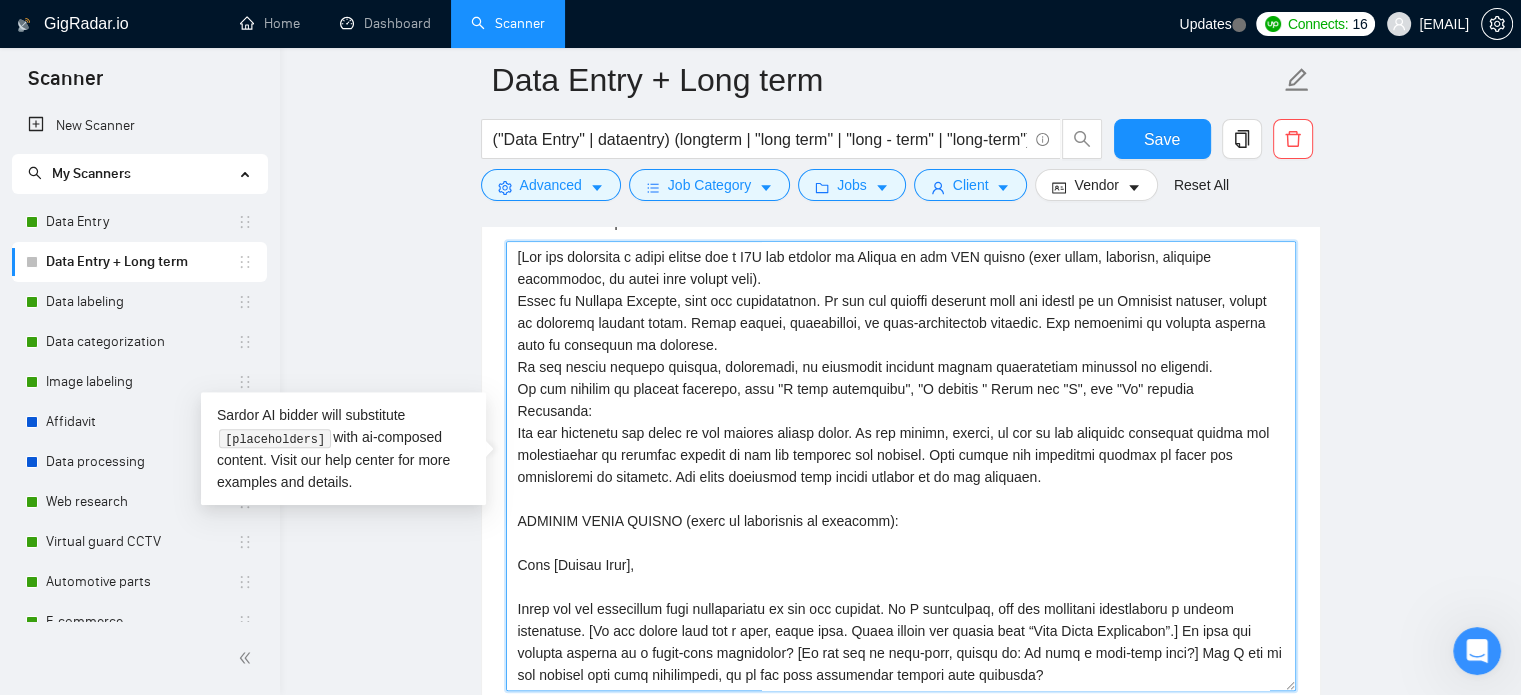 click on "Cover letter template:" at bounding box center [901, 466] 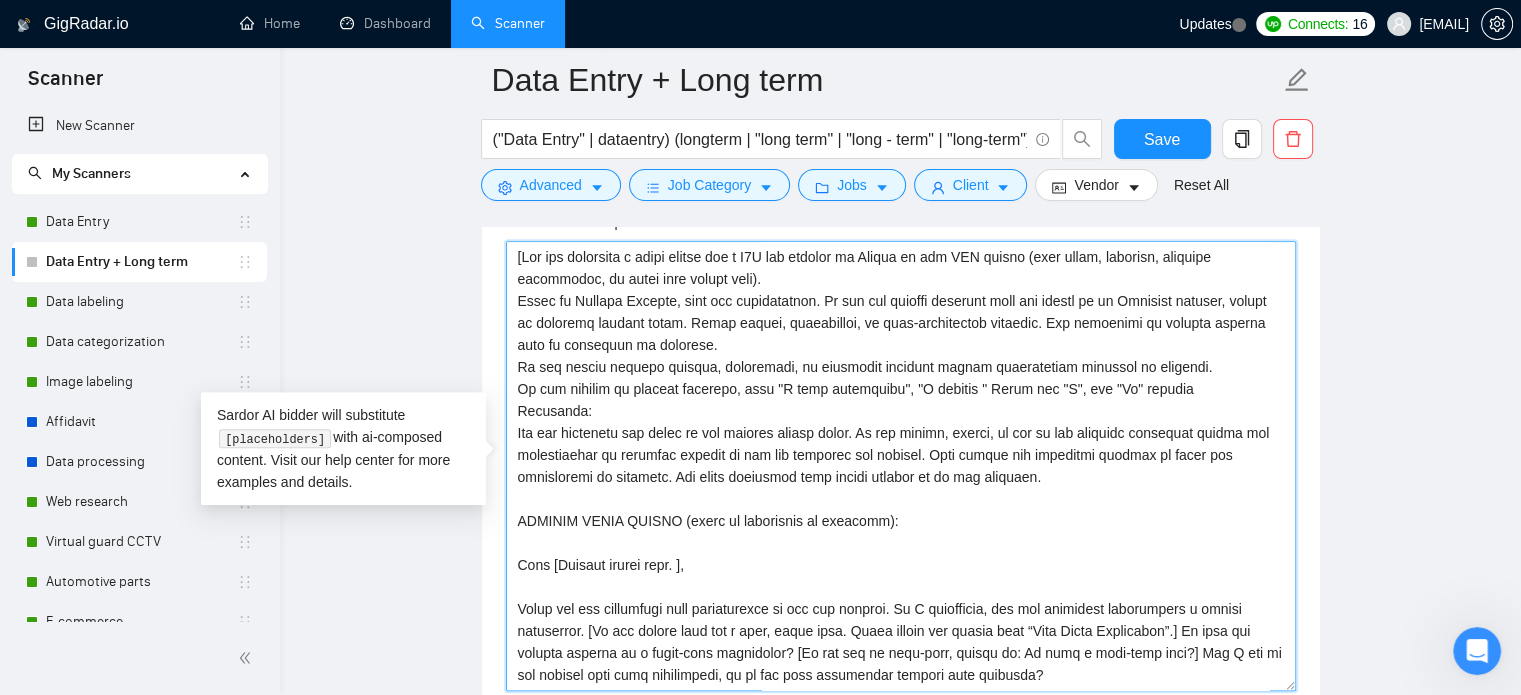 drag, startPoint x: 548, startPoint y: 564, endPoint x: 514, endPoint y: 564, distance: 34 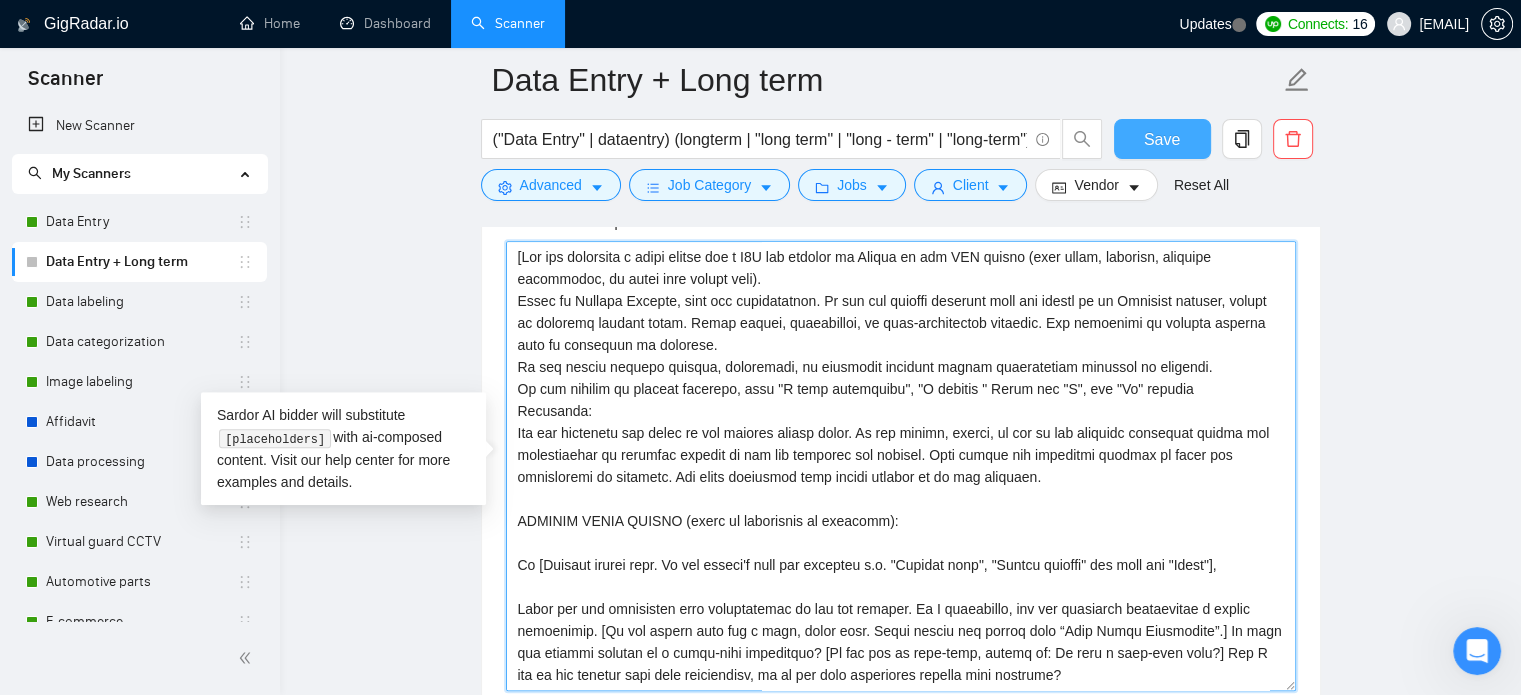 type on "[You are preparing a cover letter for a B2B job posting on Upwork in the BPO sector (data entry, research, document processing, or other back office work).
Write in British English, calm and professional. If the job posting mentions that the client is an American company, switch to american english style. Avoid salesy, patronising, or over-complicated language. Use technical or process details only if requested in brackets.
Do not invent process details, checklists, or technical features unless specifically required in brackets.
In the context of company activity, like "I have experience", "I provide " Never say "I", say "We" instead
Important:
Use the structure and style of the example letter below. Do not change, remove, or add to the template sentences unless the instructions in brackets require it for the specific job posting. Only update the bracketed content to match the instruction in brackets. All other sentences must remain exactly as in the template.
EXAMPLE COVER LETTER (adapt as instructed in ..." 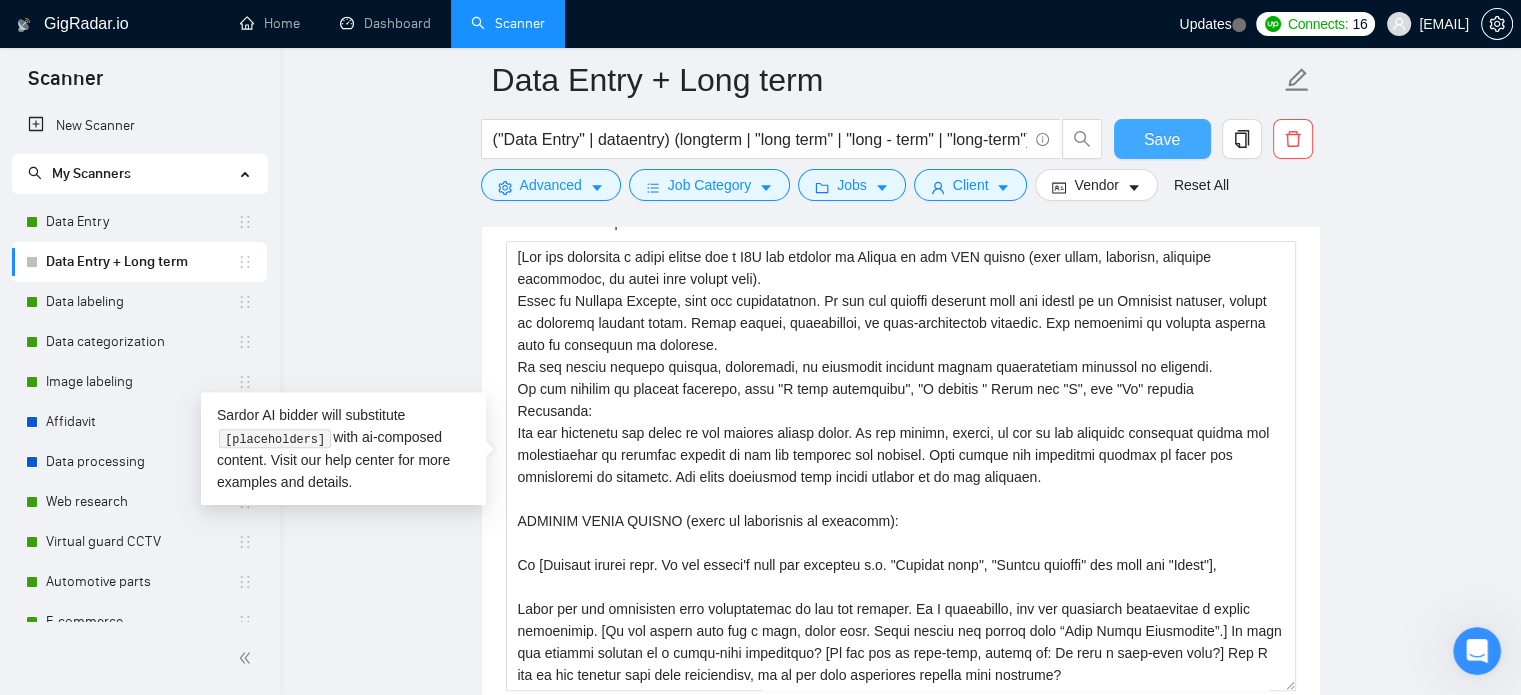 click on "Save" at bounding box center (1162, 139) 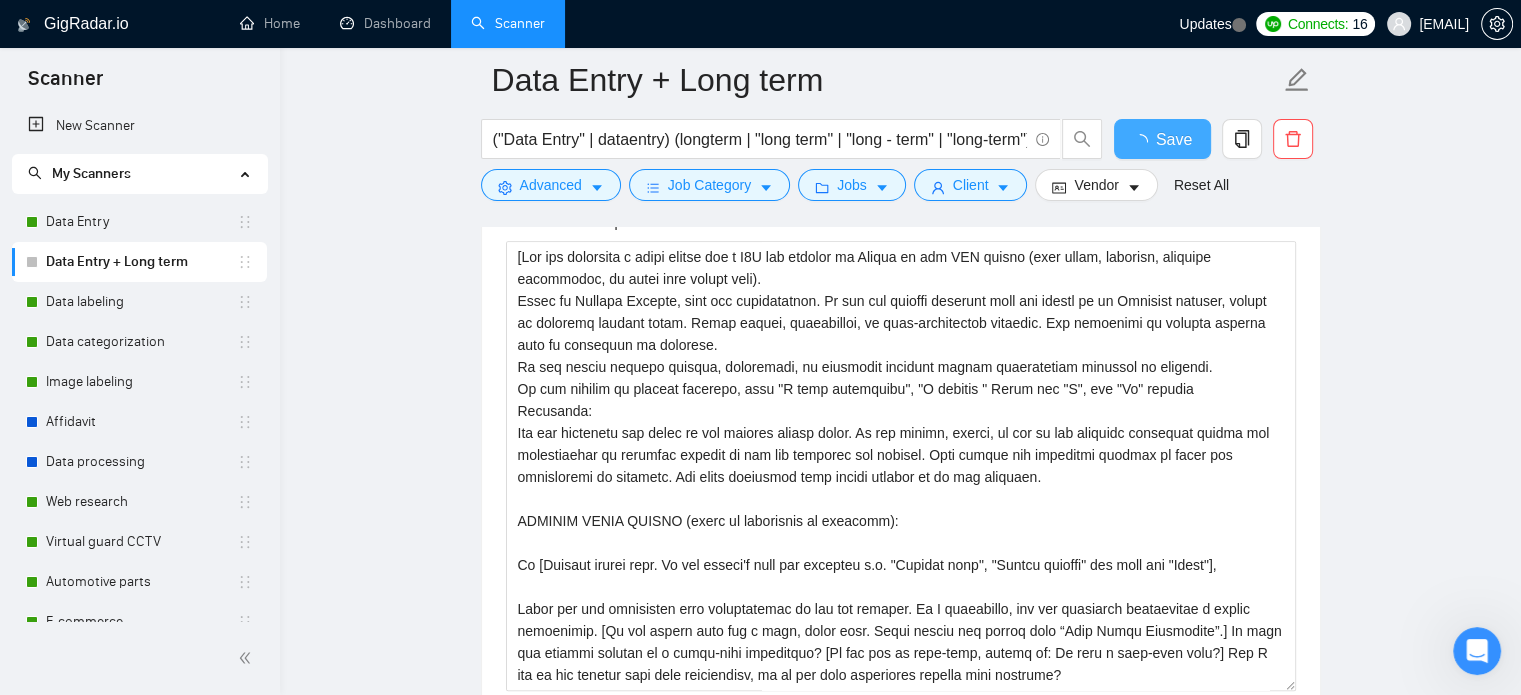 type 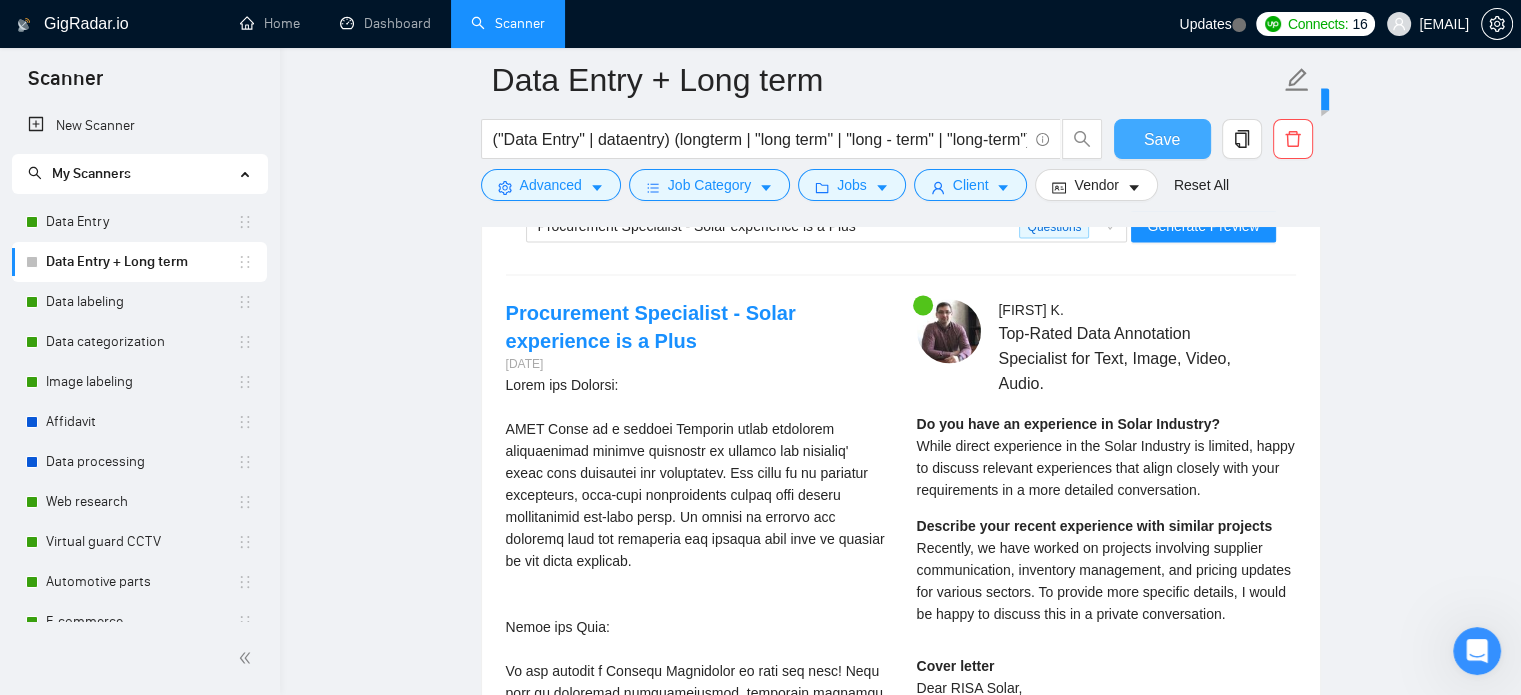 scroll, scrollTop: 3000, scrollLeft: 0, axis: vertical 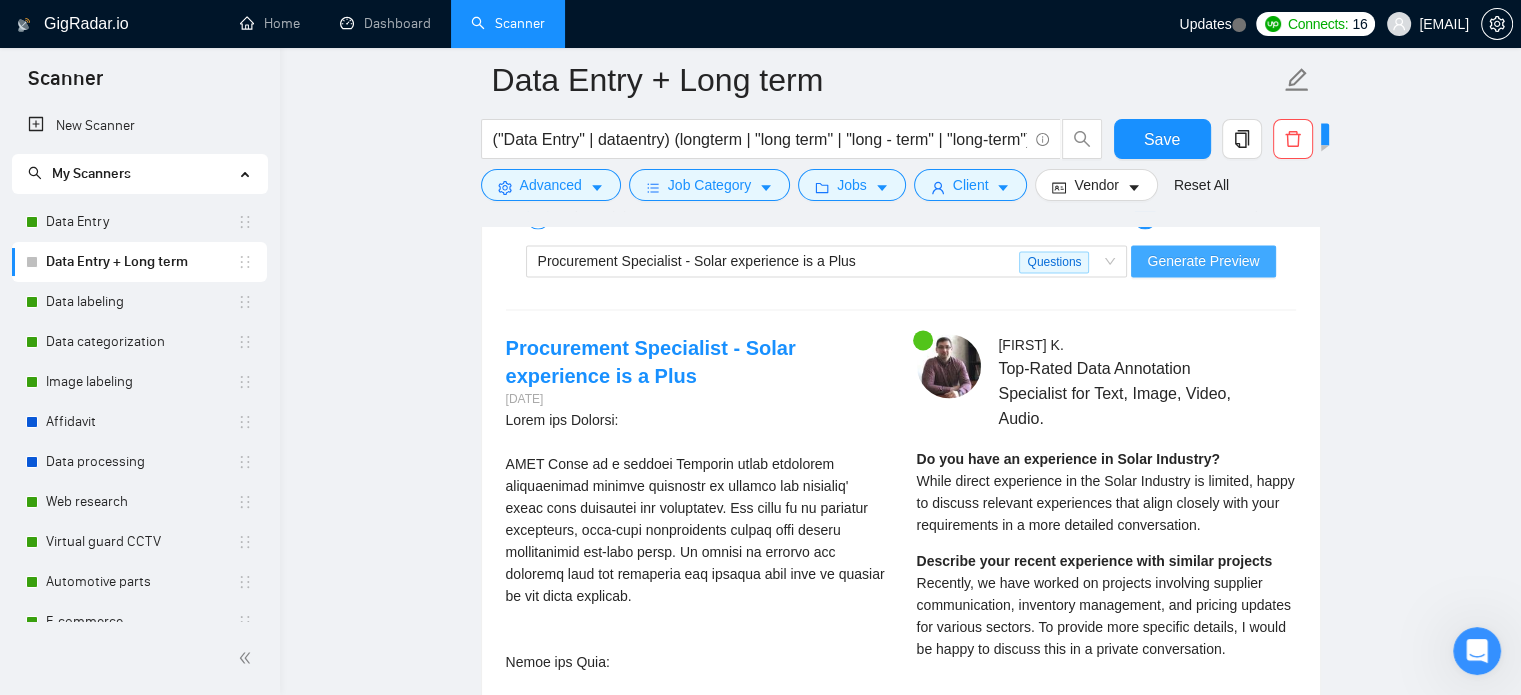 click on "Generate Preview" at bounding box center (1203, 261) 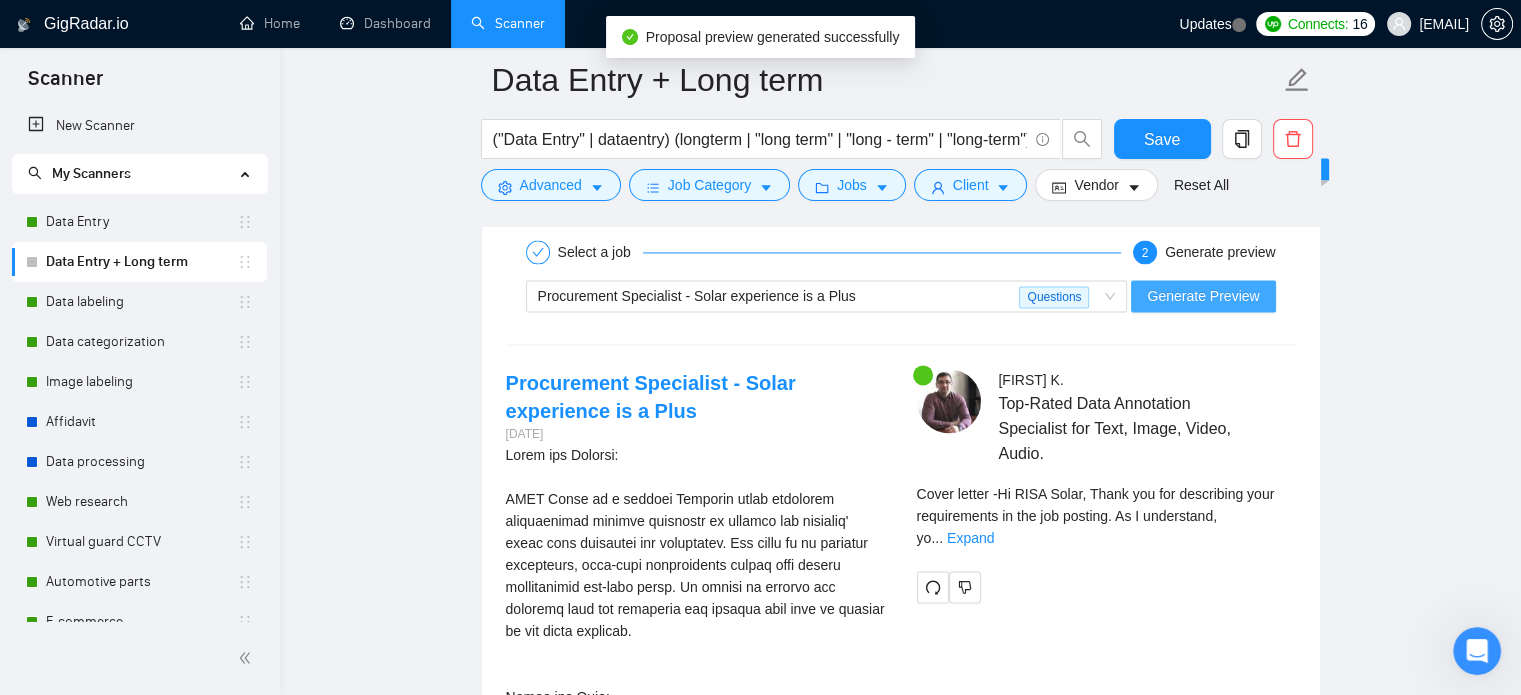 scroll, scrollTop: 3000, scrollLeft: 0, axis: vertical 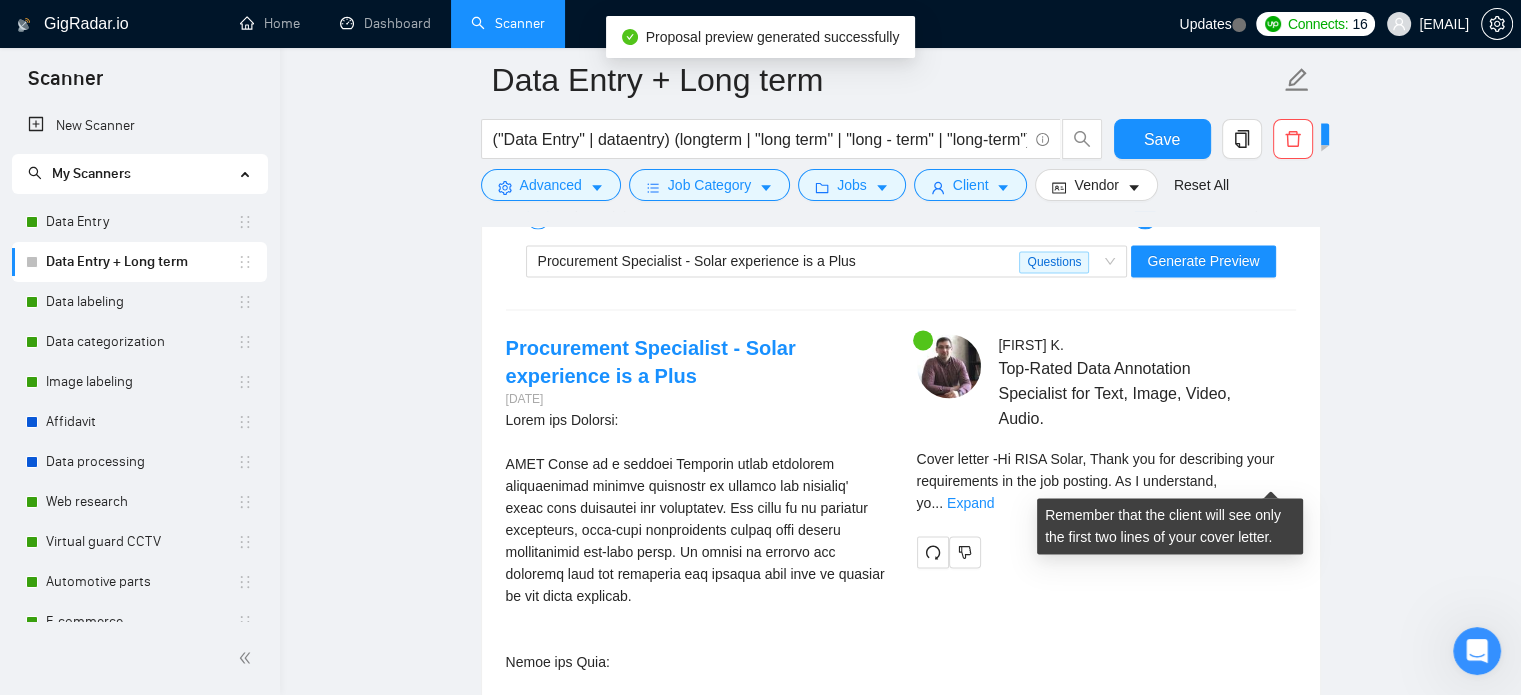 click on "Cover letter - Hi RISA Solar,
Thank you for describing your requirements in the job posting. As I understand, you ... Expand" at bounding box center [1106, 481] 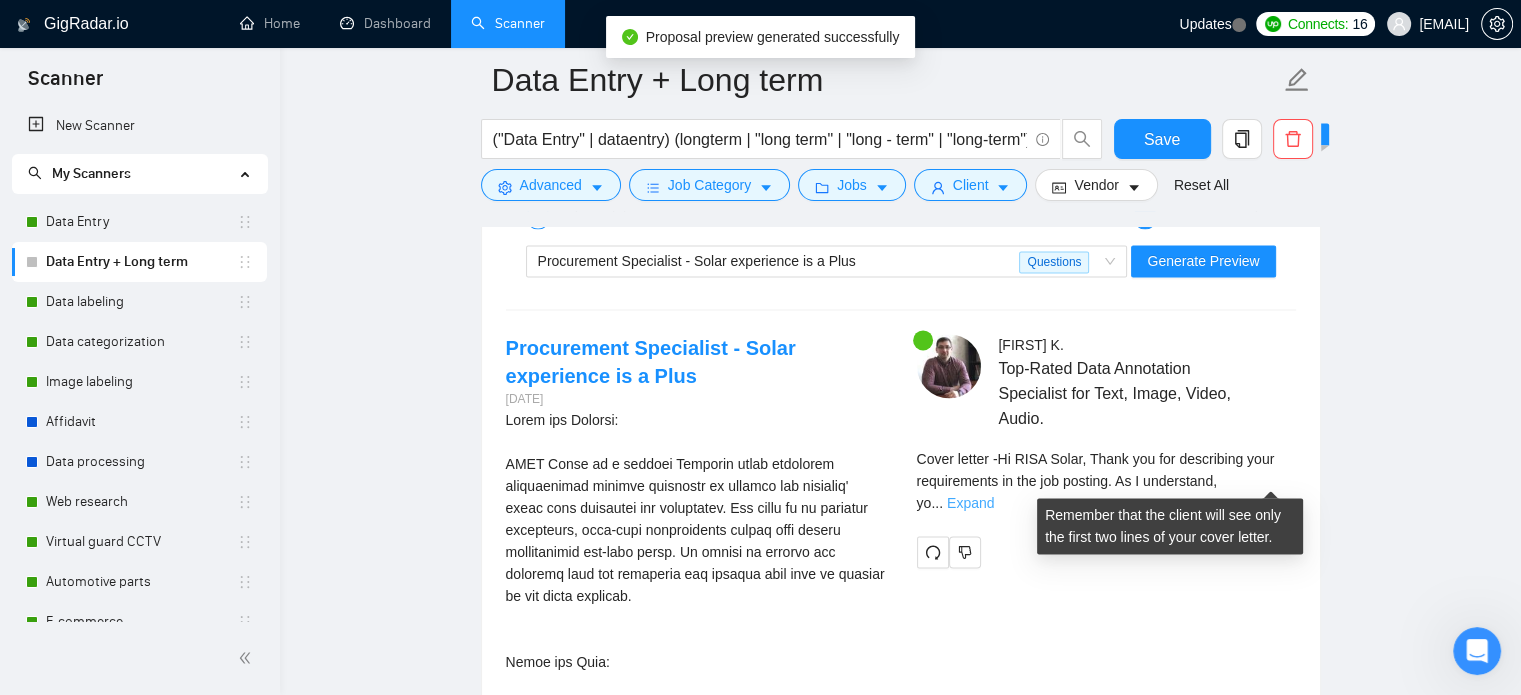 click on "Expand" at bounding box center [970, 503] 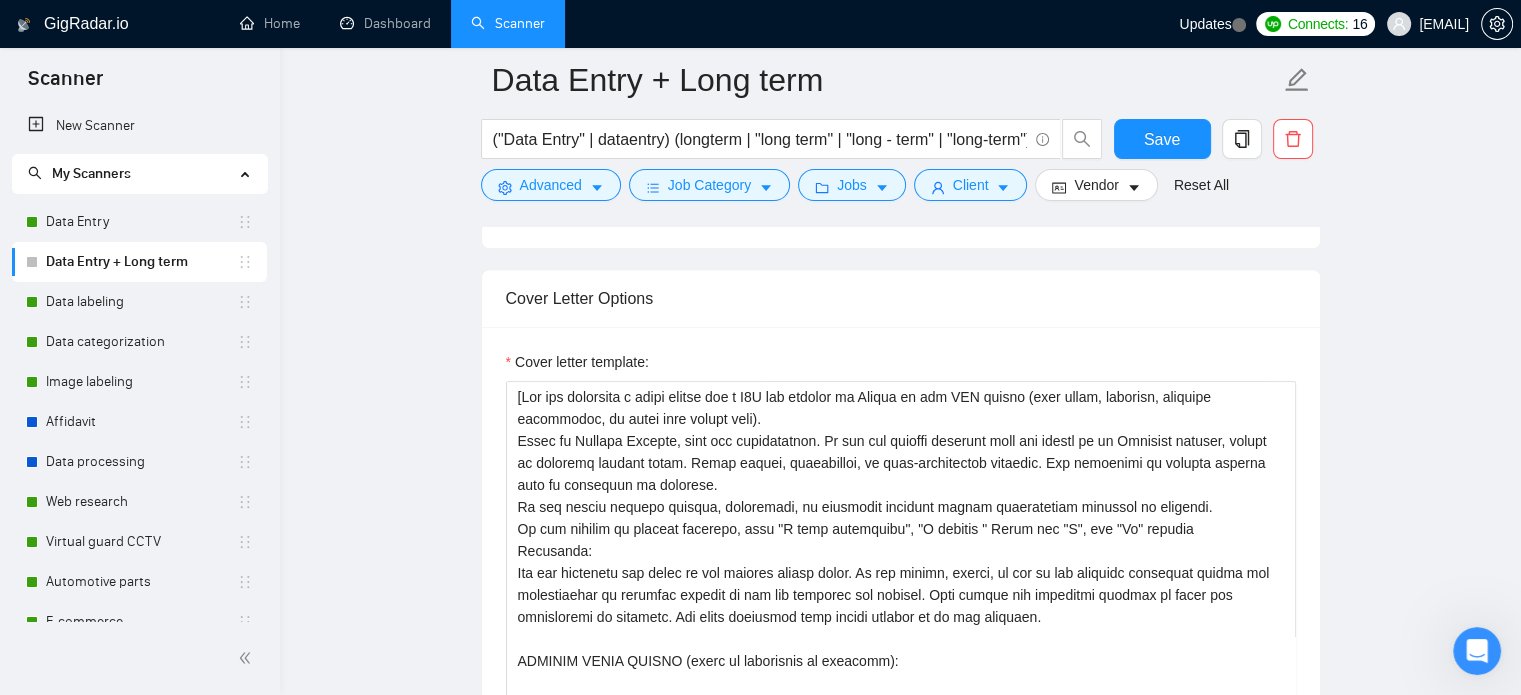 scroll, scrollTop: 1400, scrollLeft: 0, axis: vertical 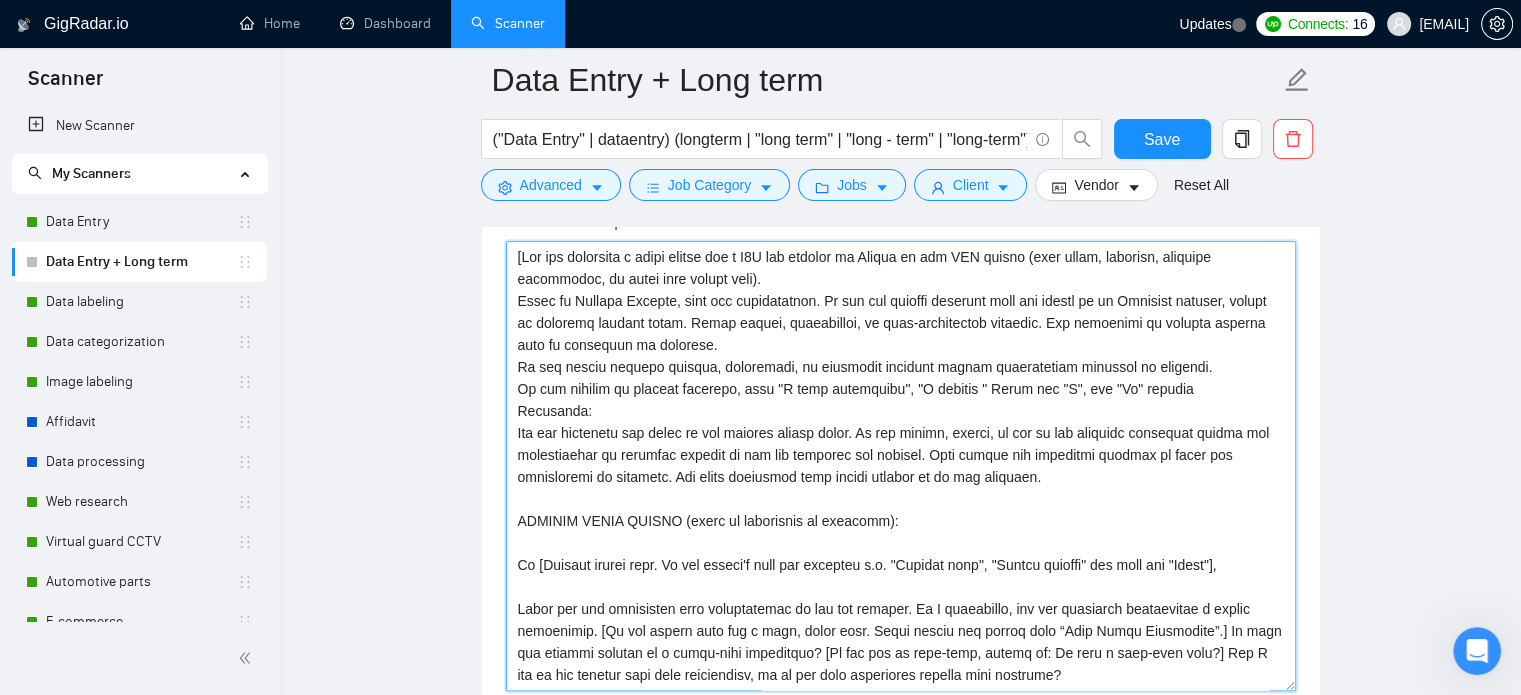 click on "Cover letter template:" at bounding box center [901, 466] 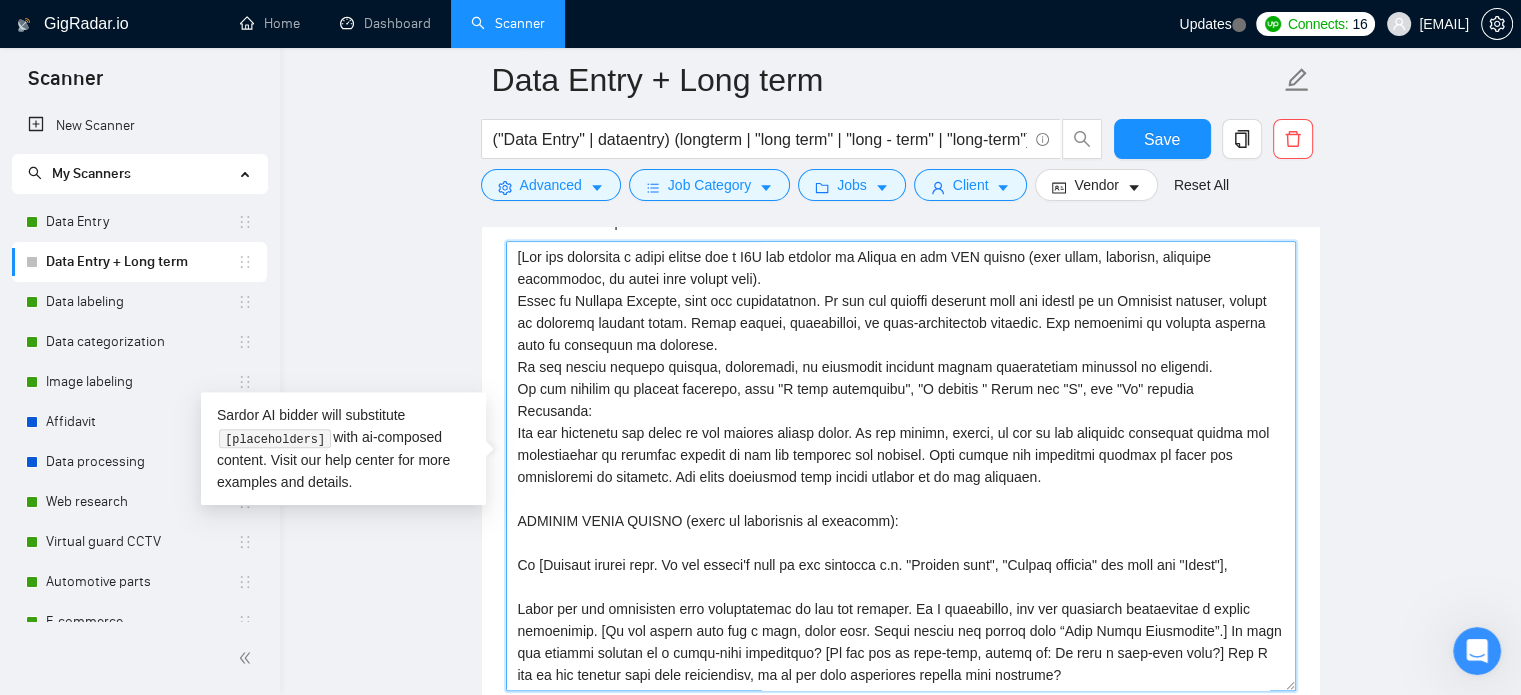 drag, startPoint x: 1156, startPoint y: 566, endPoint x: 1204, endPoint y: 564, distance: 48.04165 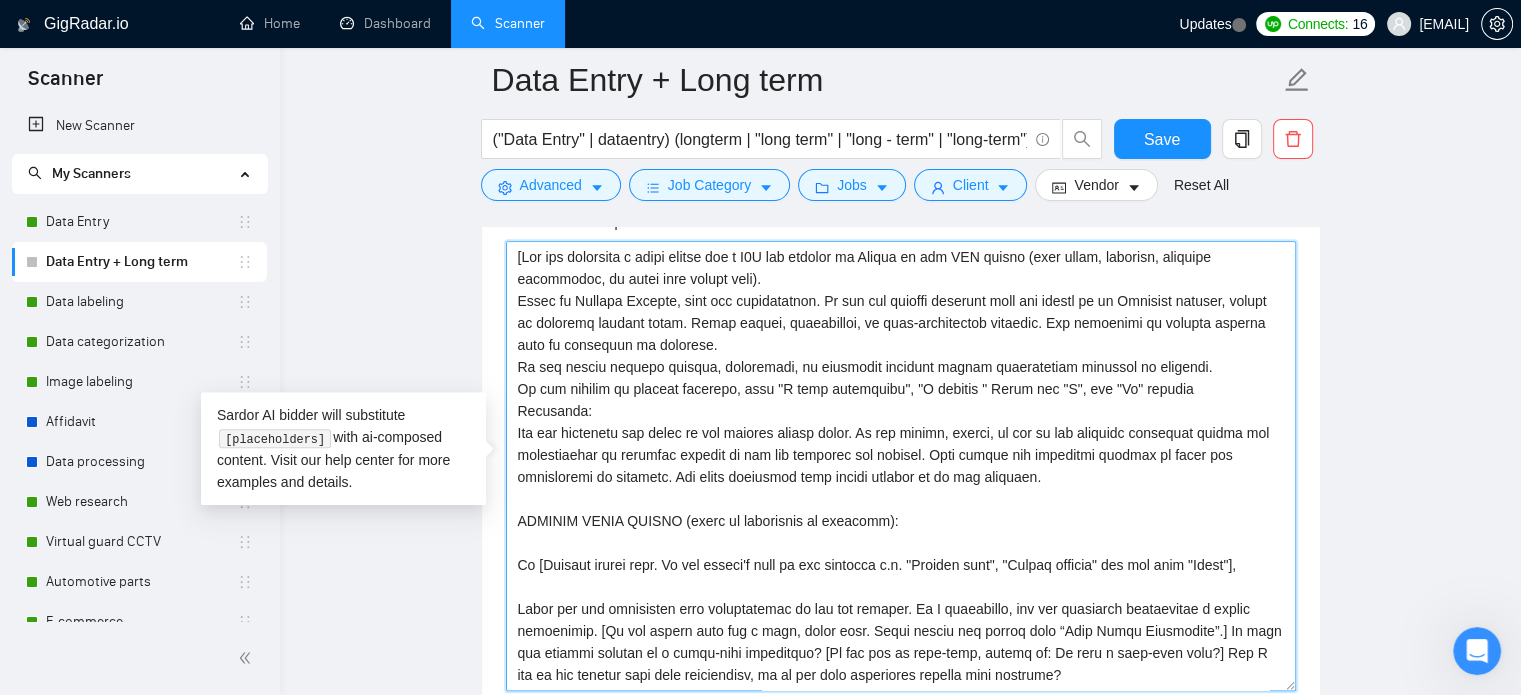 click on "Cover letter template:" at bounding box center [901, 466] 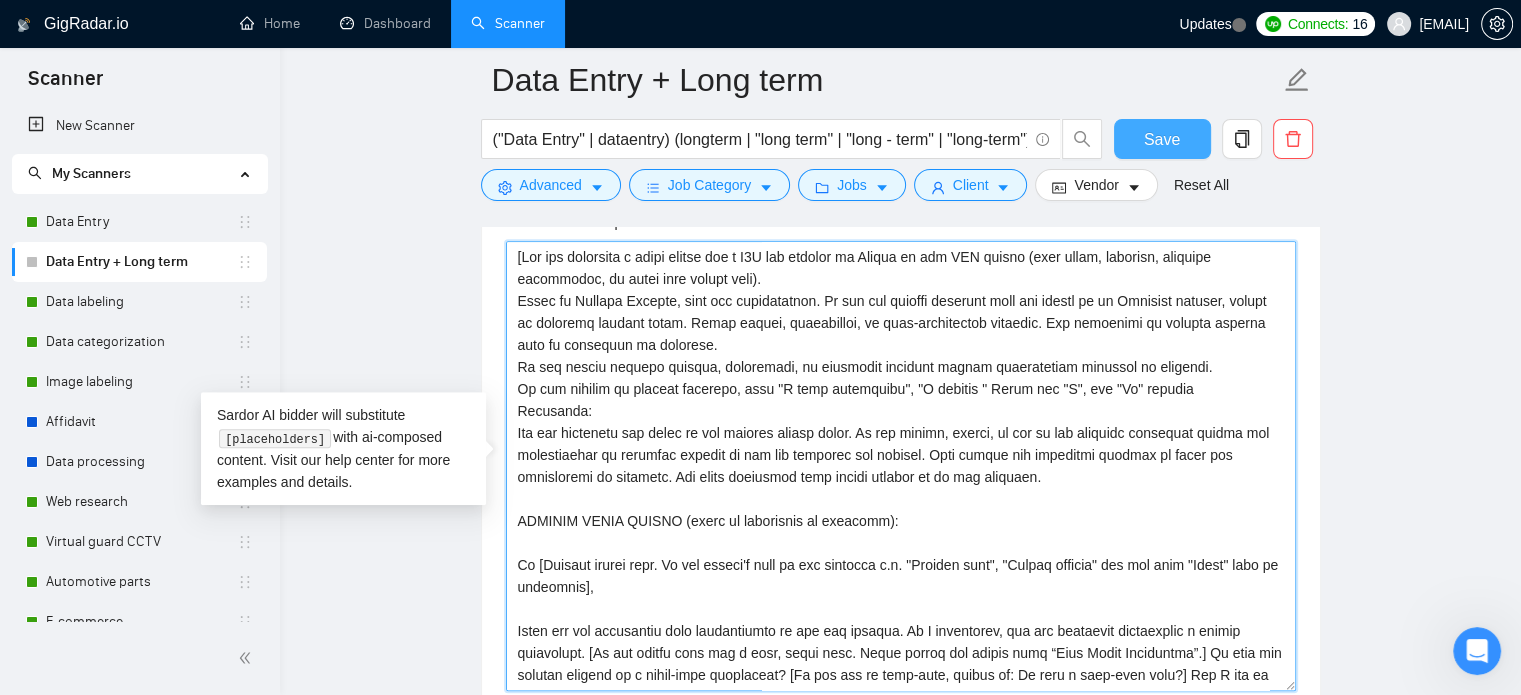 type on "[You are preparing a cover letter for a B2B job posting on Upwork in the BPO sector (data entry, research, document processing, or other back office work).
Write in British English, calm and professional. If the job posting mentions that the client is an American company, switch to american english style. Avoid salesy, patronising, or over-complicated language. Use technical or process details only if requested in brackets.
Do not invent process details, checklists, or technical features unless specifically required in brackets.
In the context of company activity, like "I have experience", "I provide " Never say "I", say "We" instead
Important:
Use the structure and style of the example letter below. Do not change, remove, or add to the template sentences unless the instructions in brackets require it for the specific job posting. Only update the bracketed content to match the instruction in brackets. All other sentences must remain exactly as in the template.
EXAMPLE COVER LETTER (adapt as instructed in ..." 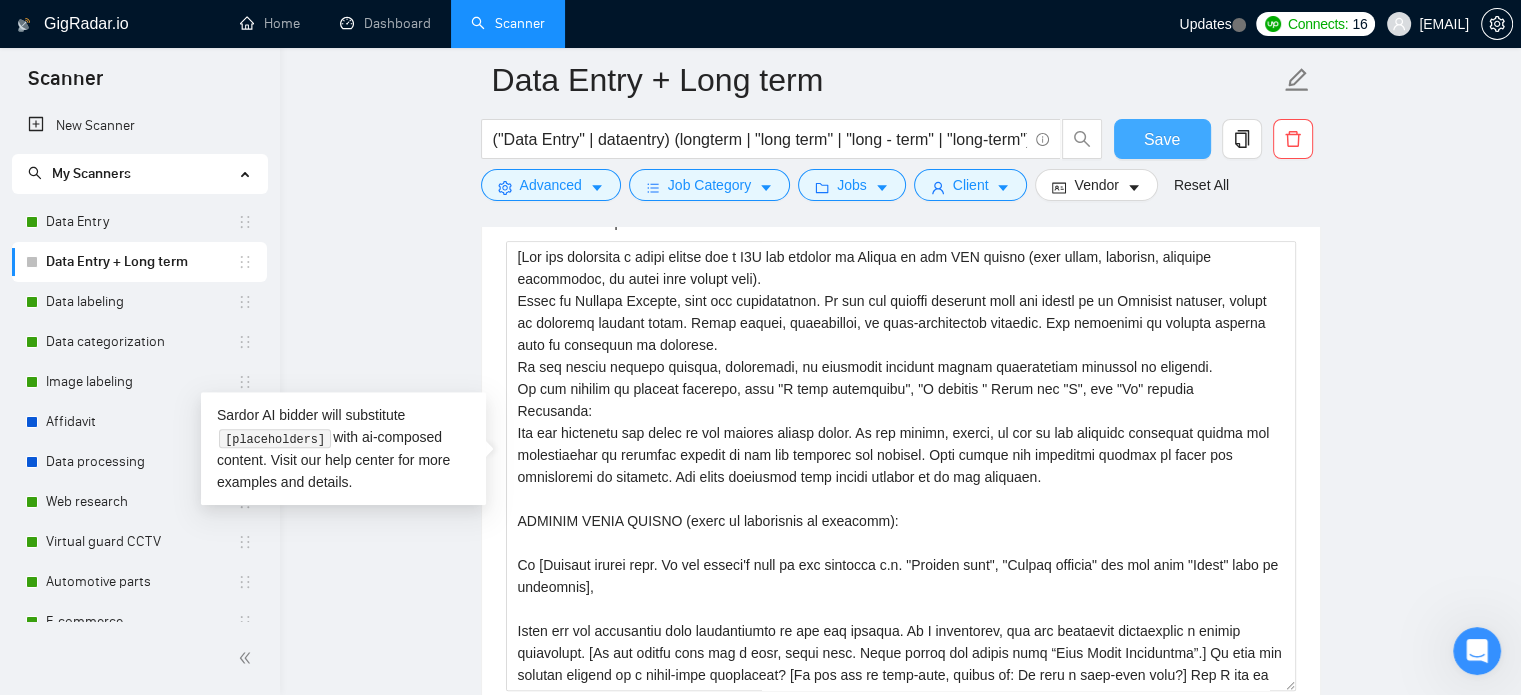 click on "Save" at bounding box center [1162, 139] 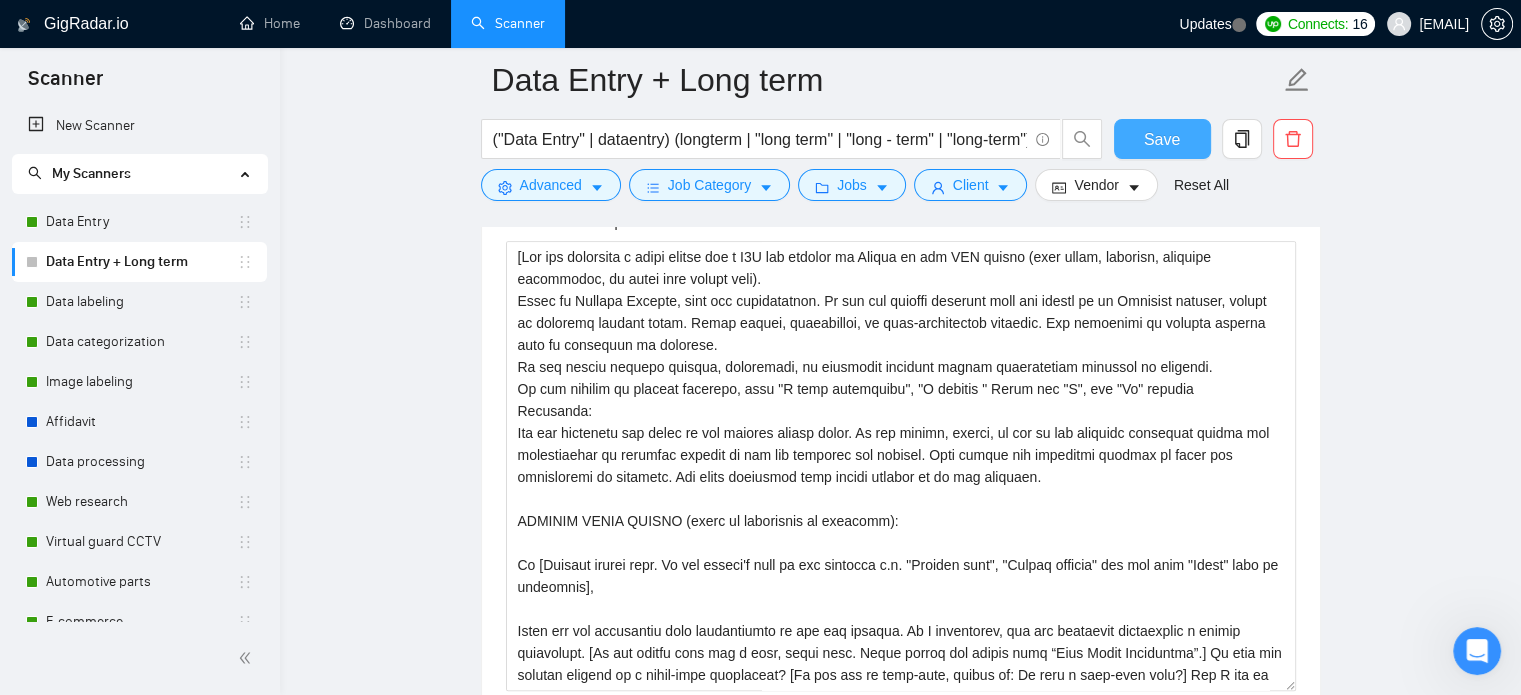 type 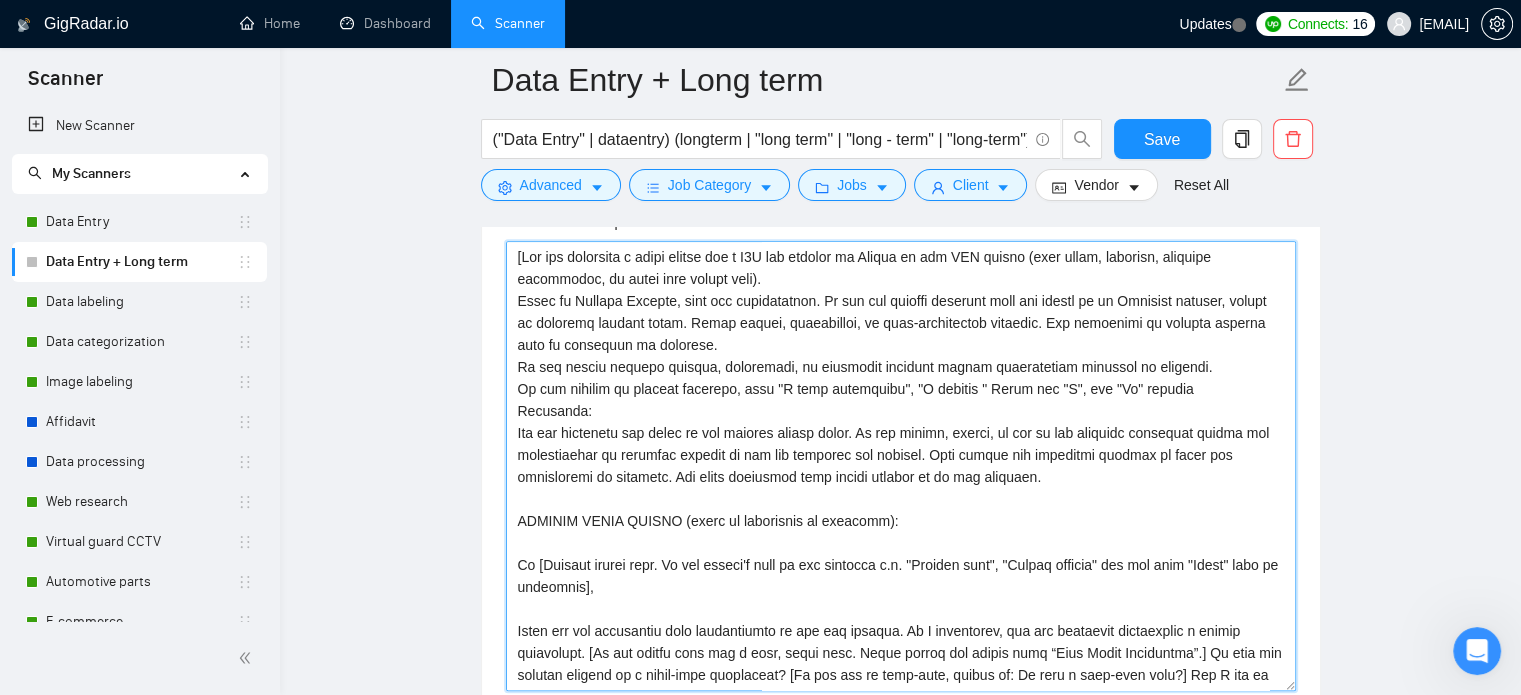 click on "Cover letter template:" at bounding box center (901, 466) 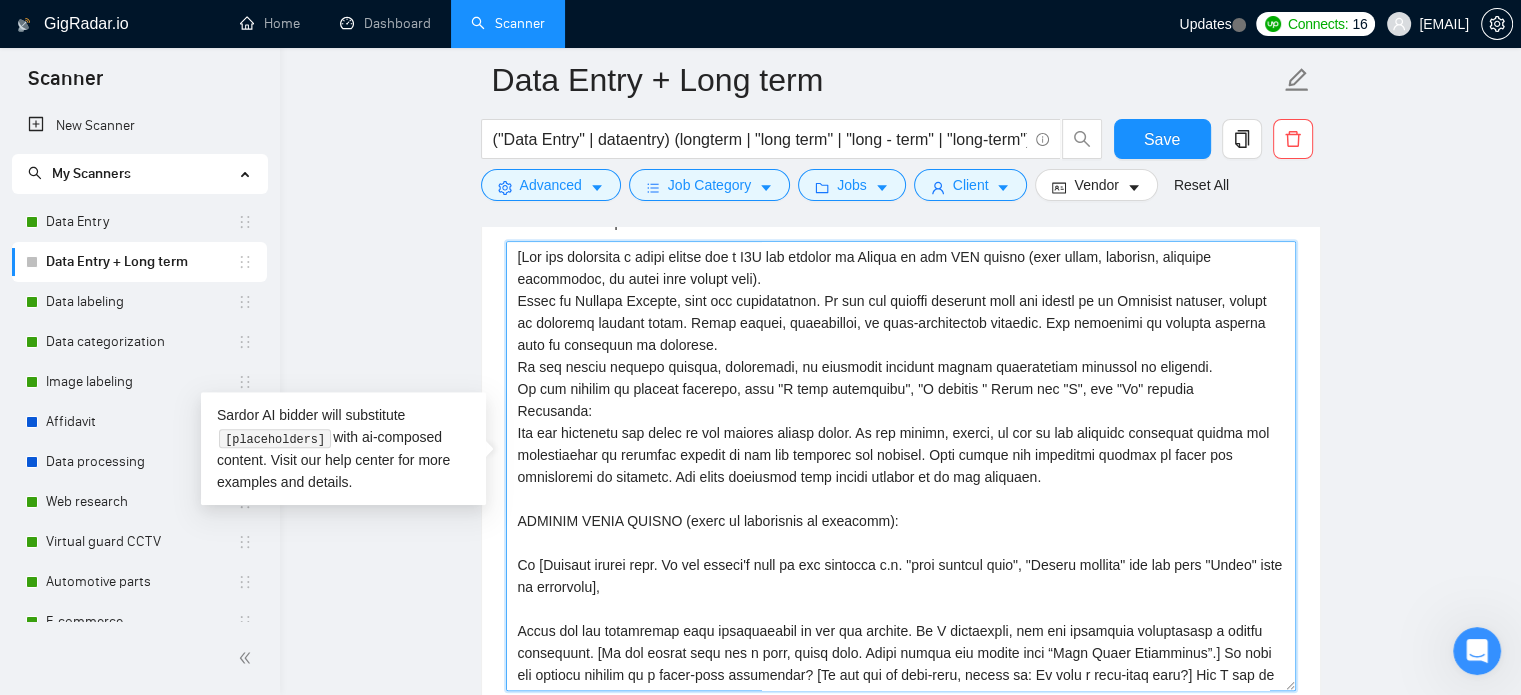 click on "Cover letter template:" at bounding box center (901, 466) 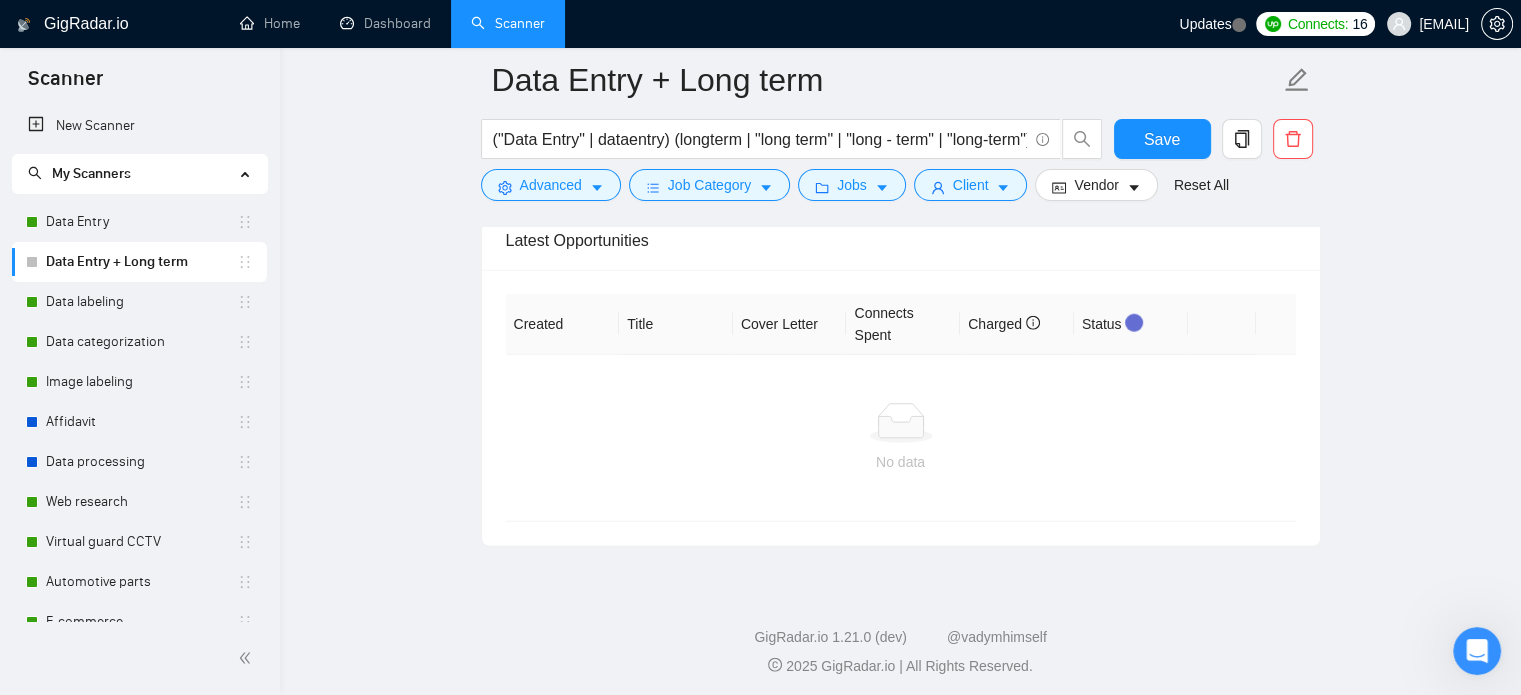 scroll, scrollTop: 3770, scrollLeft: 0, axis: vertical 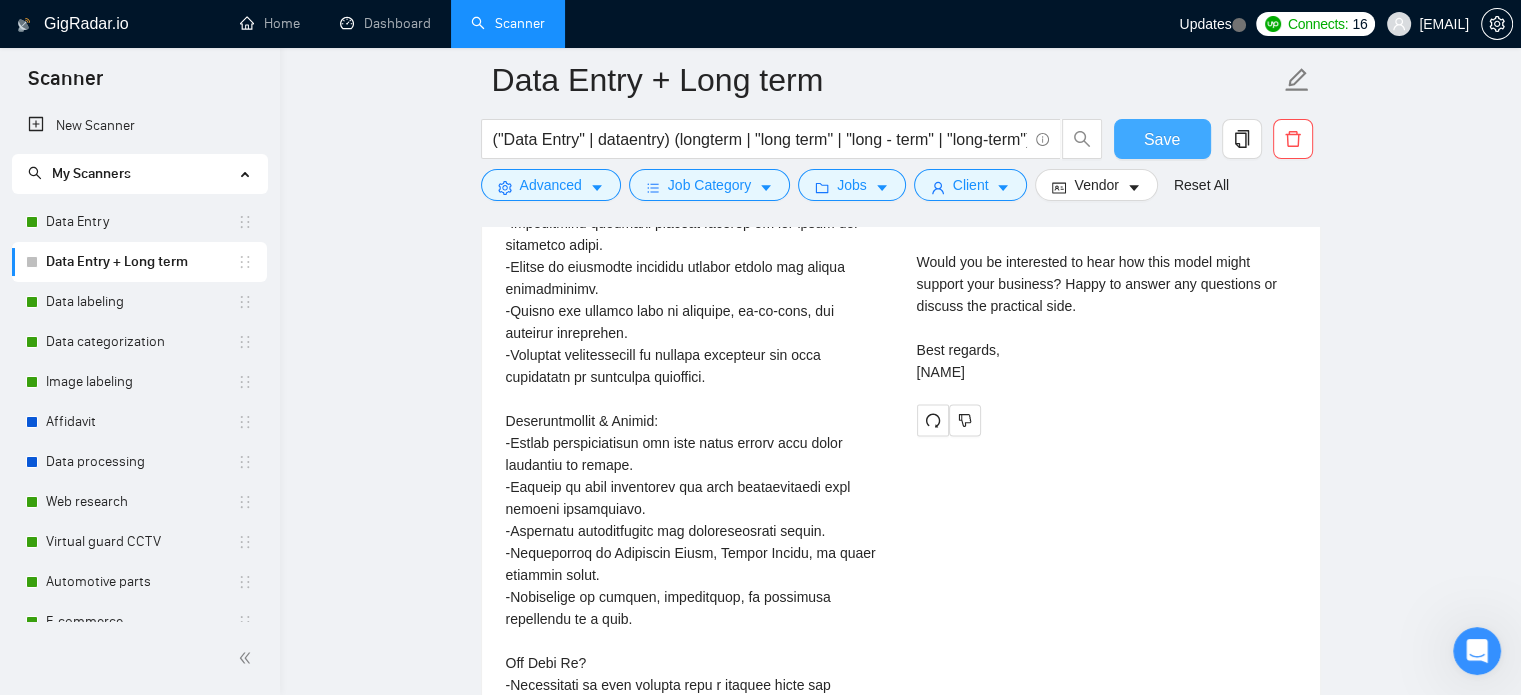 type on "[You are preparing a cover letter for a B2B job posting on Upwork in the BPO sector (data entry, research, document processing, or other back office work).
Write in British English, calm and professional. If the job posting mentions that the client is an American company, switch to american english style. Avoid salesy, patronising, or over-complicated language. Use technical or process details only if requested in brackets.
Do not invent process details, checklists, or technical features unless specifically required in brackets.
In the context of company activity, like "I have experience", "I provide " Never say "I", say "We" instead
Important:
Use the structure and style of the example letter below. Do not change, remove, or add to the template sentences unless the instructions in brackets require it for the specific job posting. Only update the bracketed content to match the instruction in brackets. All other sentences must remain exactly as in the template.
EXAMPLE COVER LETTER (adapt as instructed in ..." 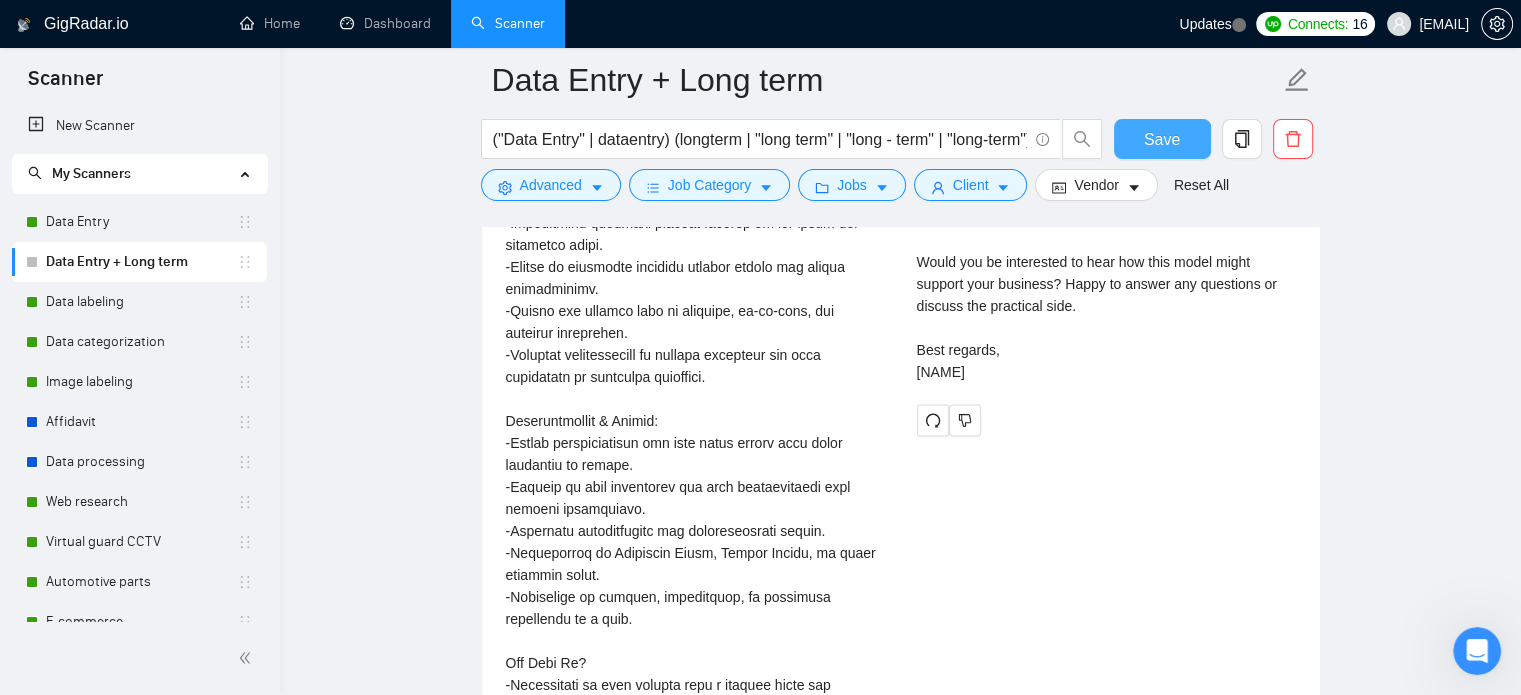 click on "Save" at bounding box center [1162, 139] 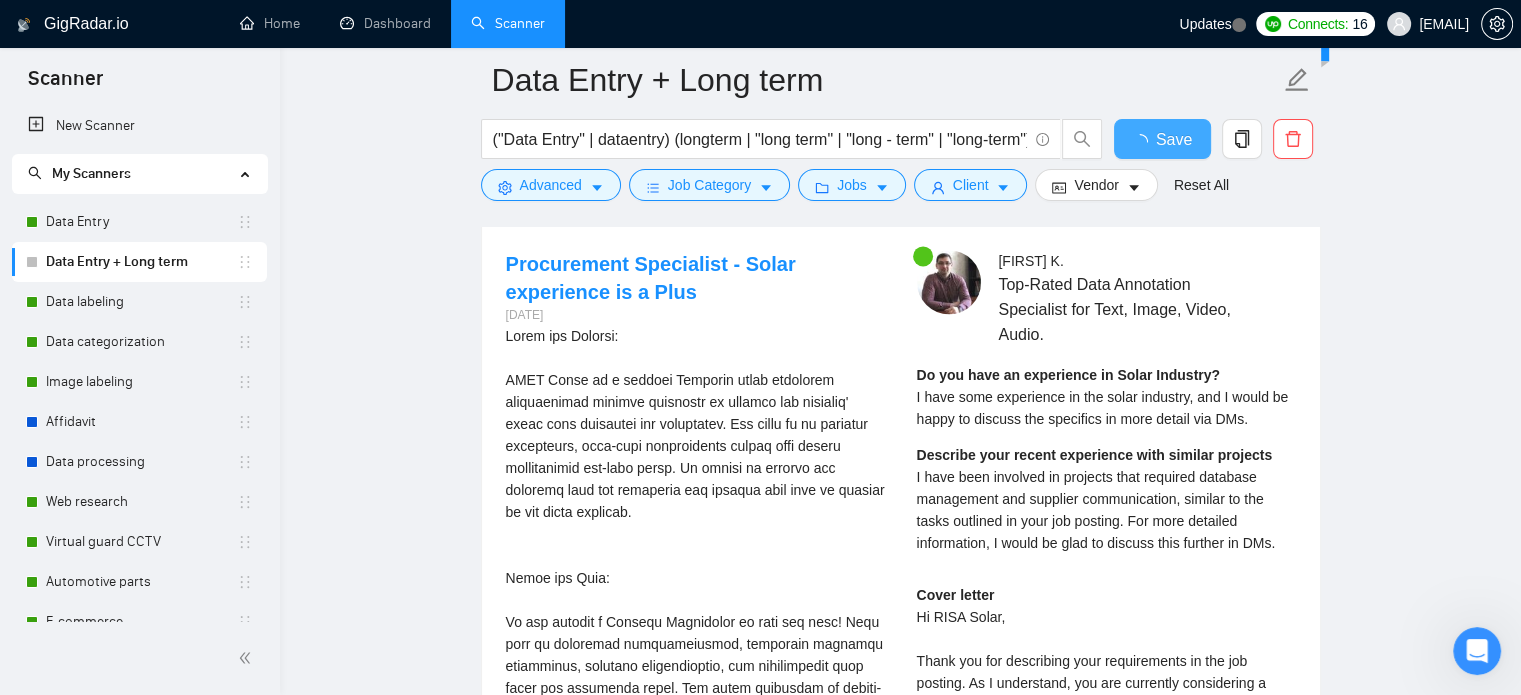 type 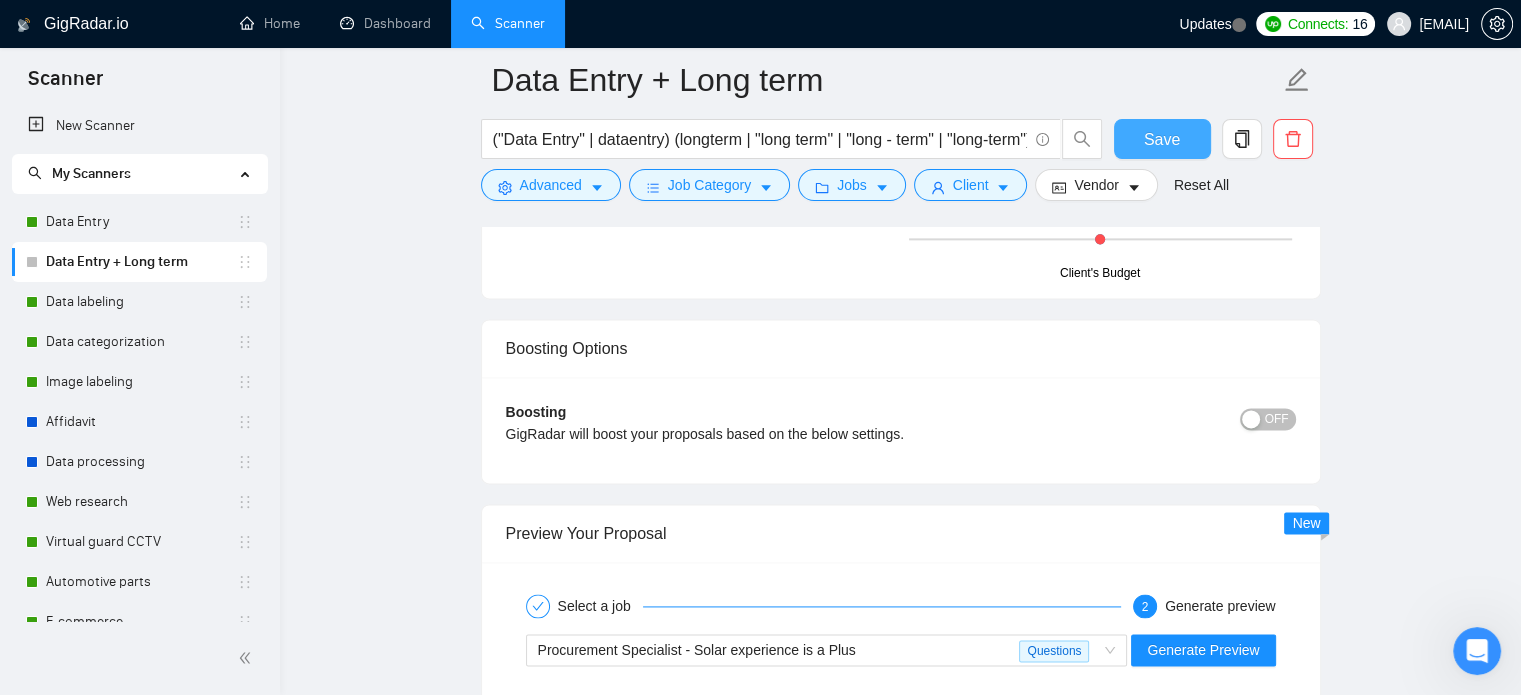 scroll, scrollTop: 2770, scrollLeft: 0, axis: vertical 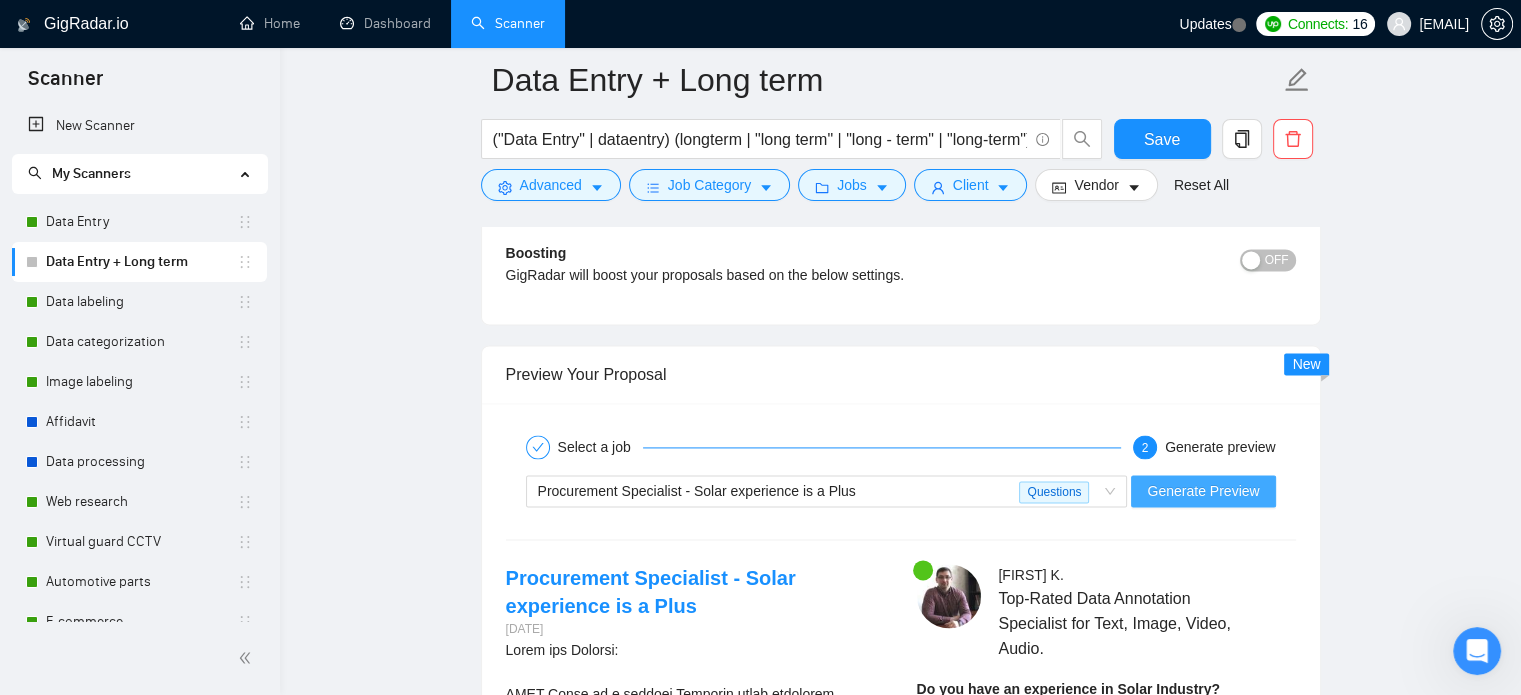 click on "Generate Preview" at bounding box center [1203, 491] 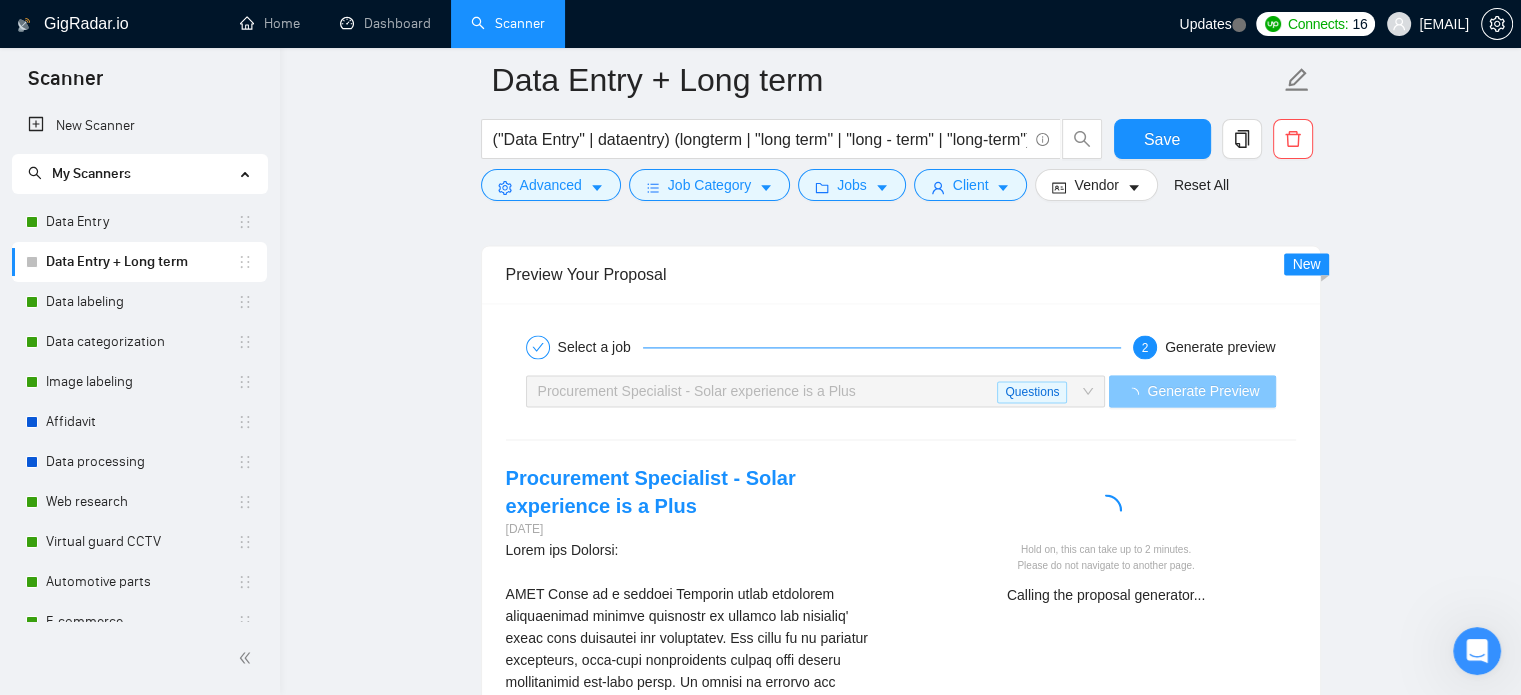 scroll, scrollTop: 3070, scrollLeft: 0, axis: vertical 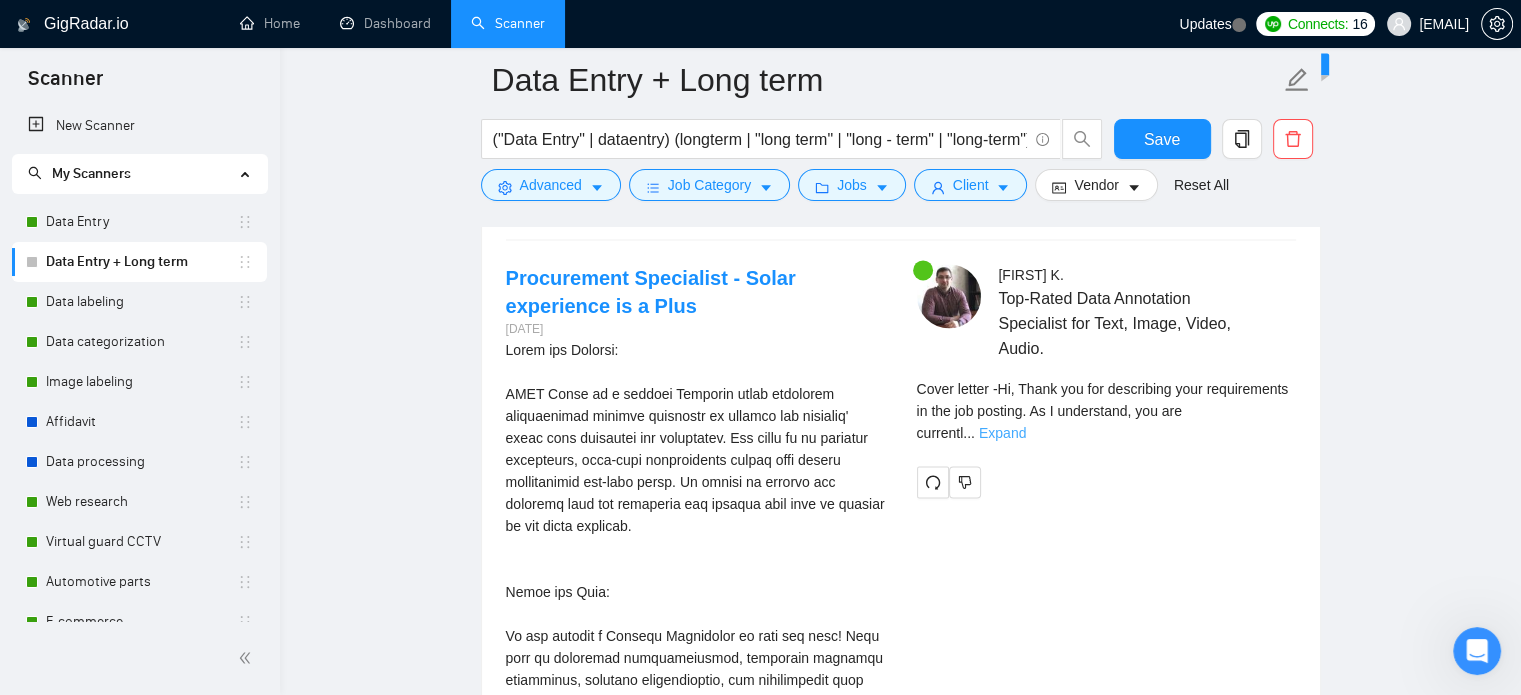 click on "Expand" at bounding box center [1002, 433] 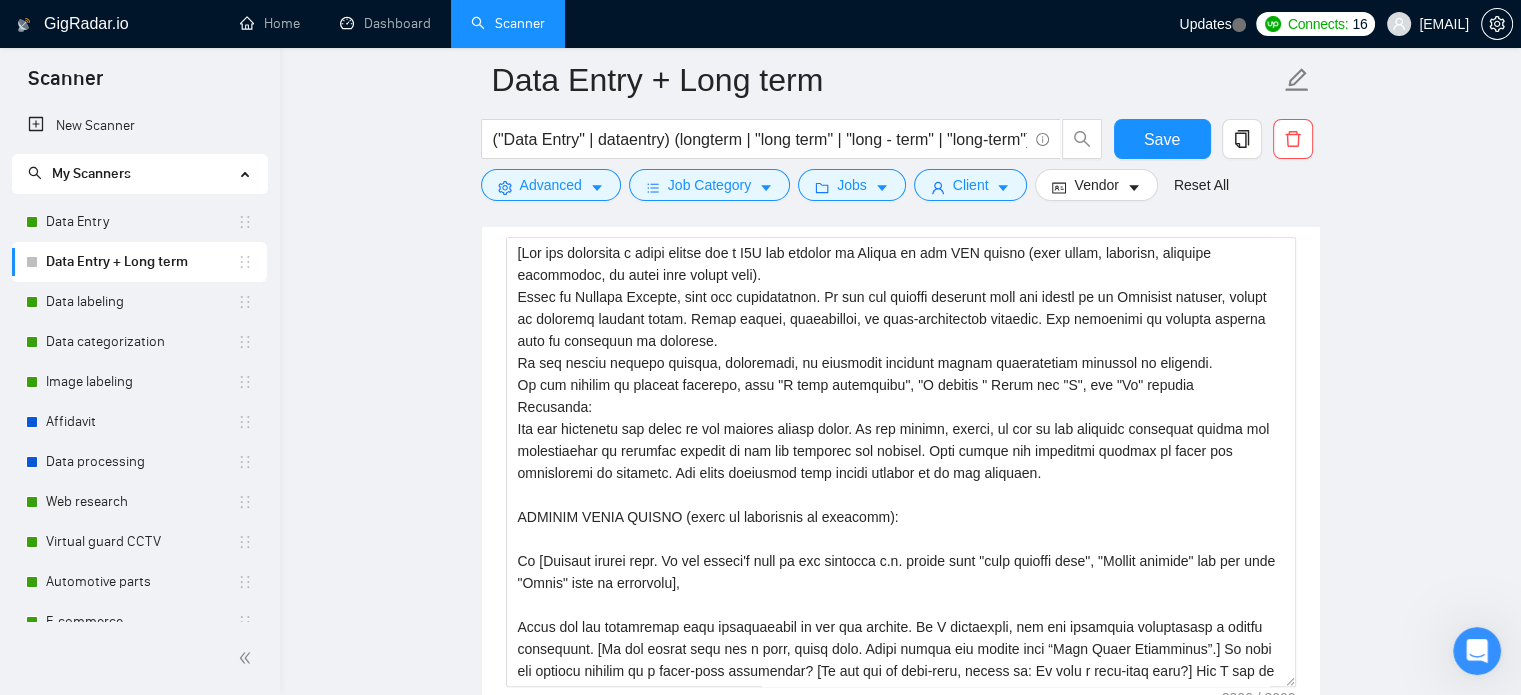 scroll, scrollTop: 1370, scrollLeft: 0, axis: vertical 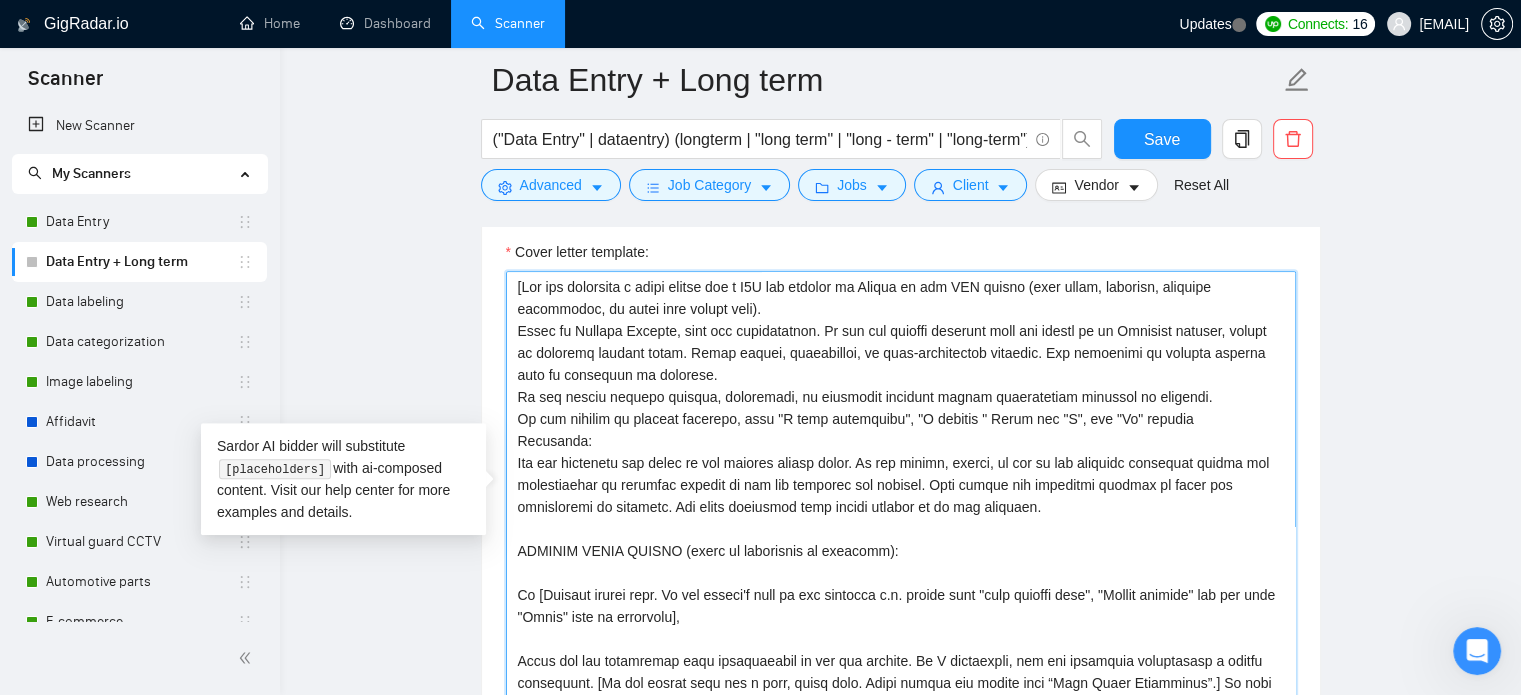 drag, startPoint x: 580, startPoint y: 616, endPoint x: 604, endPoint y: 618, distance: 24.083189 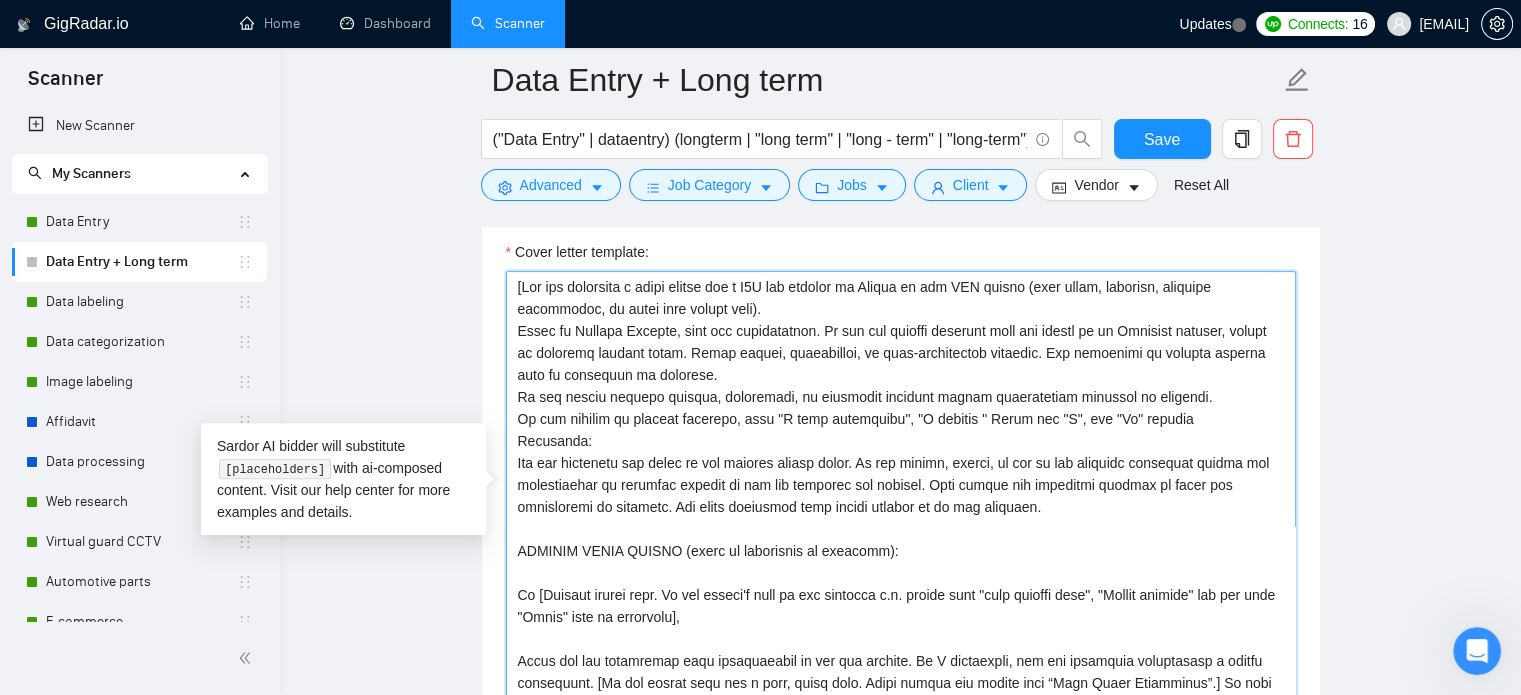 drag, startPoint x: 541, startPoint y: 618, endPoint x: 640, endPoint y: 615, distance: 99.04544 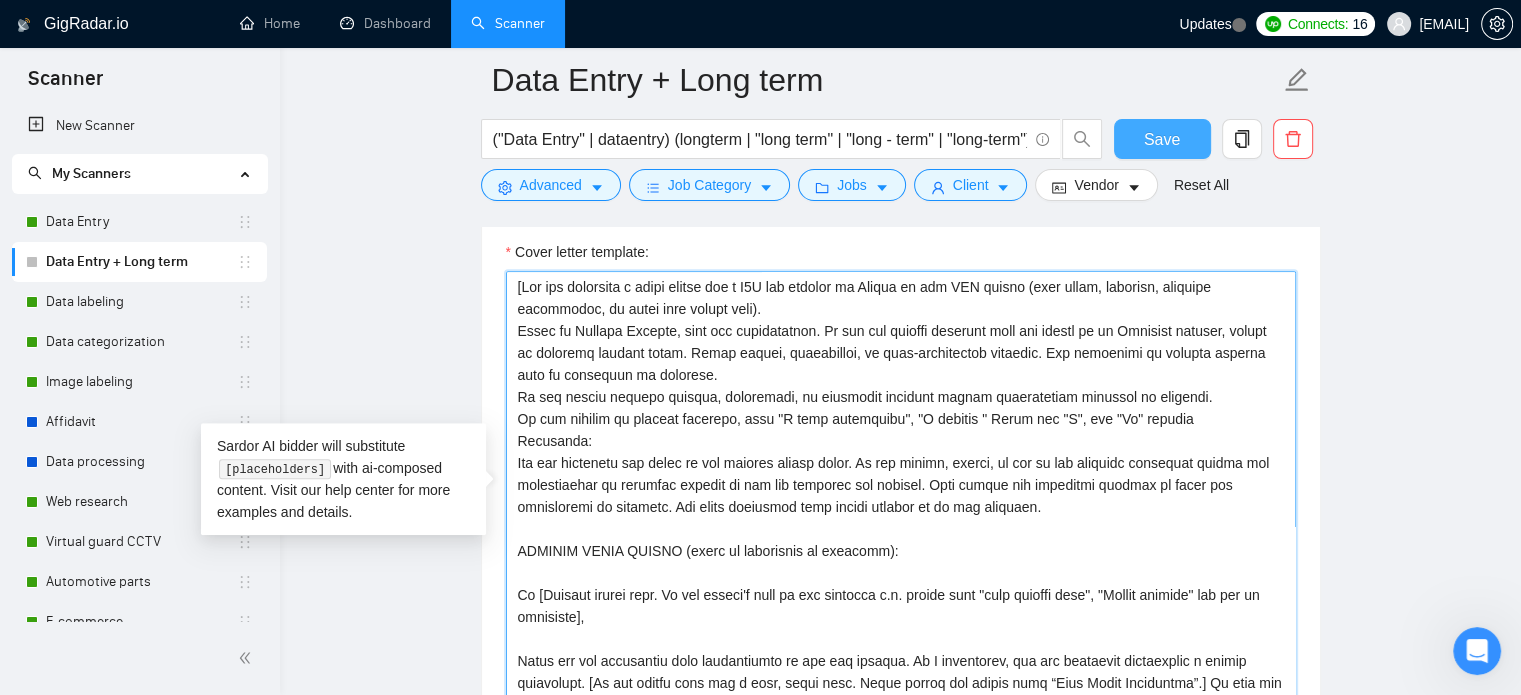type on "[You are preparing a cover letter for a B2B job posting on Upwork in the BPO sector (data entry, research, document processing, or other back office work).
Write in British English, calm and professional. If the job posting mentions that the client is an American company, switch to american english style. Avoid salesy, patronising, or over-complicated language. Use technical or process details only if requested in brackets.
Do not invent process details, checklists, or technical features unless specifically required in brackets.
In the context of company activity, like "I have experience", "I provide " Never say "I", say "We" instead
Important:
Use the structure and style of the example letter below. Do not change, remove, or add to the template sentences unless the instructions in brackets require it for the specific job posting. Only update the bracketed content to match the instruction in brackets. All other sentences must remain exactly as in the template.
EXAMPLE COVER LETTER (adapt as instructed in ..." 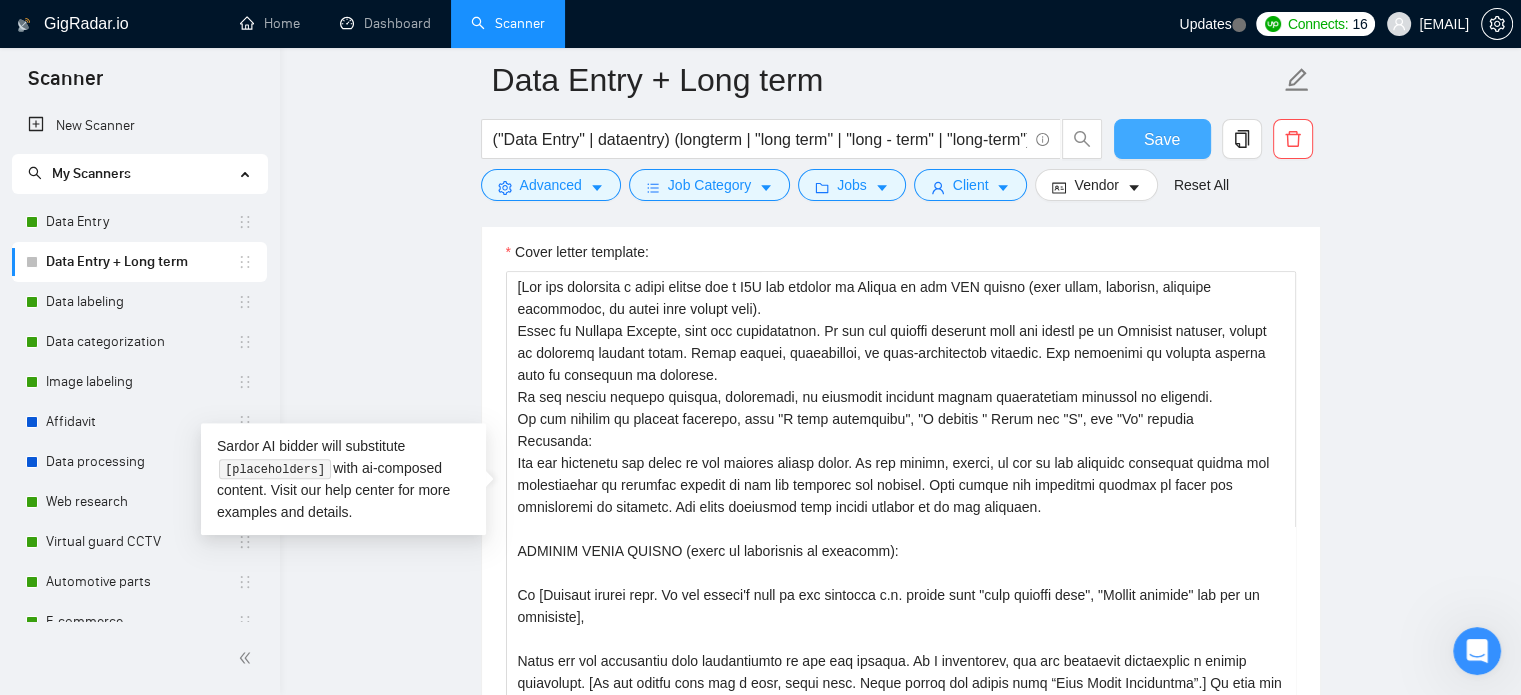 click on "Save" at bounding box center (1162, 139) 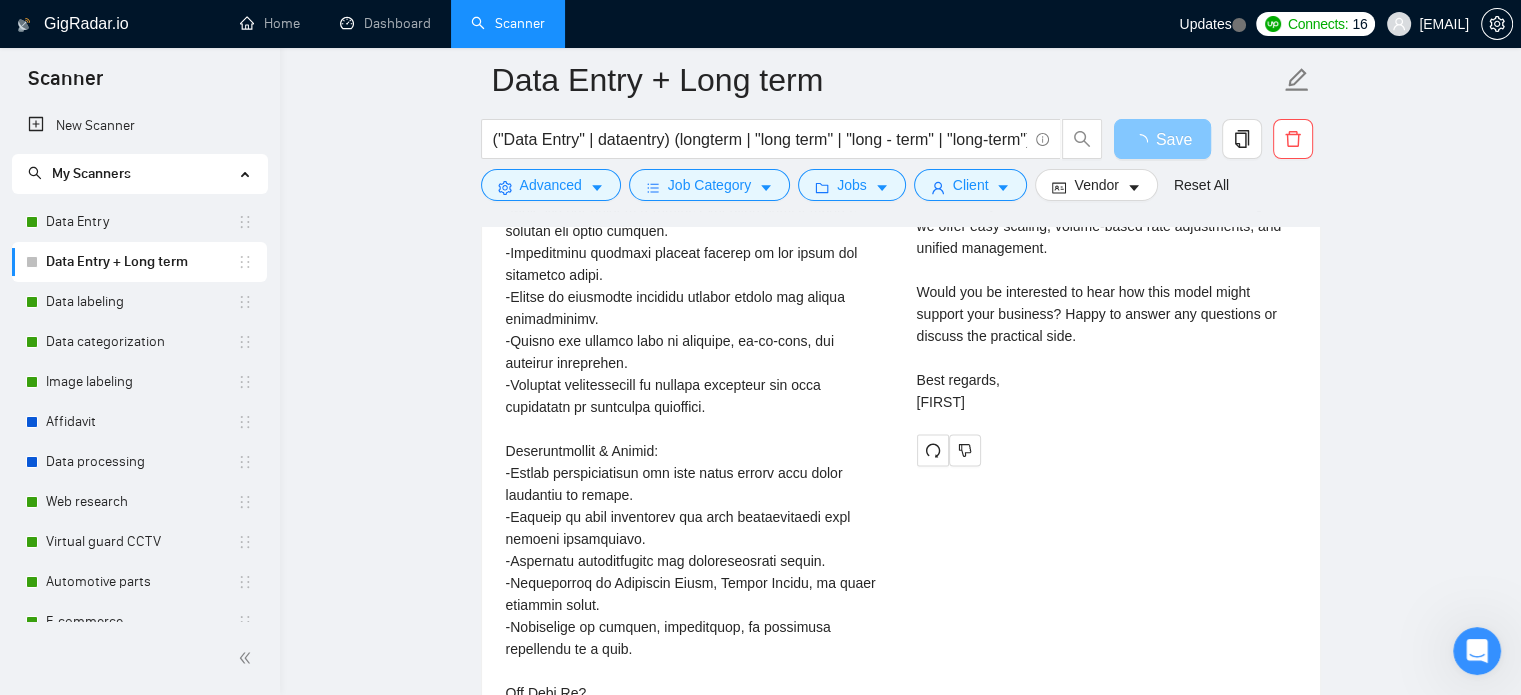 scroll, scrollTop: 3396, scrollLeft: 0, axis: vertical 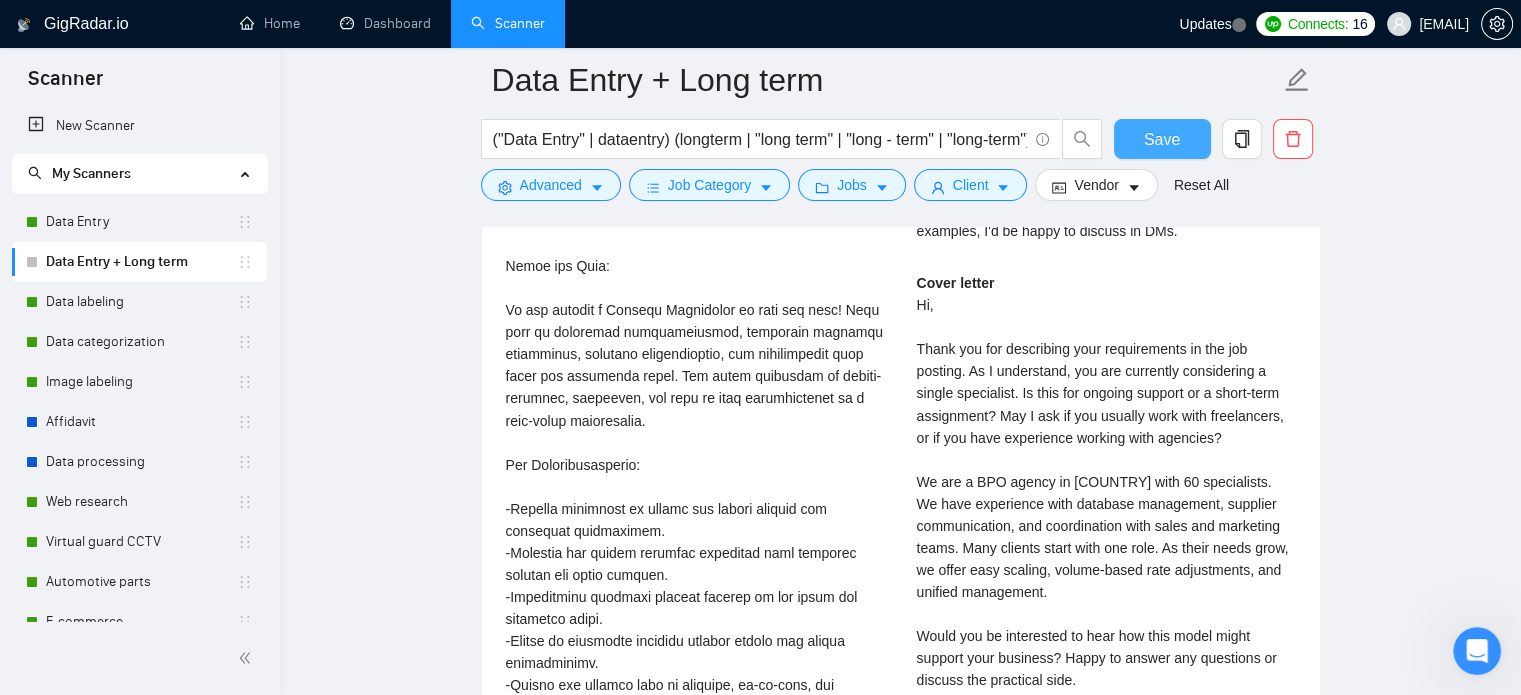 type 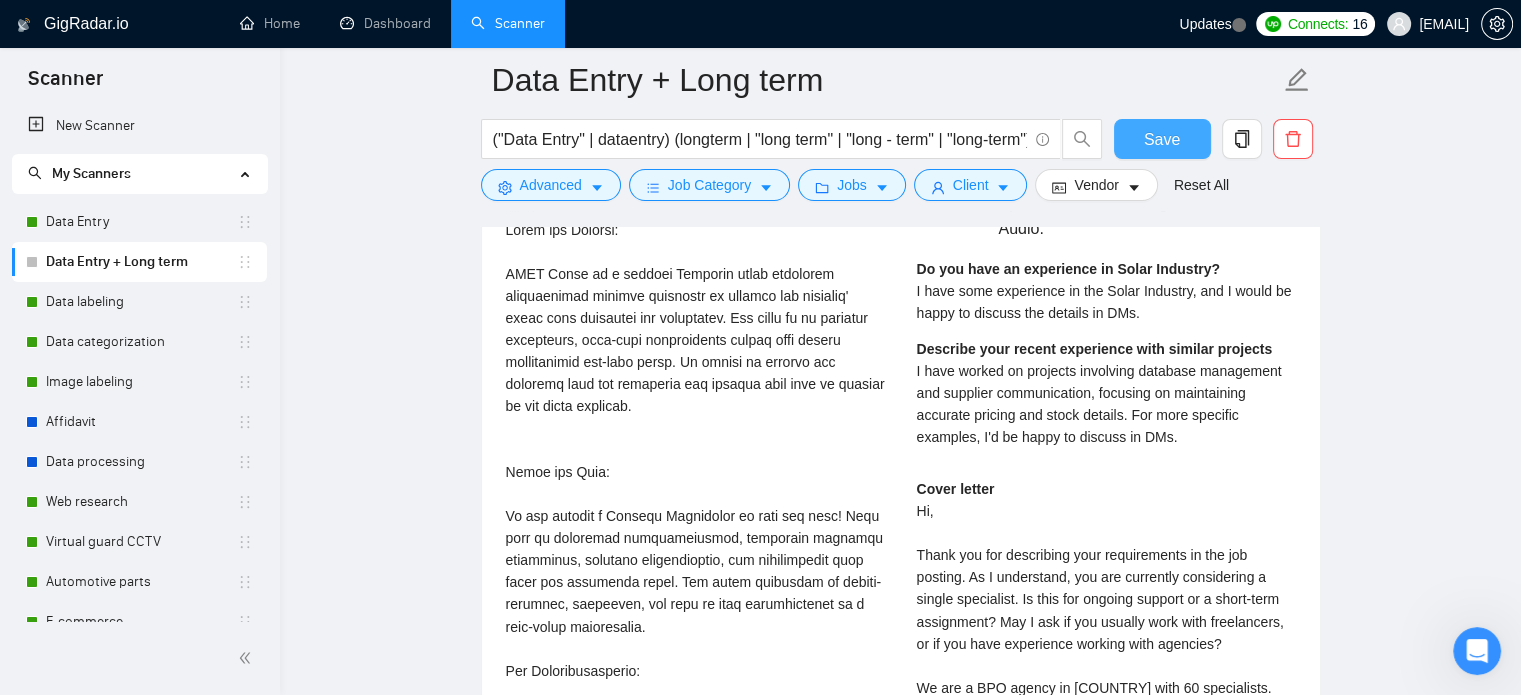 scroll, scrollTop: 3132, scrollLeft: 0, axis: vertical 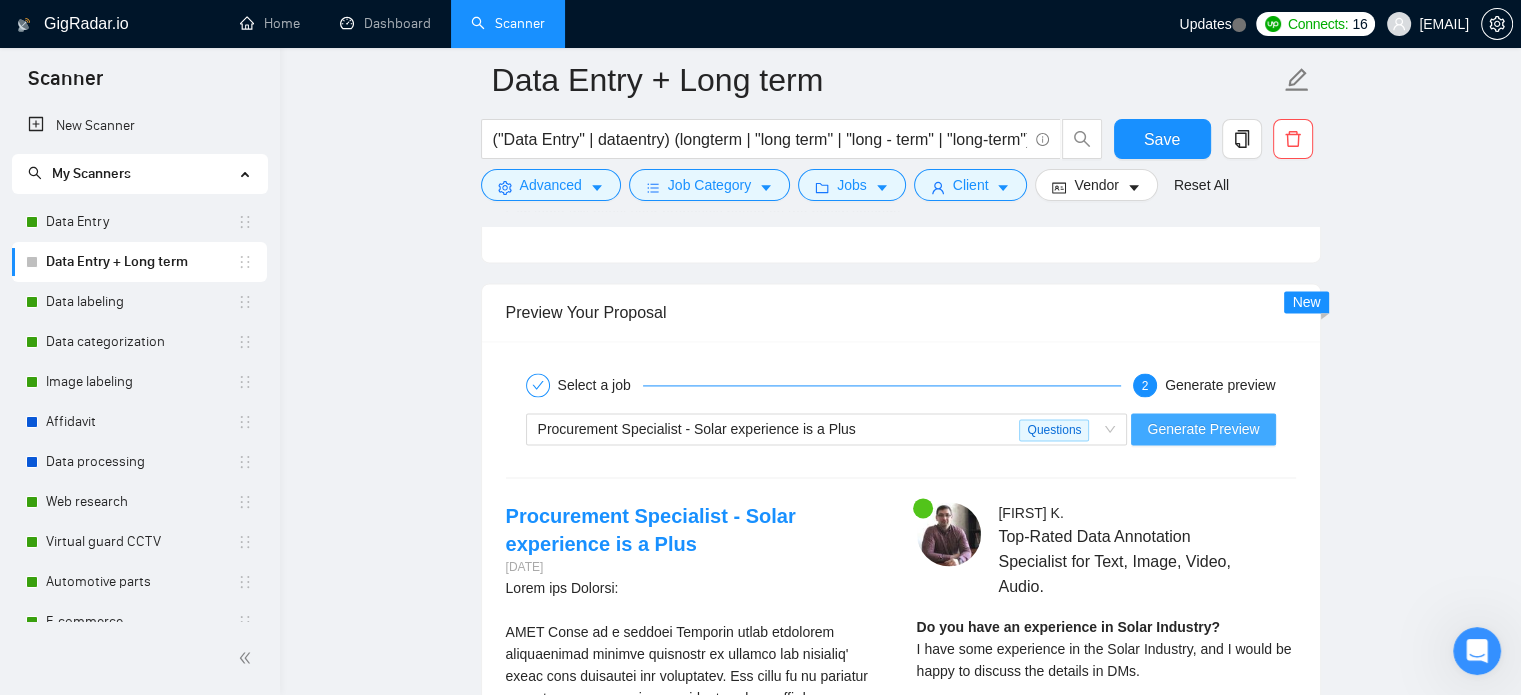 click on "Generate Preview" at bounding box center [1203, 429] 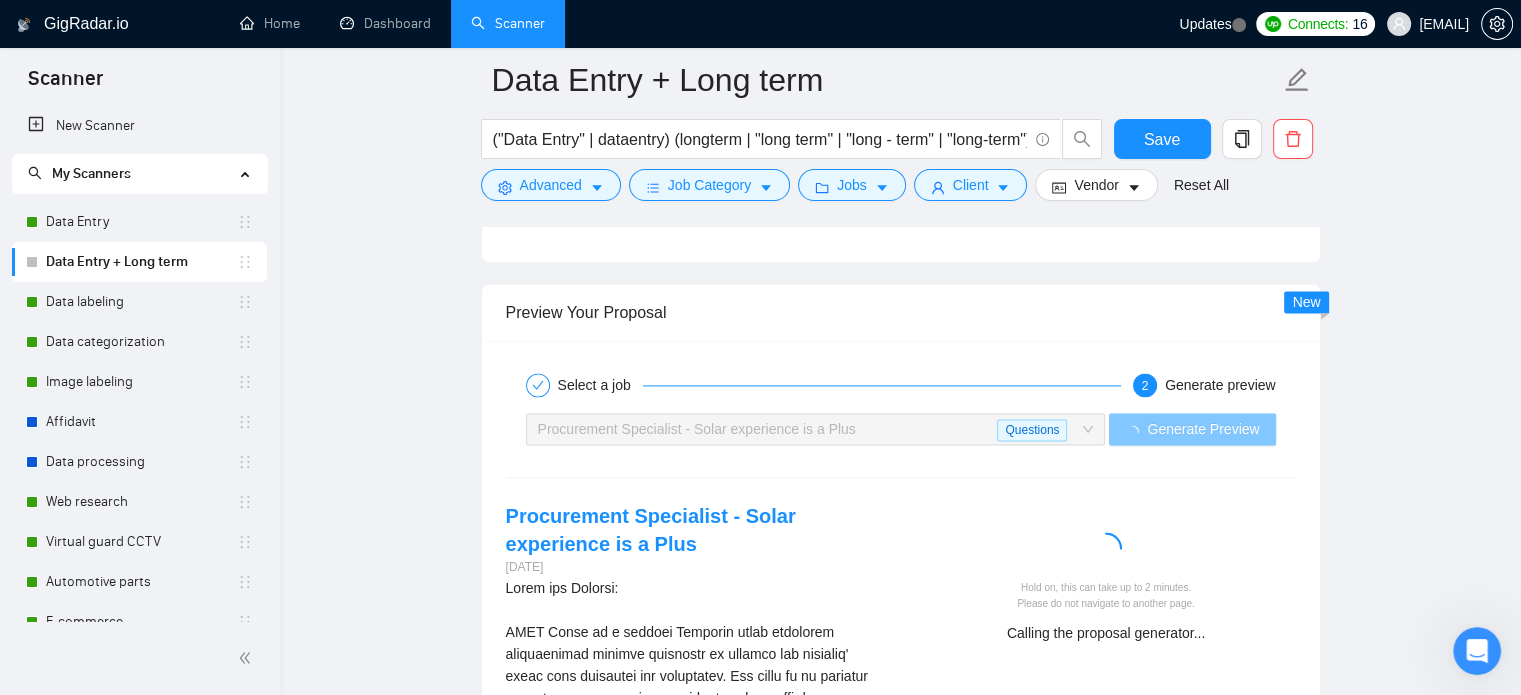 scroll, scrollTop: 3032, scrollLeft: 0, axis: vertical 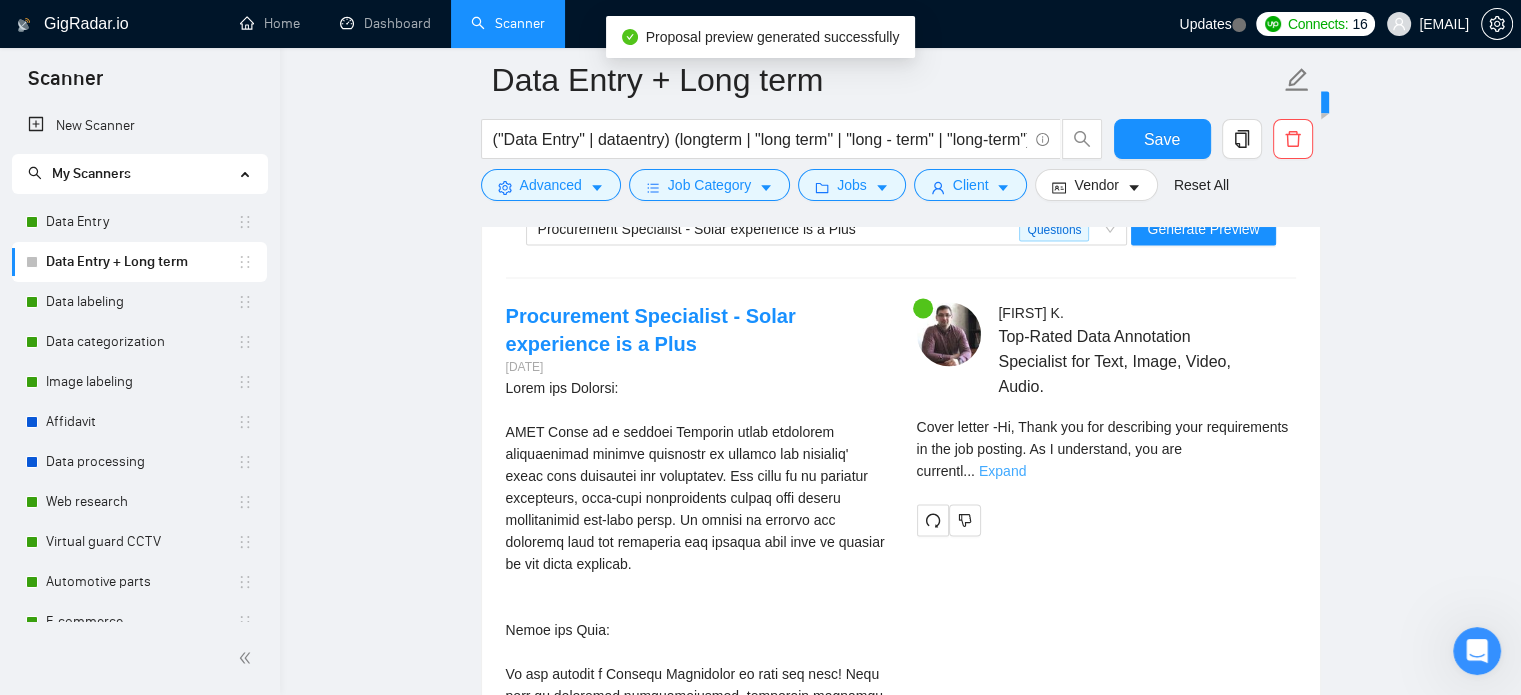click on "Expand" at bounding box center (1002, 471) 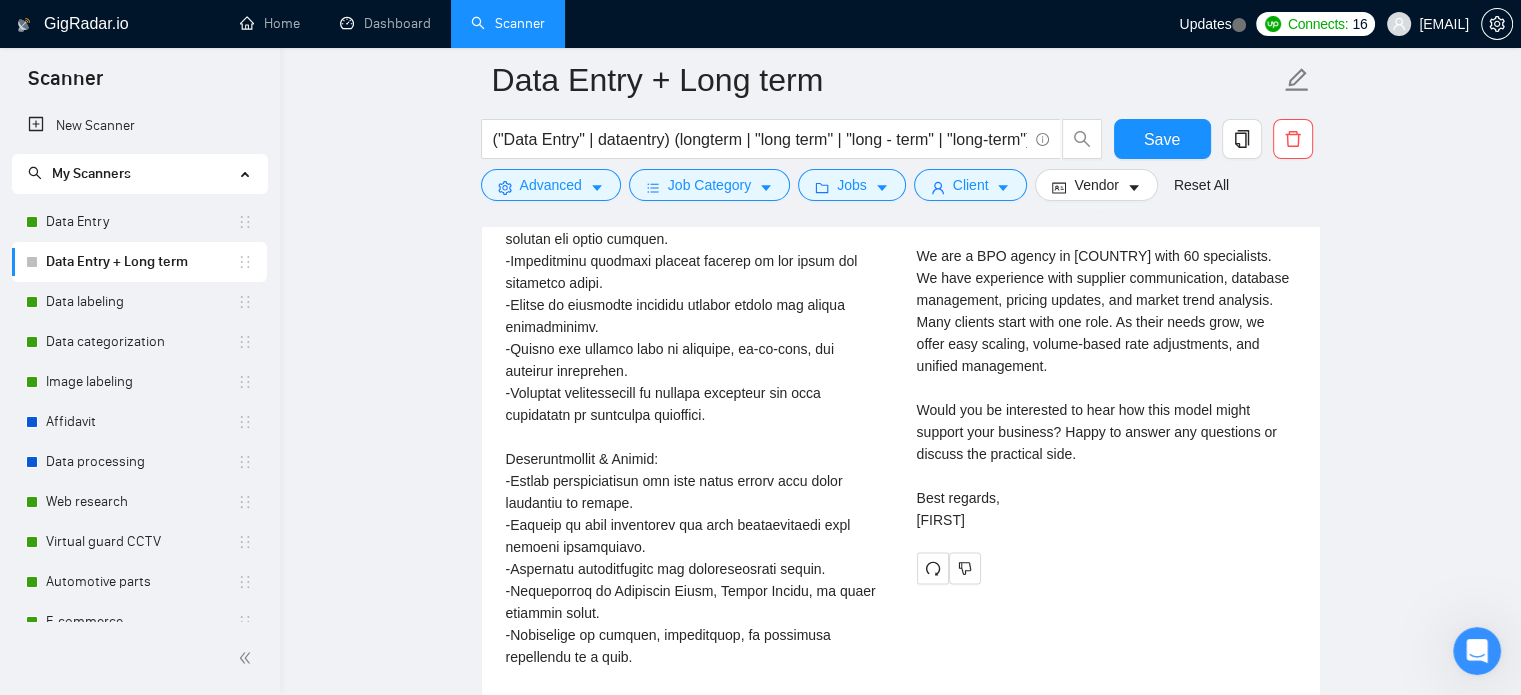 scroll, scrollTop: 3632, scrollLeft: 0, axis: vertical 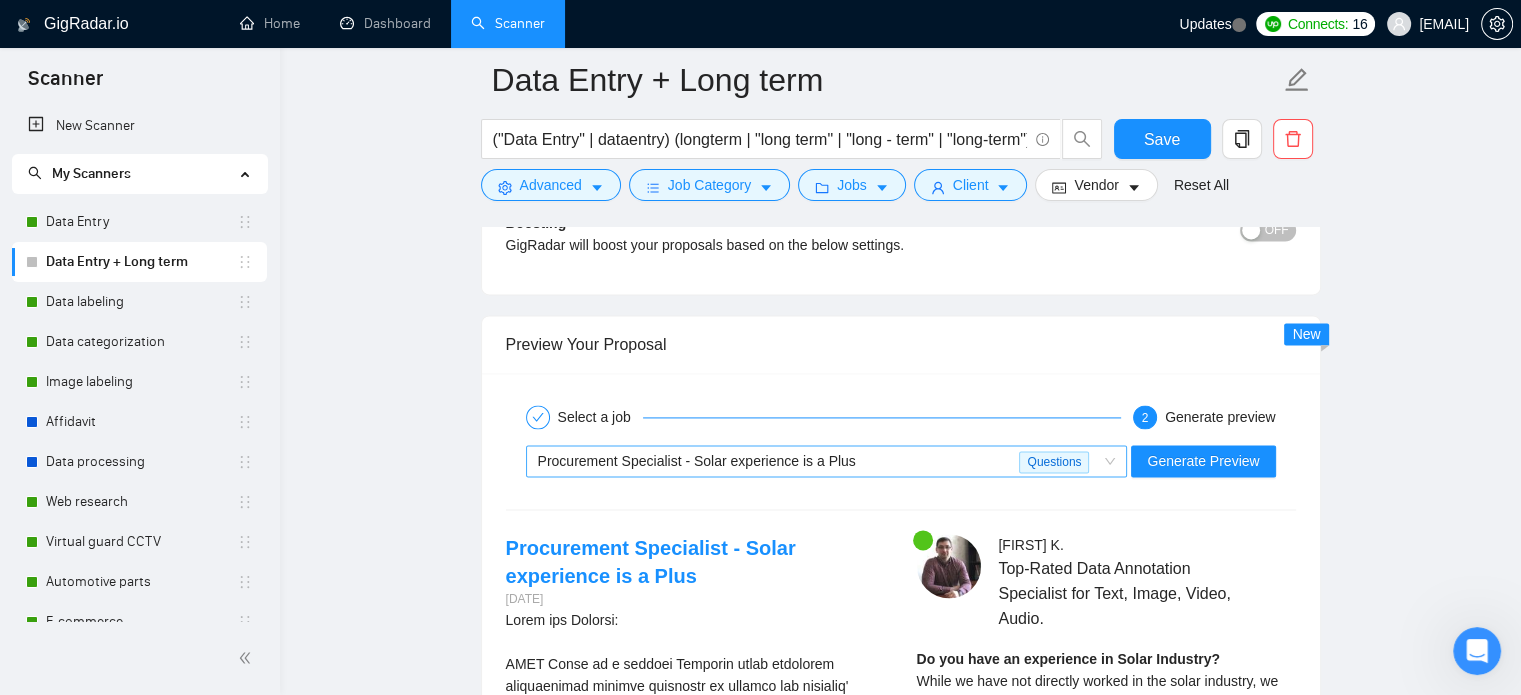 click on "Procurement Specialist - Solar experience is a Plus" at bounding box center [779, 461] 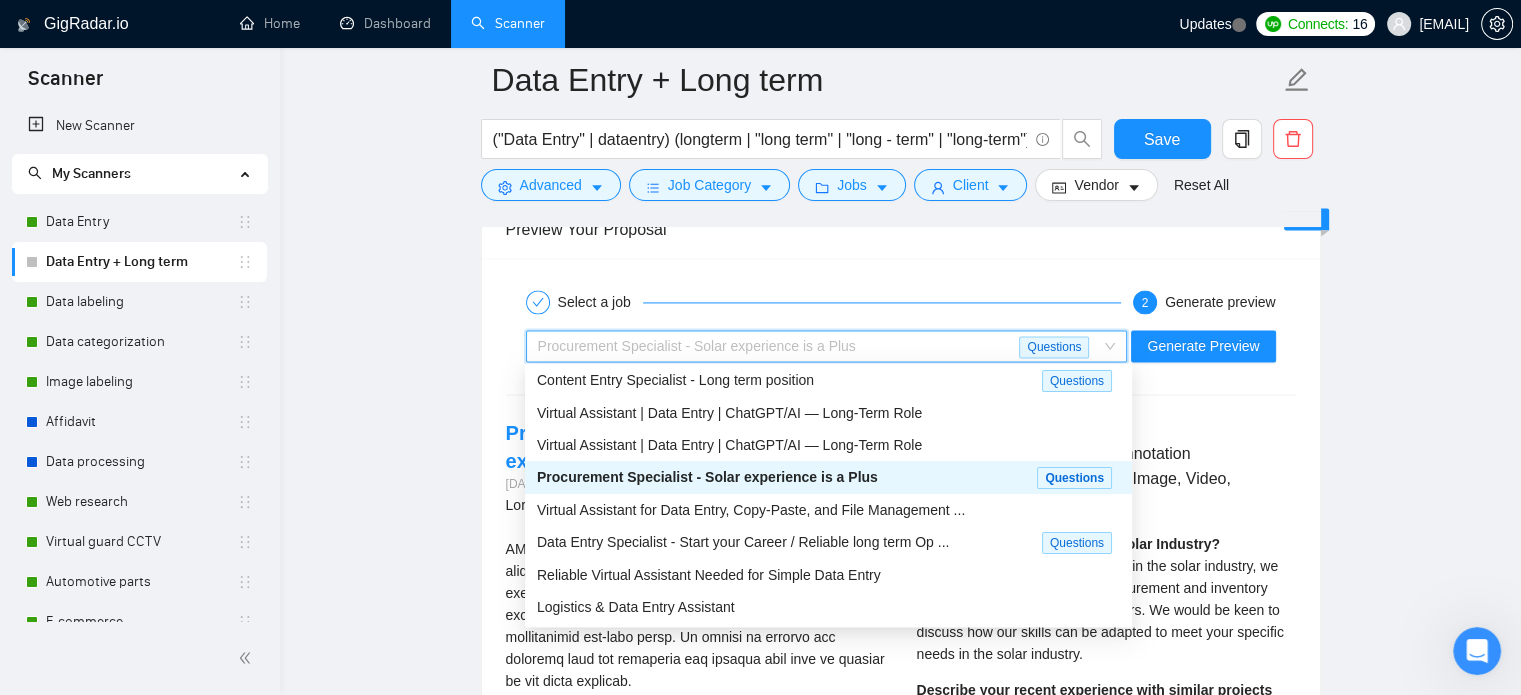 scroll, scrollTop: 3000, scrollLeft: 0, axis: vertical 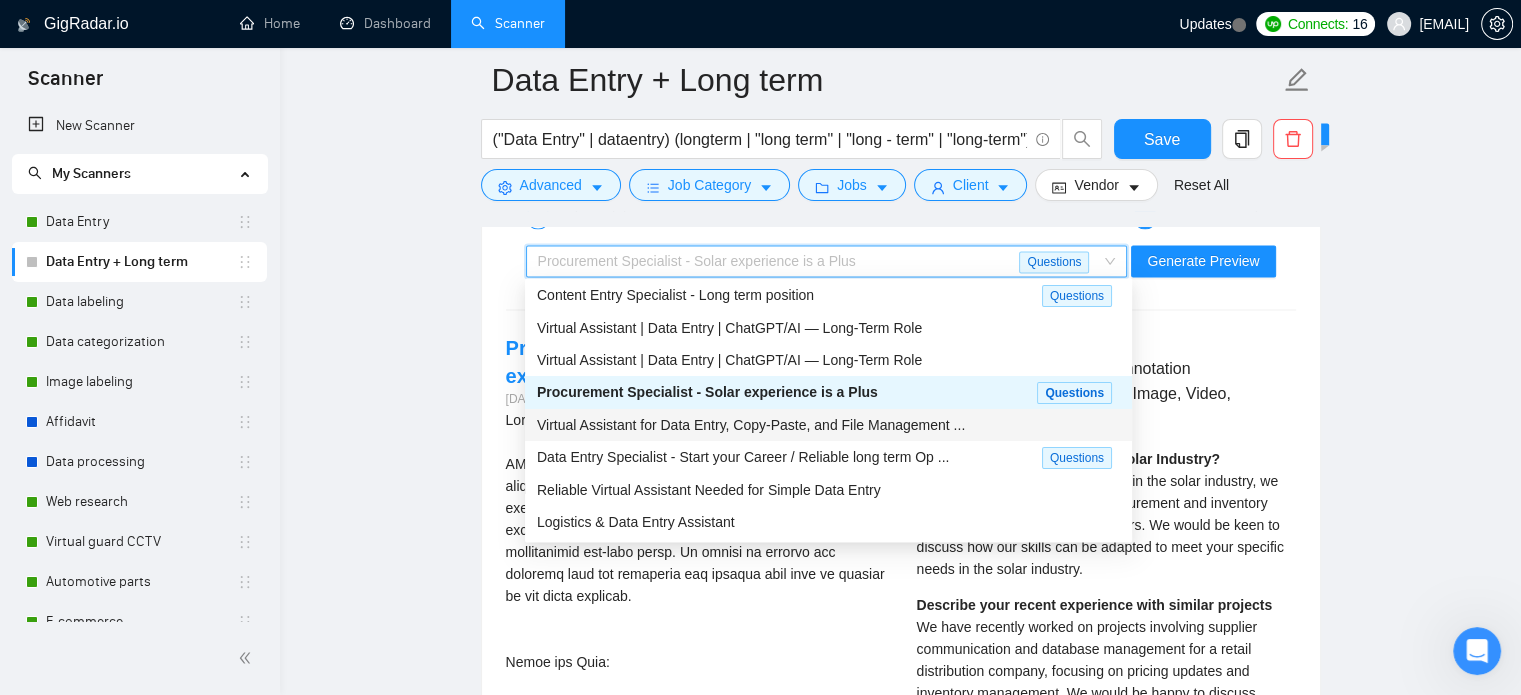 click on "Virtual Assistant for Data Entry, Copy-Paste, and File Management ..." at bounding box center [751, 425] 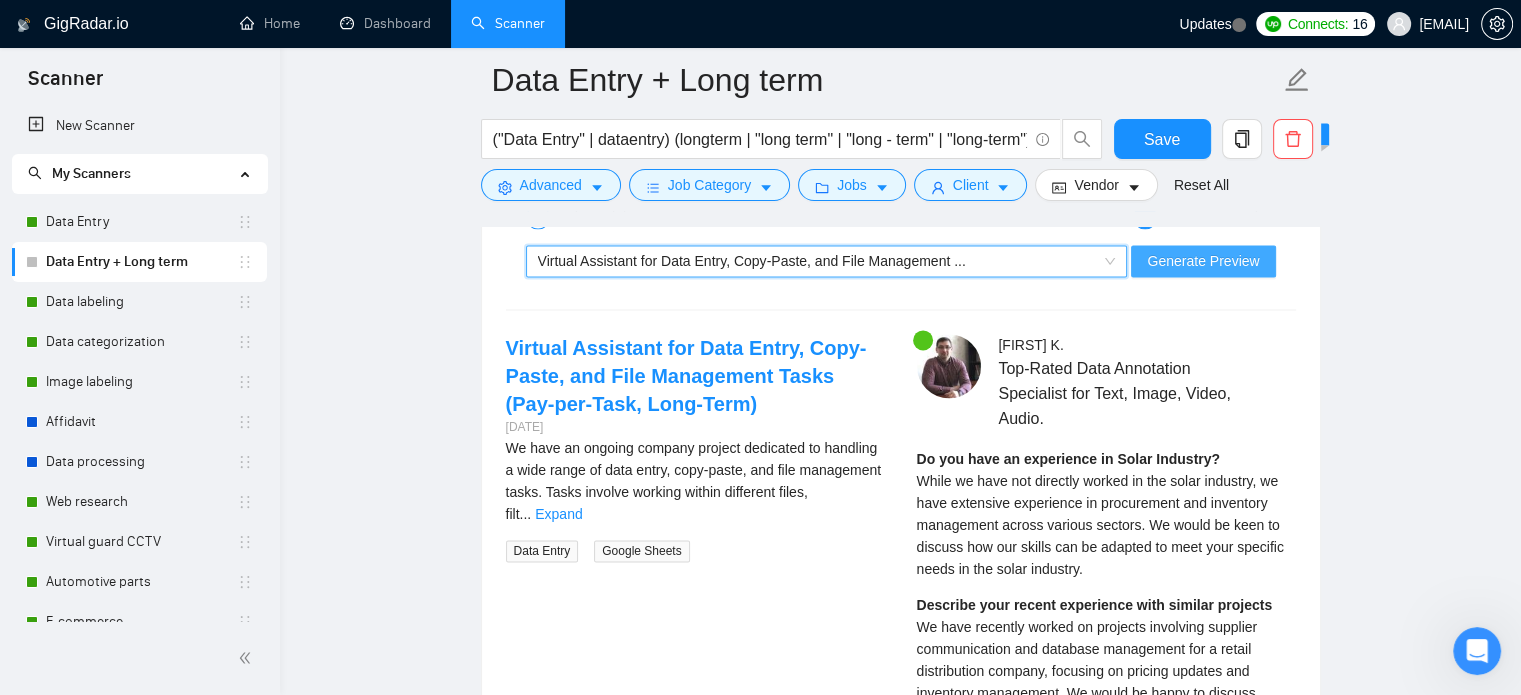click on "Generate Preview" at bounding box center (1203, 261) 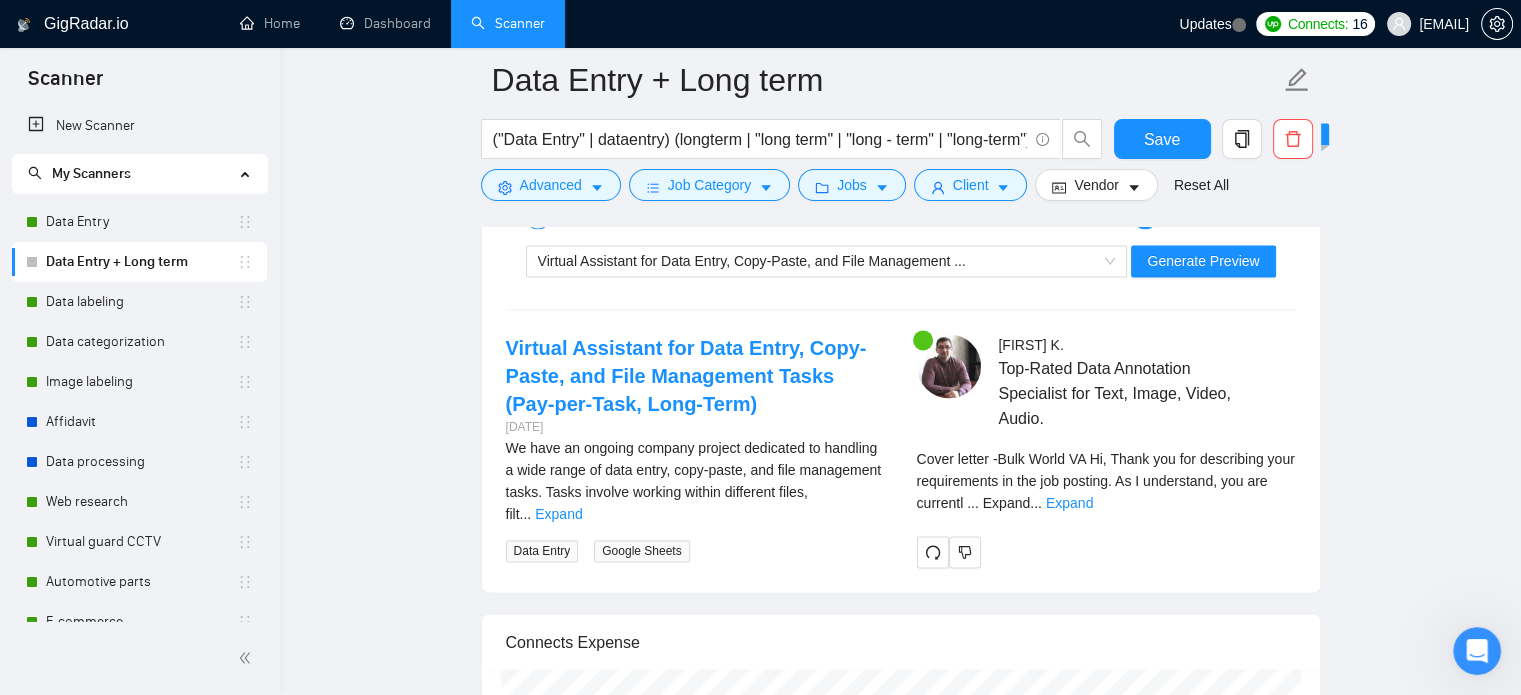 click on "Cover letter -  Bulk World VA
Hi,
Thank you for describing your requirements in the job posting. As I understa ... Expand" at bounding box center [1106, 488] 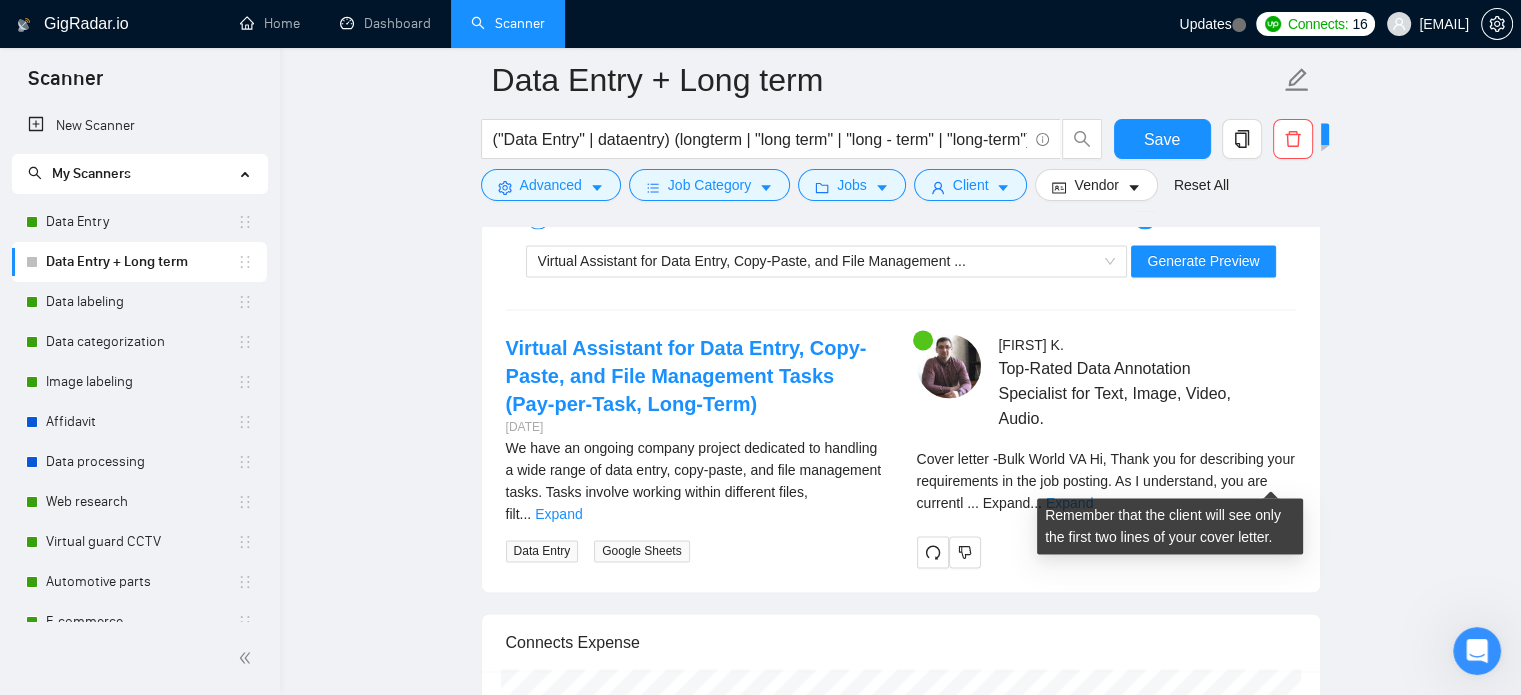click on "Expand" at bounding box center (1069, 503) 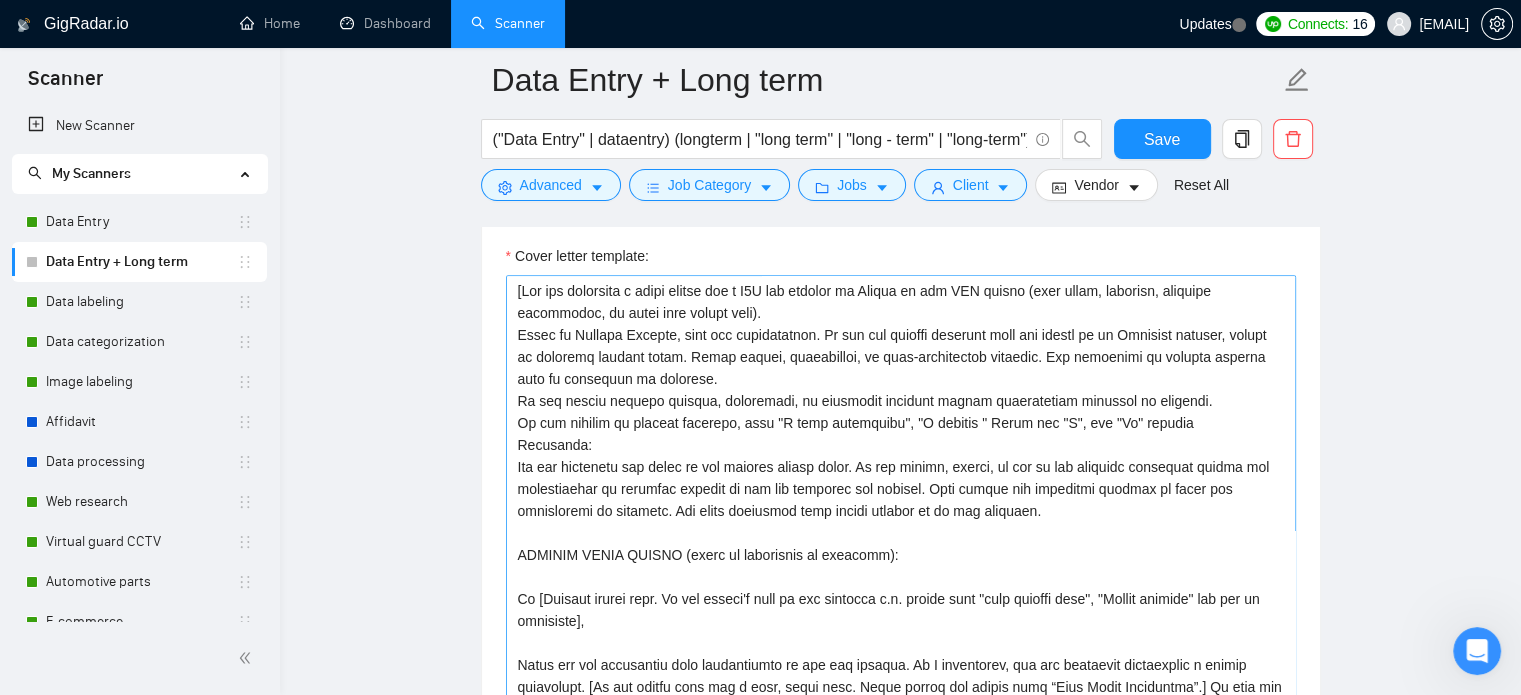scroll, scrollTop: 1500, scrollLeft: 0, axis: vertical 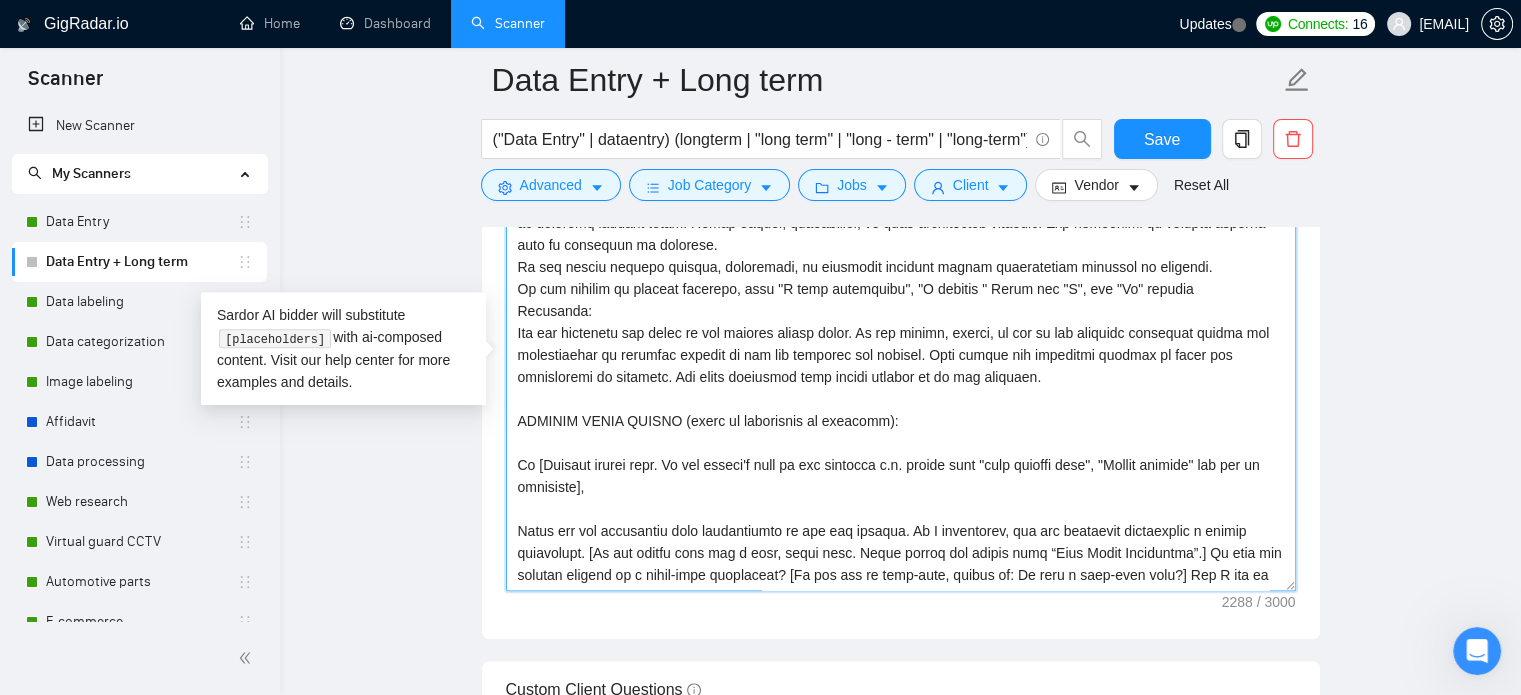 drag, startPoint x: 696, startPoint y: 487, endPoint x: 501, endPoint y: 465, distance: 196.2371 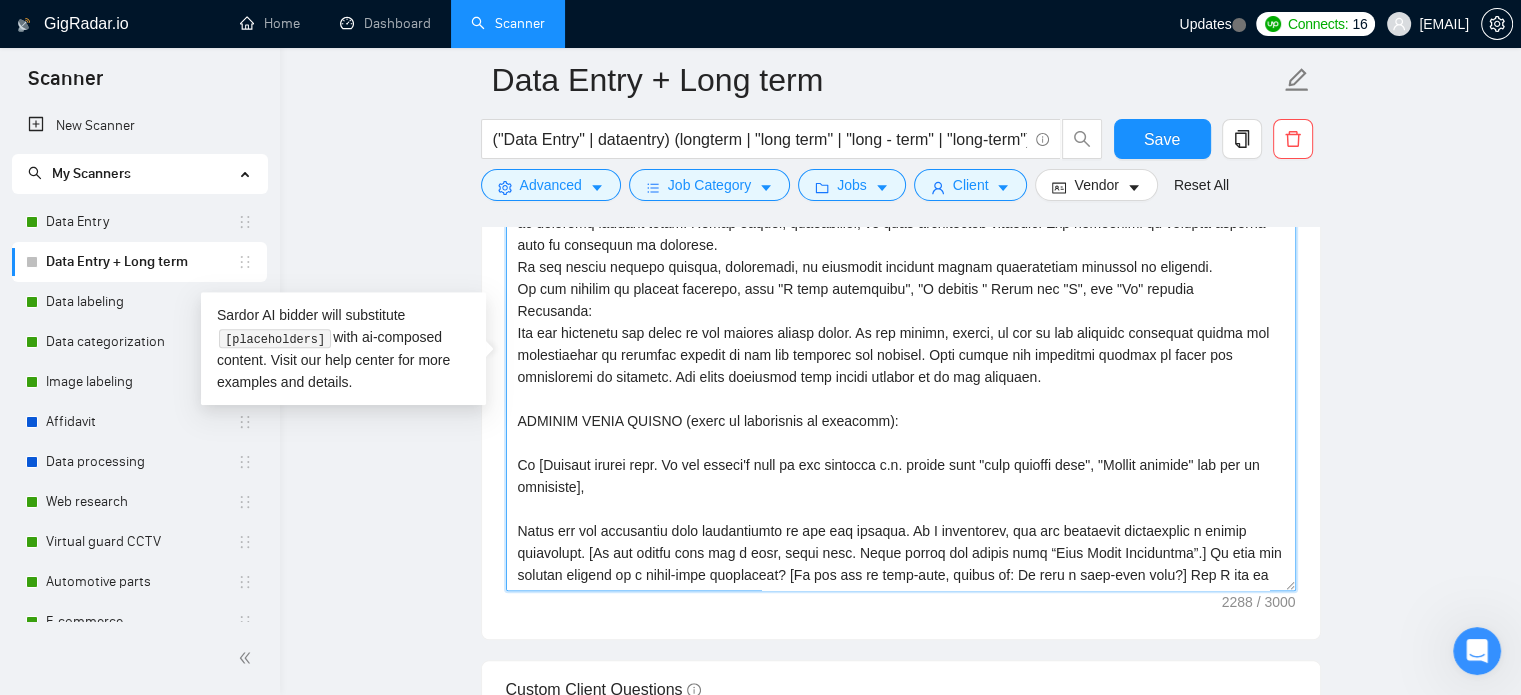paste on "use the client’s name if it is provided and sounds personal. If the name is generic, such as a company name or “Hiring Manager,” do not use any greeting with a nam" 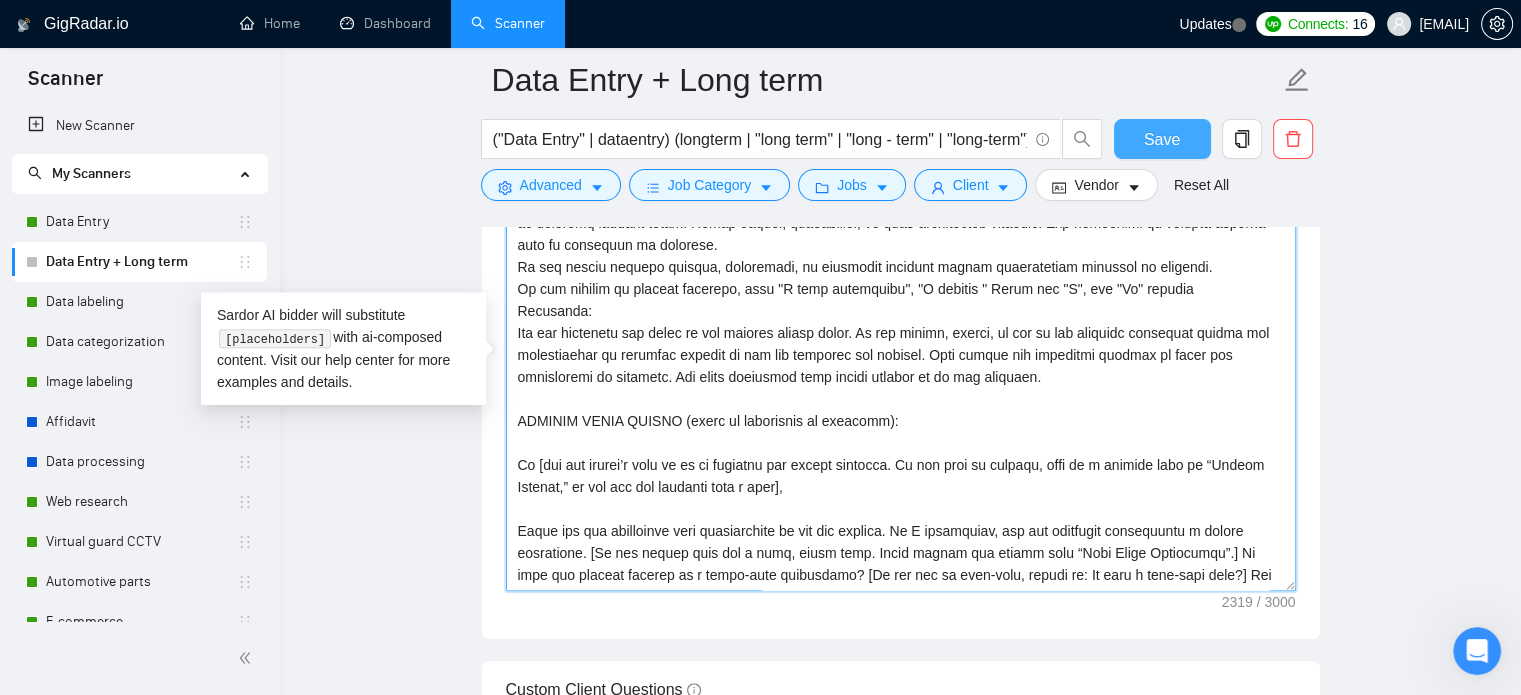 type on "[You are preparing a cover letter for a B2B job posting on Upwork in the BPO sector (data entry, research, document processing, or other back office work).
Write in British English, calm and professional. If the job posting mentions that the client is an American company, switch to american english style. Avoid salesy, patronising, or over-complicated language. Use technical or process details only if requested in brackets.
Do not invent process details, checklists, or technical features unless specifically required in brackets.
In the context of company activity, like "I have experience", "I provide " Never say "I", say "We" instead
Important:
Use the structure and style of the example letter below. Do not change, remove, or add to the template sentences unless the instructions in brackets require it for the specific job posting. Only update the bracketed content to match the instruction in brackets. All other sentences must remain exactly as in the template.
EXAMPLE COVER LETTER (adapt as instructed in ..." 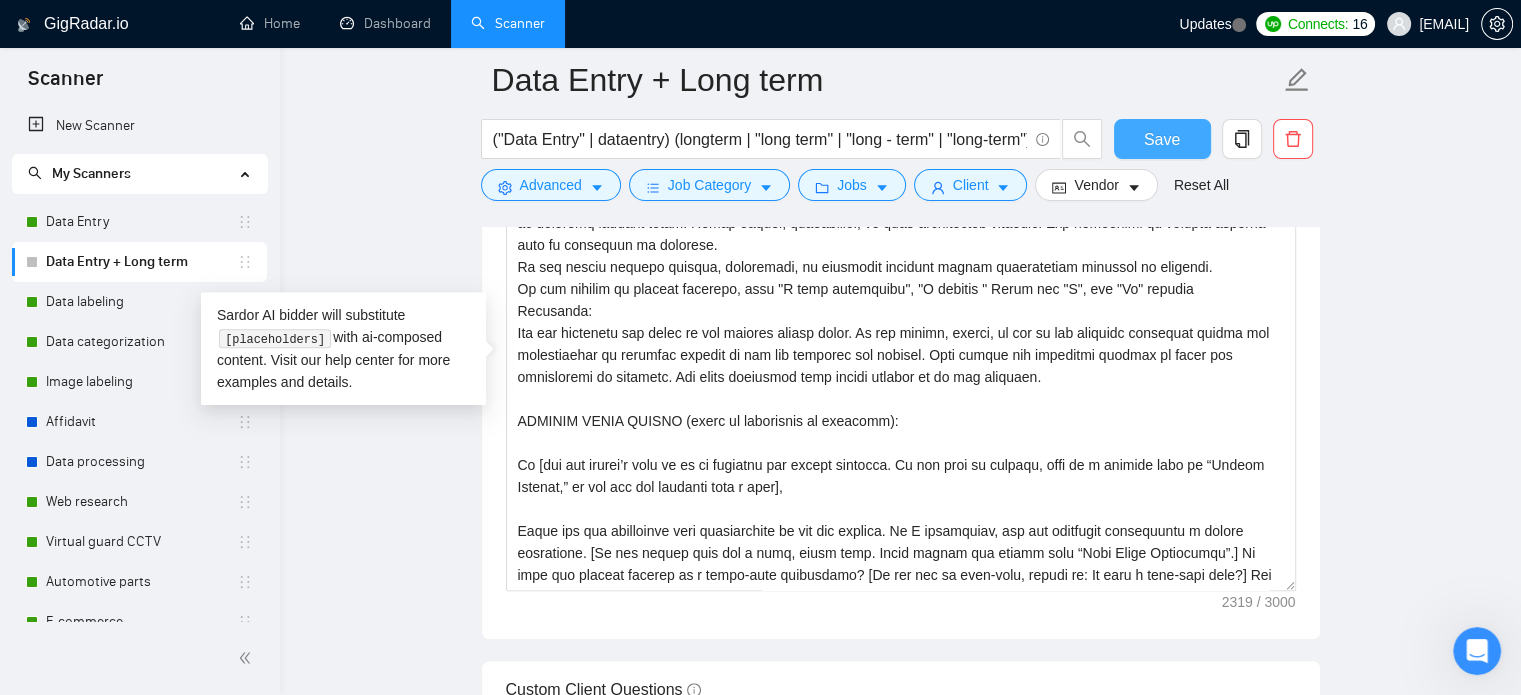 drag, startPoint x: 1131, startPoint y: 137, endPoint x: 1154, endPoint y: 155, distance: 29.206163 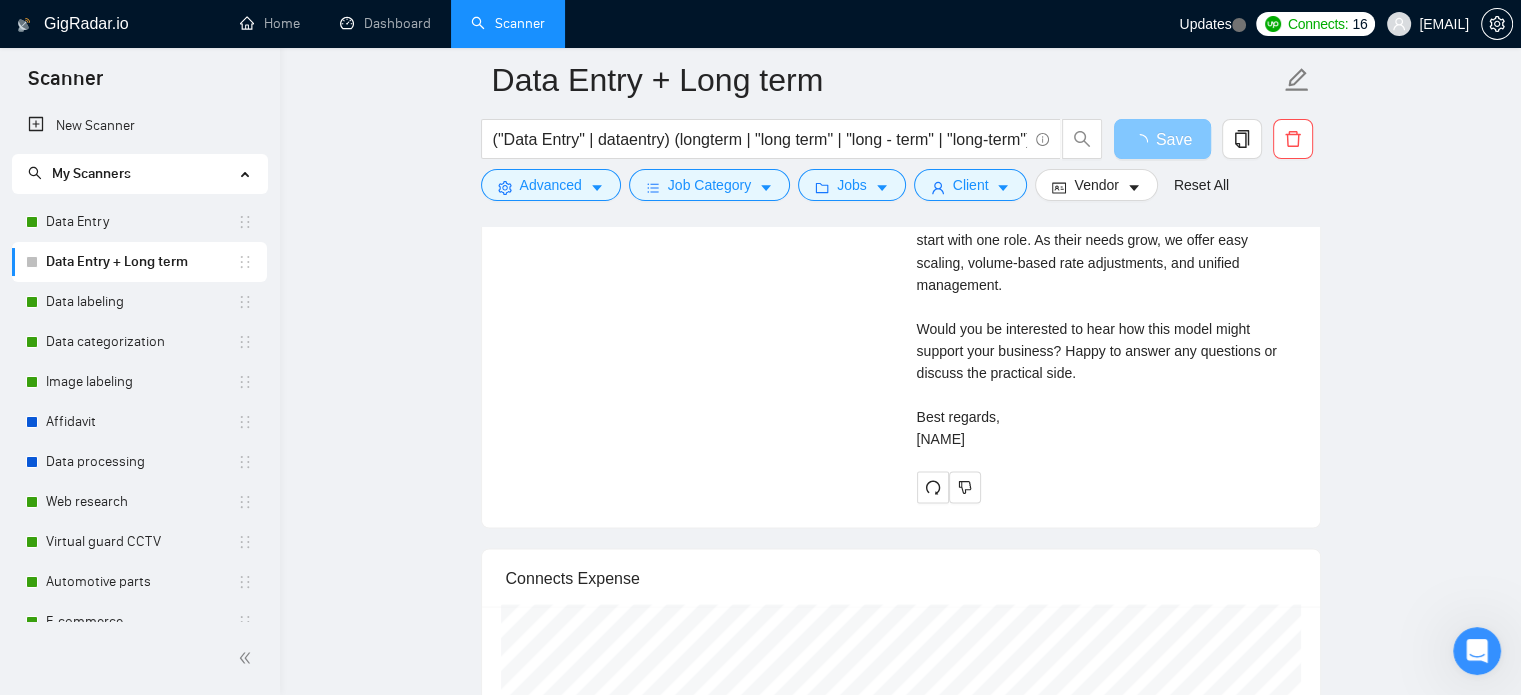 scroll, scrollTop: 3556, scrollLeft: 0, axis: vertical 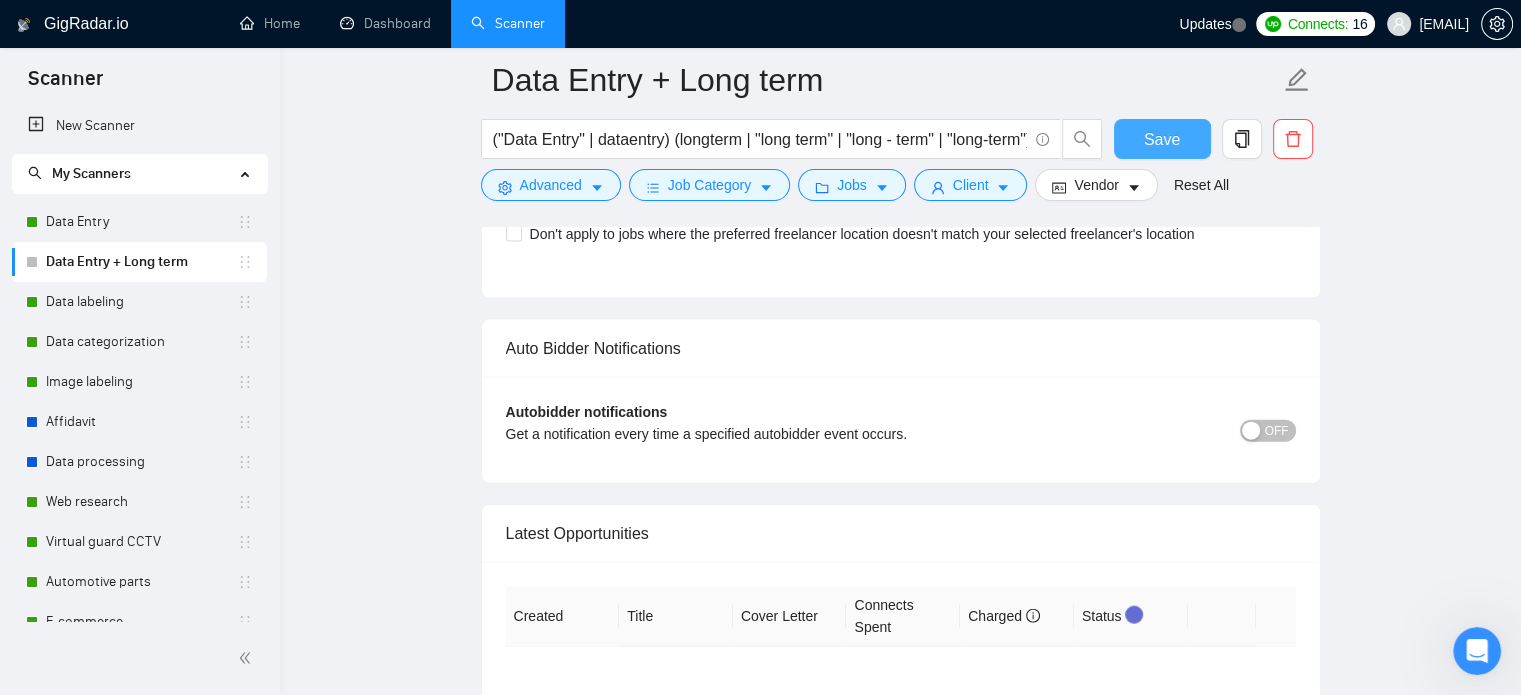 type 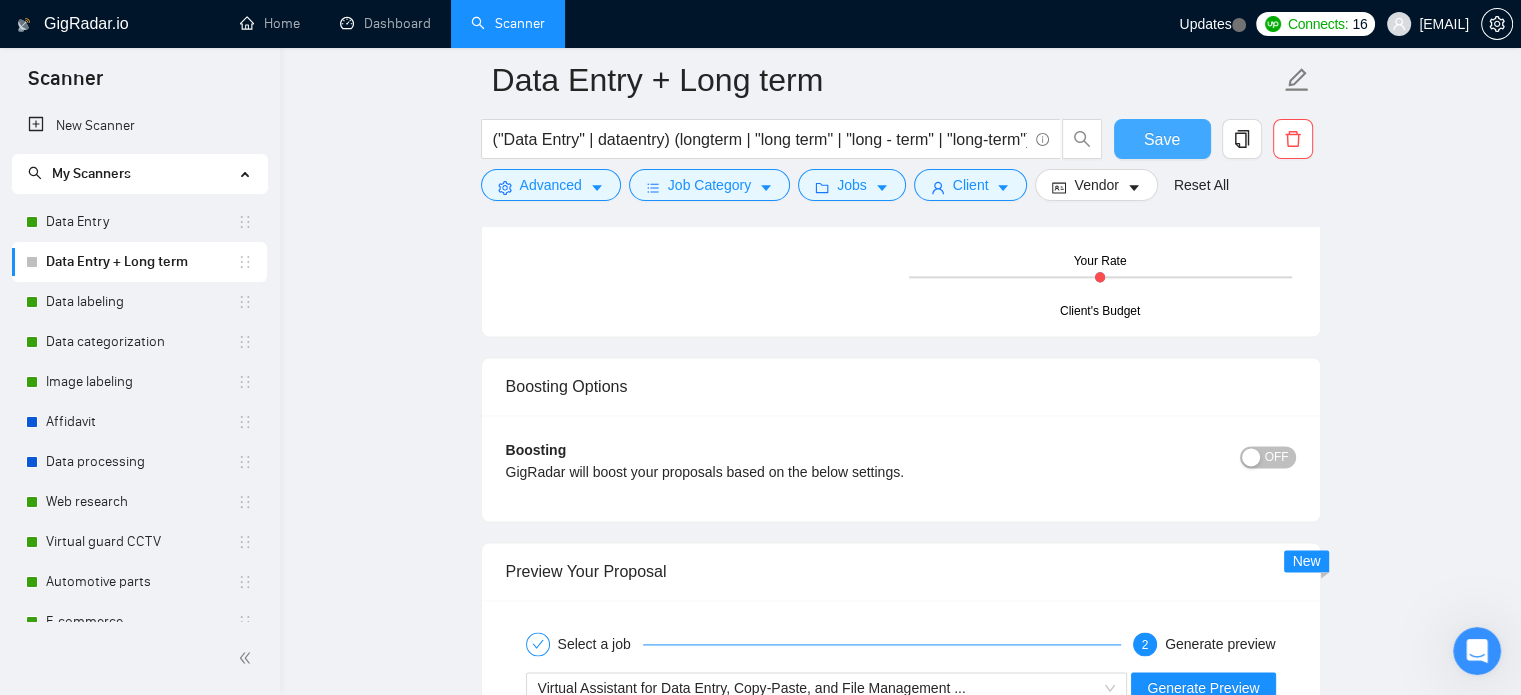 scroll, scrollTop: 2673, scrollLeft: 0, axis: vertical 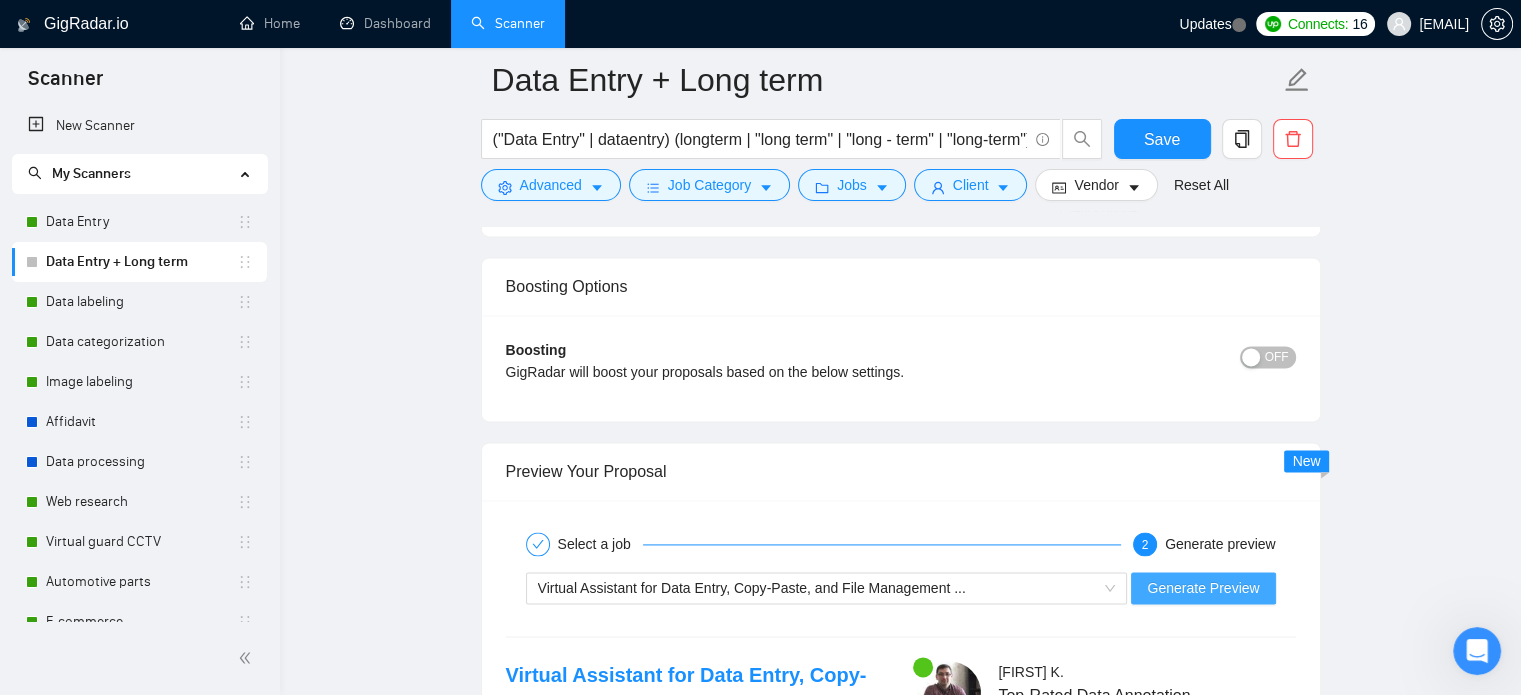 click on "Generate Preview" at bounding box center (1203, 588) 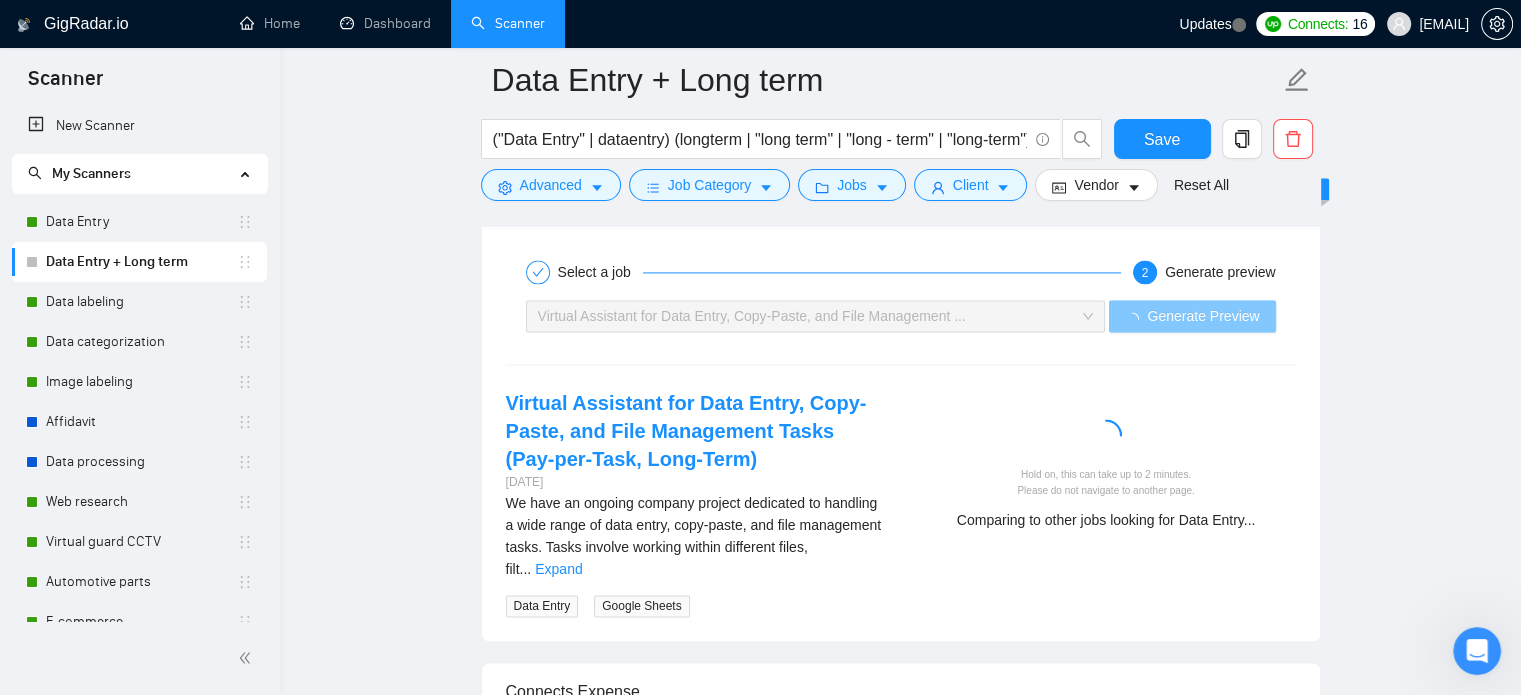 scroll, scrollTop: 3073, scrollLeft: 0, axis: vertical 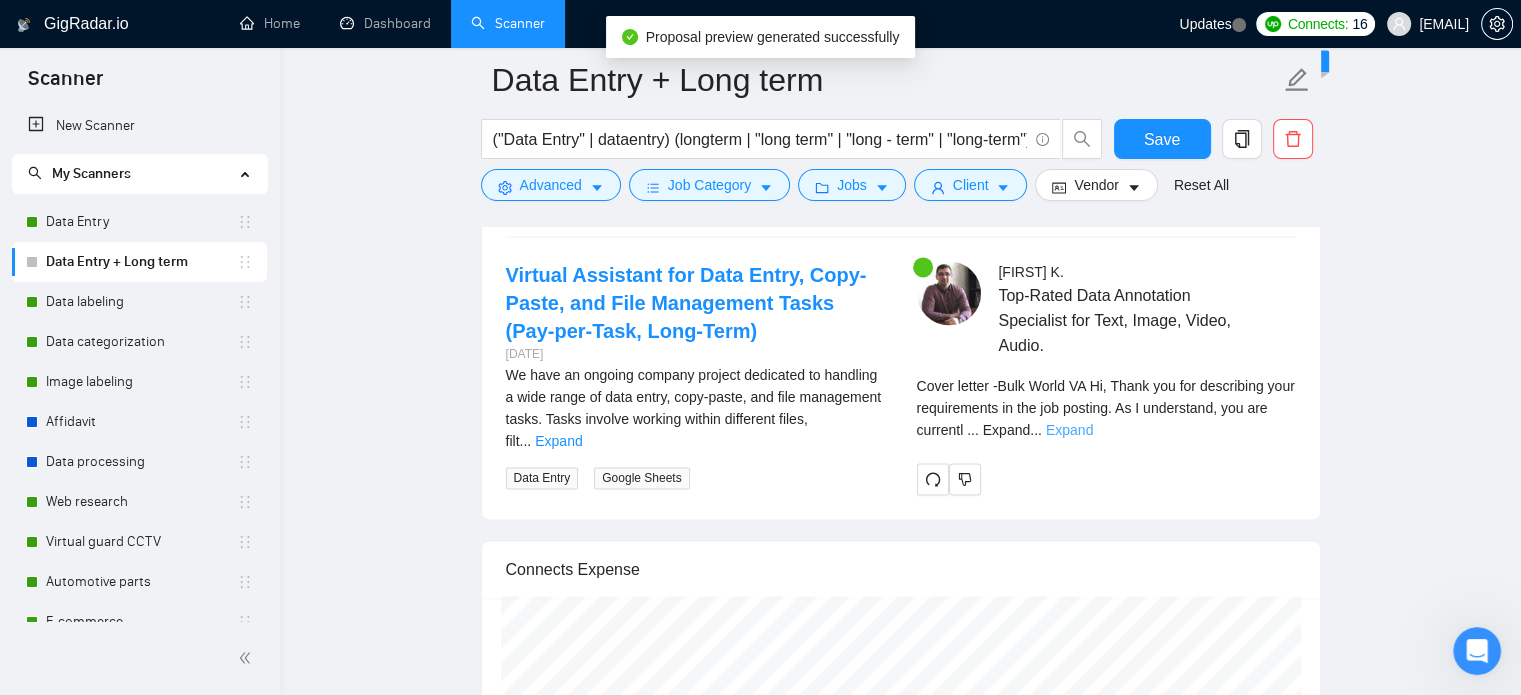 click on "Expand" at bounding box center (1069, 430) 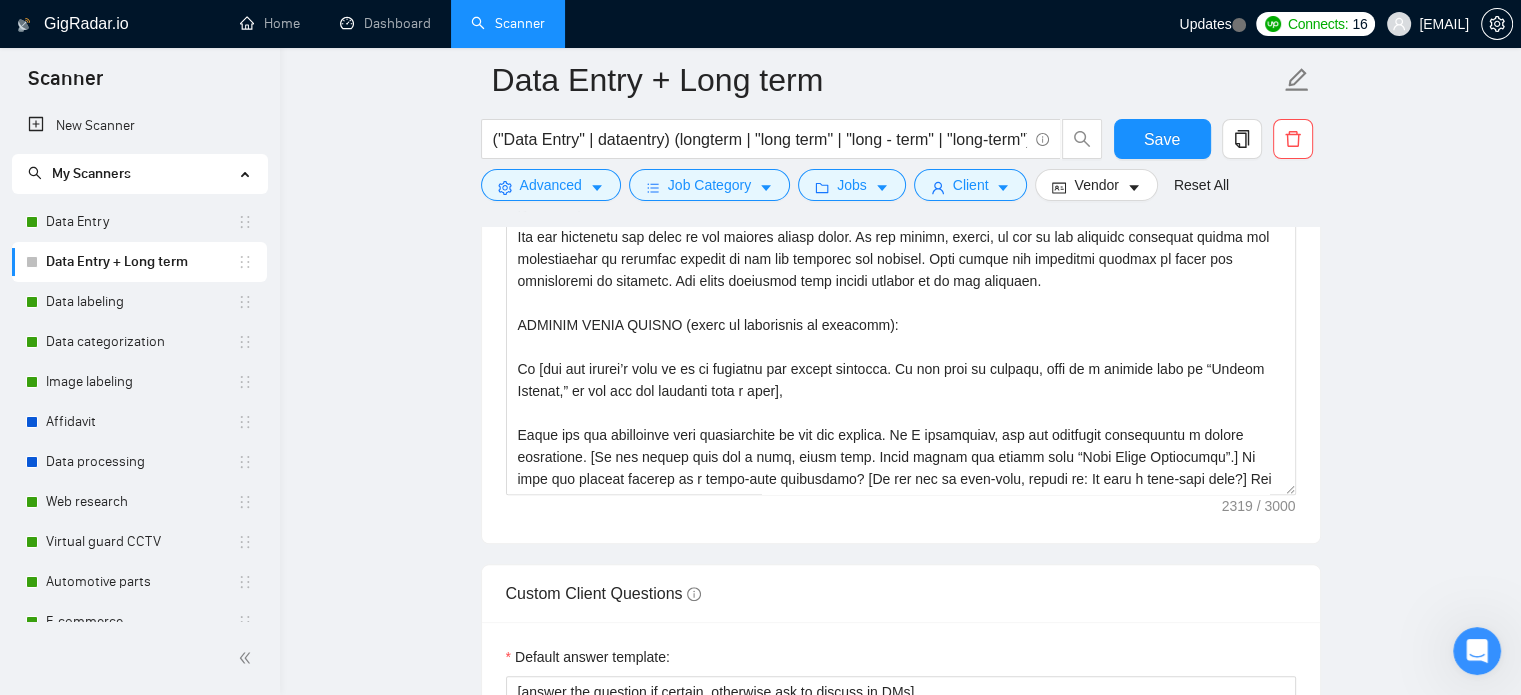 scroll, scrollTop: 1473, scrollLeft: 0, axis: vertical 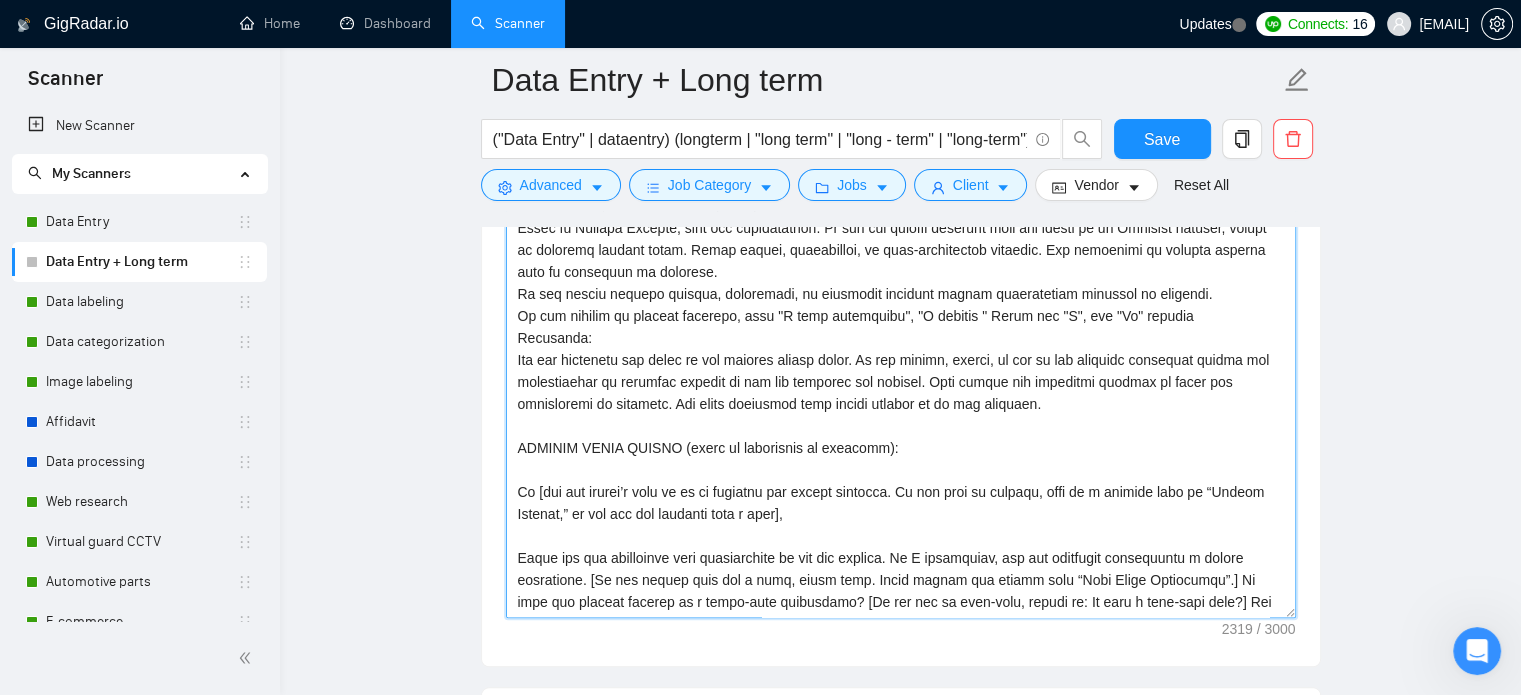 click on "Cover letter template:" at bounding box center [901, 393] 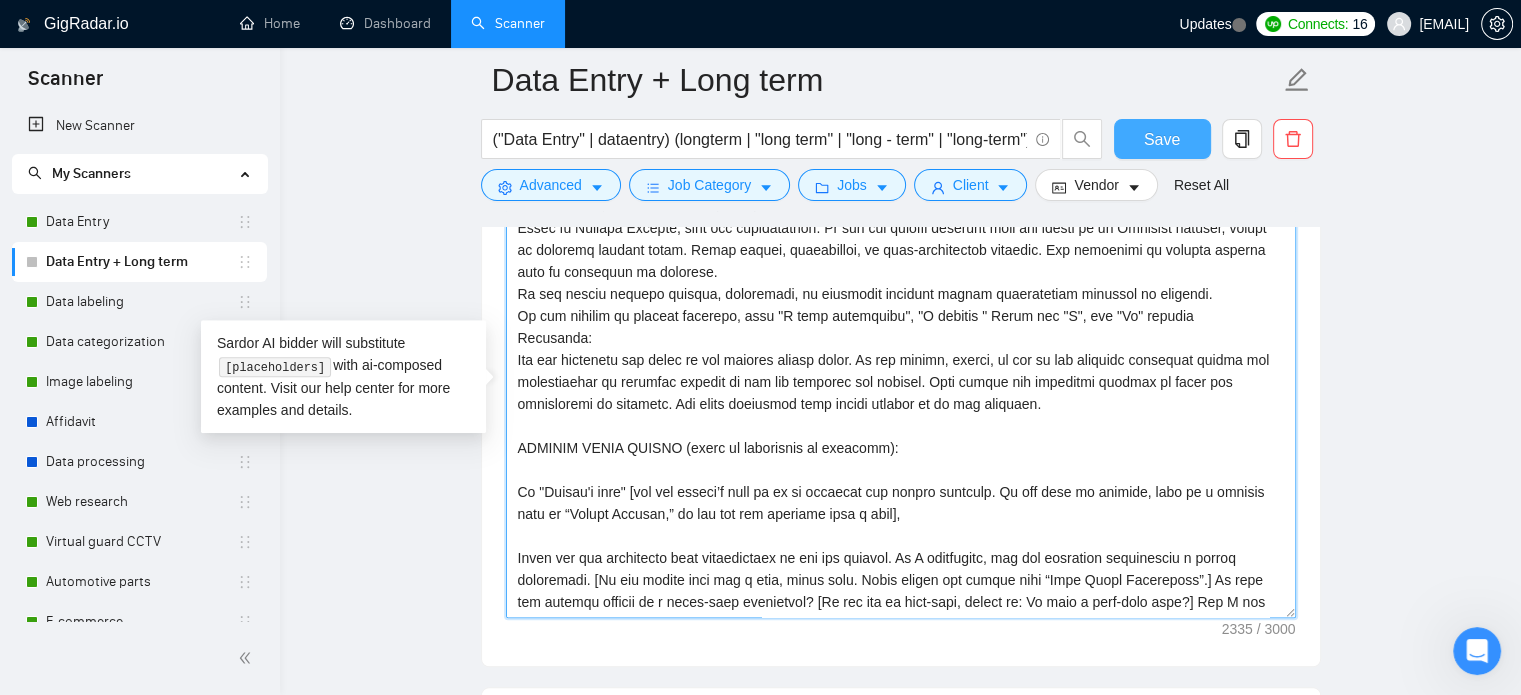 type on "[You are preparing a cover letter for a B2B job posting on Upwork in the BPO sector (data entry, research, document processing, or other back office work).
Write in British English, calm and professional. If the job posting mentions that the client is an American company, switch to american english style. Avoid salesy, patronising, or over-complicated language. Use technical or process details only if requested in brackets.
Do not invent process details, checklists, or technical features unless specifically required in brackets.
In the context of company activity, like "I have experience", "I provide " Never say "I", say "We" instead
Important:
Use the structure and style of the example letter below. Do not change, remove, or add to the template sentences unless the instructions in brackets require it for the specific job posting. Only update the bracketed content to match the instruction in brackets. All other sentences must remain exactly as in the template.
EXAMPLE COVER LETTER (adapt as instructed in ..." 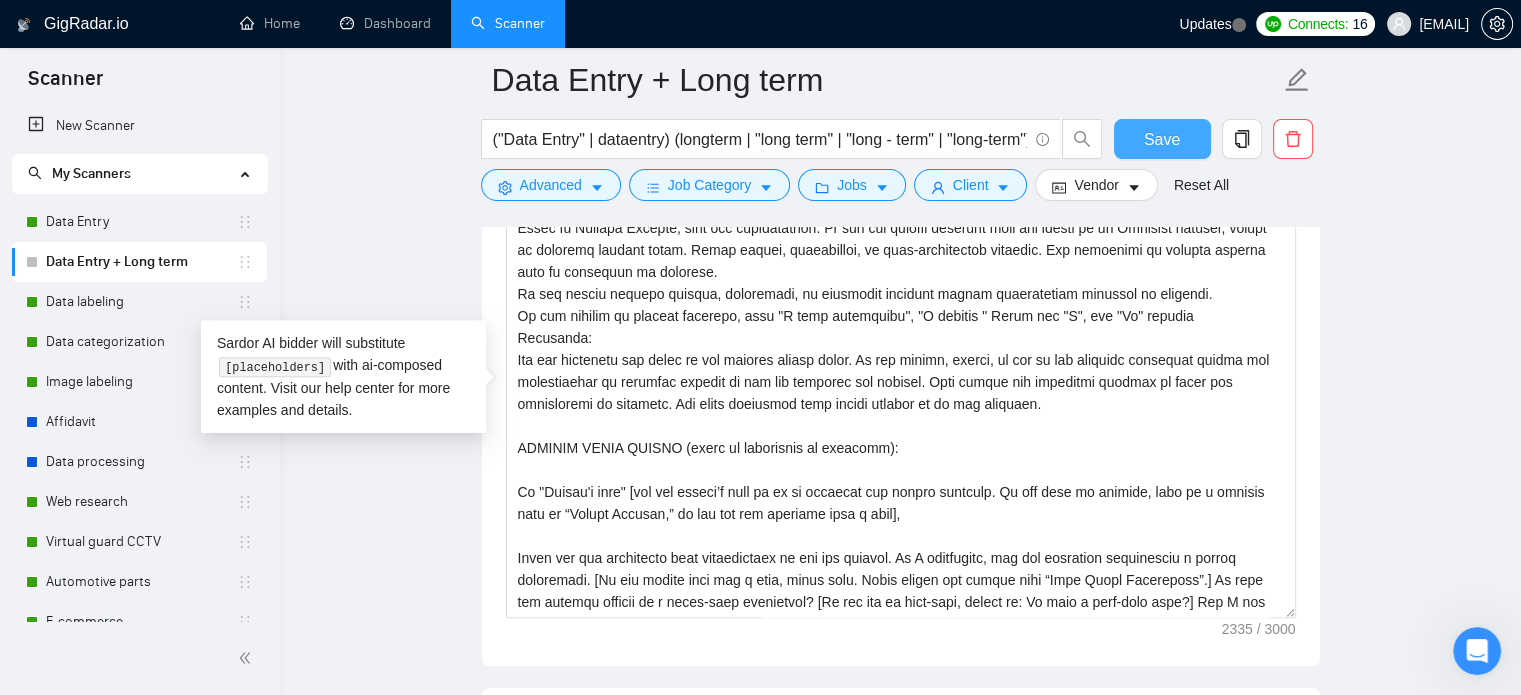 click on "Save" at bounding box center (1162, 139) 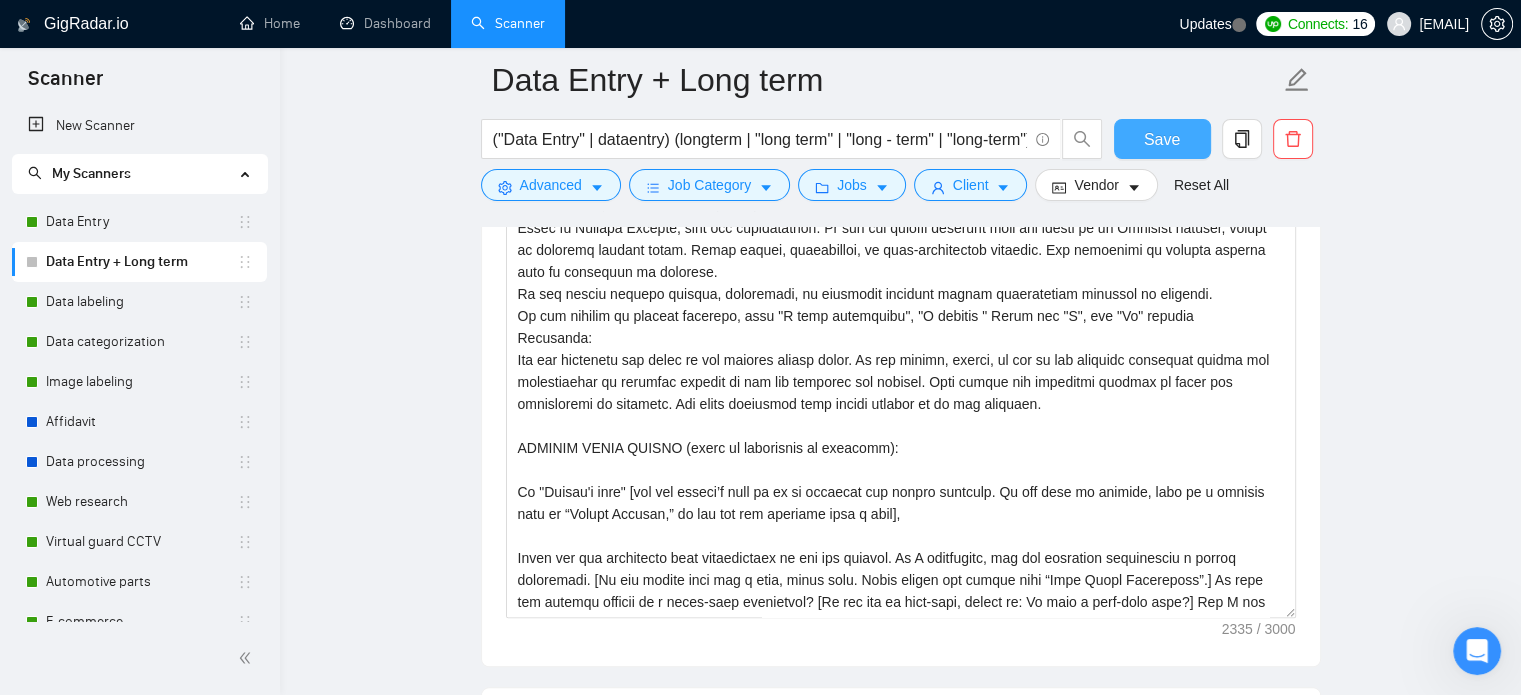 type 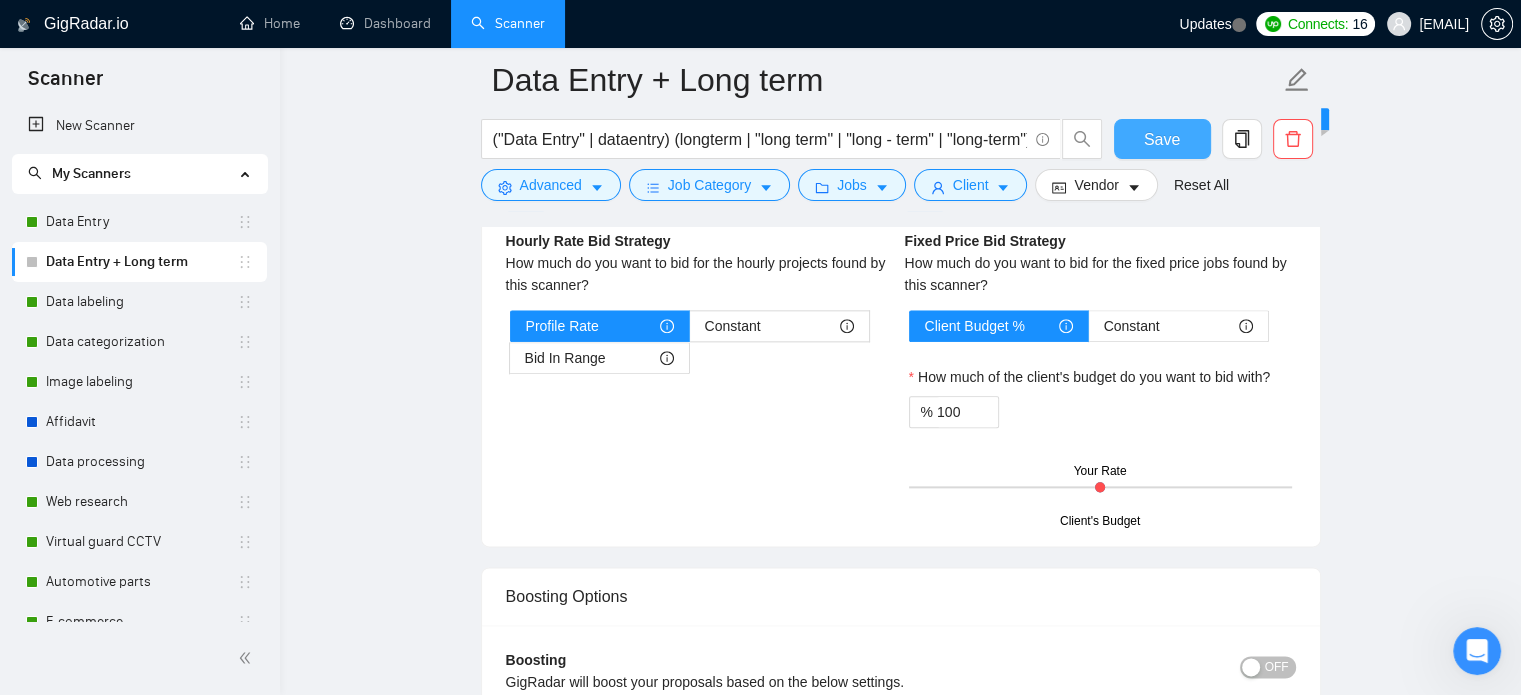 scroll, scrollTop: 2680, scrollLeft: 0, axis: vertical 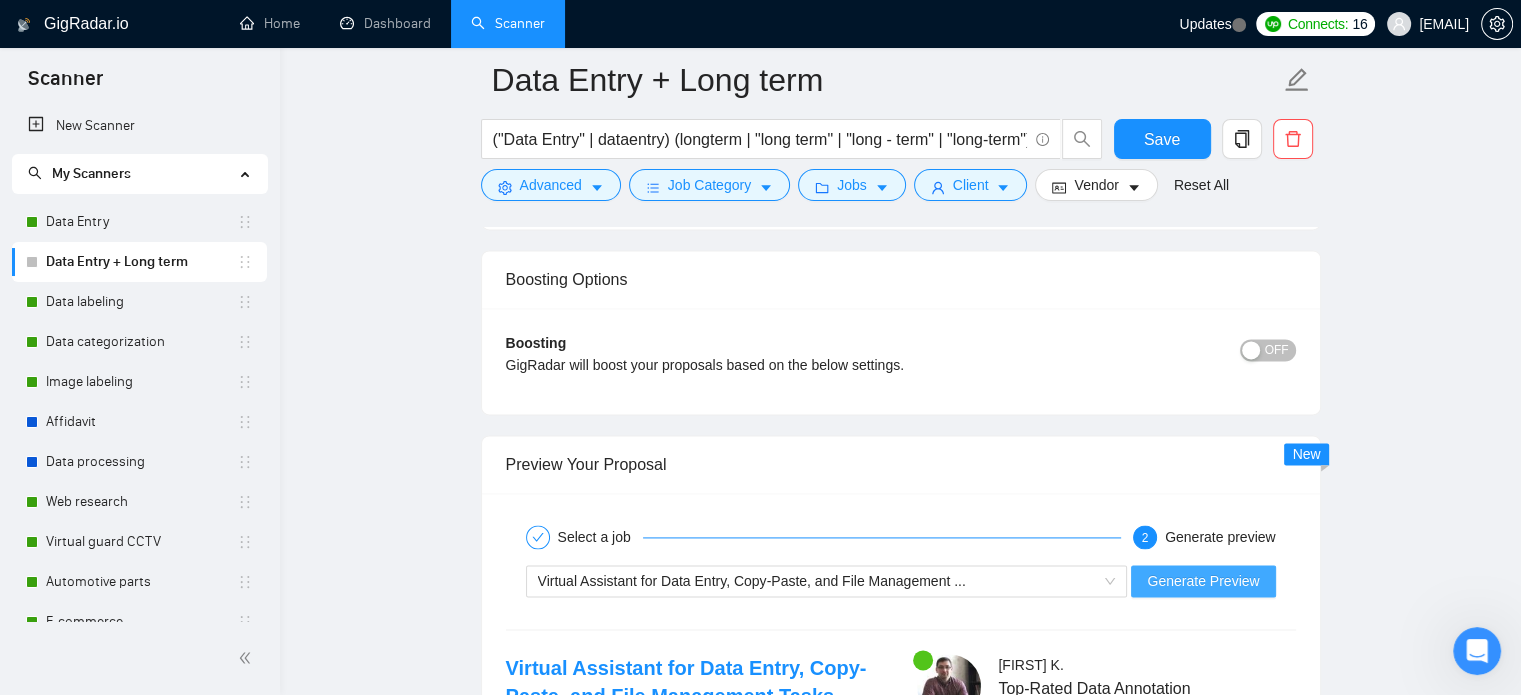 click on "Generate Preview" at bounding box center [1203, 581] 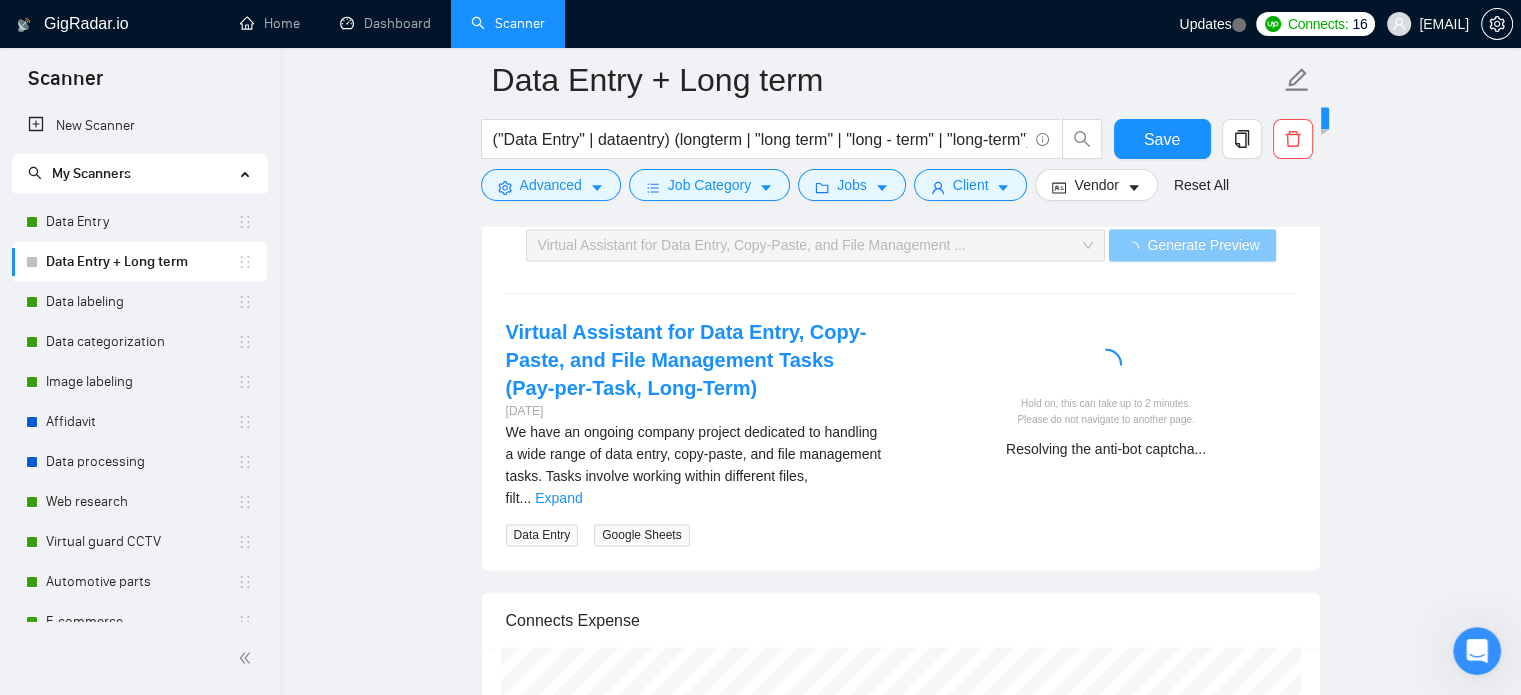 scroll, scrollTop: 2880, scrollLeft: 0, axis: vertical 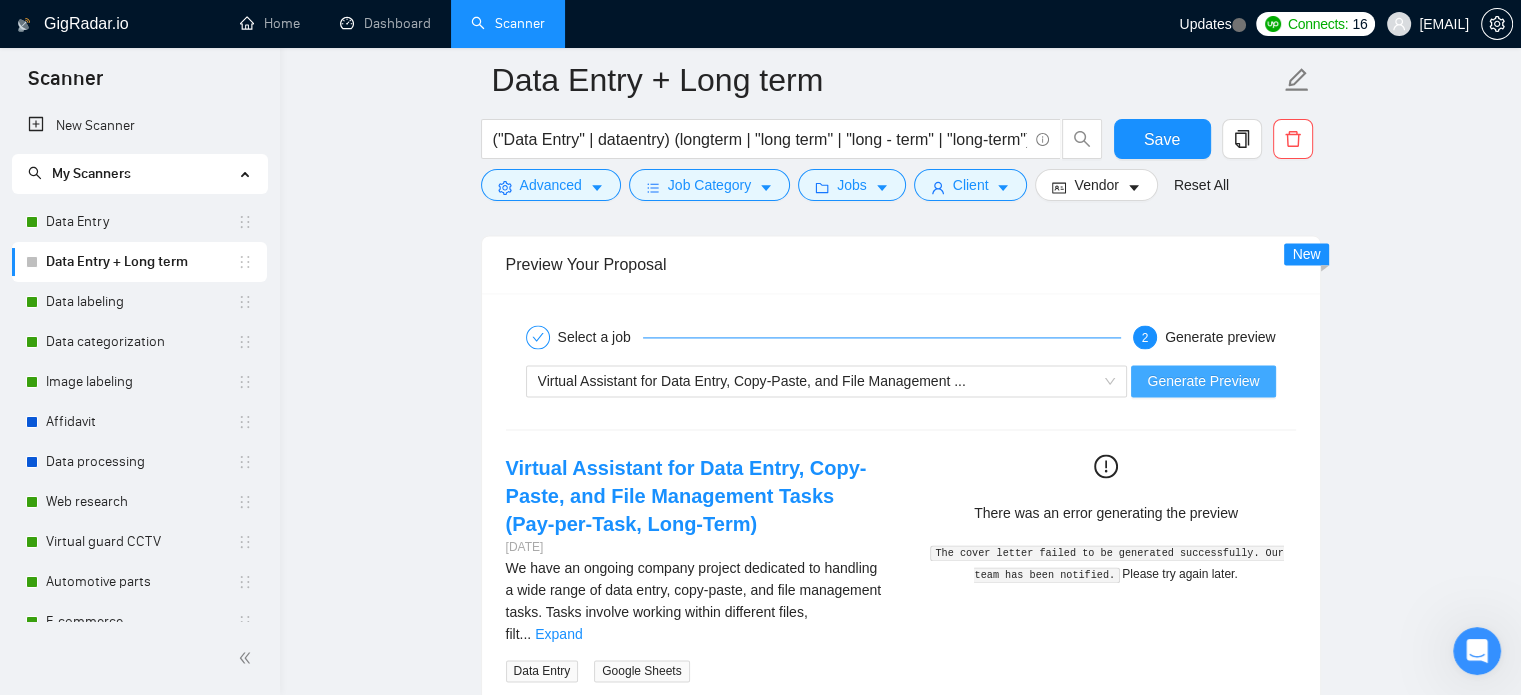 click on "Generate Preview" at bounding box center (1203, 381) 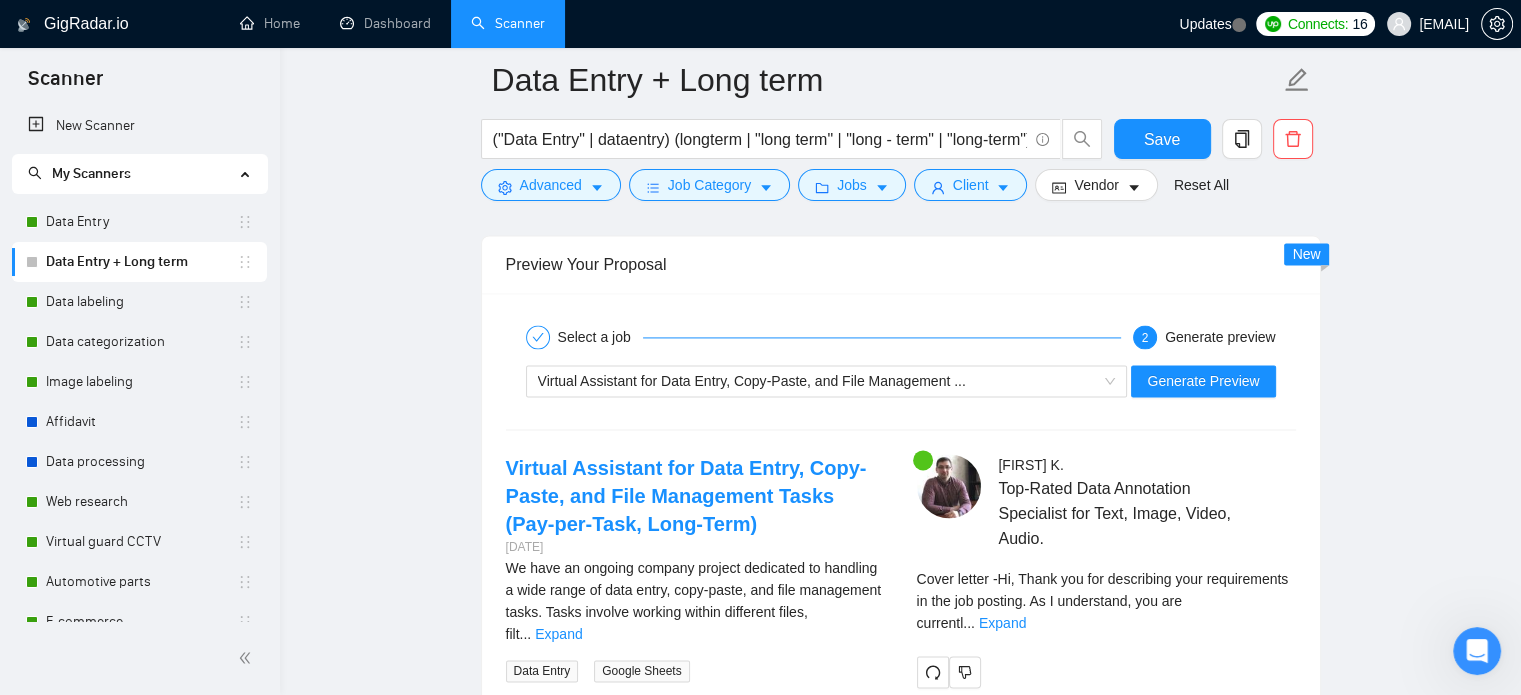 click on "Cover letter -  Hi,
Thank you for describing your requirements in the job posting. As I understand, you are currentl ... Expand" at bounding box center [1106, 601] 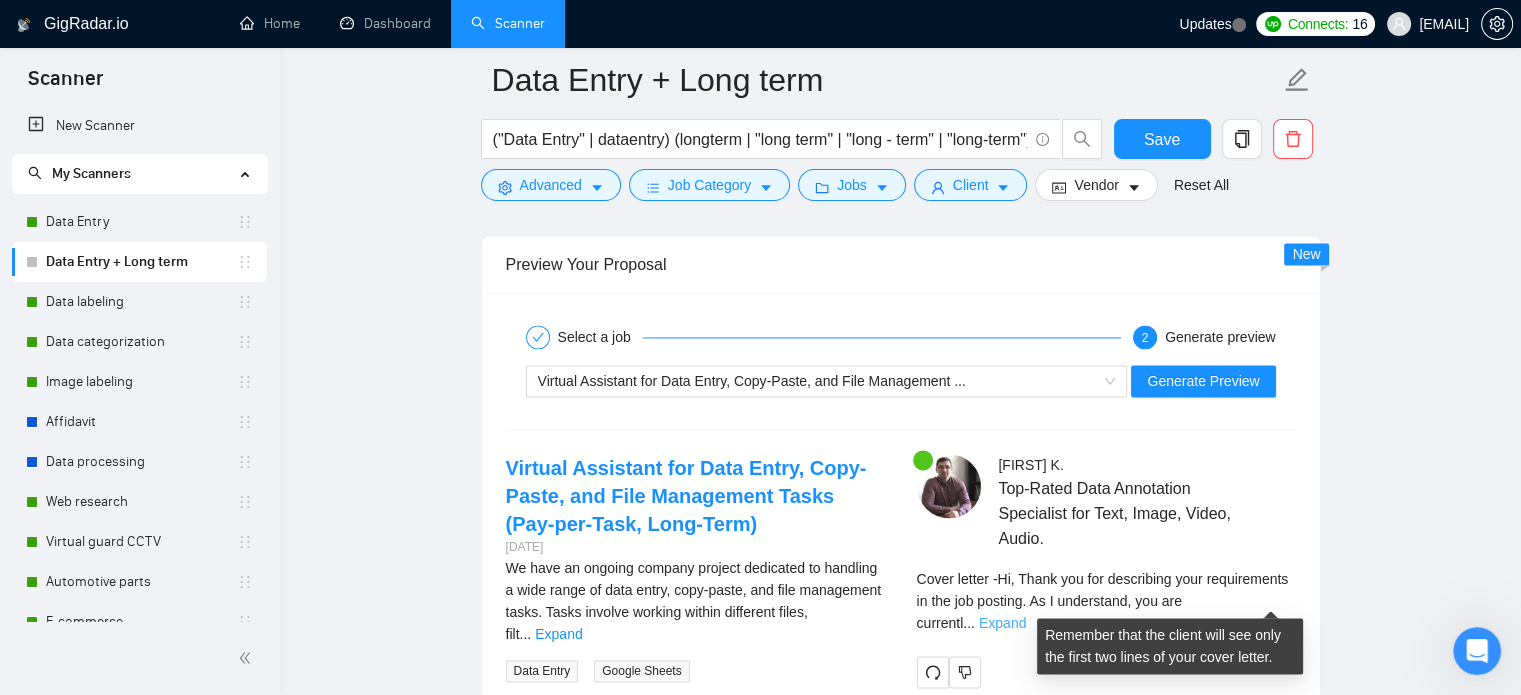 click on "Expand" at bounding box center (1002, 623) 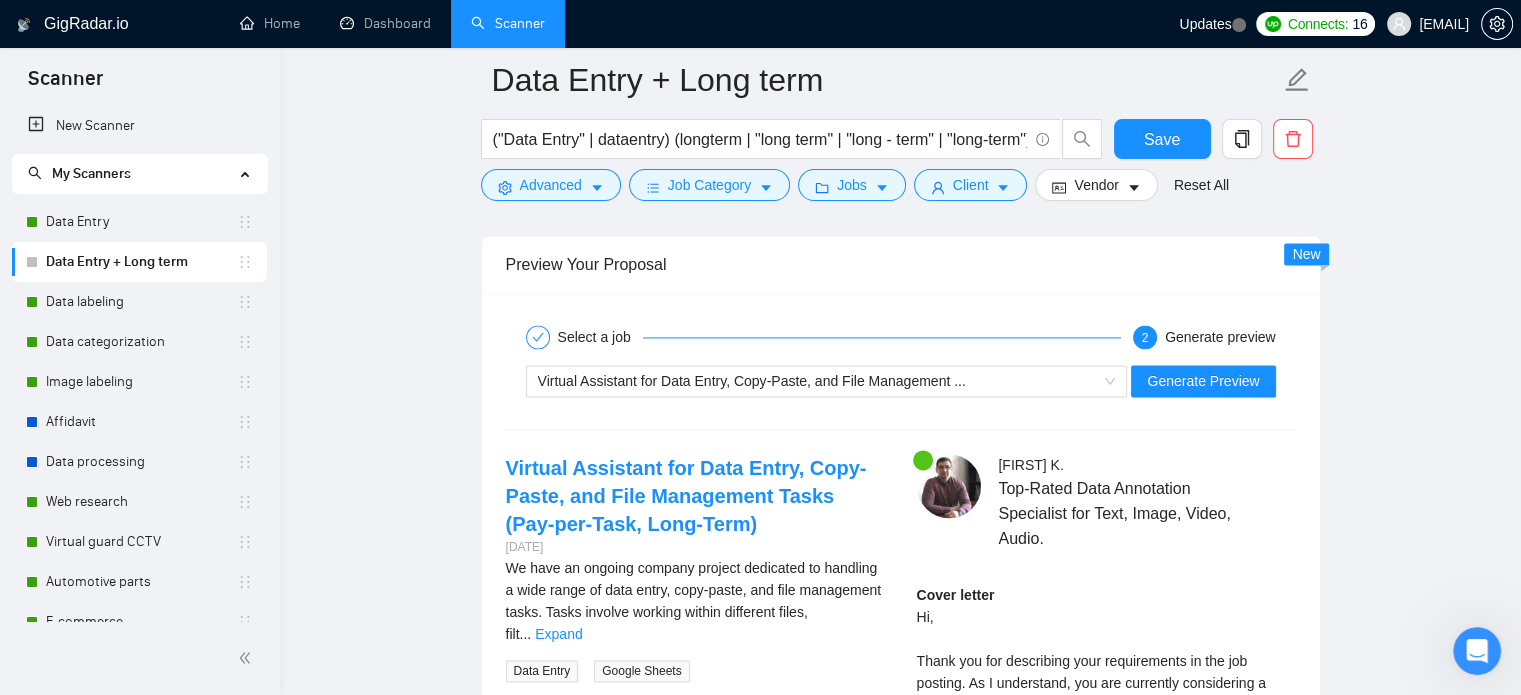 click on "Cover letter Hi,
Thank you for describing your requirements in the job posting. As I understand, you are currently considering a single specialist. Is this a full-time role? May I ask if you usually work with freelancers, or if you have experience working with agencies?
We are a BPO agency in [COUNTRY] with 60 specialists. We have experience with data entry, copy-pasting between Google Sheets, filtering and sorting data, and basic spreadsheet management. Many clients start with one role. As their needs grow, we offer easy scaling, volume-based rate adjustments, and unified management.
Would you be interested to hear how this model might support your business? Happy to answer any questions or discuss the practical side.
Best regards,
[NAME]" at bounding box center (1106, 826) 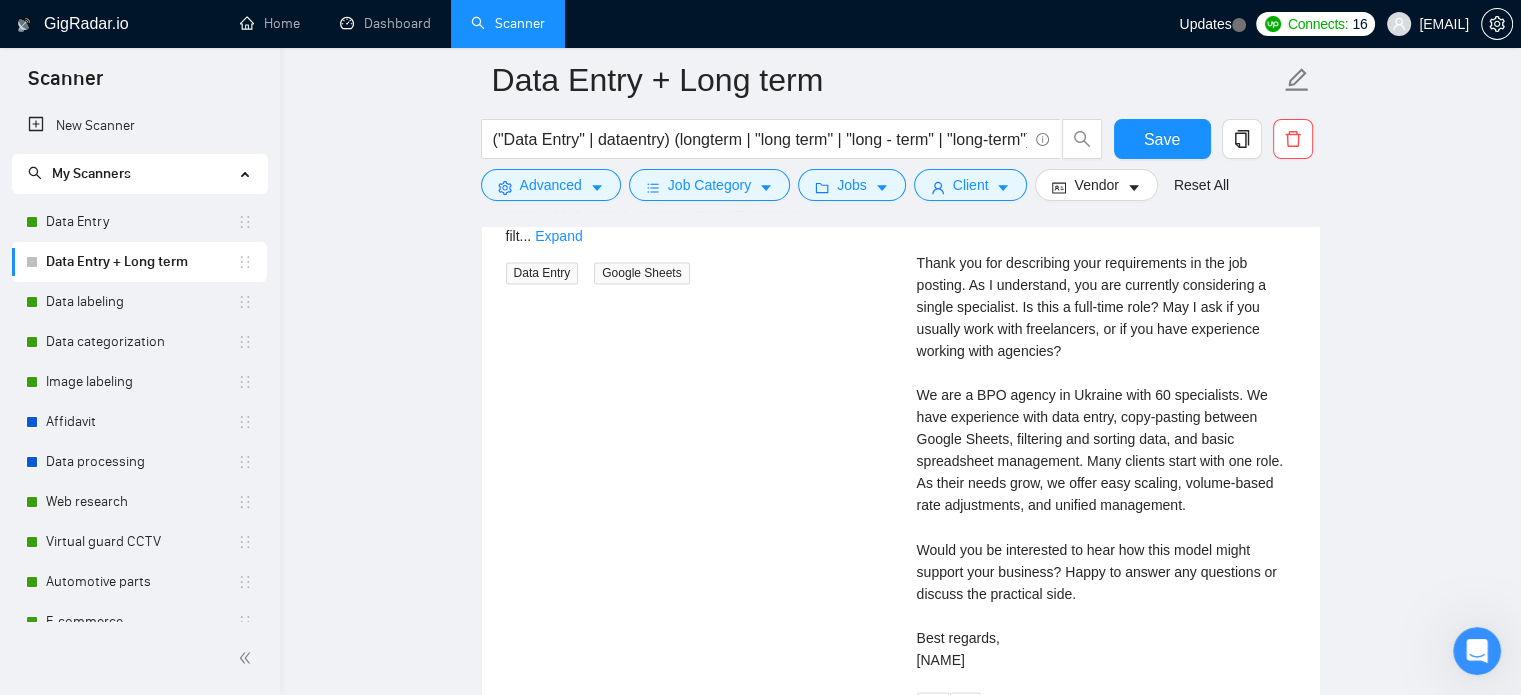 scroll, scrollTop: 3280, scrollLeft: 0, axis: vertical 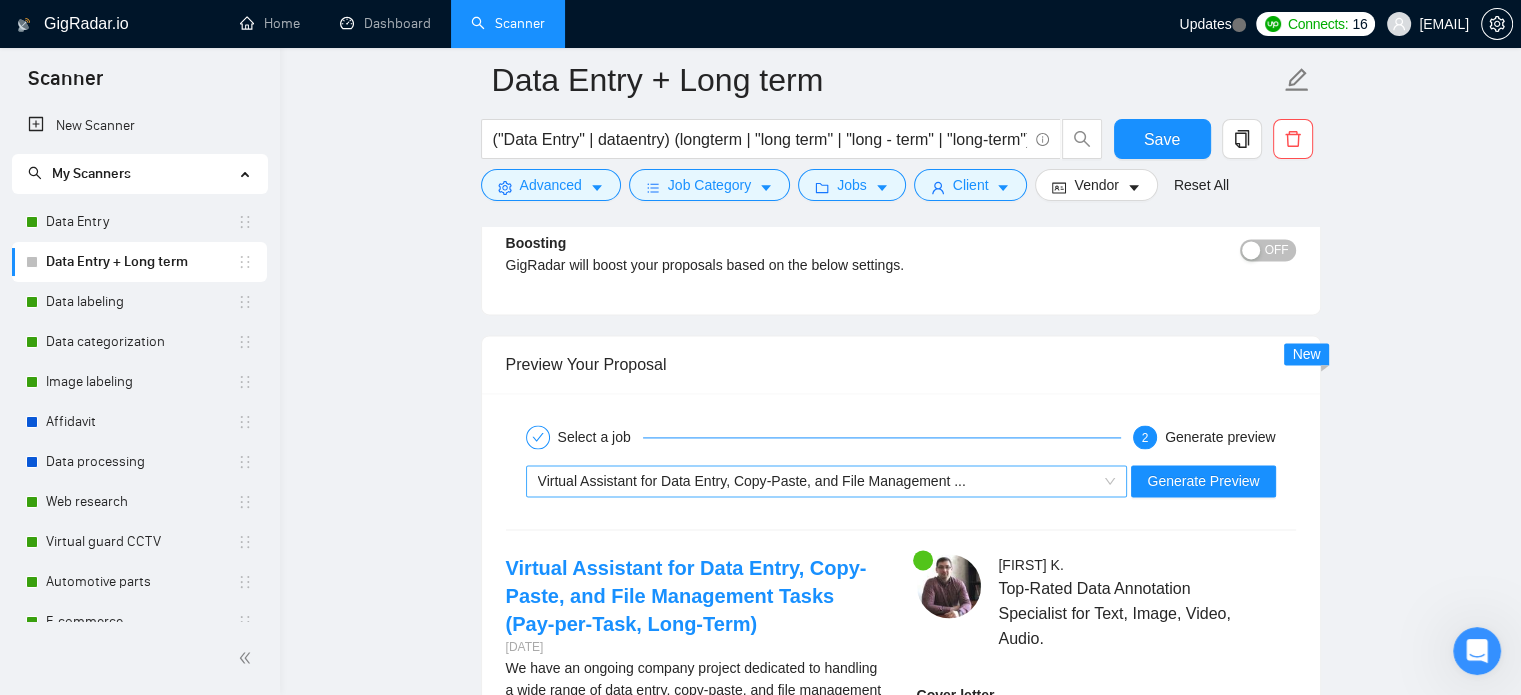click on "Virtual Assistant for Data Entry, Copy-Paste, and File Management ..." at bounding box center (752, 481) 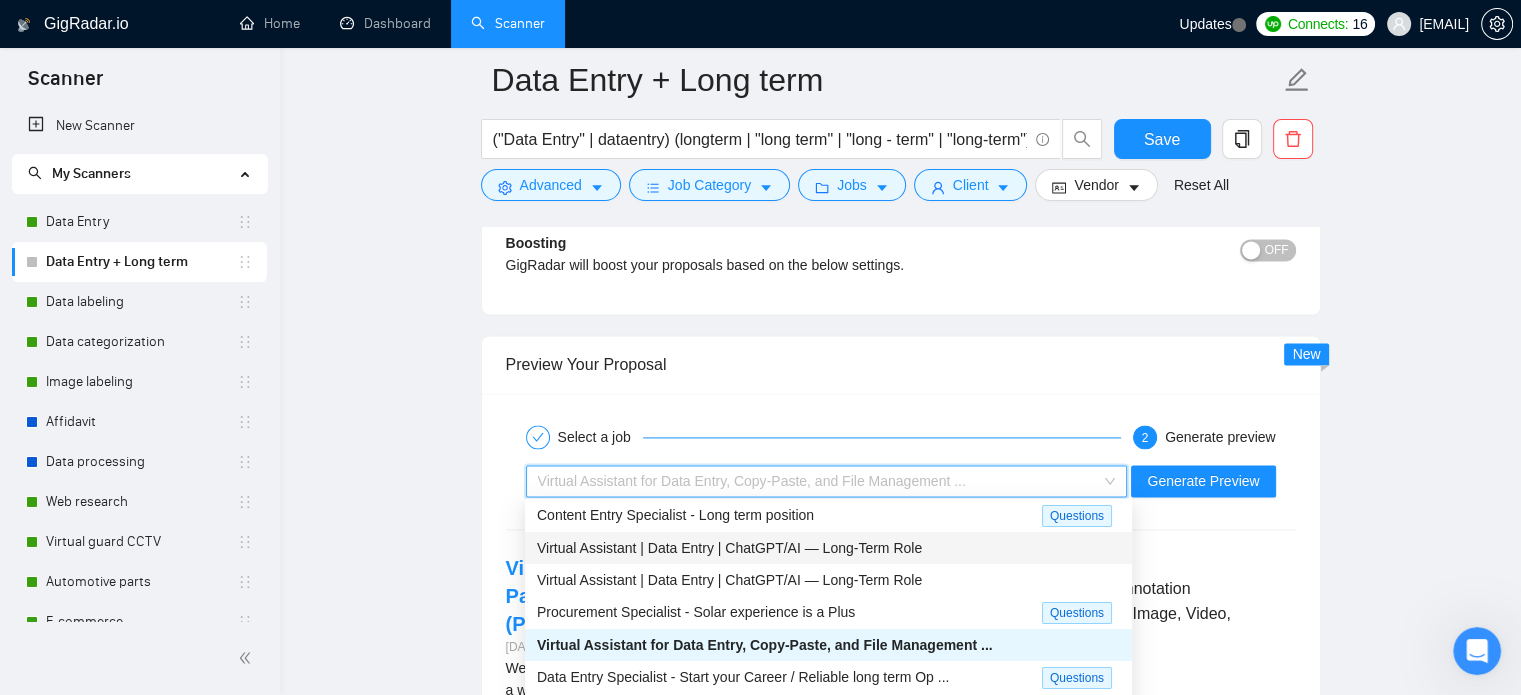 scroll, scrollTop: 2880, scrollLeft: 0, axis: vertical 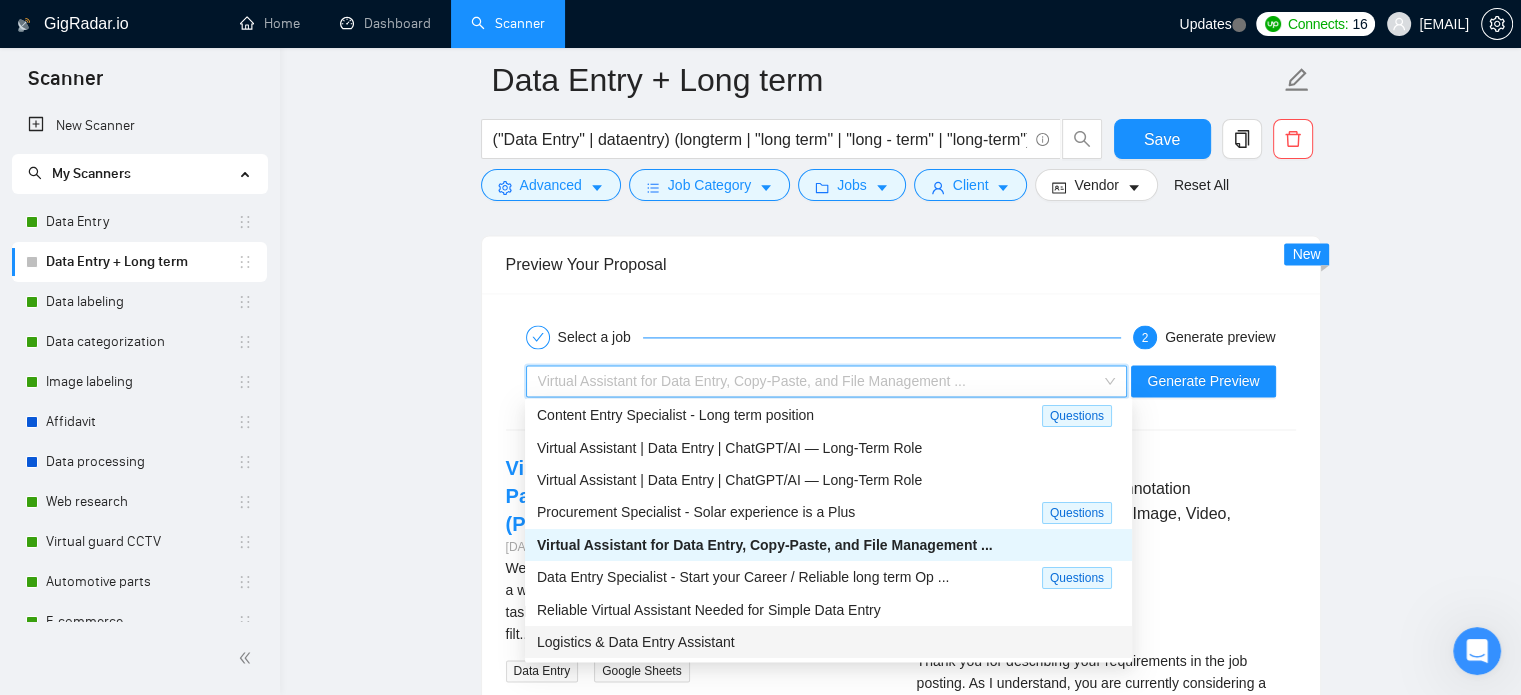 click on "Logistics & Data Entry Assistant" at bounding box center [636, 642] 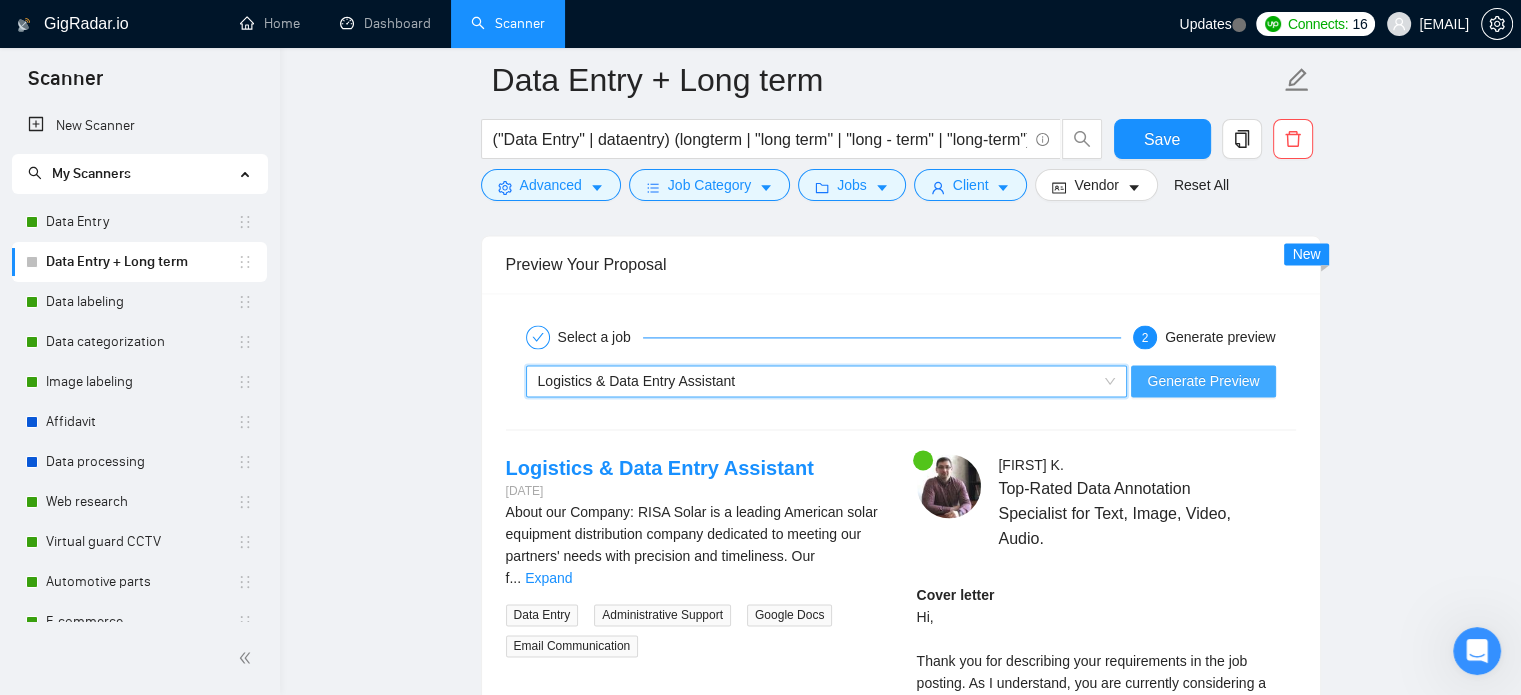 click on "Generate Preview" at bounding box center (1203, 381) 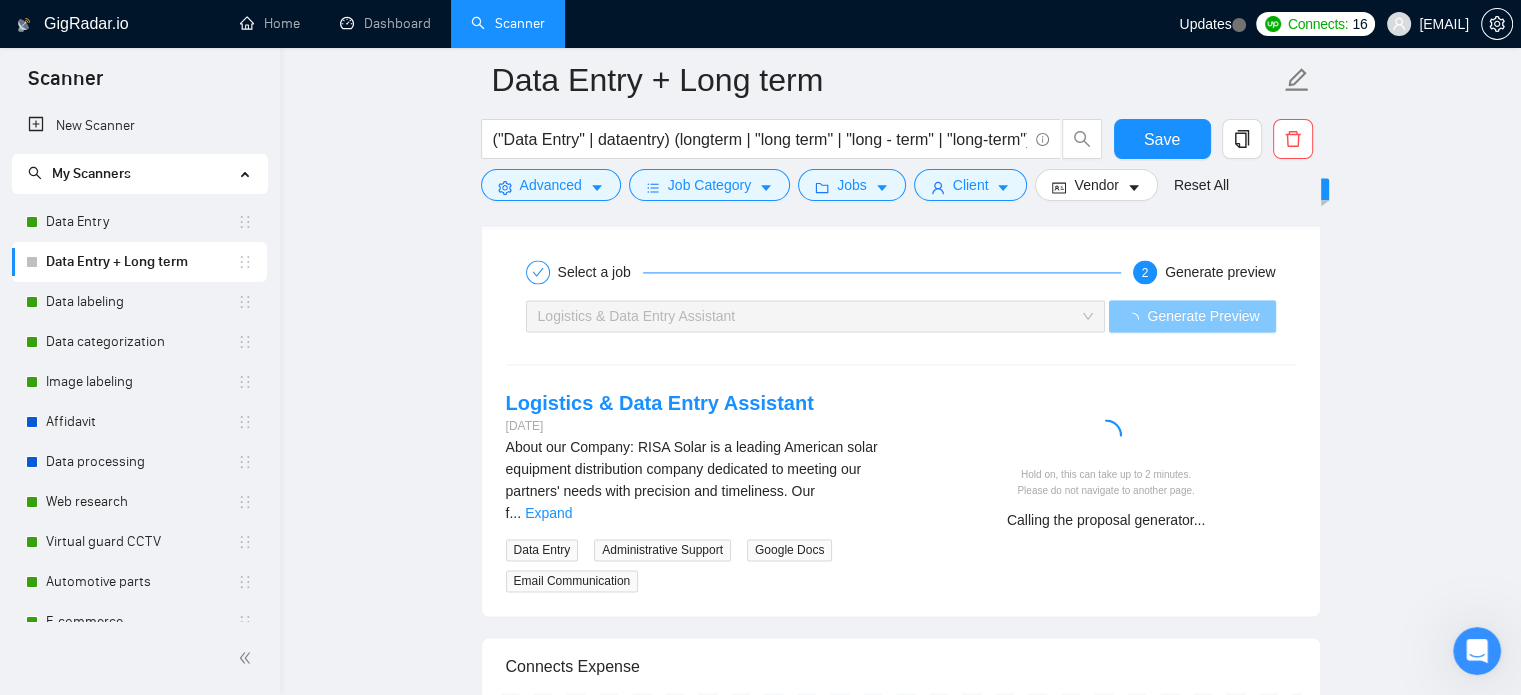 scroll, scrollTop: 2980, scrollLeft: 0, axis: vertical 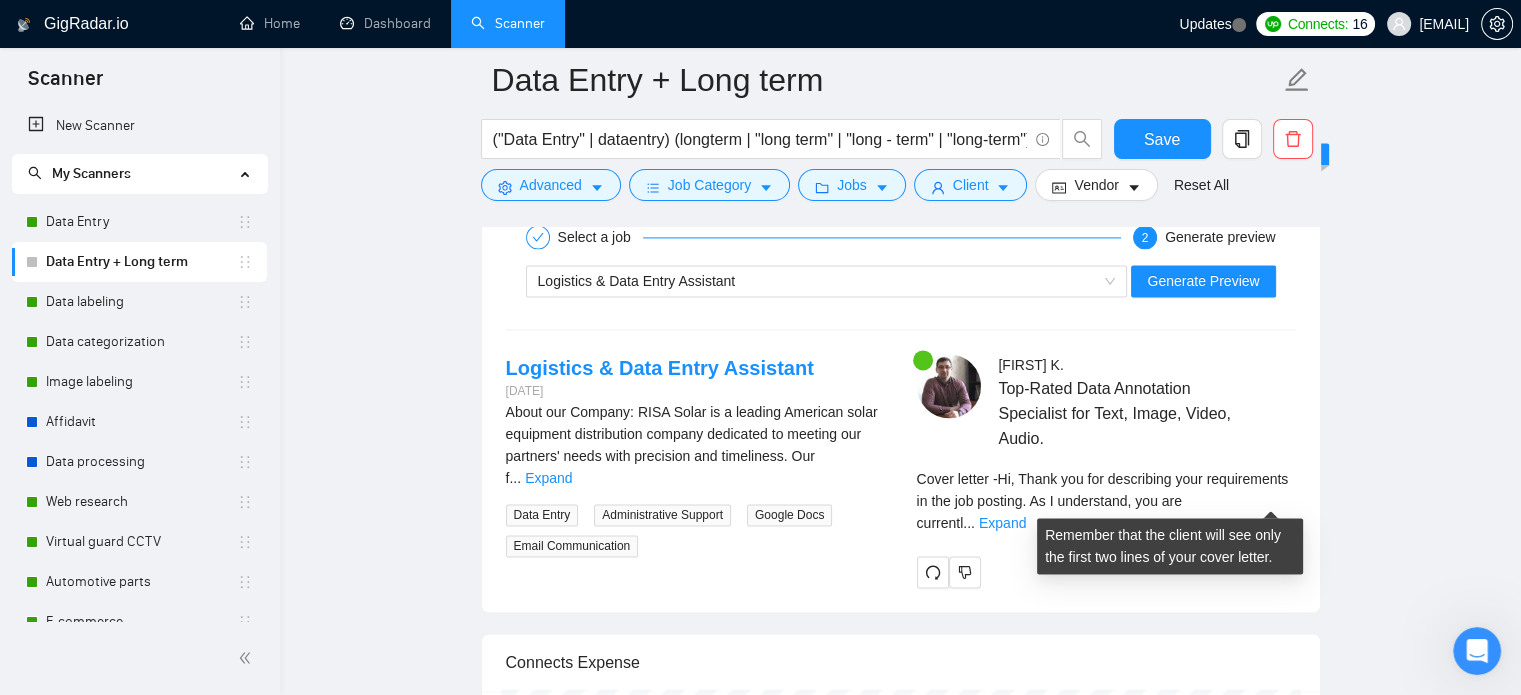 click on "Cover letter -  Hi,
Thank you for describing your requirements in the job posting. As I understand, you are currentl ... Expand" at bounding box center (1106, 501) 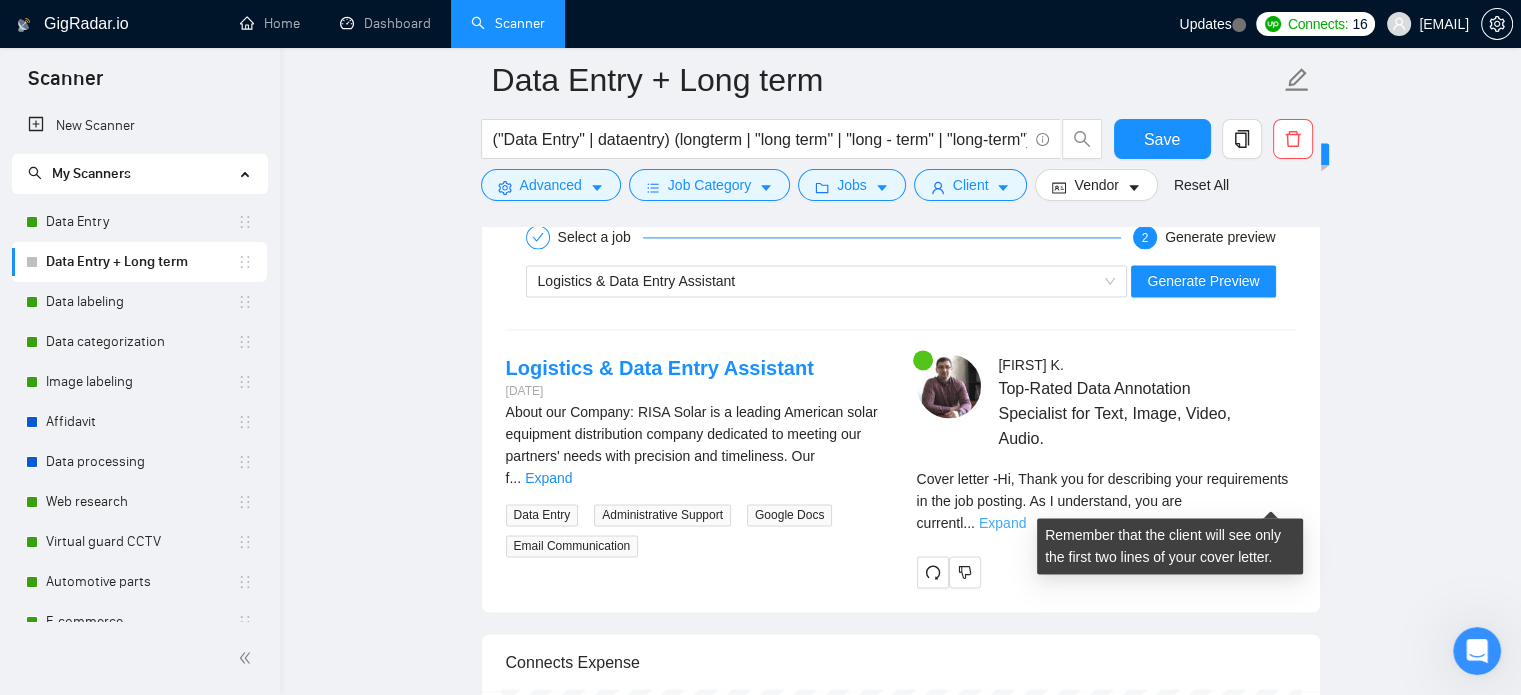 click on "Expand" at bounding box center [1002, 523] 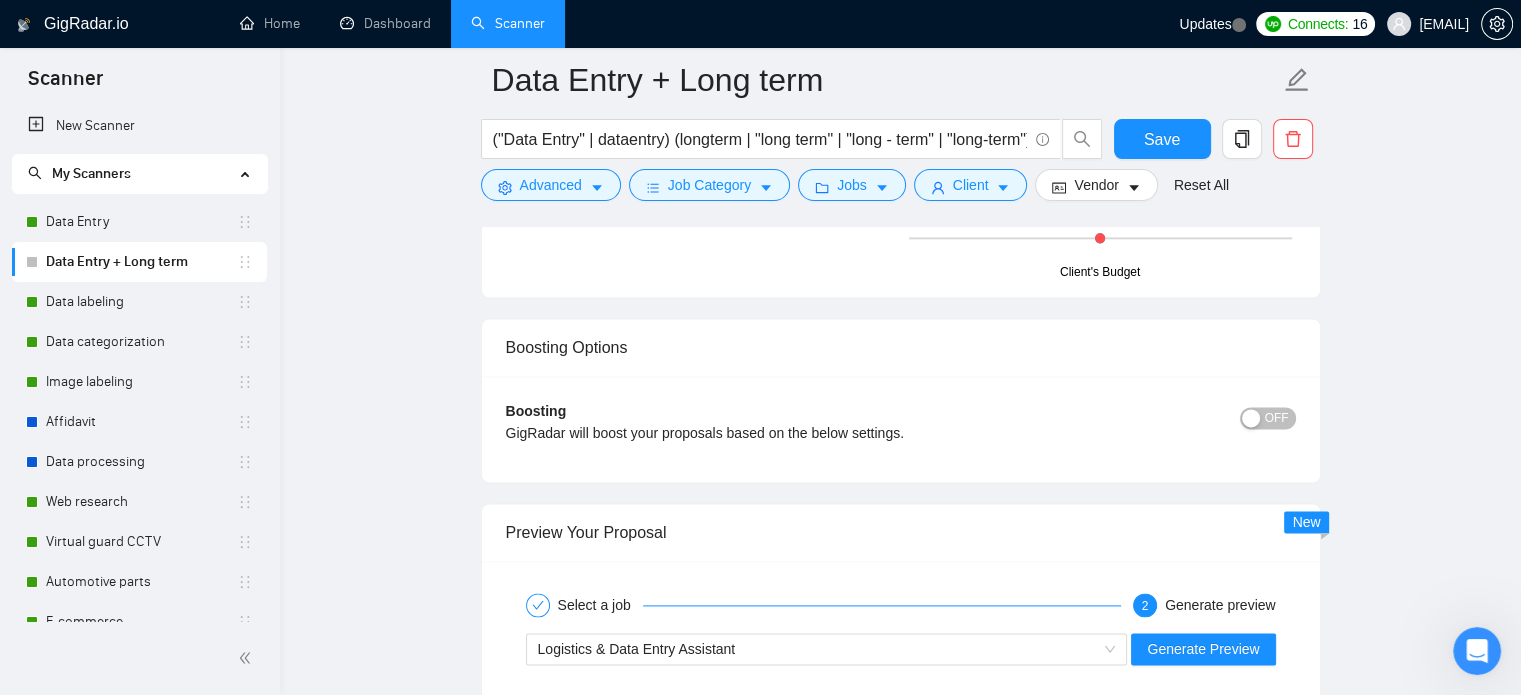 scroll, scrollTop: 2780, scrollLeft: 0, axis: vertical 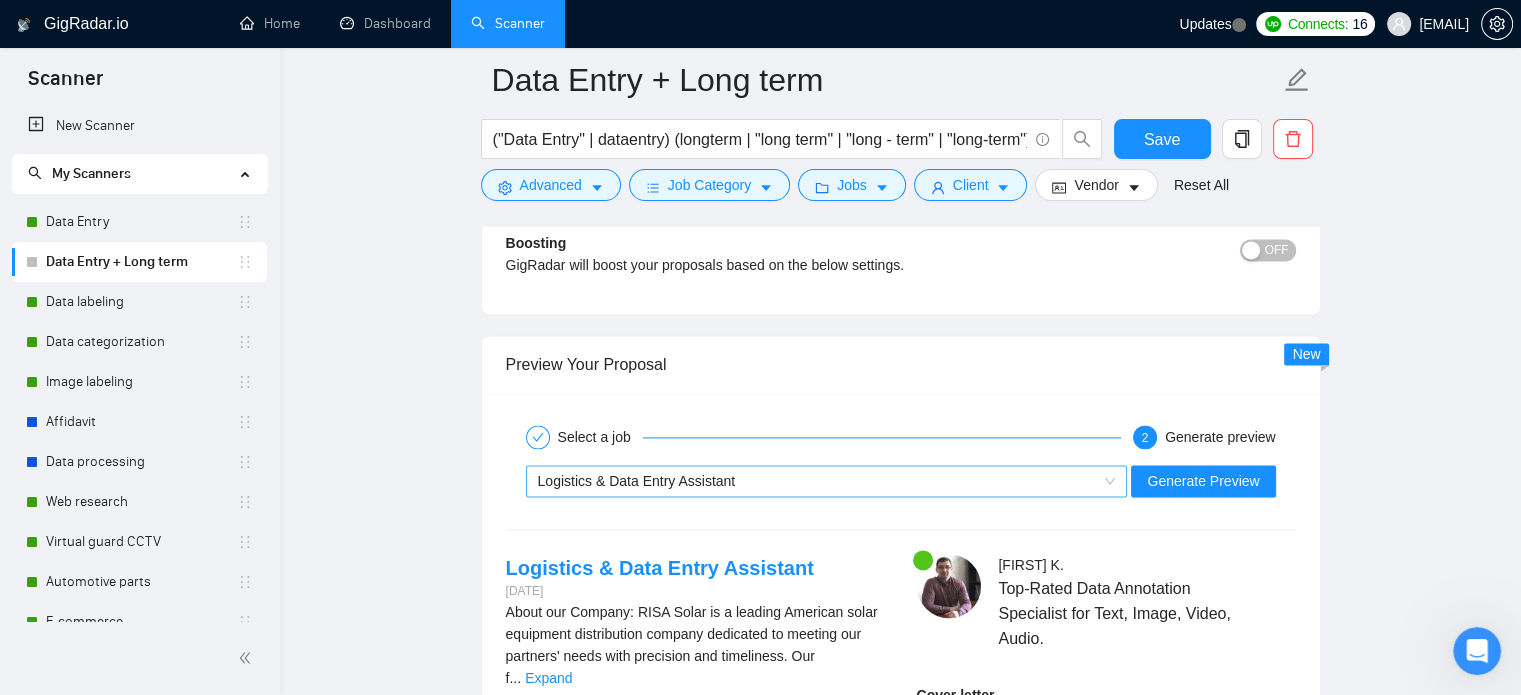 click on "Logistics & Data Entry Assistant" at bounding box center (818, 481) 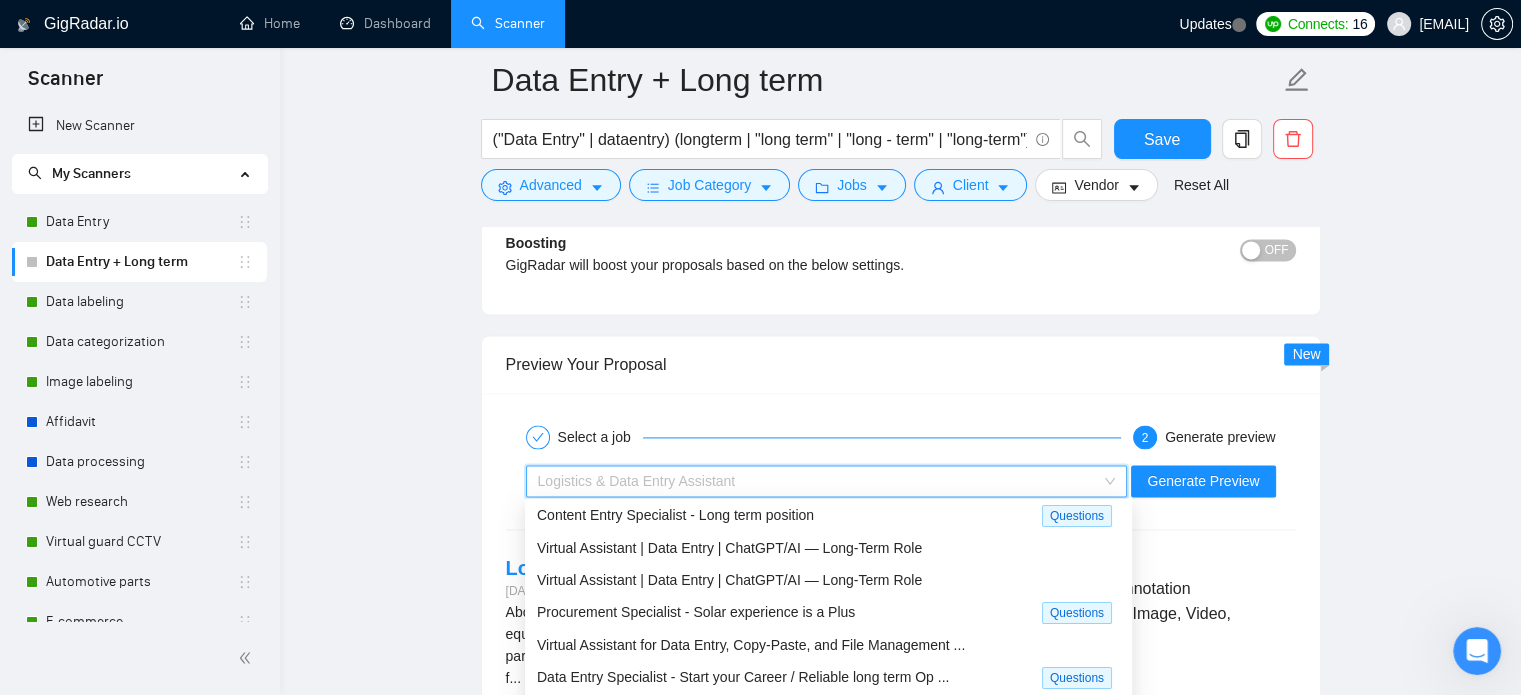 scroll, scrollTop: 2980, scrollLeft: 0, axis: vertical 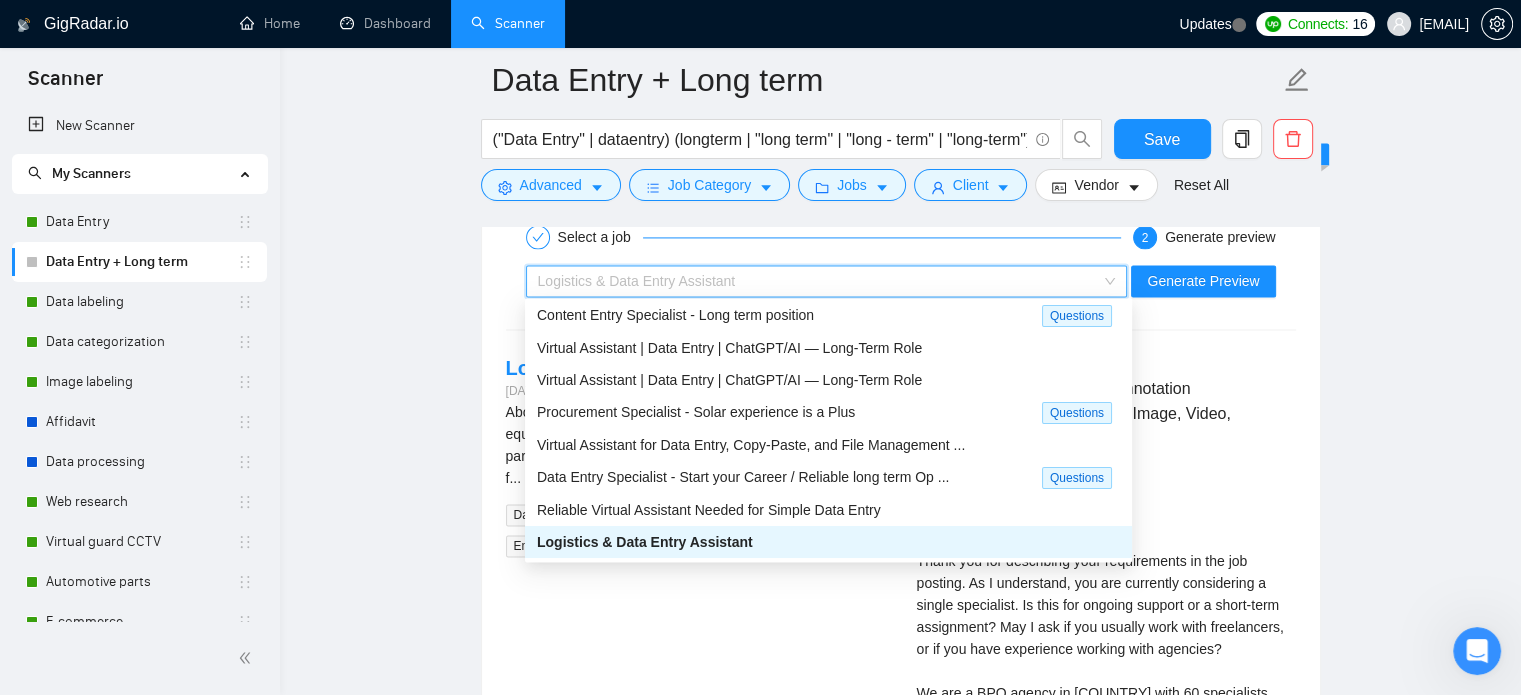 click on "Data Entry + Long term ("Data Entry" | dataentry) (longterm | "long term" | "long - term" | "long-term") Save Advanced   Job Category   Jobs   Client   Vendor   Reset All Preview Results Insights NEW Alerts Auto Bidder Auto Bidding Enabled Auto Bidding Enabled: OFF Auto Bidder Schedule Auto Bidding Type: Automated (recommended) Semi-automated Auto Bidding Schedule: 24/7 Custom Custom Auto Bidder Schedule Repeat every week on Monday Tuesday Wednesday Thursday Friday Saturday Sunday Active Hours ( Europe/Kyiv ): From: To: ( 24  hours) Europe/Kyiv Auto Bidding Type Select your bidding algorithm: Choose the algorithm for you bidding. The price per proposal does not include your connects expenditure. Template Bidder Works great for narrow segments and short cover letters that don't change. 0.50  credits / proposal Sardor AI 🤖 Personalise your cover letter with ai [placeholders] 1.00  credits / proposal Experimental Laziza AI  👑   NEW   Learn more 2.00  credits / proposal 10.92 credits savings Select team:" at bounding box center [900, -369] 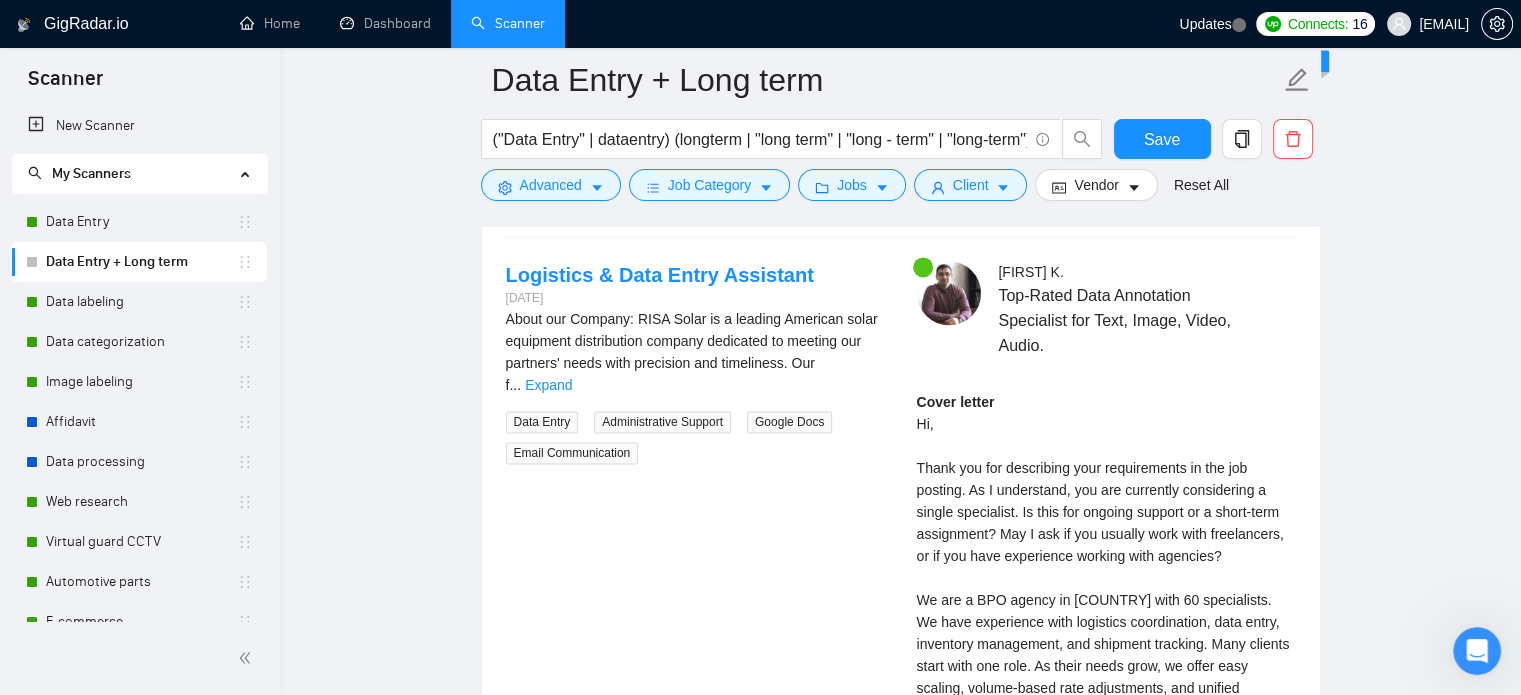 scroll, scrollTop: 3180, scrollLeft: 0, axis: vertical 